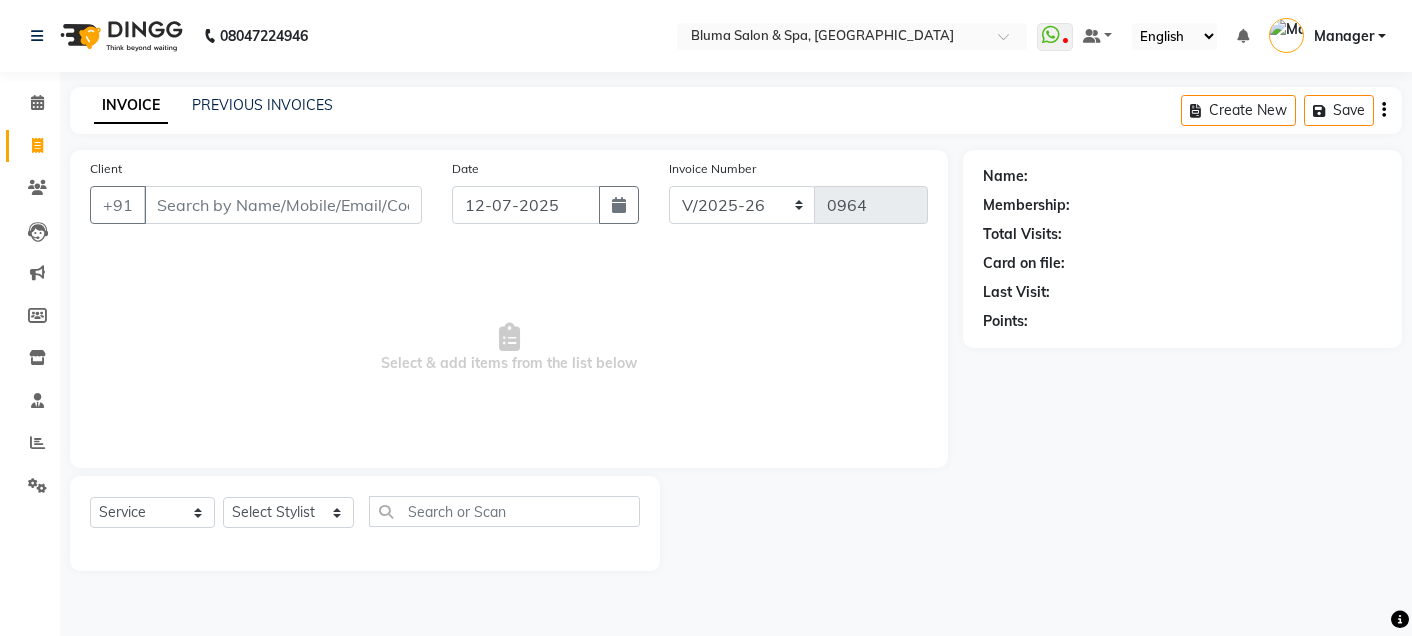 select on "3653" 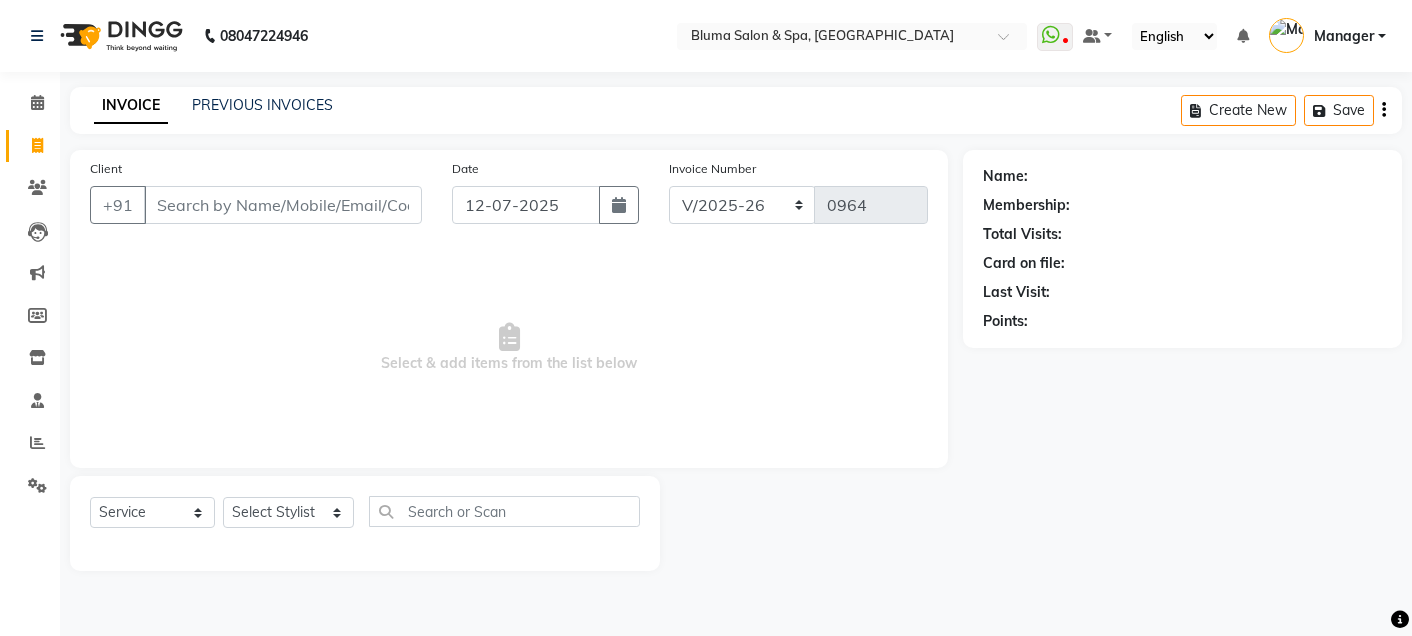 scroll, scrollTop: 0, scrollLeft: 0, axis: both 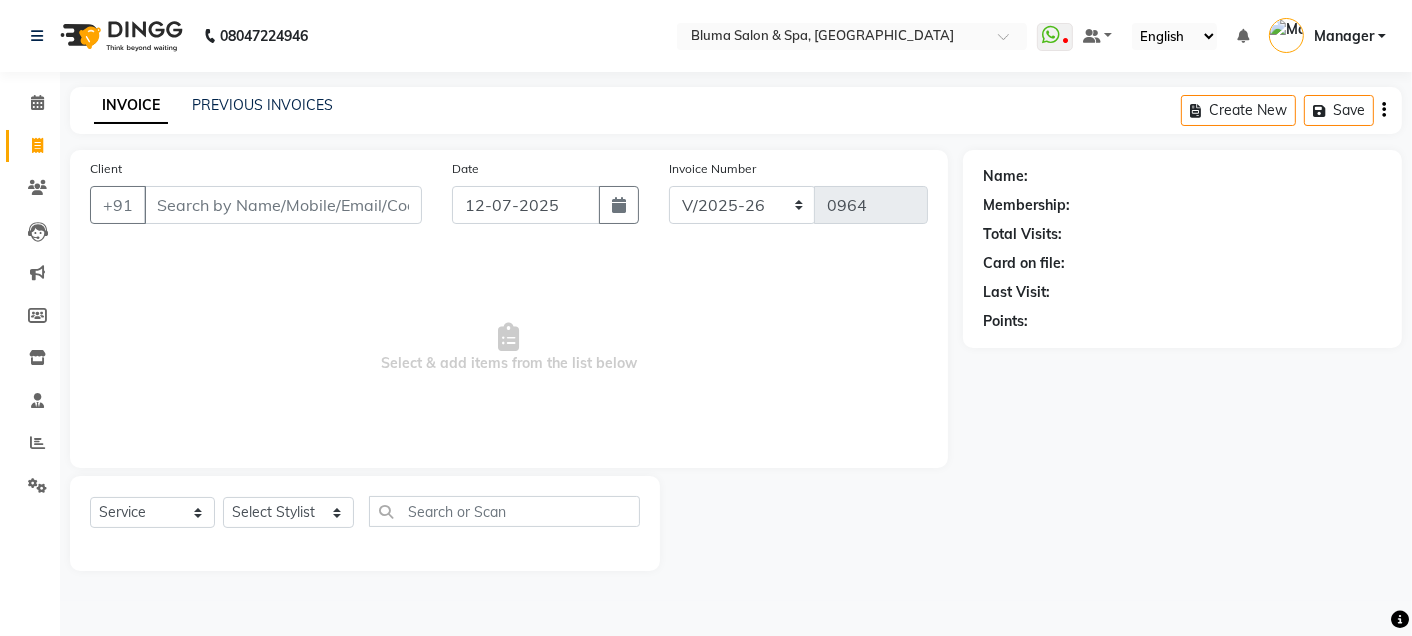 click on "Client" at bounding box center [283, 205] 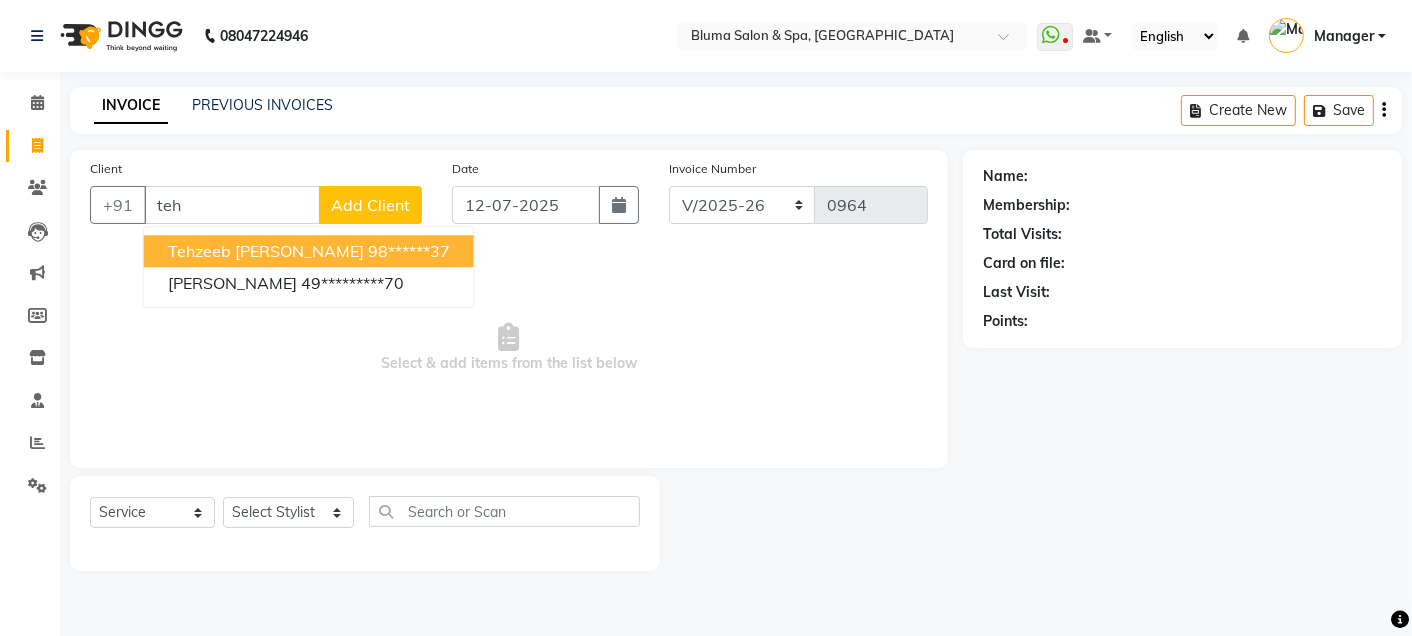 click on "98******37" at bounding box center (409, 251) 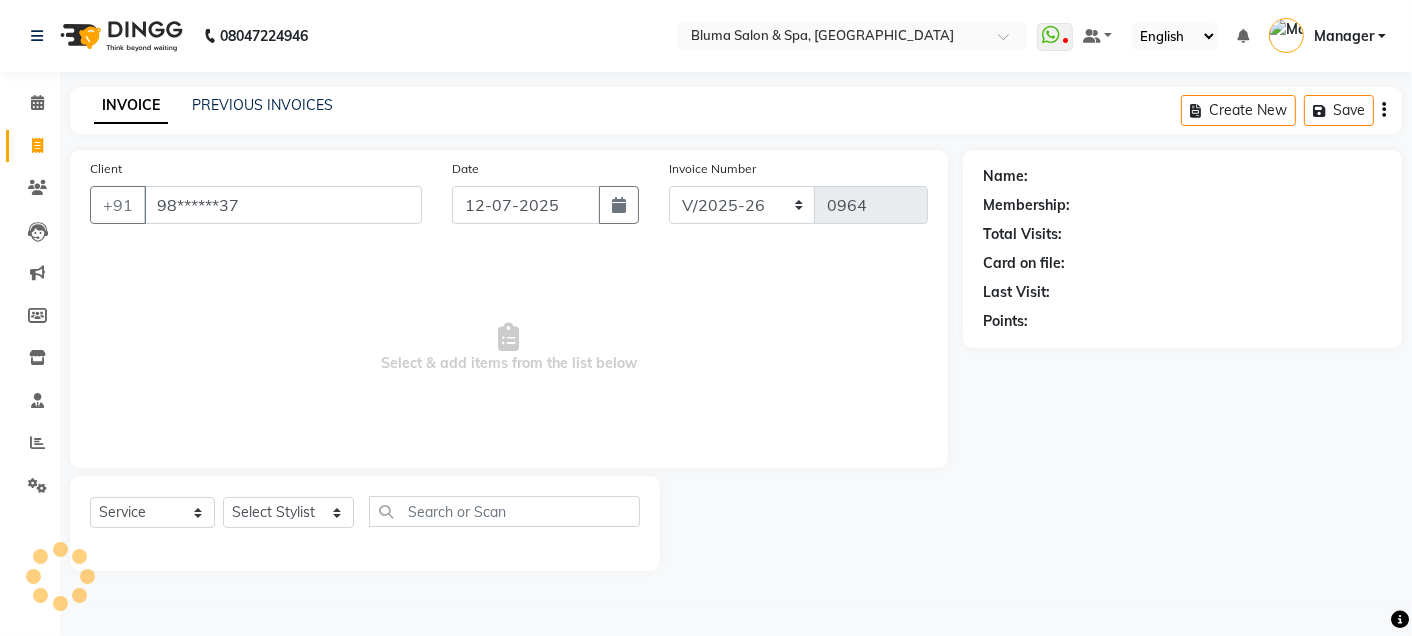 type on "98******37" 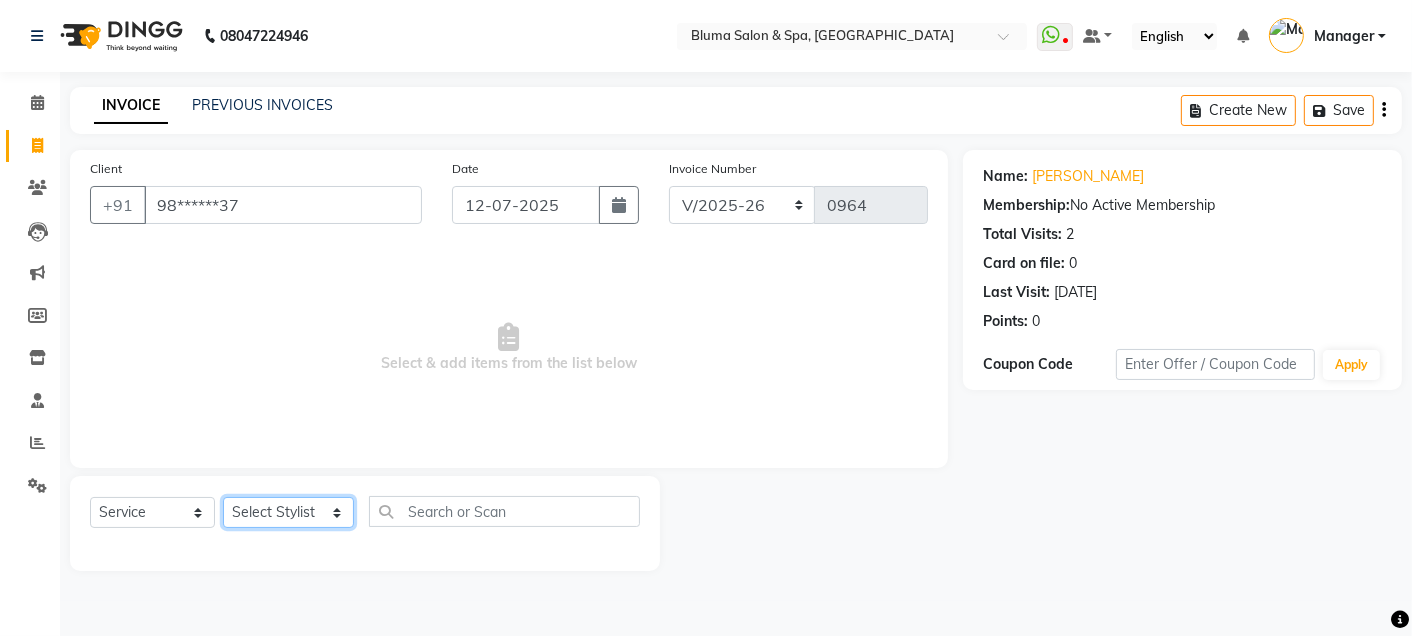 click on "Select Stylist Admin Ajay [PERSON_NAME]  [PERSON_NAME] [PERSON_NAME] Manager [PERSON_NAME] [PERSON_NAME] [PERSON_NAME]  pooja [PERSON_NAME] [PERSON_NAME] [PERSON_NAME] [PERSON_NAME]" 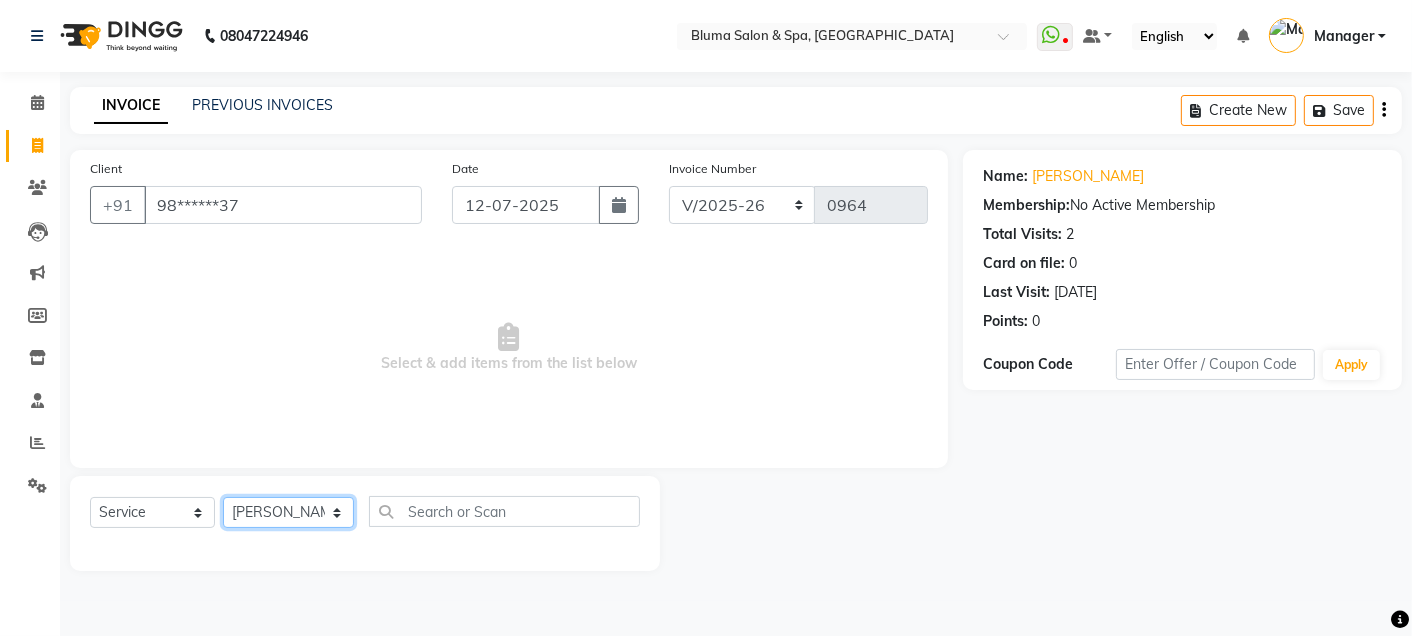 click on "Select Stylist Admin Ajay [PERSON_NAME]  [PERSON_NAME] [PERSON_NAME] Manager [PERSON_NAME] [PERSON_NAME] [PERSON_NAME]  pooja [PERSON_NAME] [PERSON_NAME] [PERSON_NAME] [PERSON_NAME]" 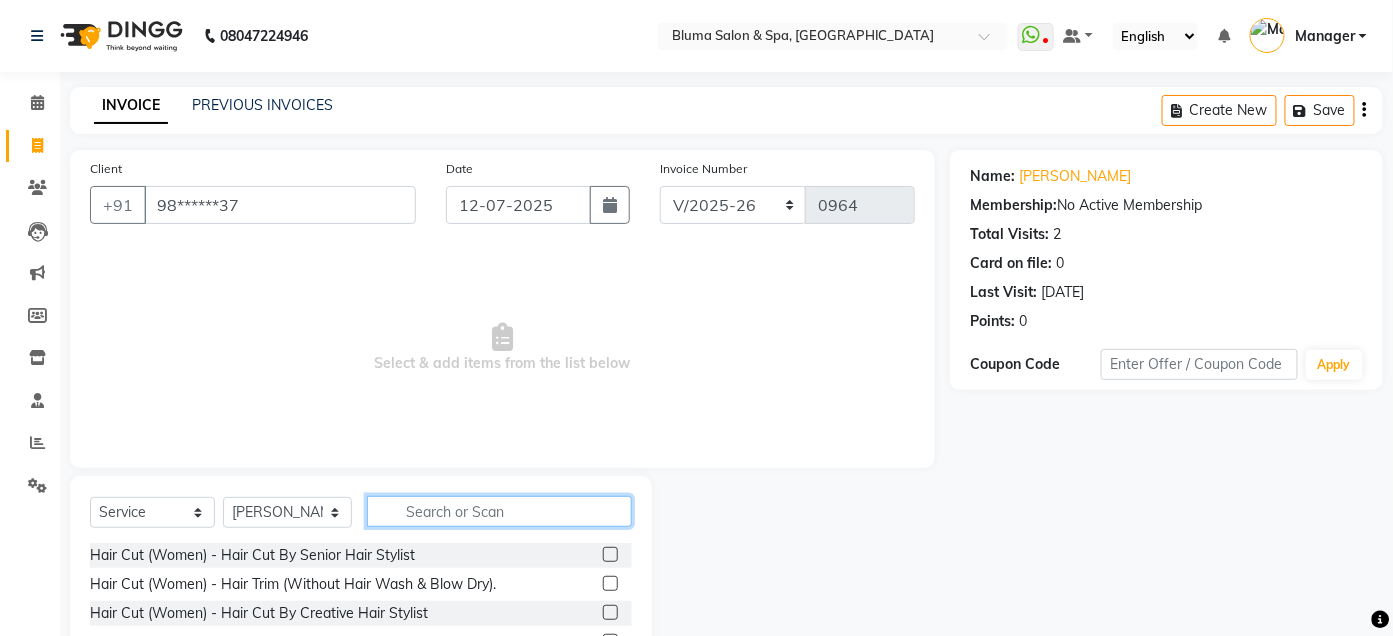 click 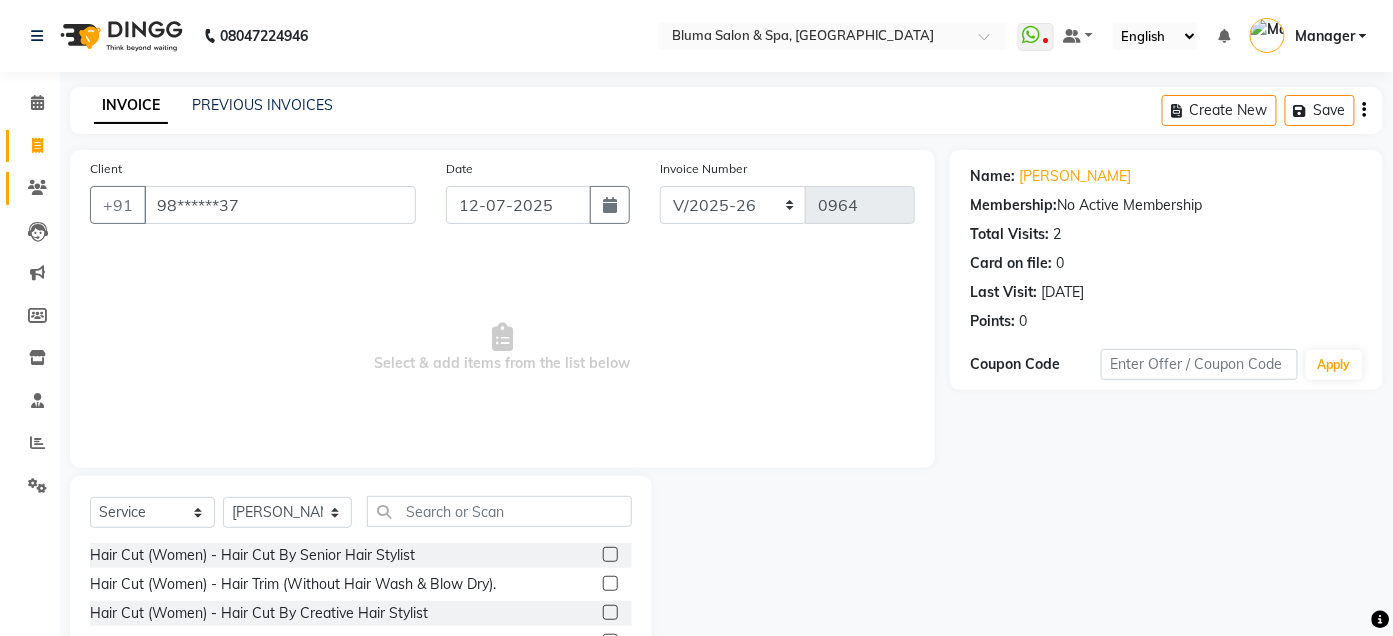 click on "Clients" 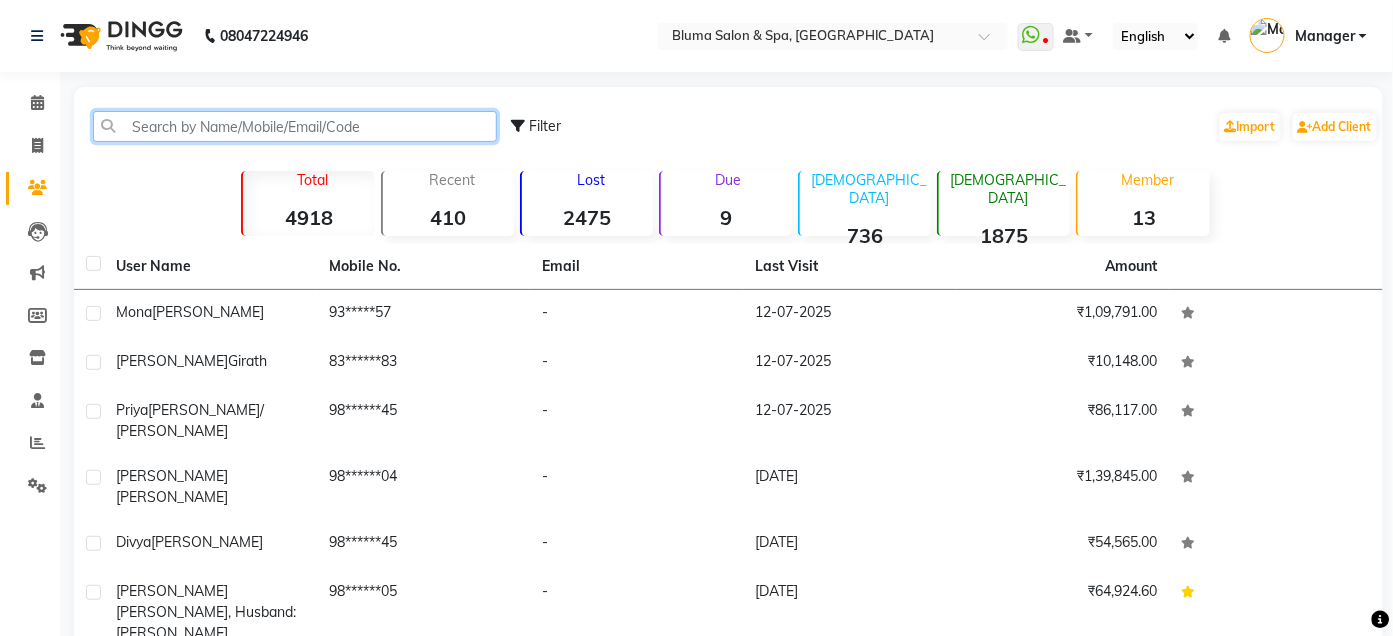 click 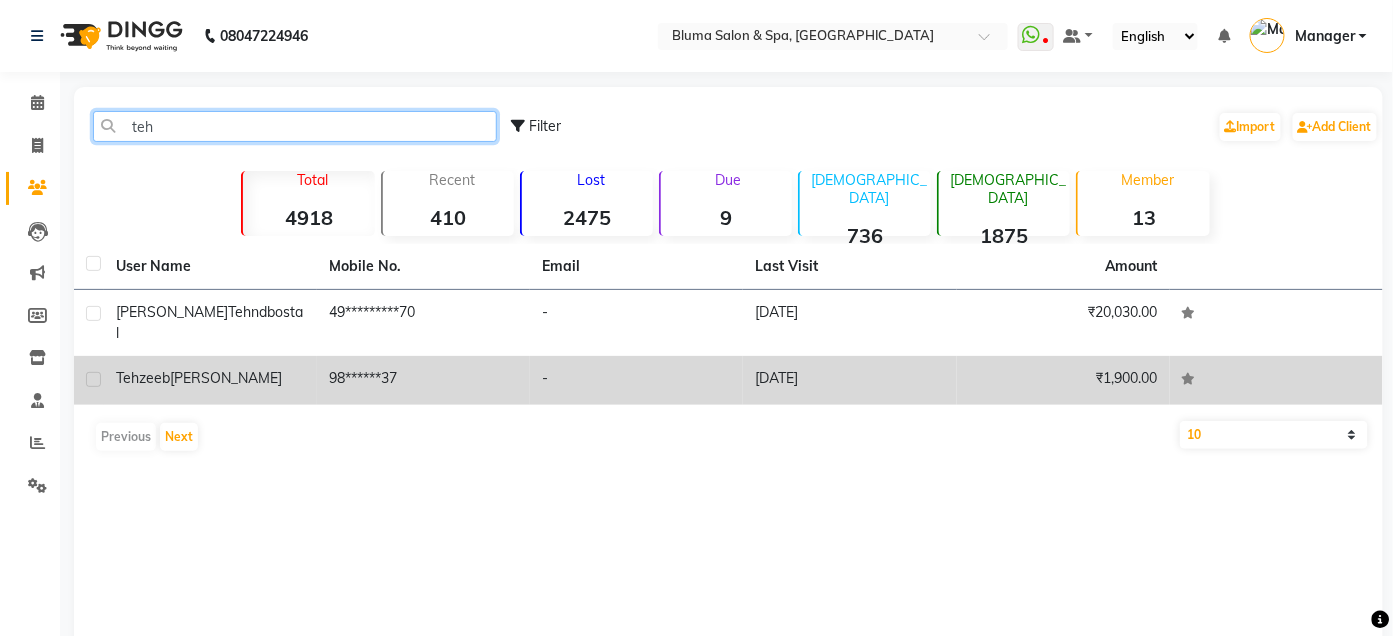 type on "teh" 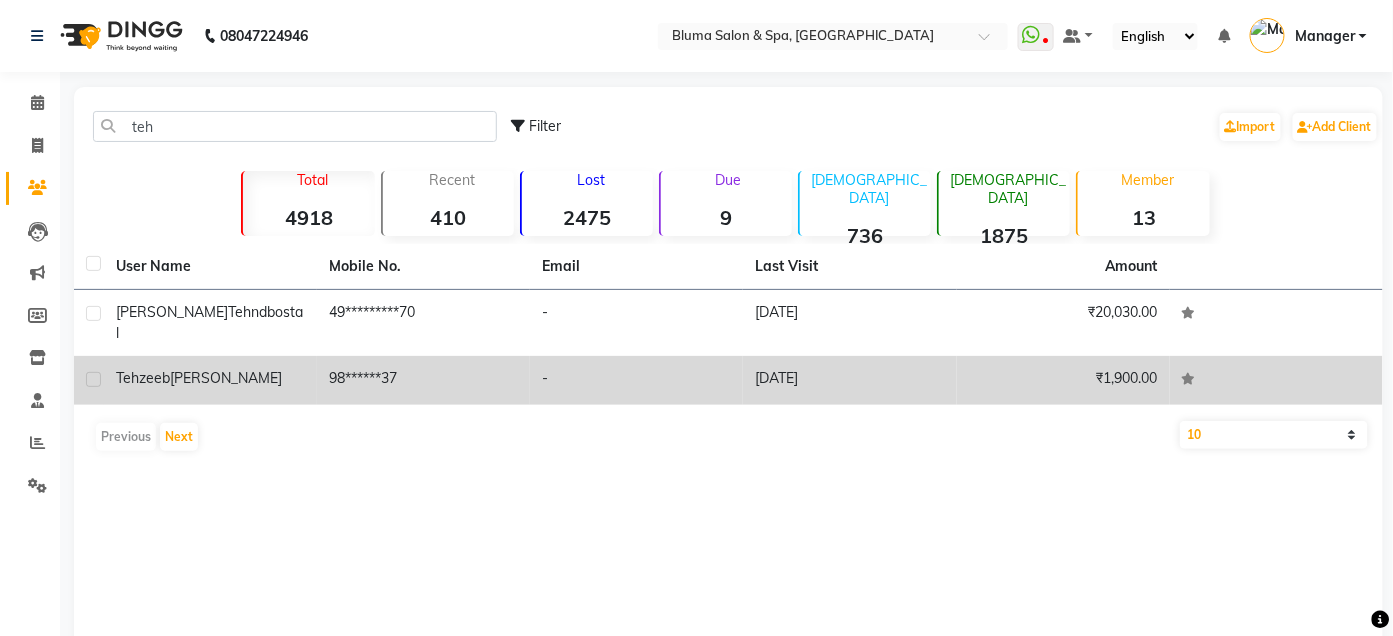 click on "[PERSON_NAME]" 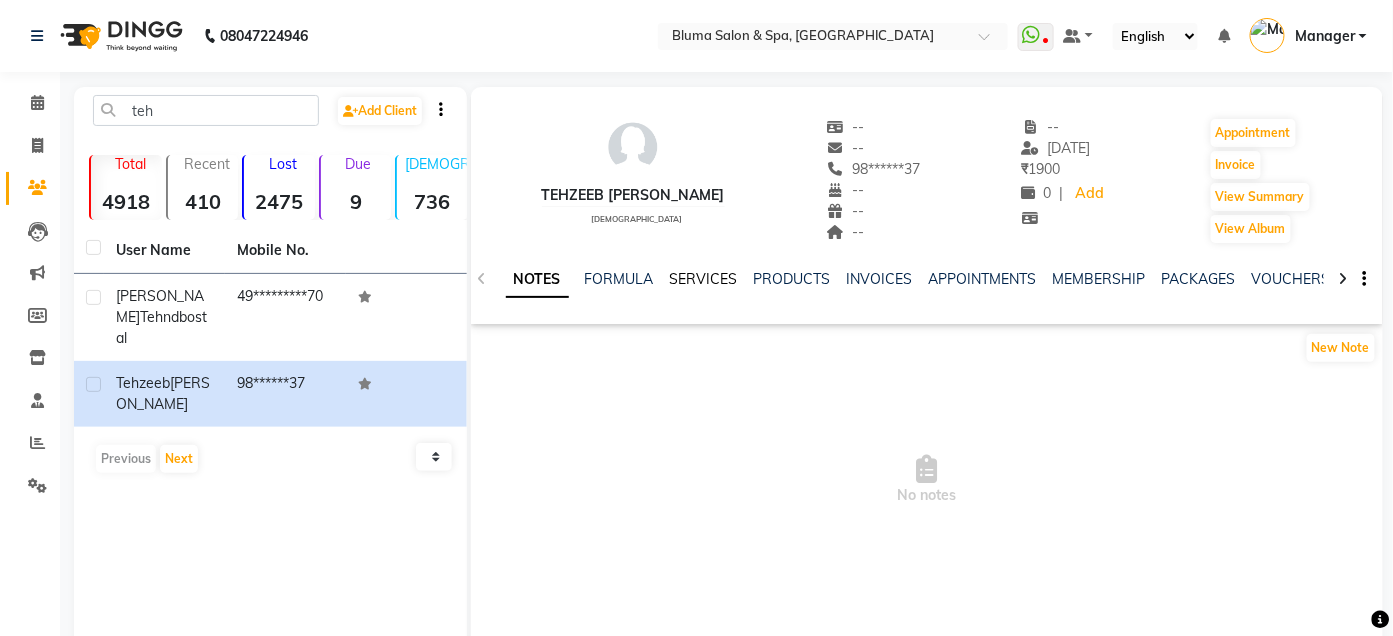 click on "SERVICES" 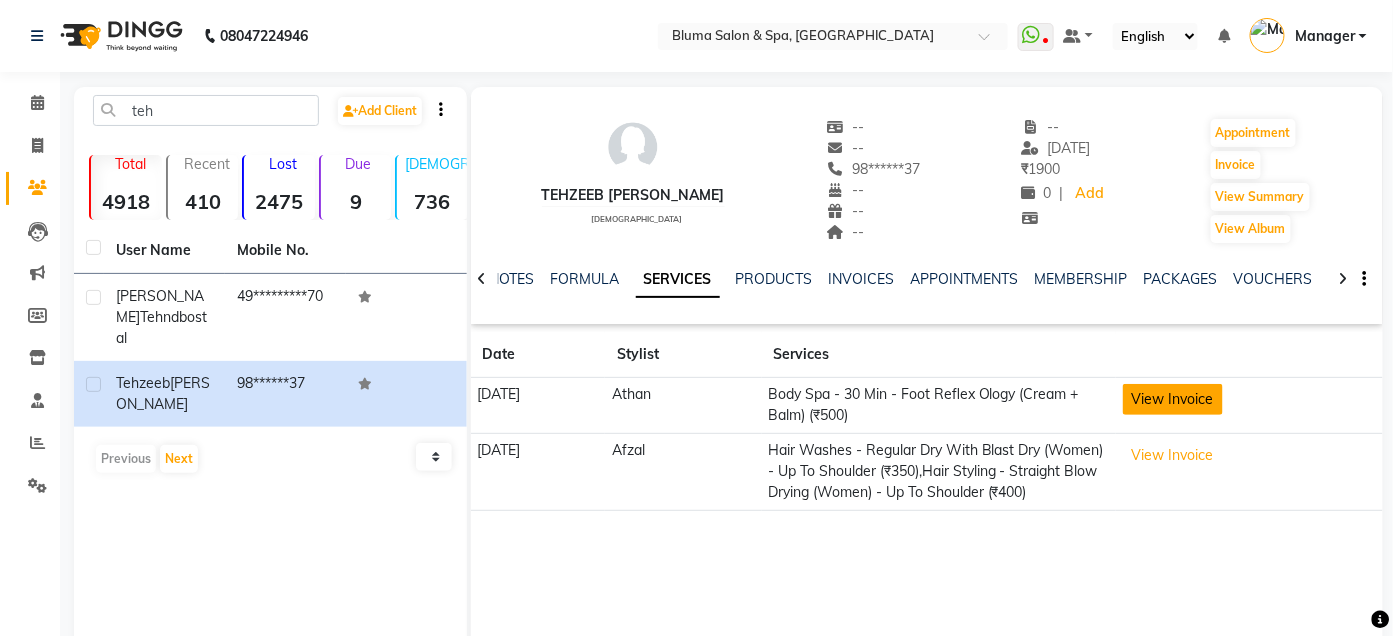 click on "View Invoice" 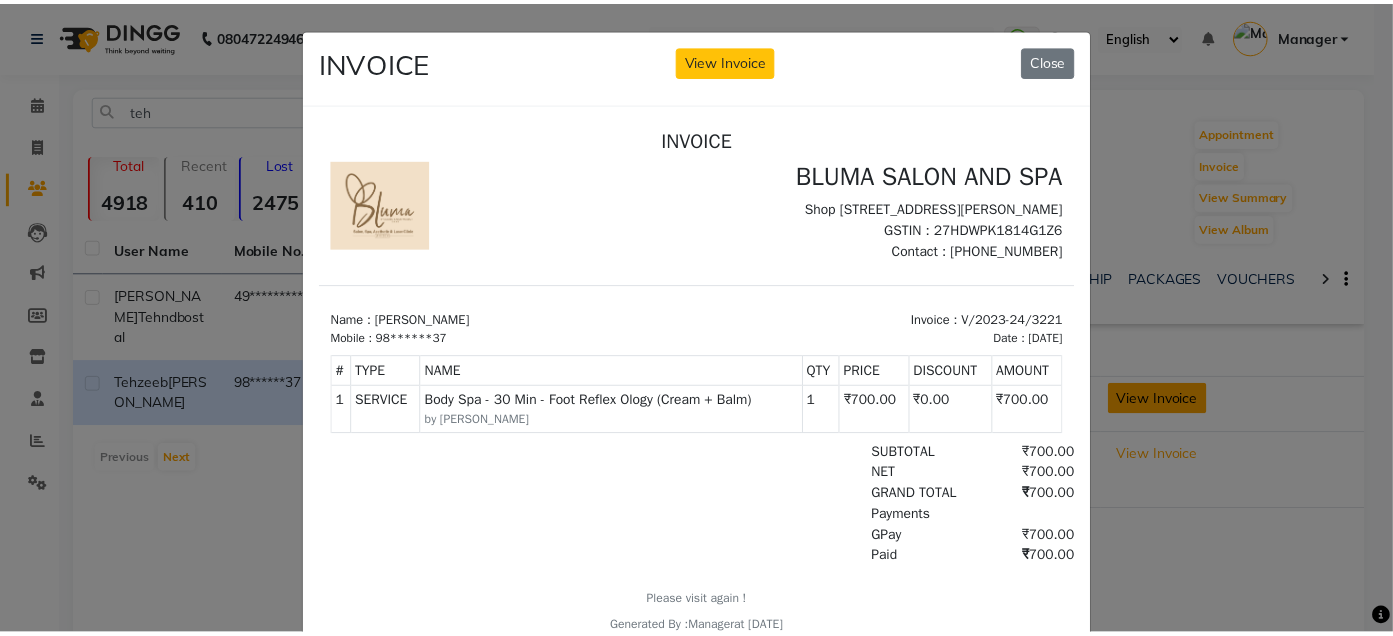 scroll, scrollTop: 0, scrollLeft: 0, axis: both 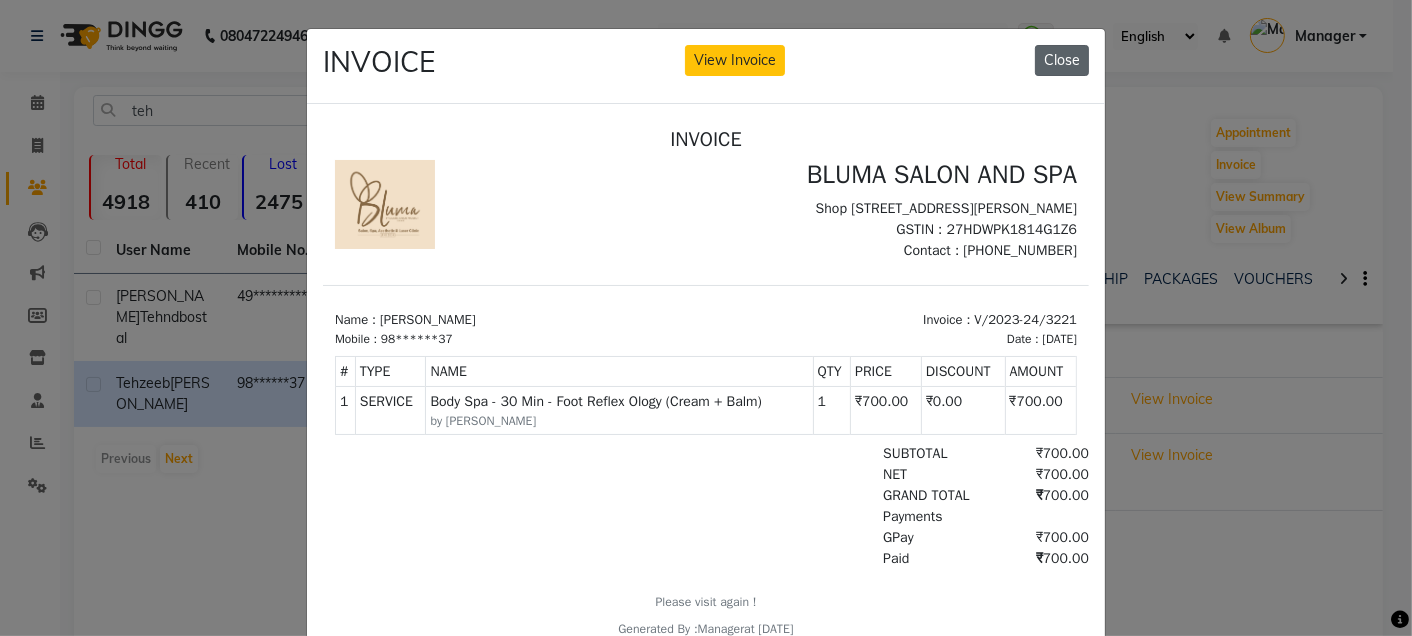 click on "Close" 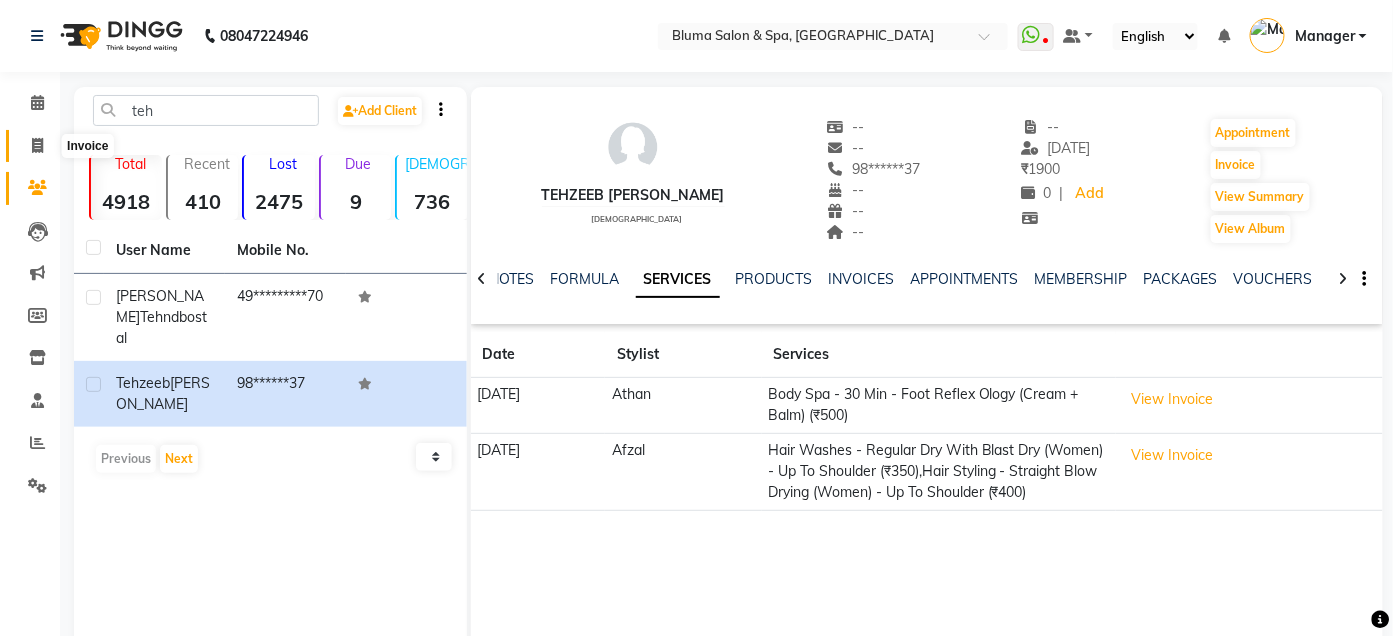 click 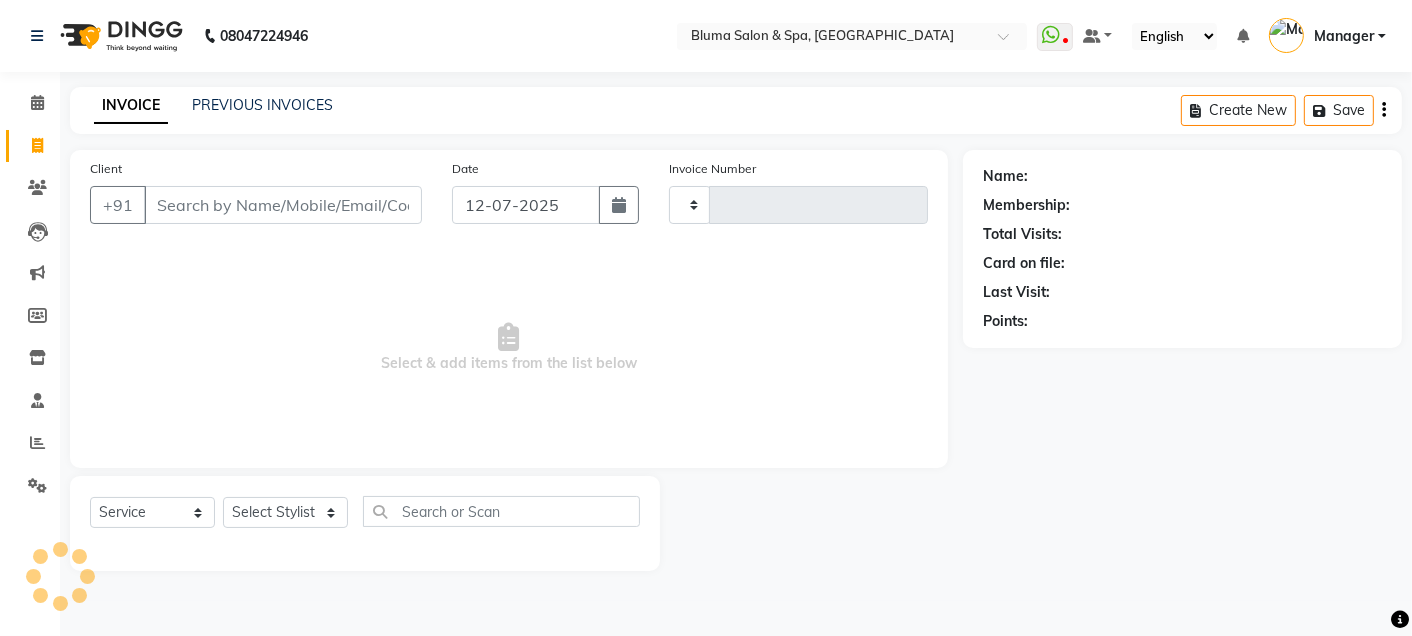 type on "0964" 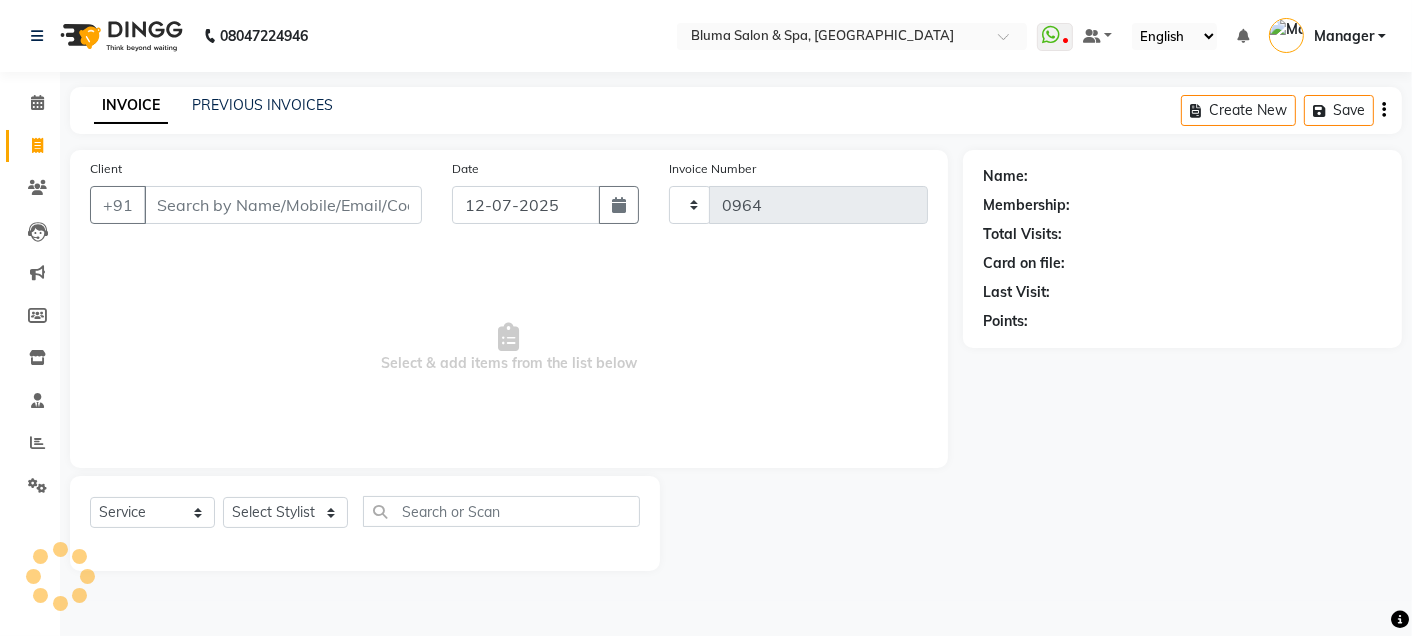 select on "3653" 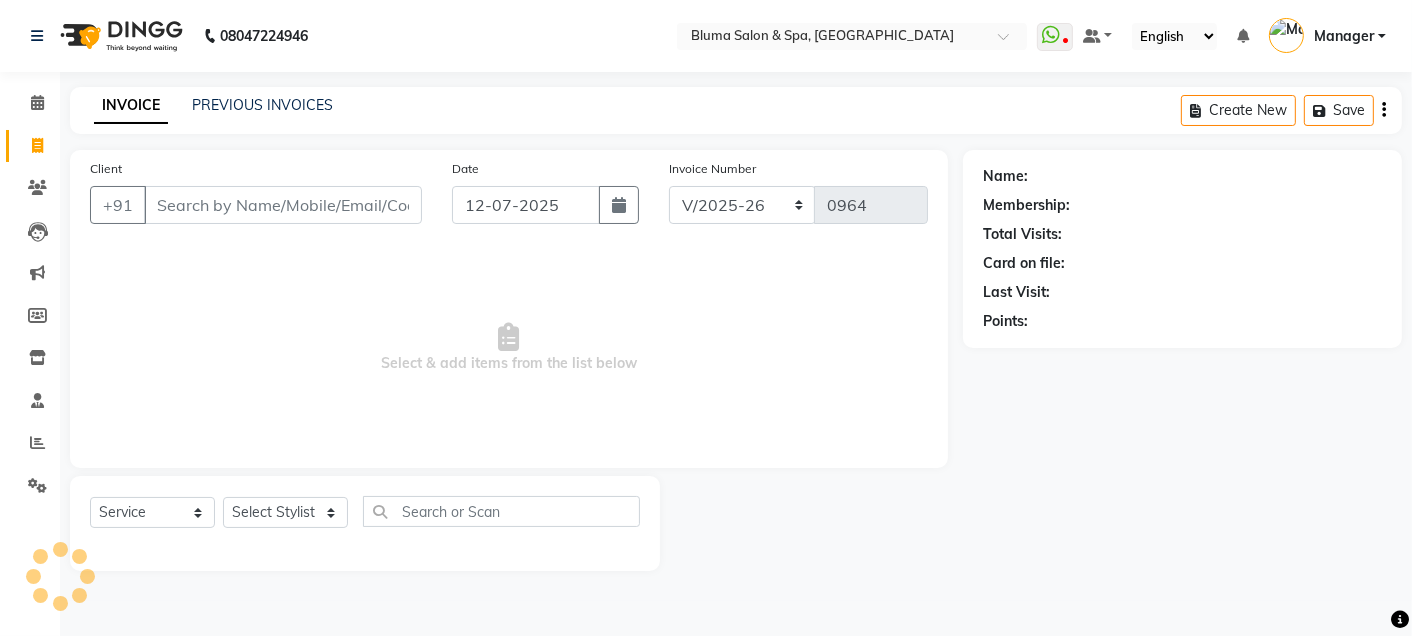 click on "Client" at bounding box center (283, 205) 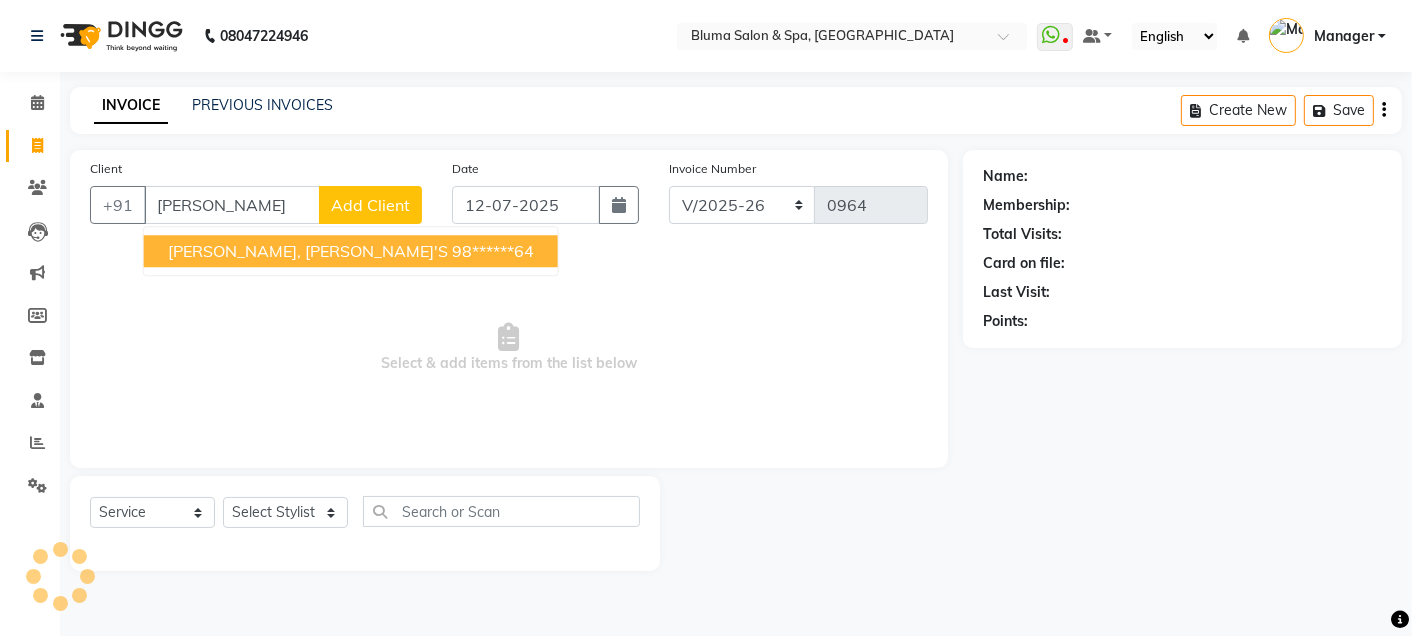 click on "Salima Shaikh, Nasir's" at bounding box center [308, 251] 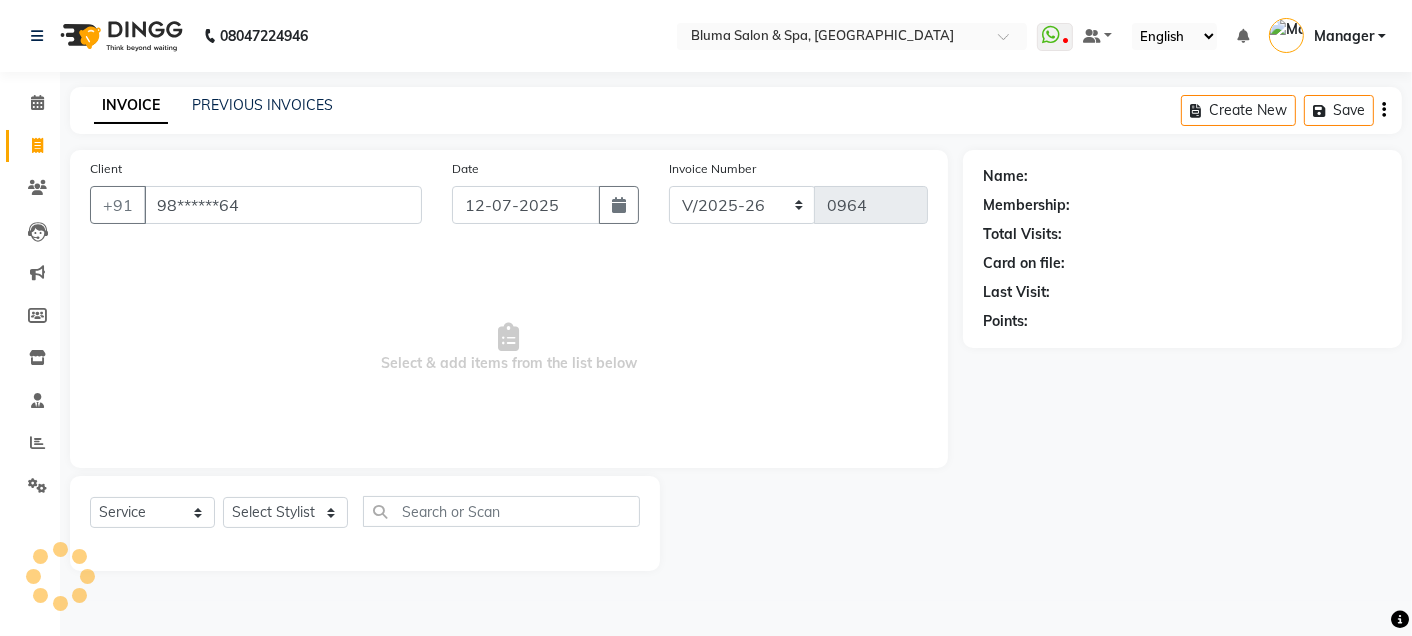 type on "98******64" 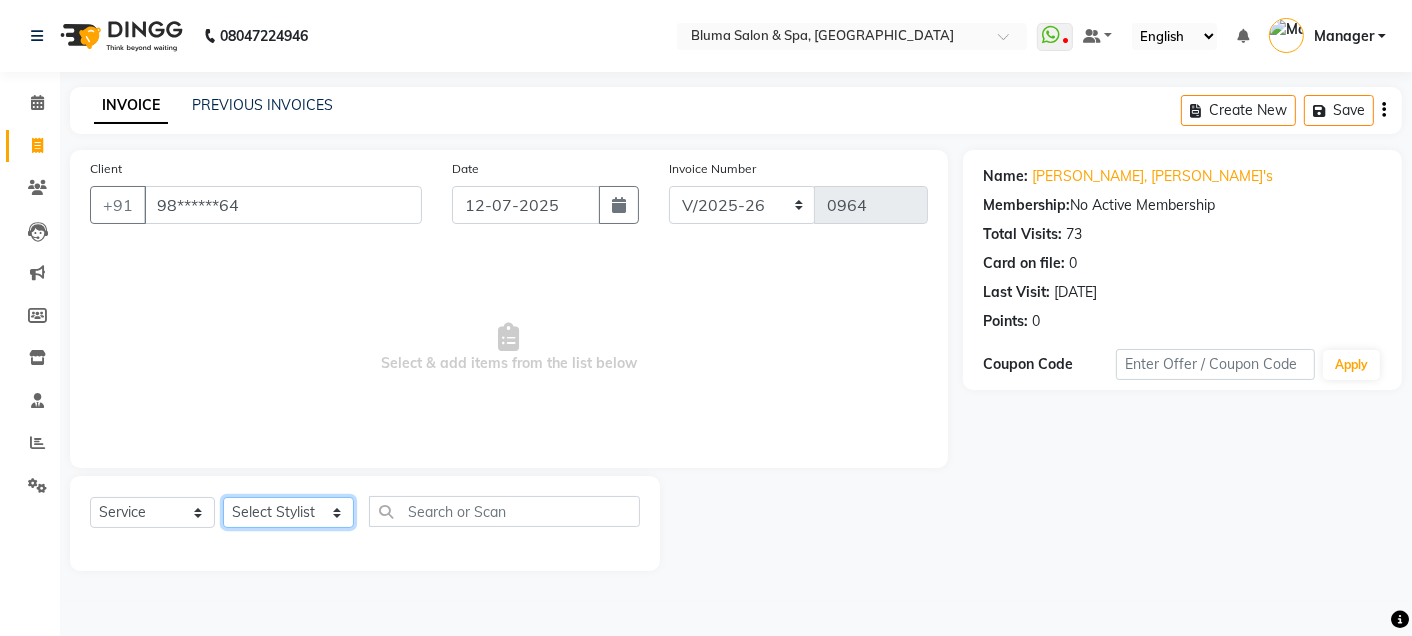 click on "Select Stylist Admin Ajay [PERSON_NAME]  [PERSON_NAME] [PERSON_NAME] Manager [PERSON_NAME] [PERSON_NAME] [PERSON_NAME]  pooja [PERSON_NAME] [PERSON_NAME] [PERSON_NAME] [PERSON_NAME]" 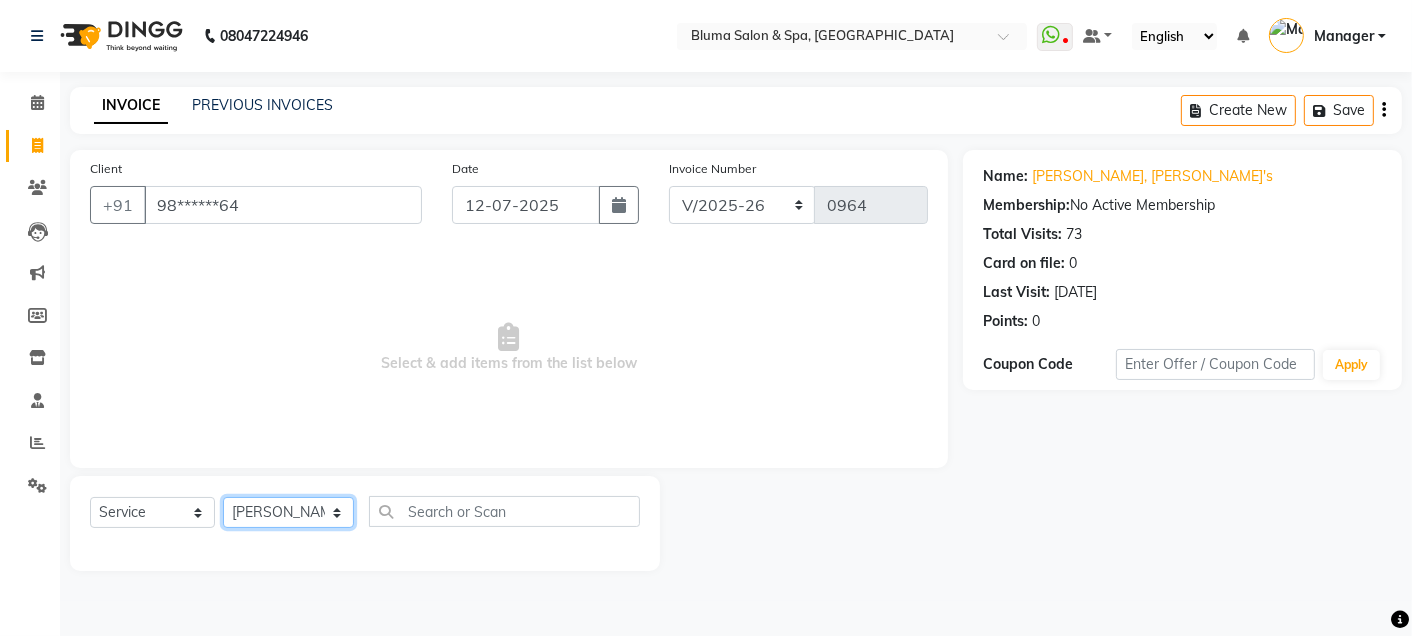 click on "Select Stylist Admin Ajay [PERSON_NAME]  [PERSON_NAME] [PERSON_NAME] Manager [PERSON_NAME] [PERSON_NAME] [PERSON_NAME]  pooja [PERSON_NAME] [PERSON_NAME] [PERSON_NAME] [PERSON_NAME]" 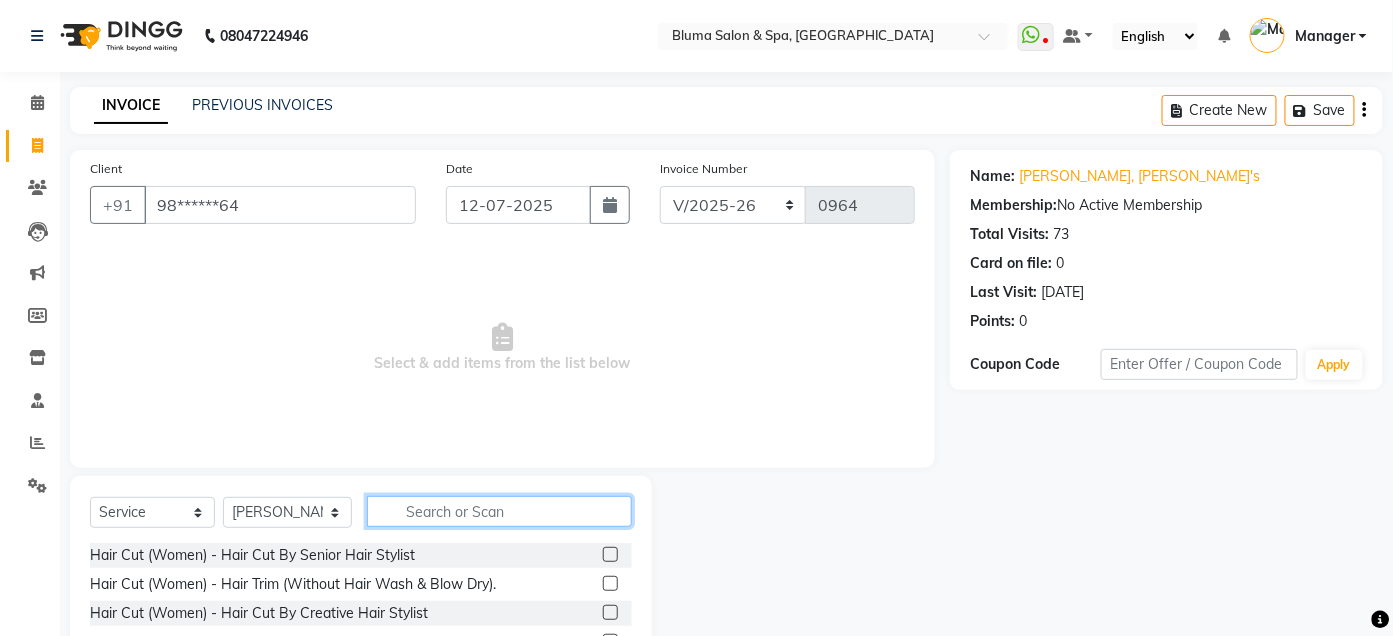 click 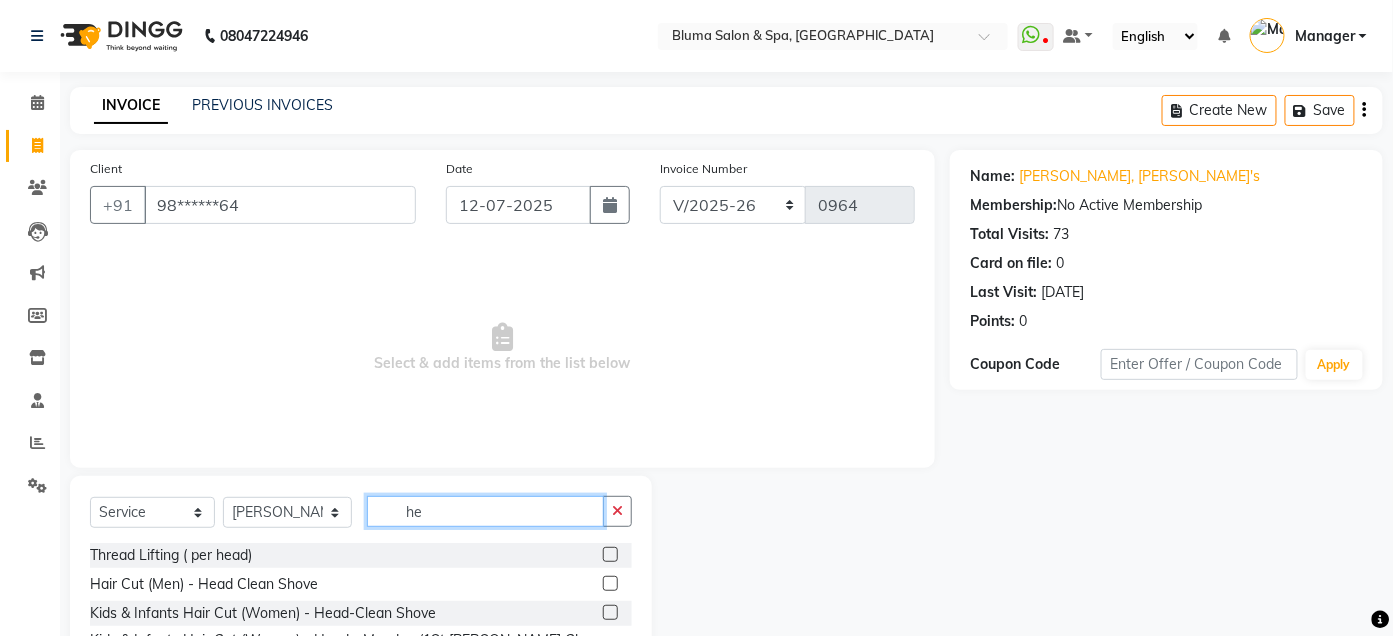 type on "h" 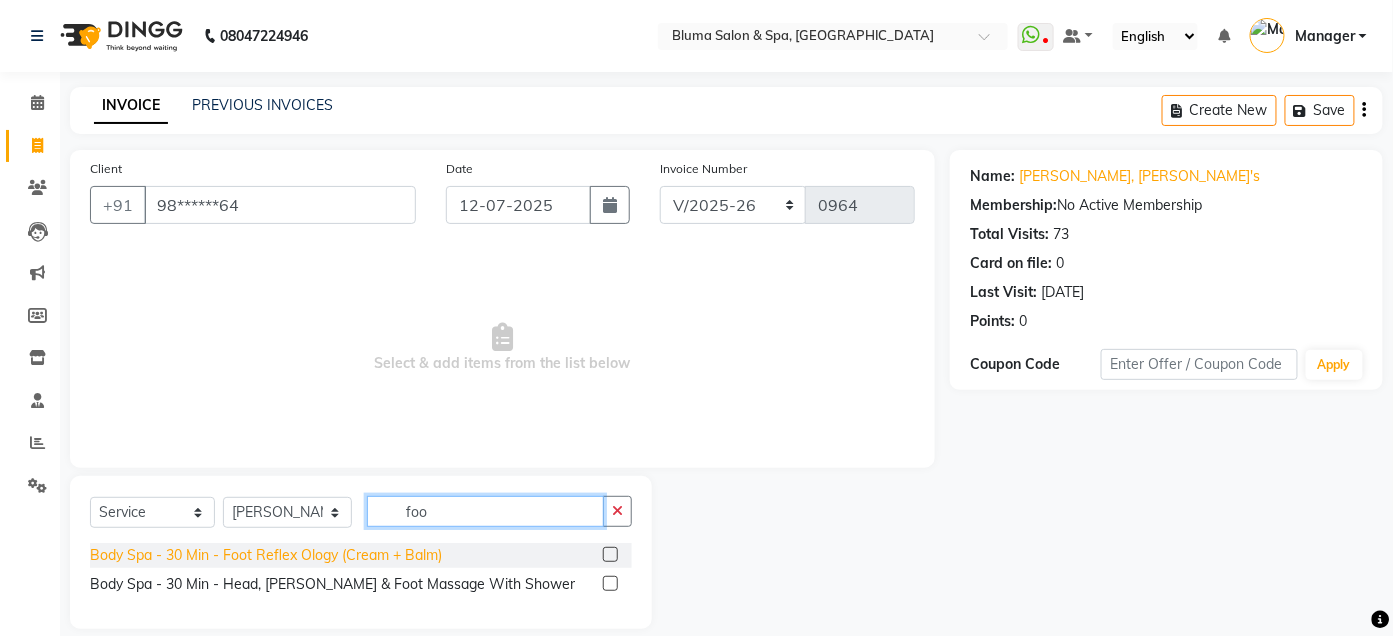 type on "foo" 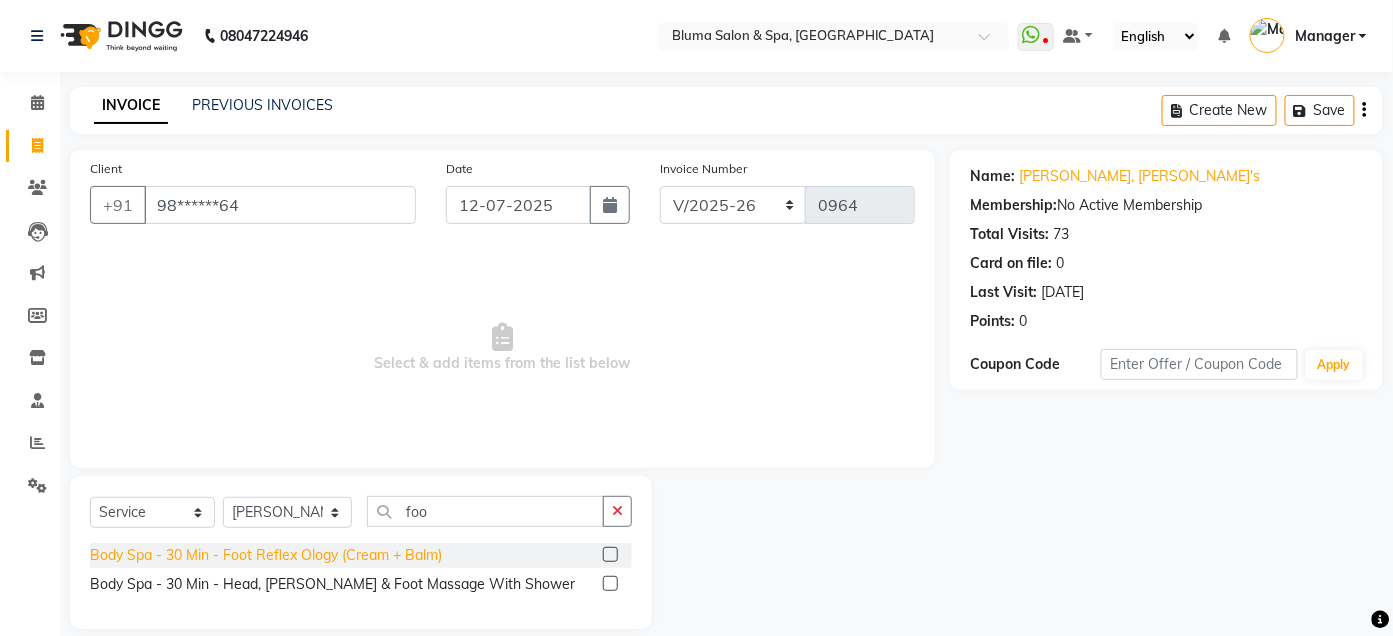 click on "Body Spa - 30 Min -  Foot Reflex Ology (Cream + Balm)" 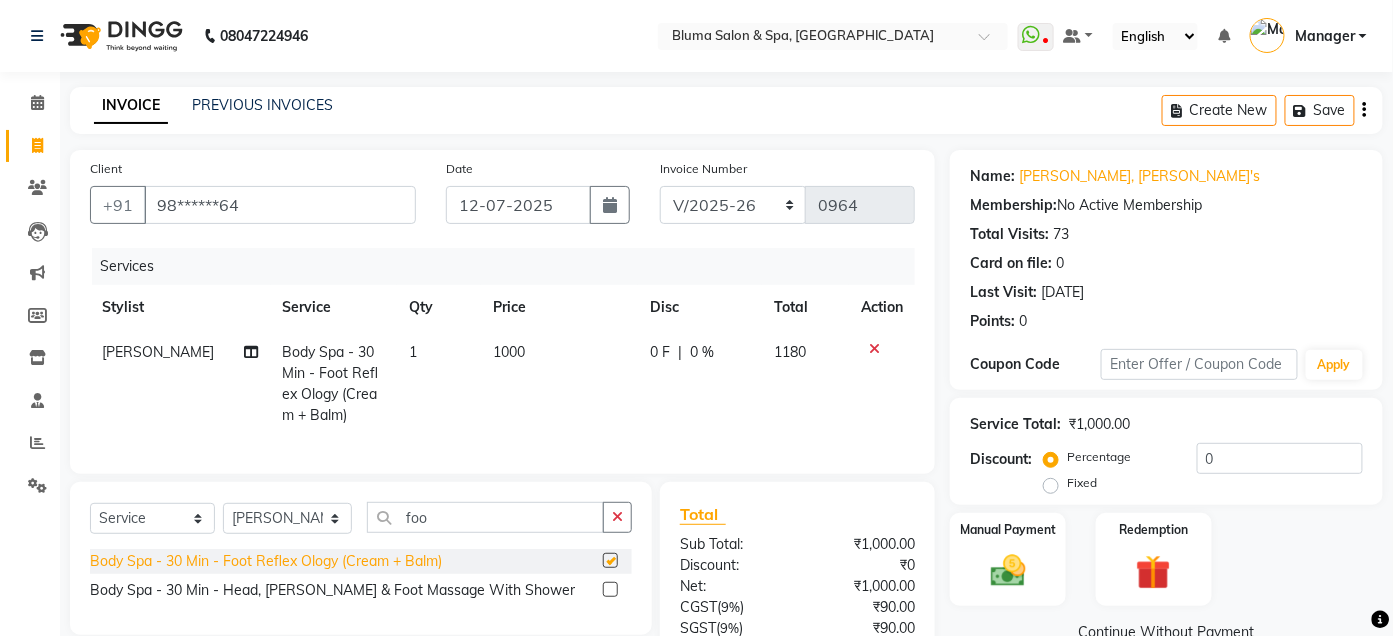 checkbox on "false" 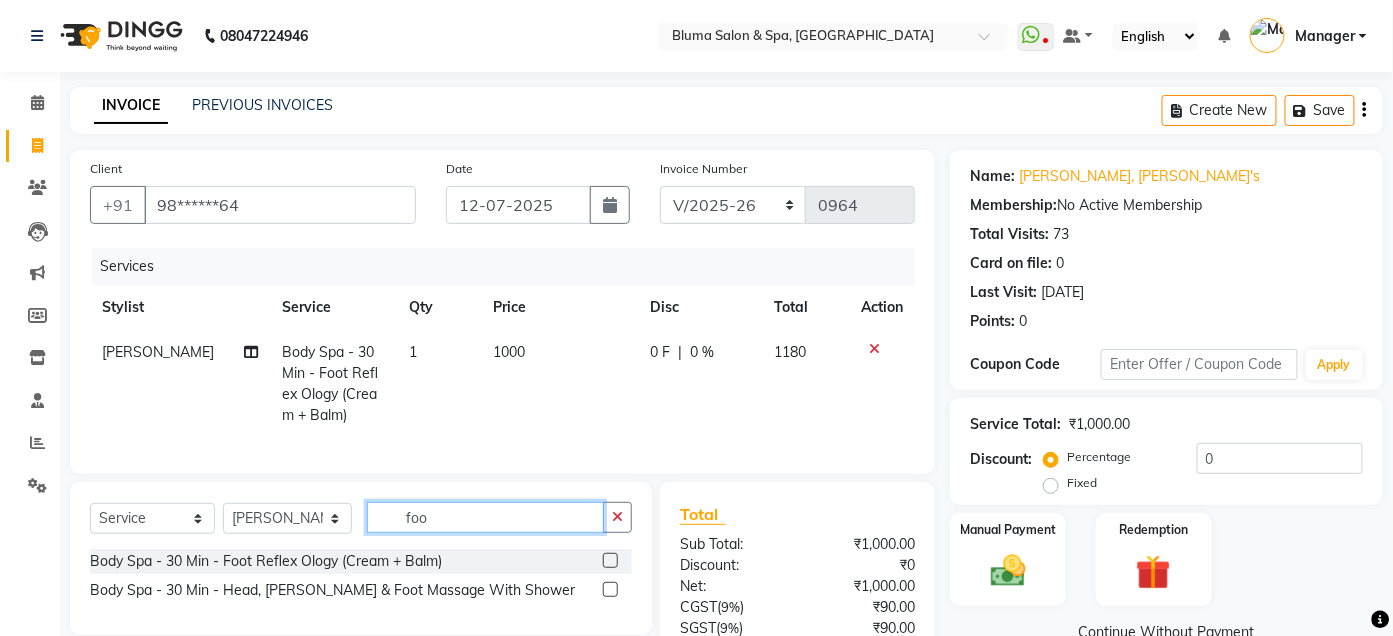 click on "foo" 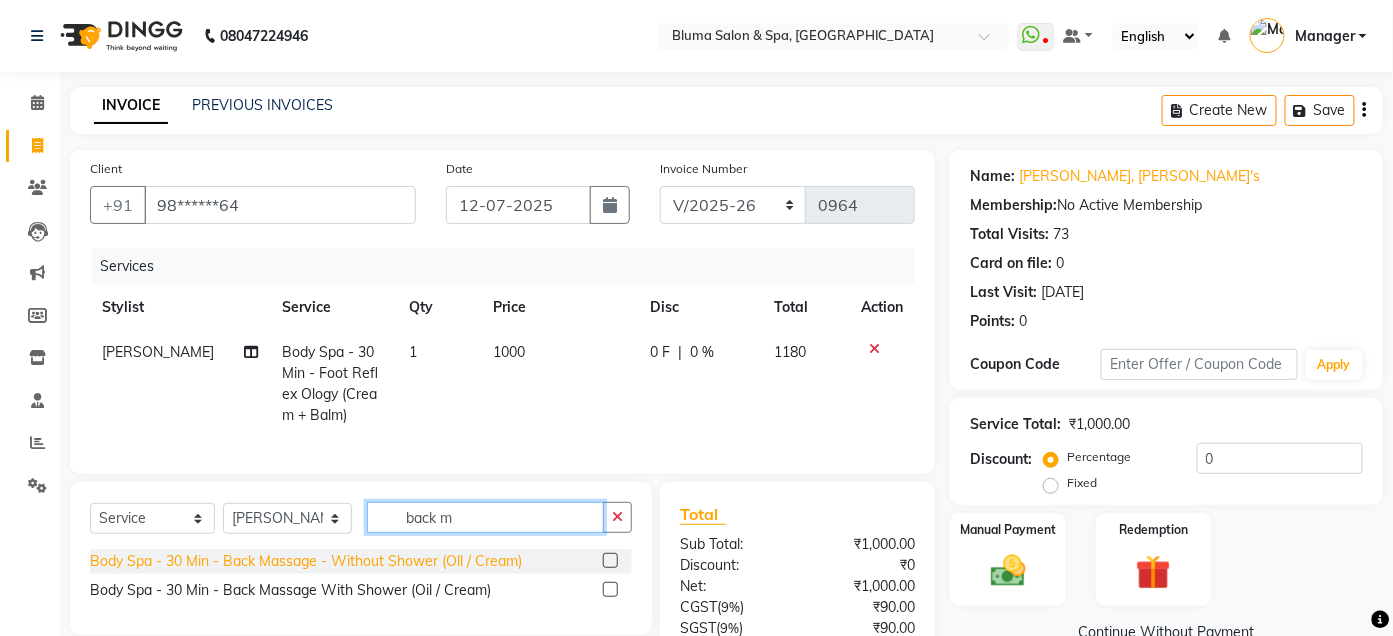 type on "back m" 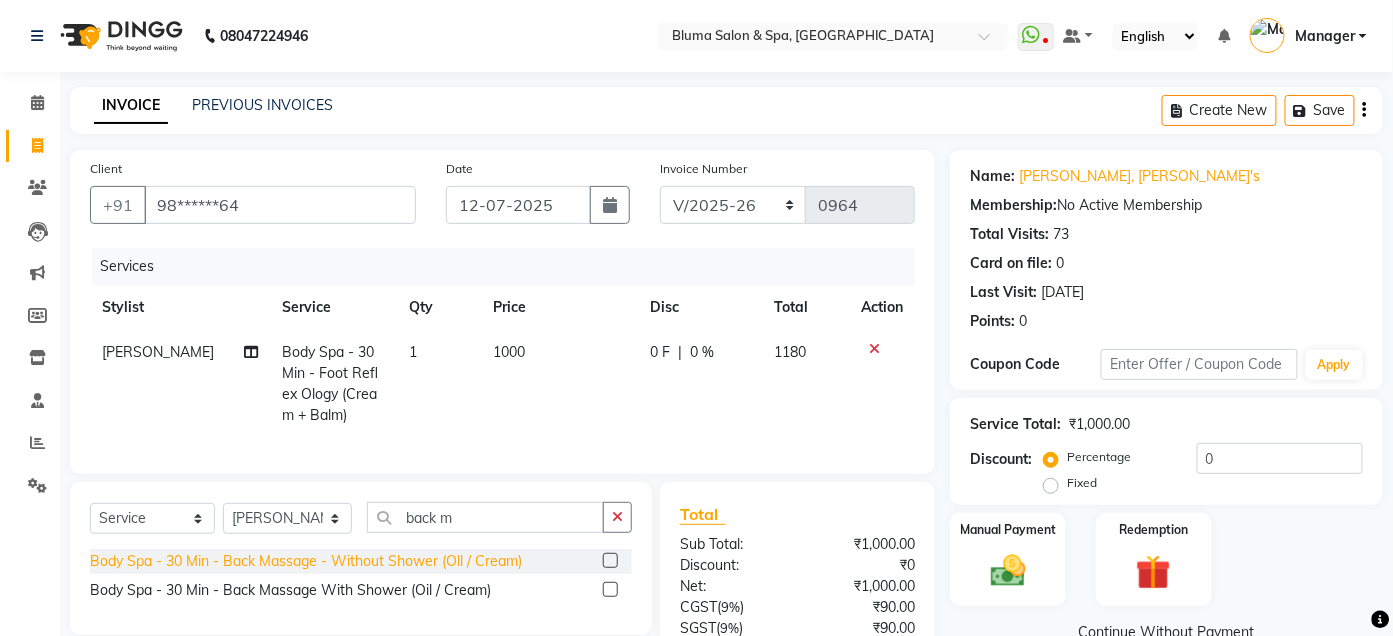 click on "Body Spa - 30 Min - Back Massage - Without Shower (Oll / Cream)" 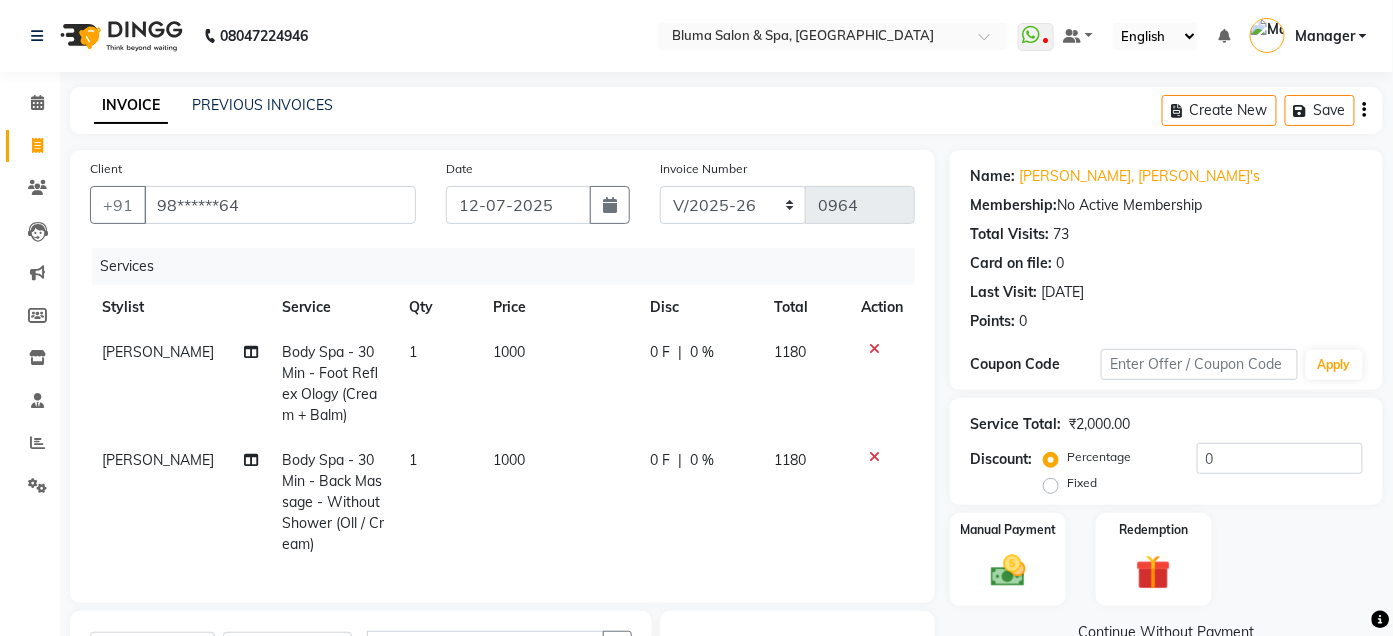 checkbox on "false" 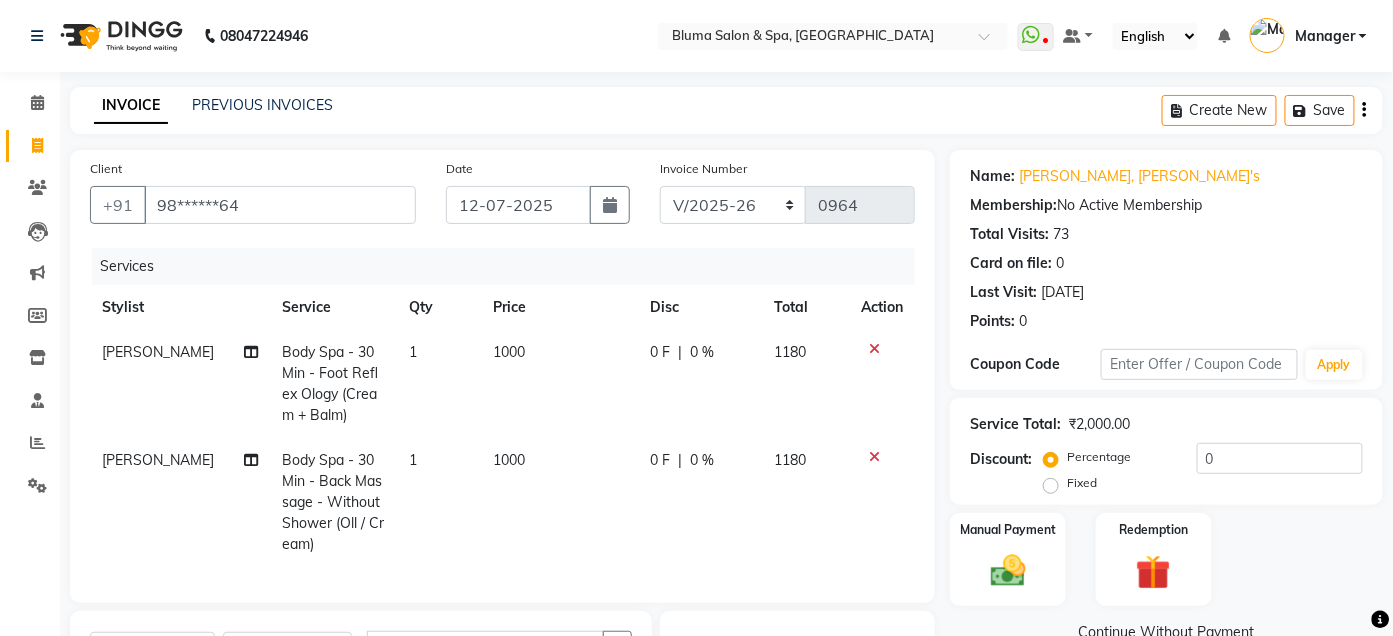 click on "1000" 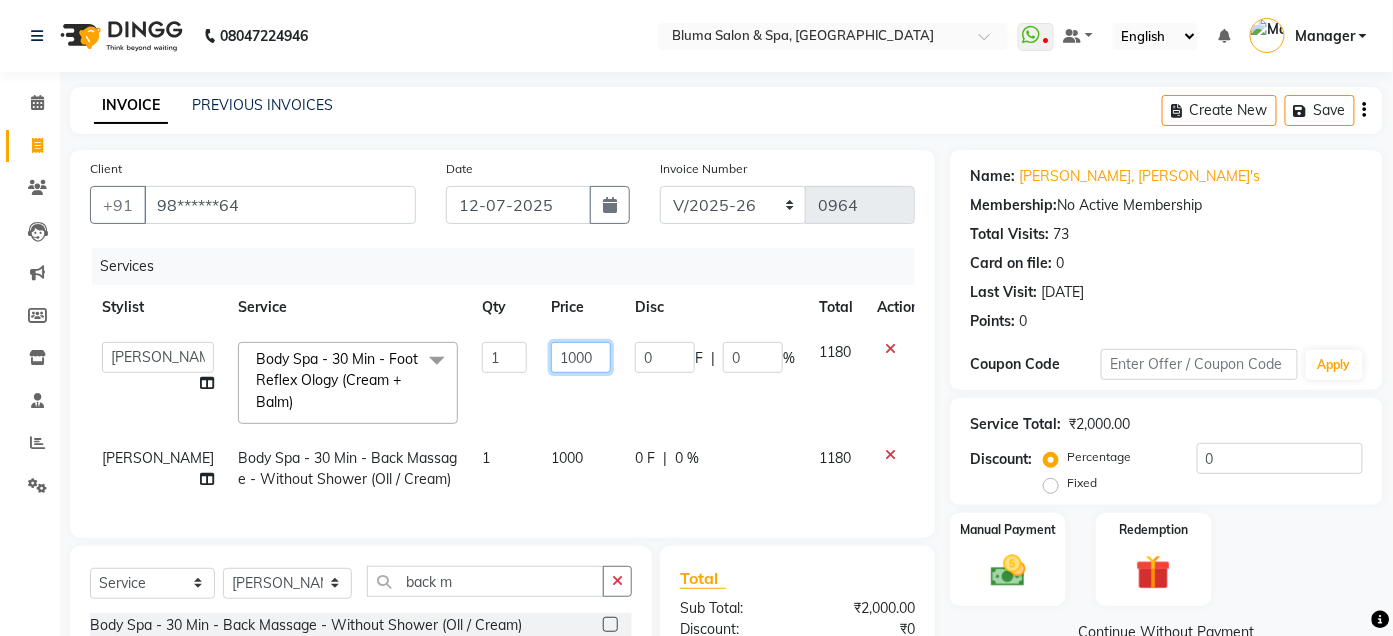 click on "1000" 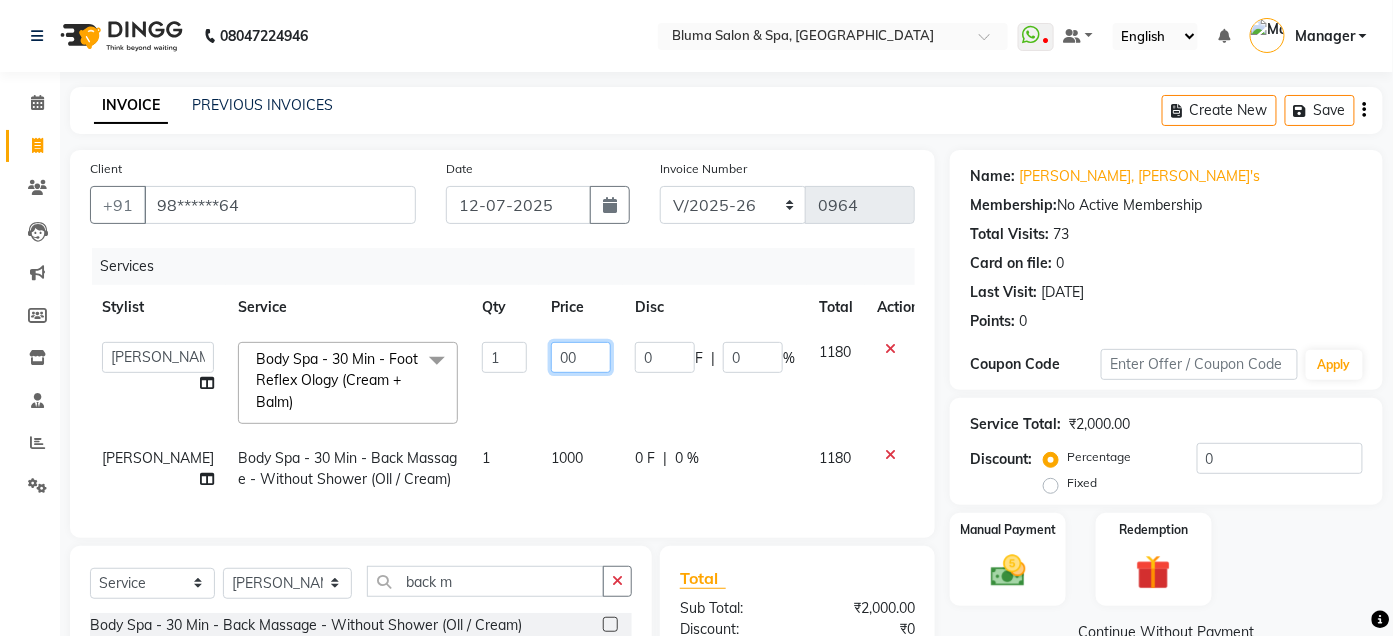 type on "500" 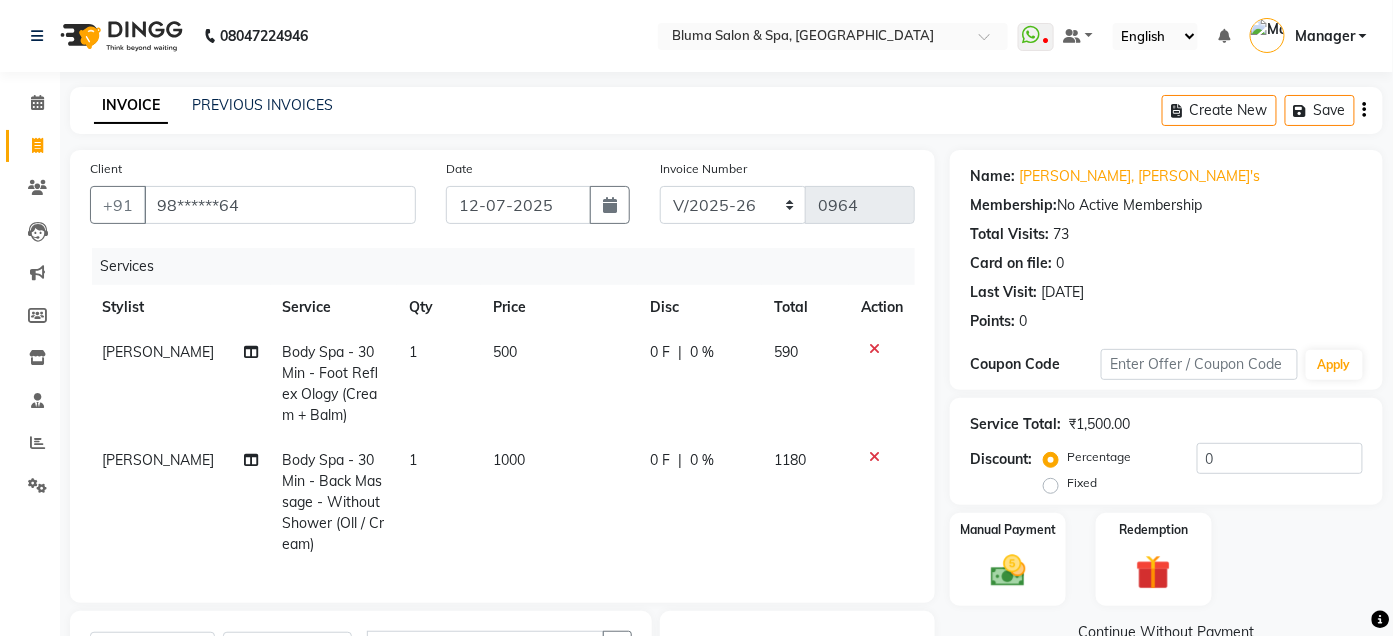 click on "1000" 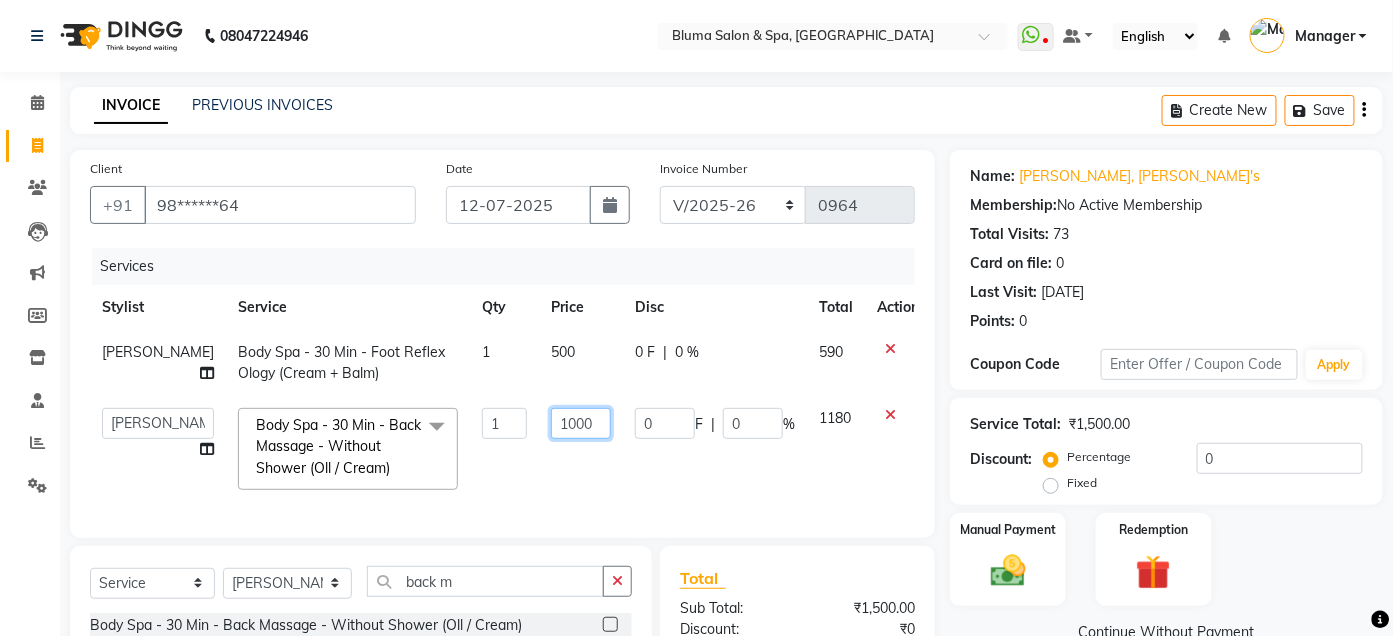 click on "1000" 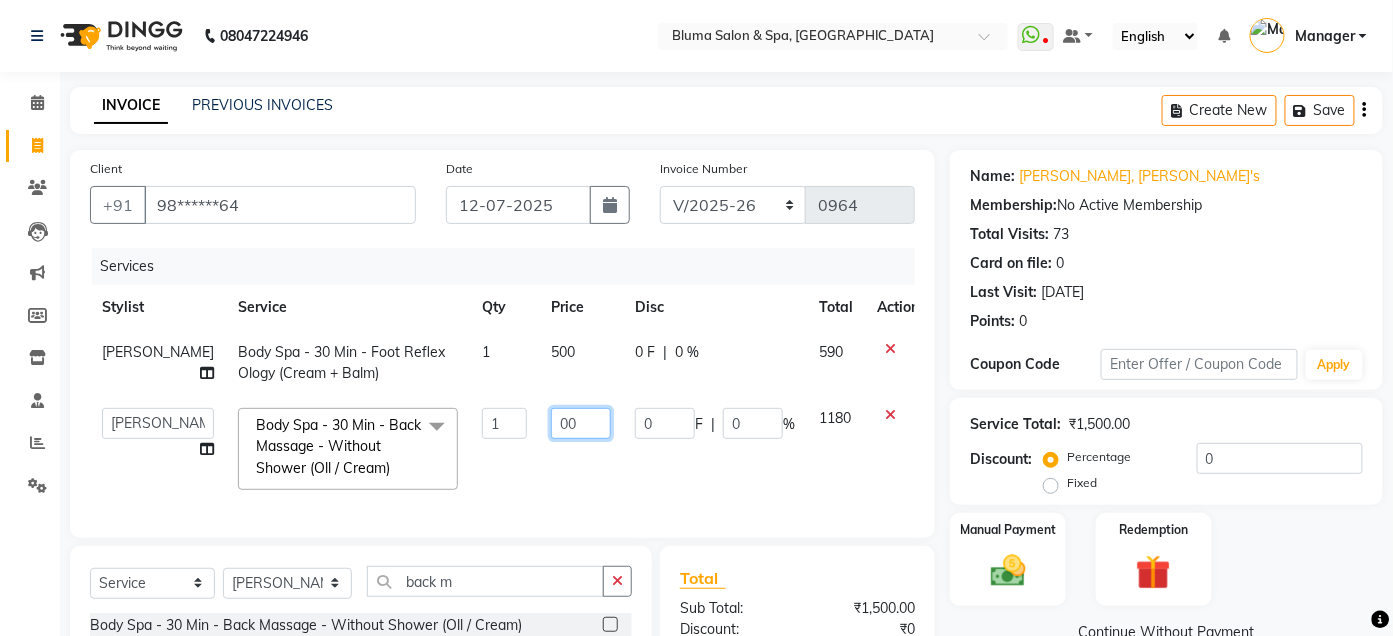 type on "800" 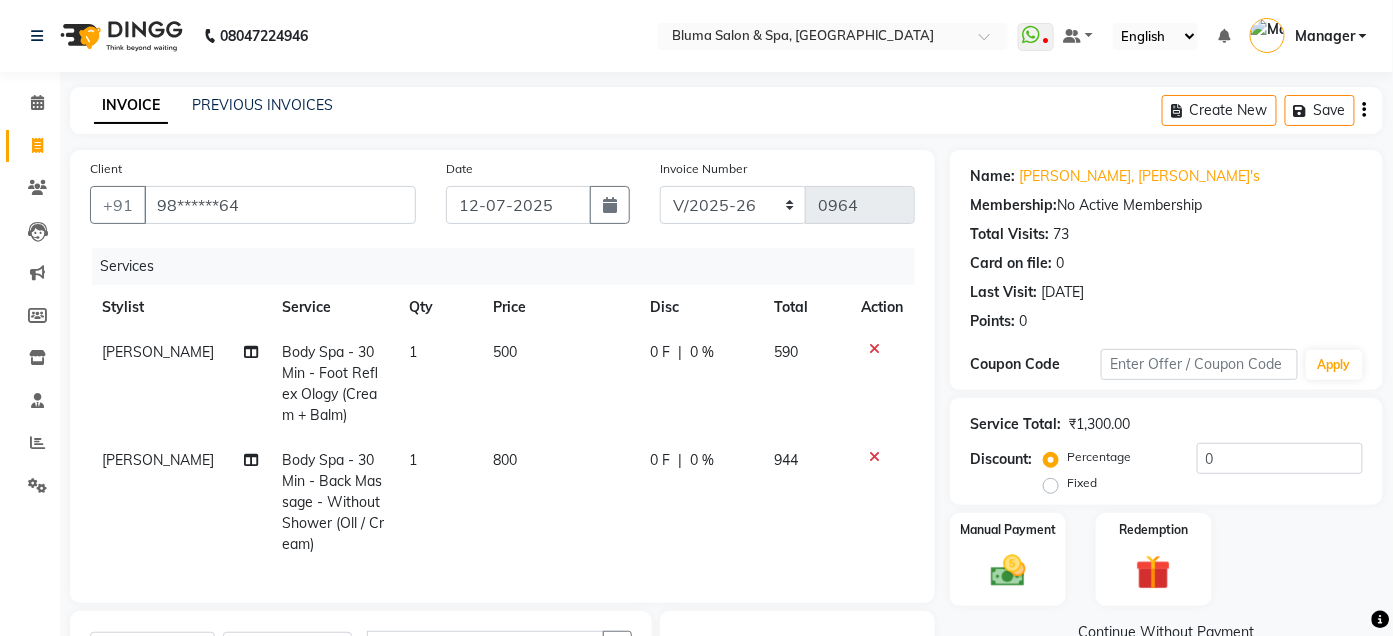 click on "800" 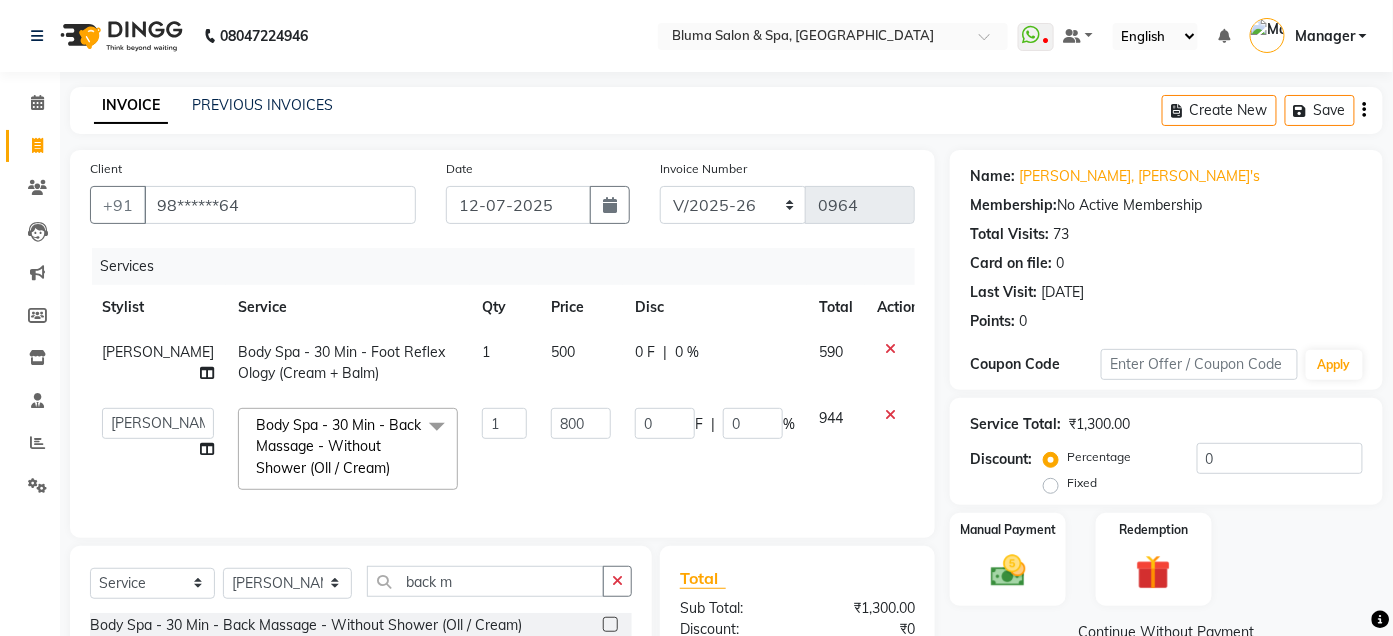 click 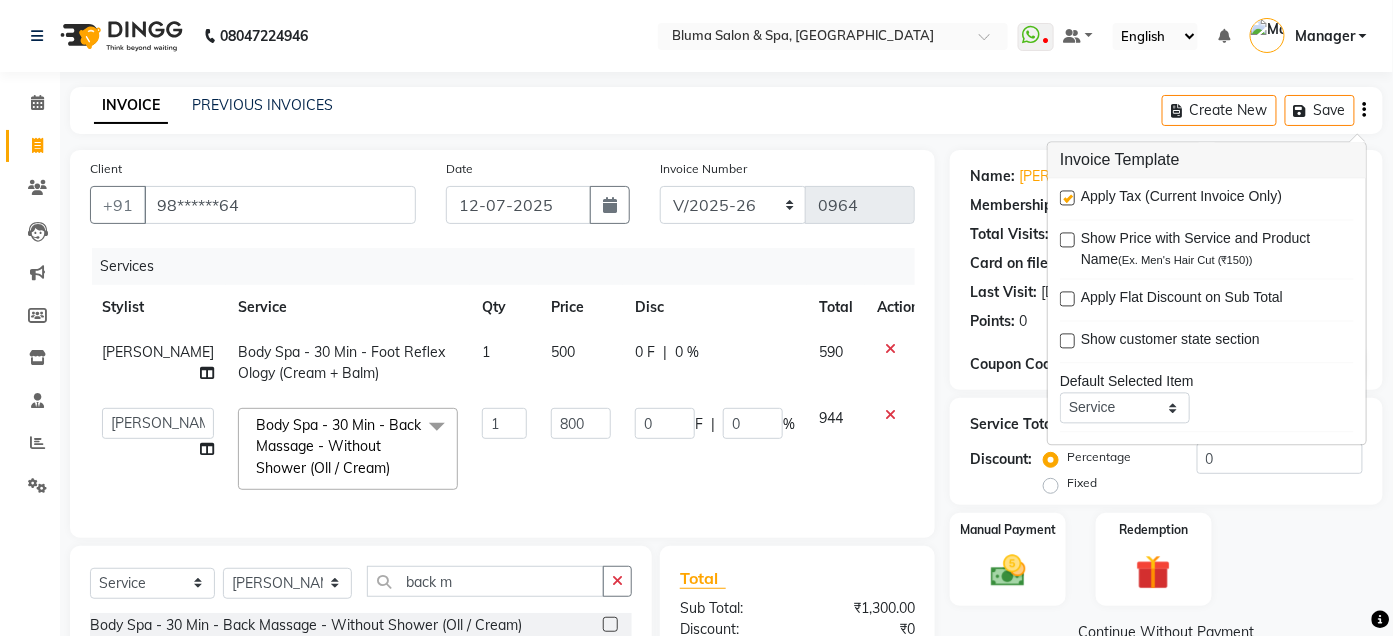 click 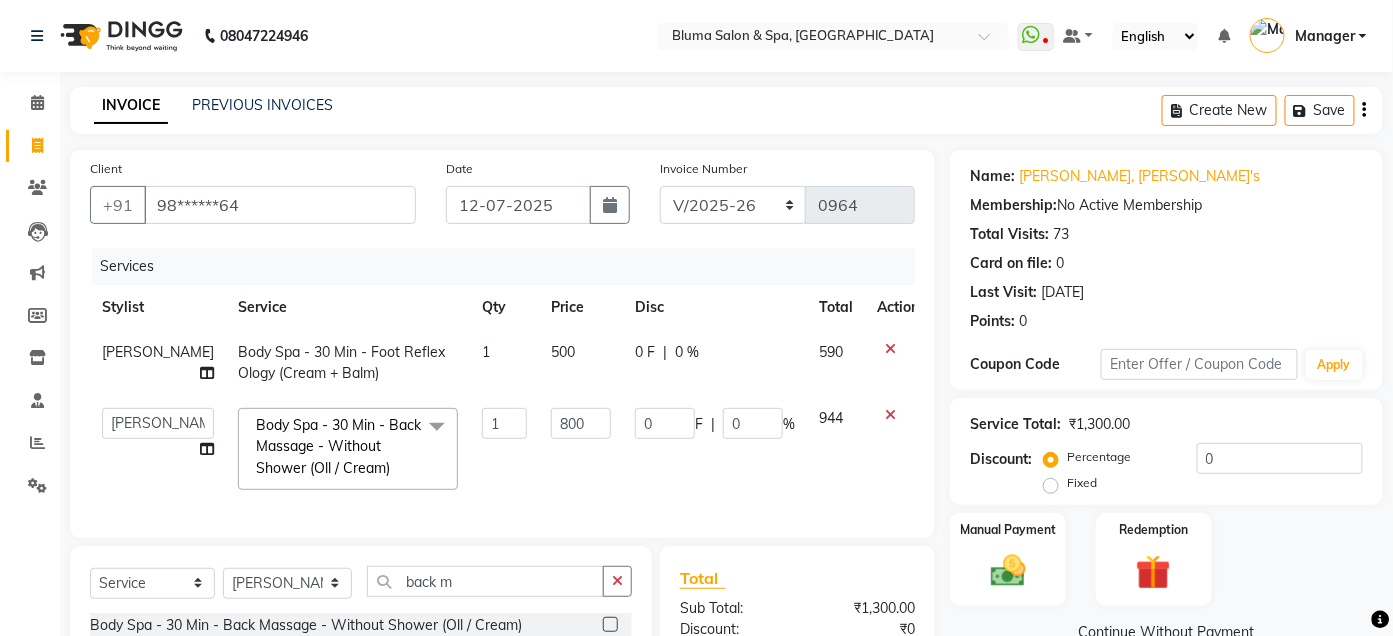 click 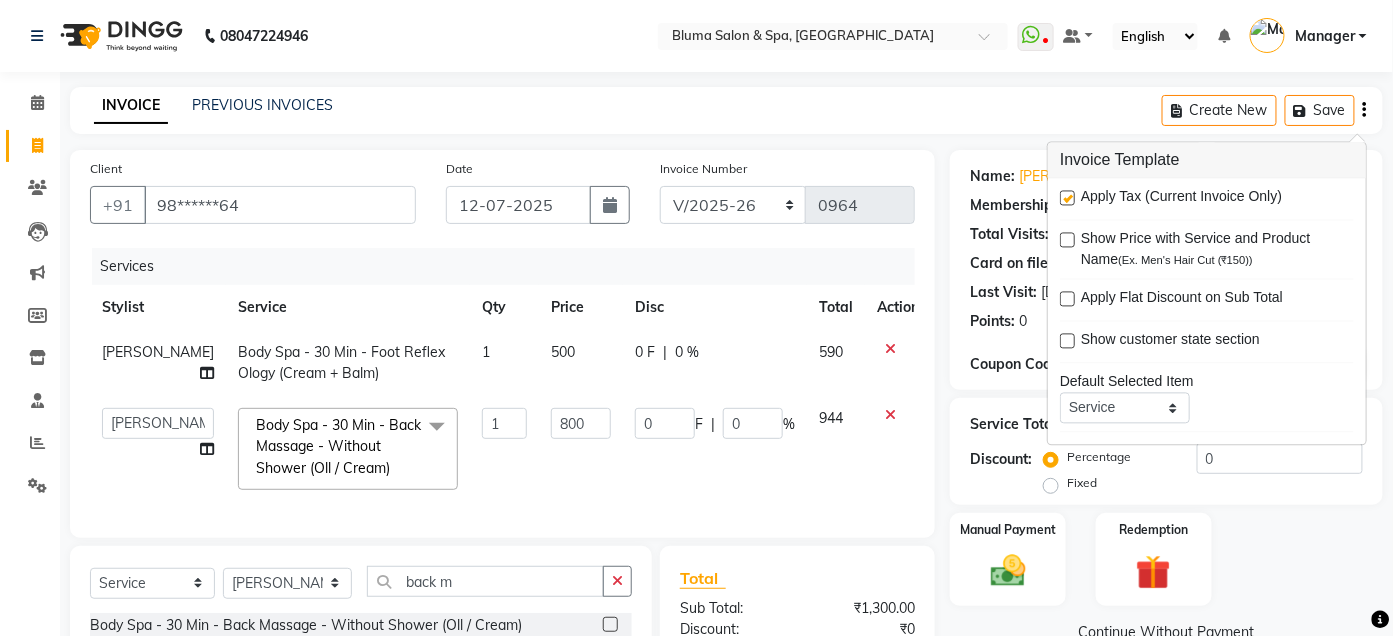 click at bounding box center [1067, 198] 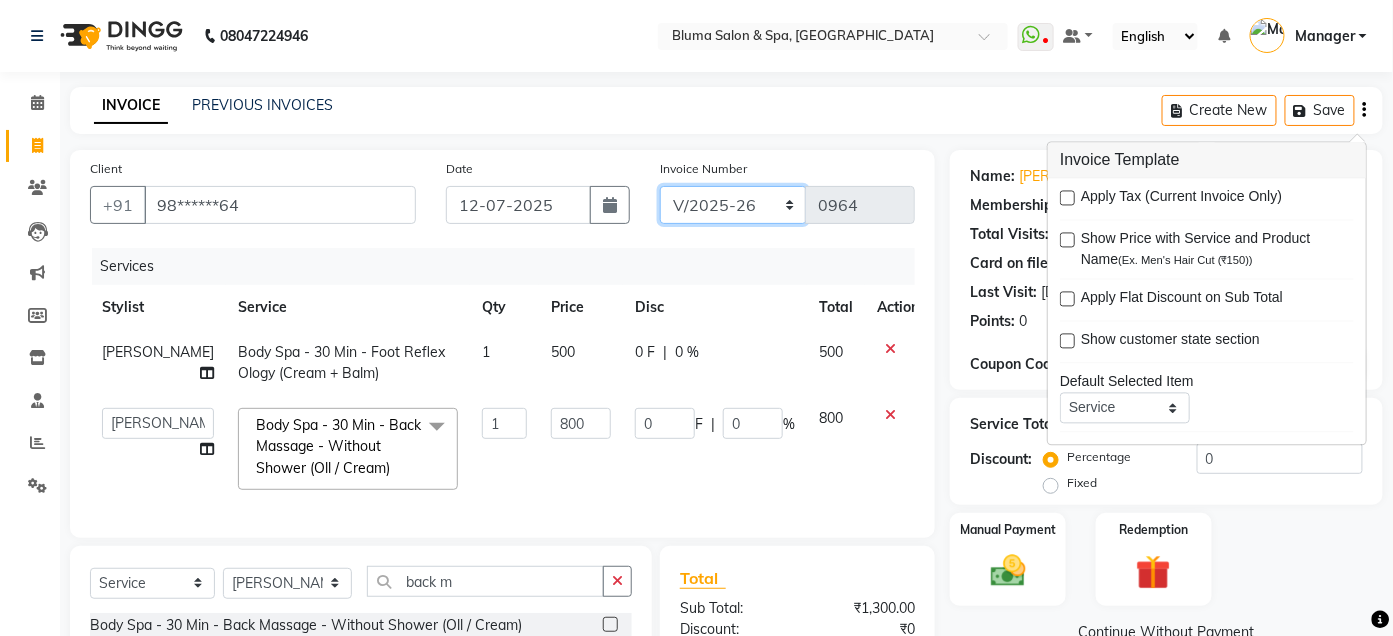 click on "ALN/2025-26 AL/2025-26 BKN/2025-26 BK/2025-26 V/2025 V/2025-26" 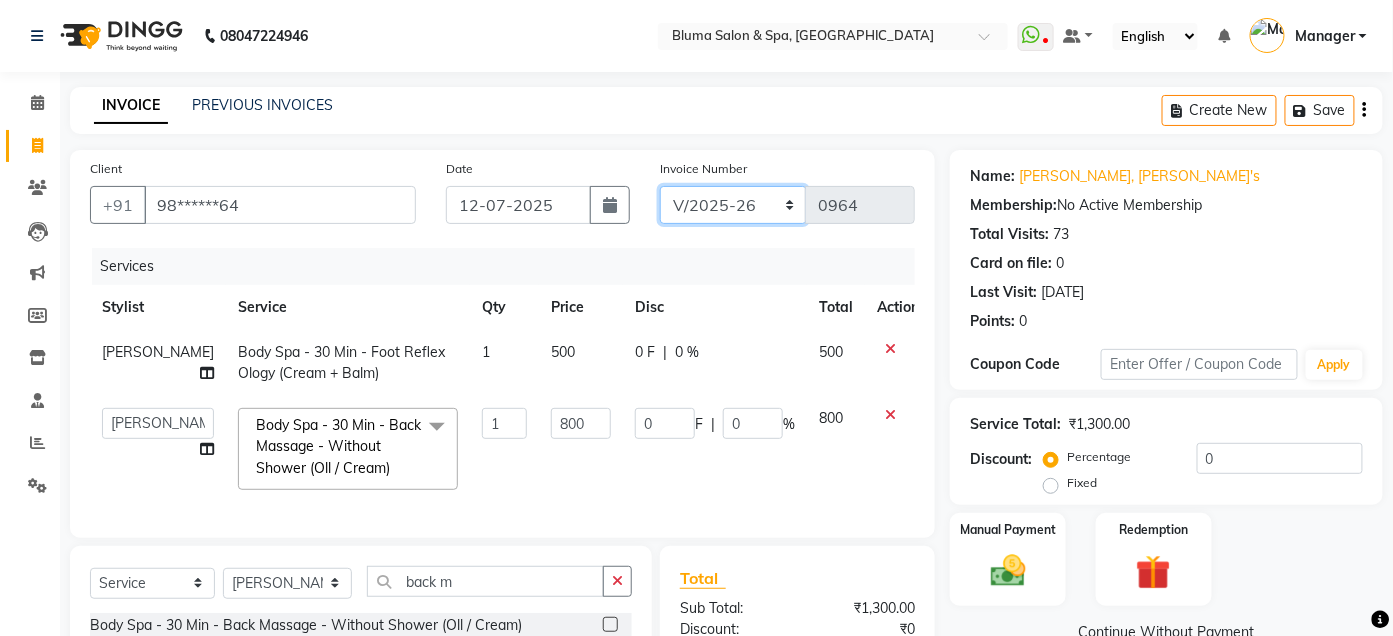 select on "7730" 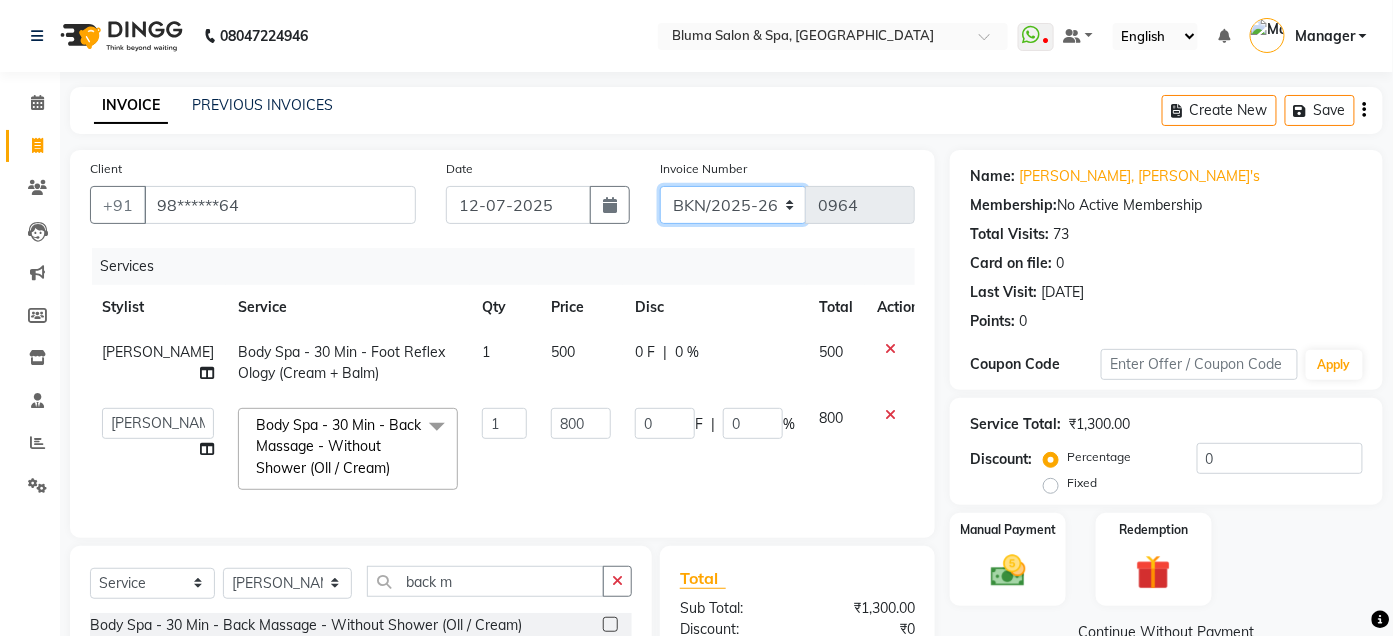 click on "ALN/2025-26 AL/2025-26 BKN/2025-26 BK/2025-26 V/2025 V/2025-26" 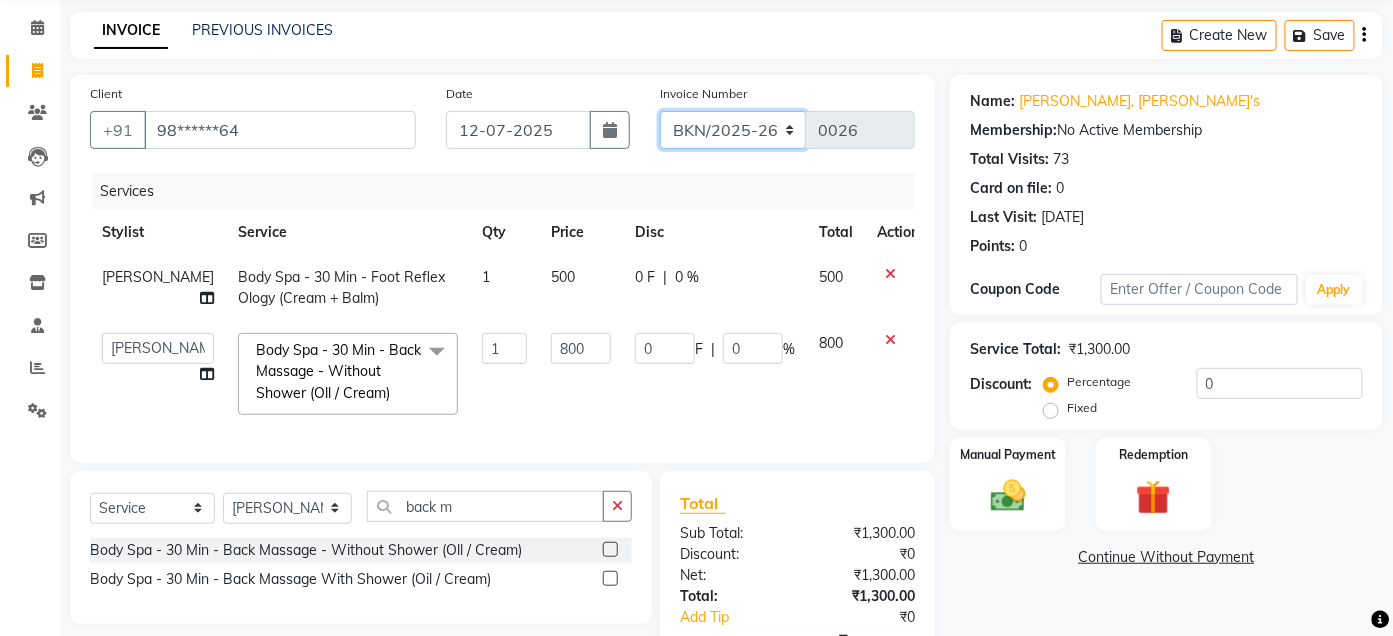 scroll, scrollTop: 0, scrollLeft: 0, axis: both 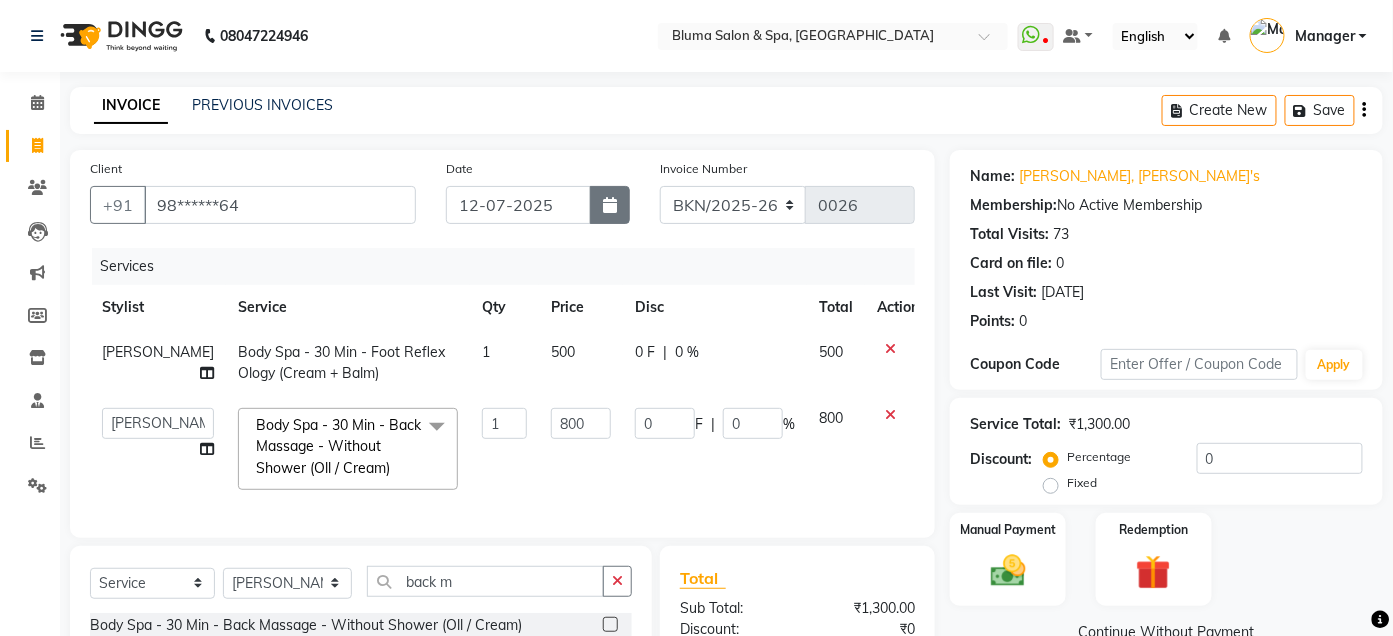 click 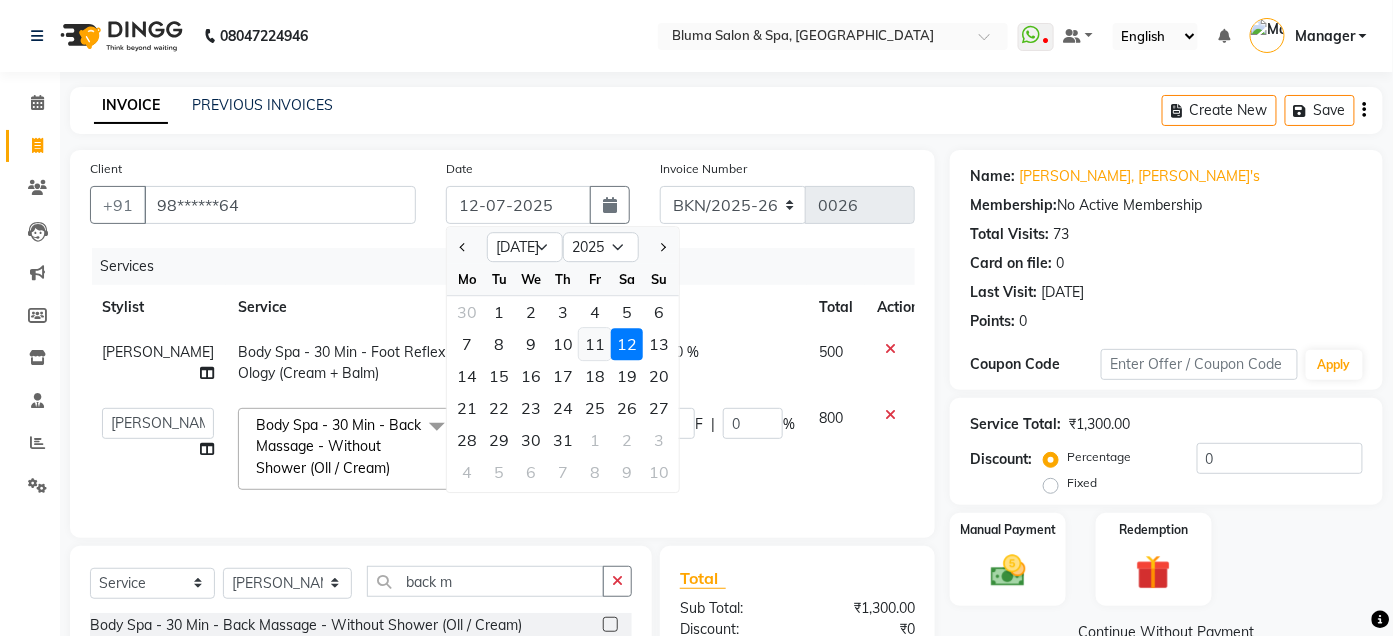 click on "11" 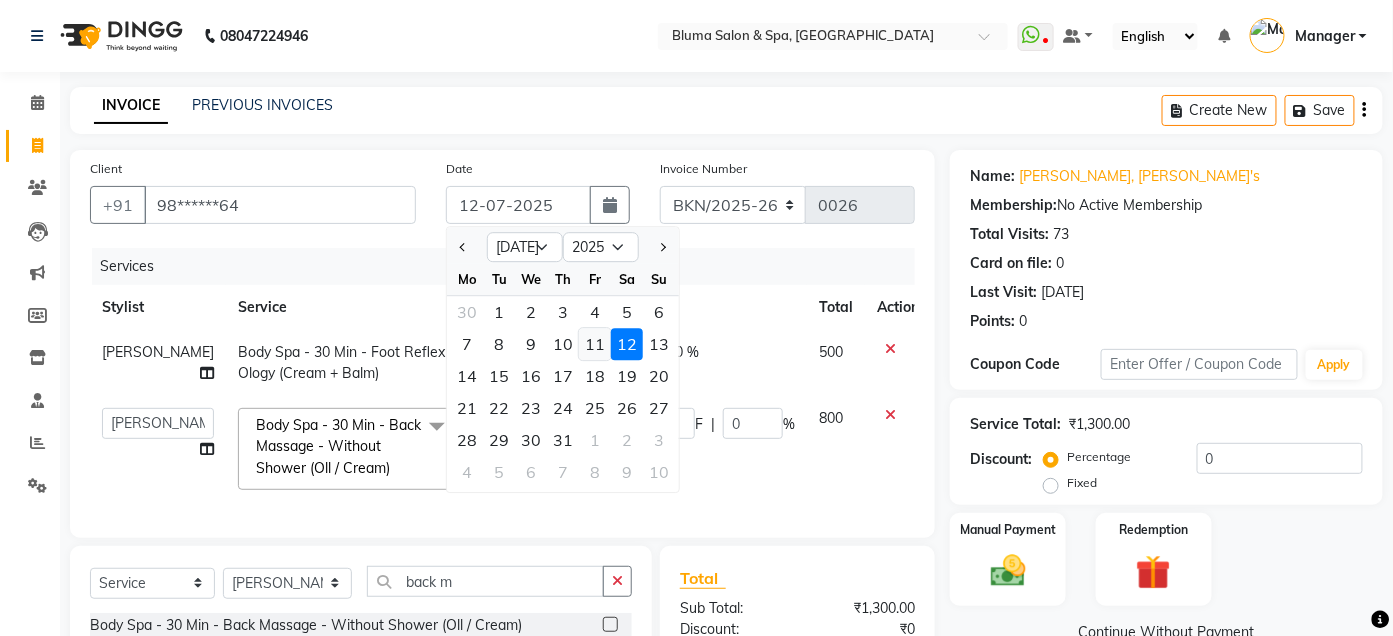 type on "[DATE]" 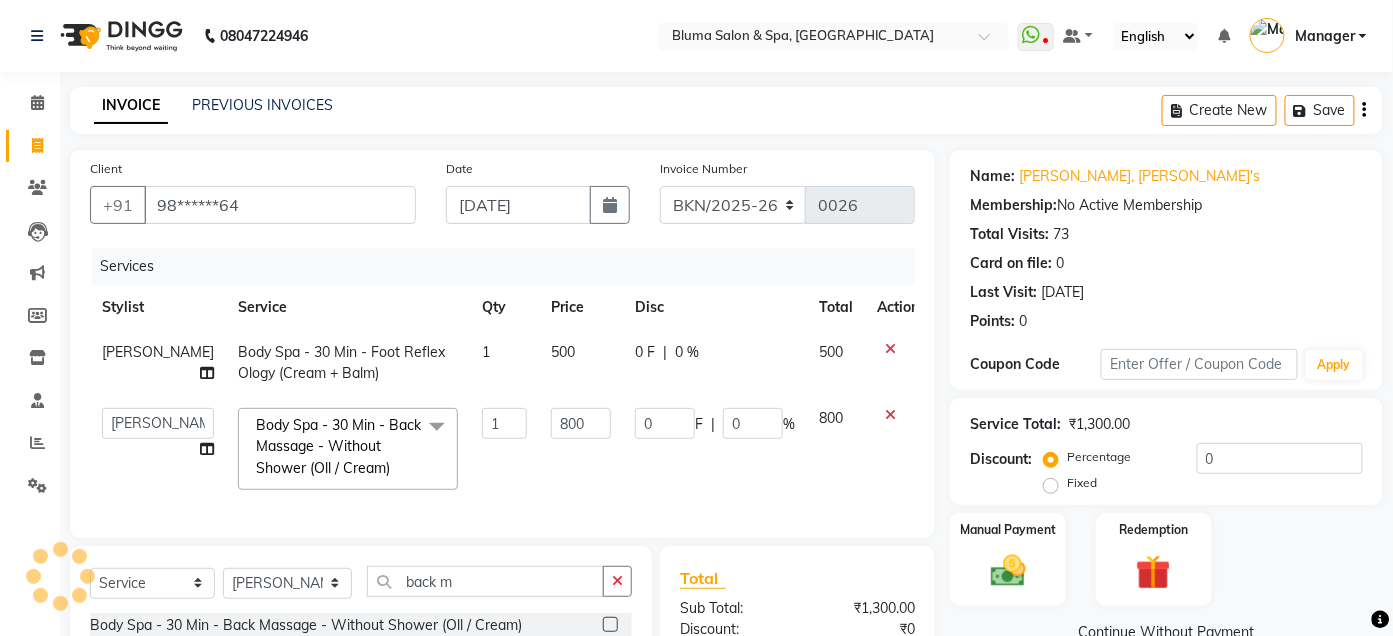 type on "0964" 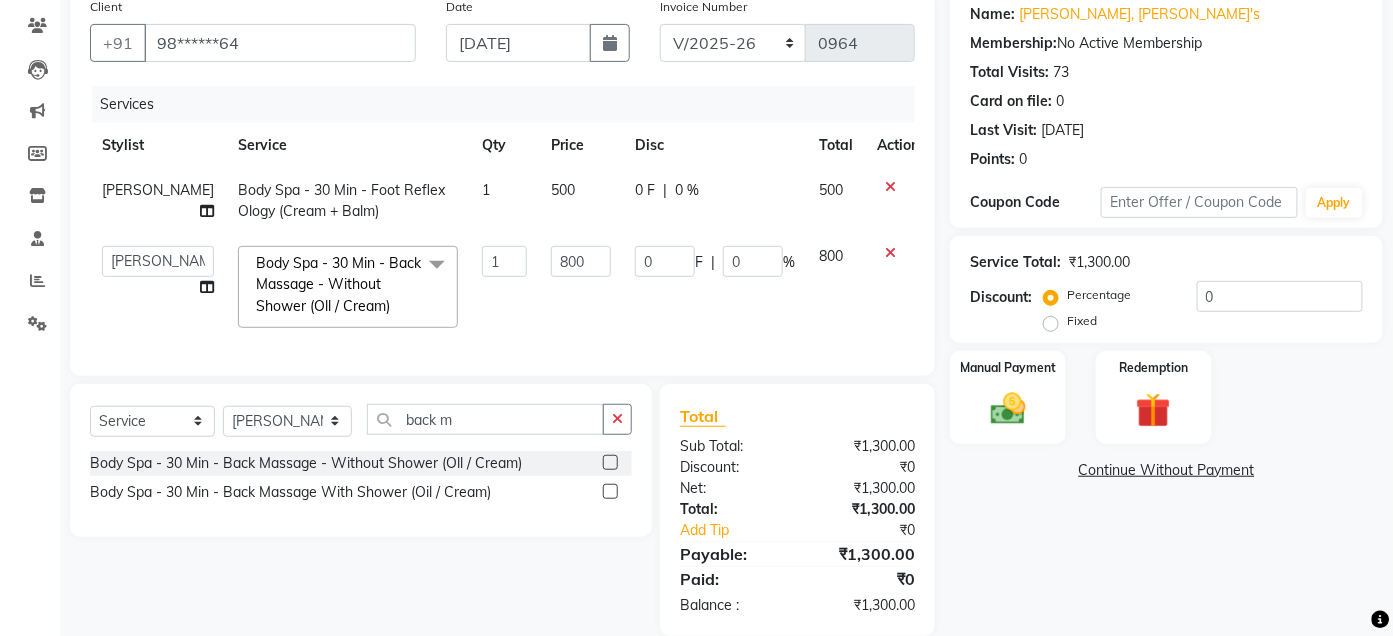 scroll, scrollTop: 209, scrollLeft: 0, axis: vertical 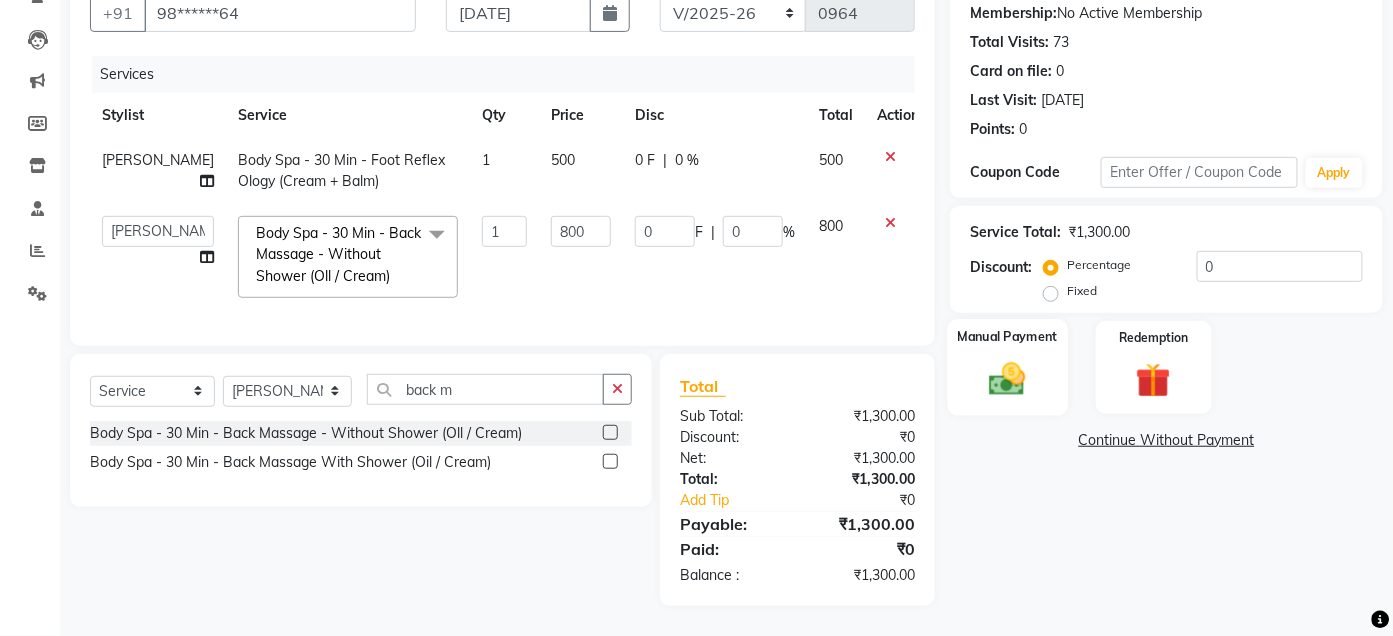 click 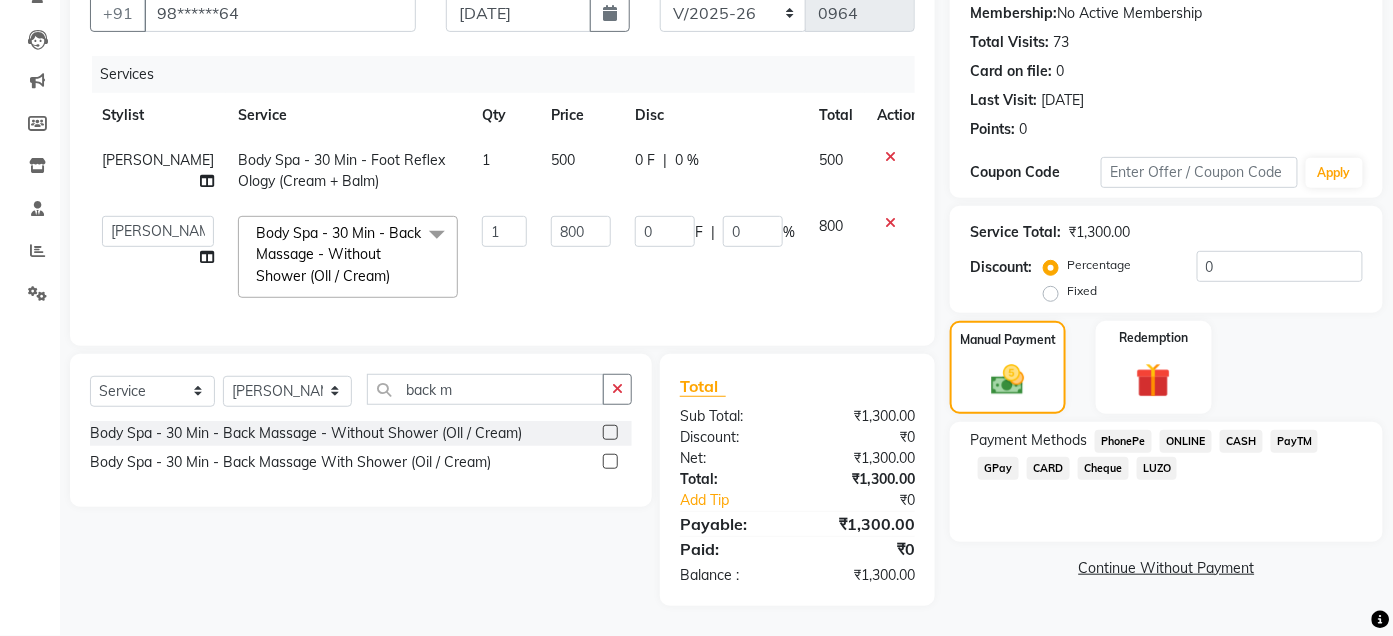 click on "CASH" 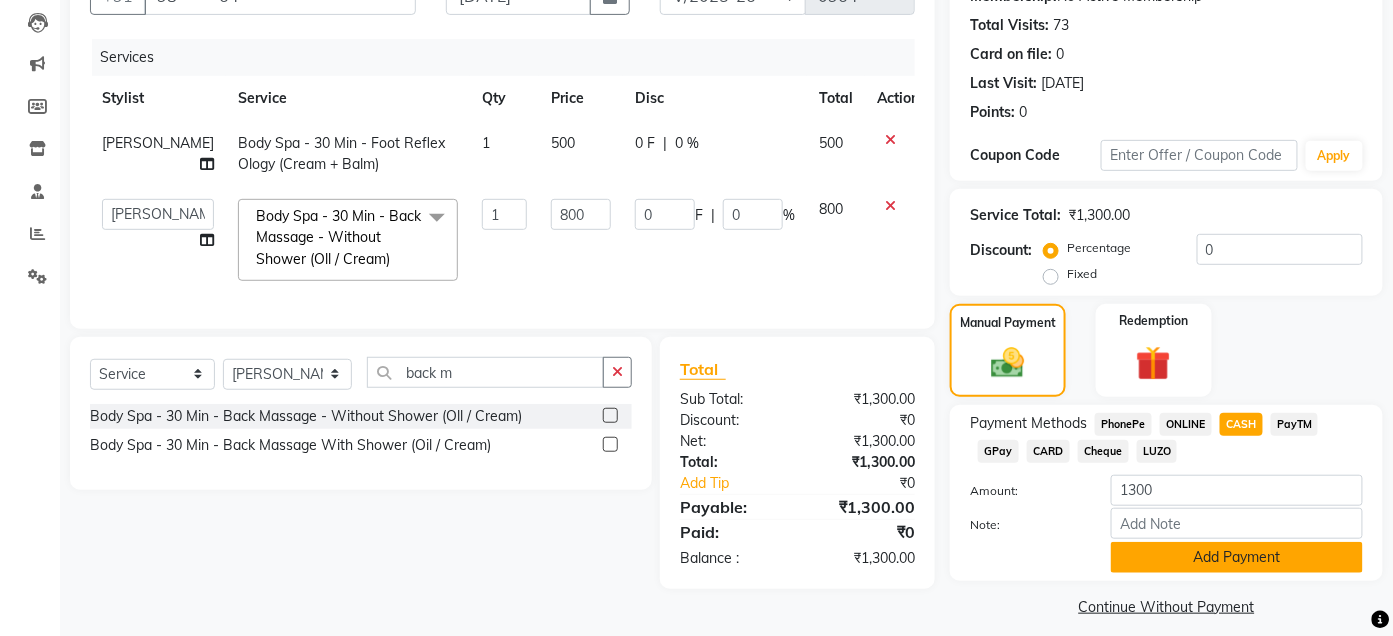 click on "Add Payment" 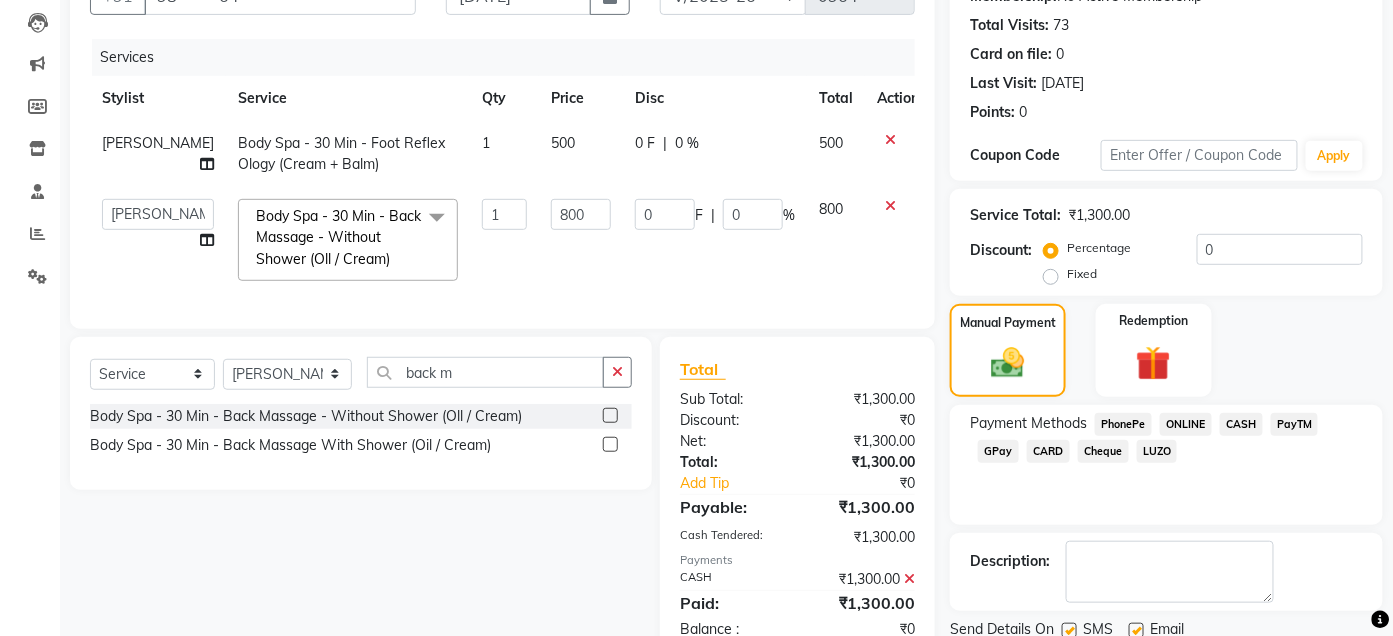 scroll, scrollTop: 282, scrollLeft: 0, axis: vertical 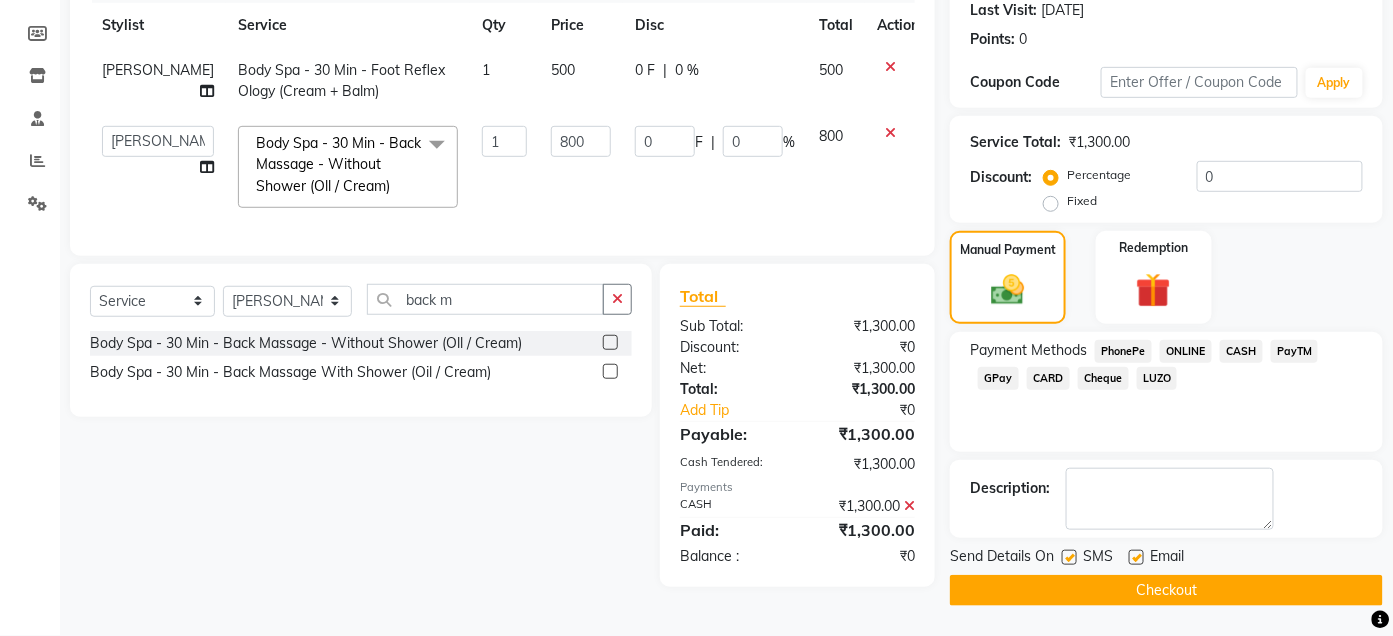 click 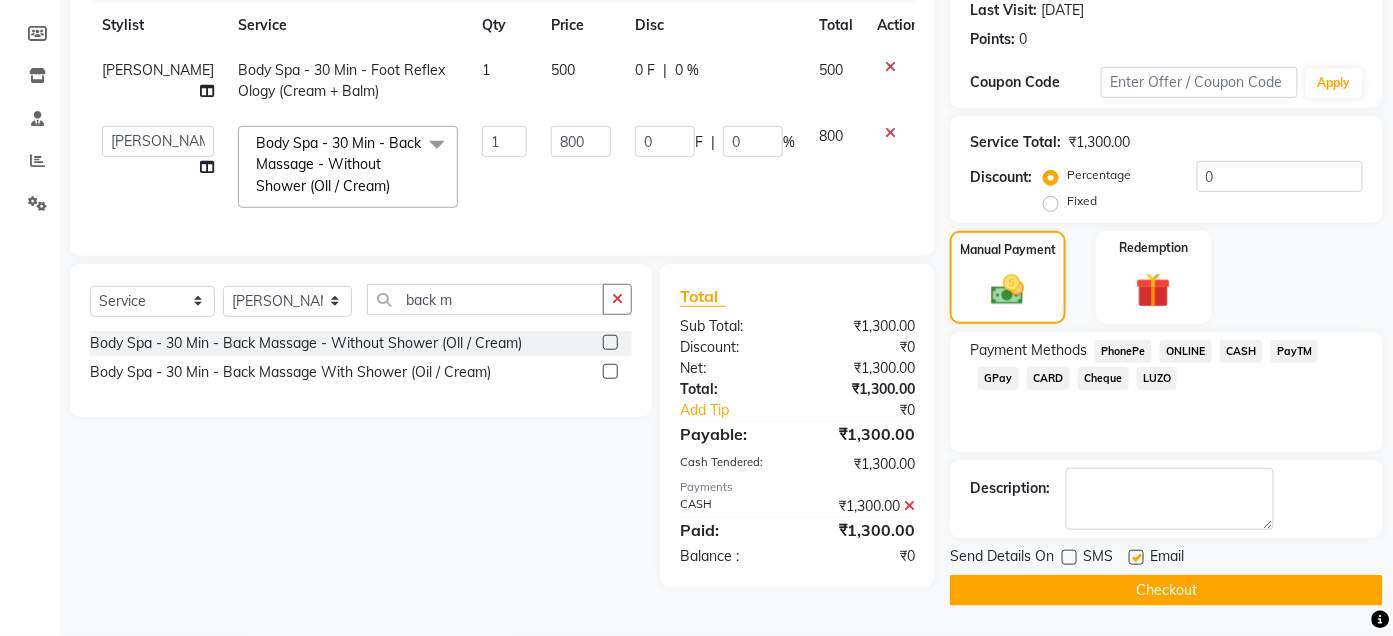 click 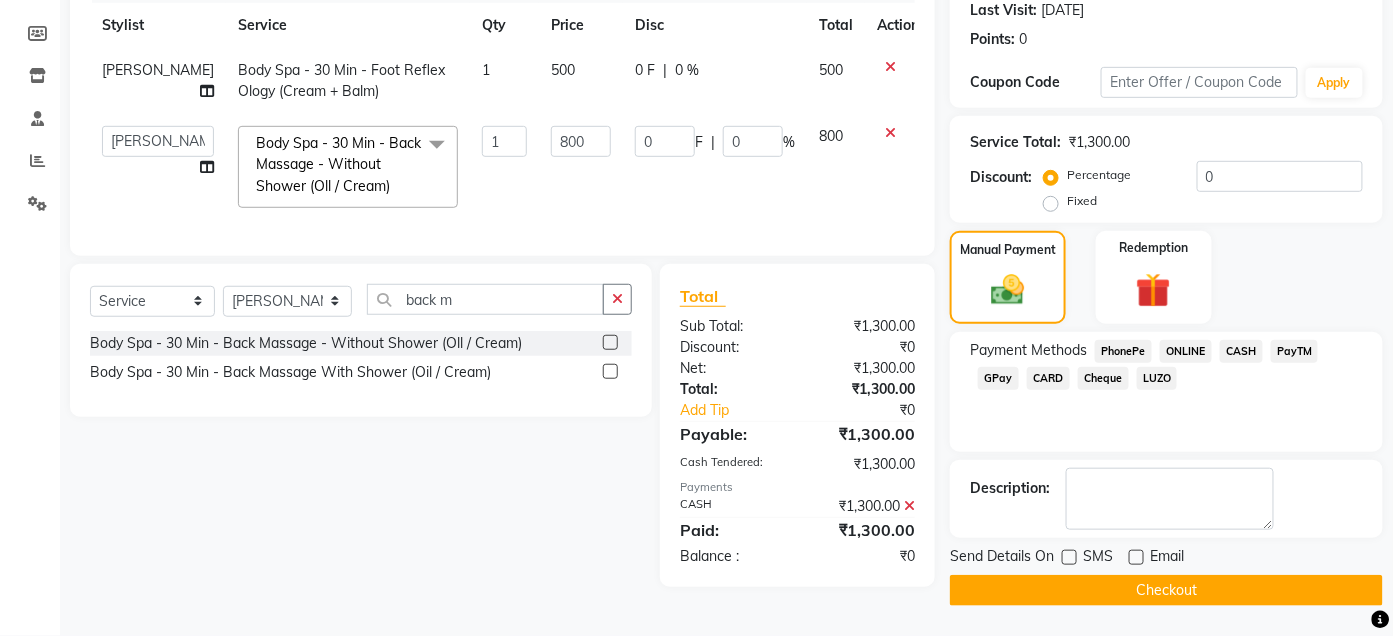 click on "Checkout" 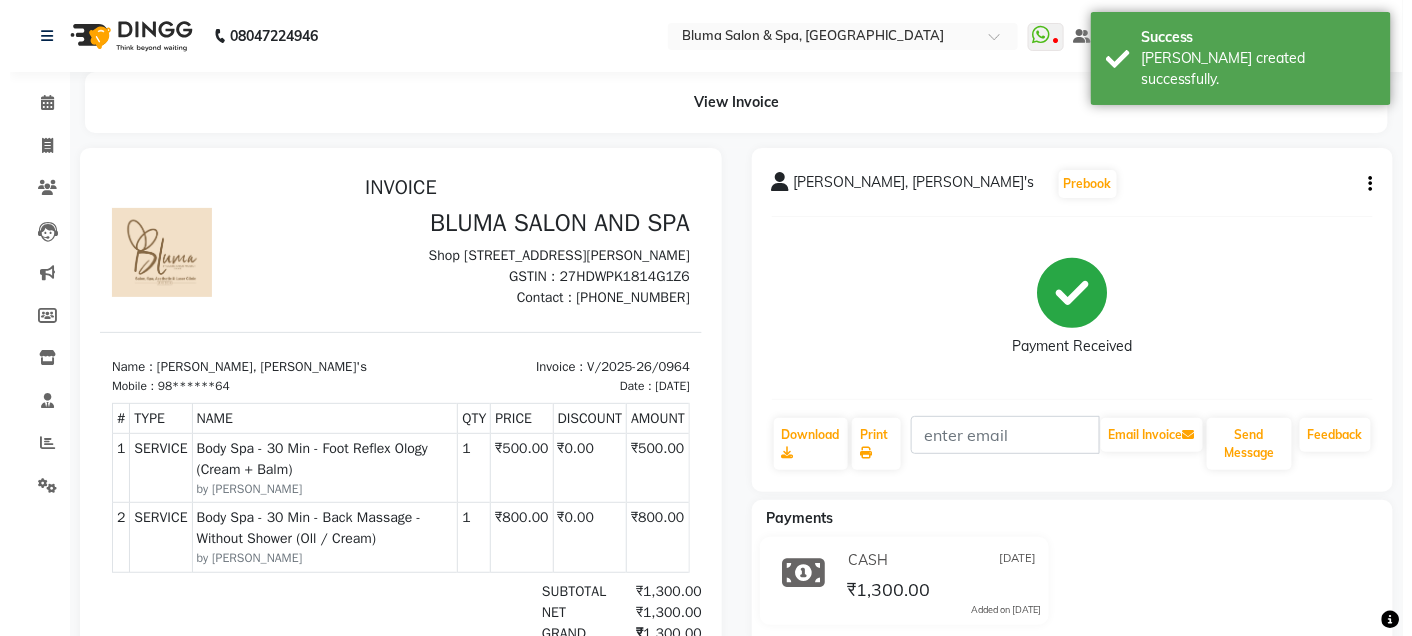 scroll, scrollTop: 0, scrollLeft: 0, axis: both 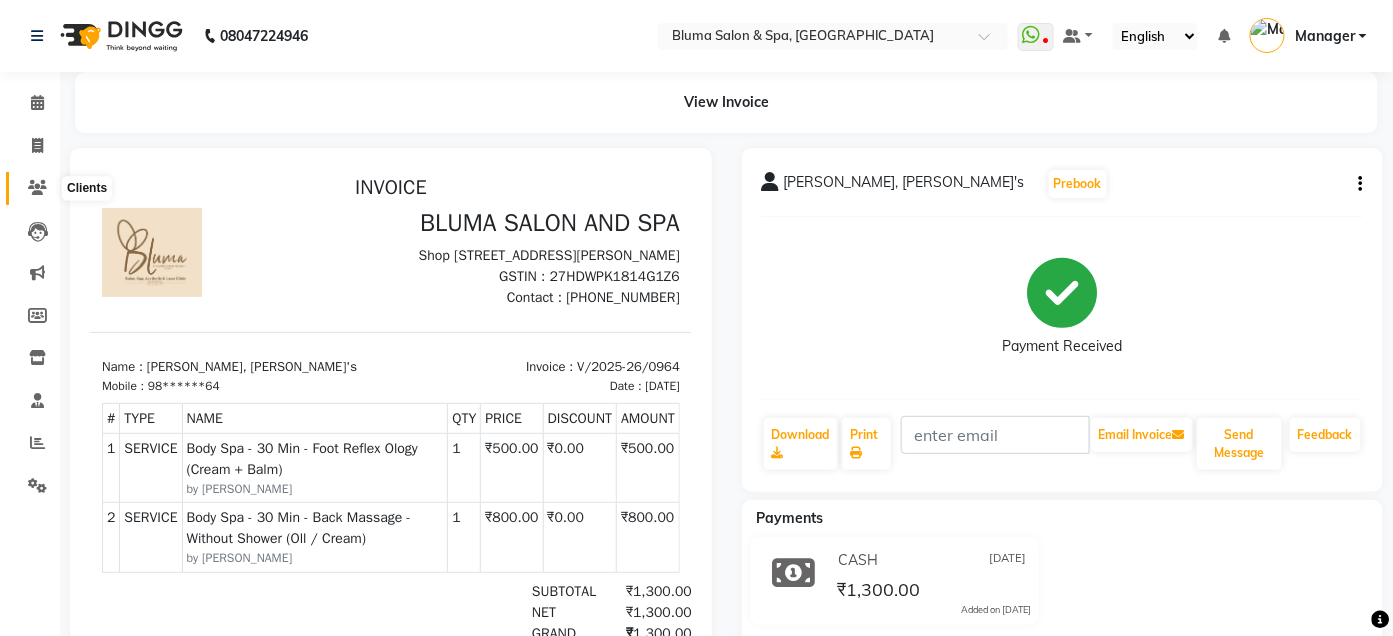 click 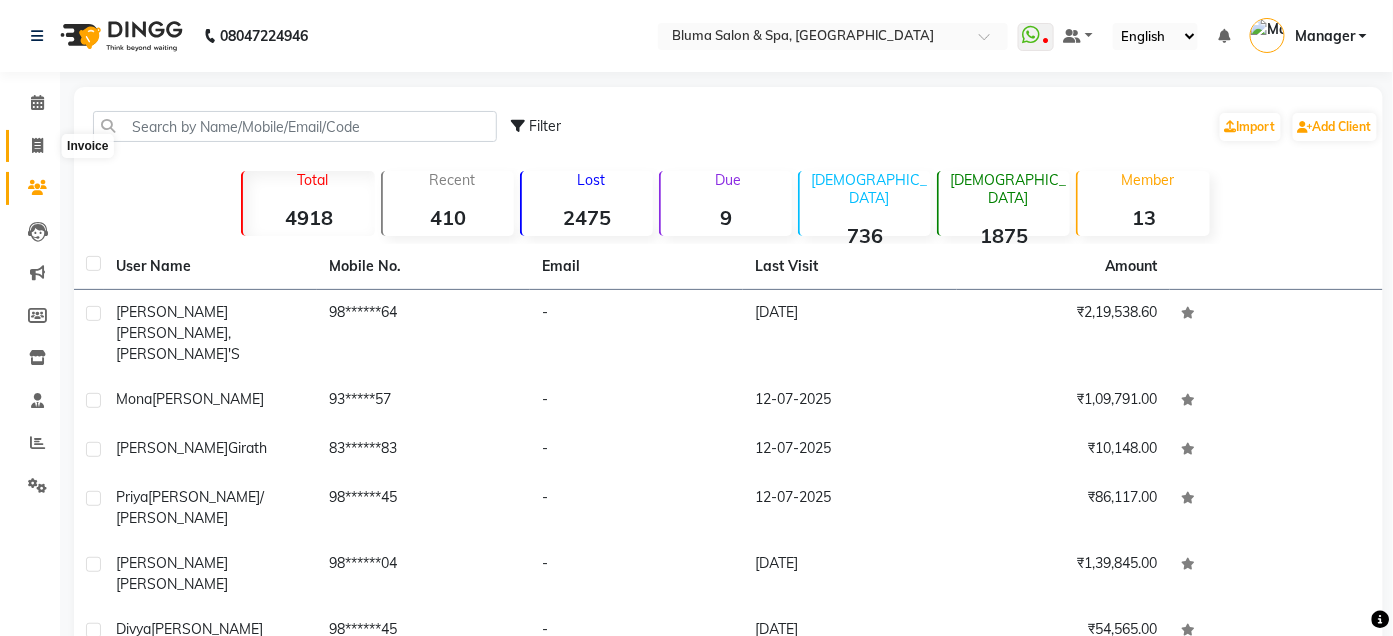 click 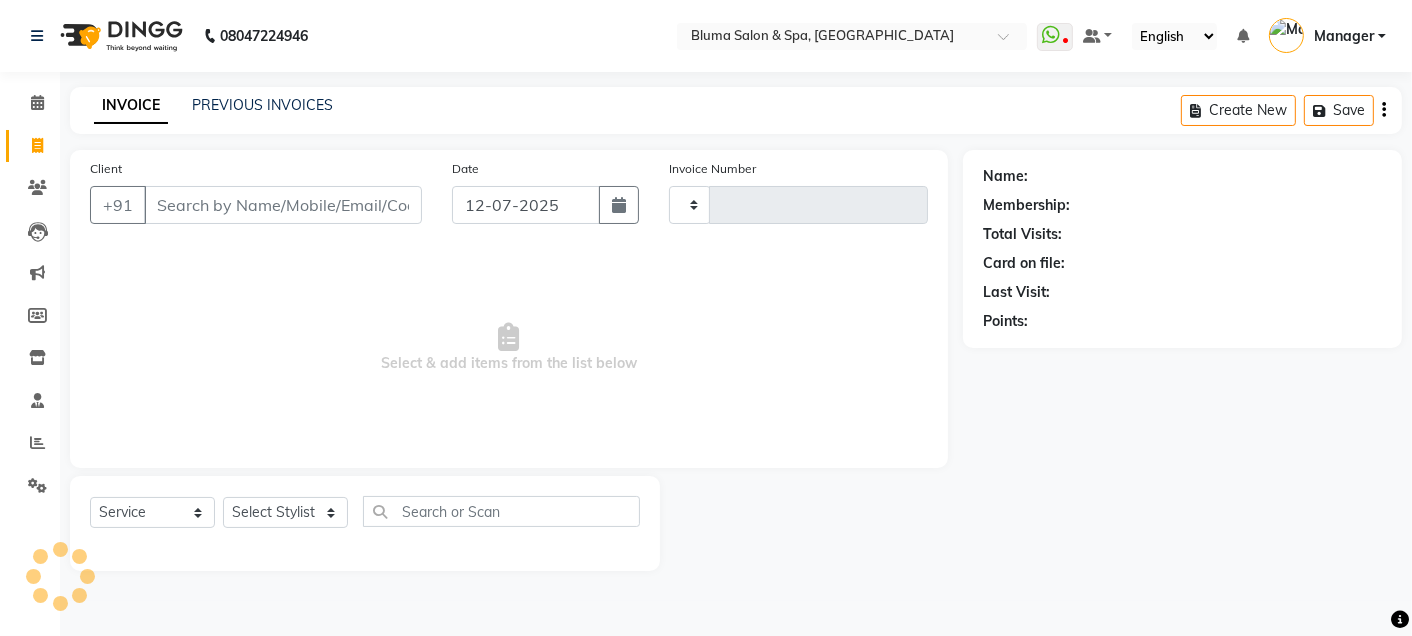 type on "0965" 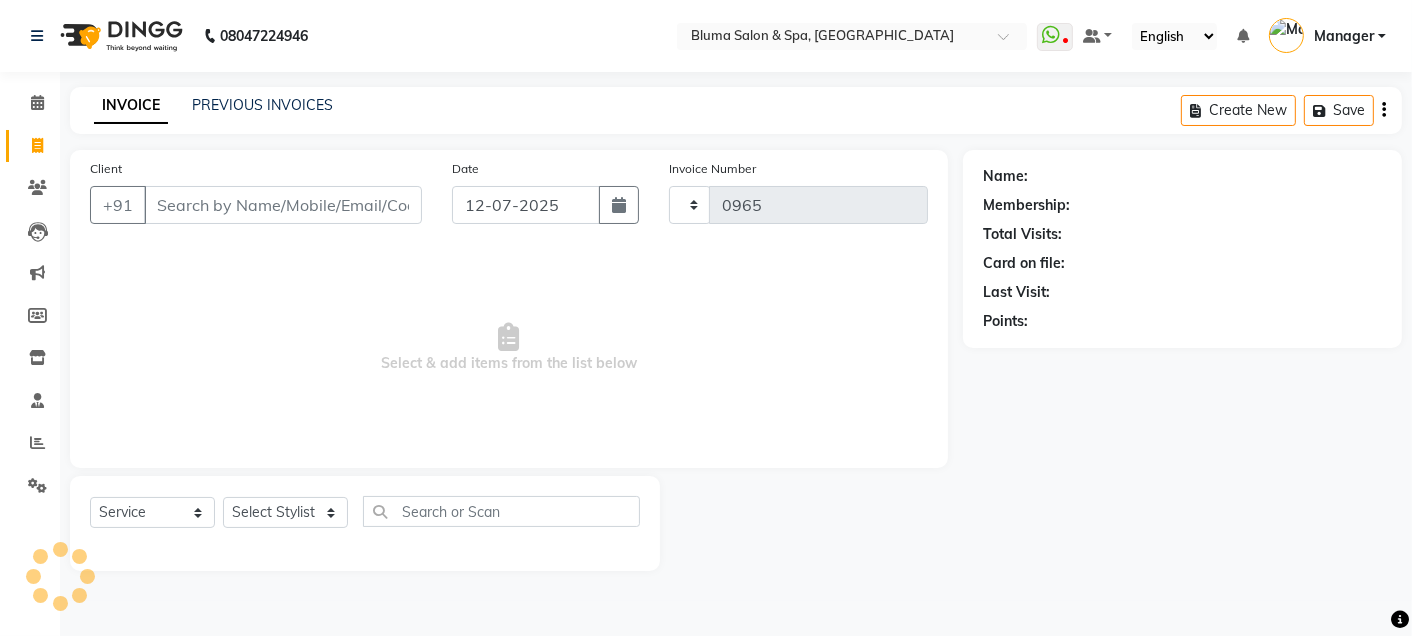 select on "3653" 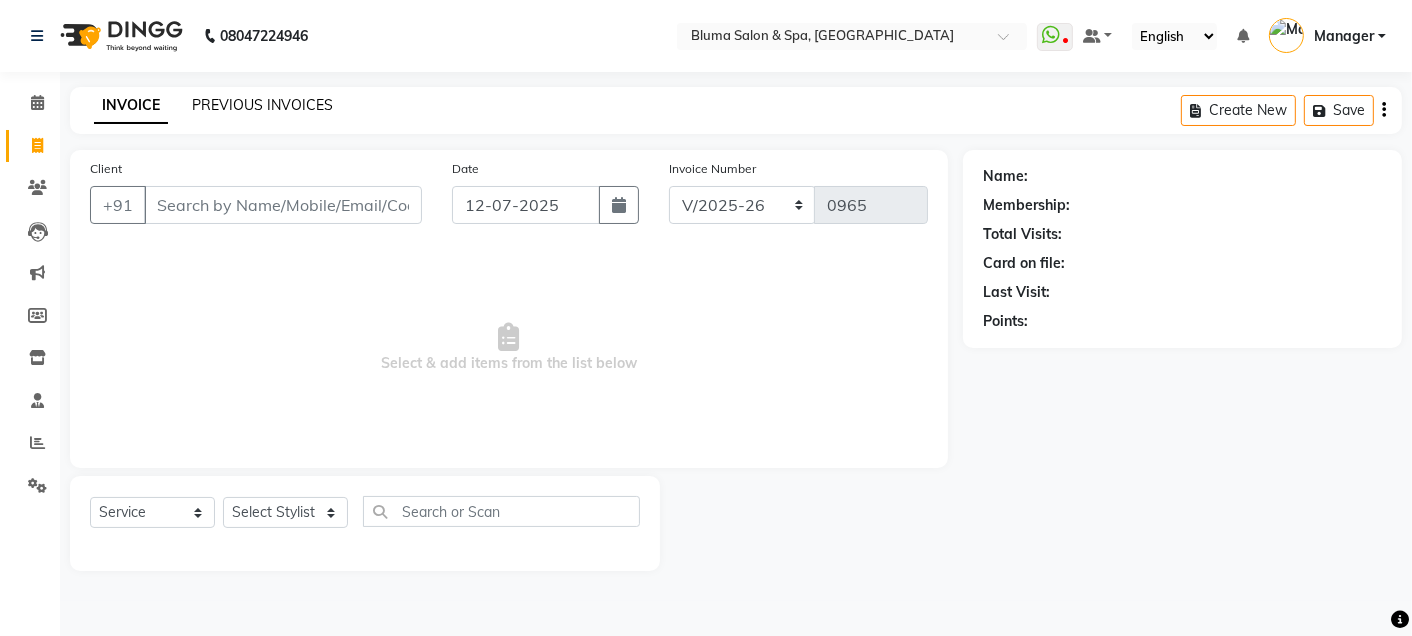 click on "PREVIOUS INVOICES" 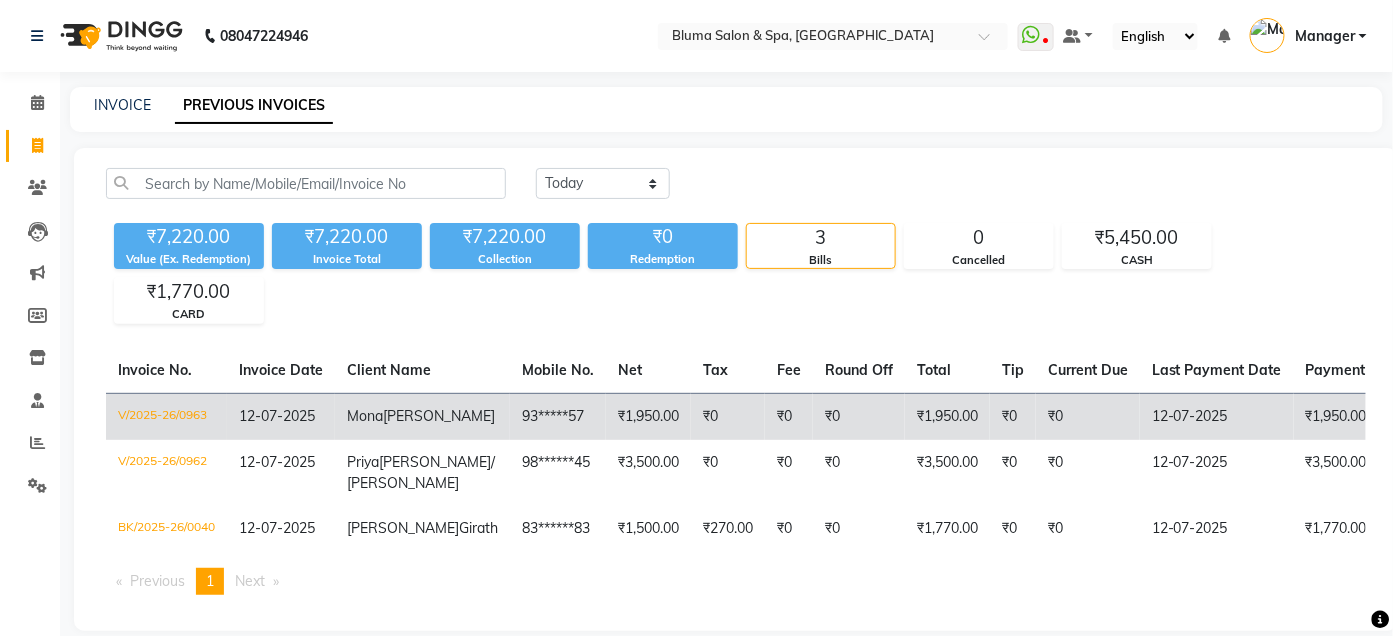 click on "12-07-2025" 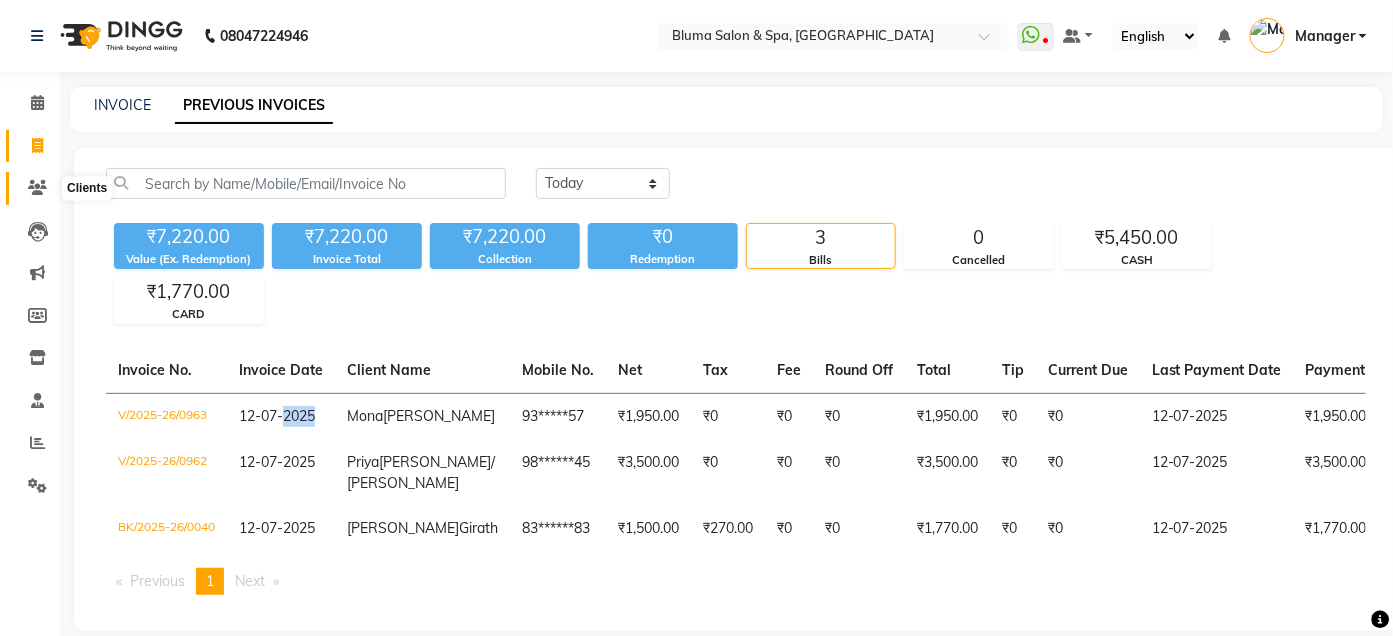 click 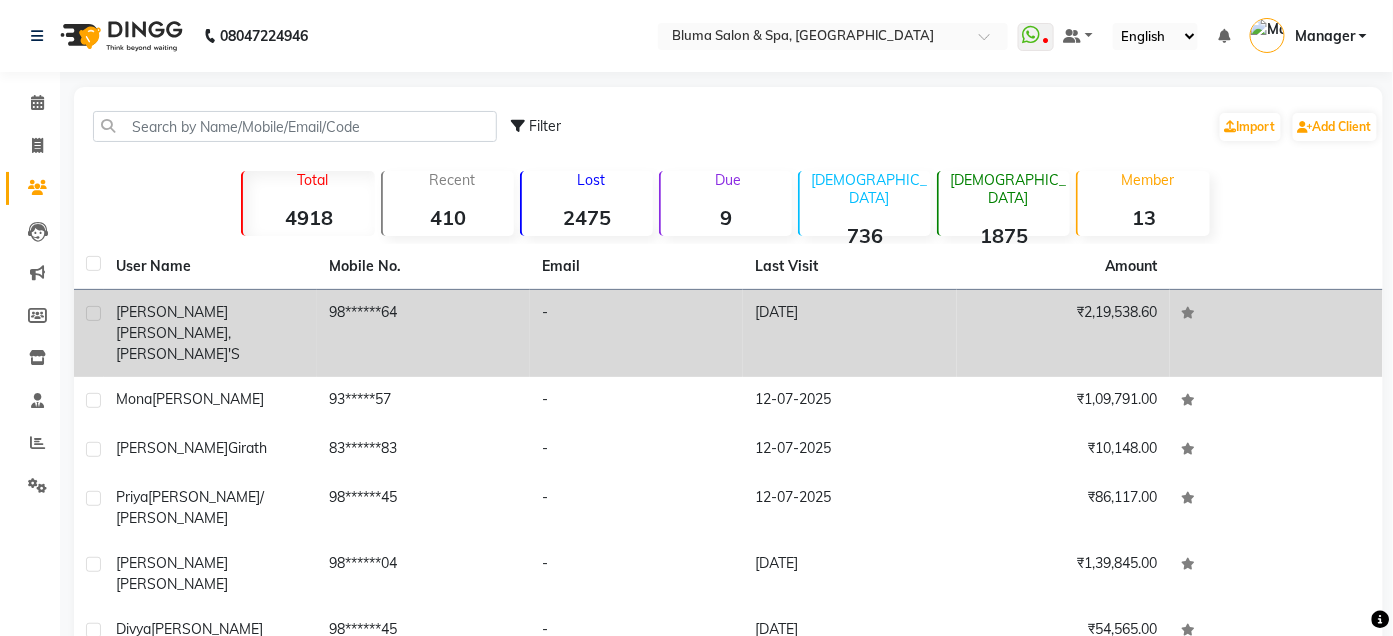 click on "[PERSON_NAME], [PERSON_NAME]'s" 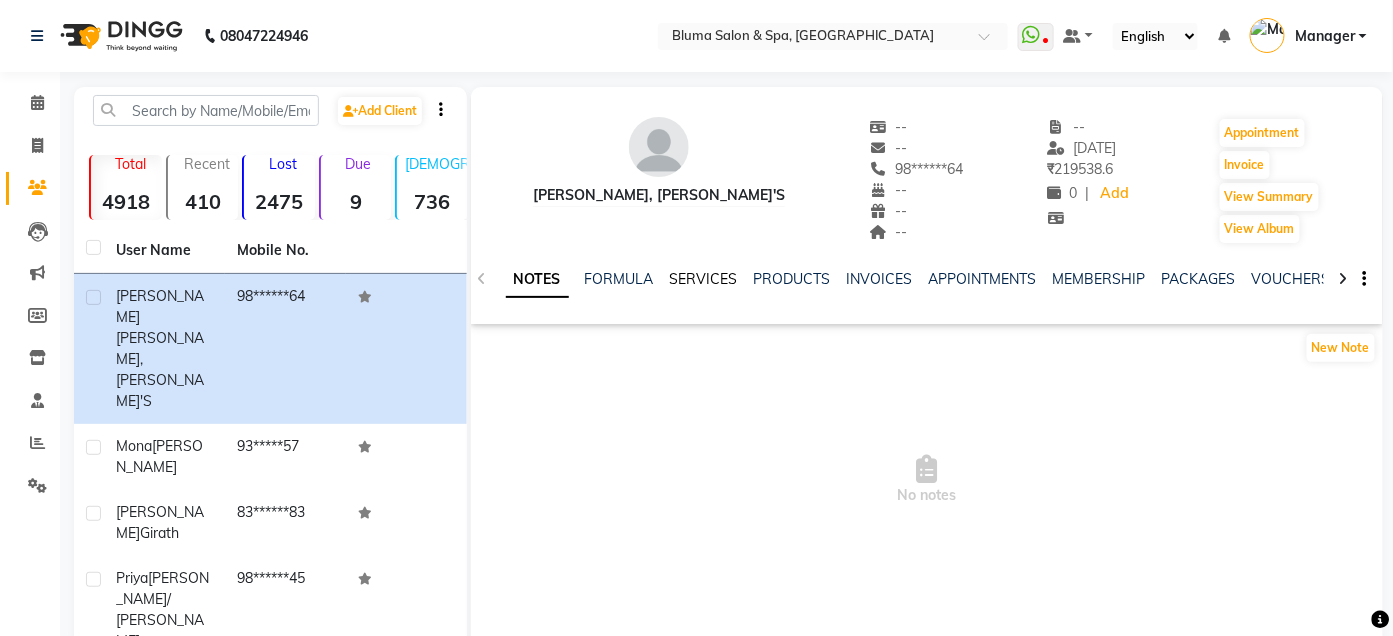 click on "SERVICES" 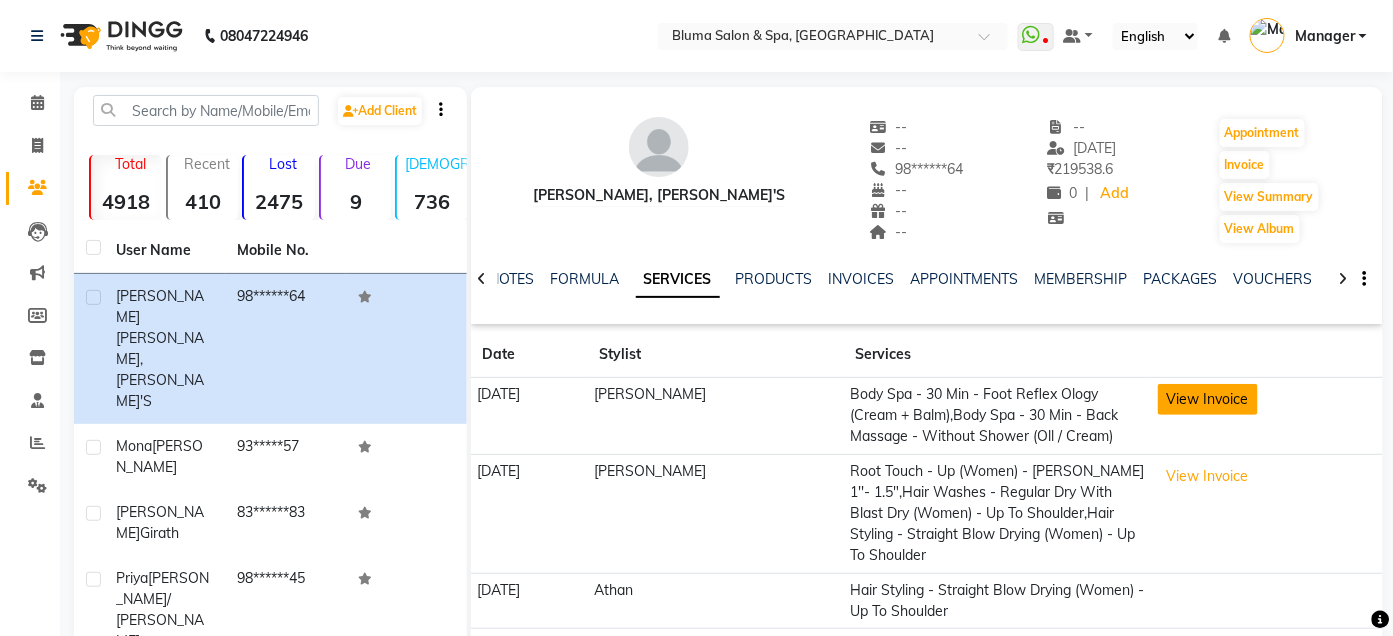click on "View Invoice" 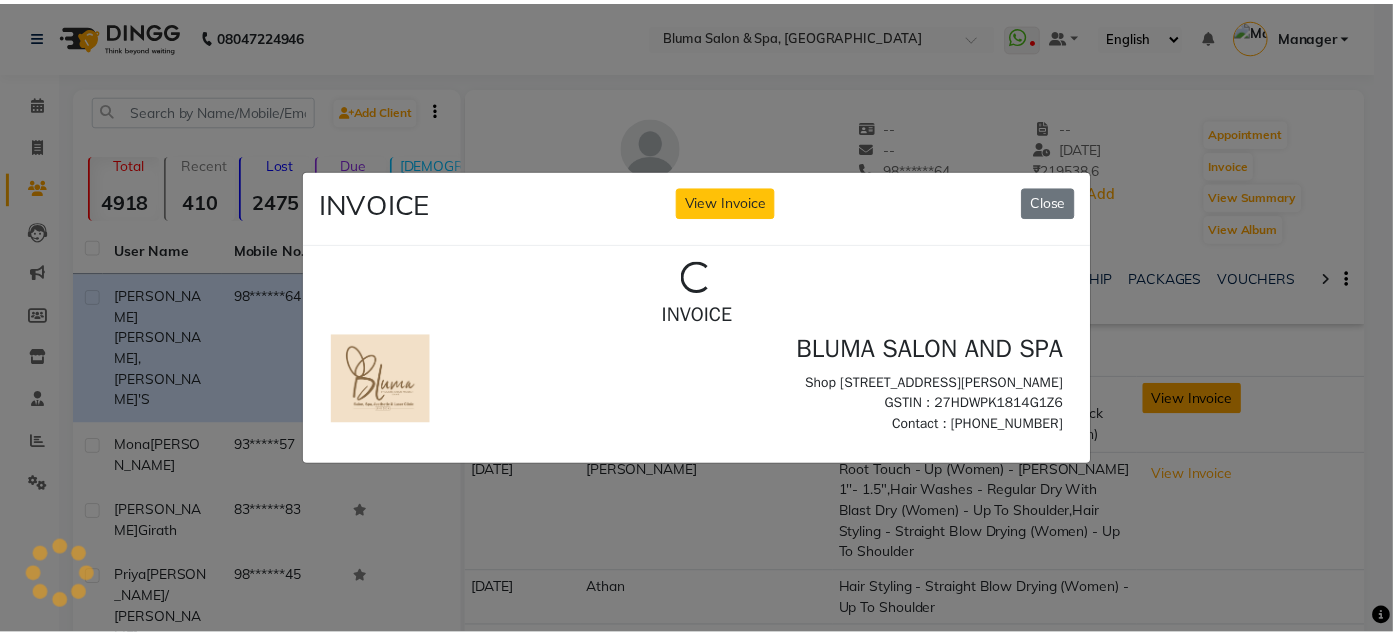 scroll, scrollTop: 0, scrollLeft: 0, axis: both 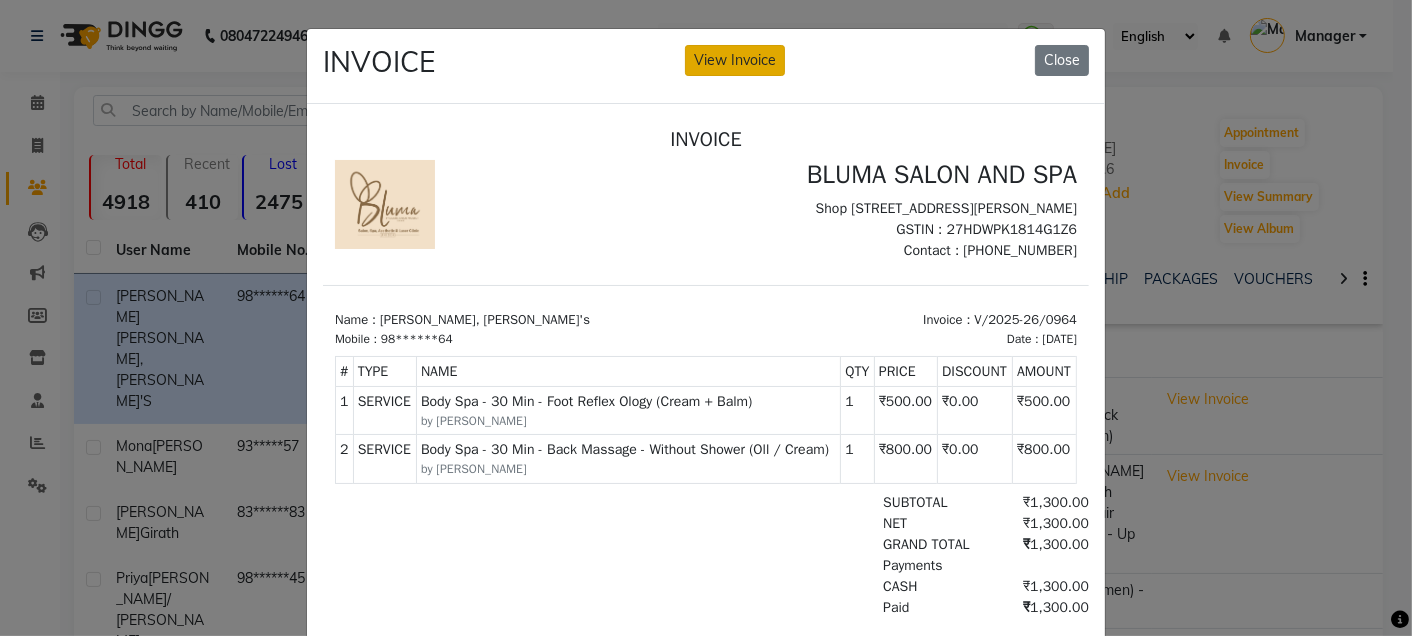 click on "View Invoice" 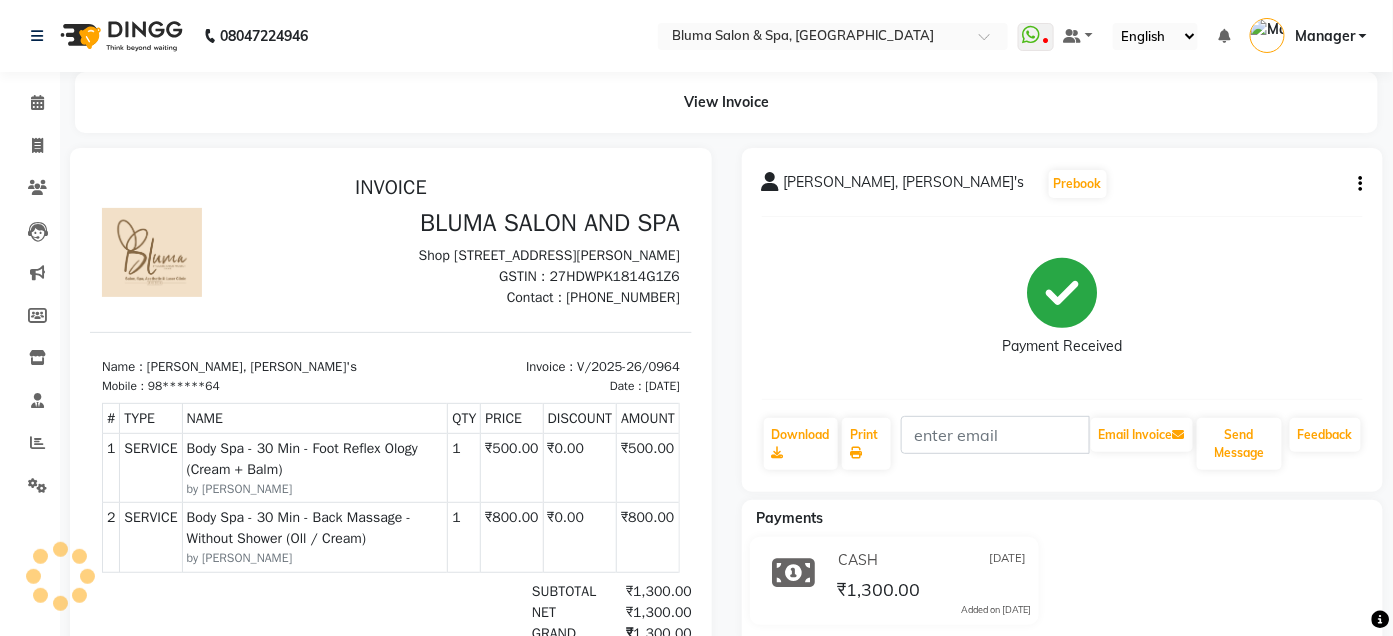 scroll, scrollTop: 0, scrollLeft: 0, axis: both 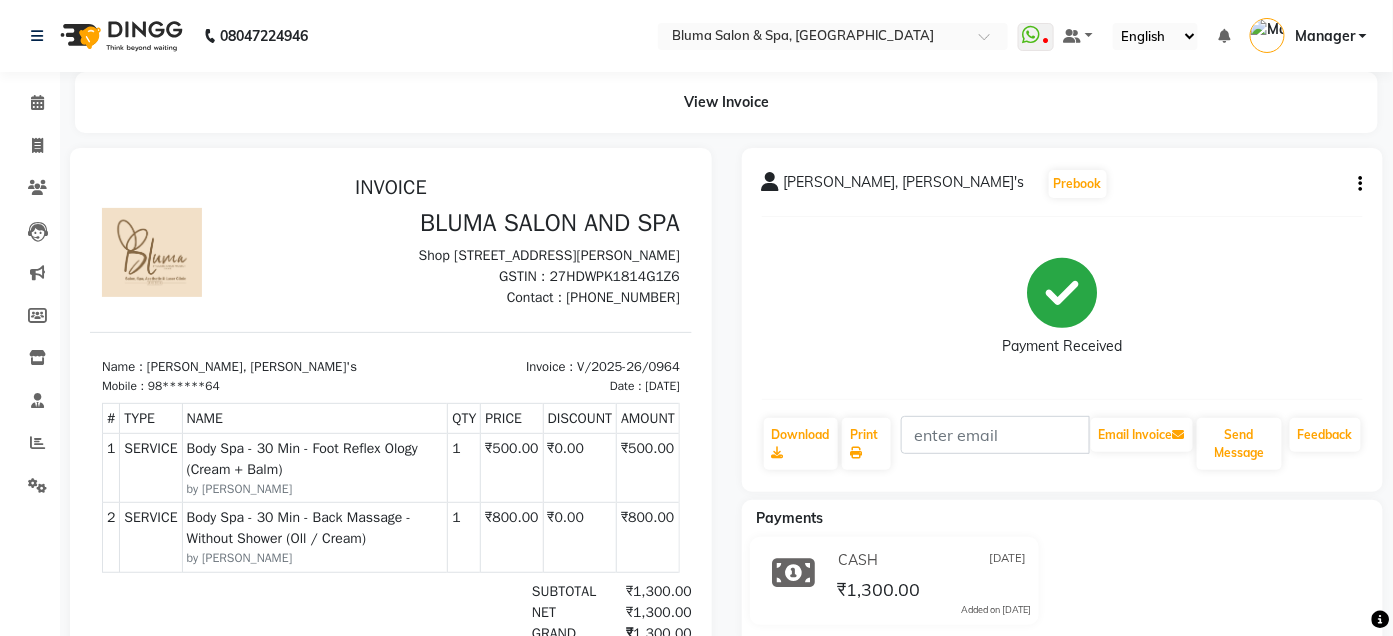 click on "Salima Shaikh, Nasir's  Prebook   Payment Received  Download  Print   Email Invoice   Send Message Feedback" 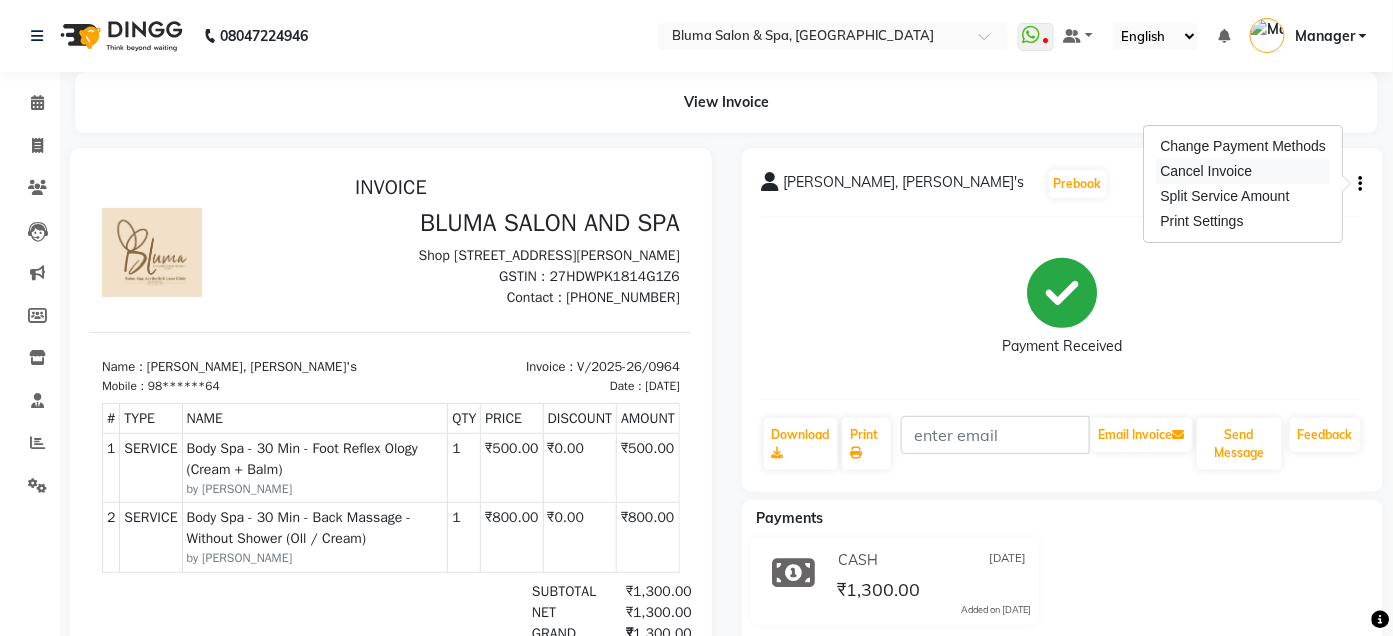 click on "Cancel Invoice" at bounding box center [1244, 171] 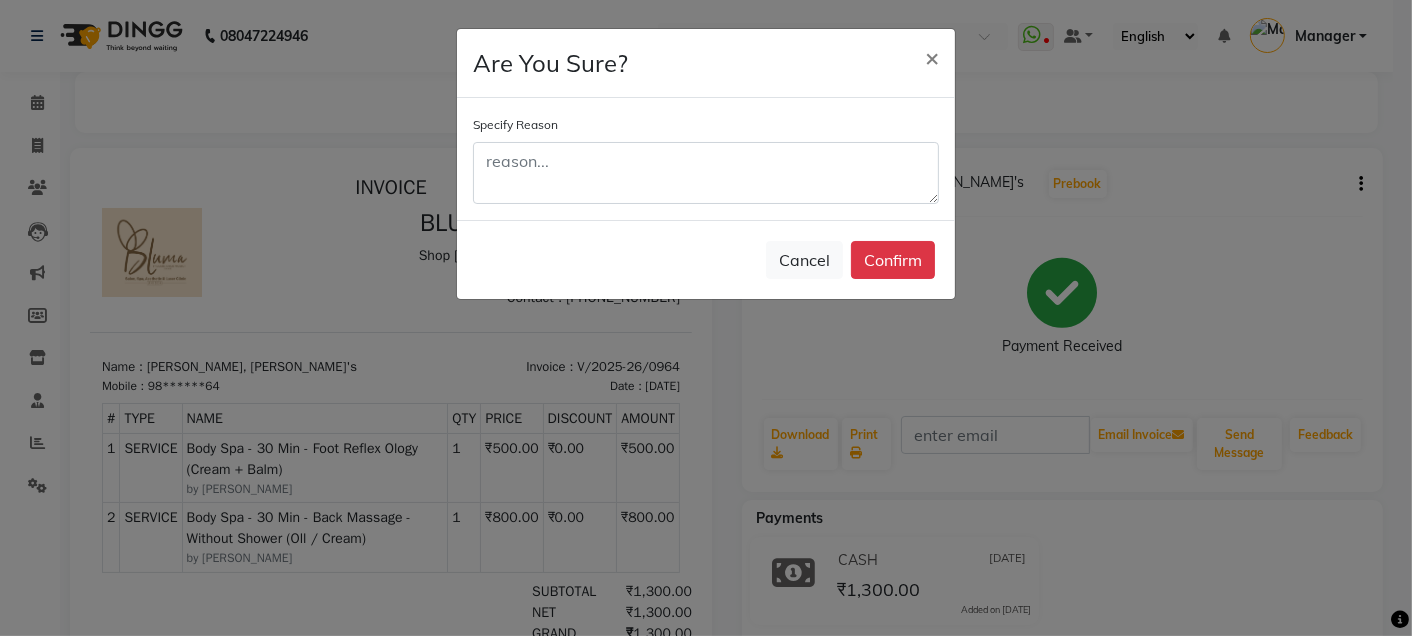 type 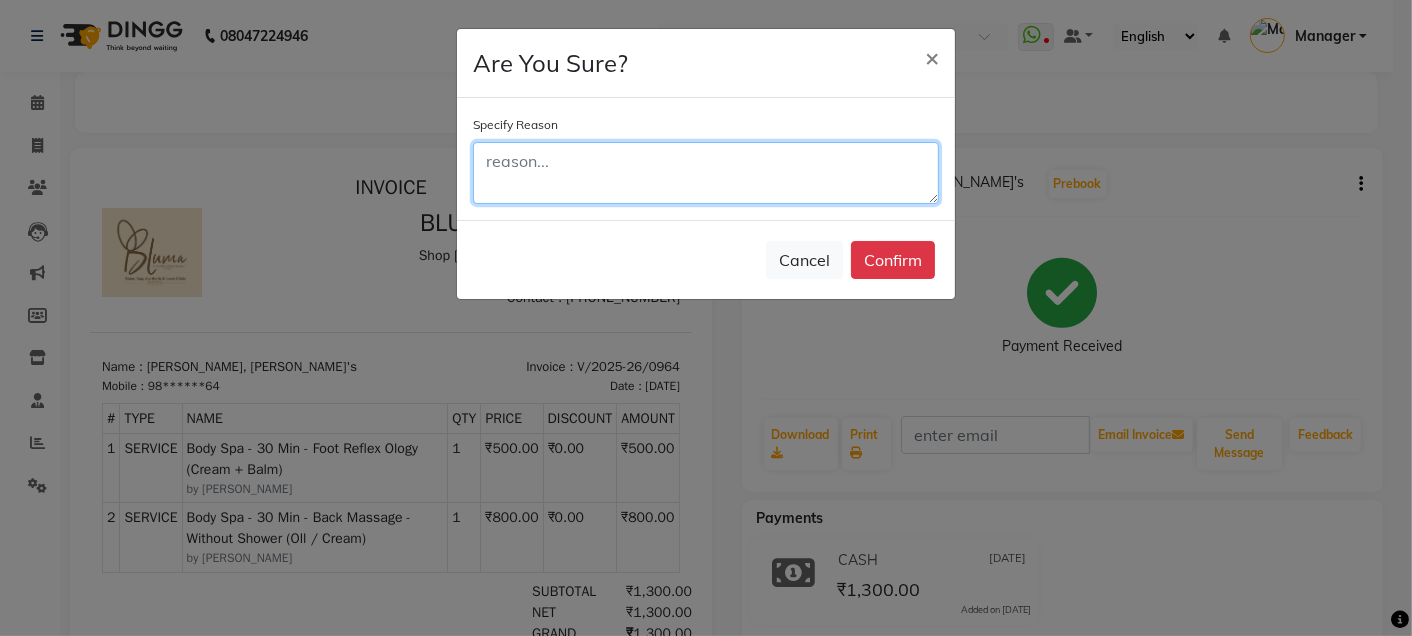 click 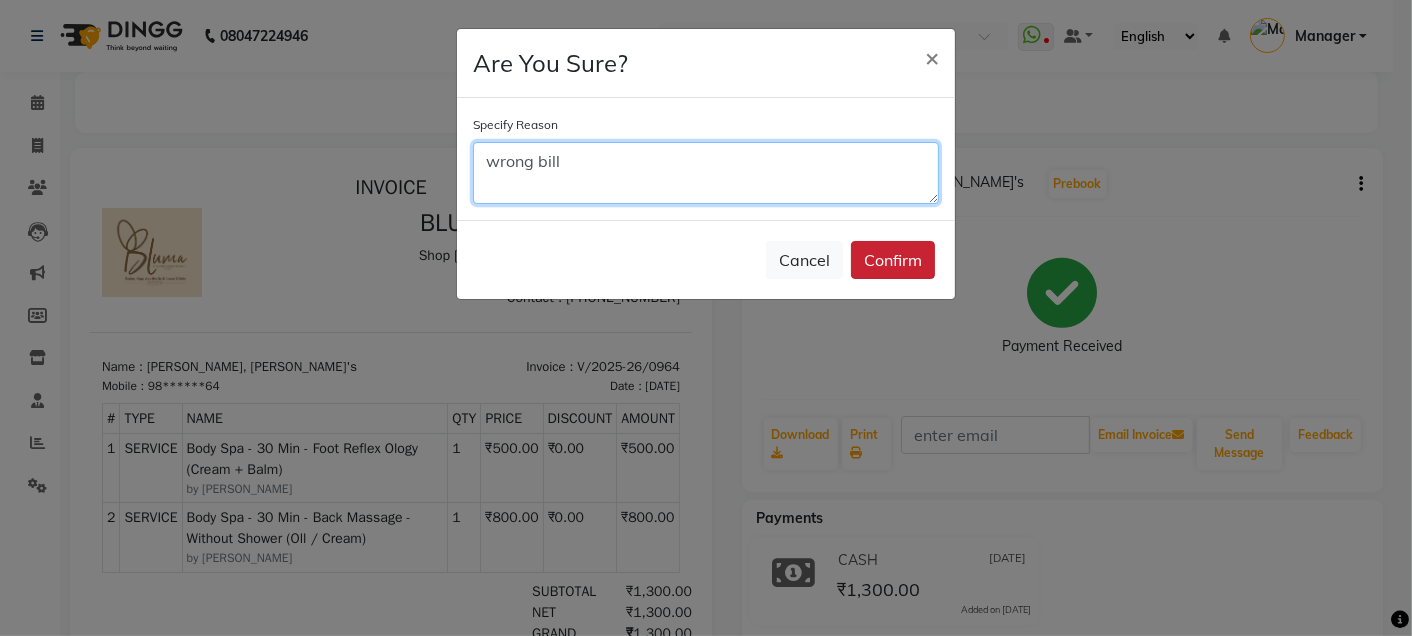 type on "wrong bill" 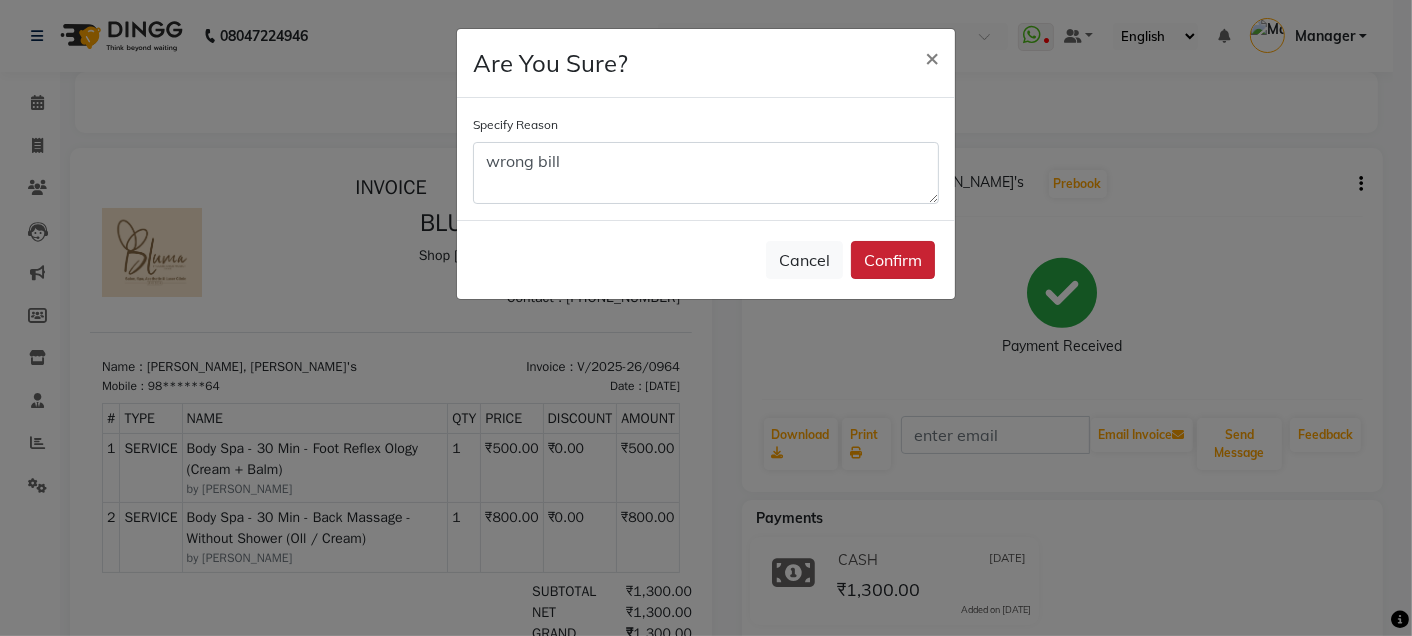click on "Confirm" 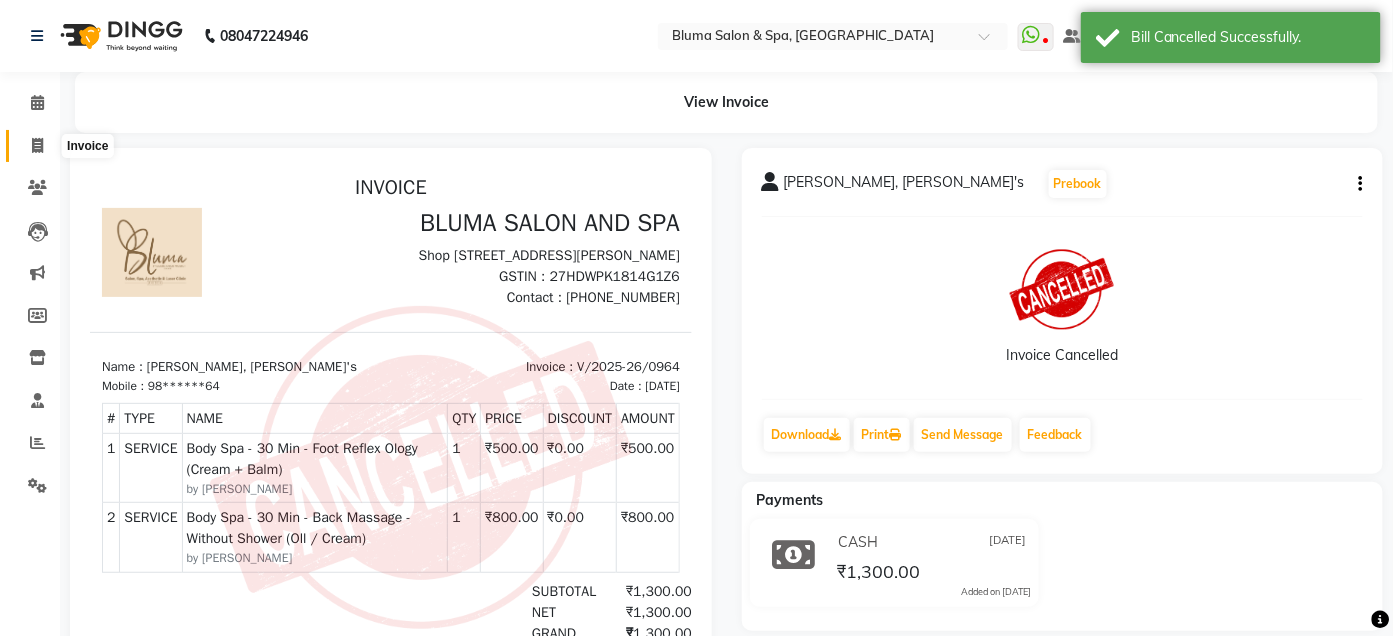 click 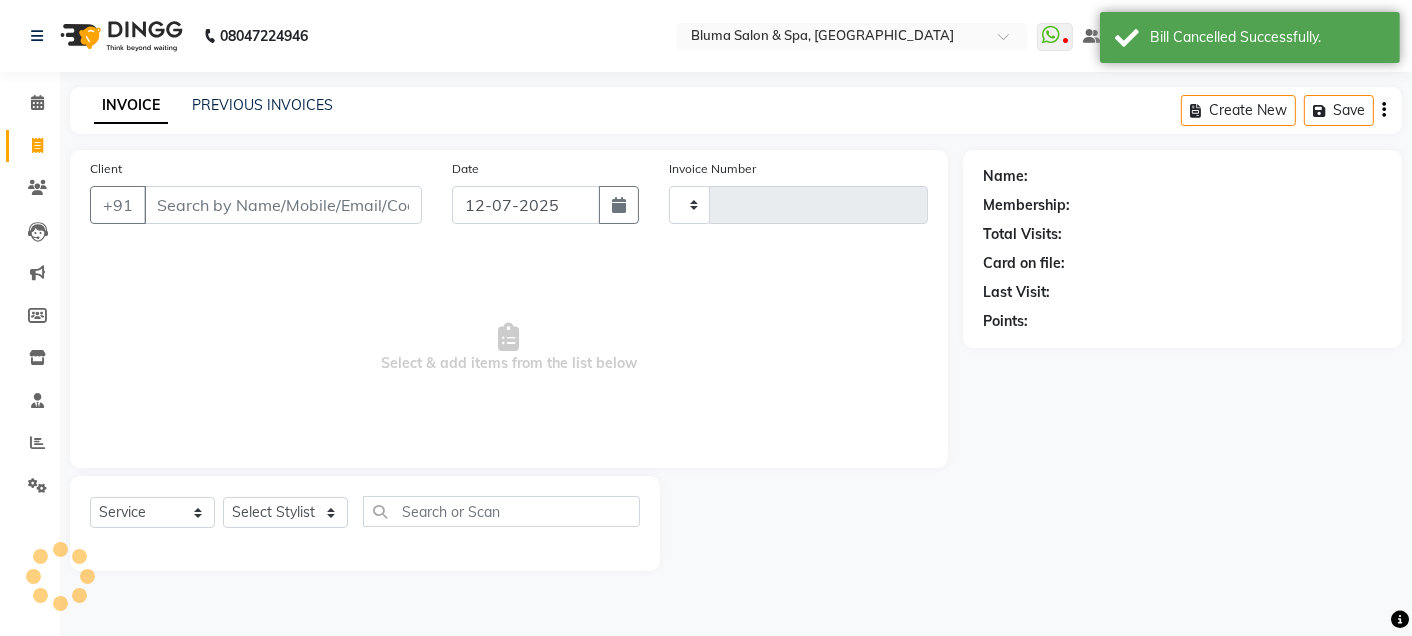 type on "0965" 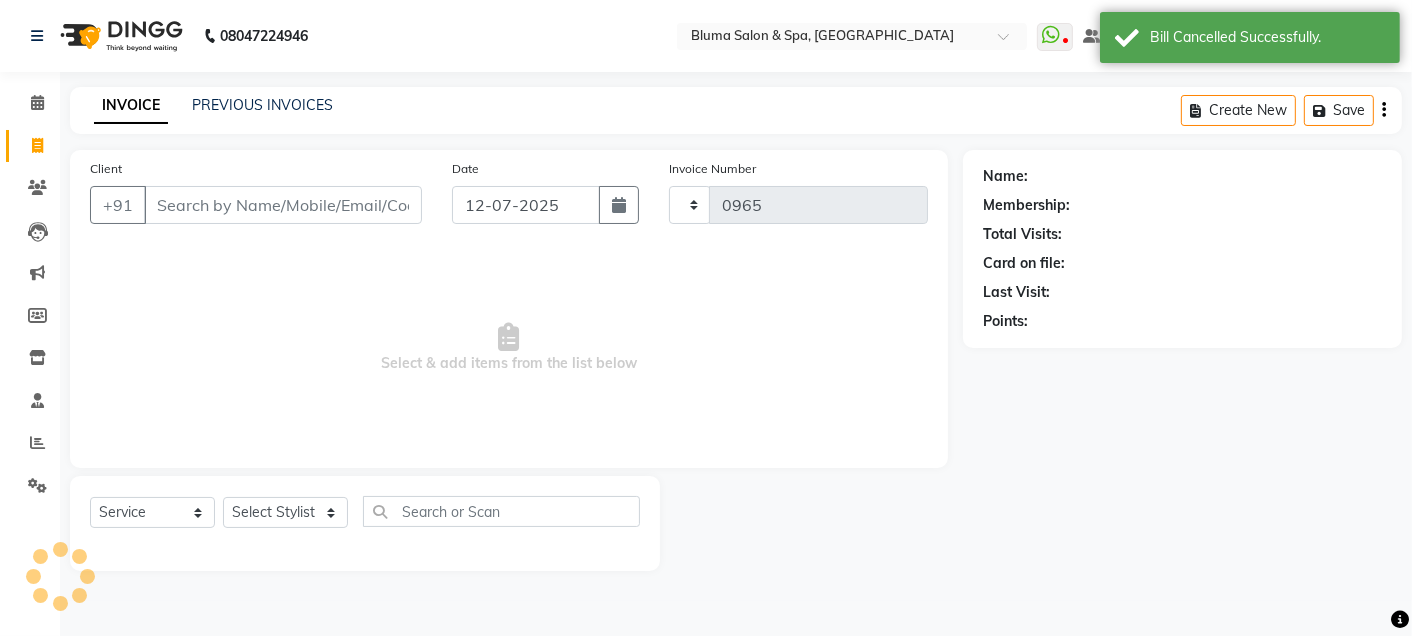 select on "3653" 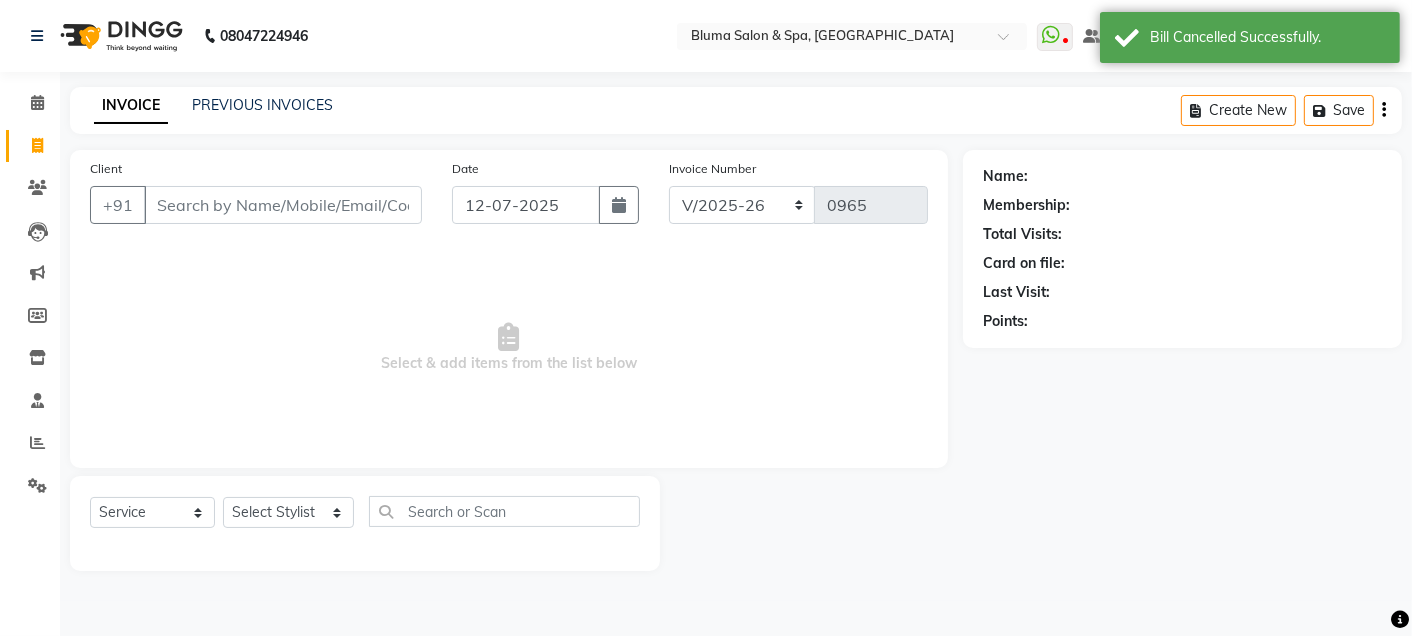 click on "Client" at bounding box center [283, 205] 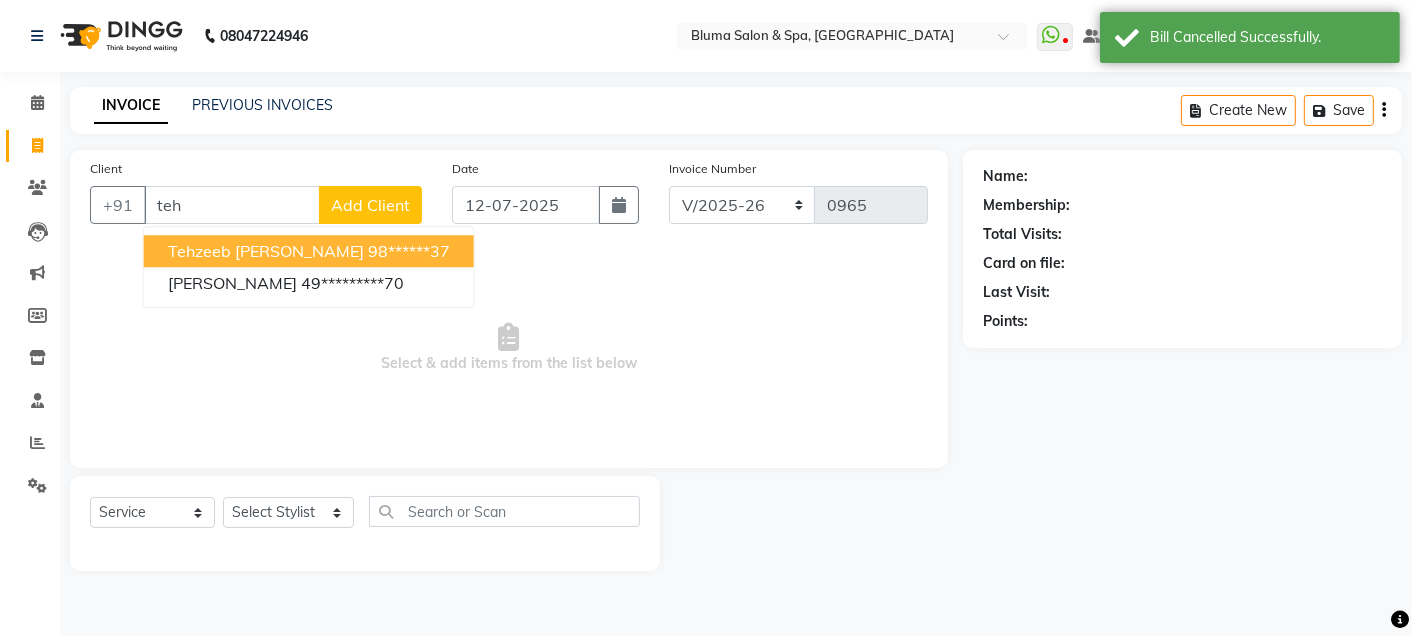 click on "tehzeeb bhimani" at bounding box center (266, 251) 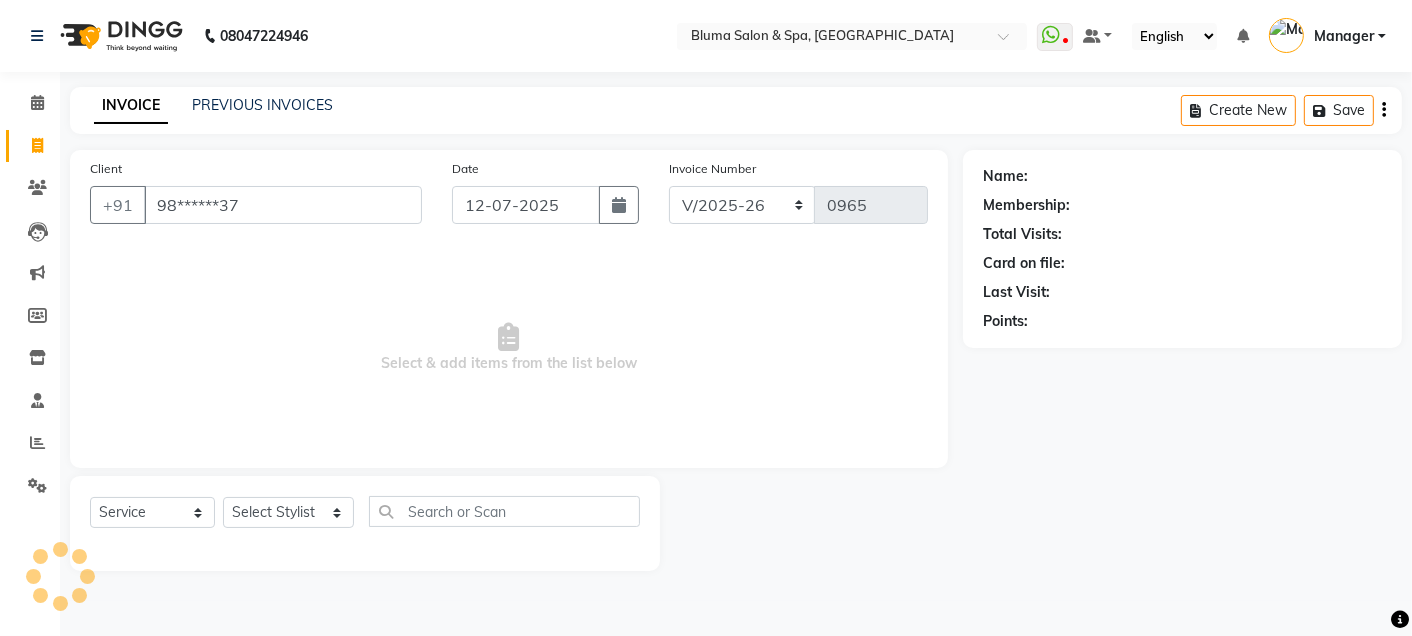 type on "98******37" 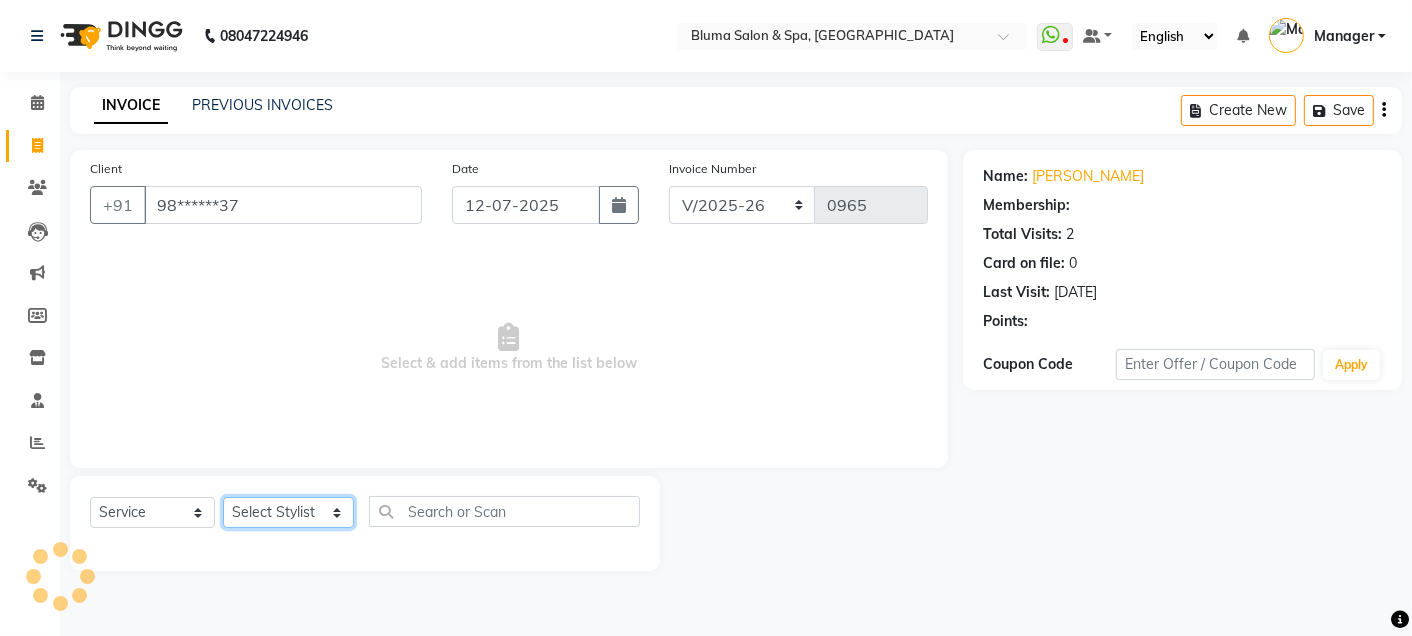 click on "Select Stylist Admin Ajay [PERSON_NAME]  [PERSON_NAME] [PERSON_NAME] Manager [PERSON_NAME] [PERSON_NAME] [PERSON_NAME]  pooja [PERSON_NAME] [PERSON_NAME] [PERSON_NAME] [PERSON_NAME]" 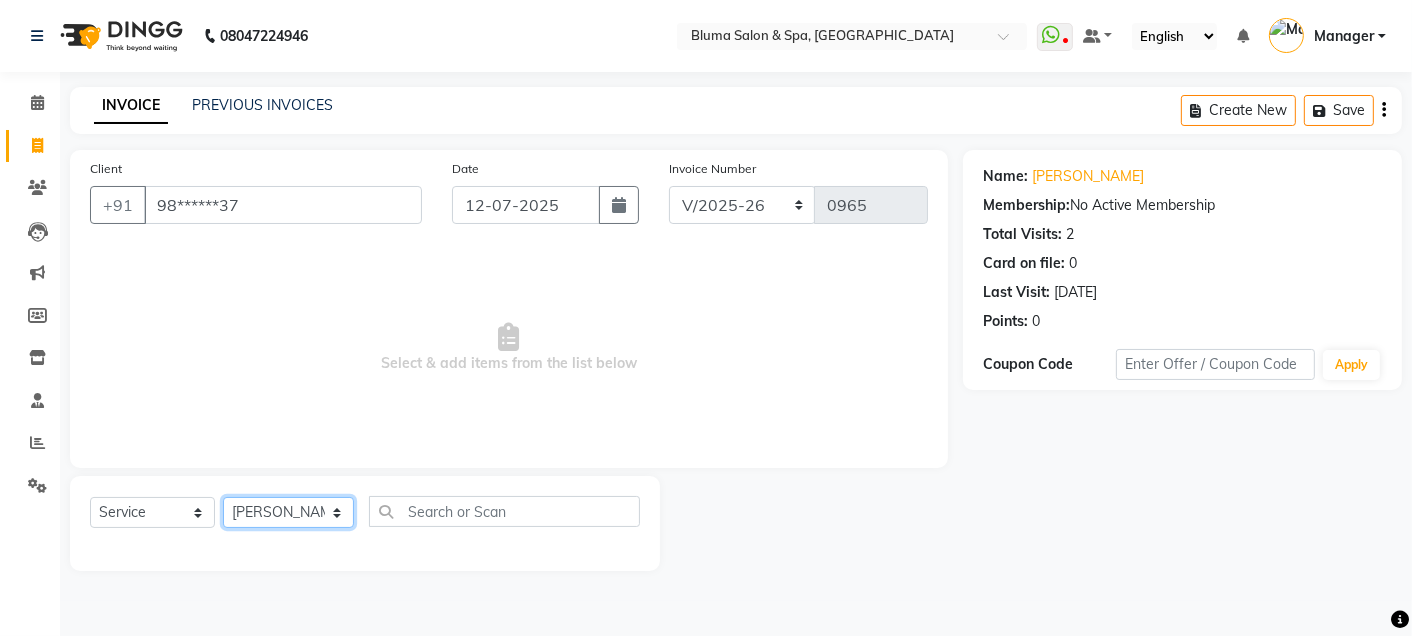 click on "Select Stylist Admin Ajay [PERSON_NAME]  [PERSON_NAME] [PERSON_NAME] Manager [PERSON_NAME] [PERSON_NAME] [PERSON_NAME]  pooja [PERSON_NAME] [PERSON_NAME] [PERSON_NAME] [PERSON_NAME]" 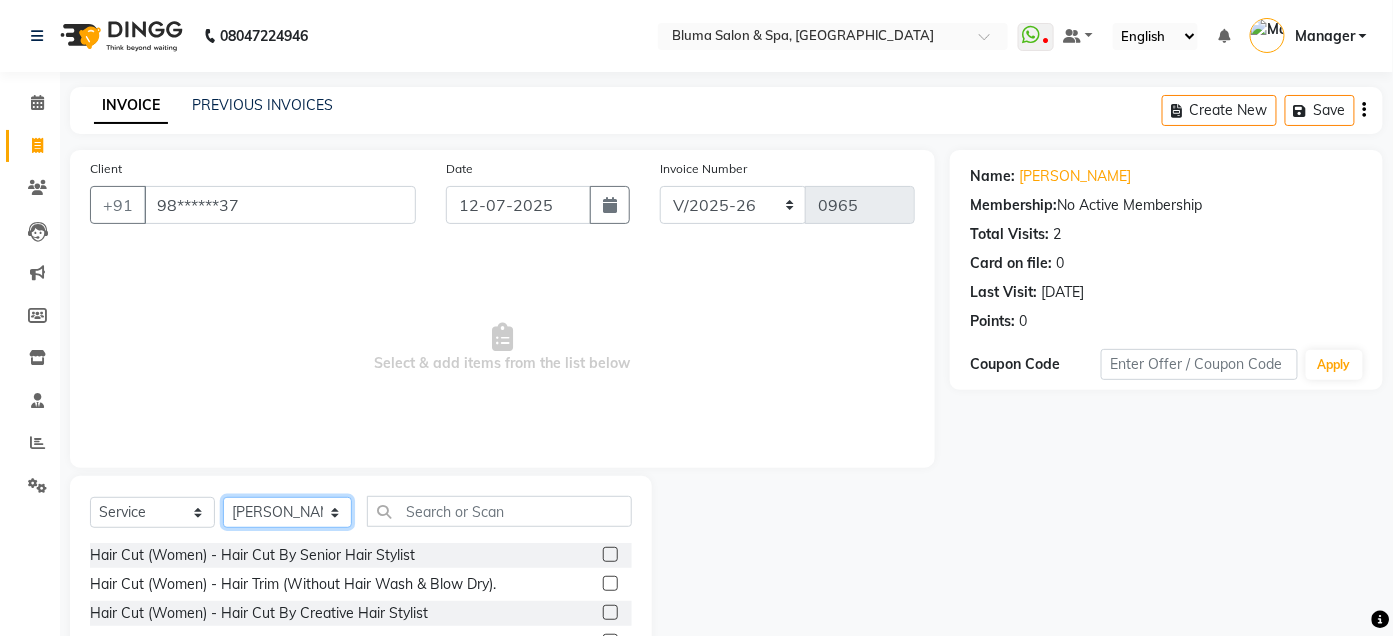 click on "Select Stylist Admin Ajay [PERSON_NAME]  [PERSON_NAME] [PERSON_NAME] Manager [PERSON_NAME] [PERSON_NAME] [PERSON_NAME]  pooja [PERSON_NAME] [PERSON_NAME] [PERSON_NAME] [PERSON_NAME]" 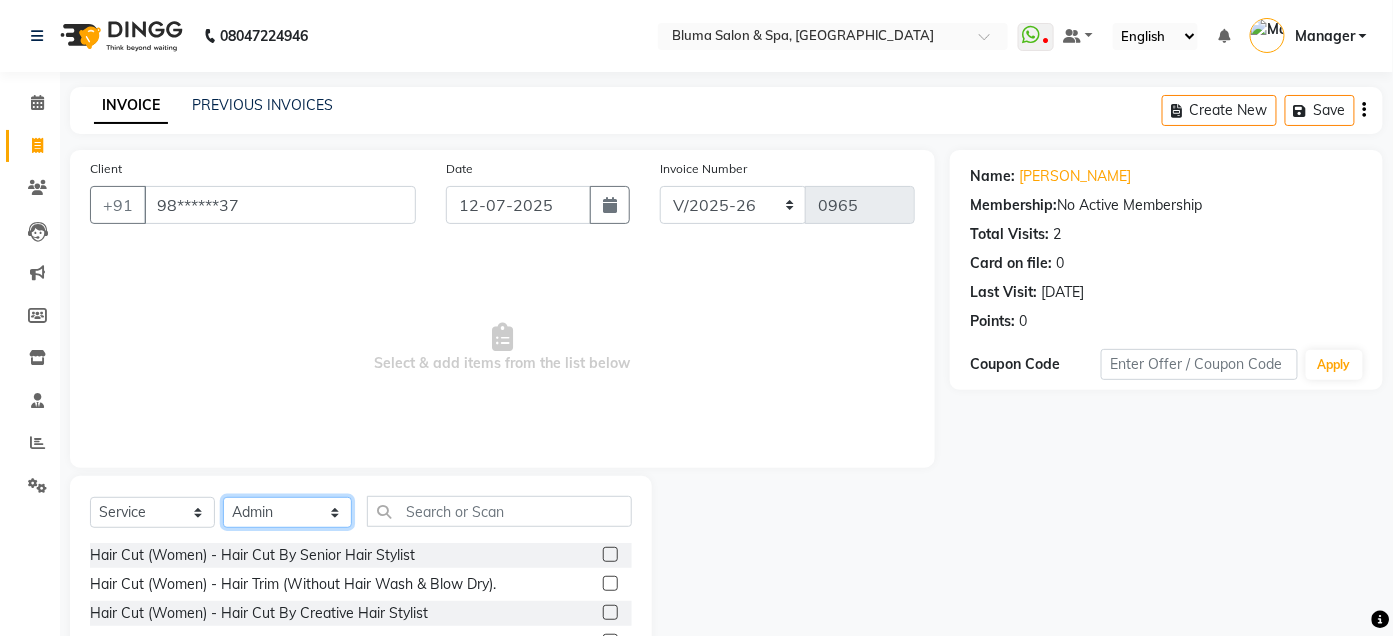 click on "Select Stylist Admin Ajay [PERSON_NAME]  [PERSON_NAME] [PERSON_NAME] Manager [PERSON_NAME] [PERSON_NAME] [PERSON_NAME]  pooja [PERSON_NAME] [PERSON_NAME] [PERSON_NAME] [PERSON_NAME]" 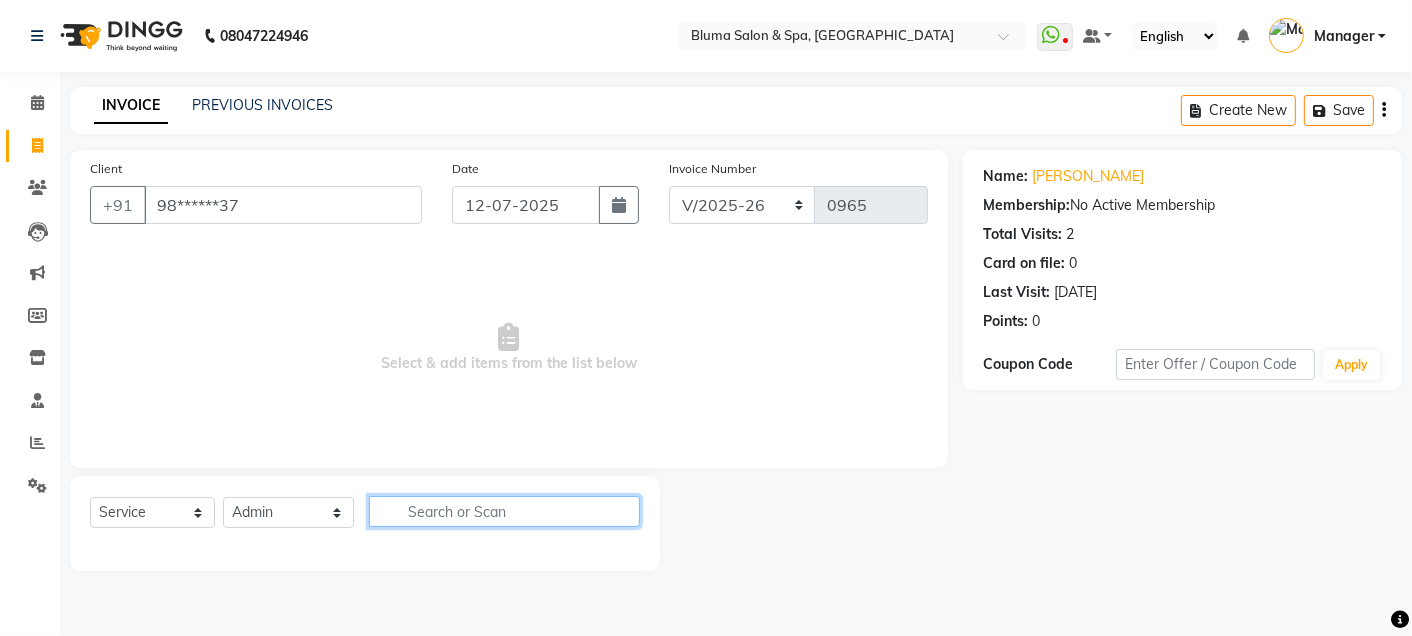 click 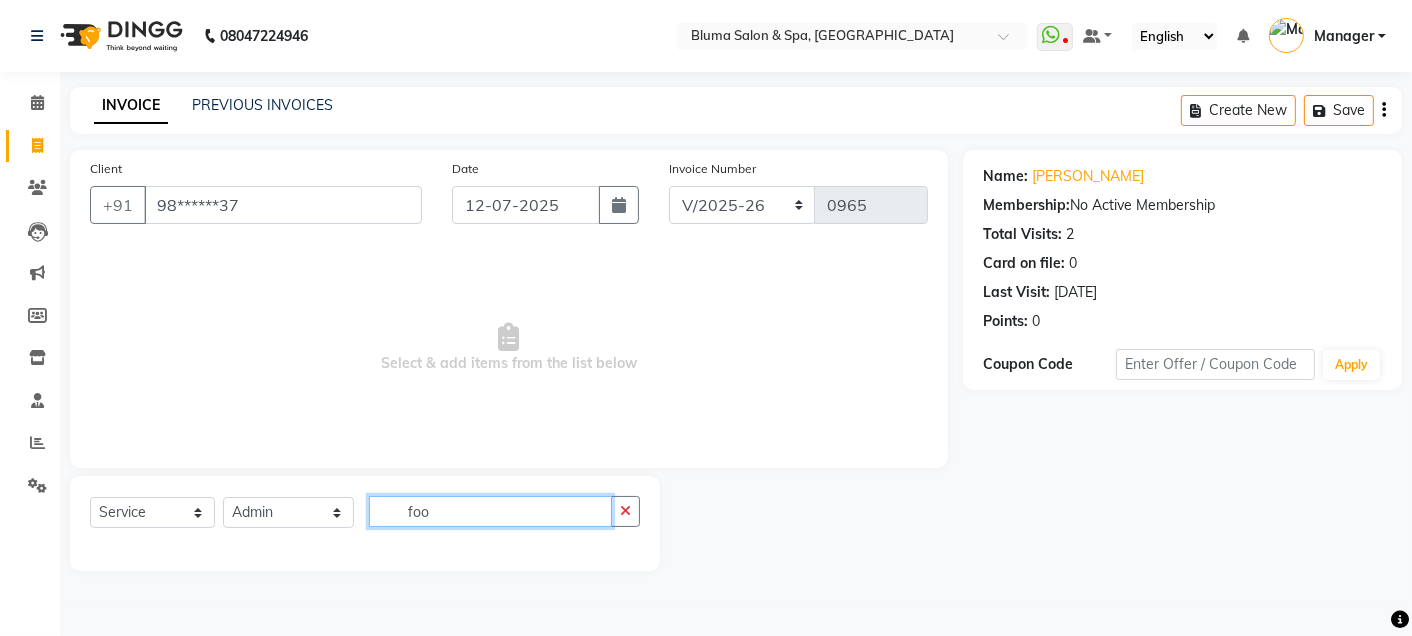 type on "foo" 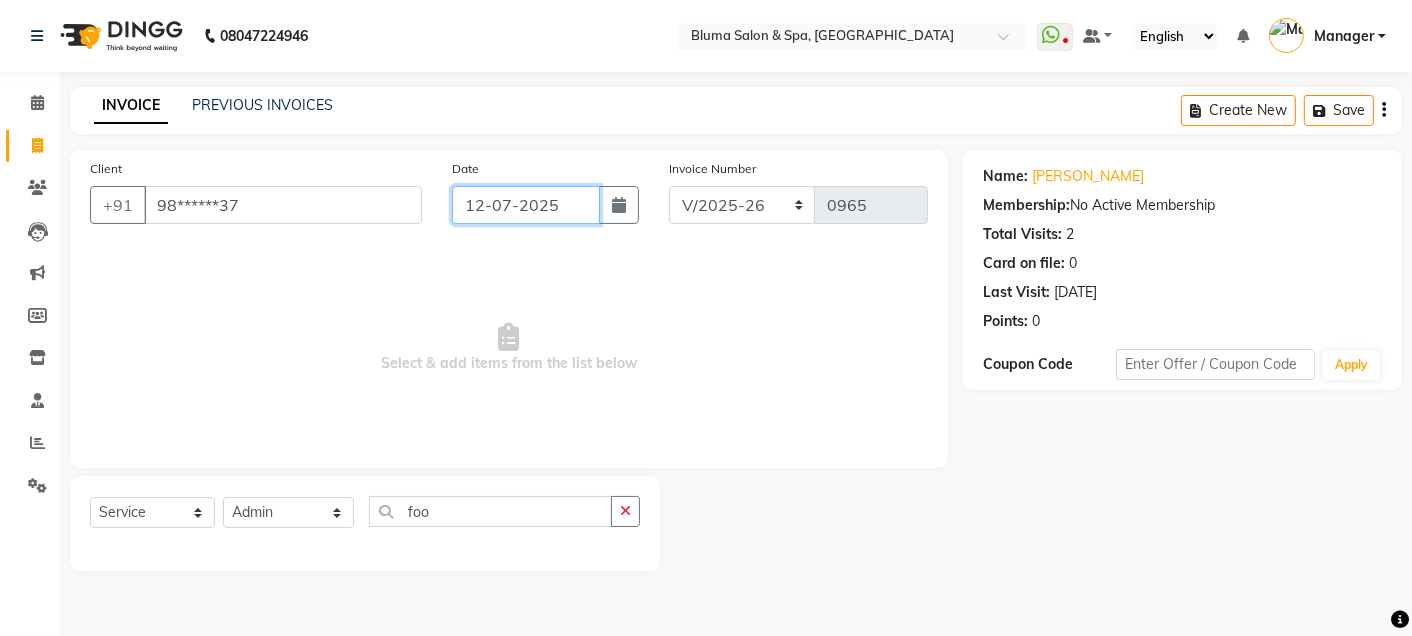 click on "12-07-2025" 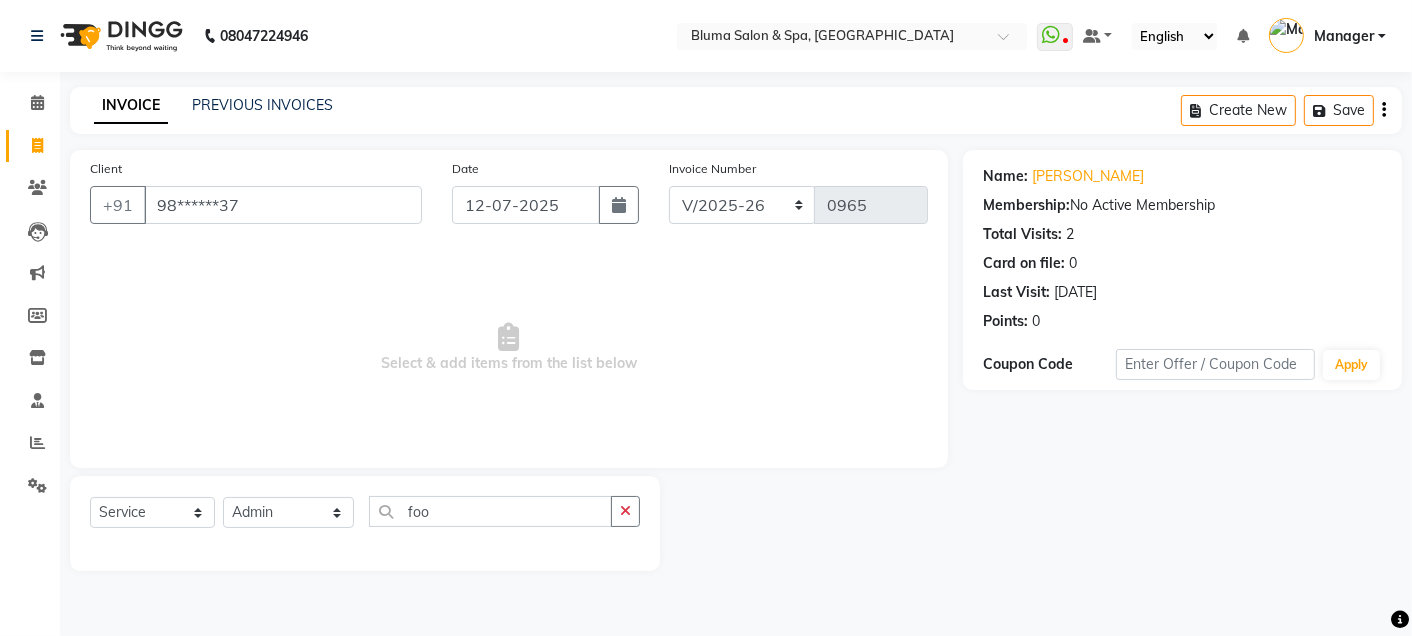 select on "7" 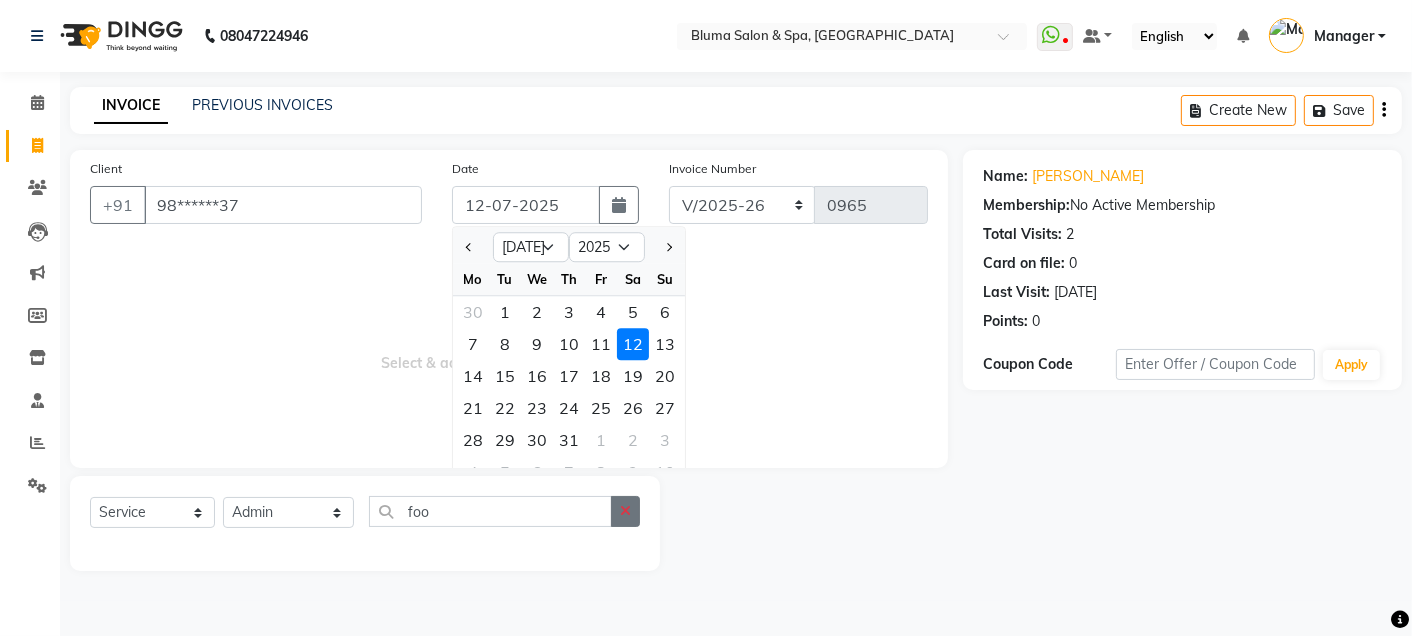 click 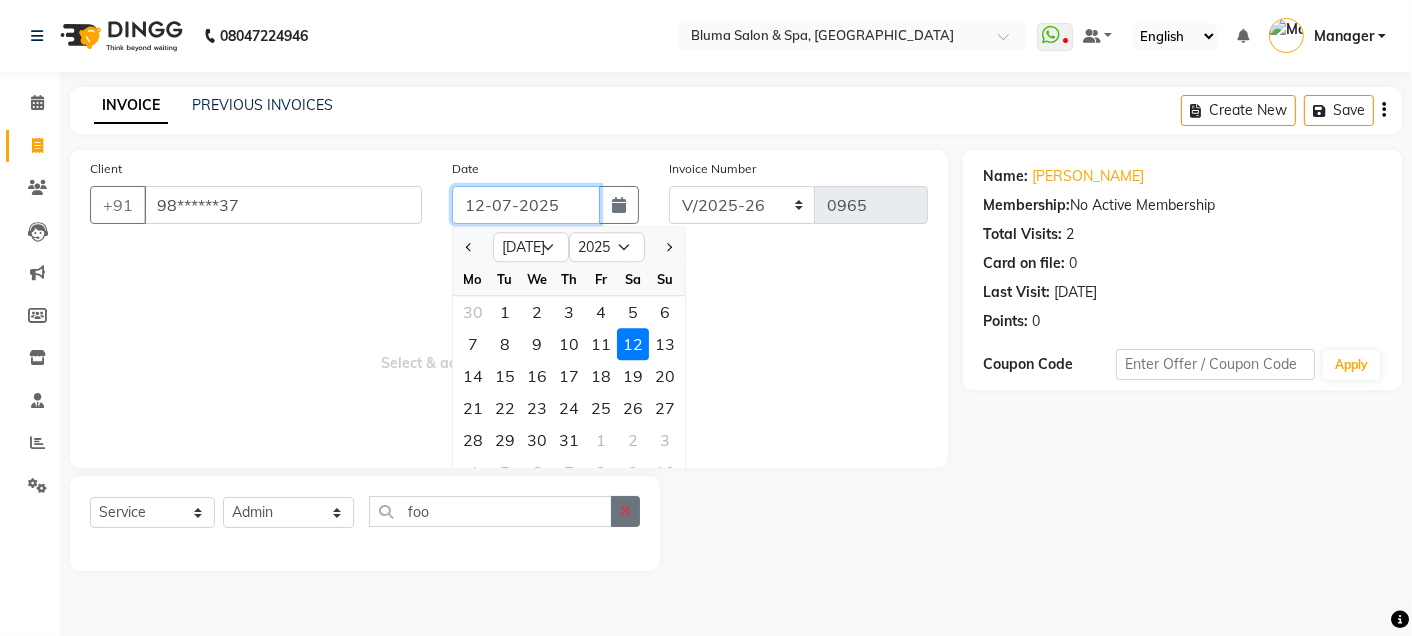 type 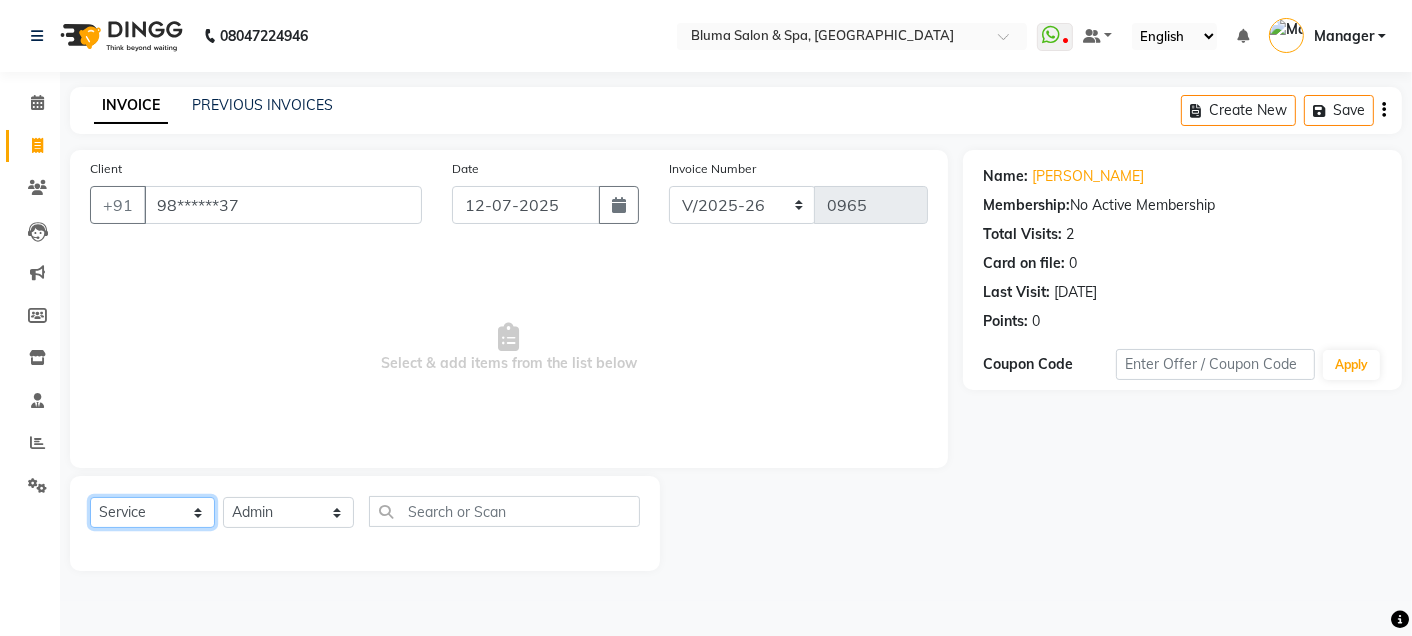 click on "Select  Service  Product  Membership  Package Voucher Prepaid Gift Card" 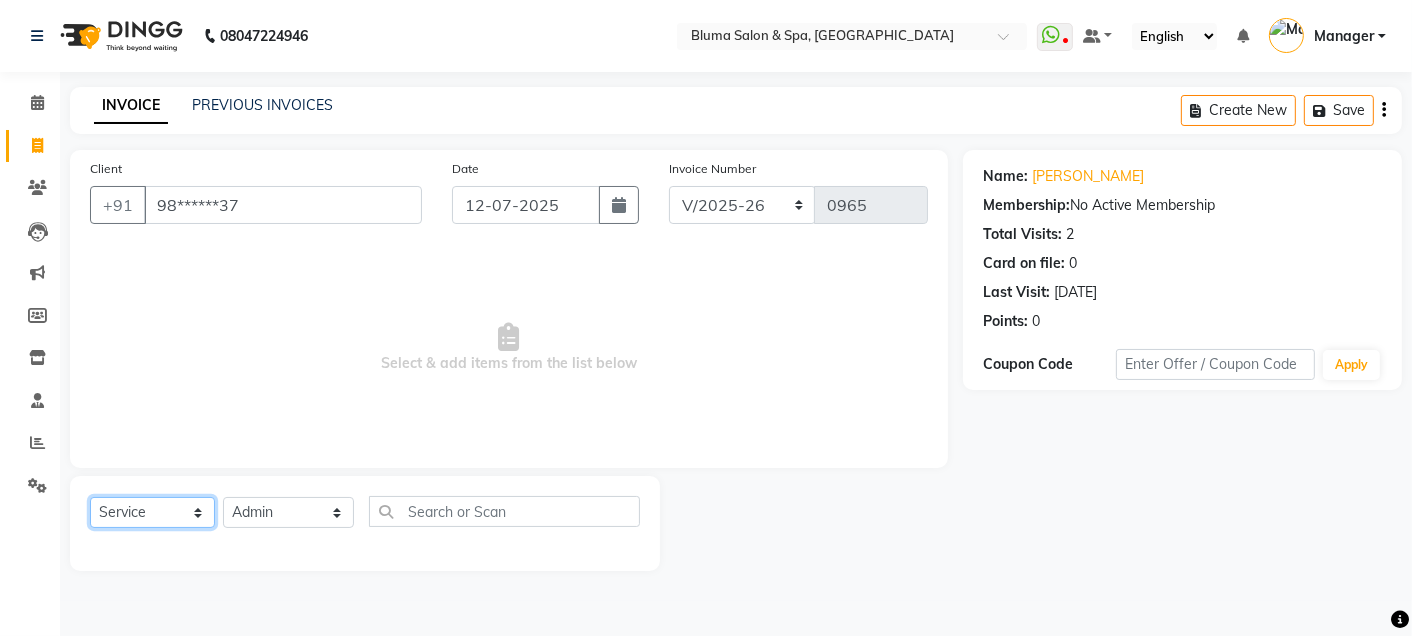 select on "V" 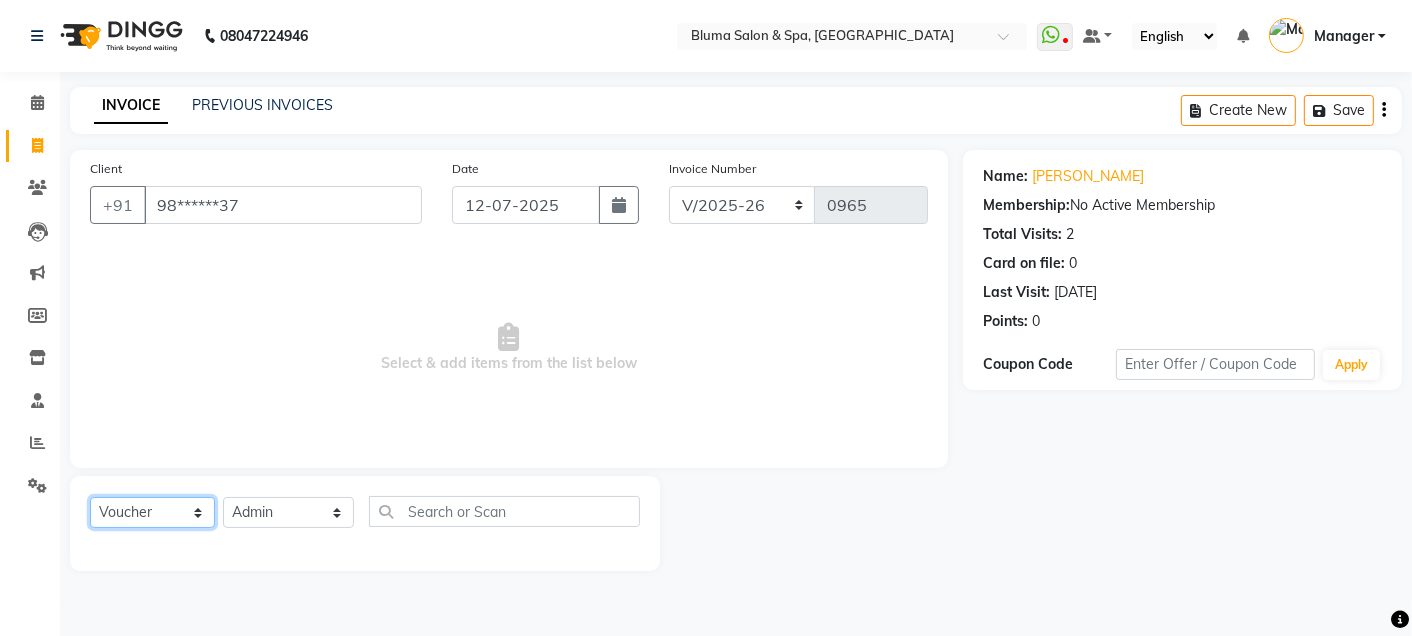 click on "Select  Service  Product  Membership  Package Voucher Prepaid Gift Card" 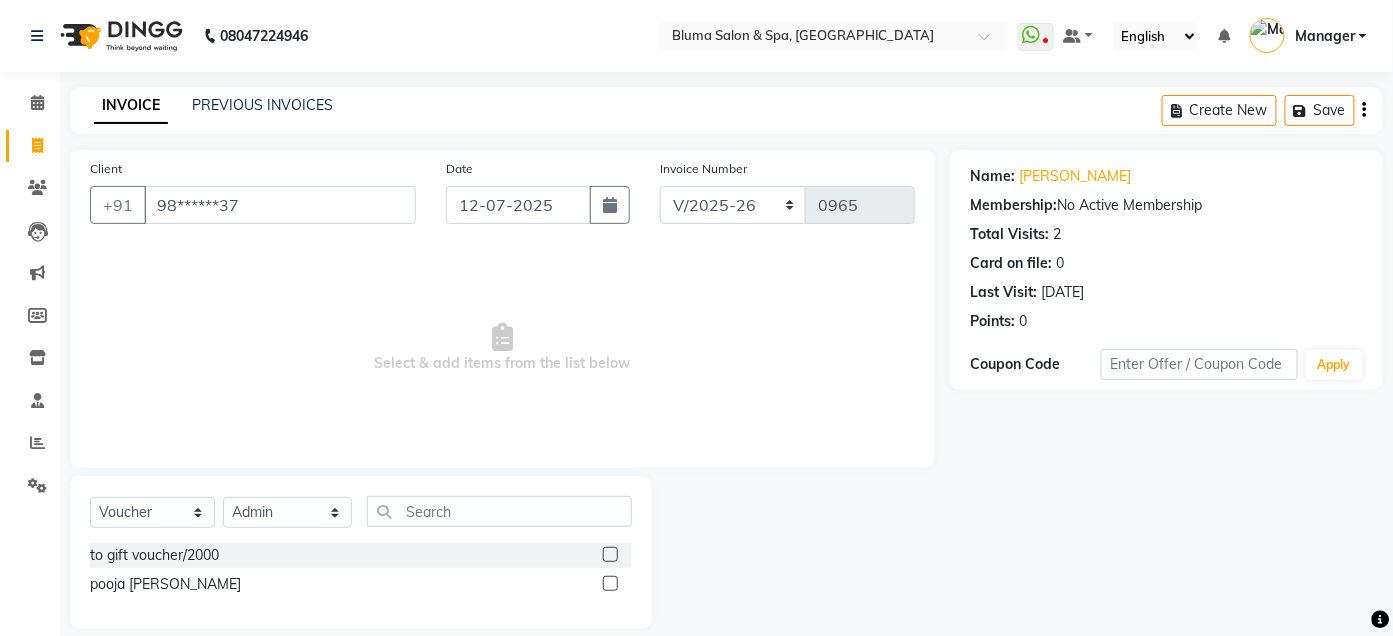 click 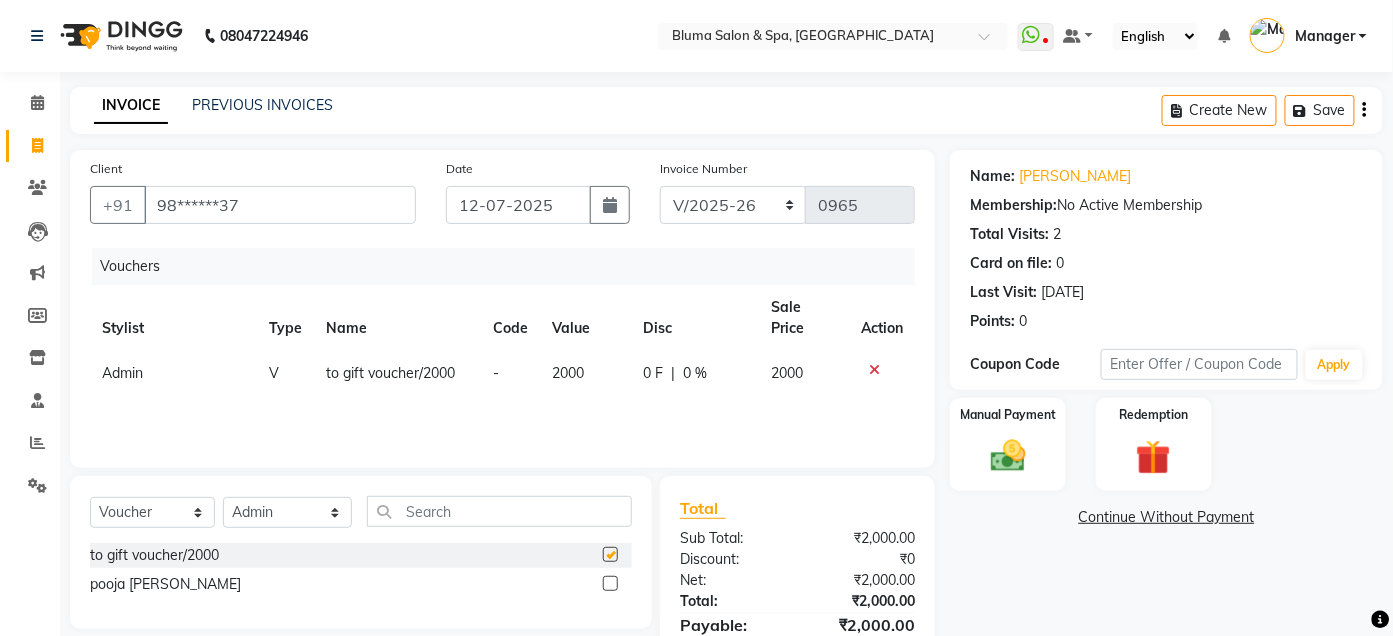 checkbox on "false" 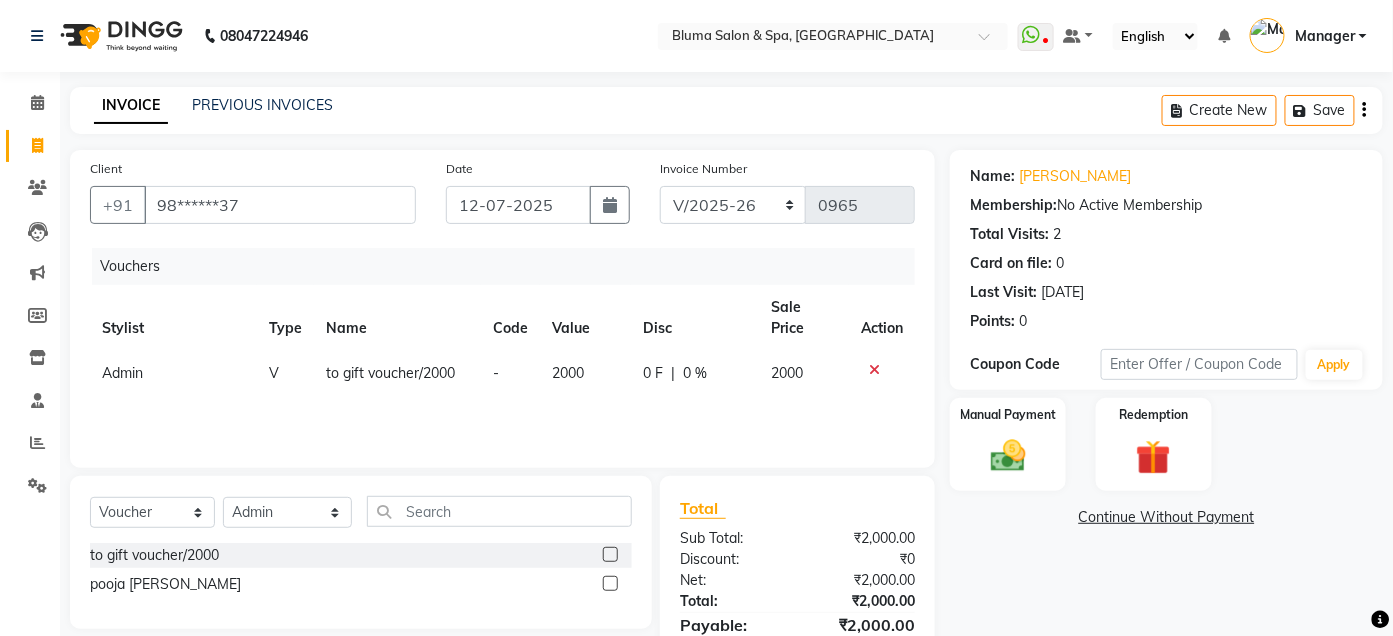 click on "2000" 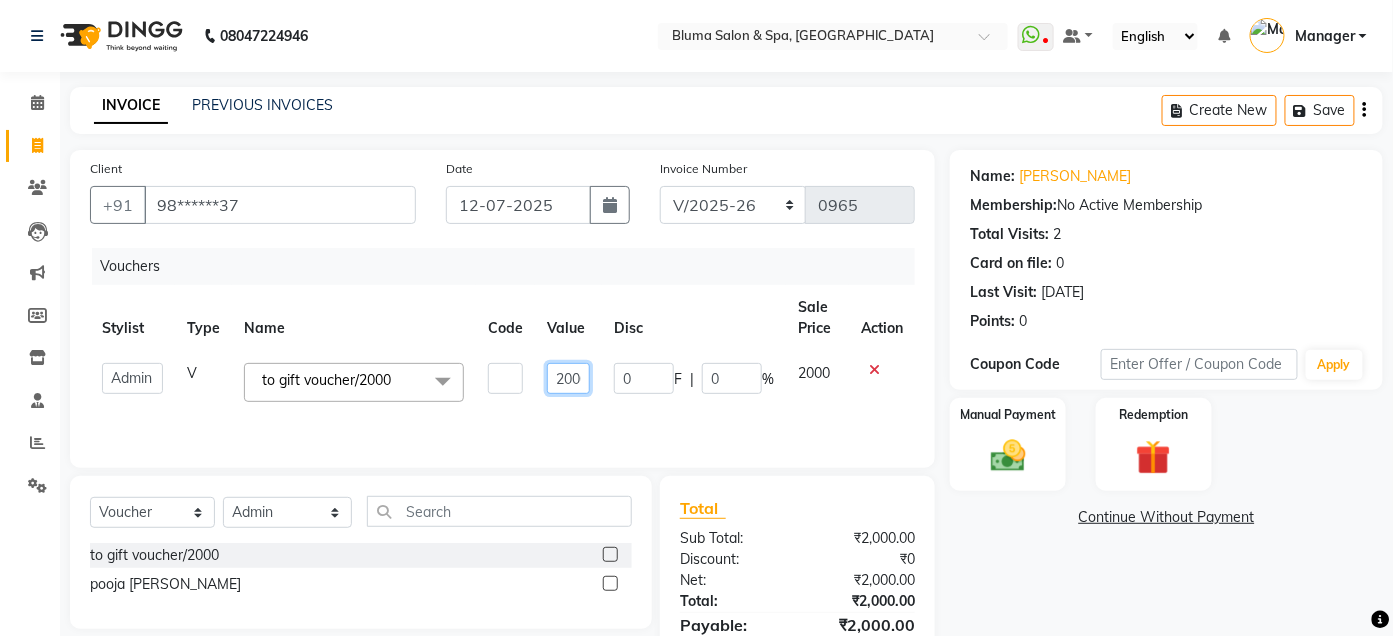 click on "2000" 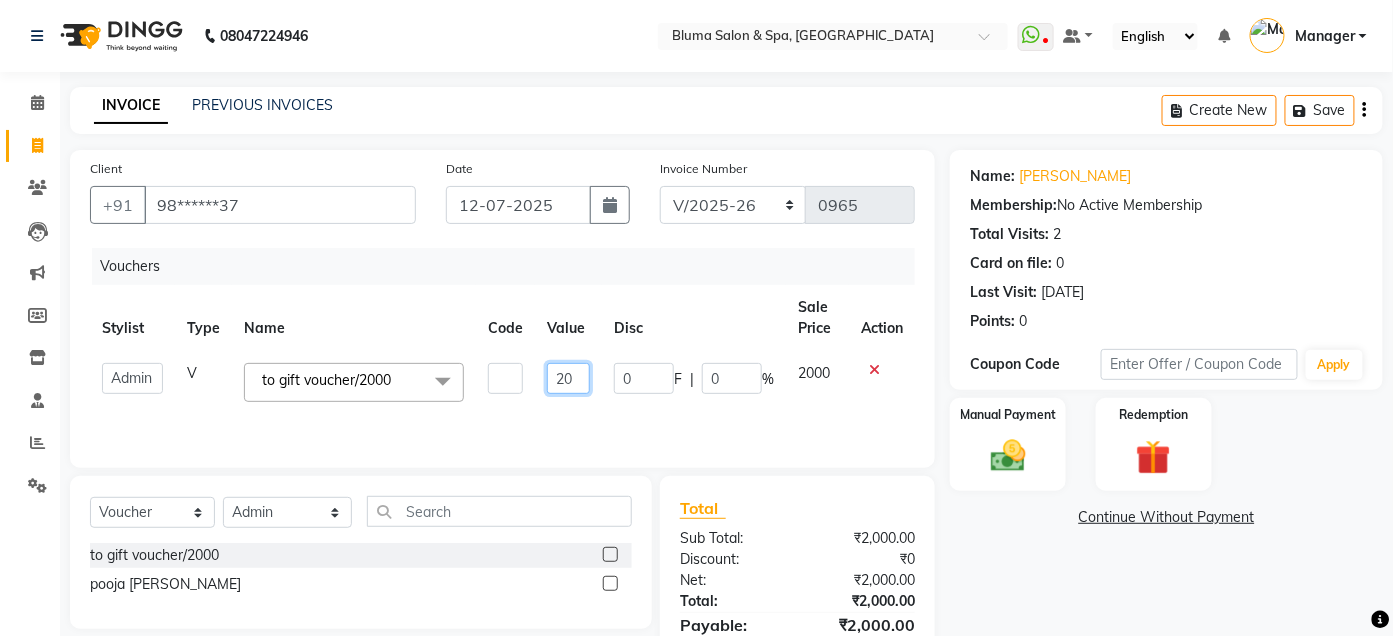 type on "0" 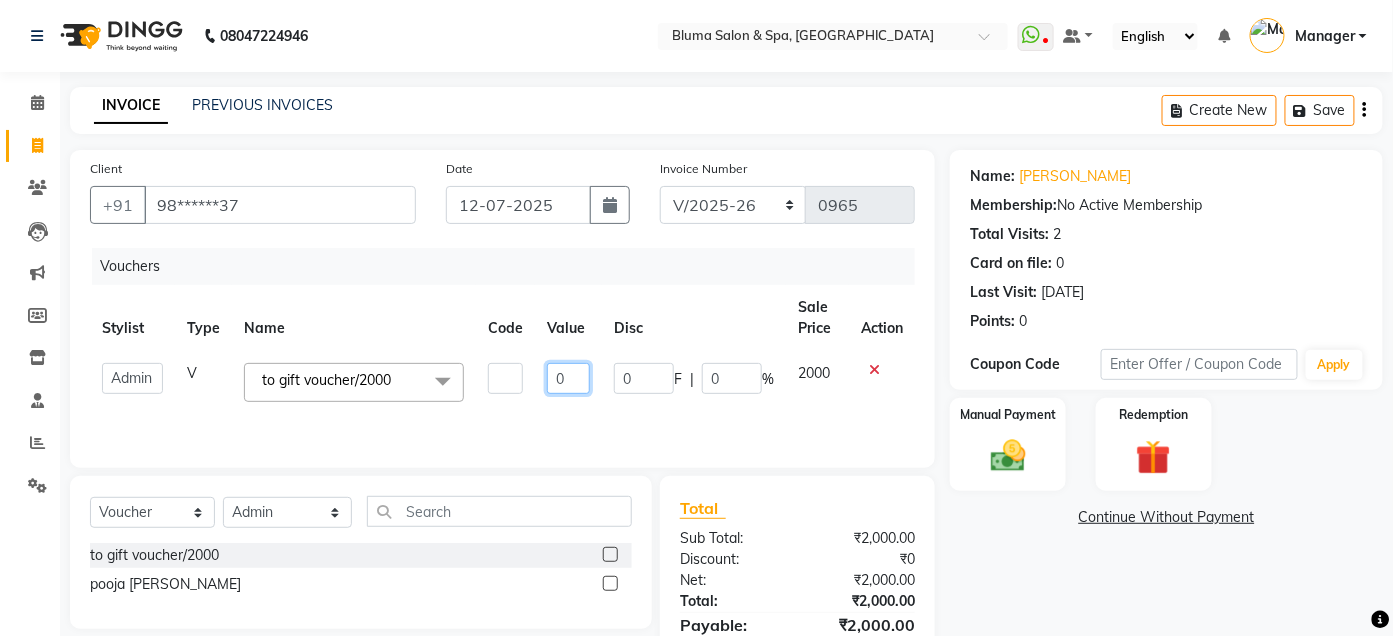 click on "0" 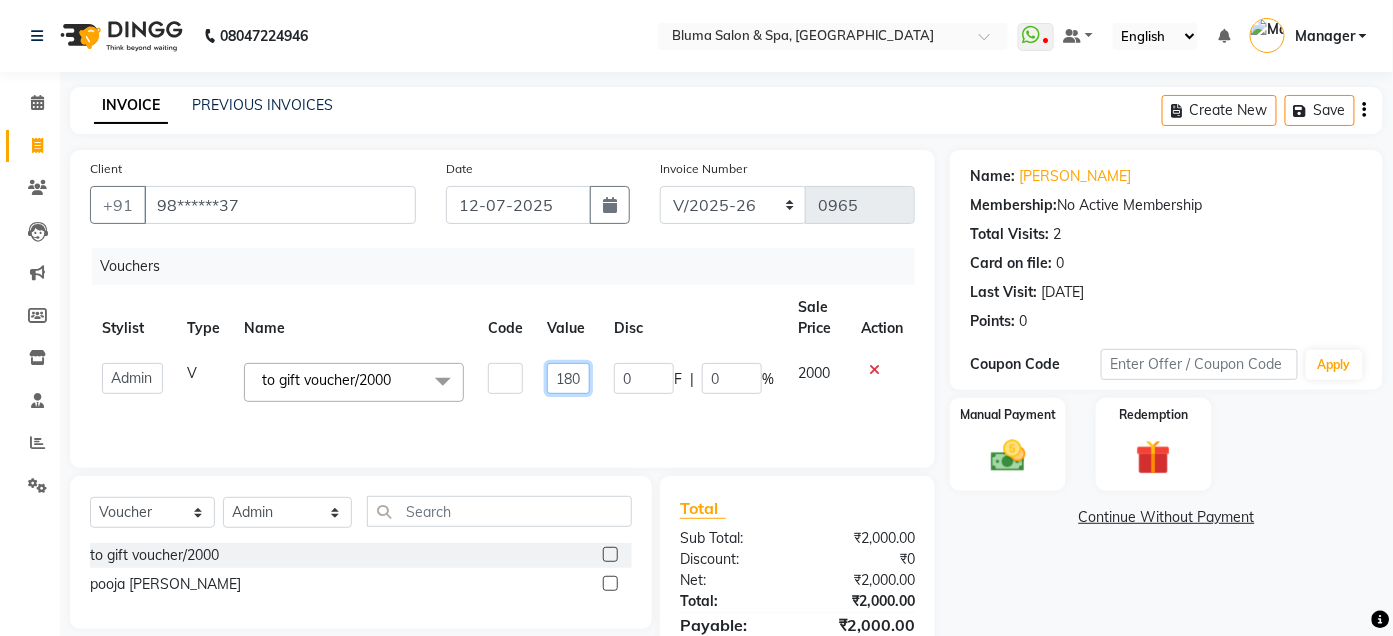 type on "1800" 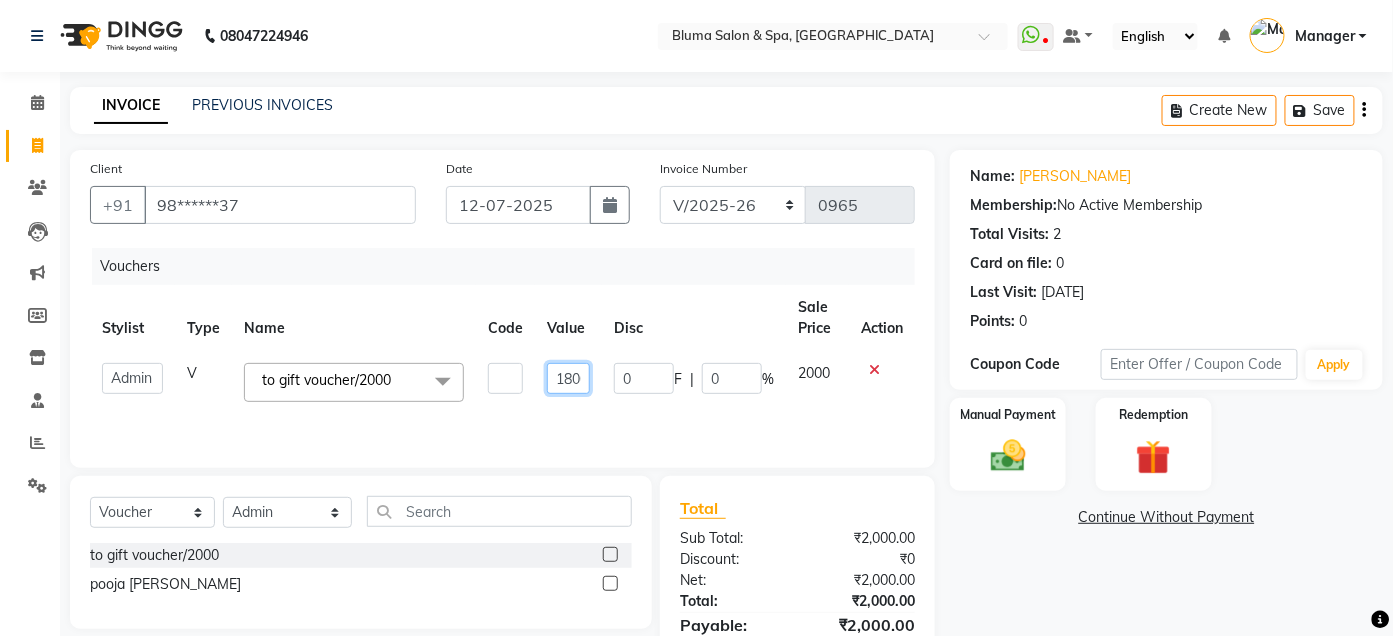scroll, scrollTop: 0, scrollLeft: 8, axis: horizontal 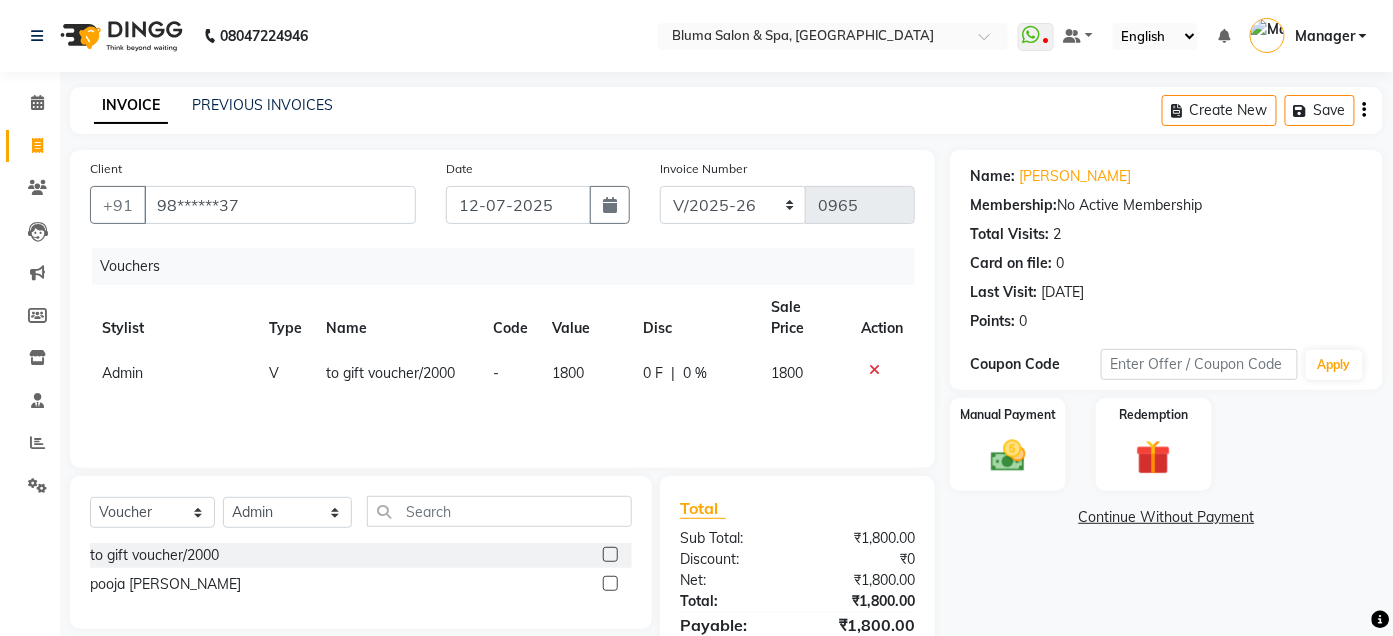 click on "Vouchers Stylist Type Name Code Value Disc Sale Price Action Admin V to gift voucher/2000 - 1800 0 F | 0 % 1800" 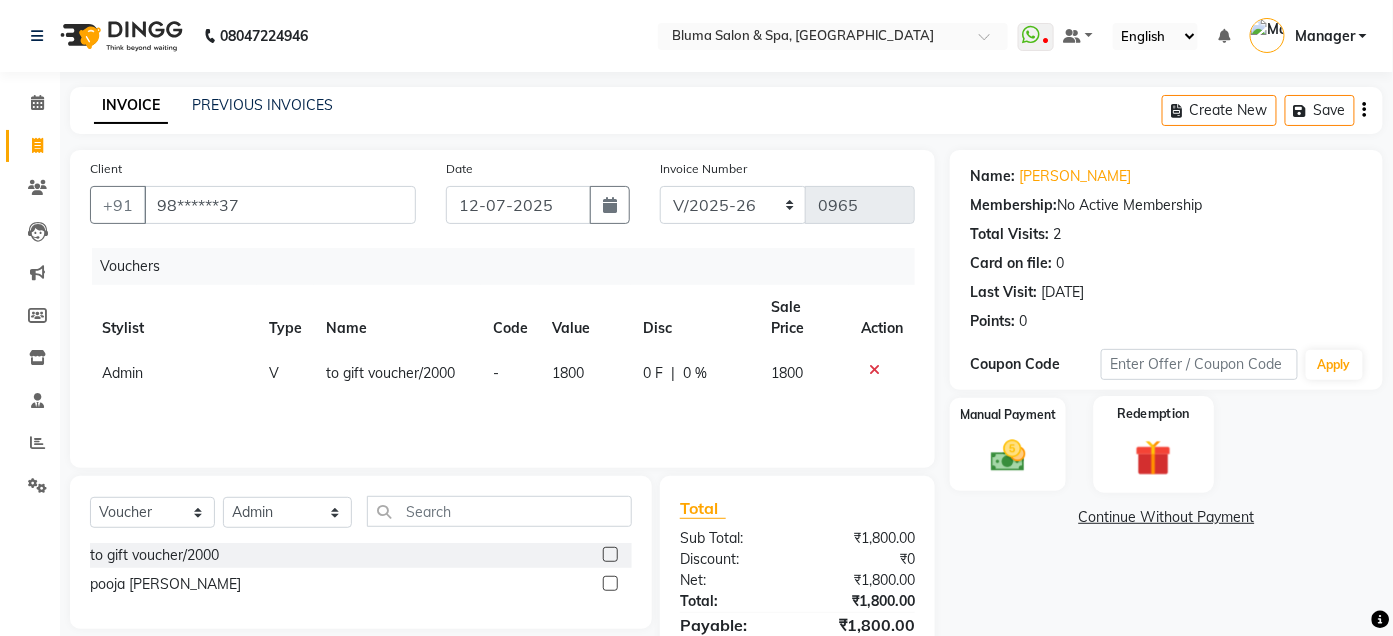 click 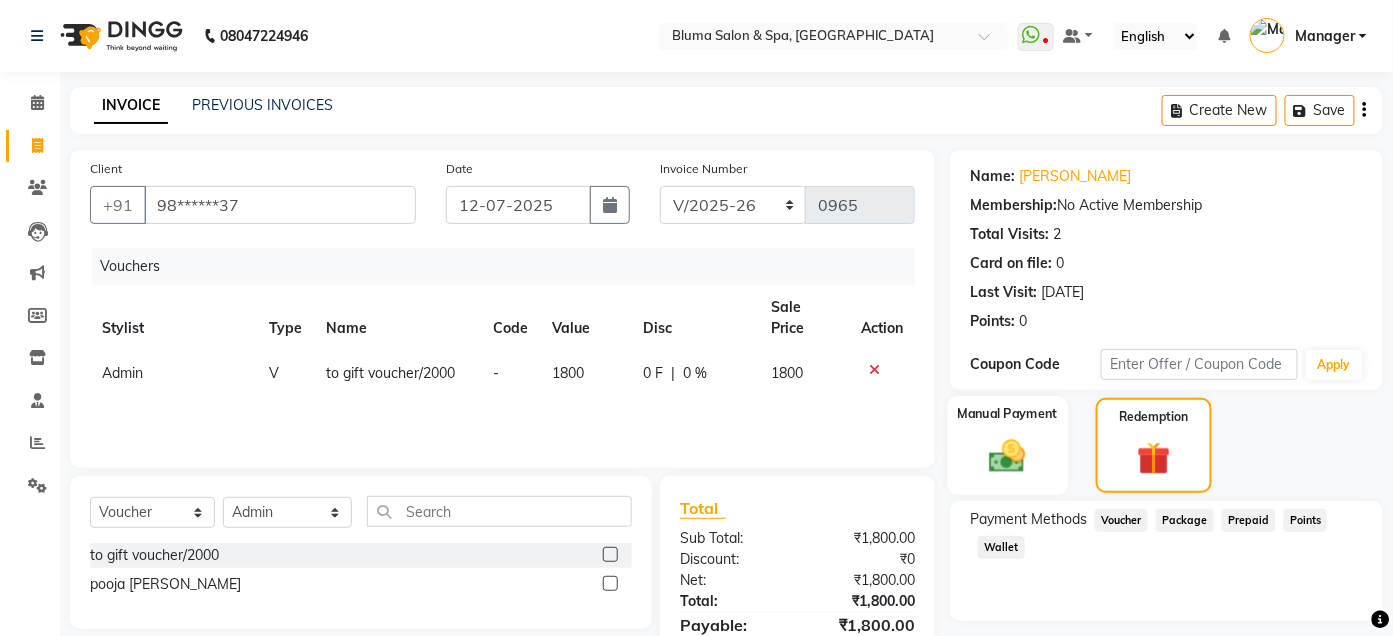 click on "Manual Payment" 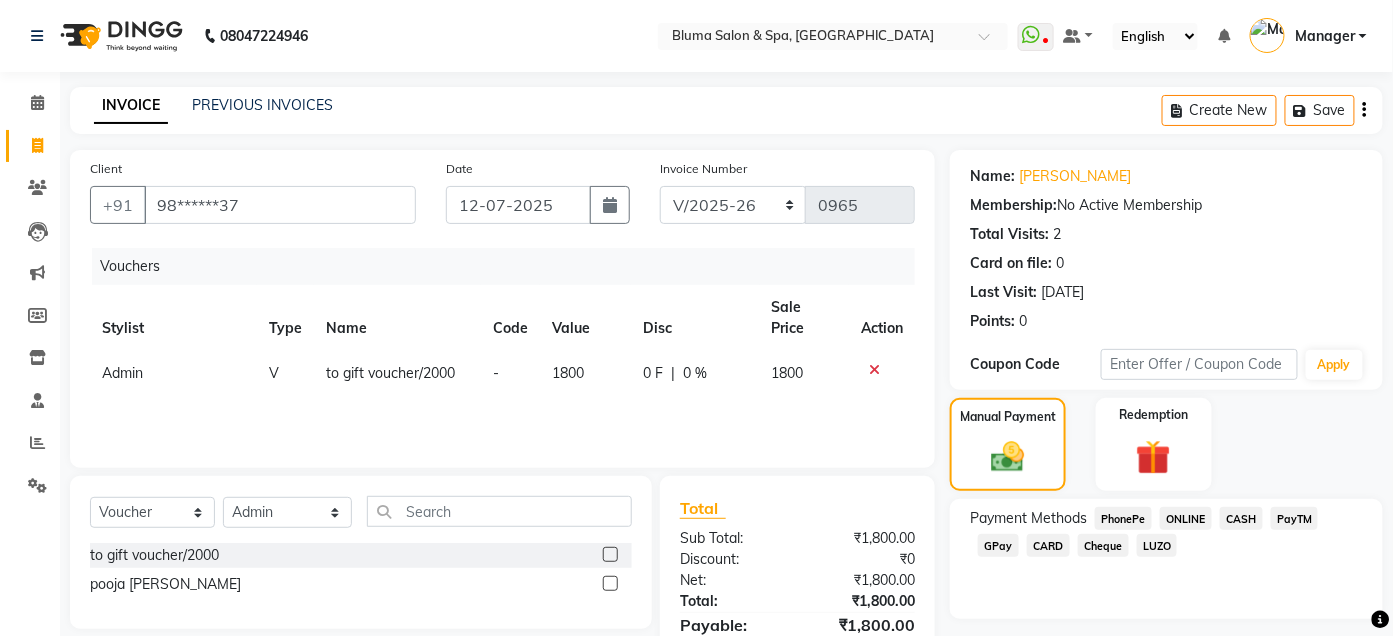 click on "CASH" 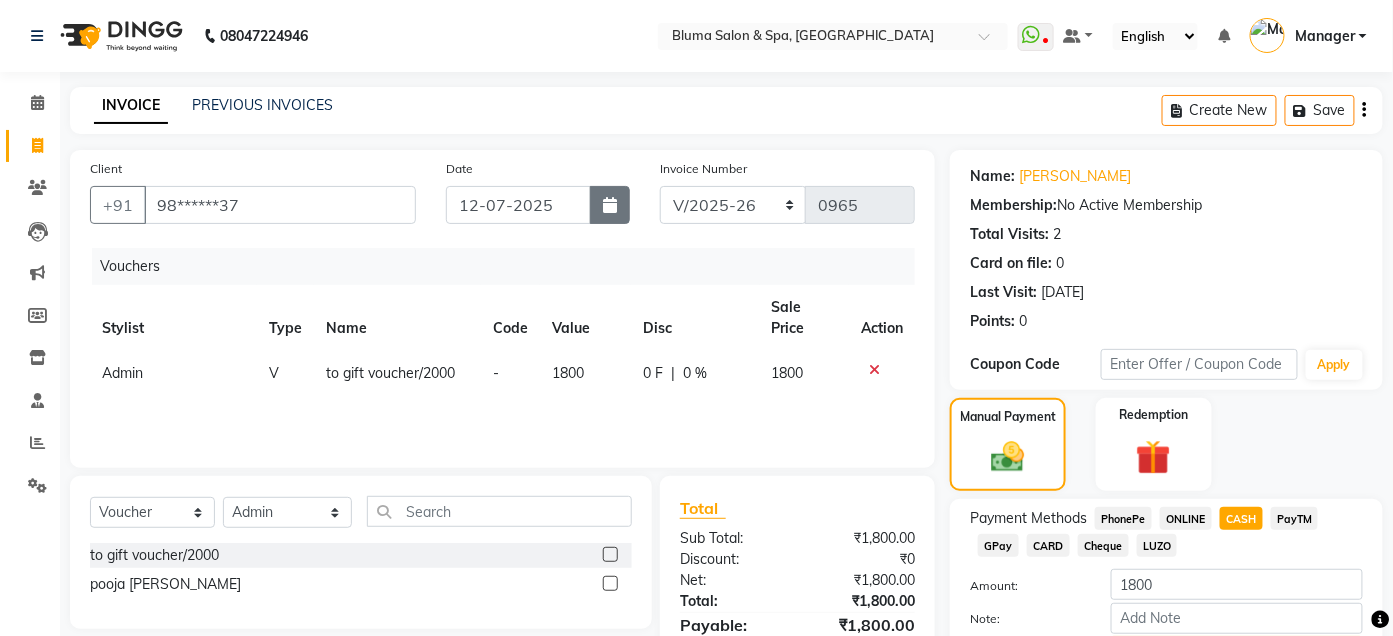 click 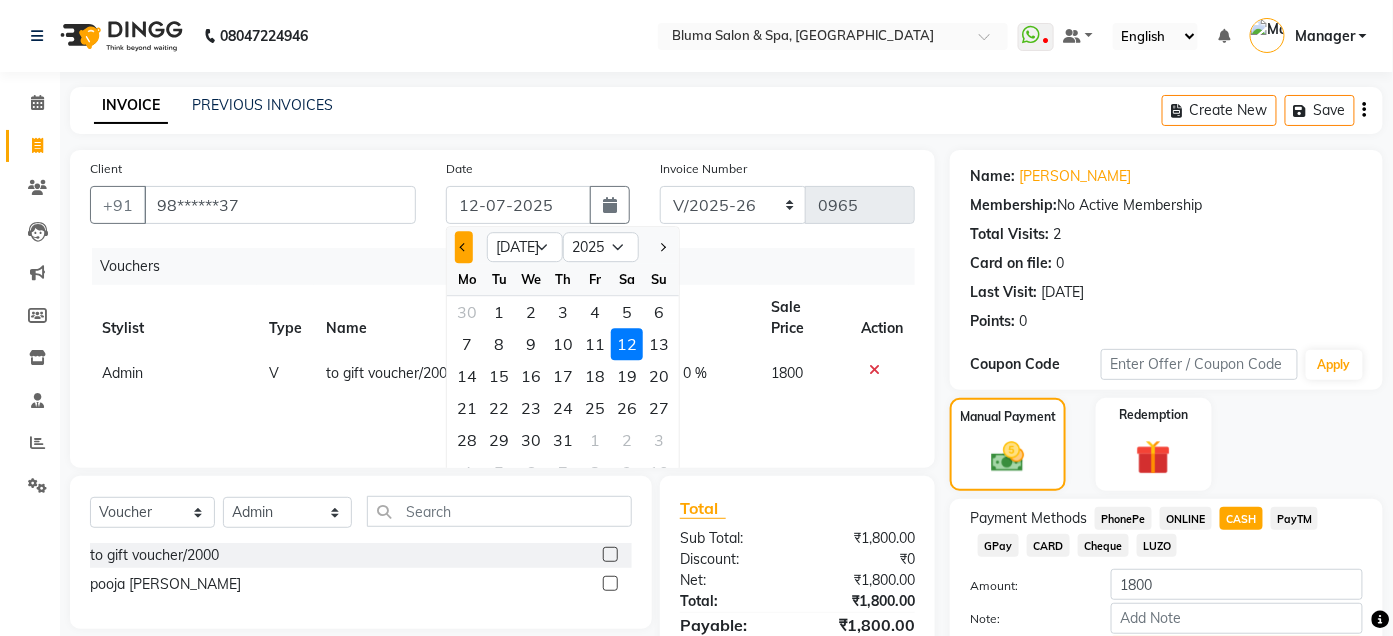 click 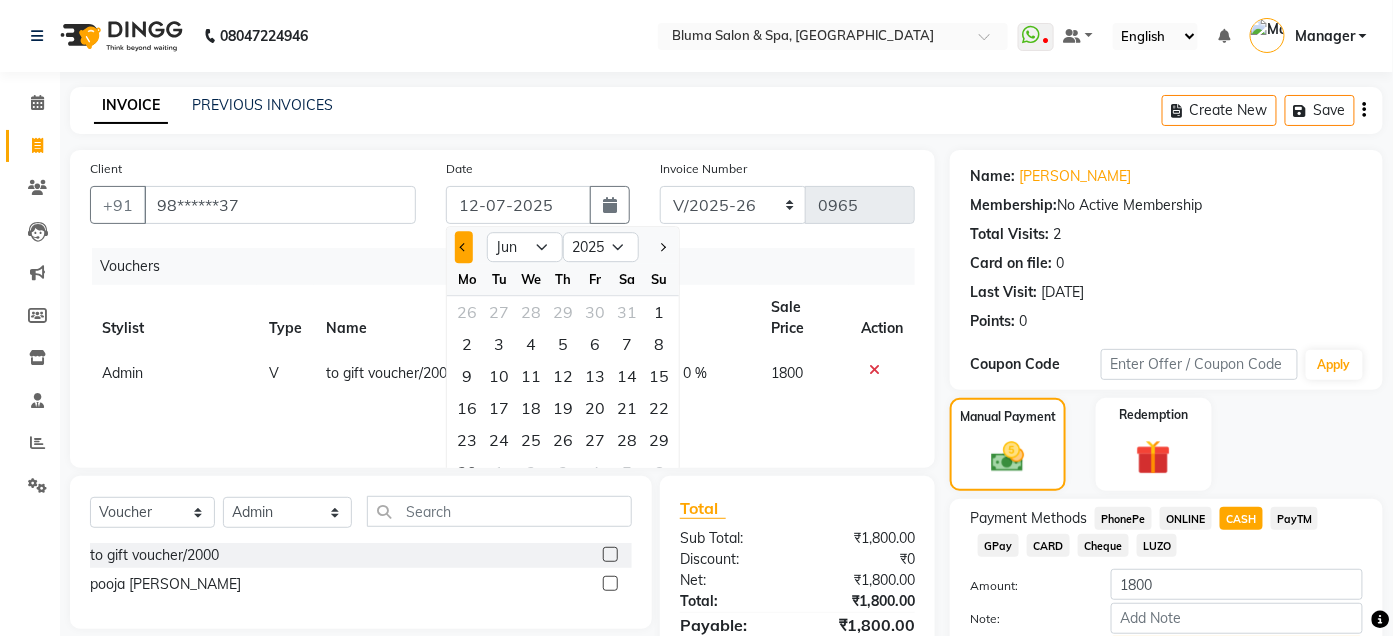 click 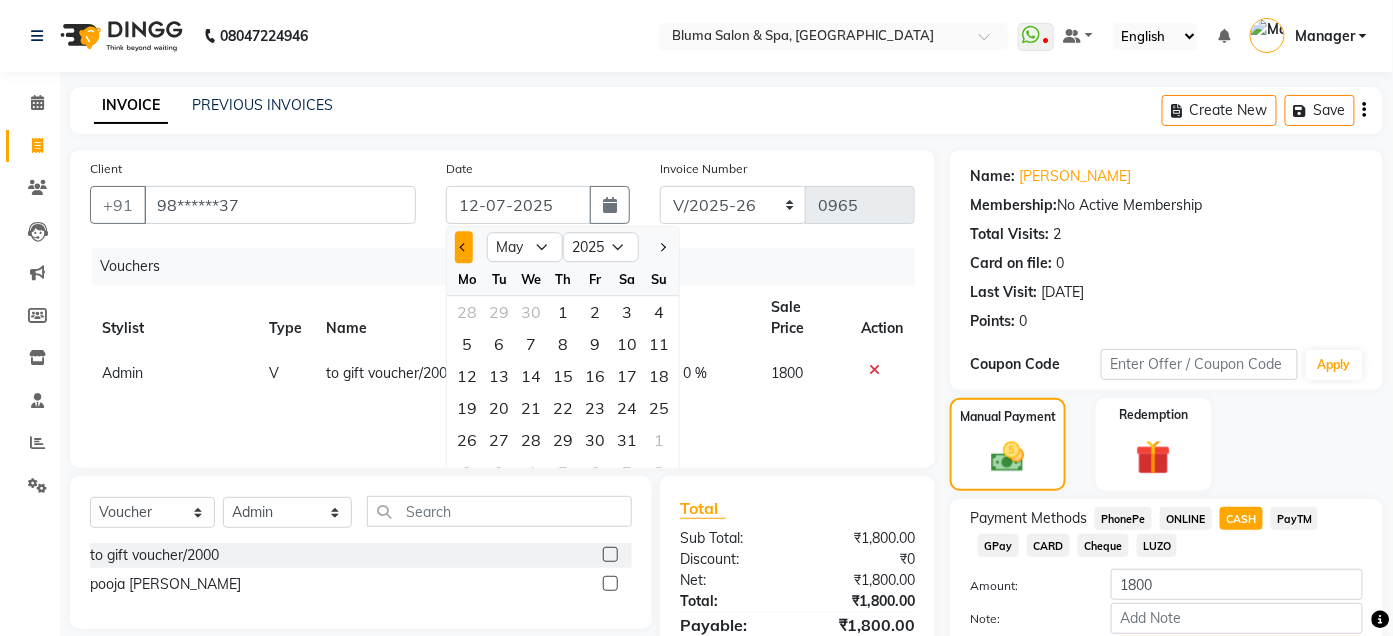 click 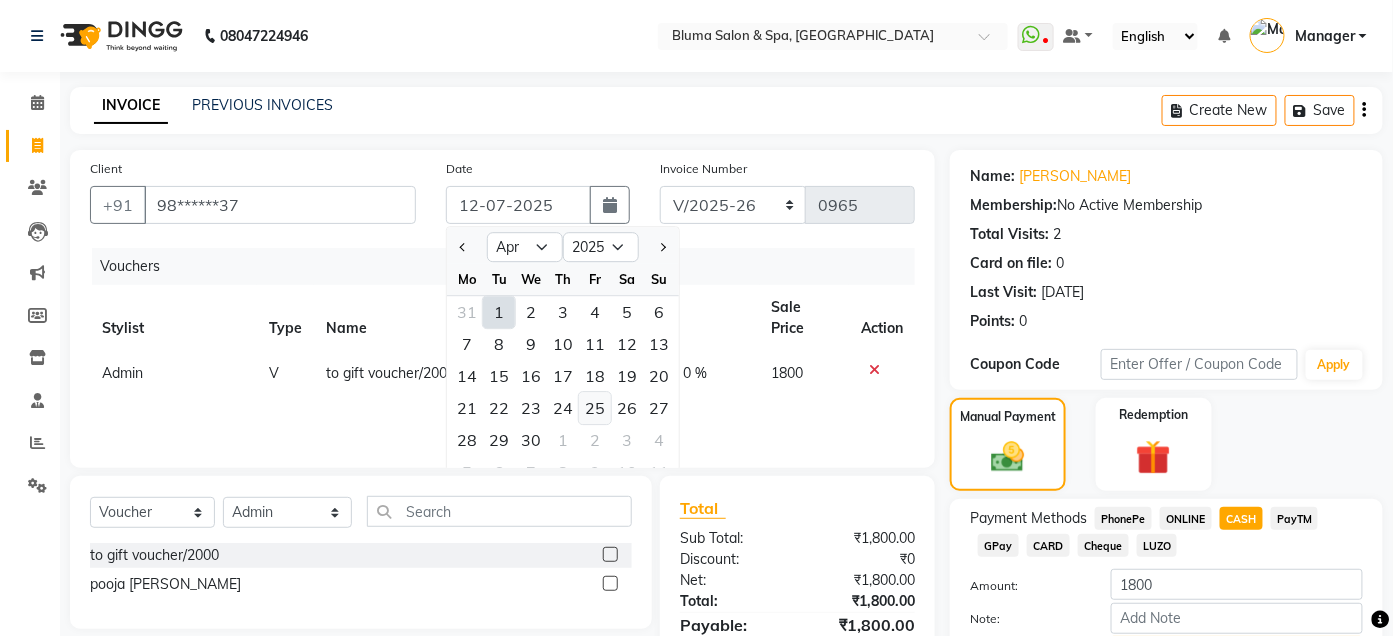 click on "25" 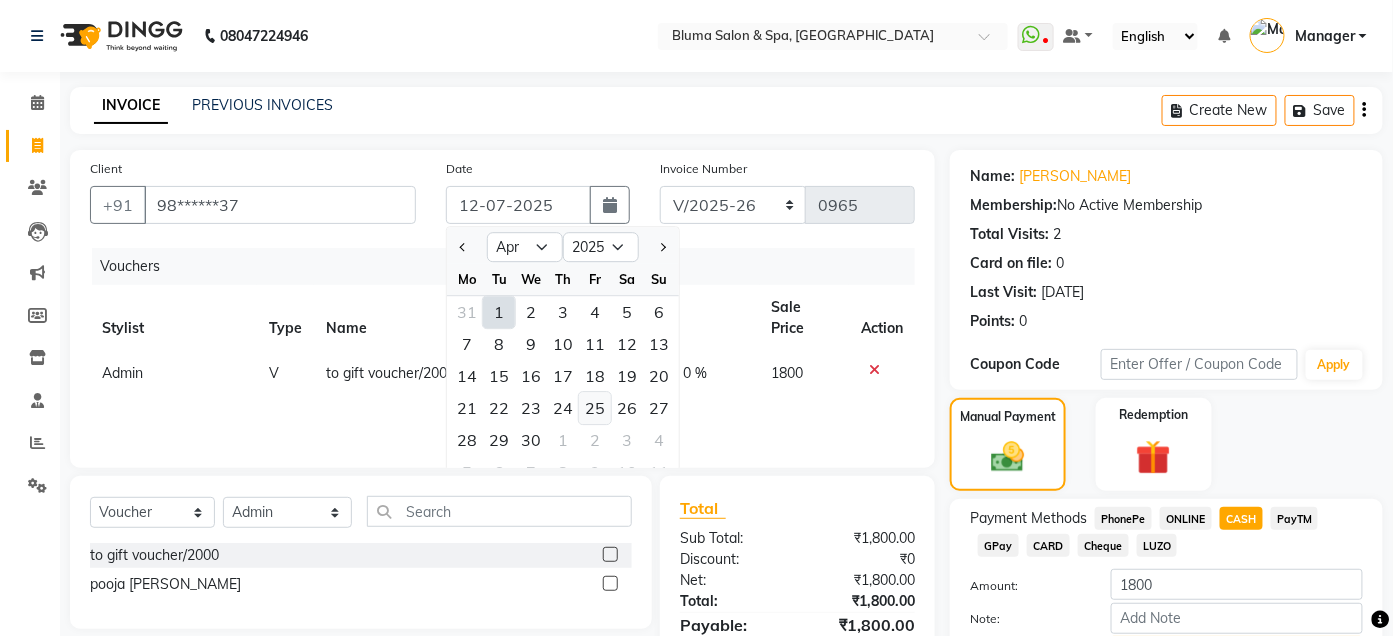 type on "[DATE]" 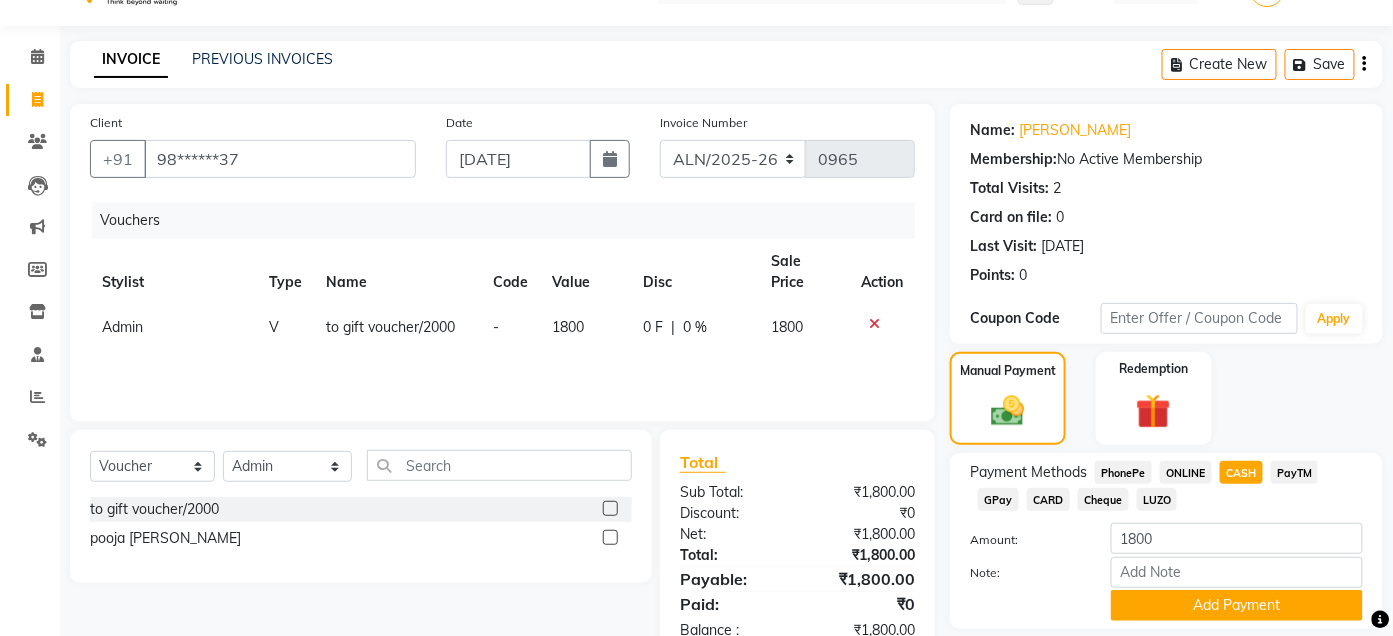 scroll, scrollTop: 111, scrollLeft: 0, axis: vertical 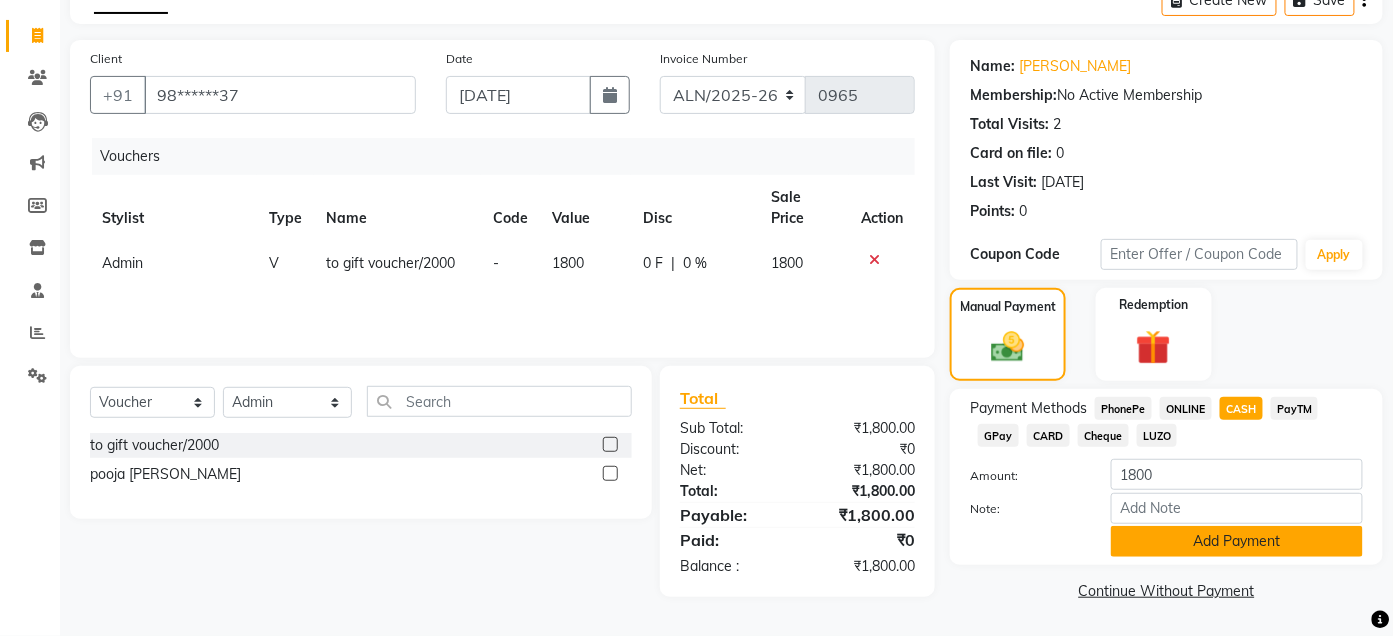 click on "Add Payment" 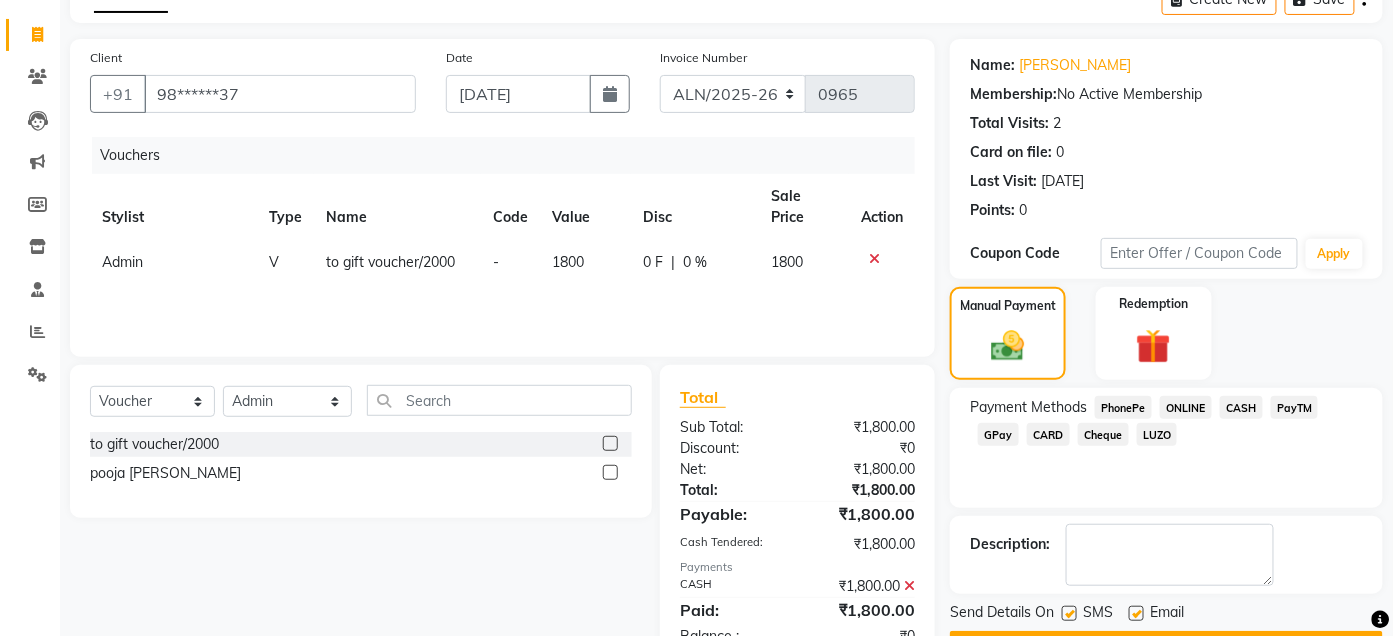 scroll, scrollTop: 171, scrollLeft: 0, axis: vertical 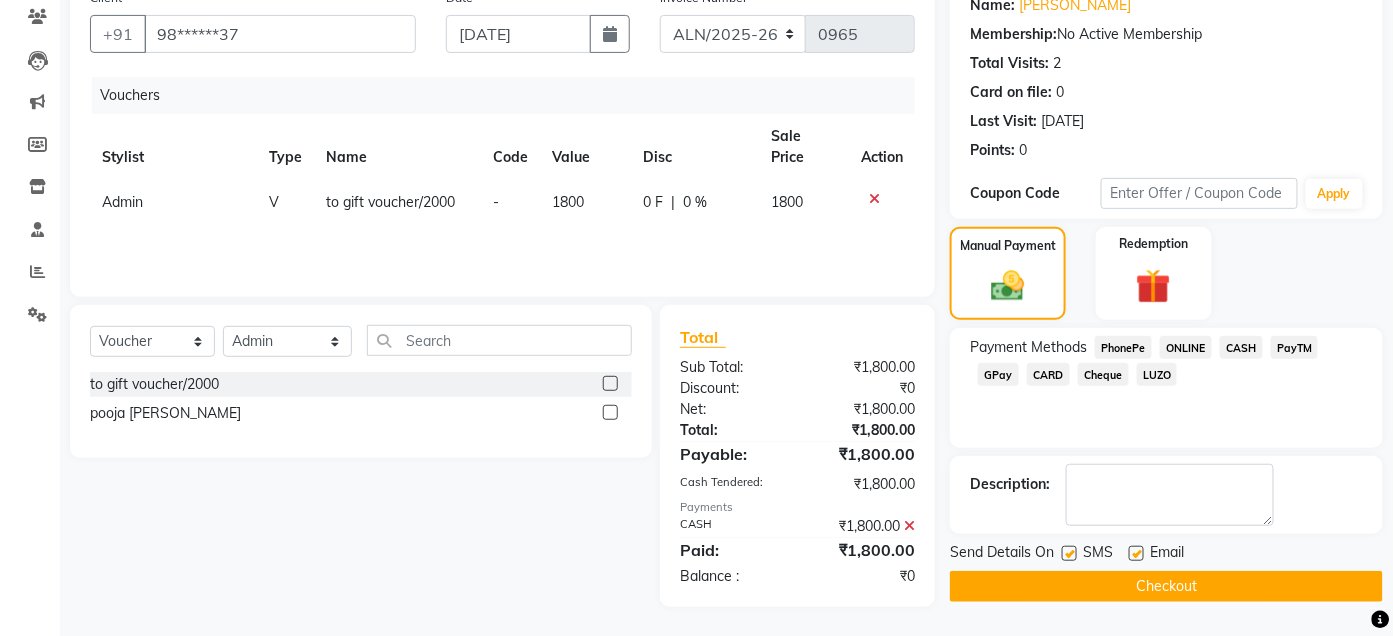 click 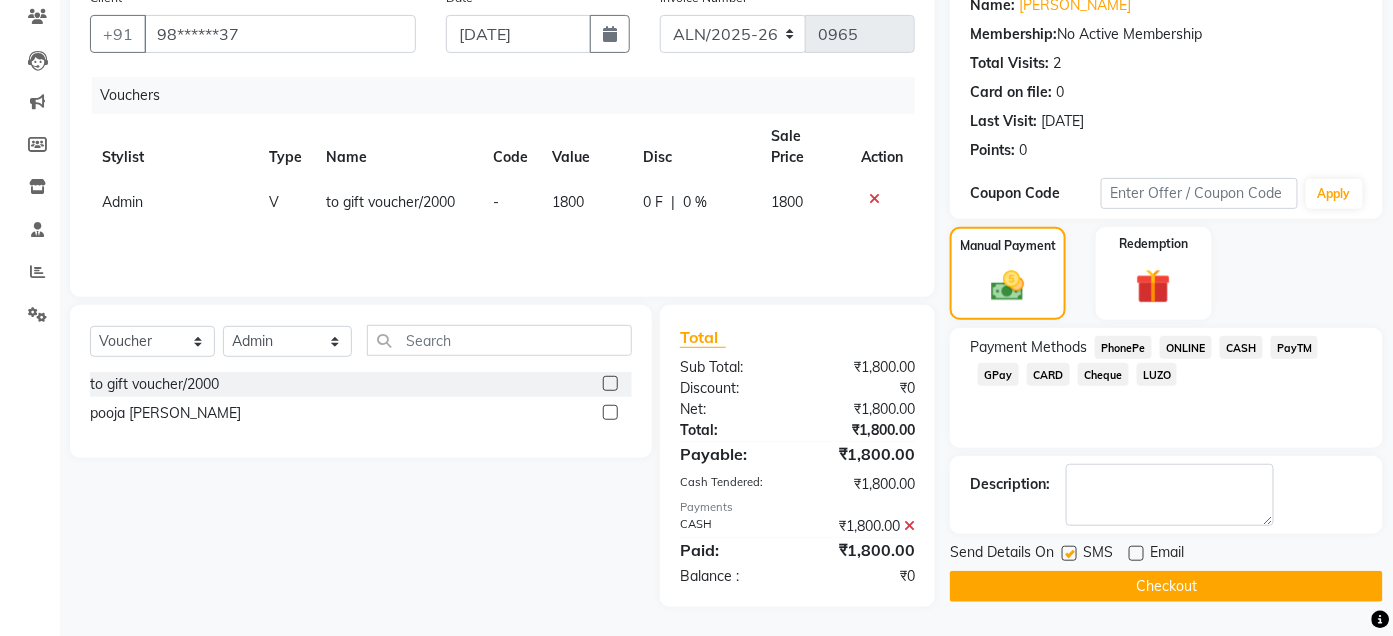 click 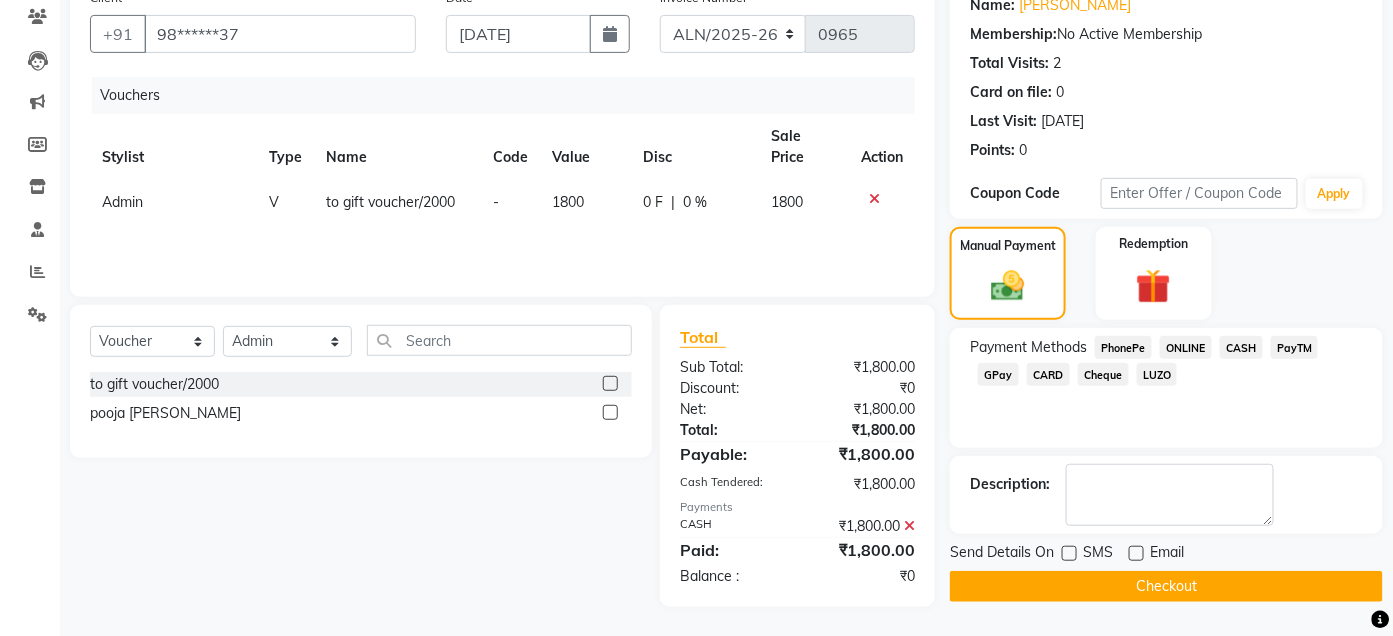 click on "Checkout" 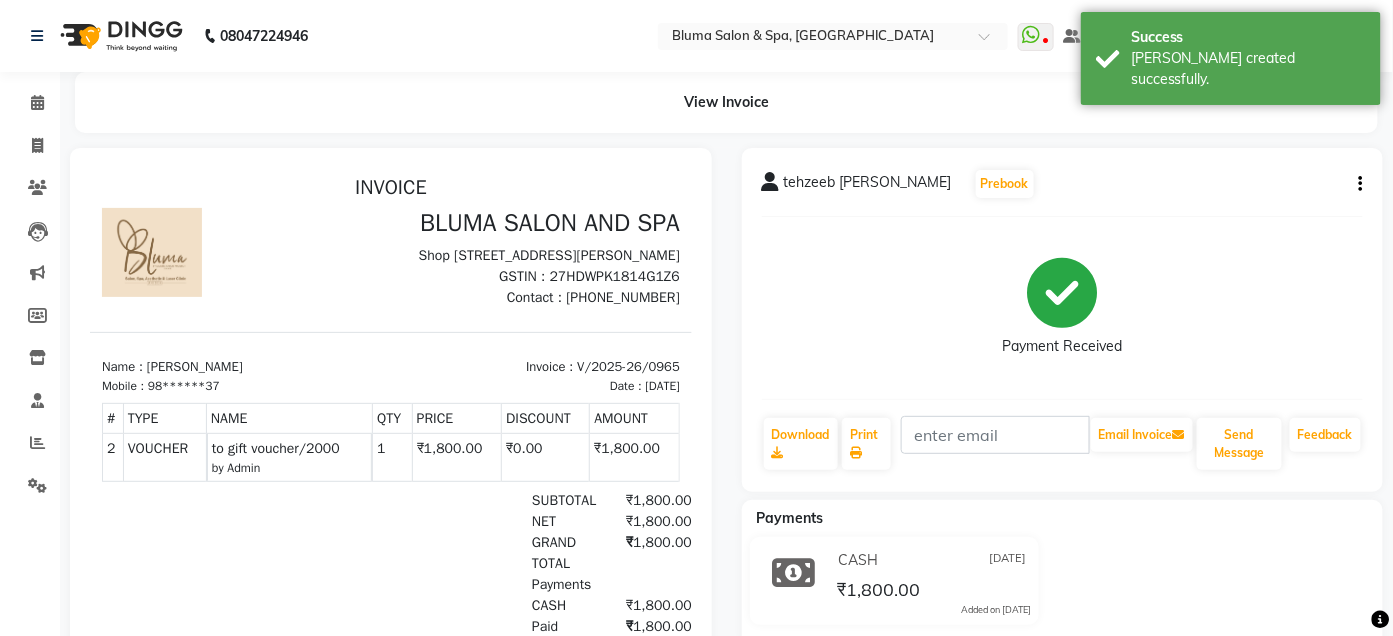 scroll, scrollTop: 0, scrollLeft: 0, axis: both 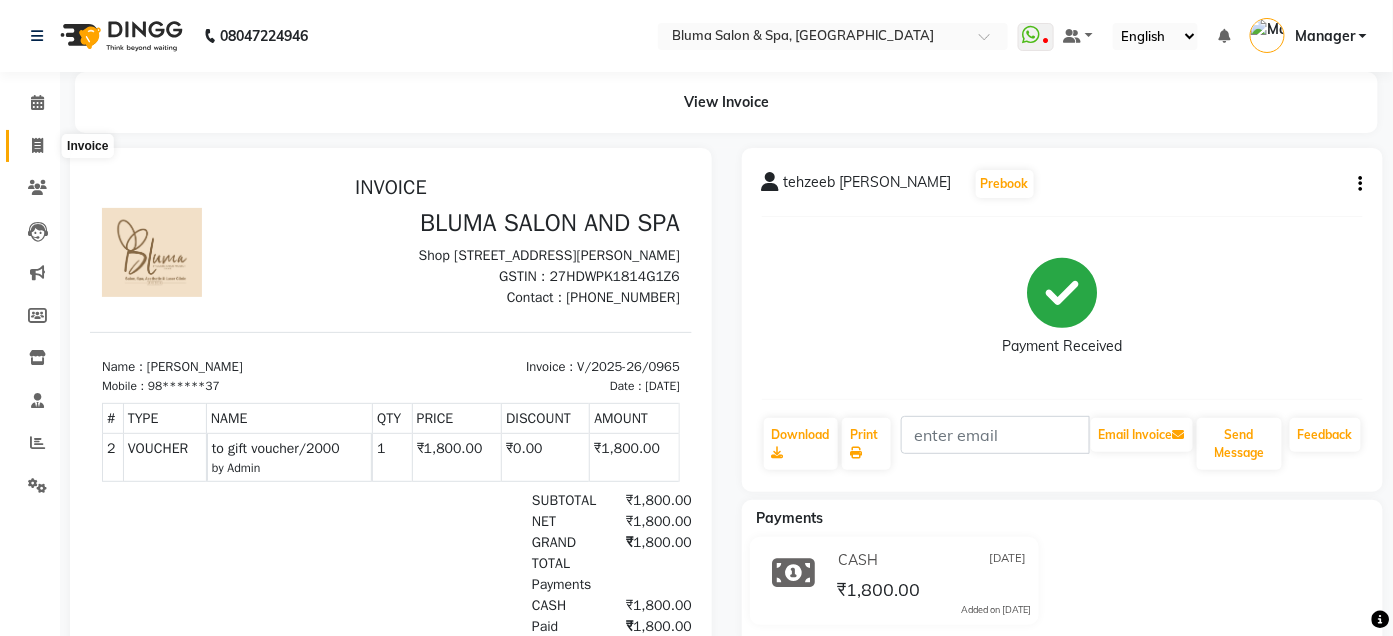 click 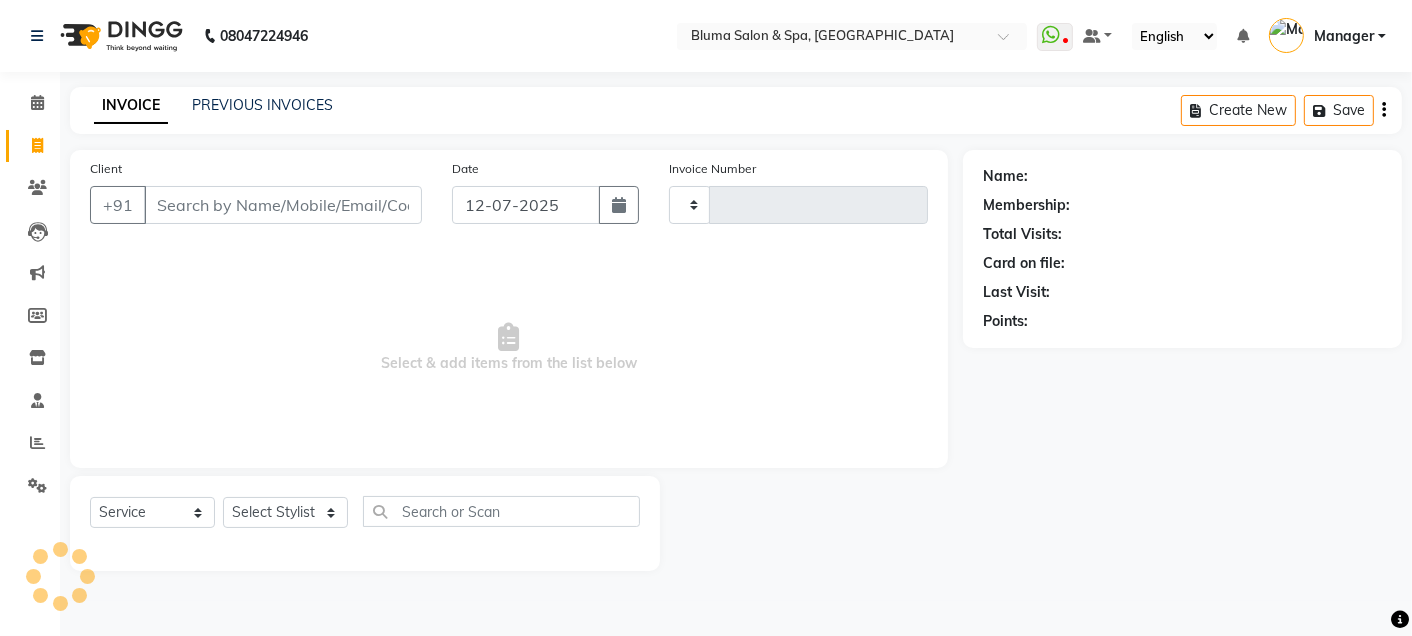 type on "0966" 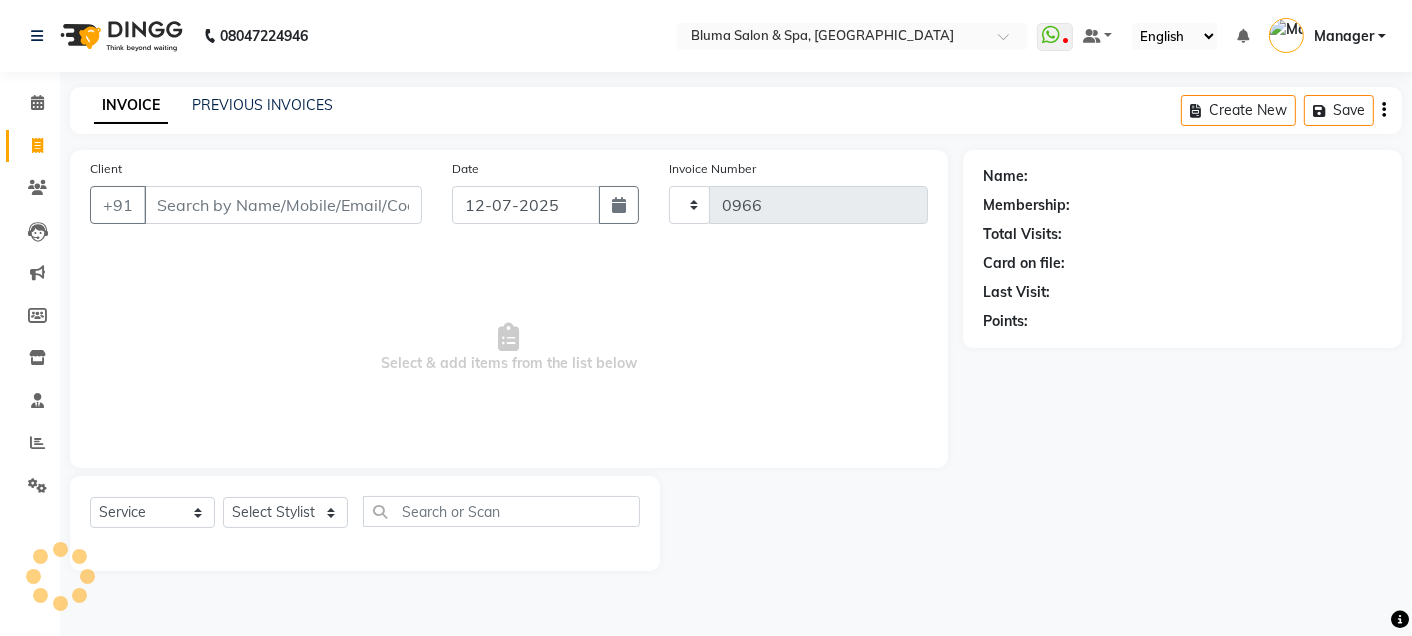 select on "3653" 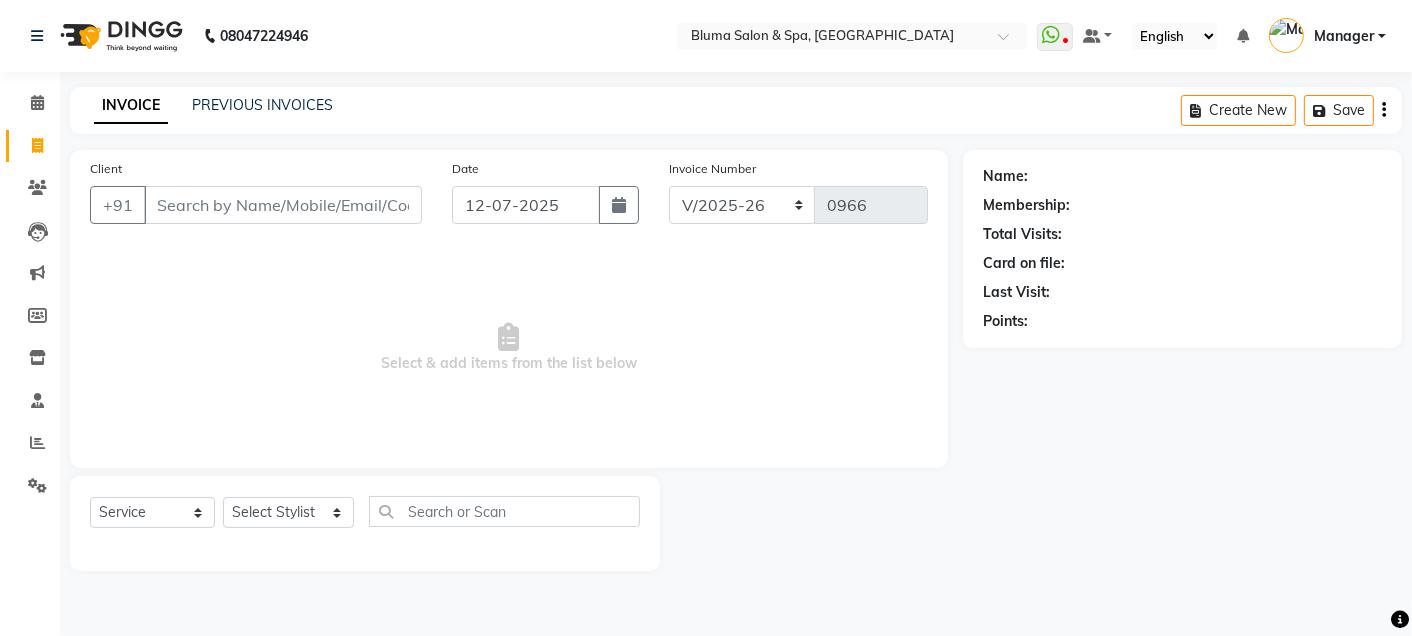 click on "Client" at bounding box center [283, 205] 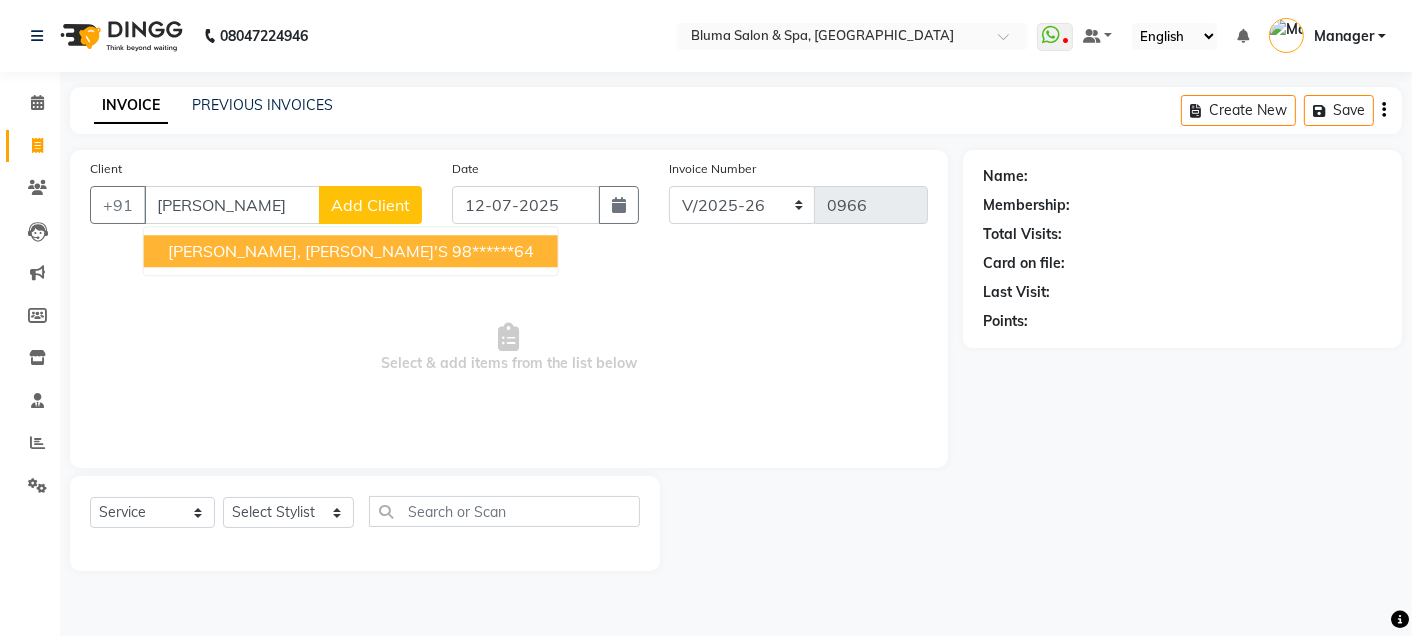 click on "Salima Shaikh, Nasir's" at bounding box center (308, 251) 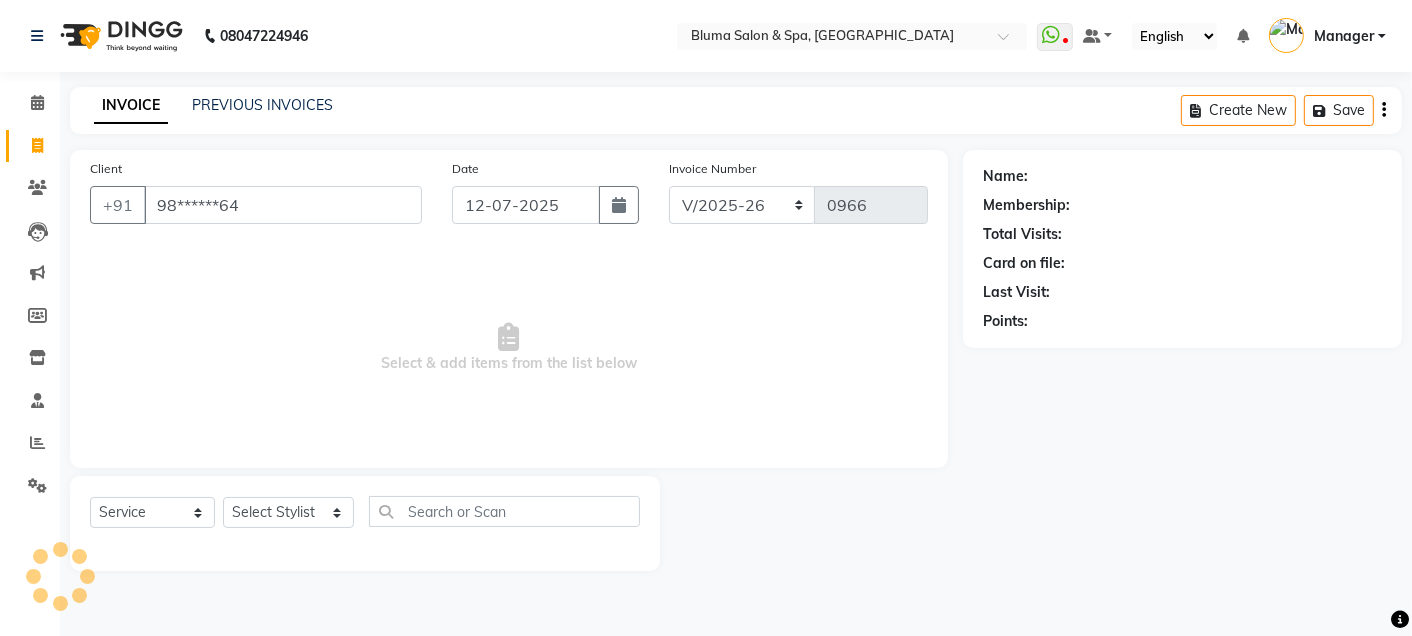 type on "98******64" 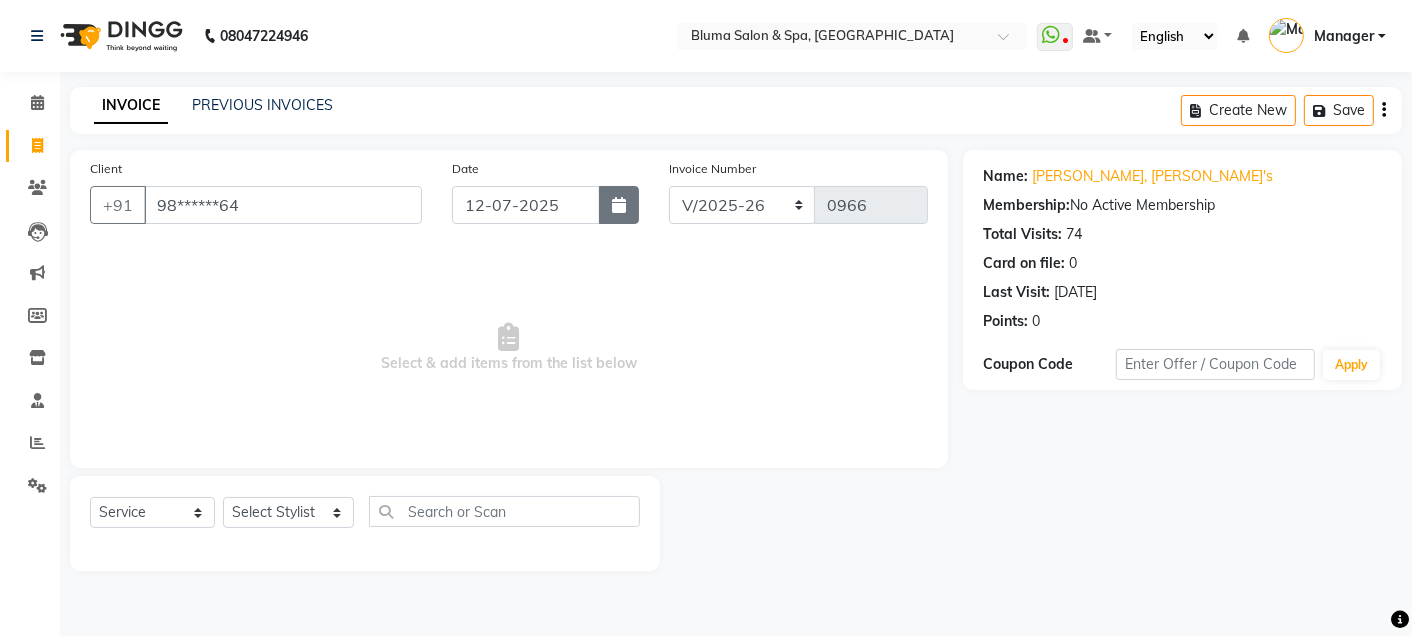 click 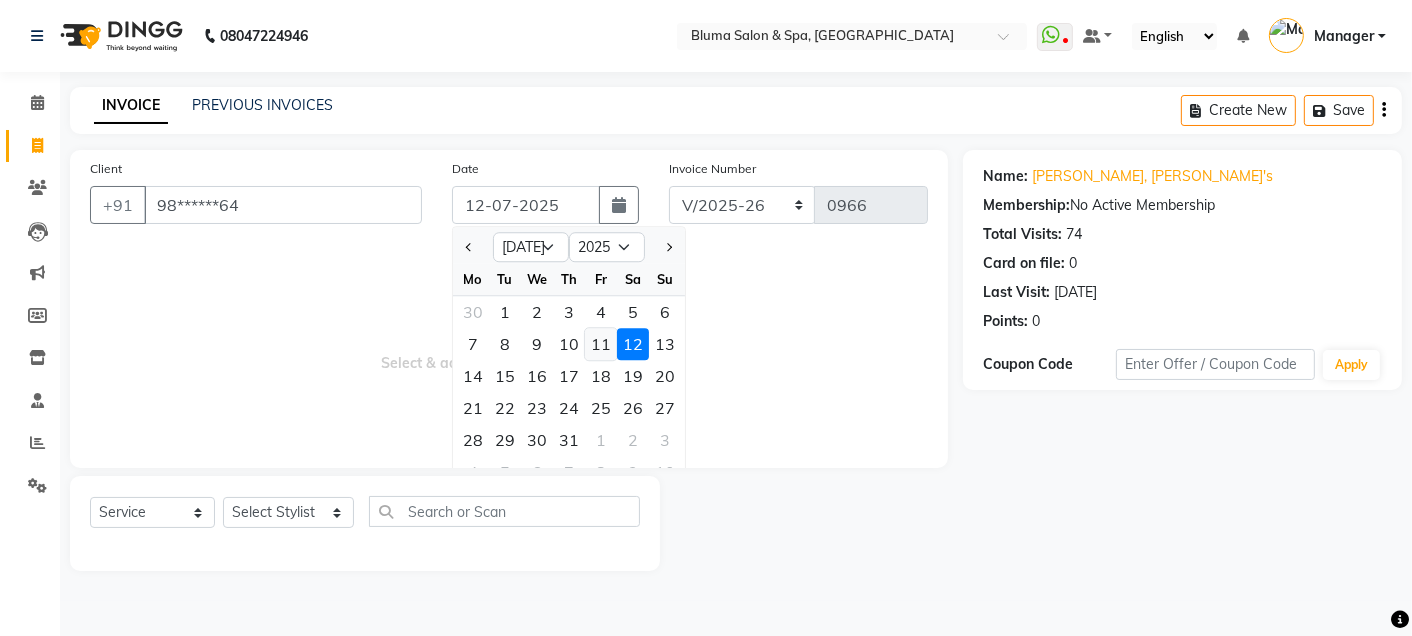 click on "11" 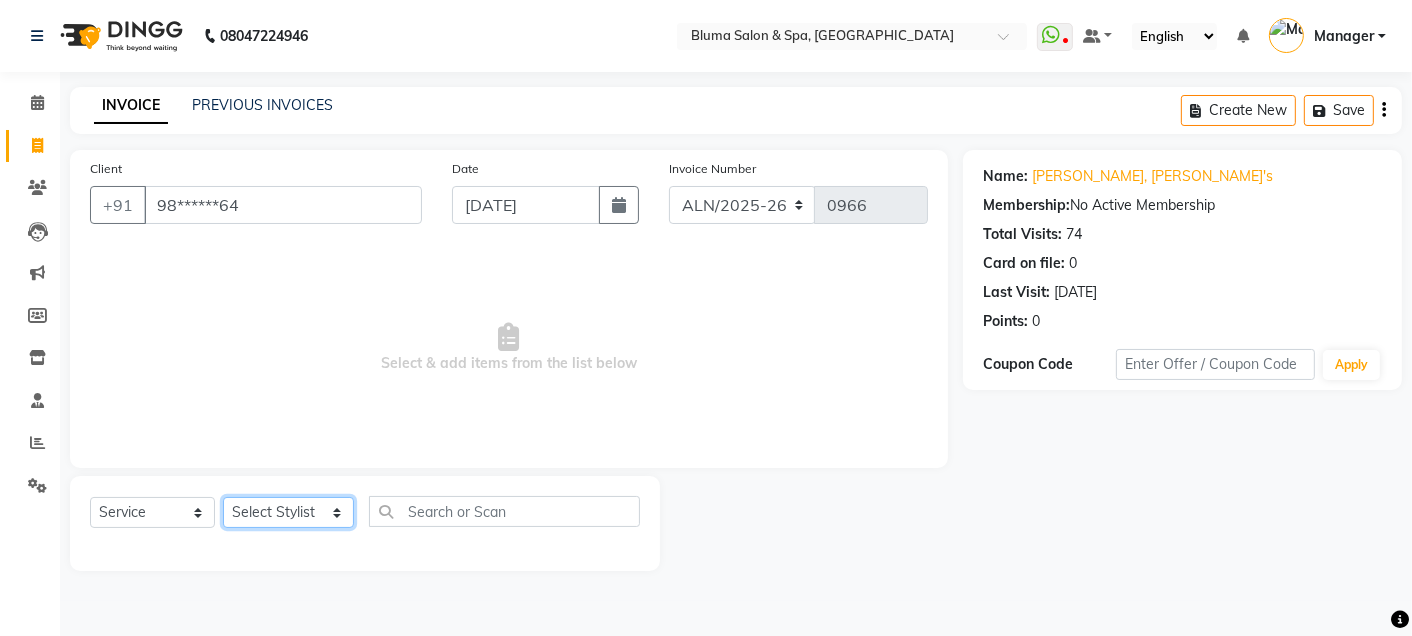 click on "Select Stylist Admin Ajay [PERSON_NAME]  [PERSON_NAME] [PERSON_NAME] Manager [PERSON_NAME] [PERSON_NAME] [PERSON_NAME]  pooja [PERSON_NAME] [PERSON_NAME] [PERSON_NAME] [PERSON_NAME]" 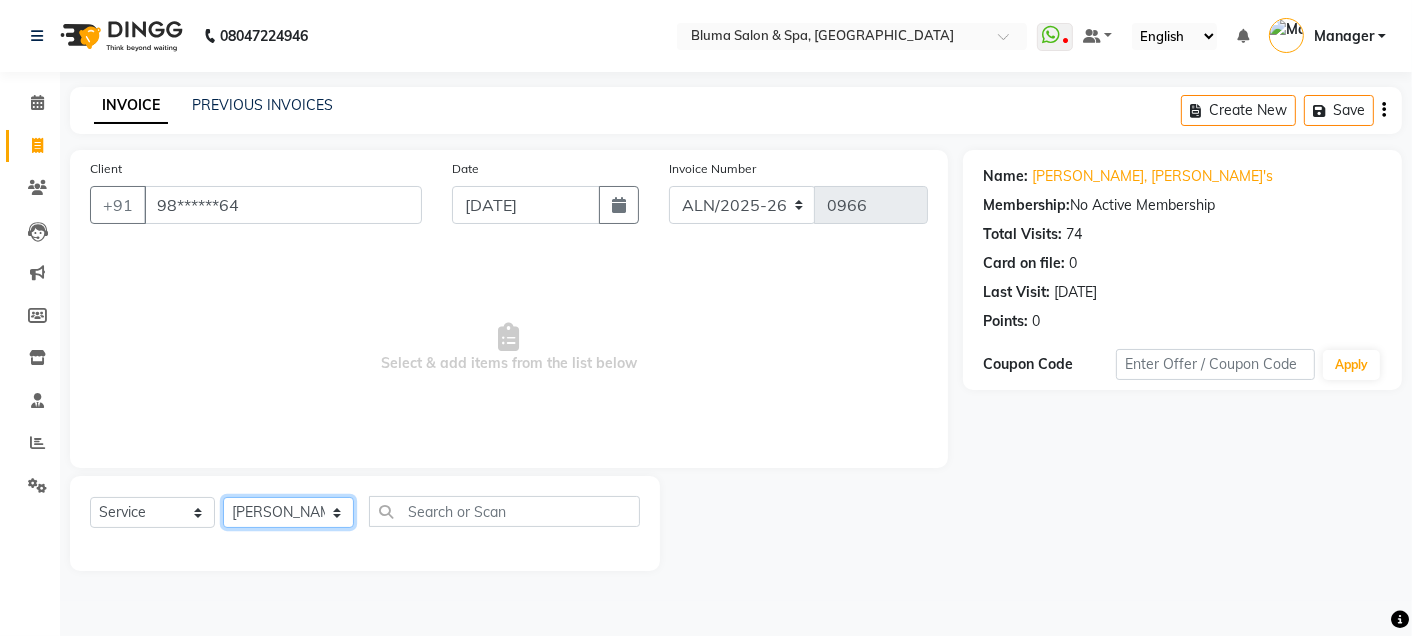 click on "Select Stylist Admin Ajay [PERSON_NAME]  [PERSON_NAME] [PERSON_NAME] Manager [PERSON_NAME] [PERSON_NAME] [PERSON_NAME]  pooja [PERSON_NAME] [PERSON_NAME] [PERSON_NAME] [PERSON_NAME]" 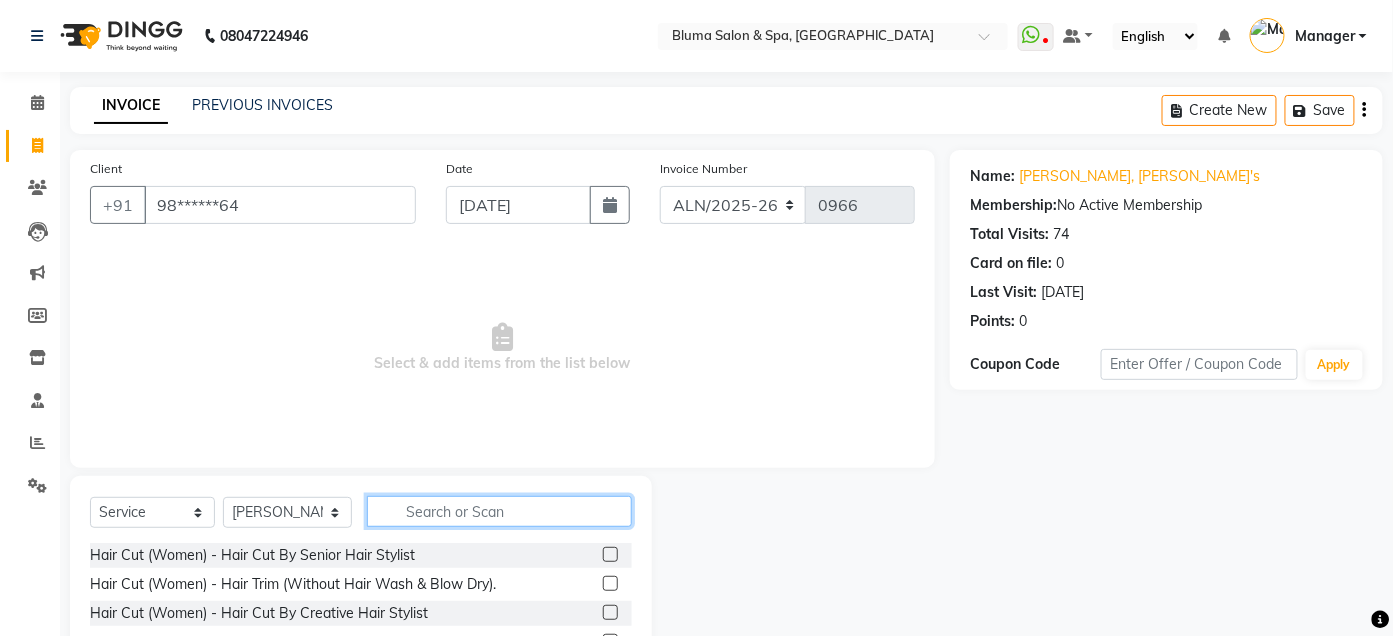 click 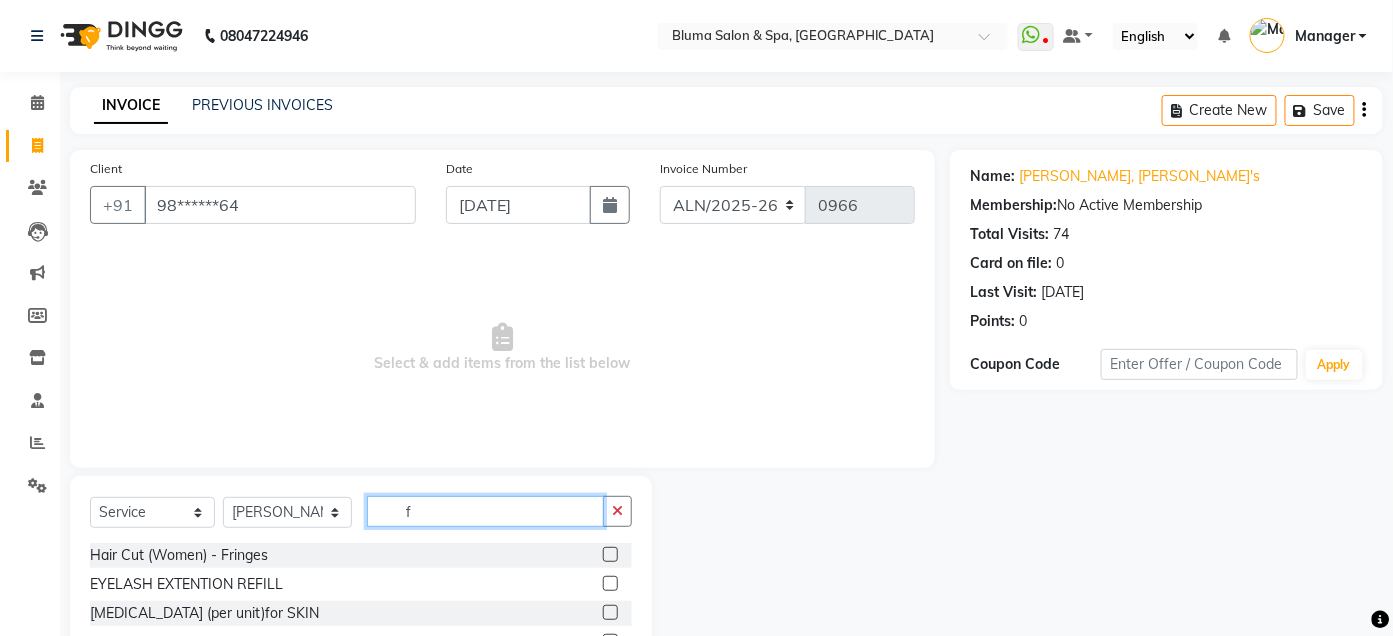 click on "f" 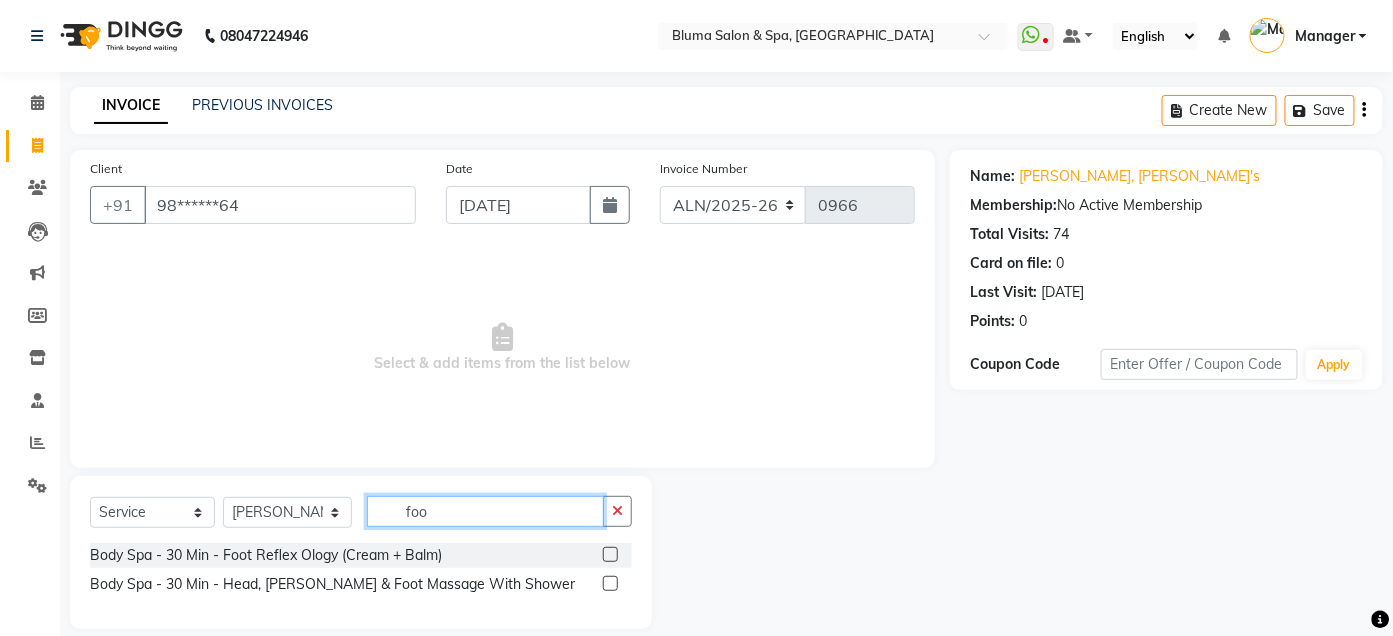 type on "foo" 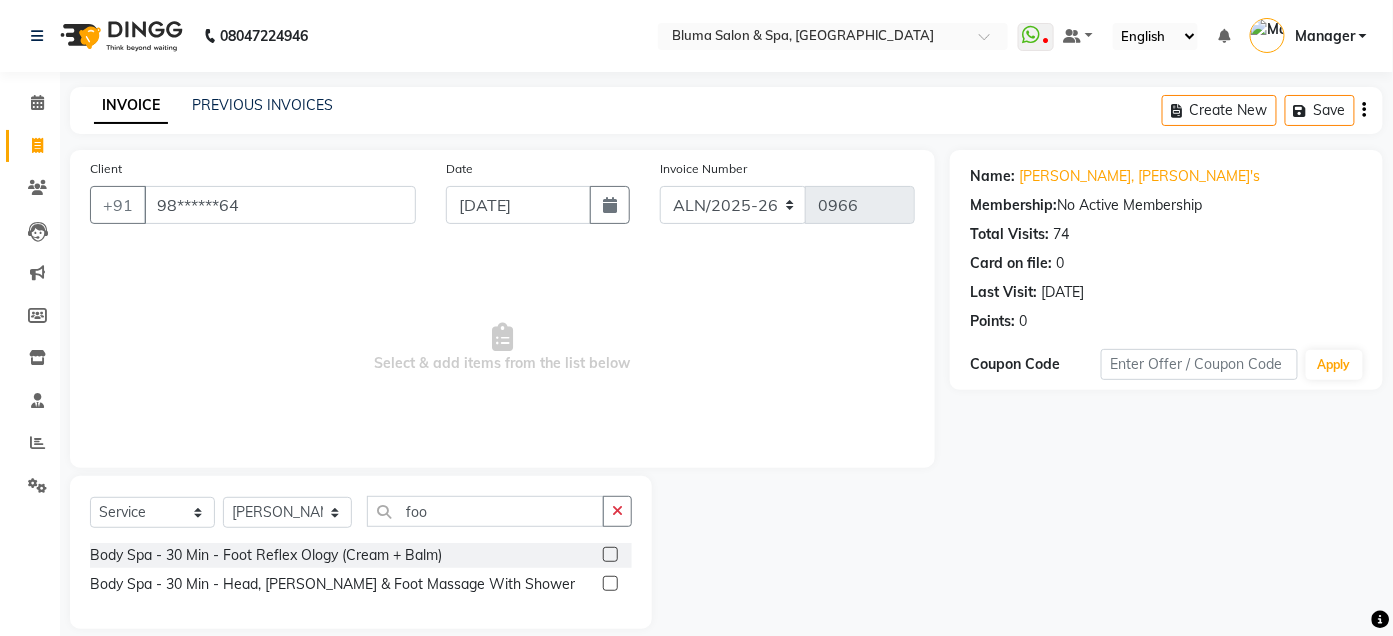 click 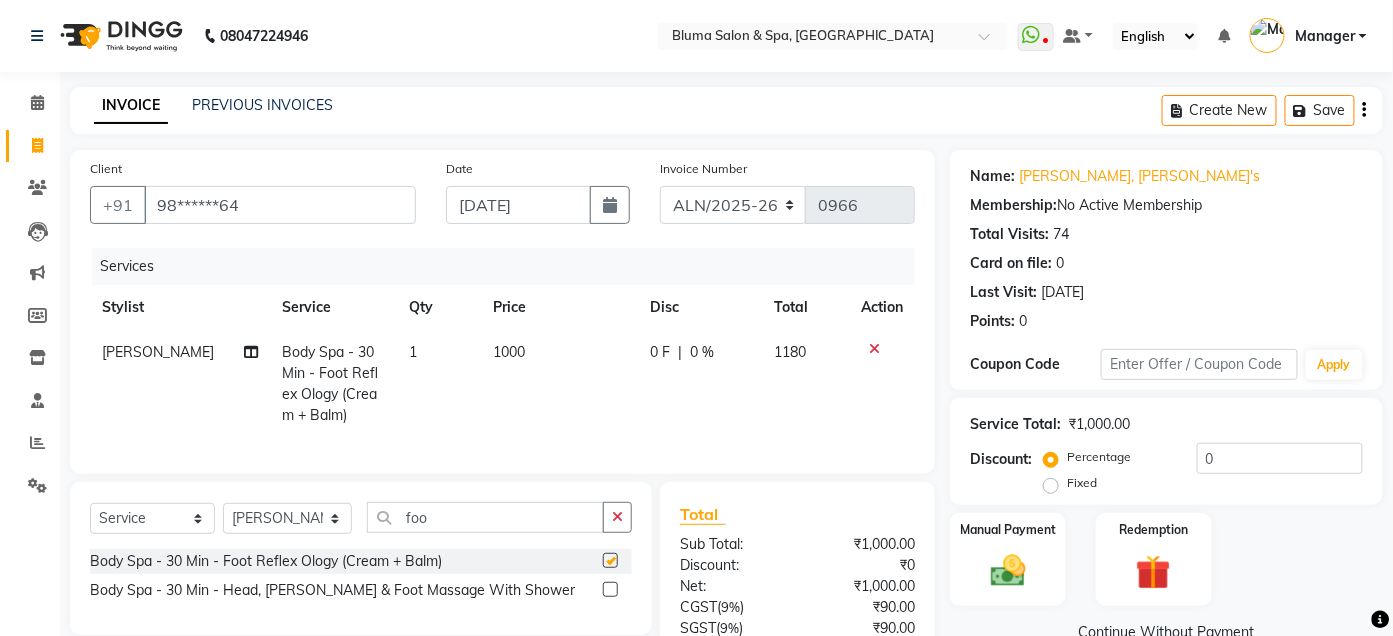 checkbox on "false" 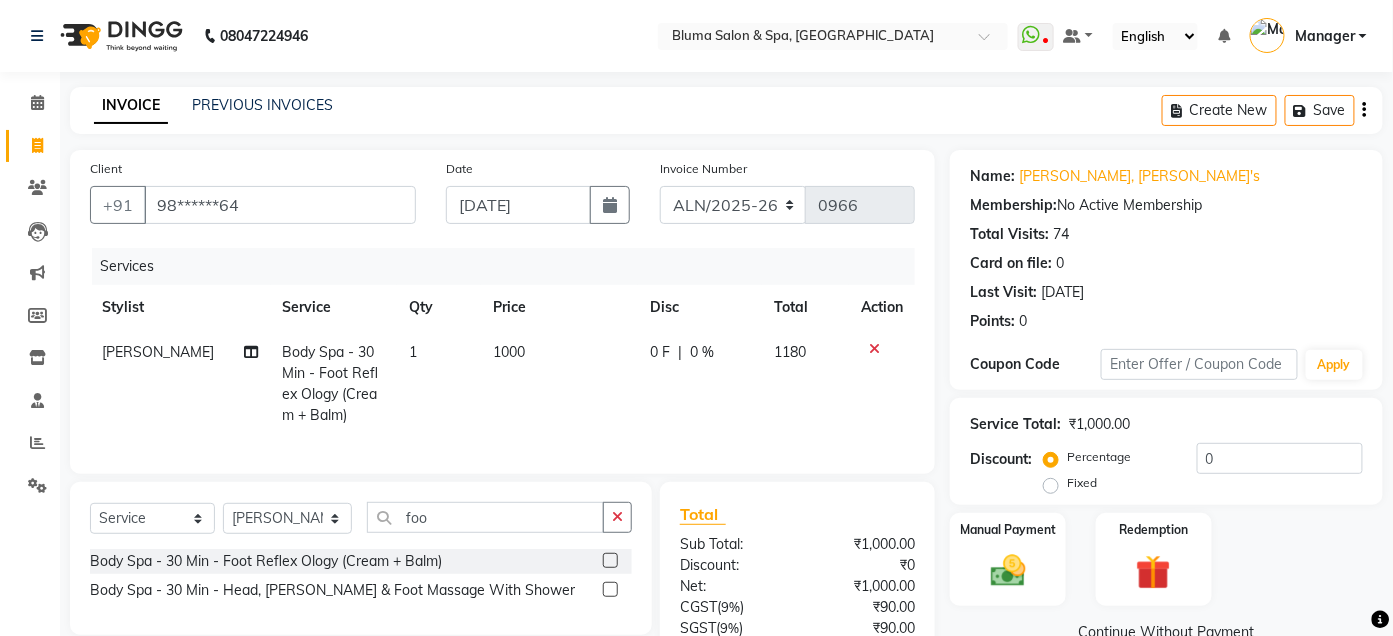 click on "1000" 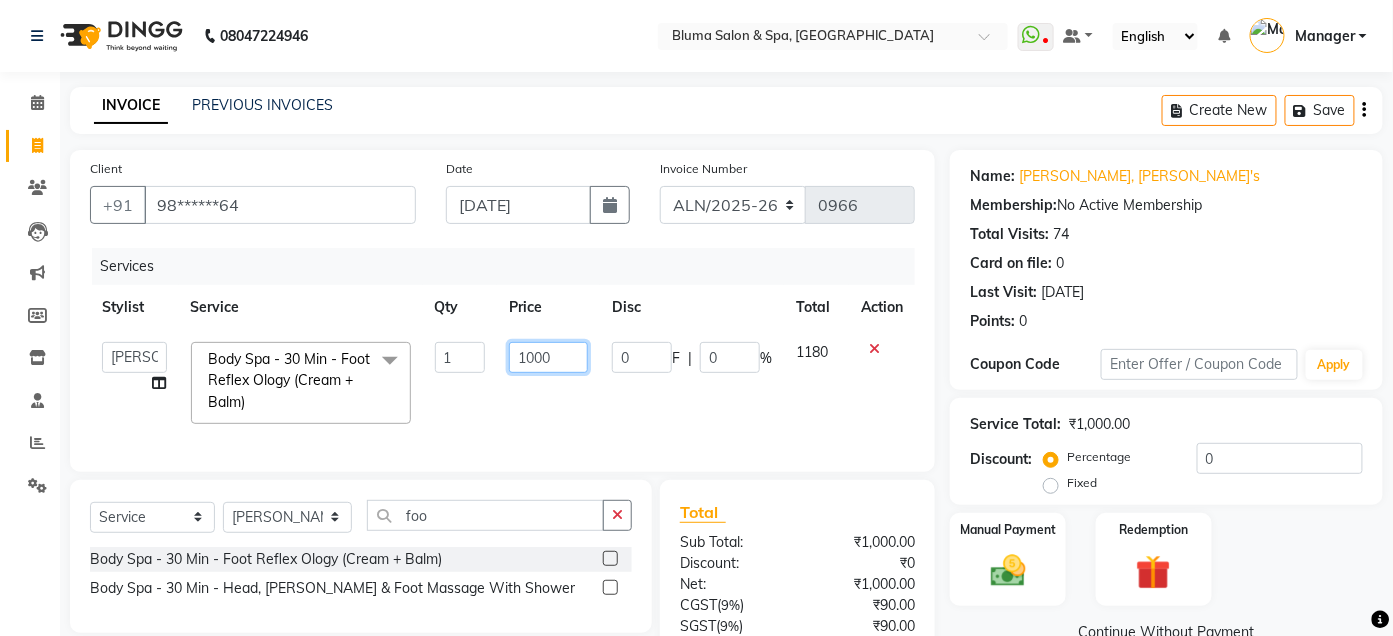 click on "1000" 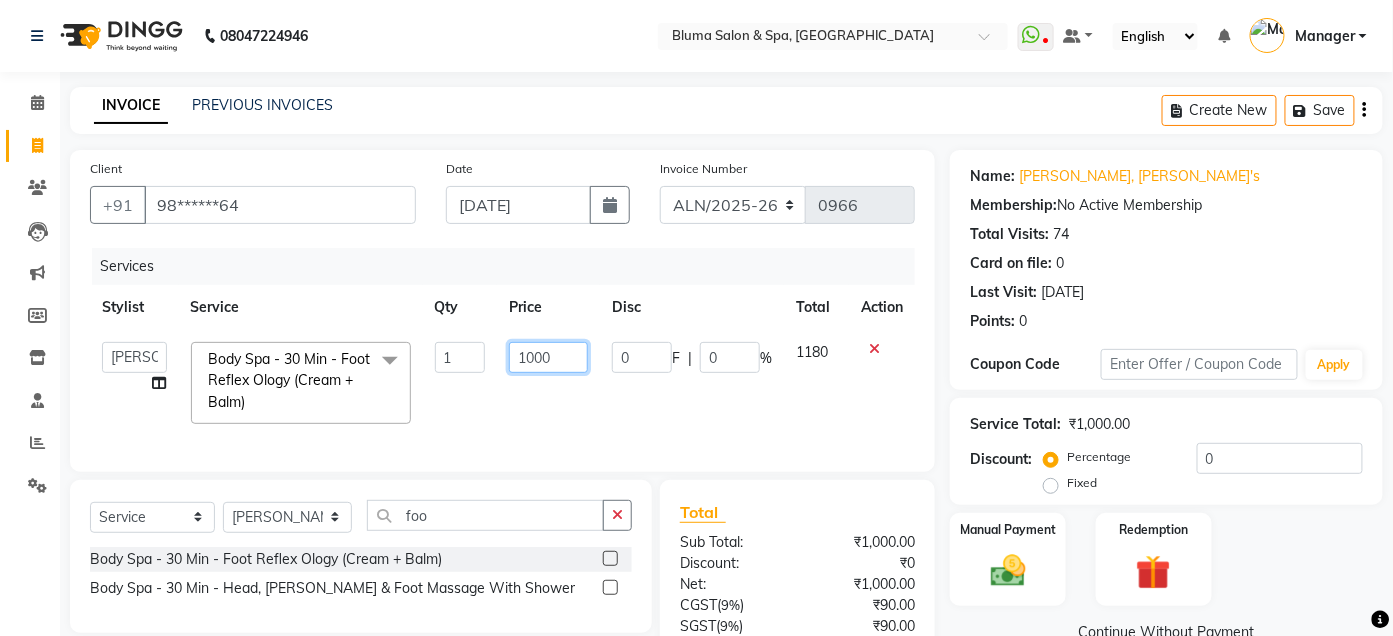 click on "1000" 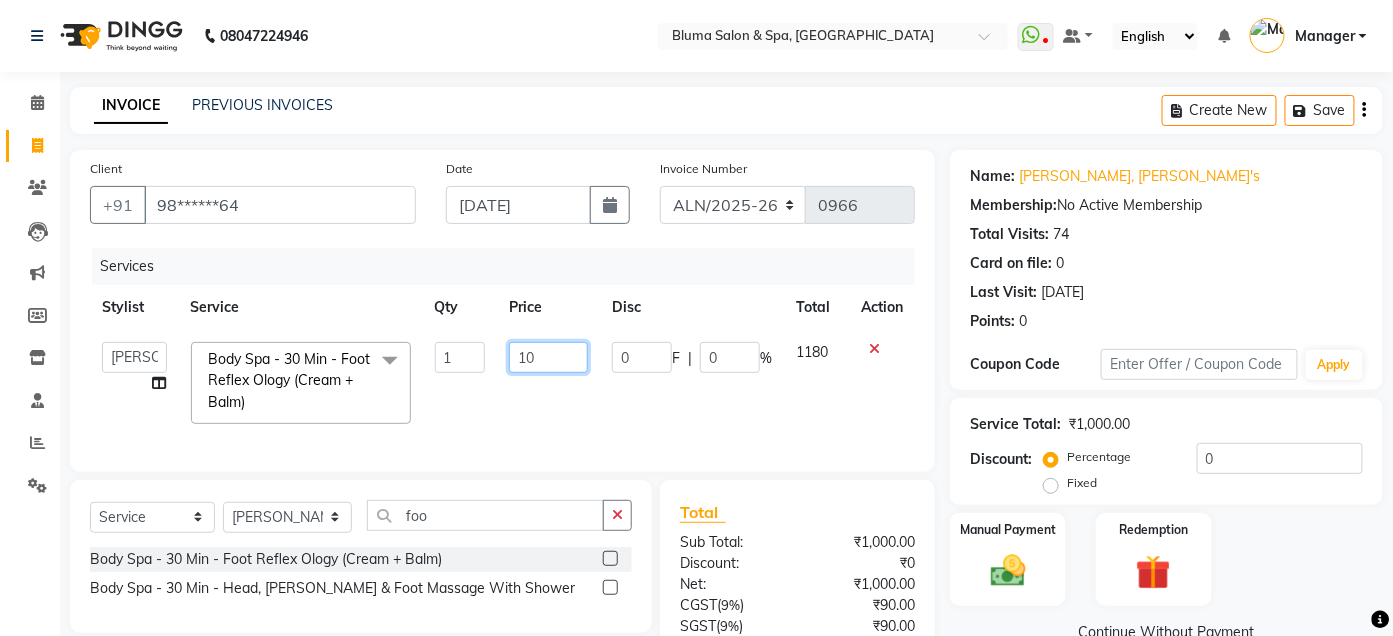 type on "1" 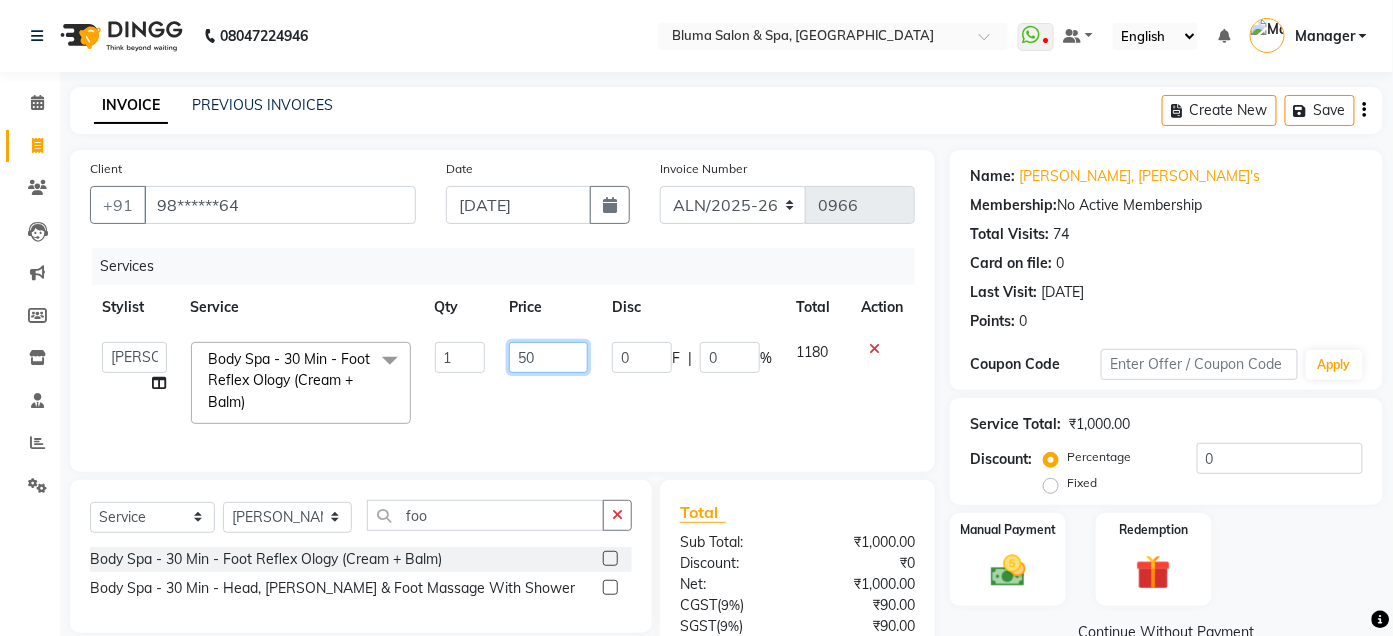 type on "500" 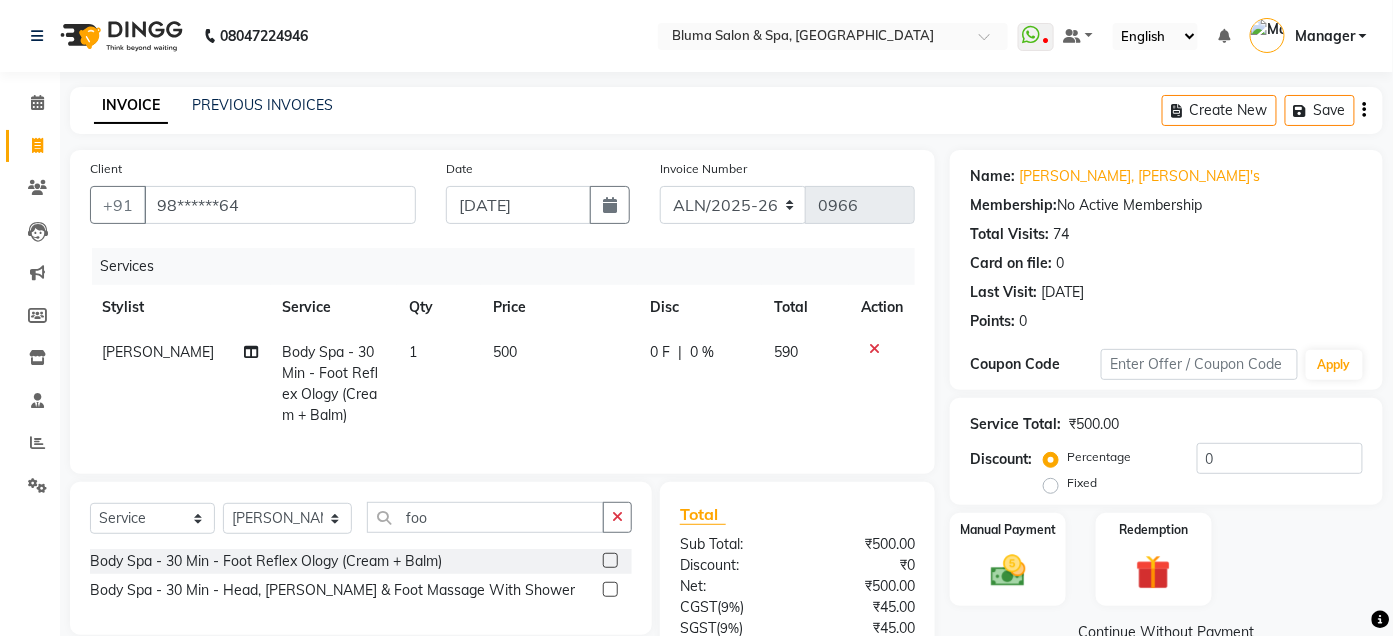 click on "Services Stylist Service Qty Price Disc Total Action Alan Body Spa - 30 Min -  Foot Reflex Ology (Cream + Balm) 1 500 0 F | 0 % 590" 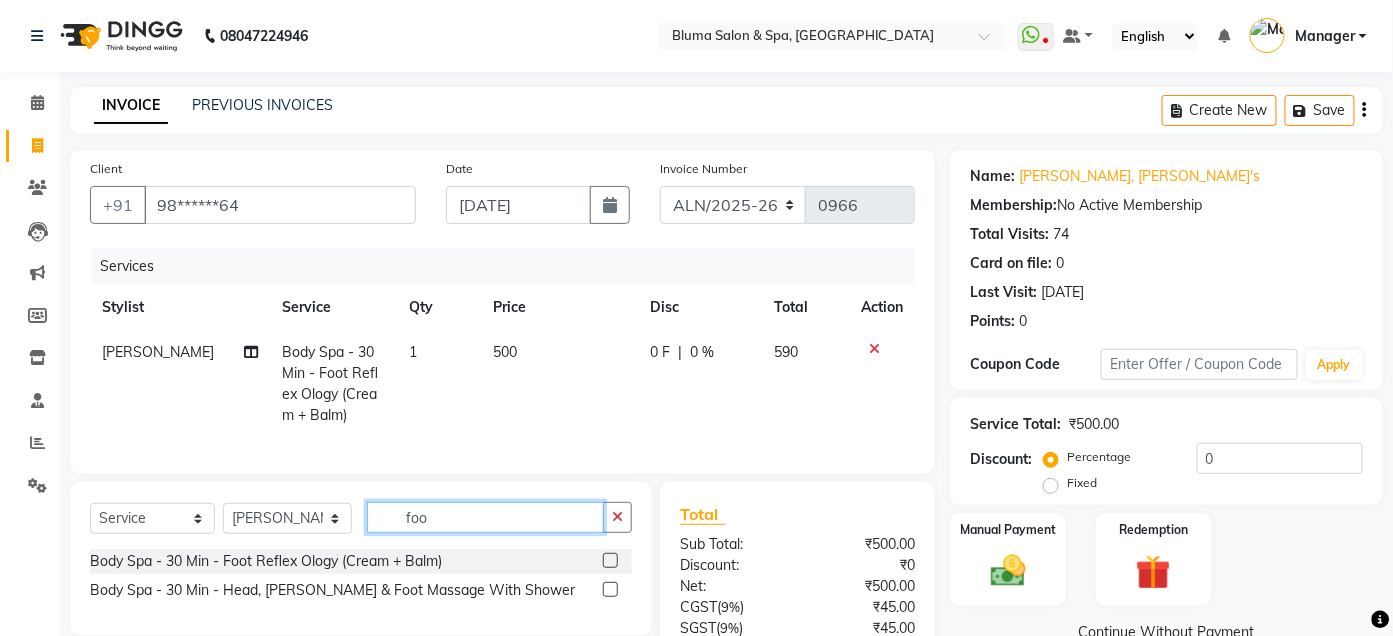 click on "foo" 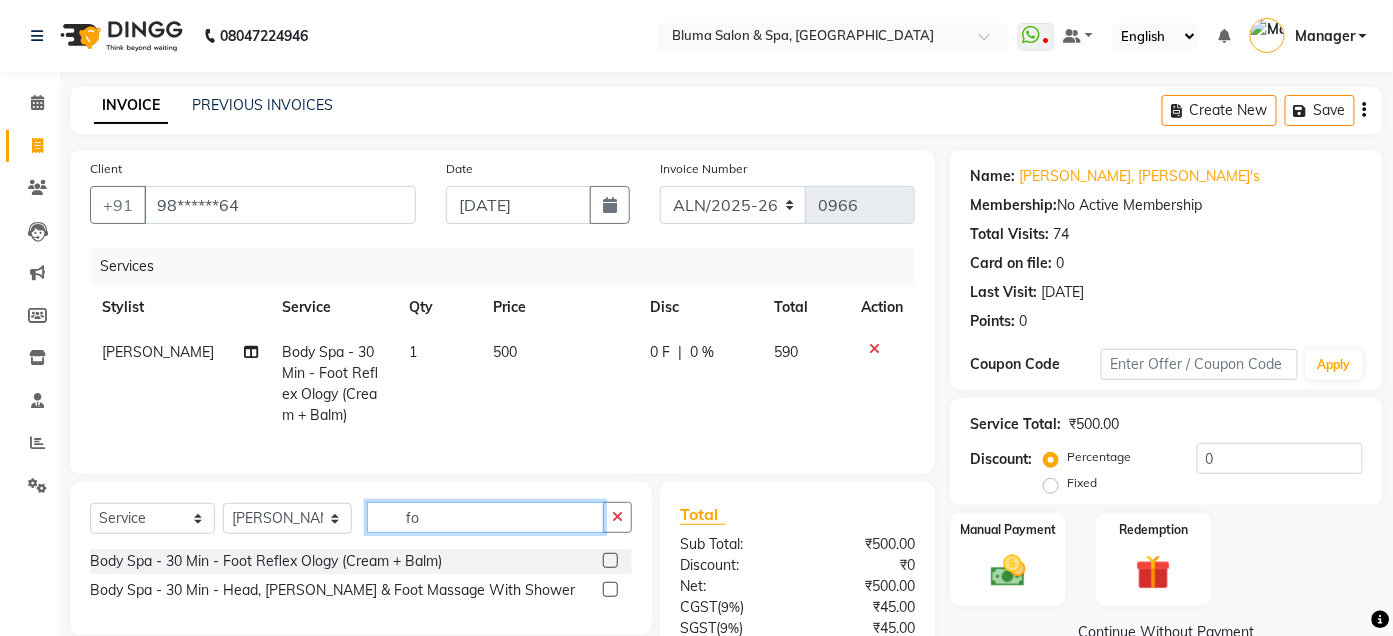 type on "f" 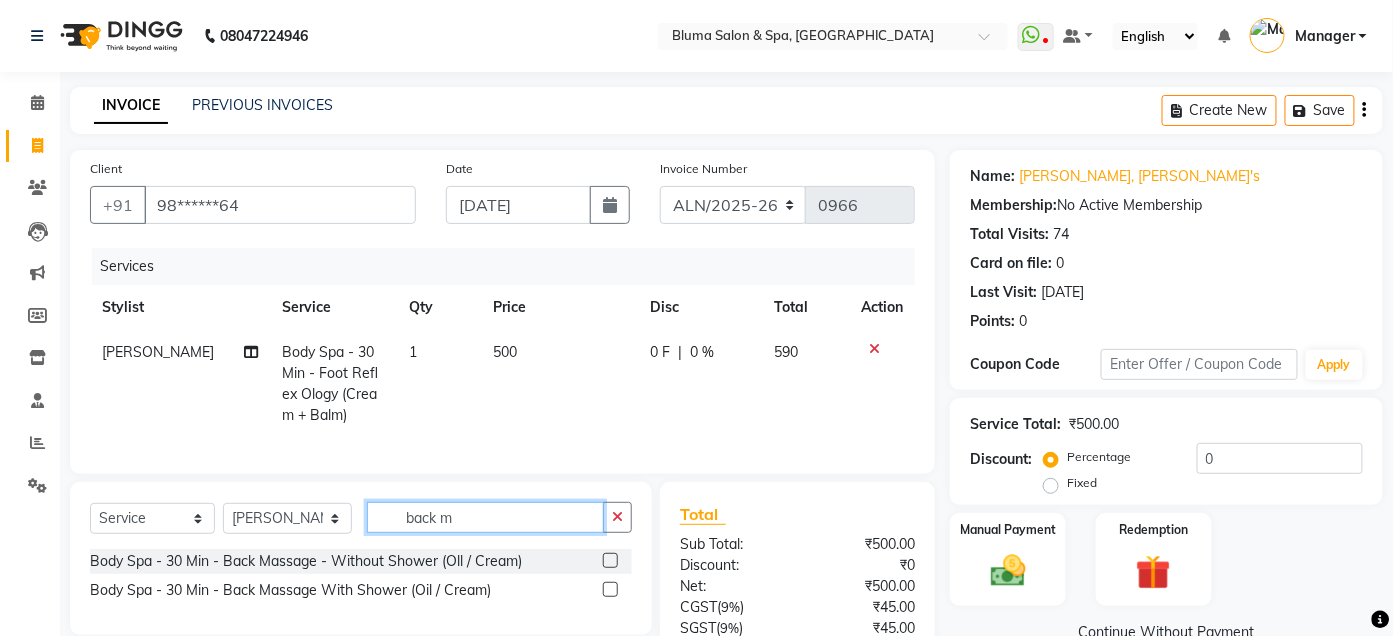 type on "back m" 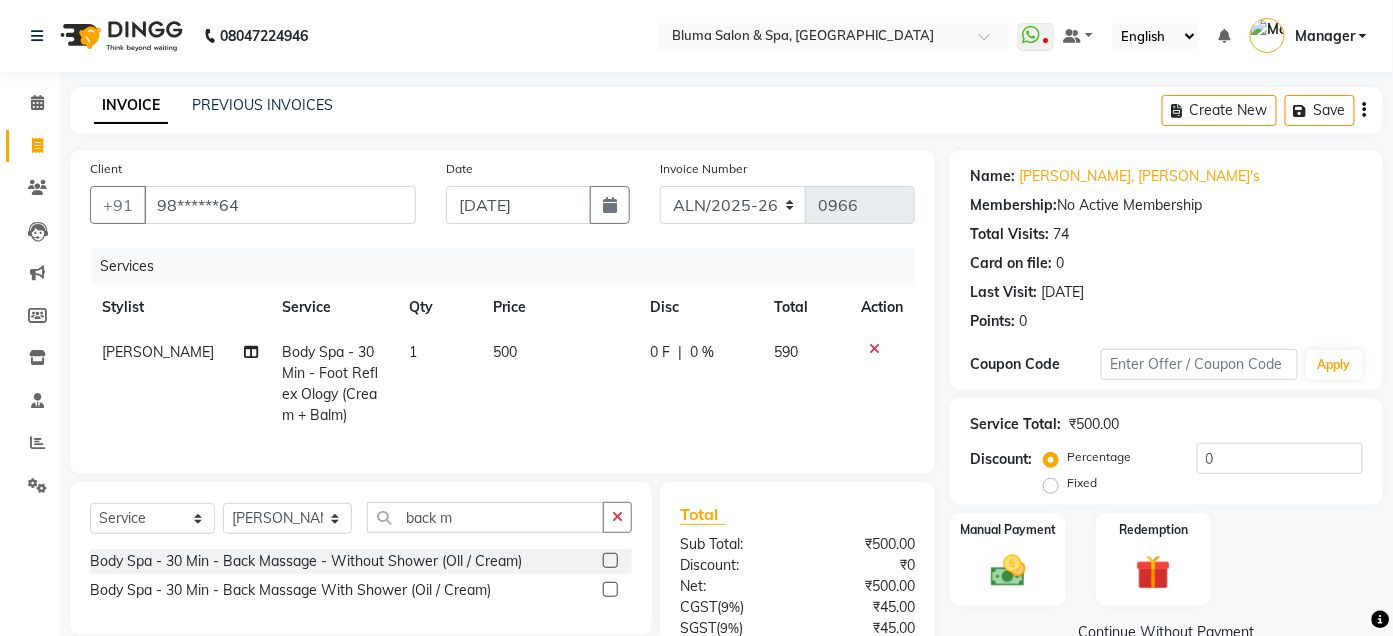 click 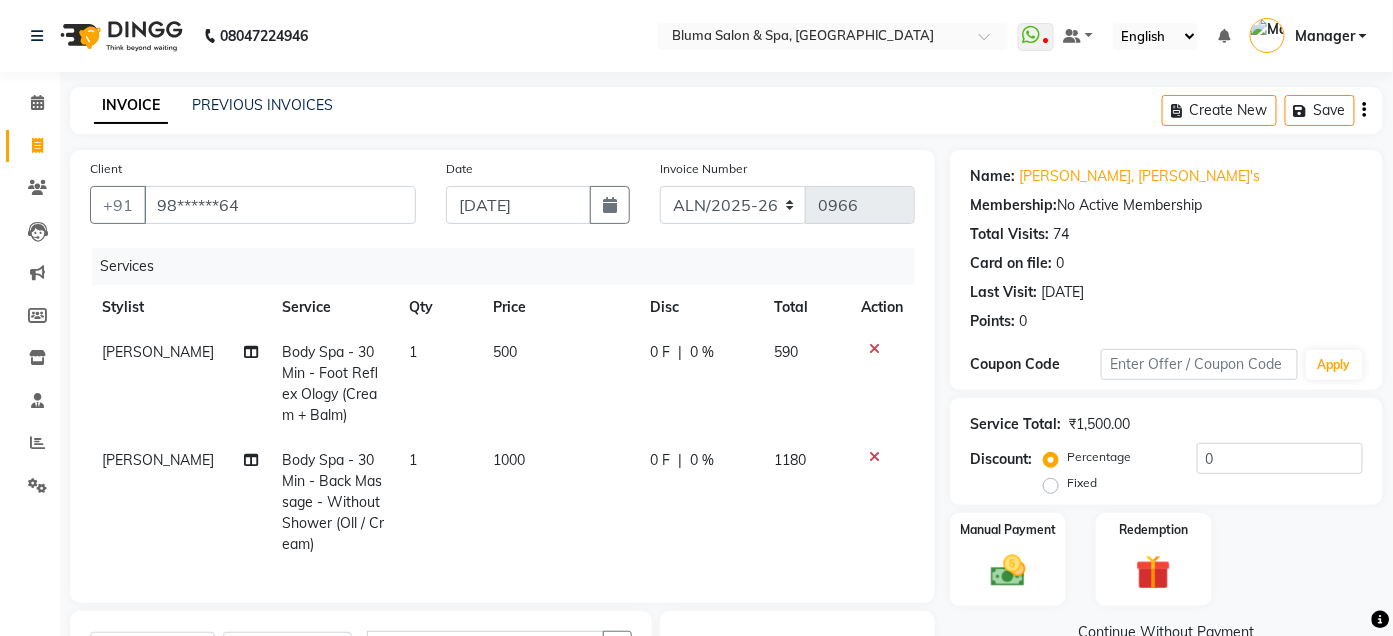 checkbox on "false" 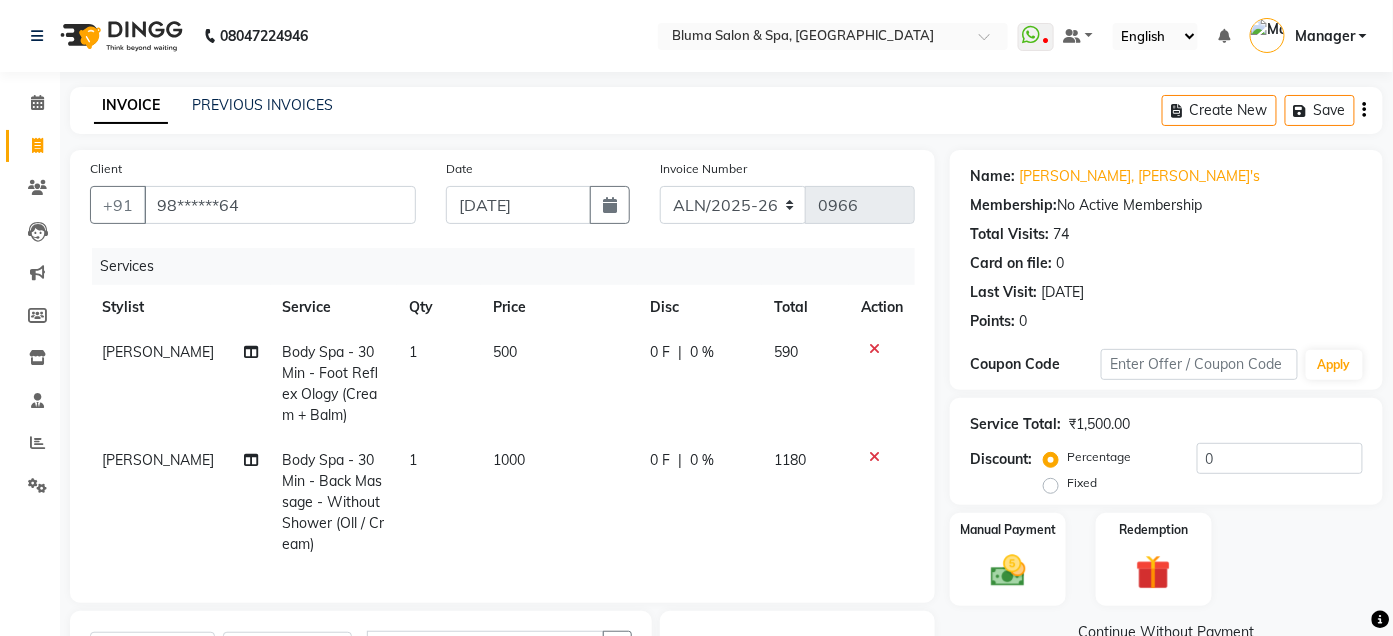 click on "1000" 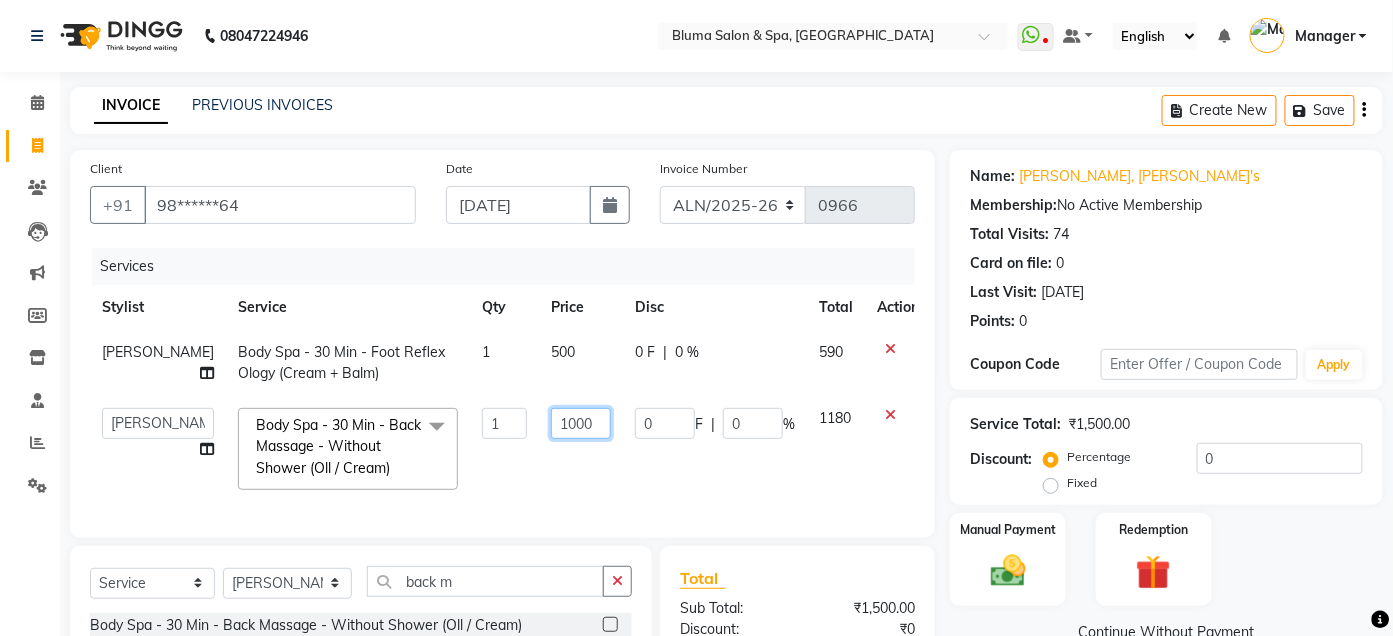click on "1000" 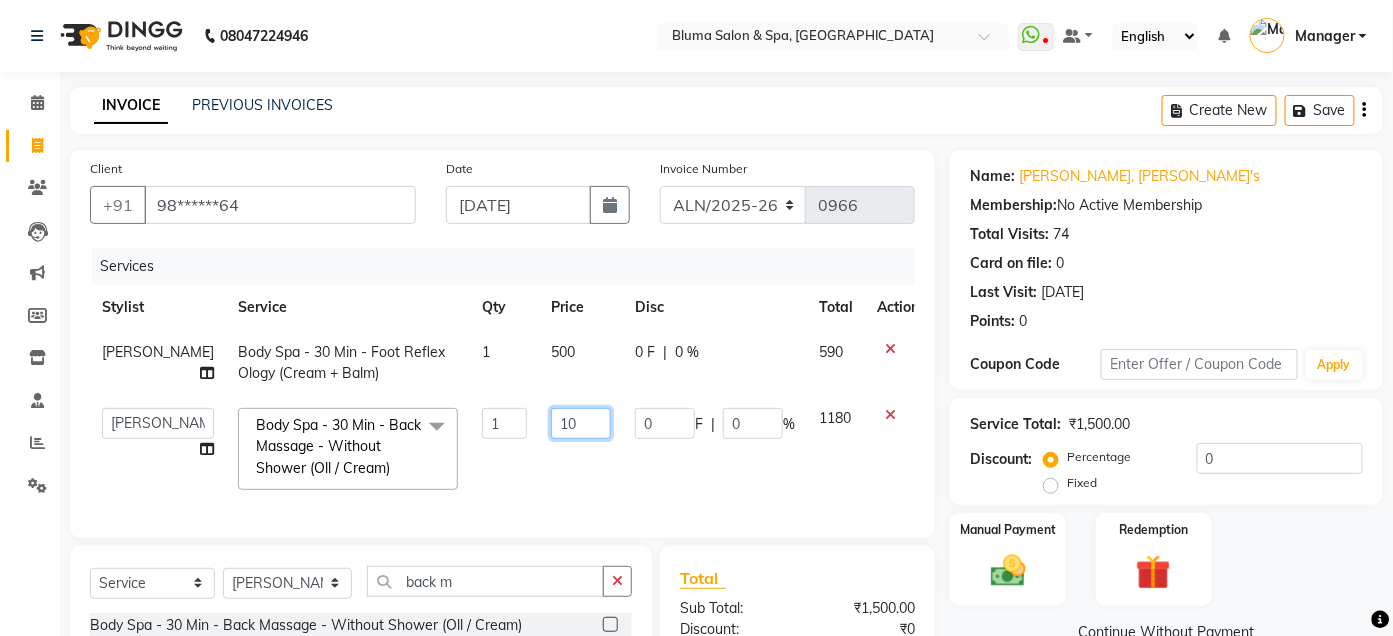 type on "1" 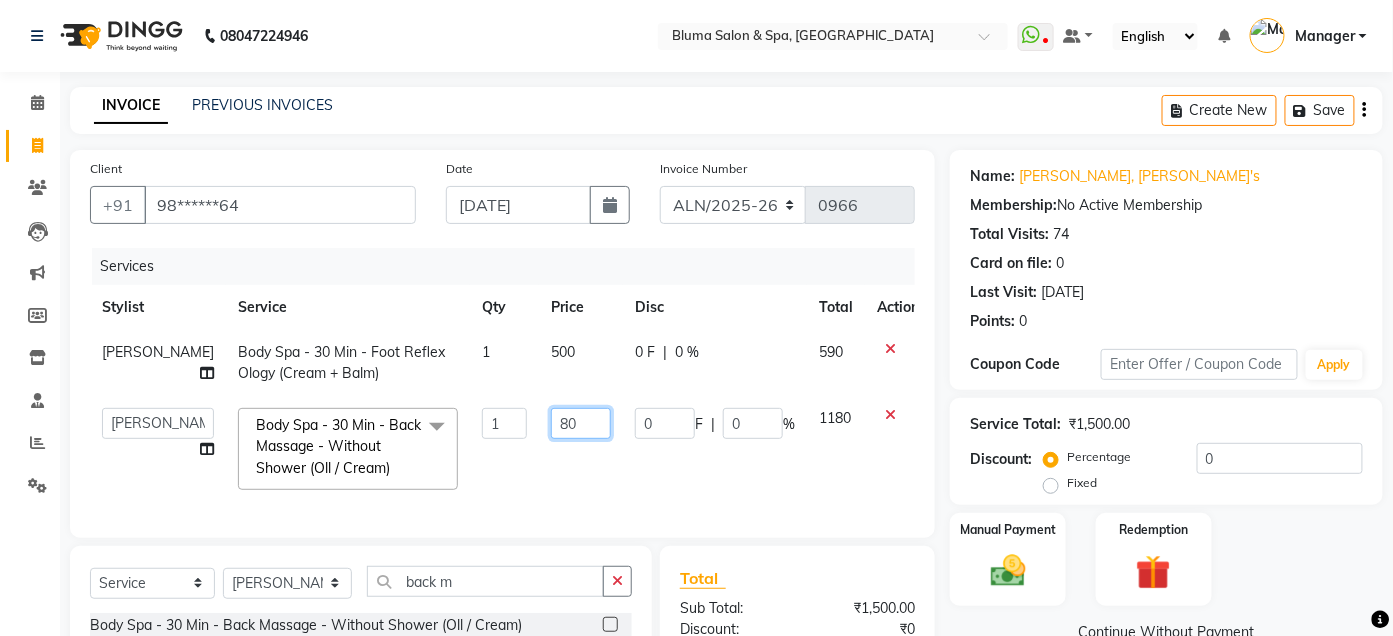 type on "800" 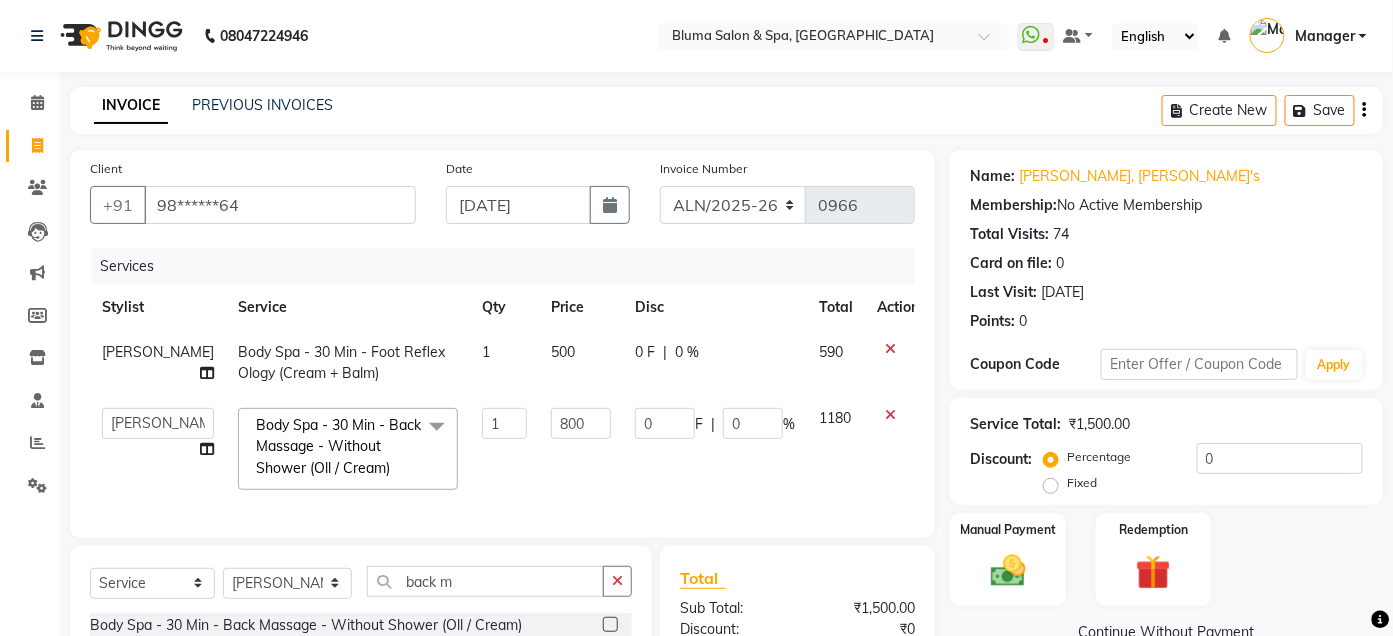 click on "Admin   Ajay saroj   Alan   Athan    DR Prince Varde   Manager   milind   Nasir    PAM   parvati gupta    pooja loke   Rahul   rahul thakur   rajesh patel   sonali   yogita  Body Spa - 30 Min - Back Massage - Without Shower (Oll / Cream)  x Hair Cut (Women) - Hair Cut By Senior Hair Stylist Hair Cut (Women) - Hair Trim (Without Hair Wash & Blow Dry). Hair Cut (Women) - Hair Cut By Creative Hair Stylist hair trim without wash Hair Cut (Women) - Fringes eye lash extention jaccuzie EYELASH EXTENTION  EYELASH EXTENTION REFILL Botox (per unit)for SKIN Thread Lifting ( per head) Derma filler  Glutation IV injeaction (one vials) per session  Glutation IV injection (one vials) 6sessions Glutation IV injection (two vials) per session Glutation IV injection (two vials) 6 session Glutation IV injection (four vials) per session Glutation IV injection (four vials) 6 session PRP INJECTION (hair) per session  PRP INJECTION (hair) 6 SESSION PRP INJECTION + MICRONEEDLING (hair)per session MICROBLADING eyebrow chemical peel" 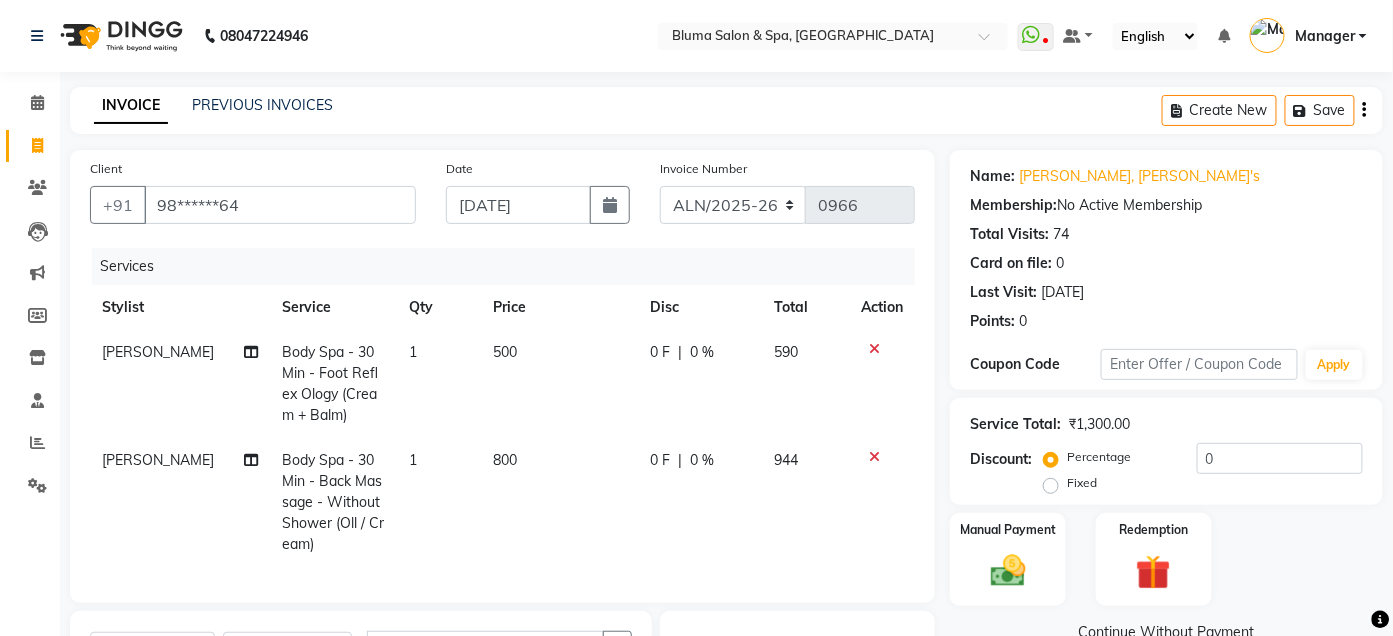 click 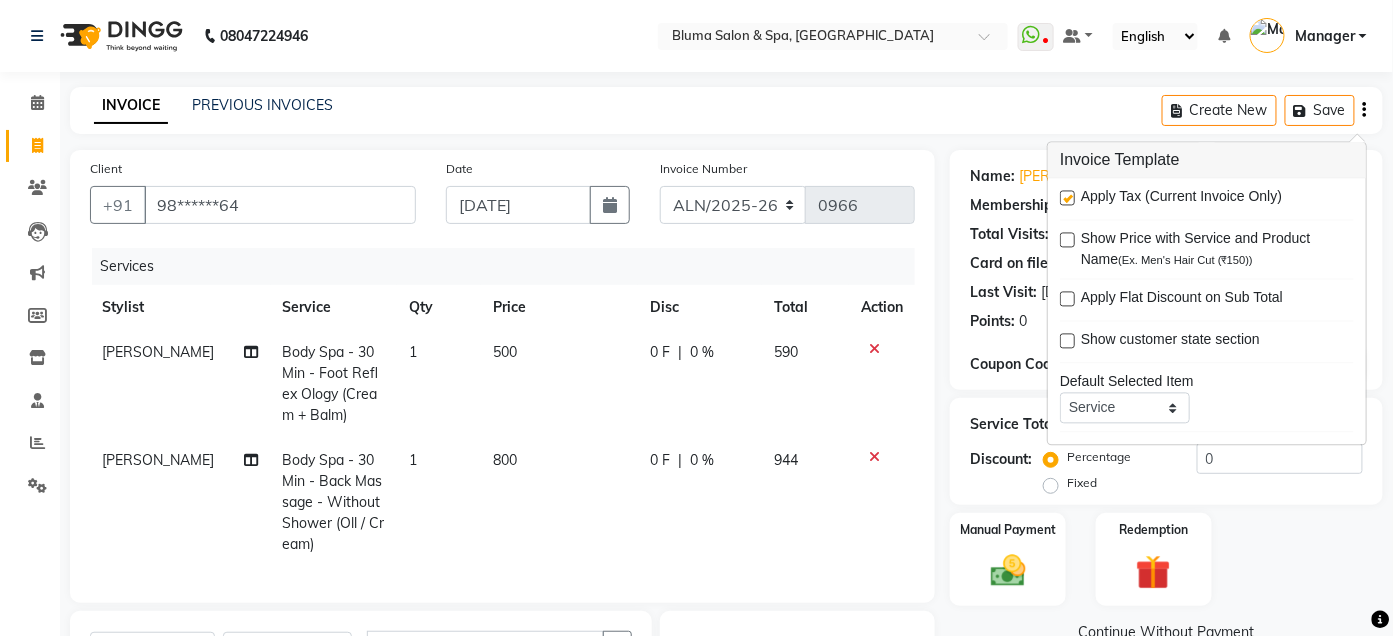 click at bounding box center [1067, 198] 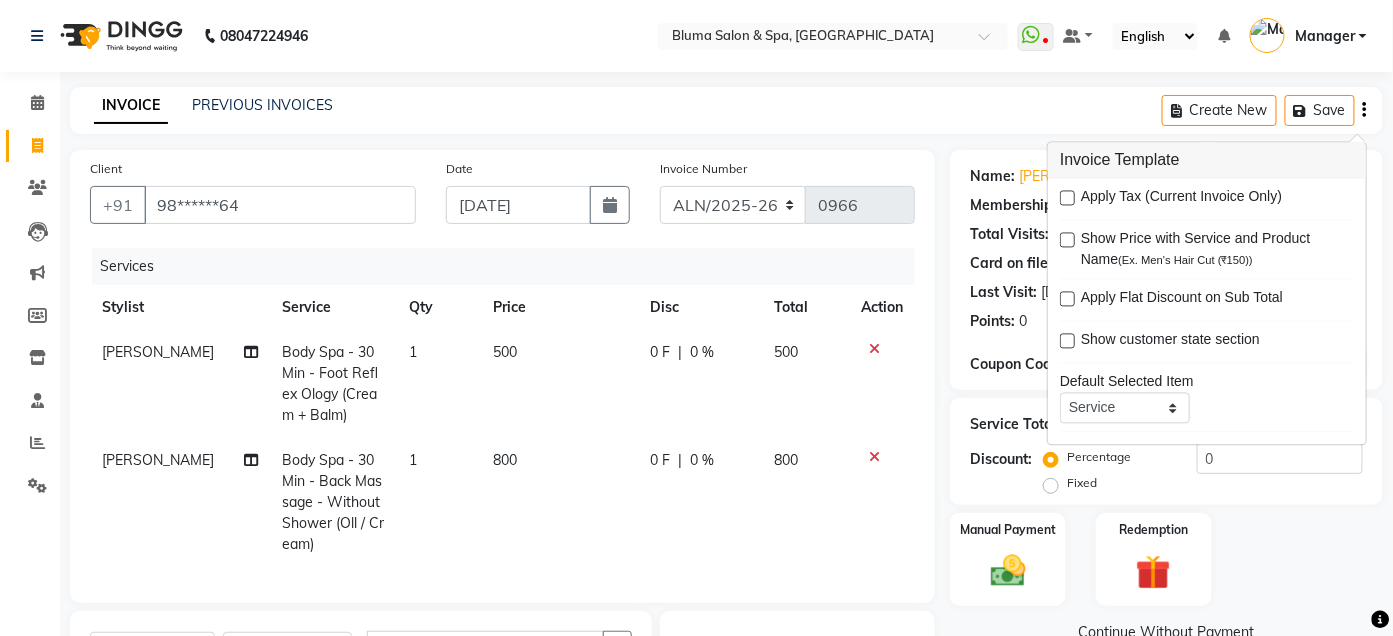 click on "Invoice Number ALN/2025-26 AL/2025-26 BKN/2025-26 BK/2025-26 V/2025 V/2025-26 0966" 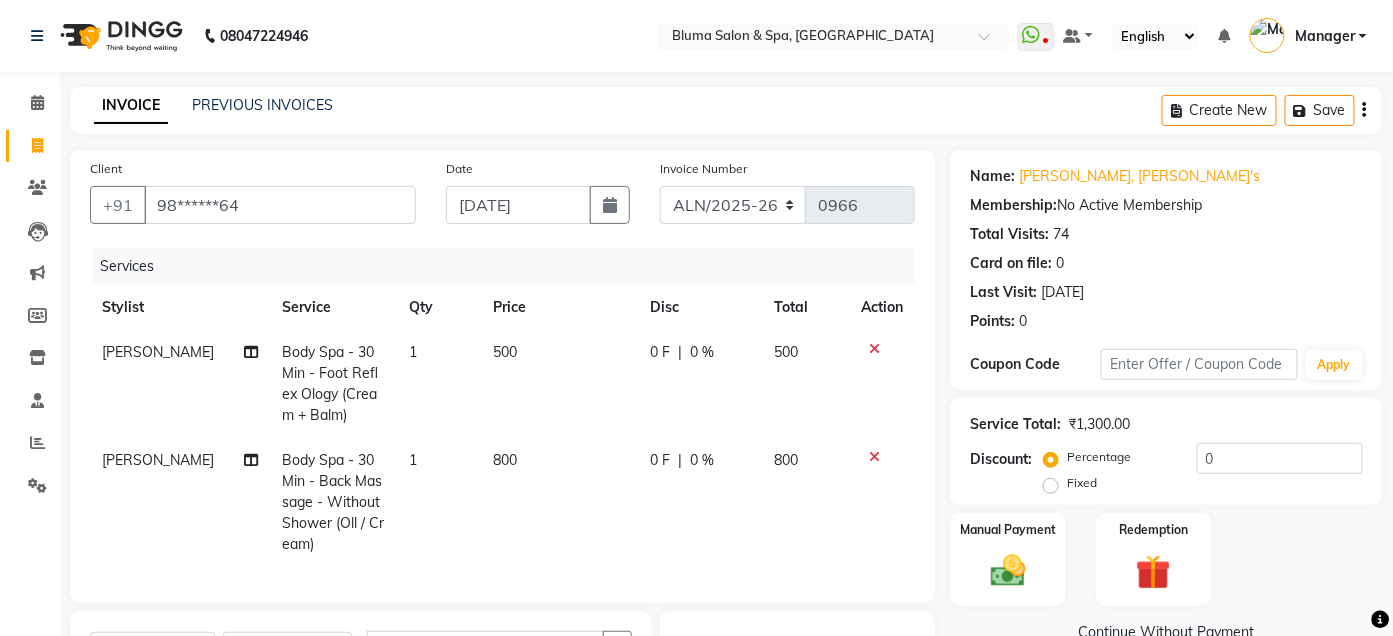 click on "Invoice Number ALN/2025-26 AL/2025-26 BKN/2025-26 BK/2025-26 V/2025 V/2025-26 0966" 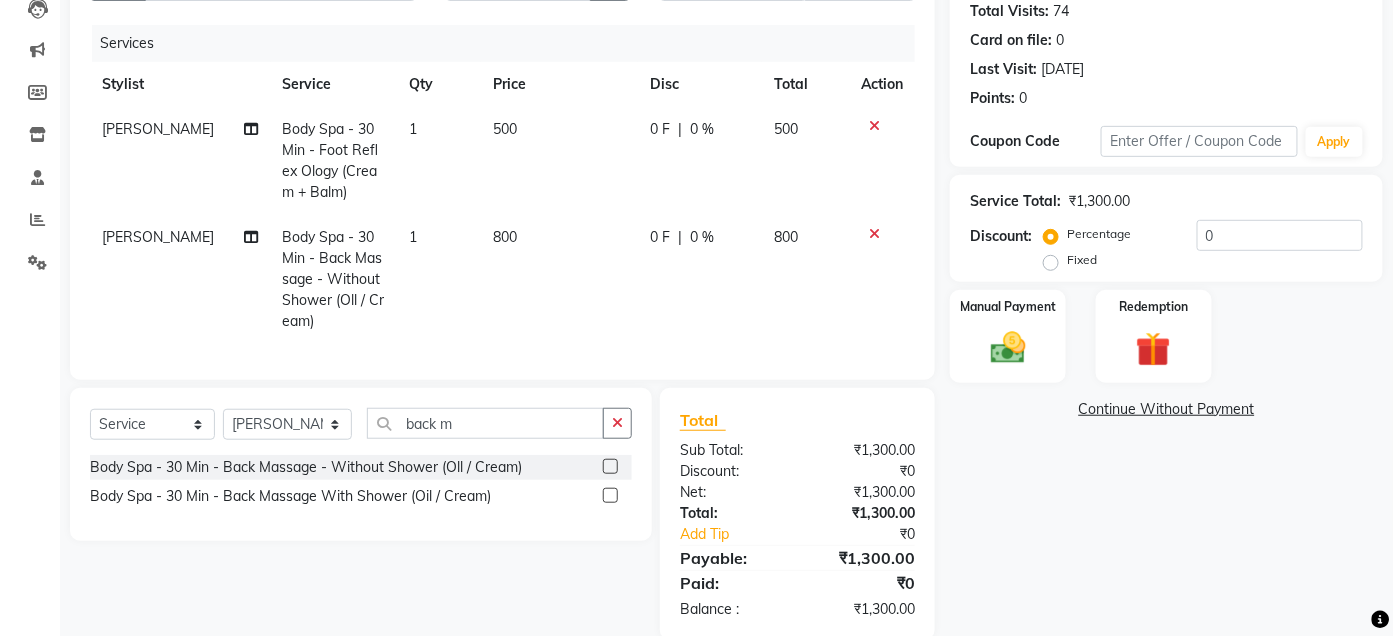 scroll, scrollTop: 227, scrollLeft: 0, axis: vertical 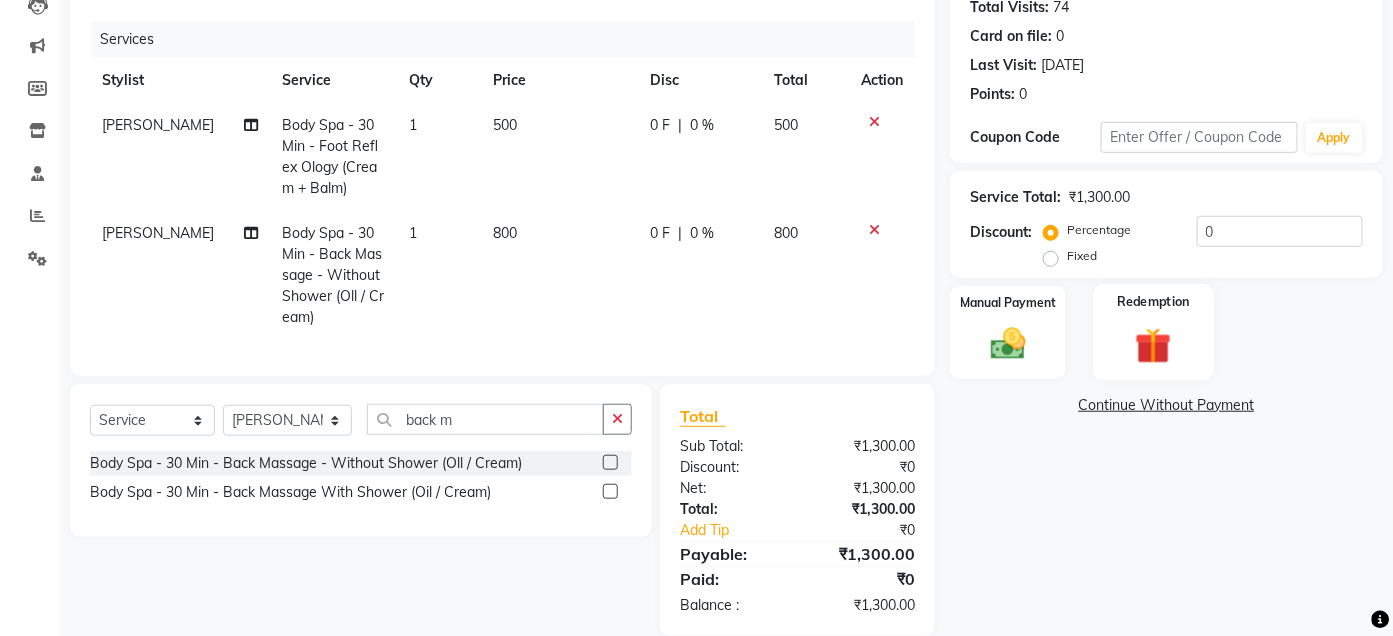 click 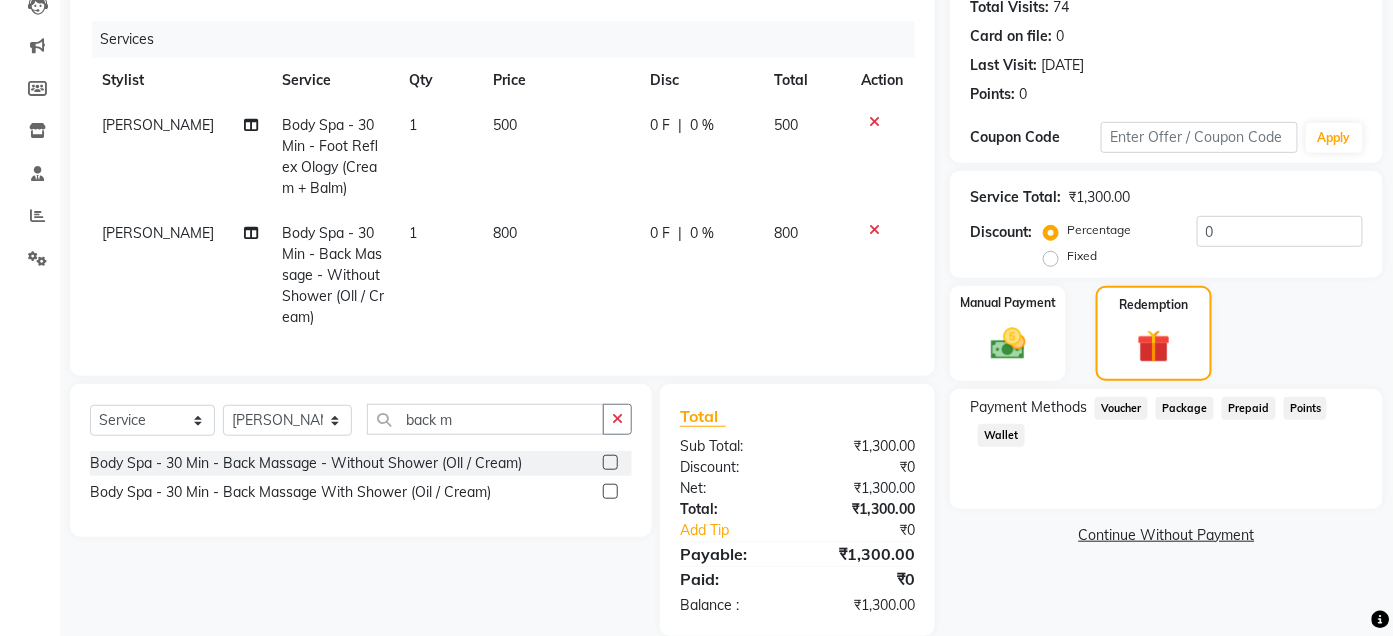 click on "Voucher" 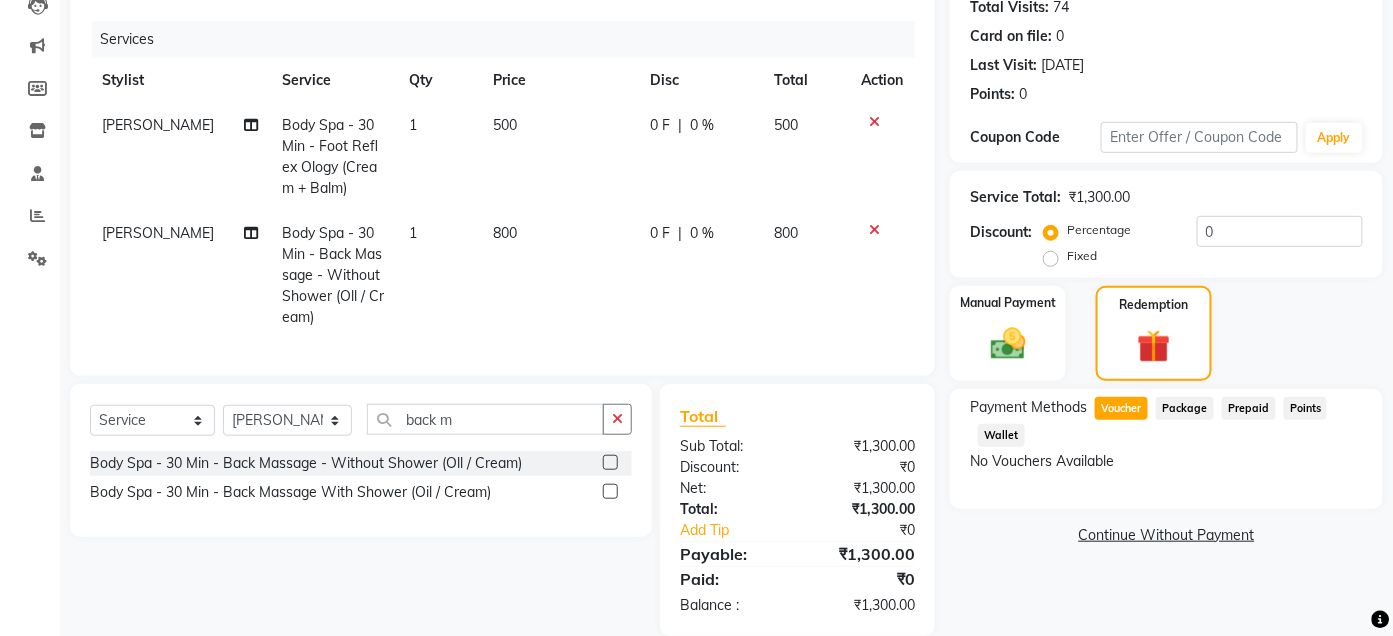 click on "Continue Without Payment" 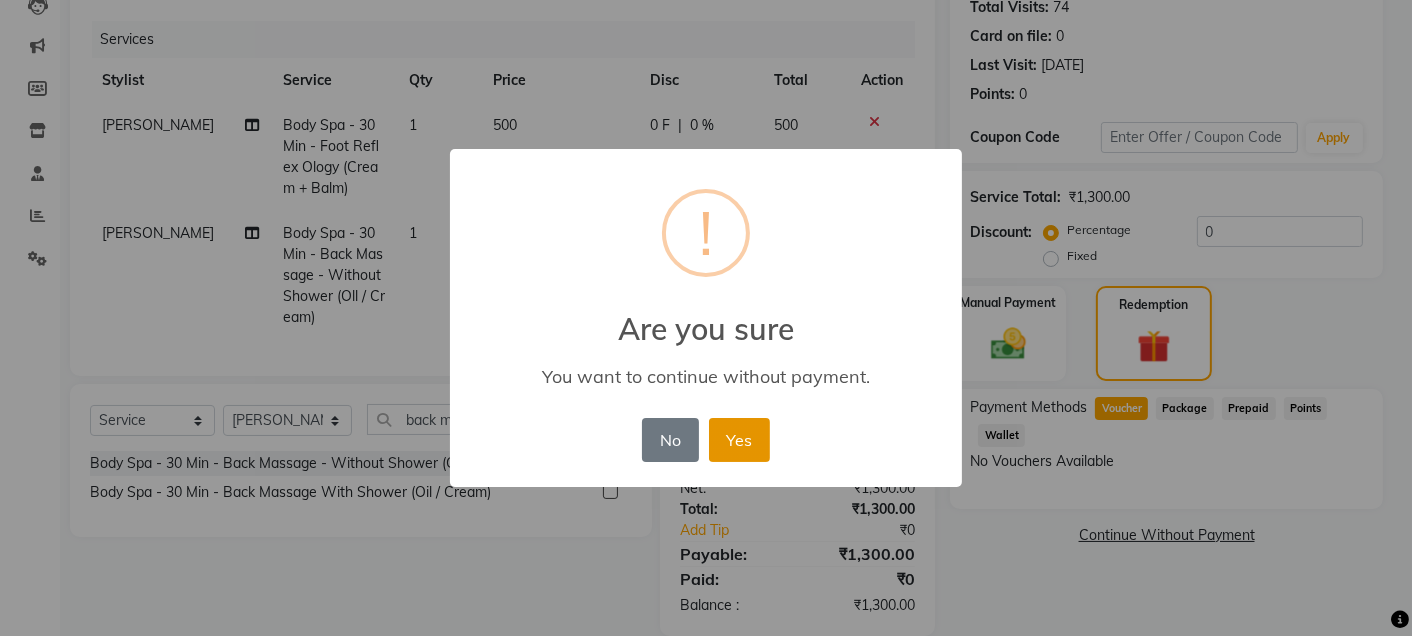 click on "Yes" at bounding box center (739, 440) 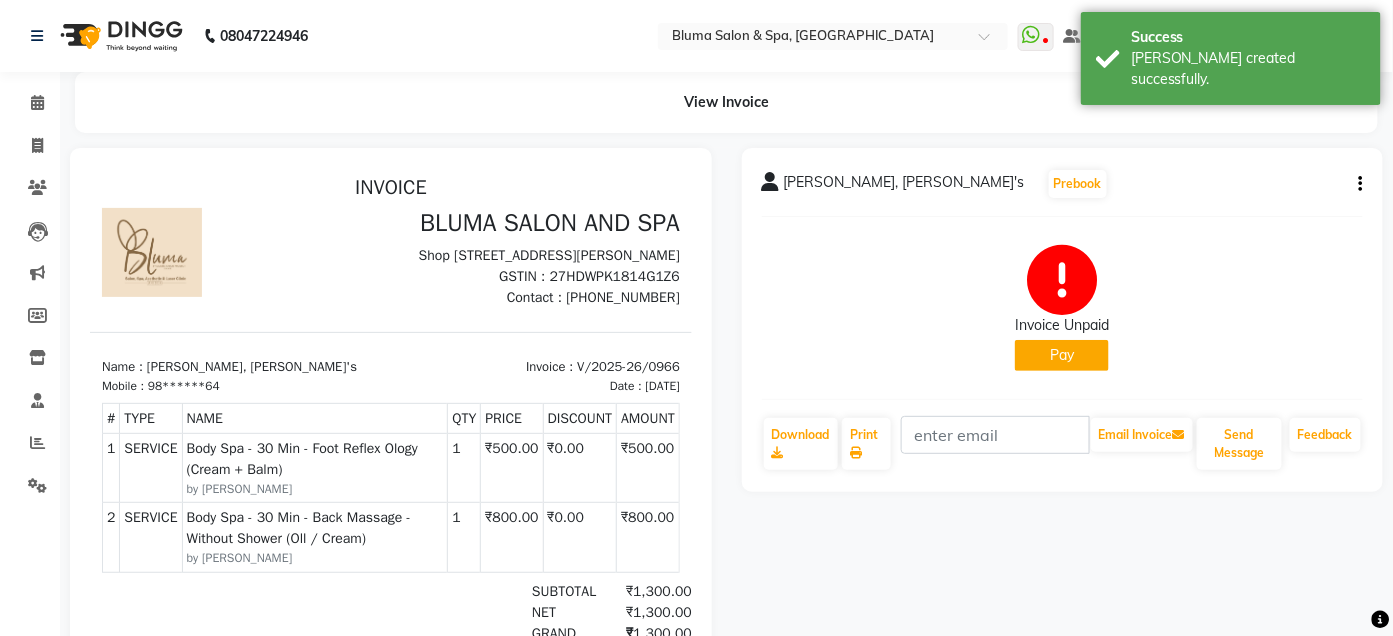 scroll, scrollTop: 0, scrollLeft: 0, axis: both 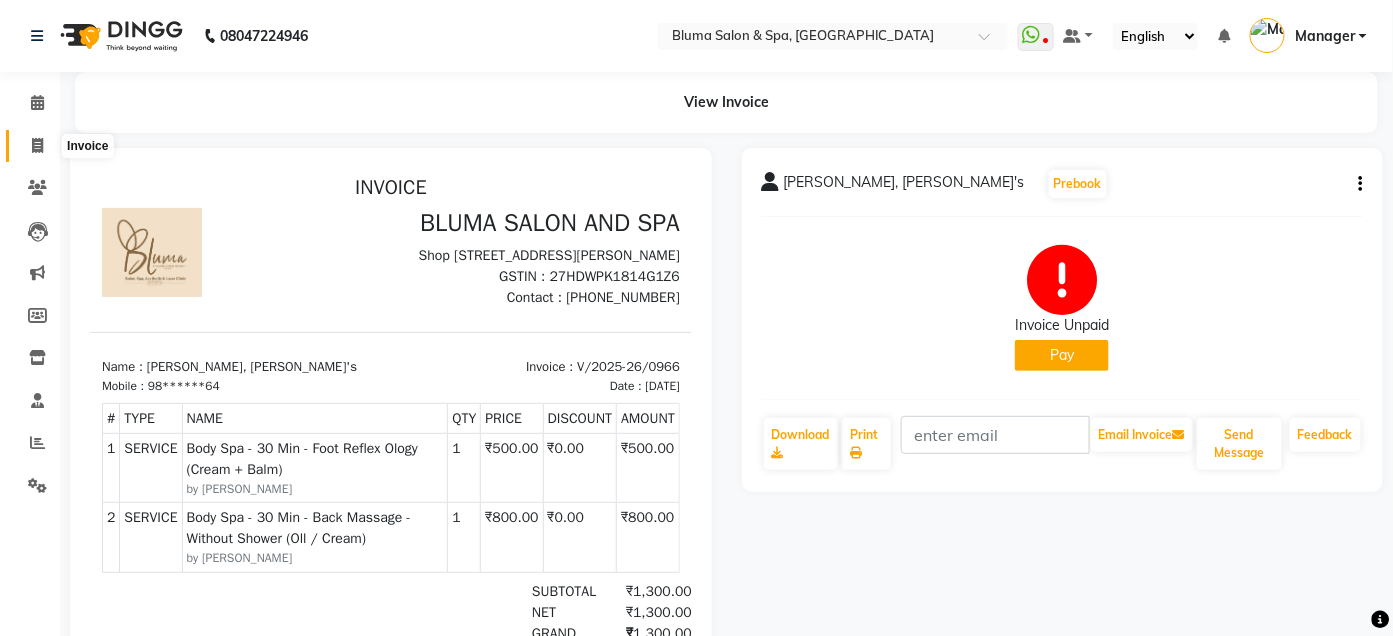click 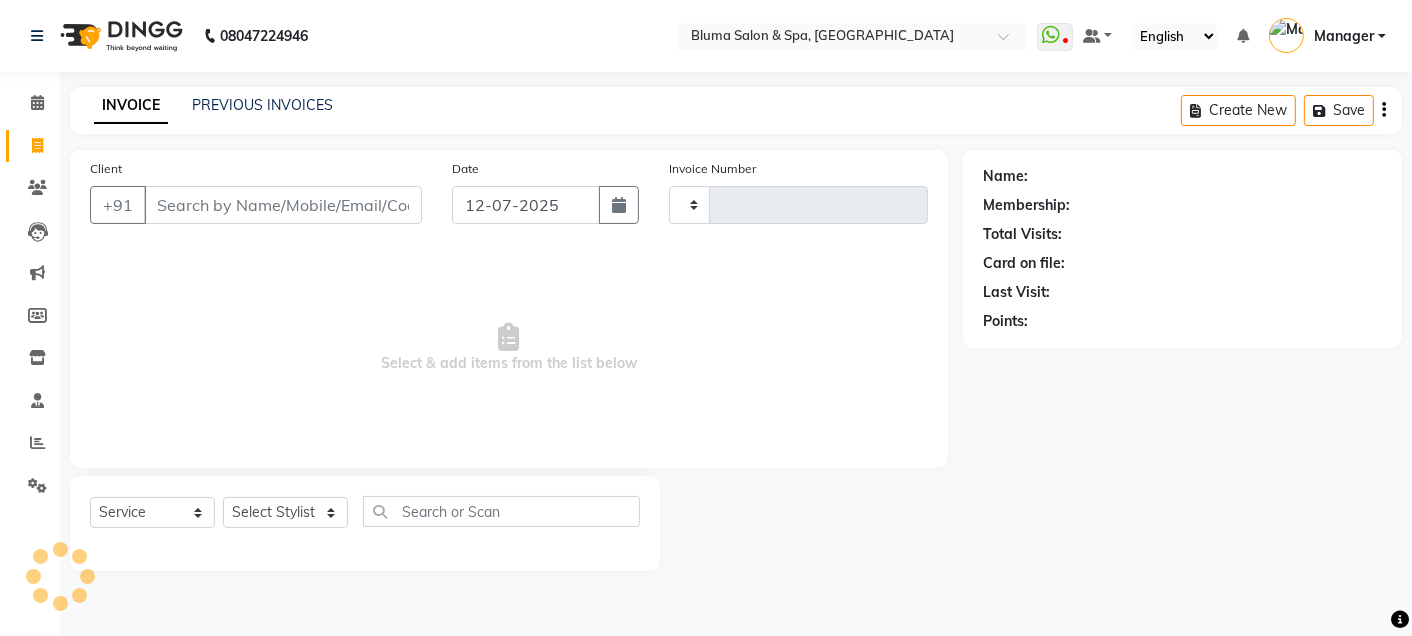 type on "0967" 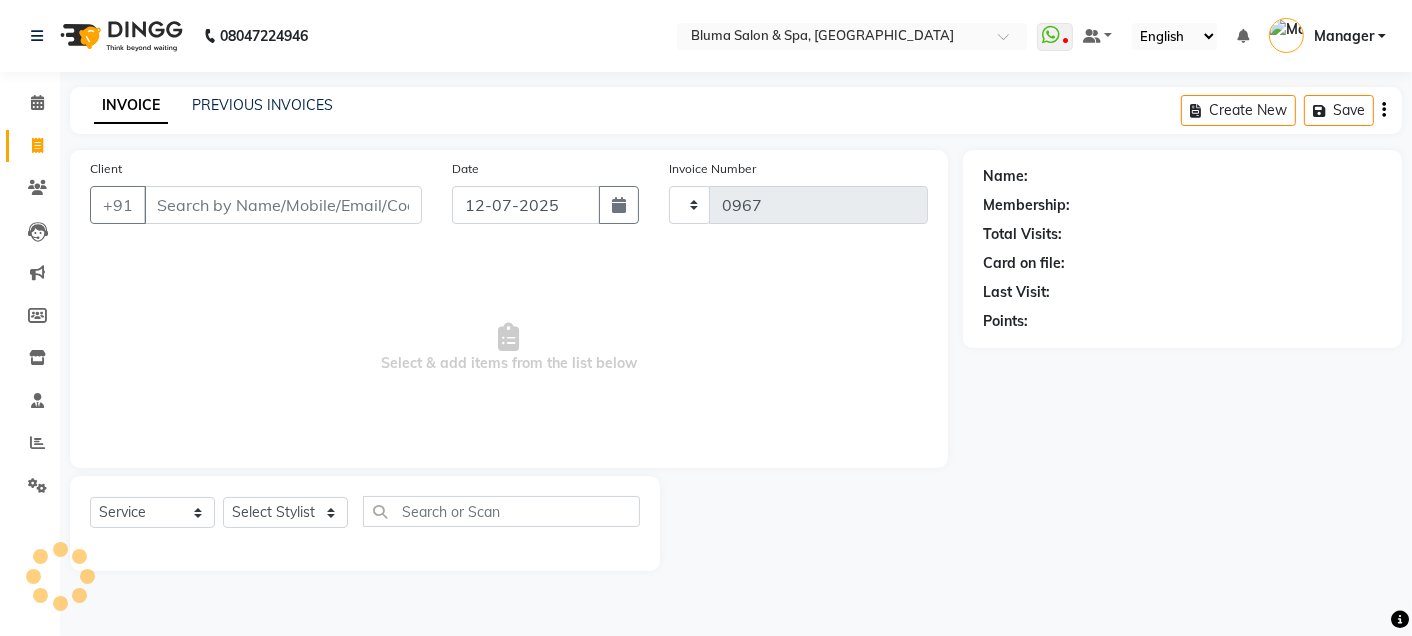 select on "3653" 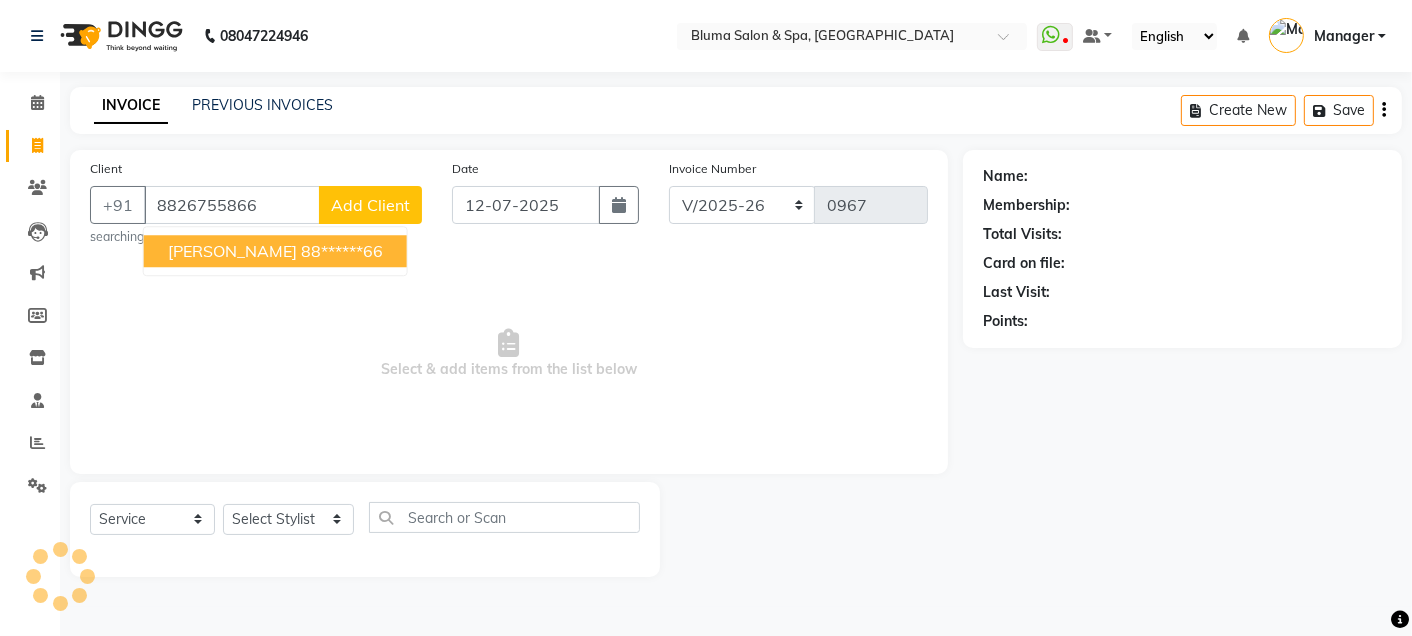 type on "8826755866" 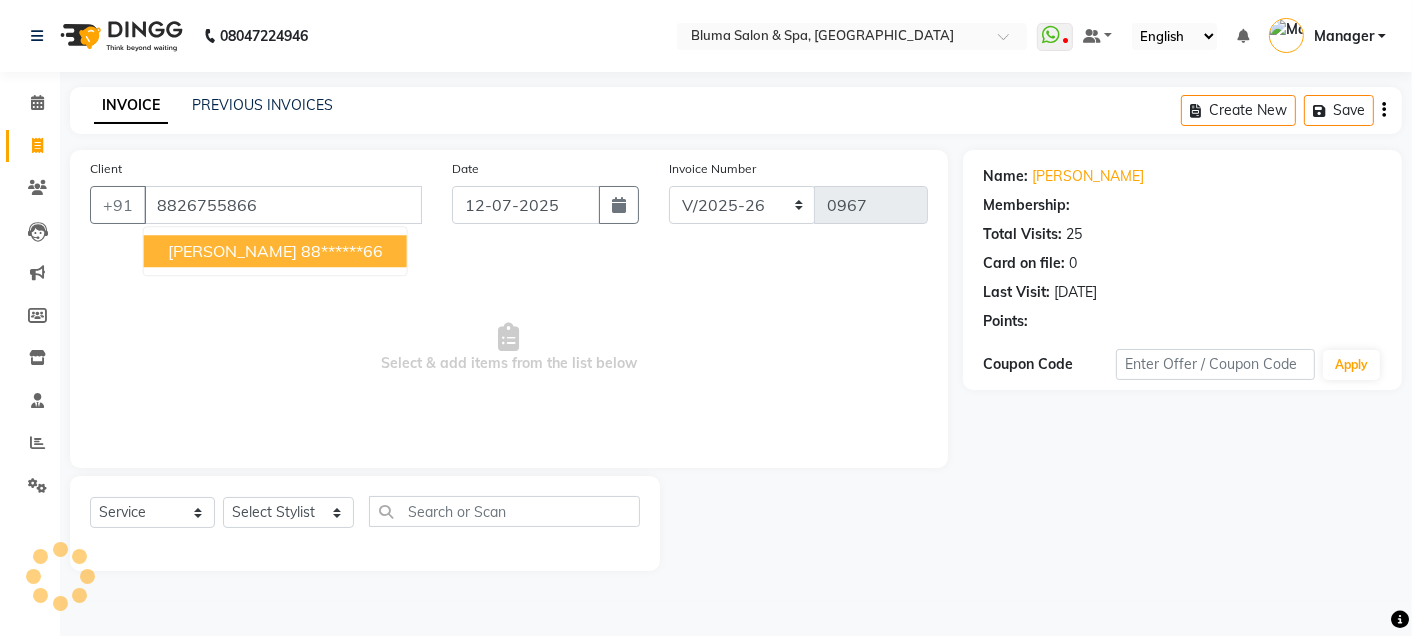 select on "1: Object" 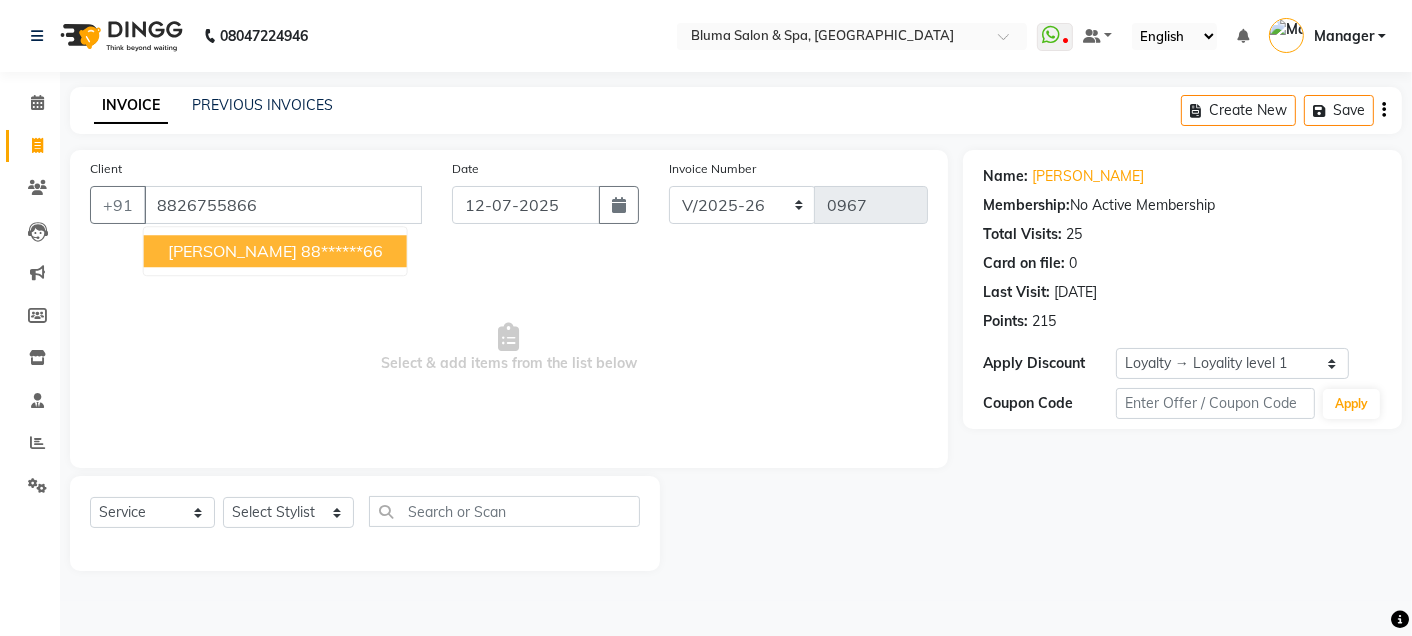 click on "[PERSON_NAME]" at bounding box center (232, 251) 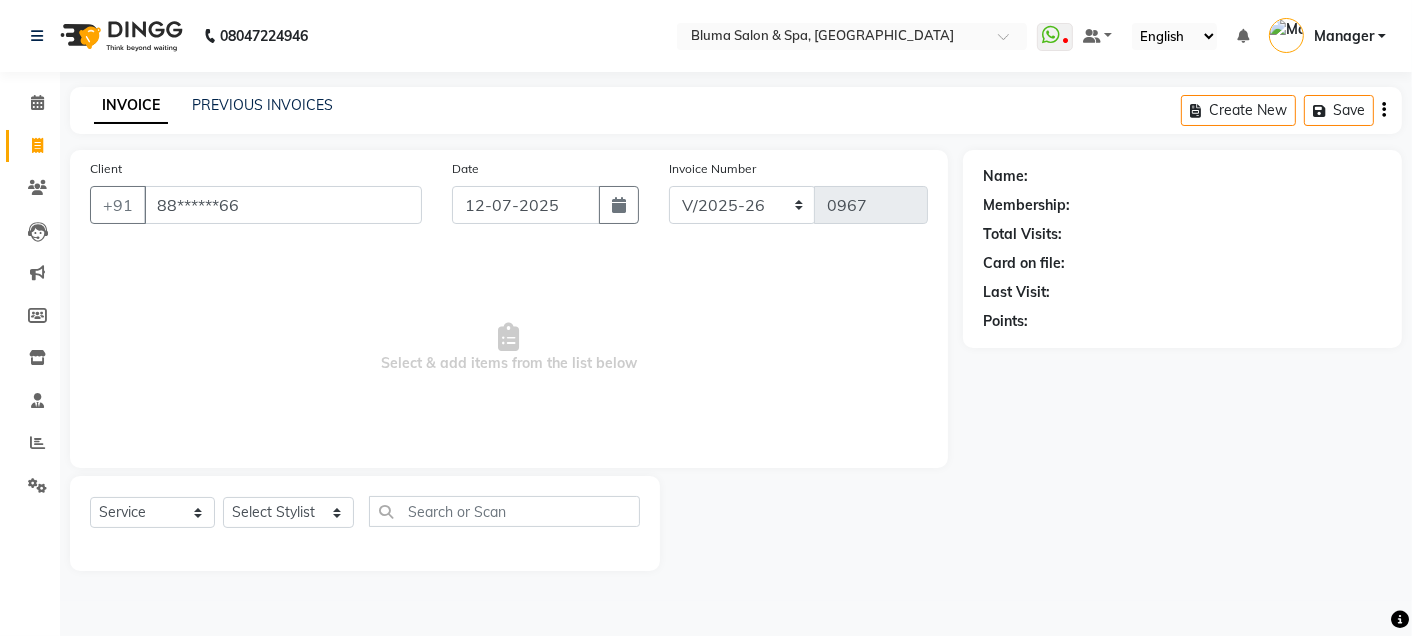 select on "1: Object" 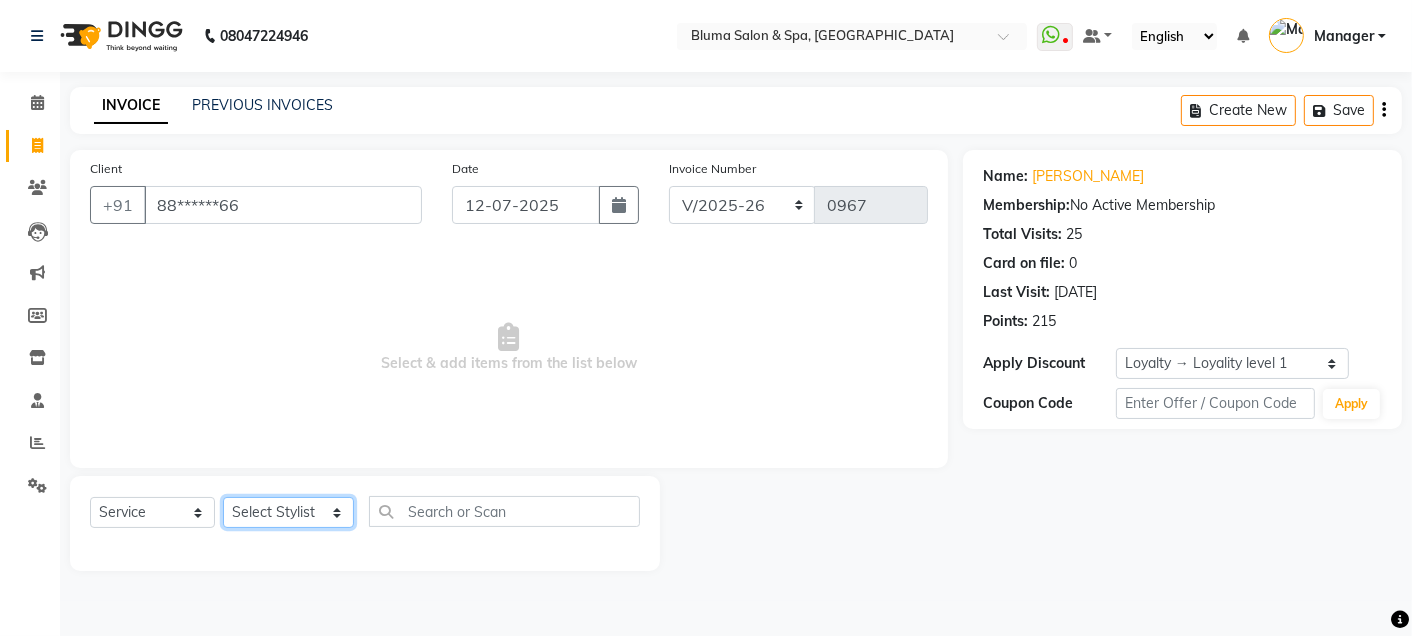 click on "Select Stylist Admin Ajay [PERSON_NAME]  [PERSON_NAME] [PERSON_NAME] Manager [PERSON_NAME] [PERSON_NAME] [PERSON_NAME]  pooja [PERSON_NAME] [PERSON_NAME] [PERSON_NAME] [PERSON_NAME]" 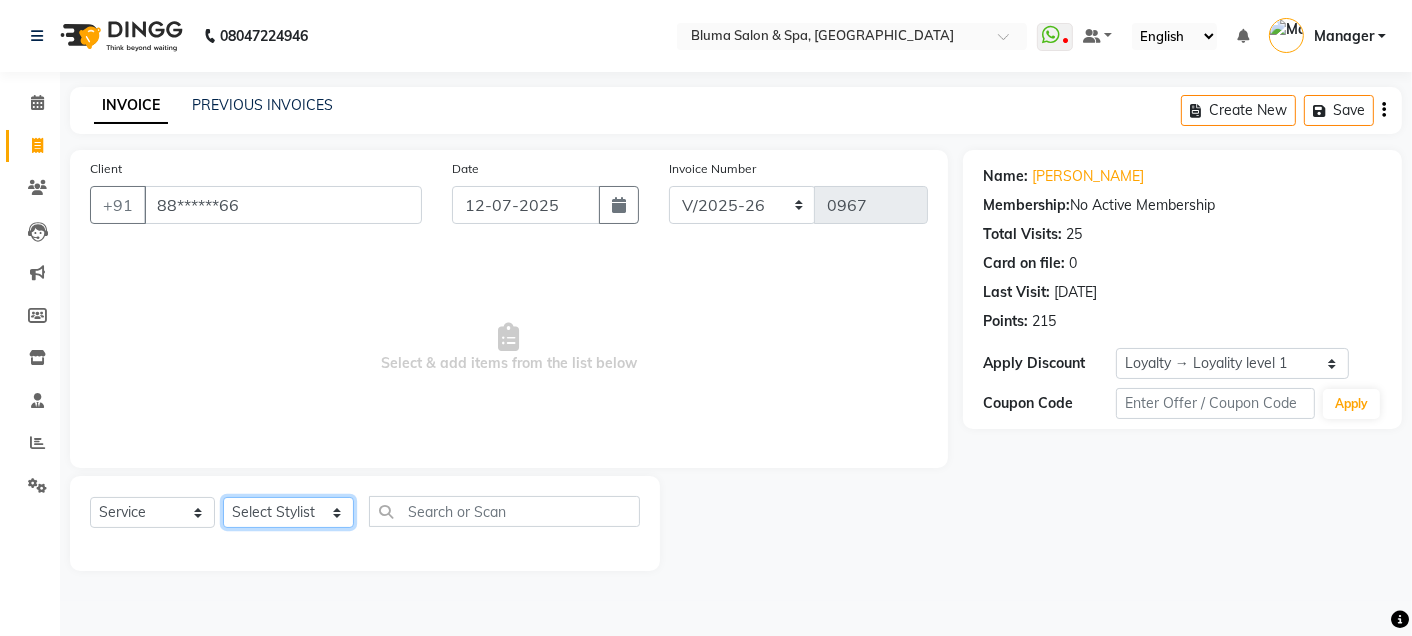 select on "59836" 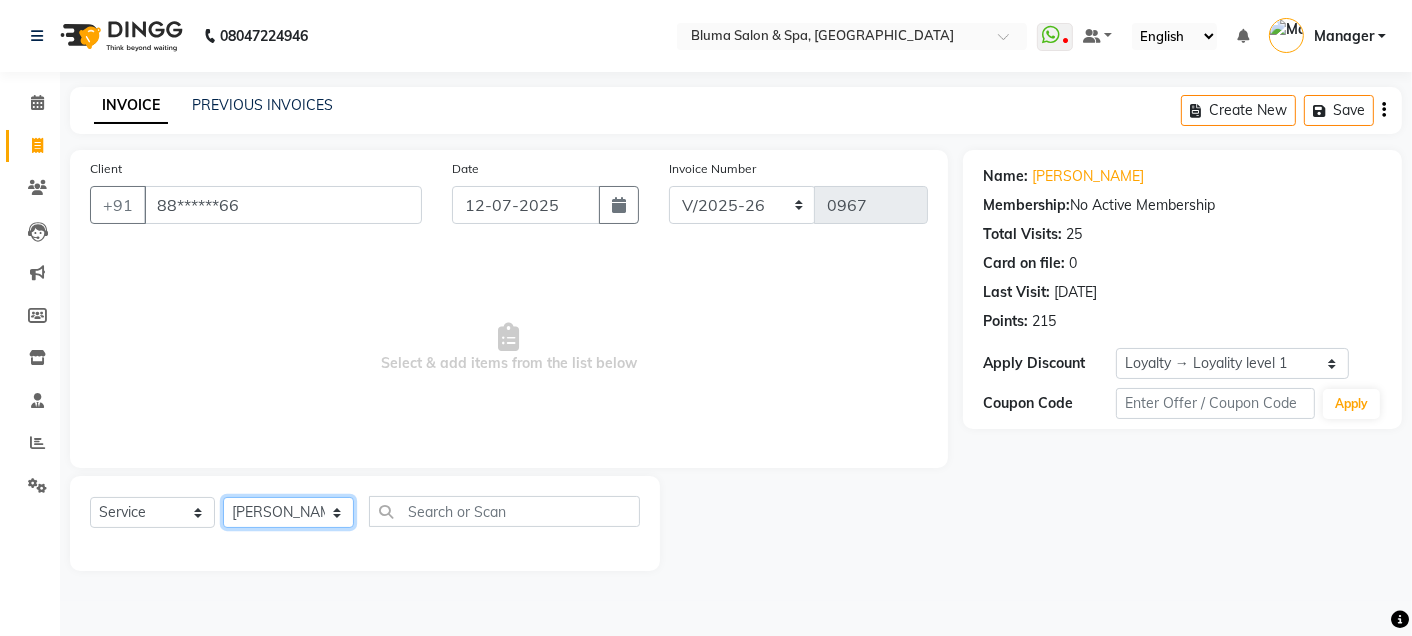 click on "Select Stylist Admin Ajay [PERSON_NAME]  [PERSON_NAME] [PERSON_NAME] Manager [PERSON_NAME] [PERSON_NAME] [PERSON_NAME]  pooja [PERSON_NAME] [PERSON_NAME] [PERSON_NAME] [PERSON_NAME]" 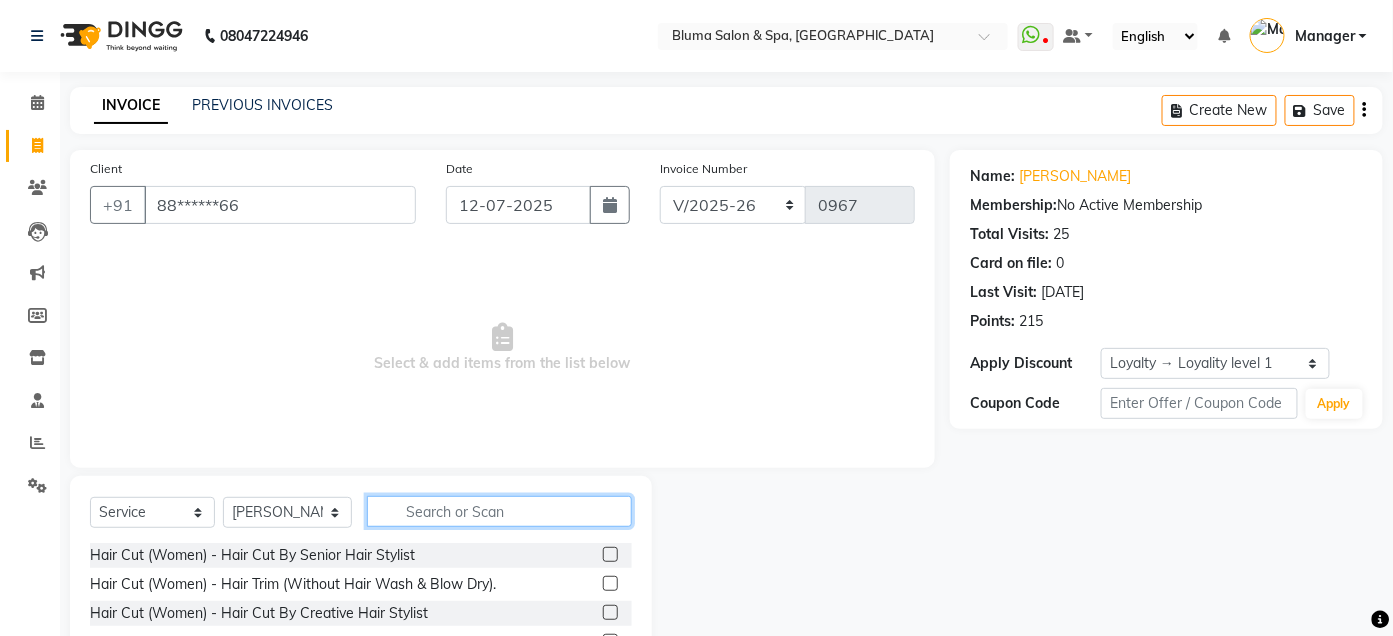 click 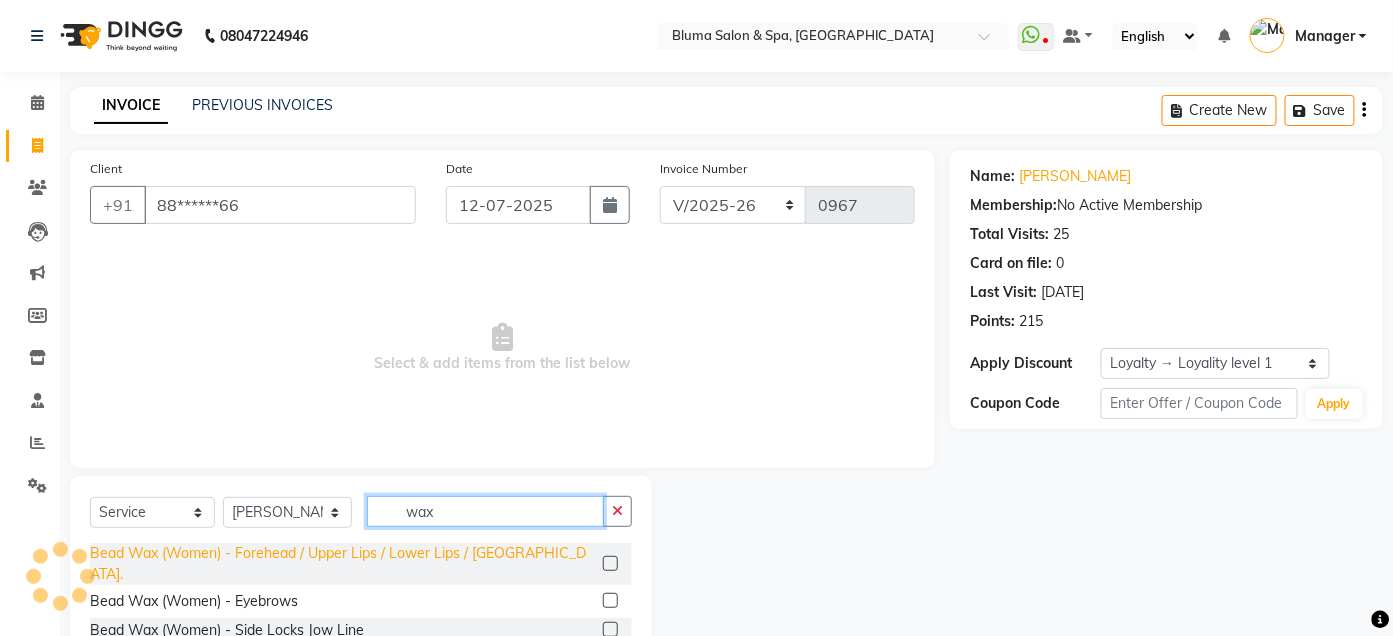 type on "wax" 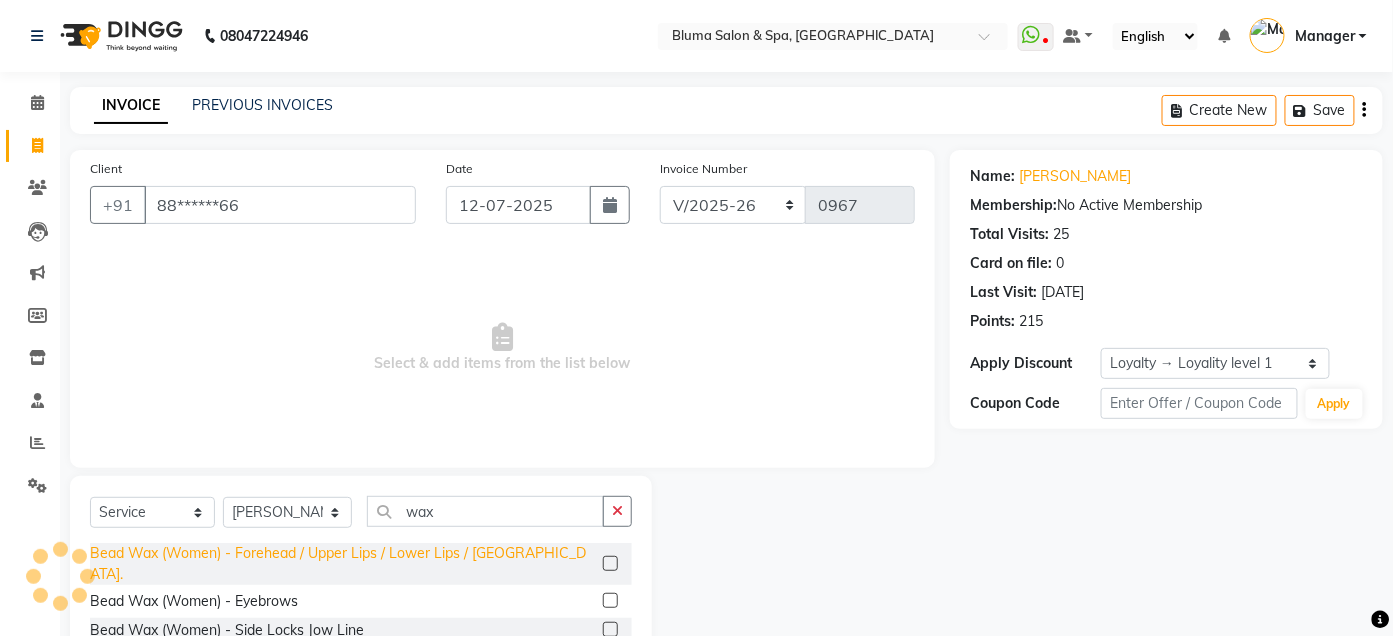 click on "Bead Wax (Women) - Forehead / Upper Lips / Lower Lips / [GEOGRAPHIC_DATA]." 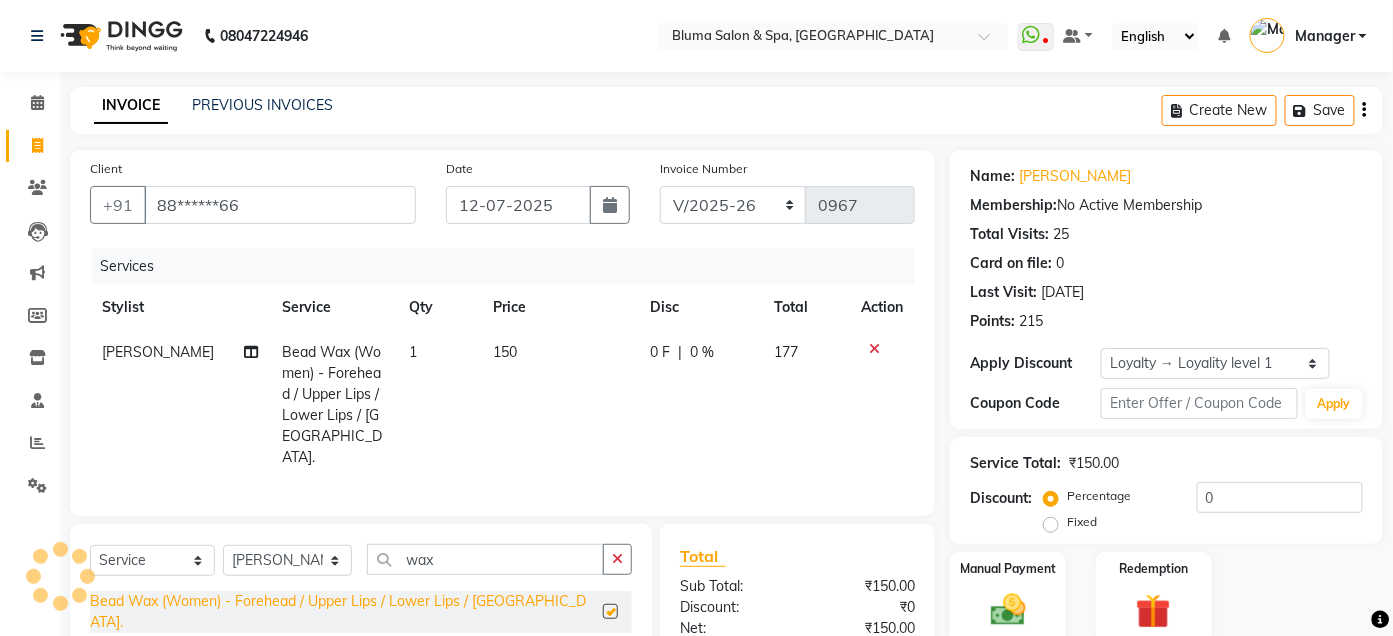 checkbox on "false" 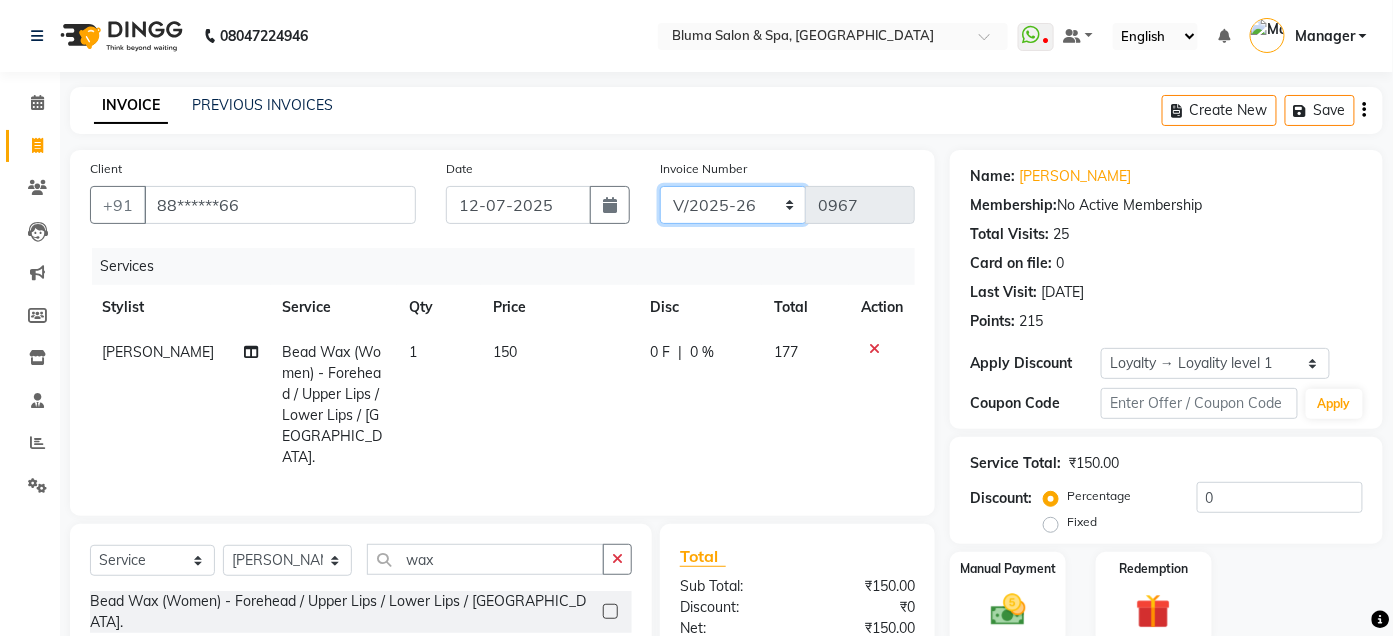 click on "ALN/2025-26 AL/2025-26 BKN/2025-26 BK/2025-26 V/2025 V/2025-26" 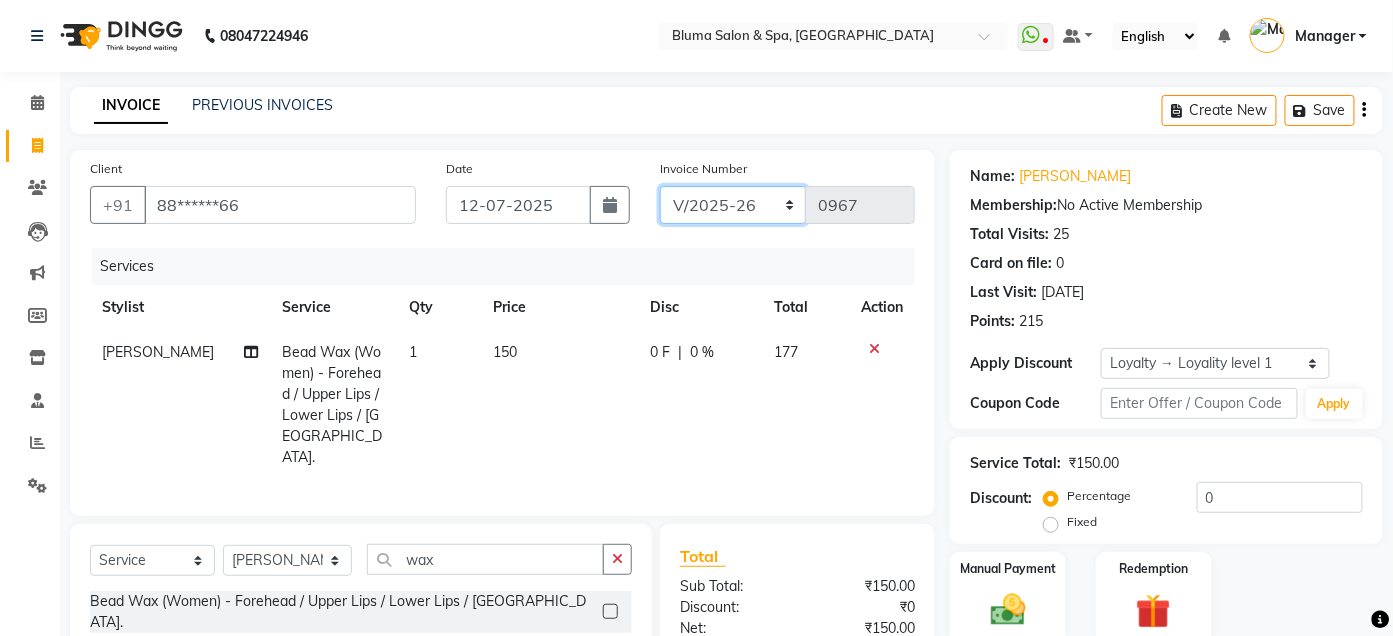 select on "7729" 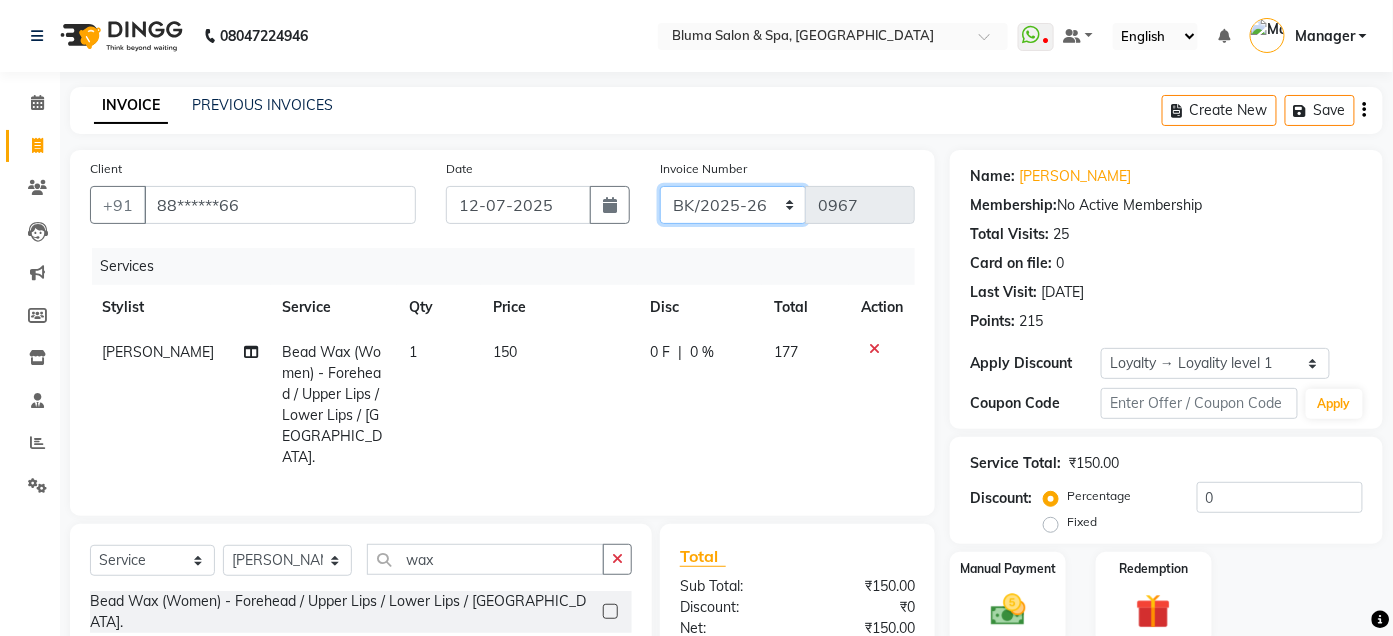 click on "ALN/2025-26 AL/2025-26 BKN/2025-26 BK/2025-26 V/2025 V/2025-26" 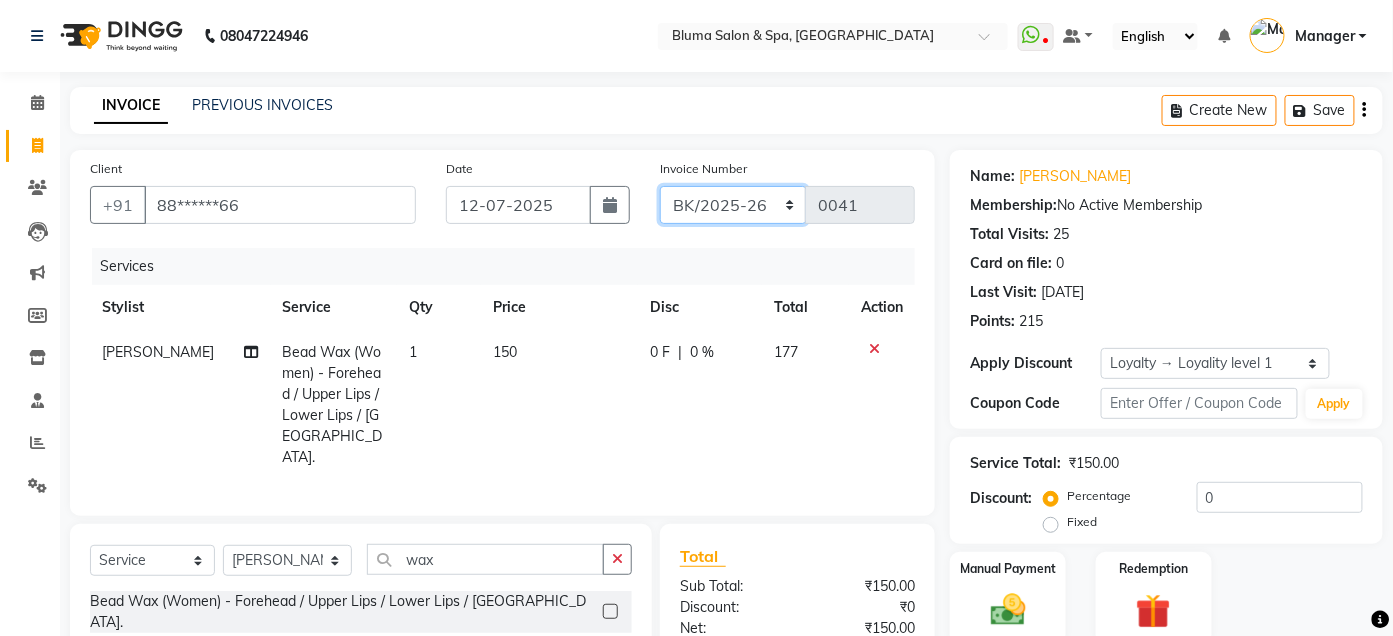 scroll, scrollTop: 209, scrollLeft: 0, axis: vertical 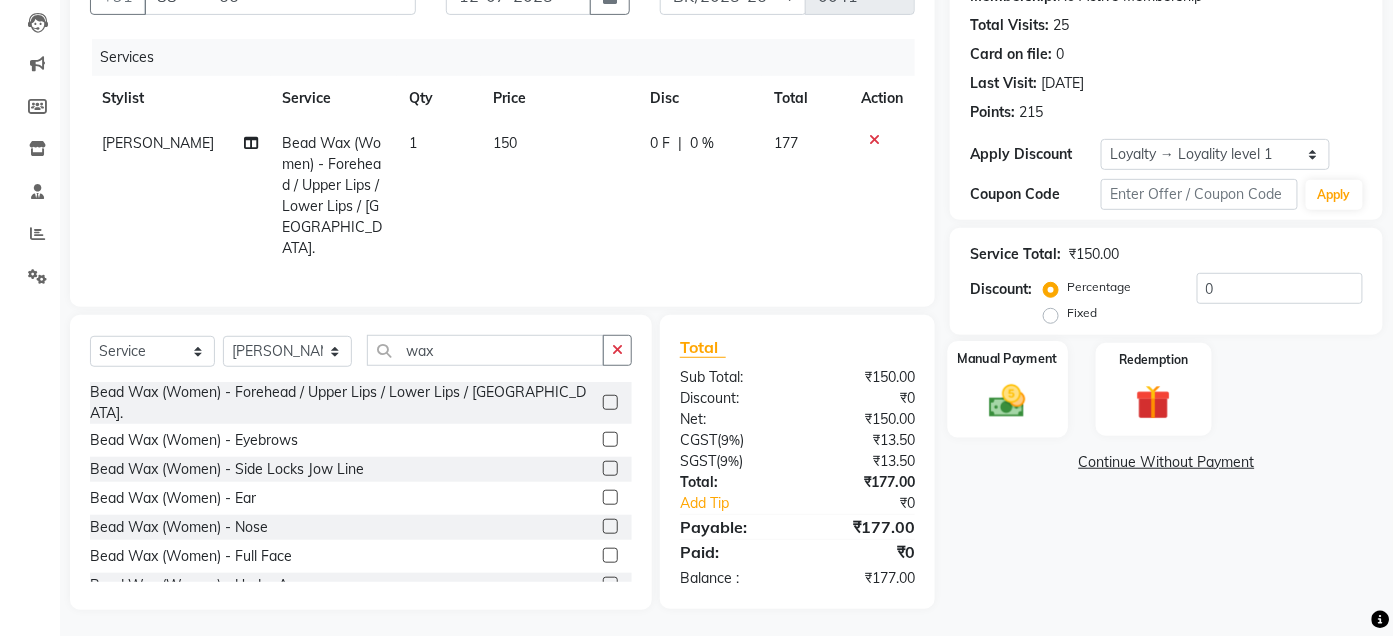 click 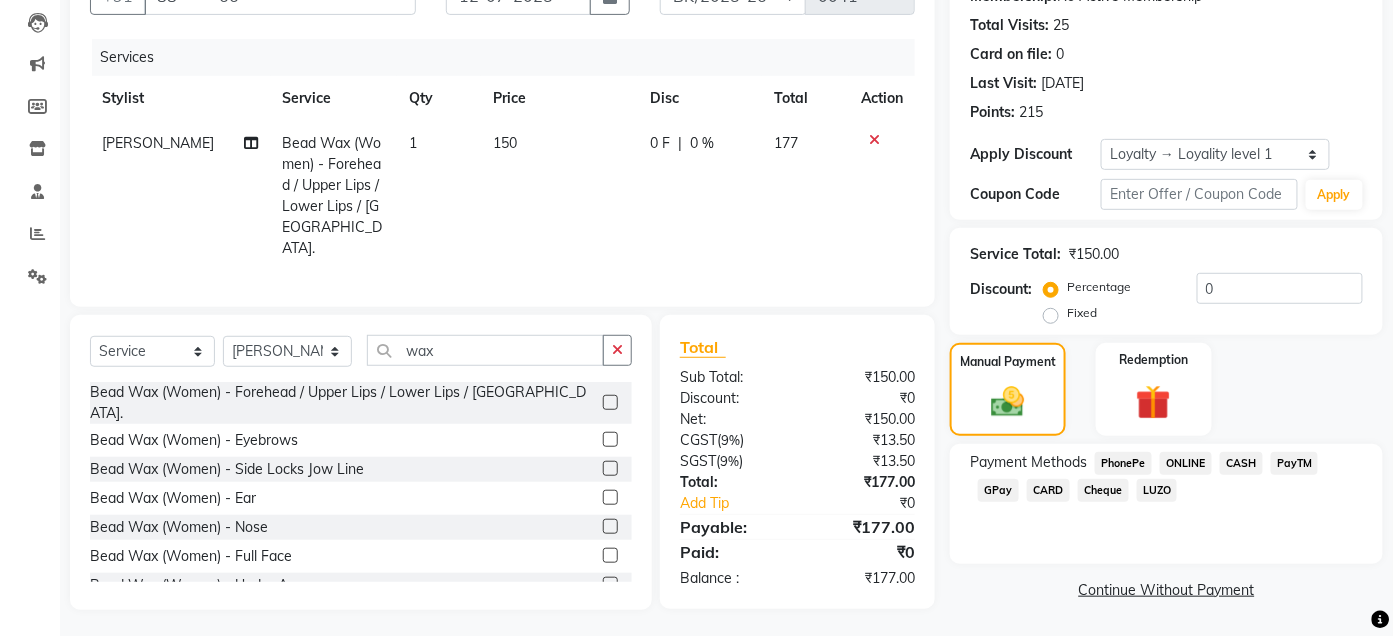 click on "GPay" 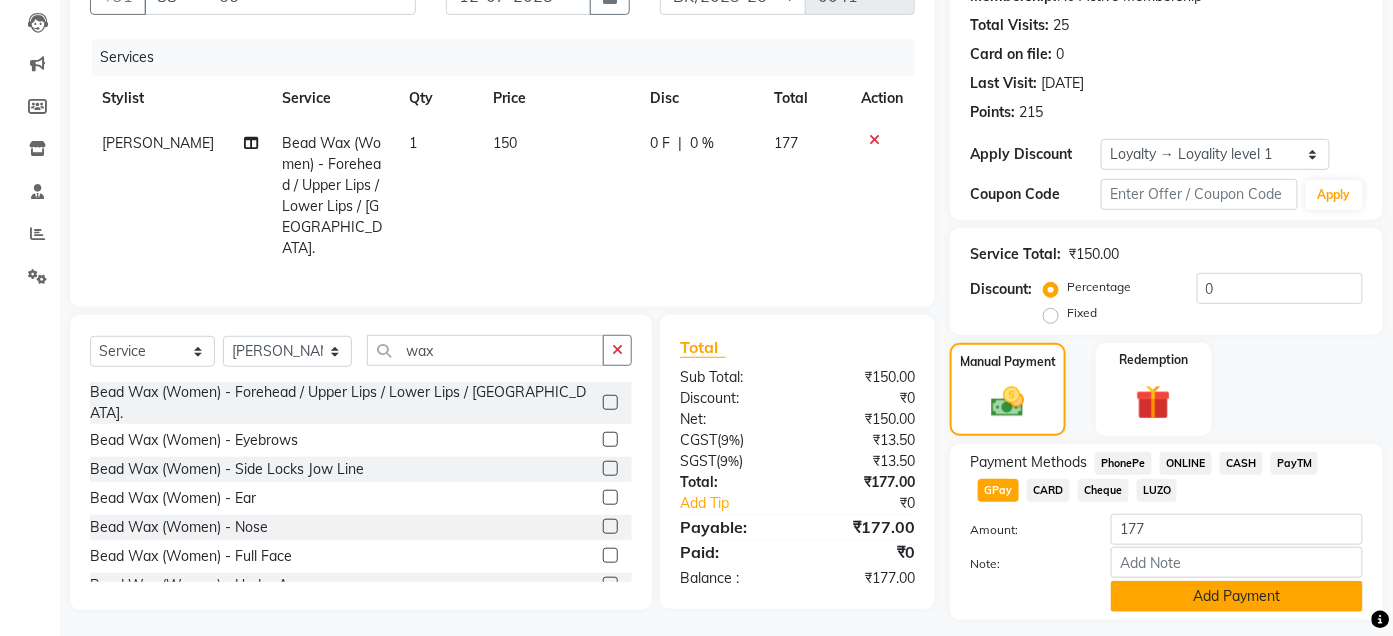 click on "Add Payment" 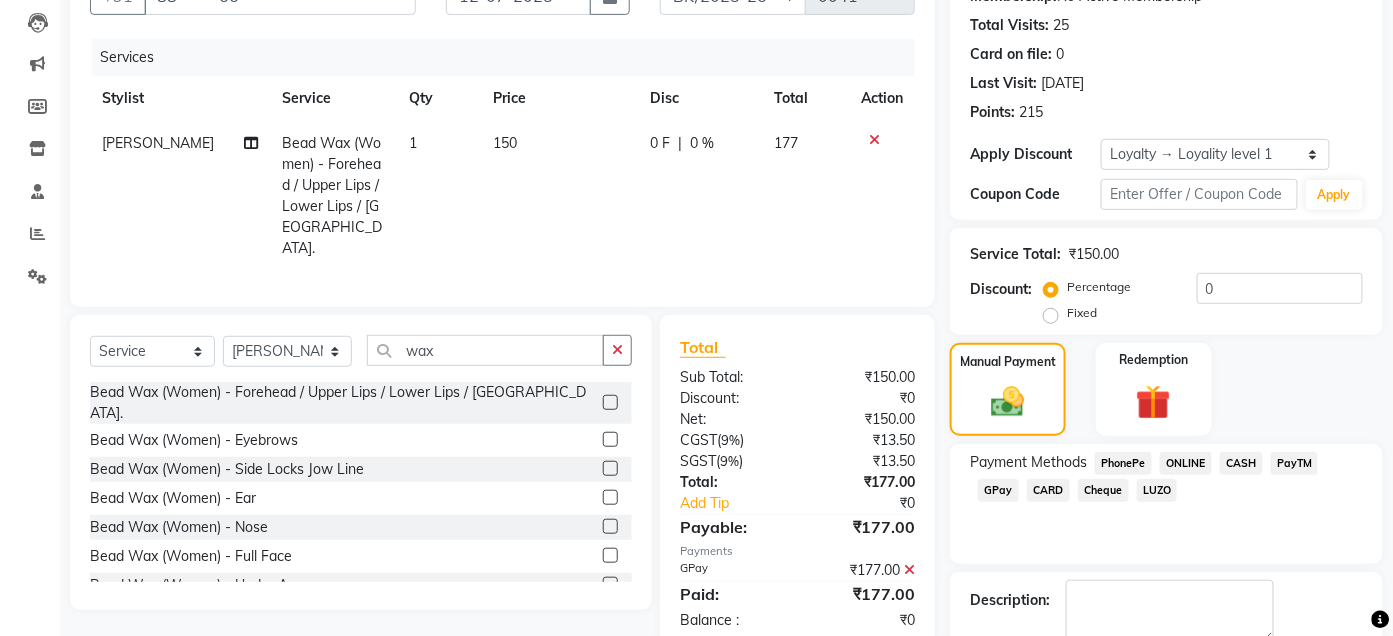 scroll, scrollTop: 350, scrollLeft: 0, axis: vertical 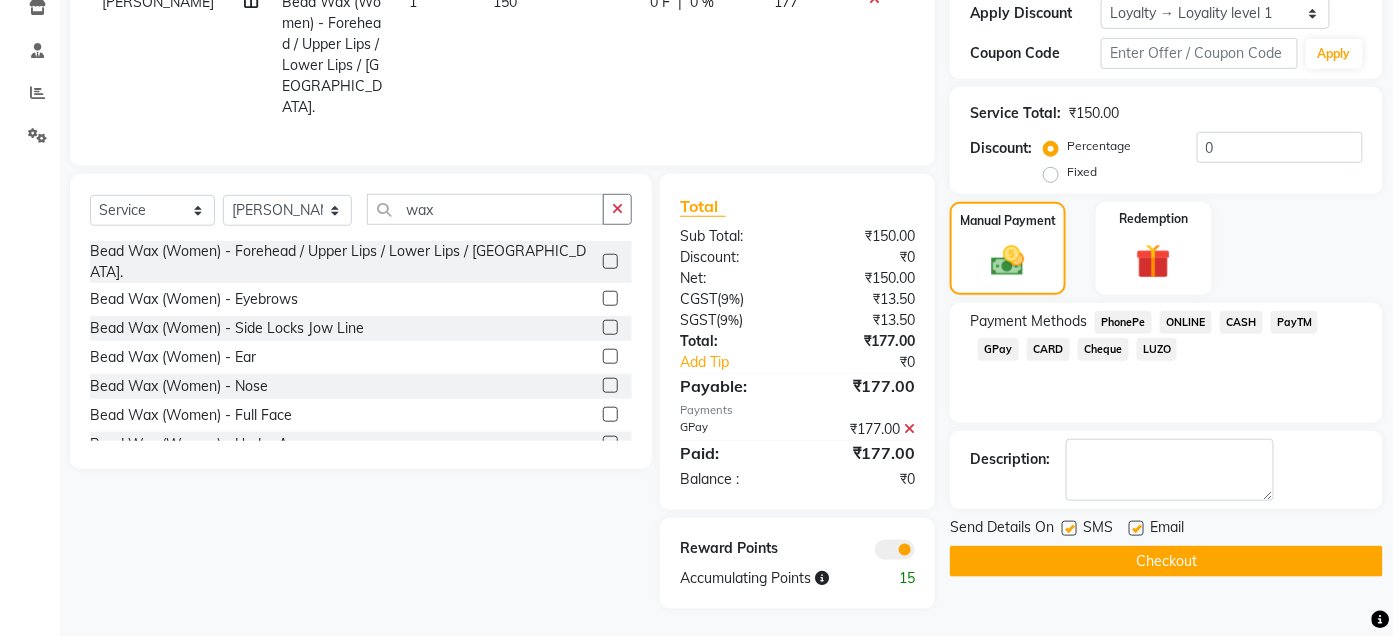 click on "Checkout" 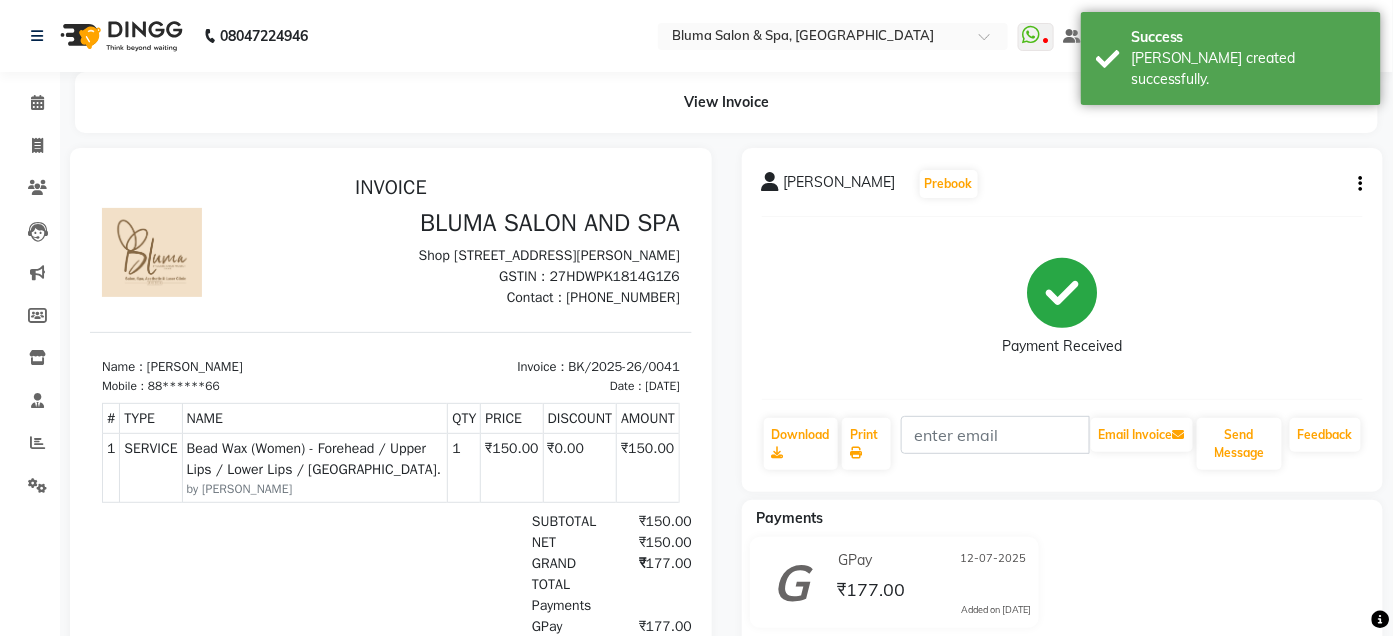 scroll, scrollTop: 0, scrollLeft: 0, axis: both 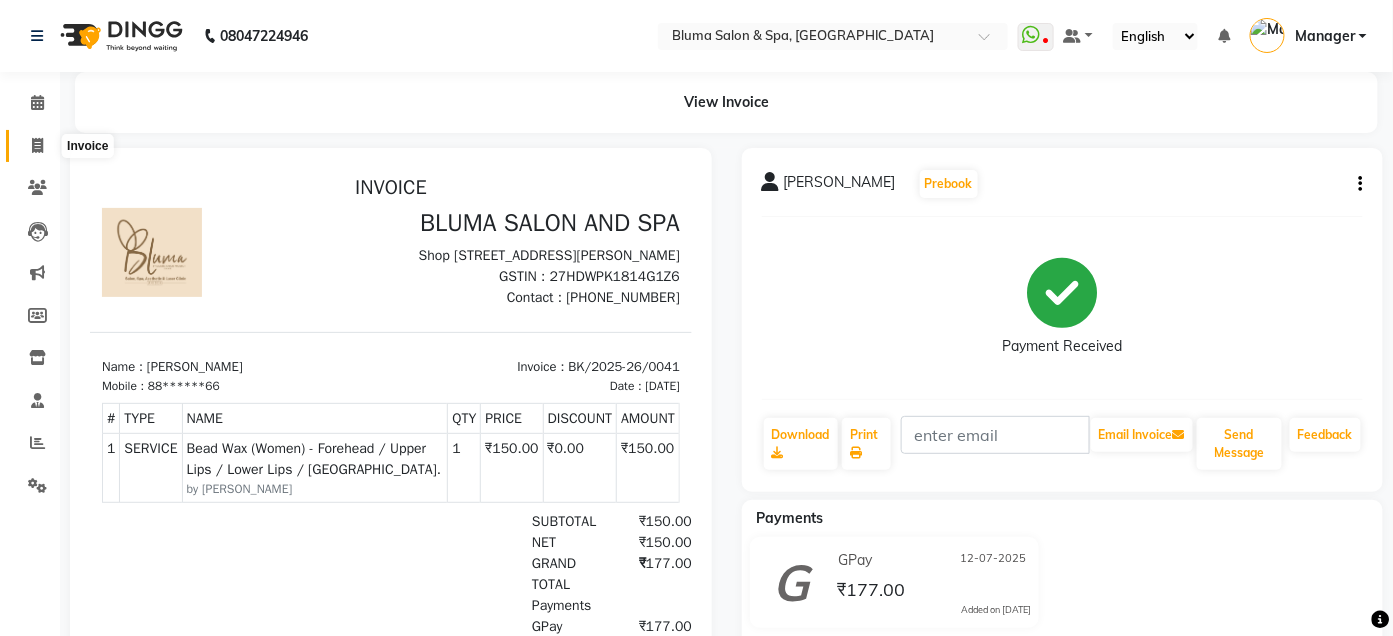 click 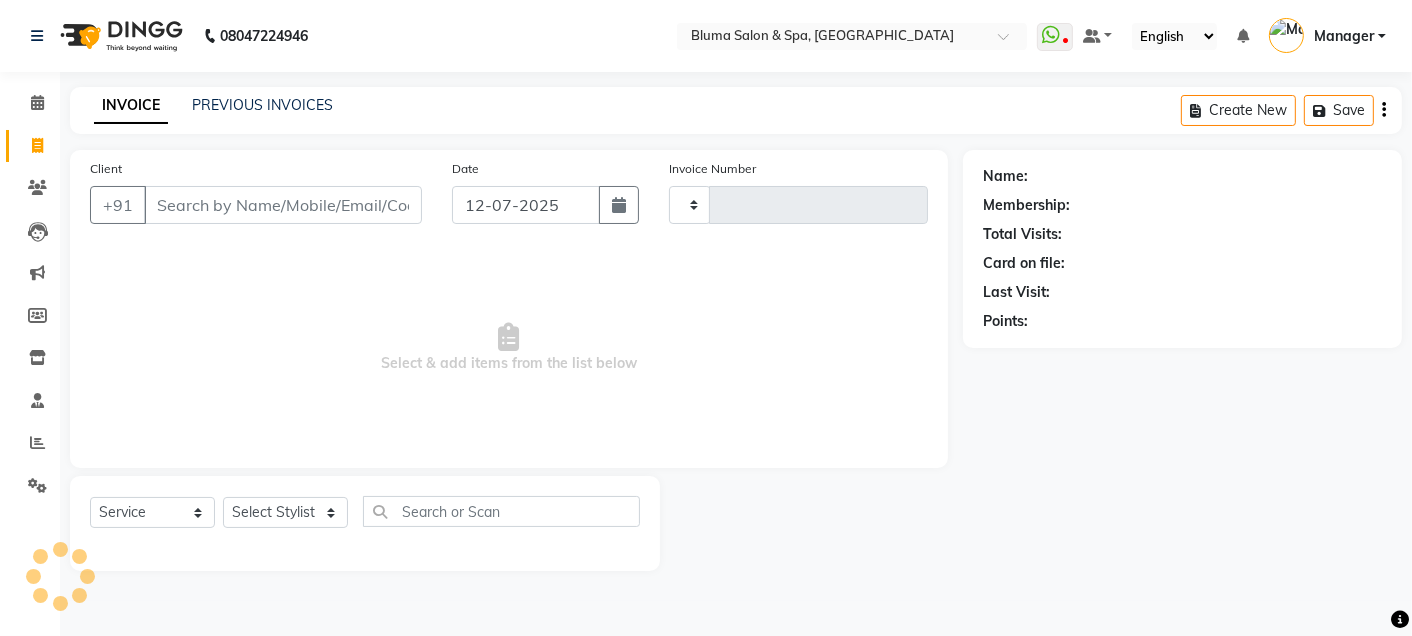 type on "0967" 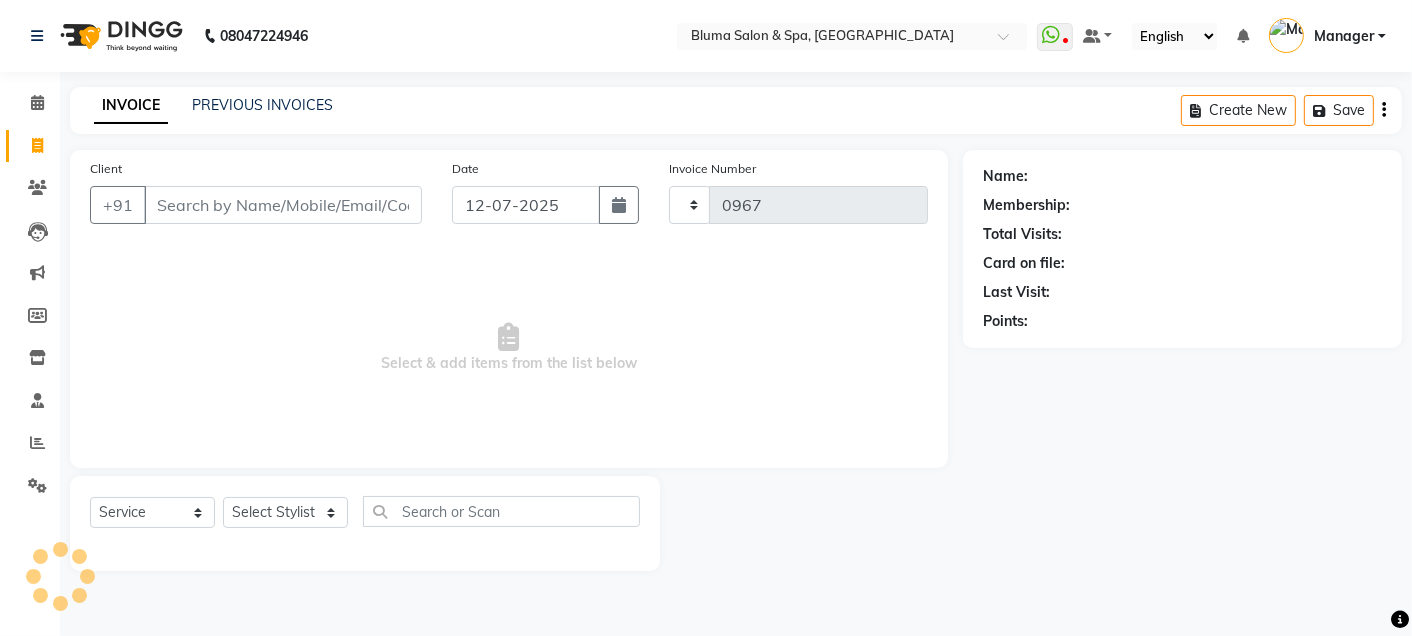 select on "3653" 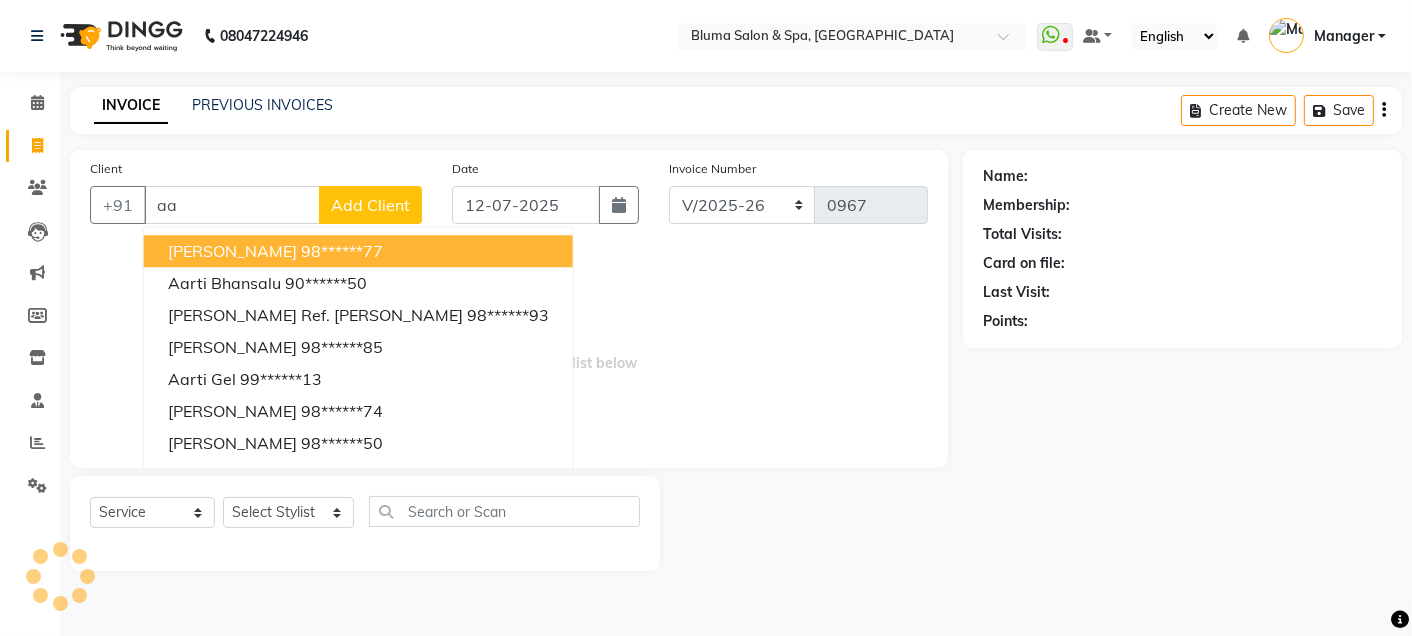 type on "a" 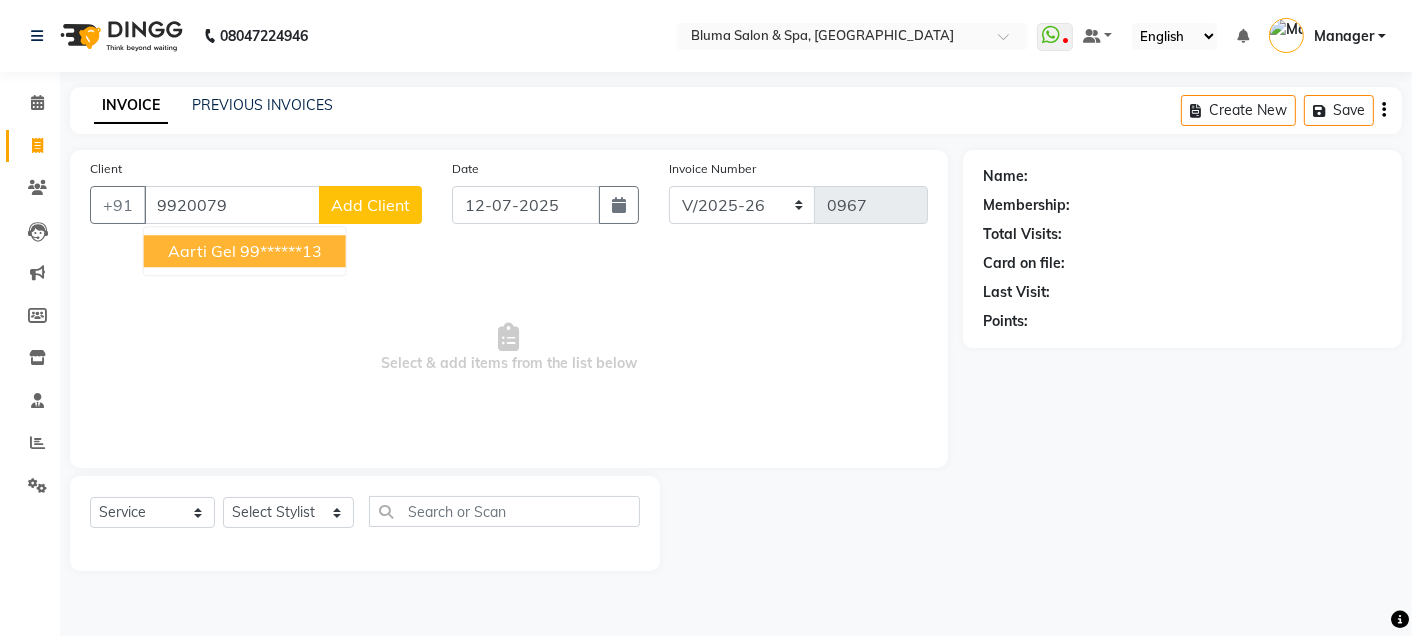 click on "Aarti Gel" at bounding box center [202, 251] 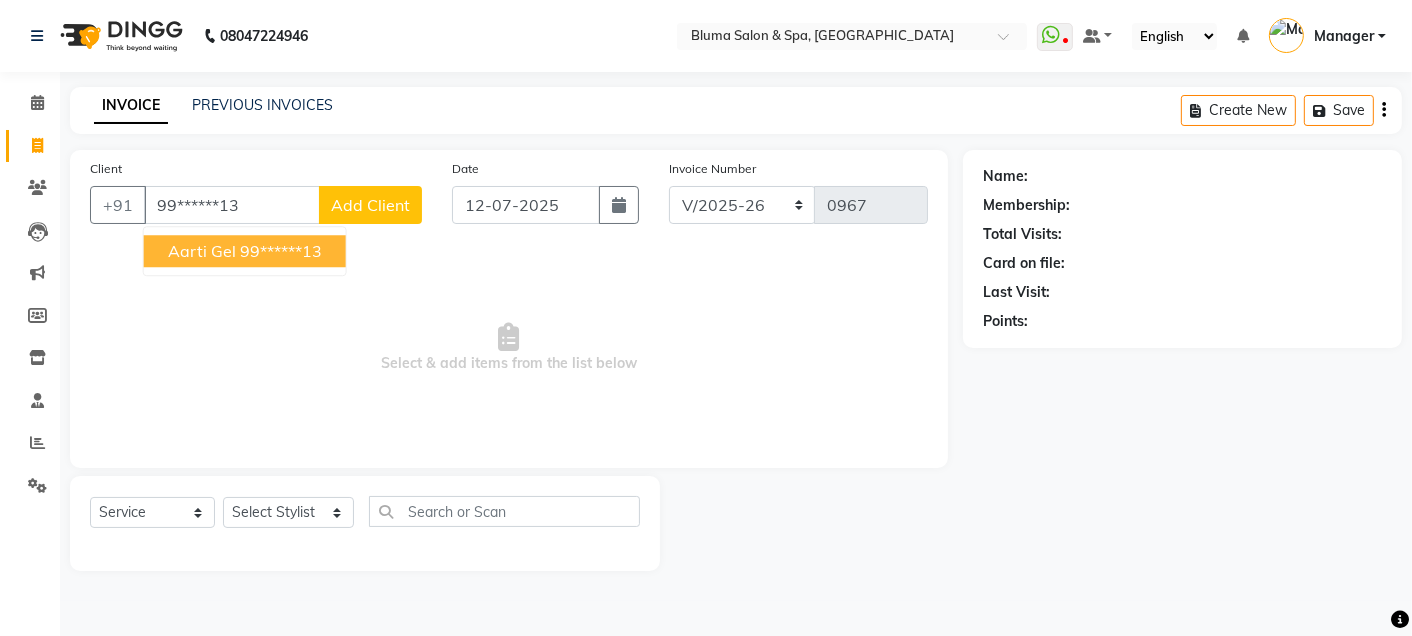 type on "99******13" 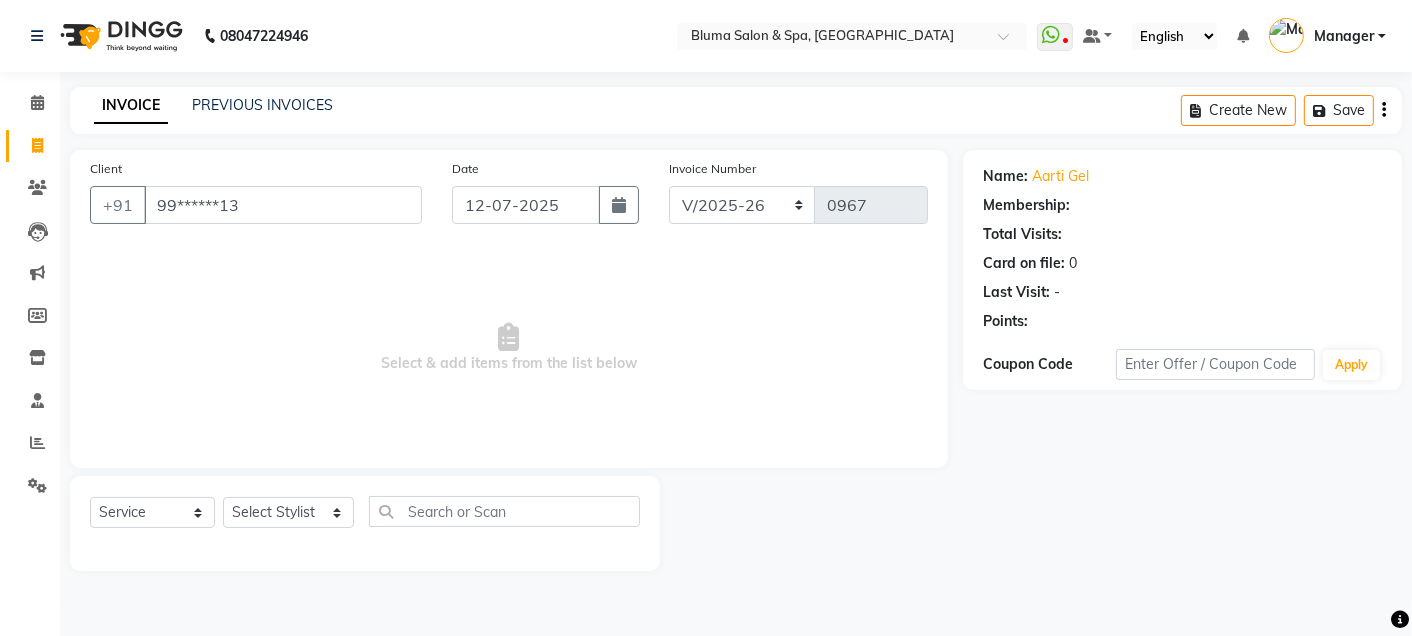 select on "1: Object" 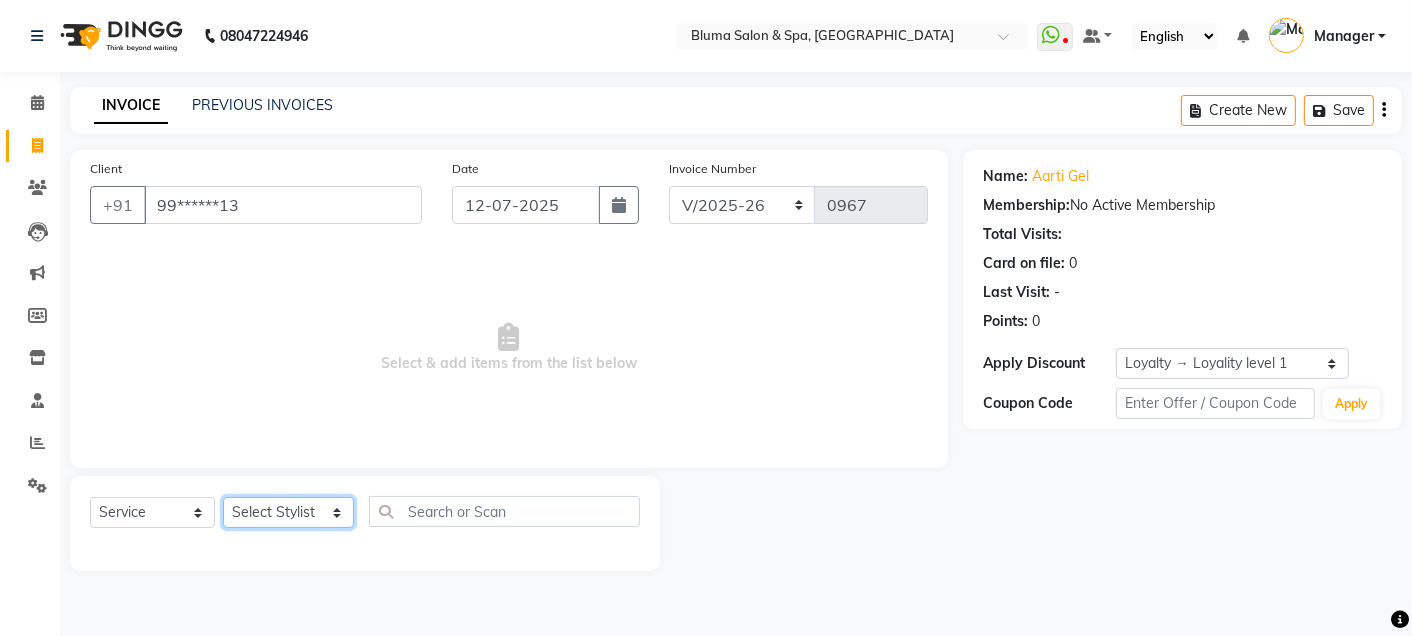 click on "Select Stylist Admin Ajay [PERSON_NAME]  [PERSON_NAME] [PERSON_NAME] Manager [PERSON_NAME] [PERSON_NAME] [PERSON_NAME]  pooja [PERSON_NAME] [PERSON_NAME] [PERSON_NAME] [PERSON_NAME]" 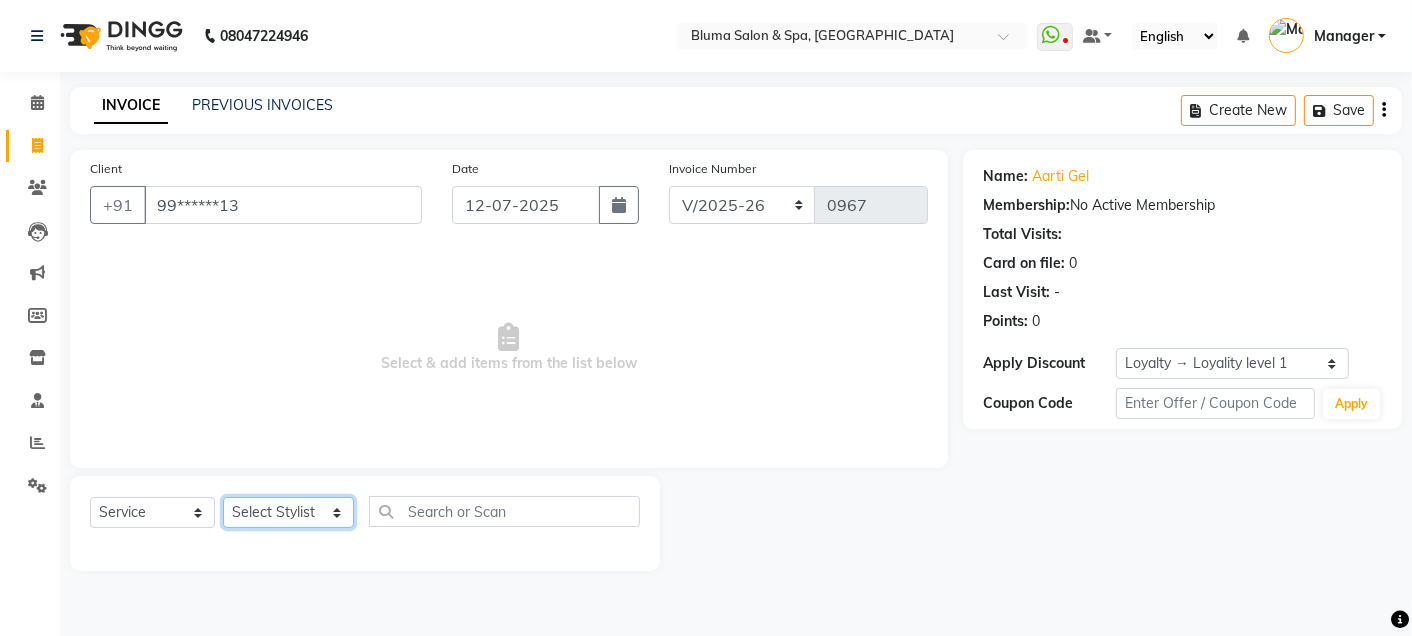 select on "61927" 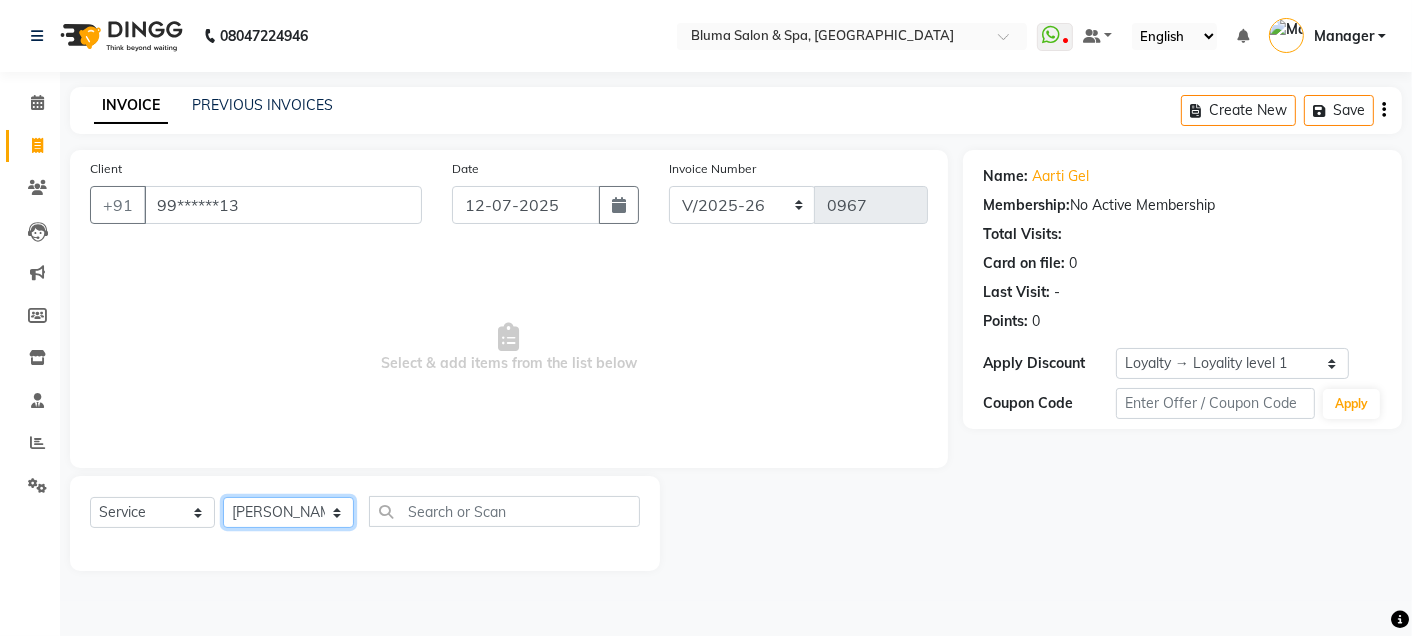 click on "Select Stylist Admin Ajay [PERSON_NAME]  [PERSON_NAME] [PERSON_NAME] Manager [PERSON_NAME] [PERSON_NAME] [PERSON_NAME]  pooja [PERSON_NAME] [PERSON_NAME] [PERSON_NAME] [PERSON_NAME]" 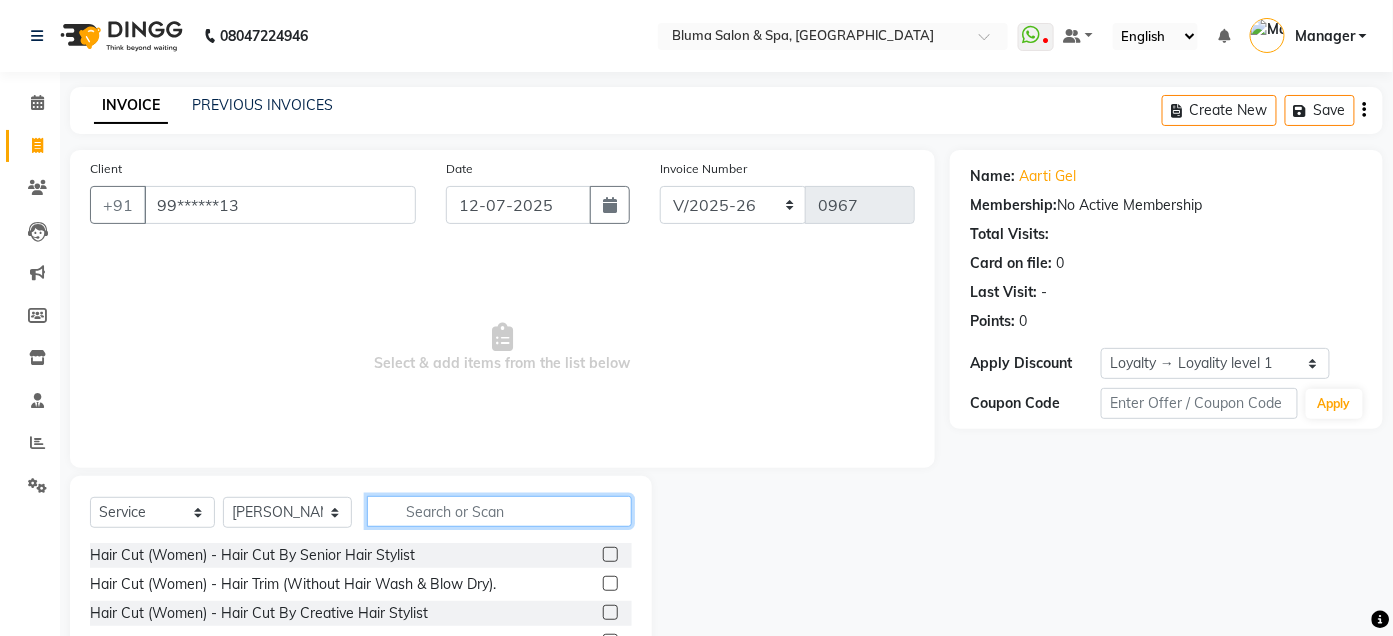 click 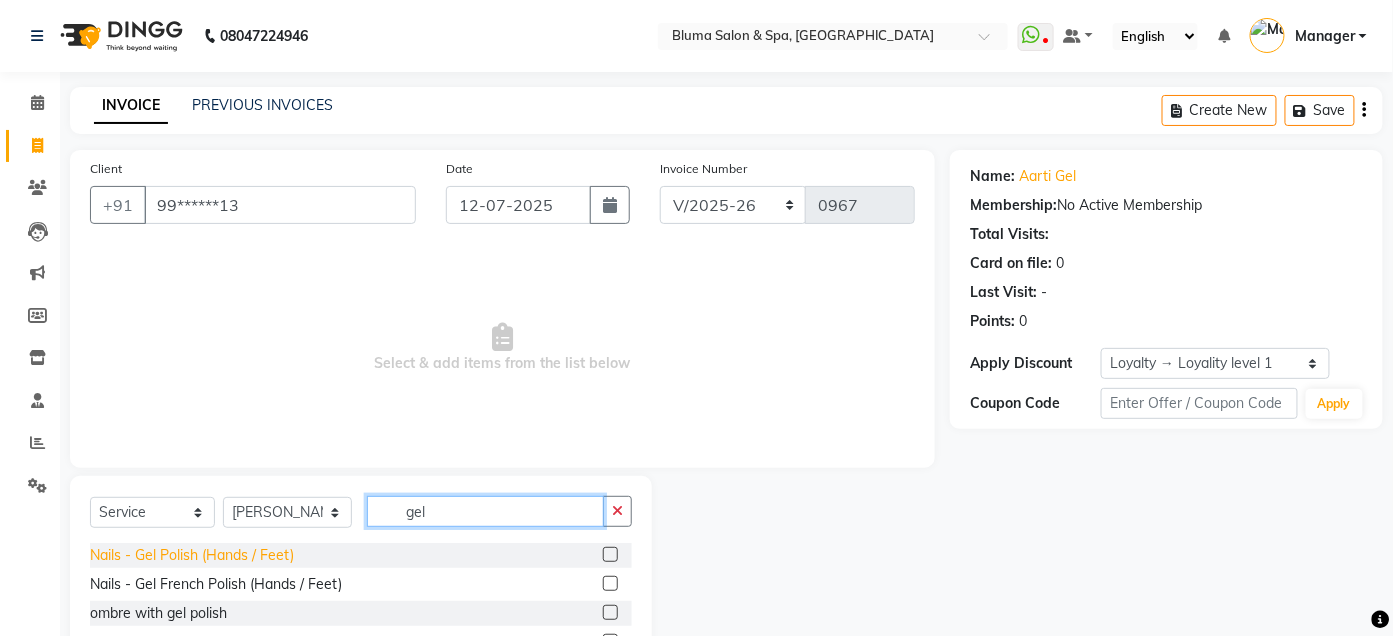 type on "gel" 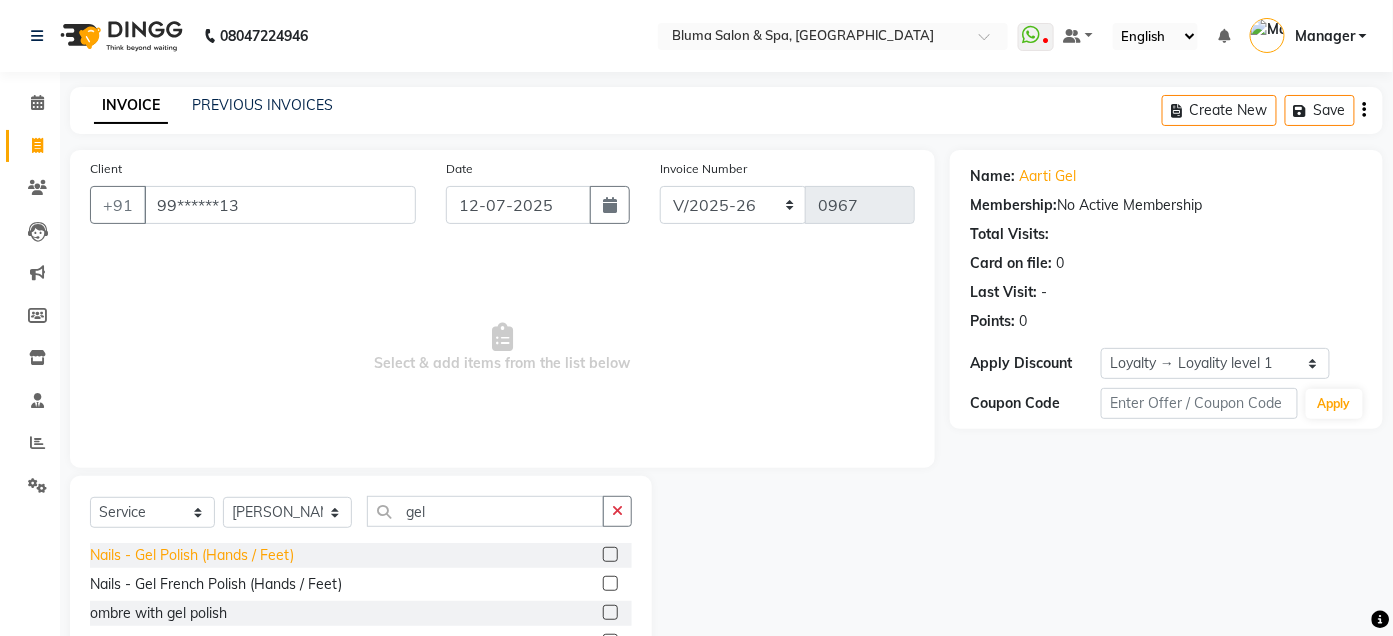 click on "Nails  - Gel Polish (Hands / Feet)" 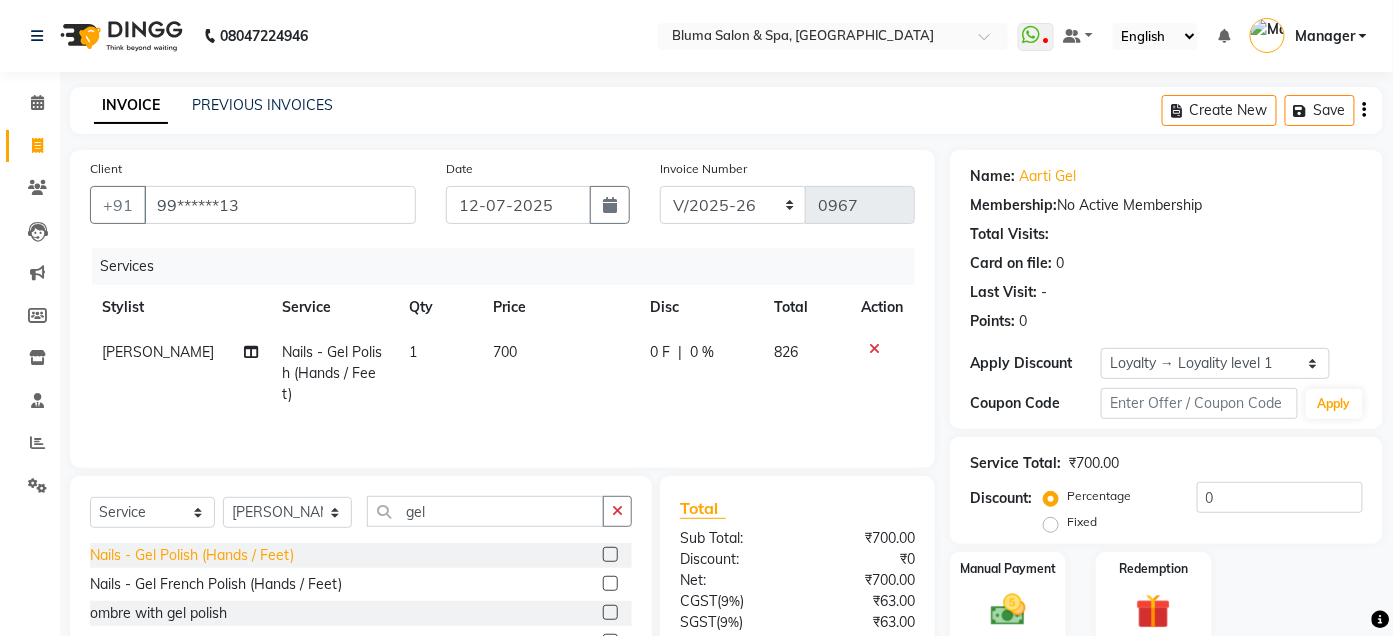 click on "Nails  - Gel Polish (Hands / Feet)" 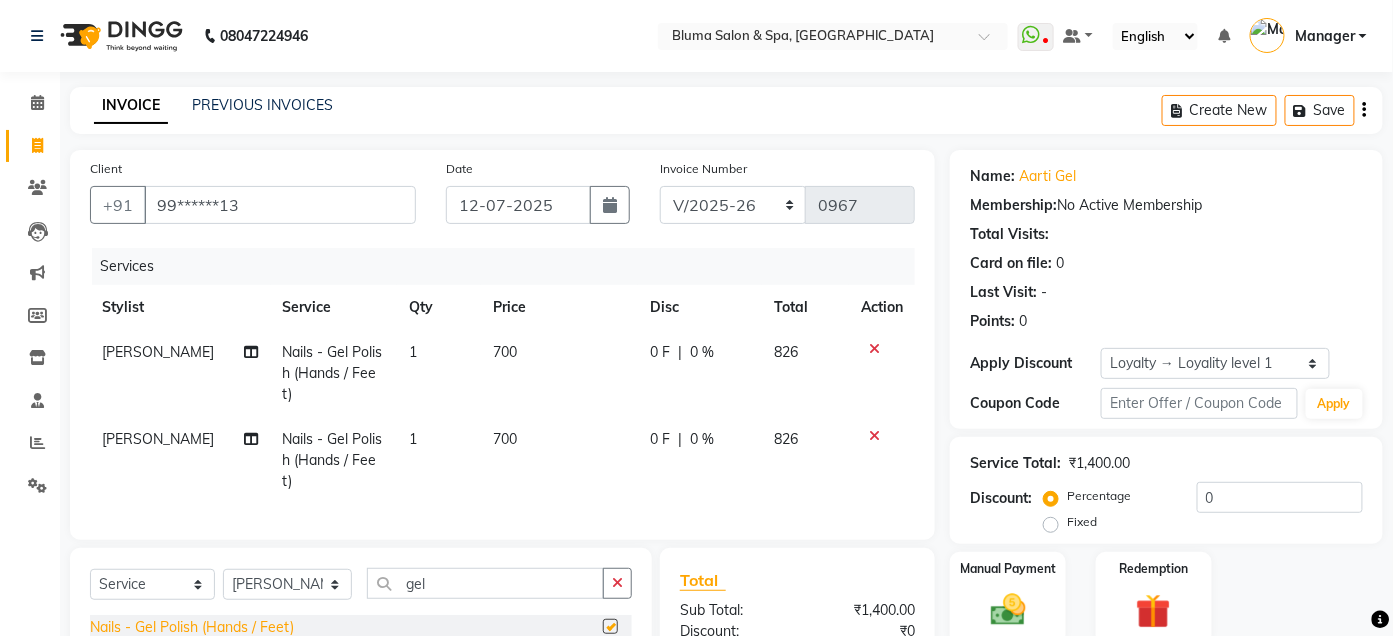 checkbox on "false" 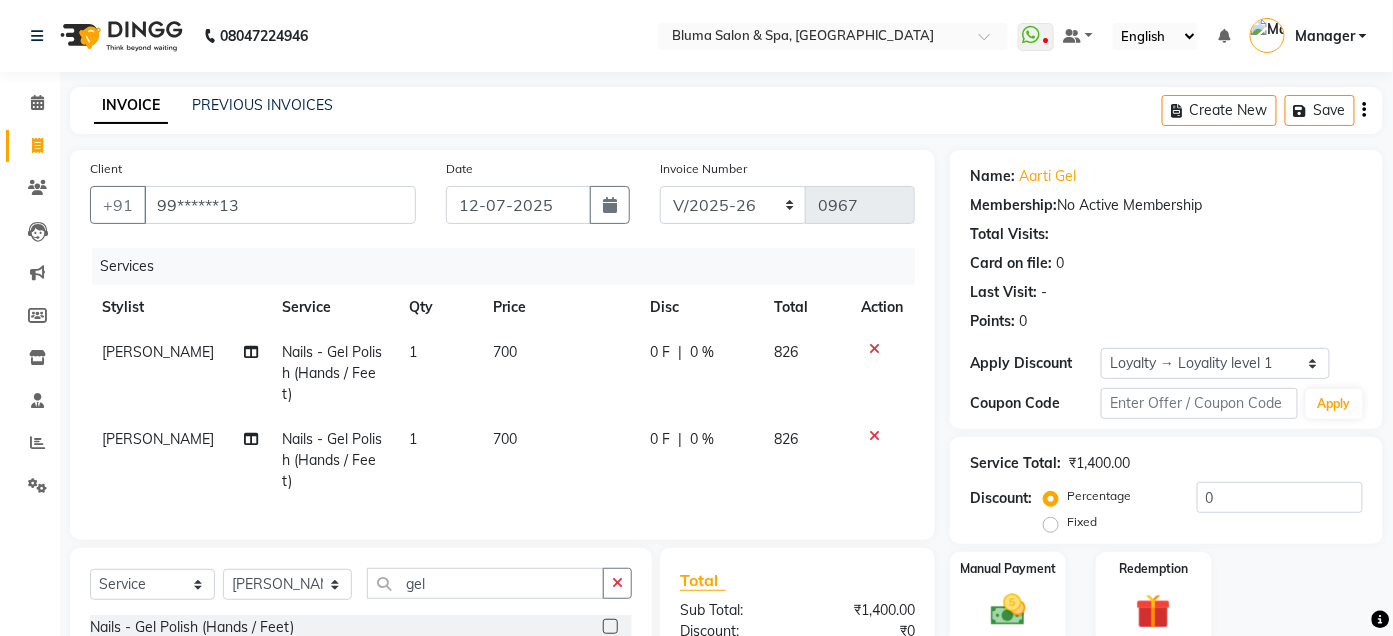 click 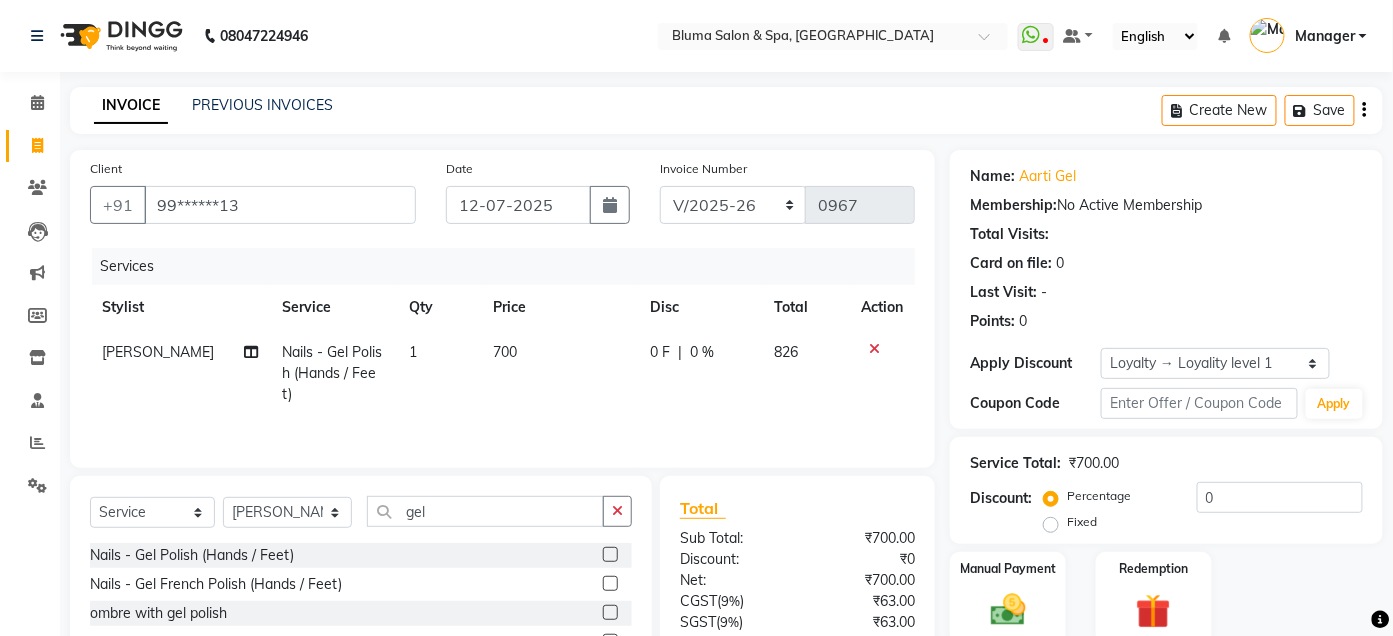 click on "700" 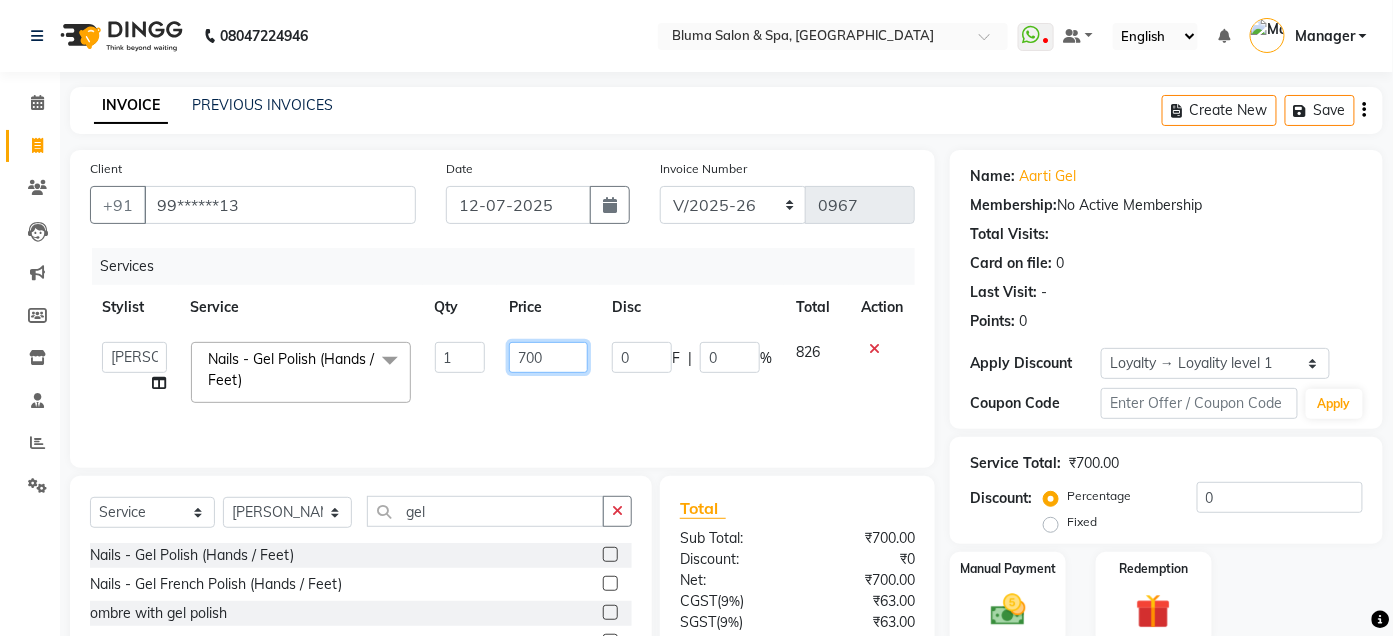 click on "700" 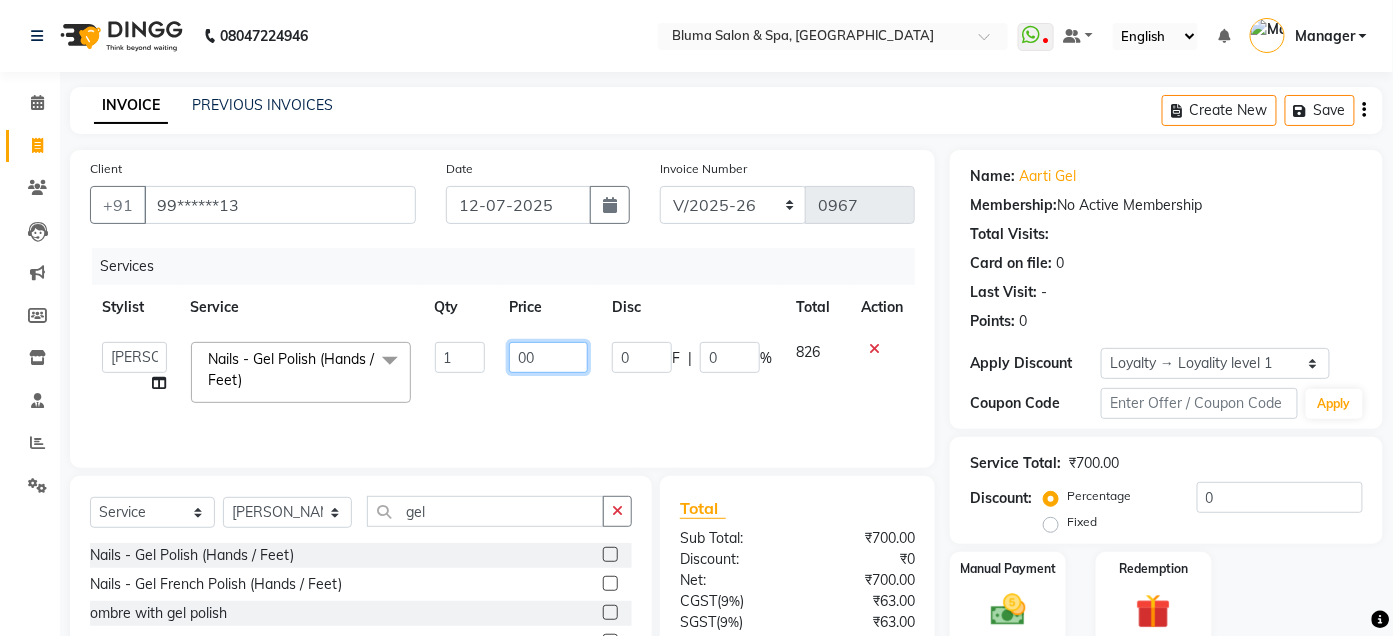 type on "800" 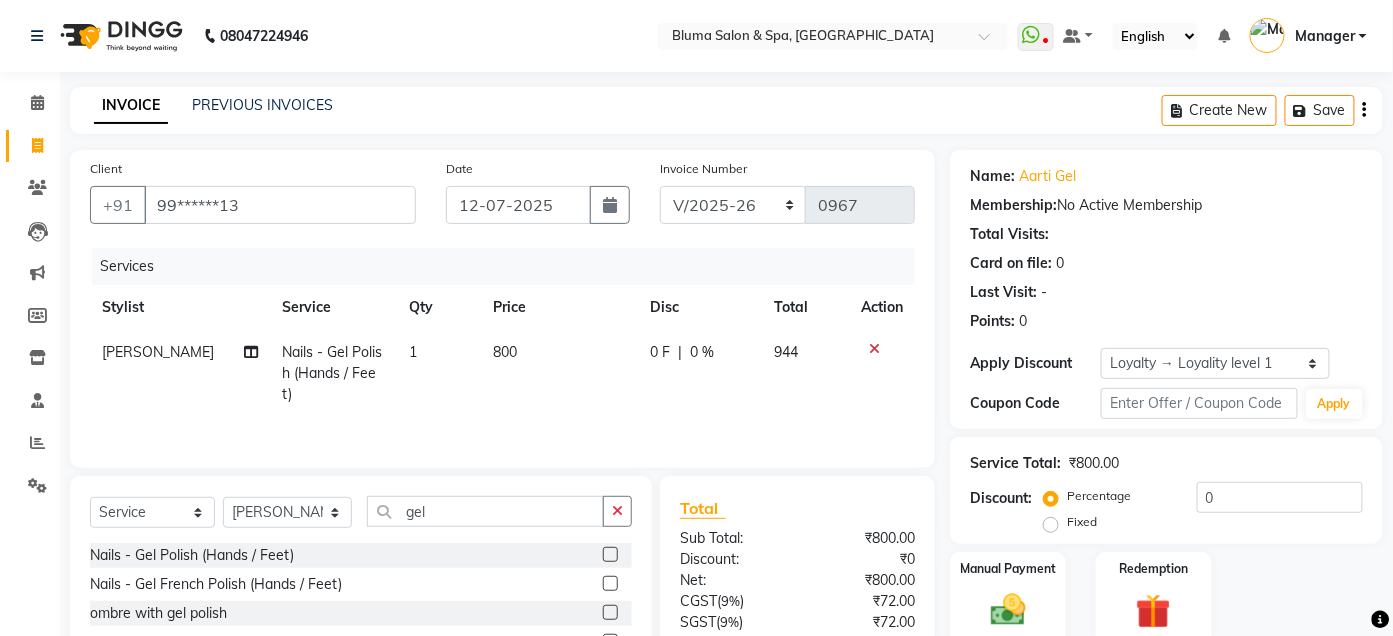 click on "800" 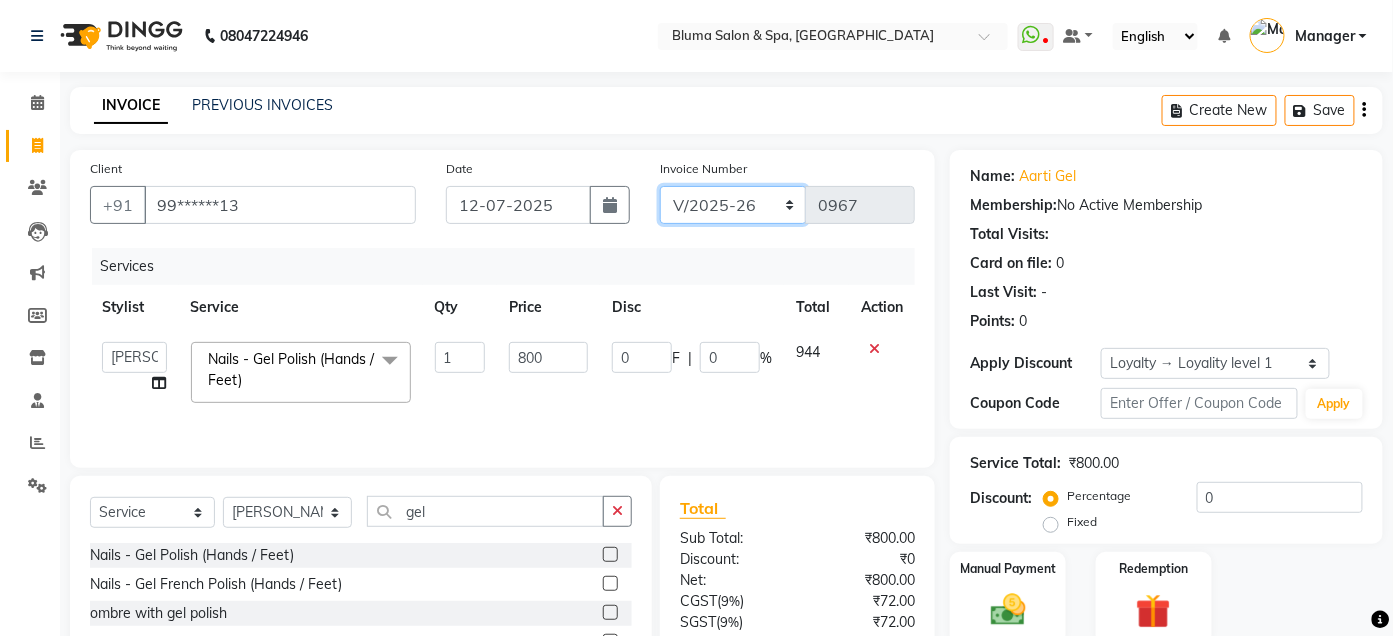click on "ALN/2025-26 AL/2025-26 BKN/2025-26 BK/2025-26 V/2025 V/2025-26" 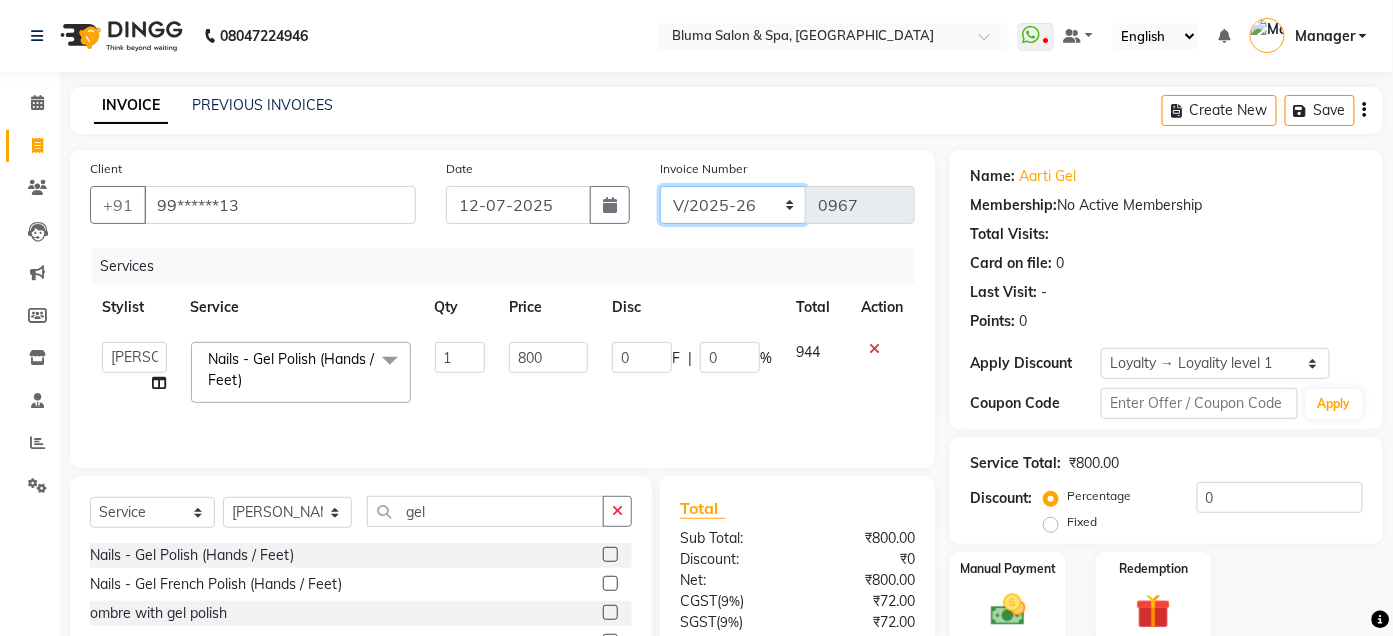 select on "7729" 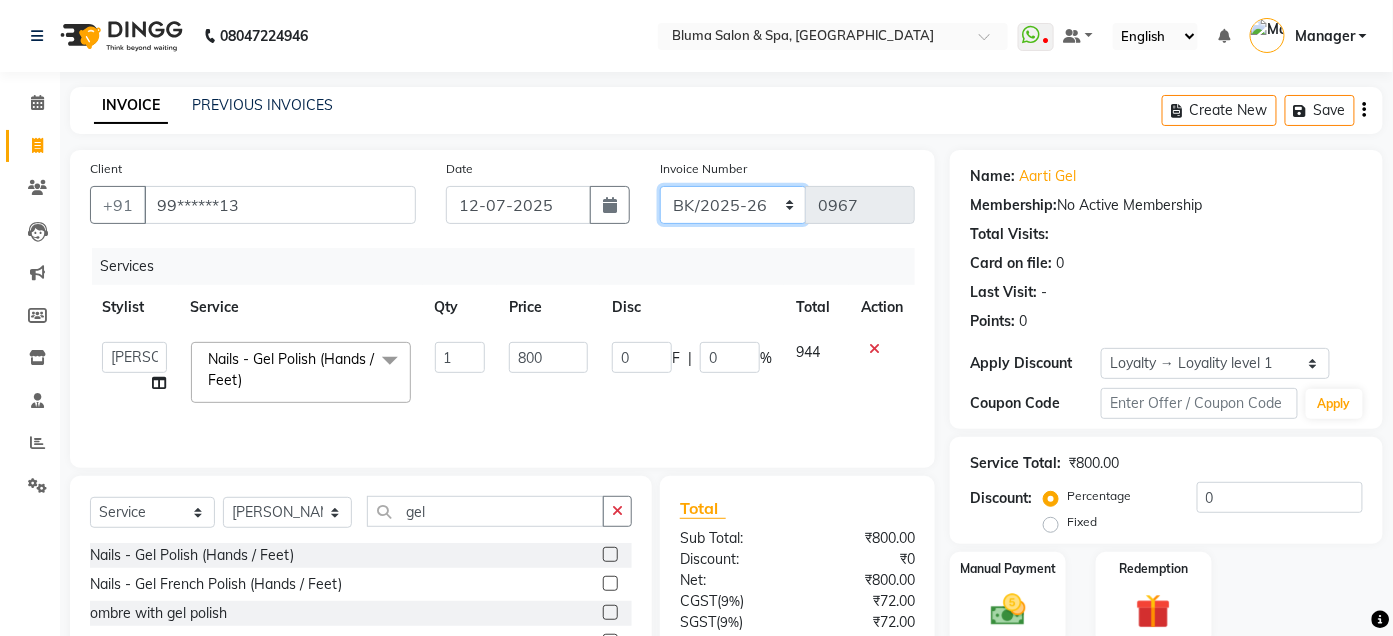 click on "ALN/2025-26 AL/2025-26 BKN/2025-26 BK/2025-26 V/2025 V/2025-26" 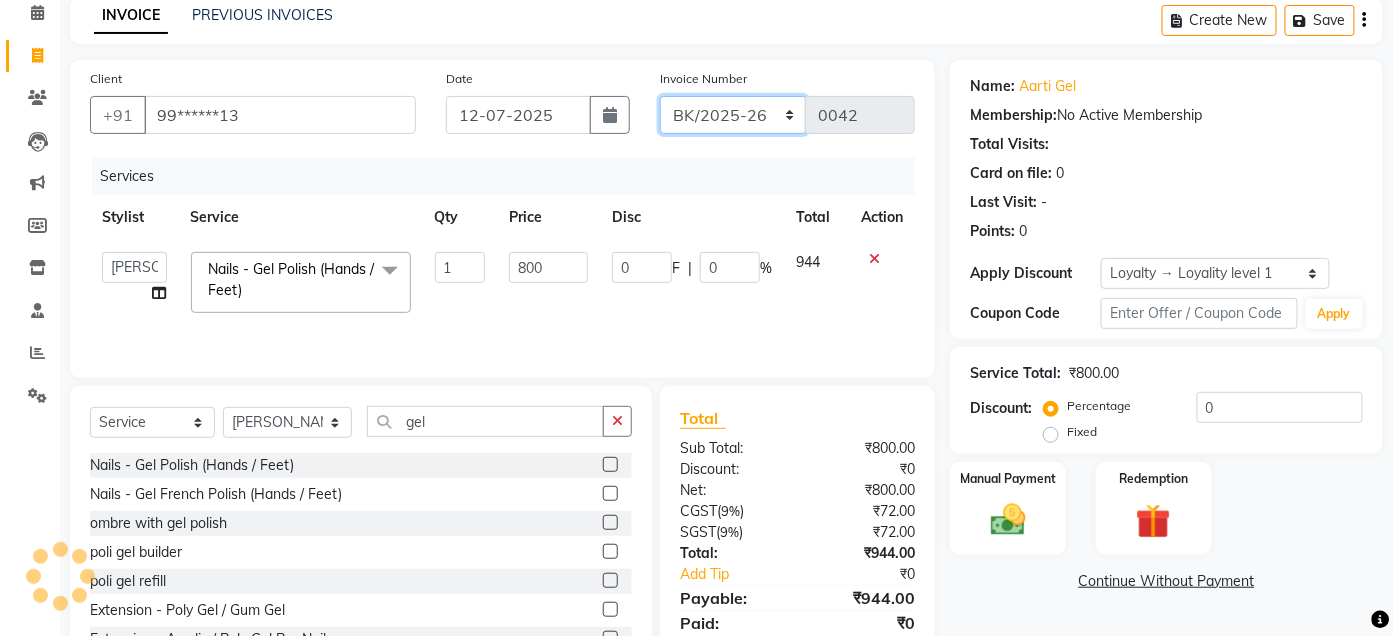 scroll, scrollTop: 166, scrollLeft: 0, axis: vertical 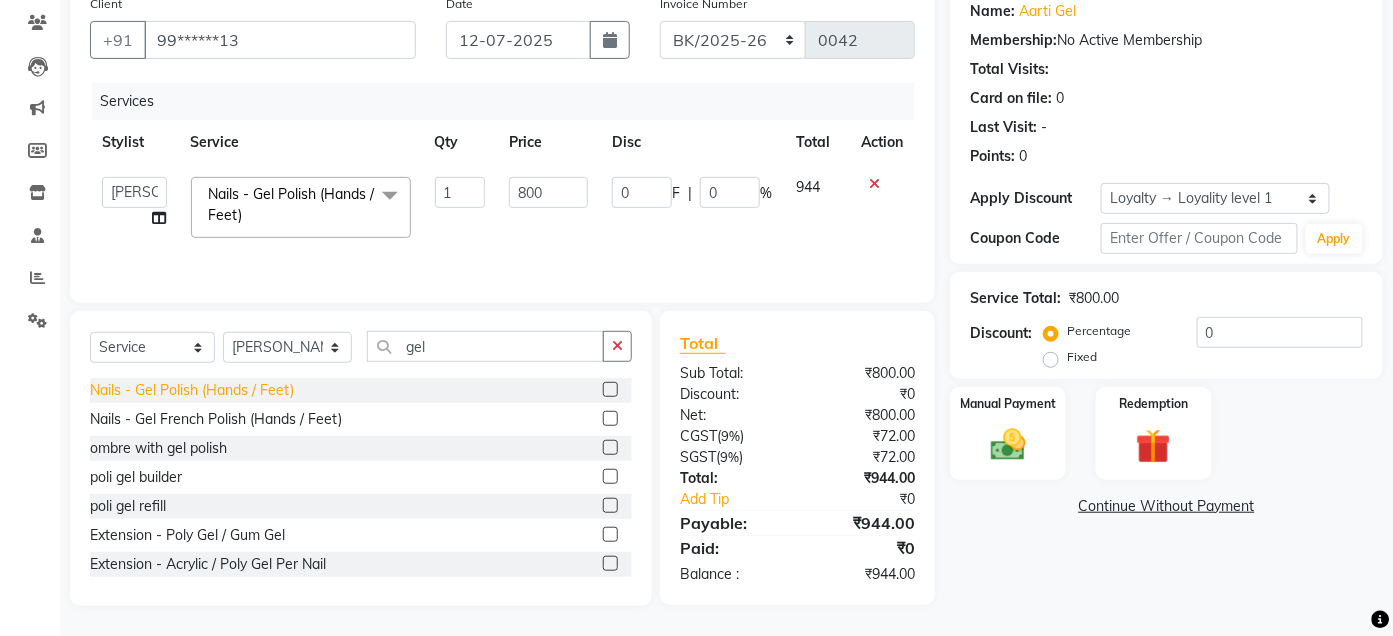 click on "Nails  - Gel Polish (Hands / Feet)" 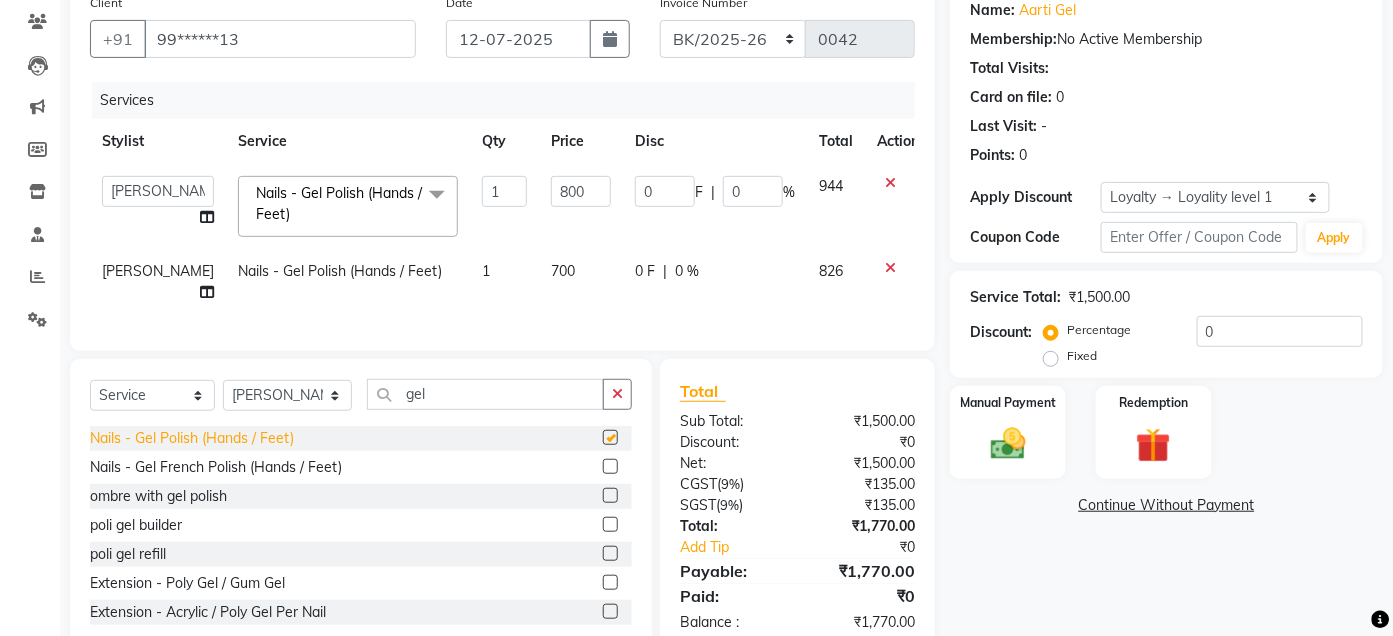 checkbox on "false" 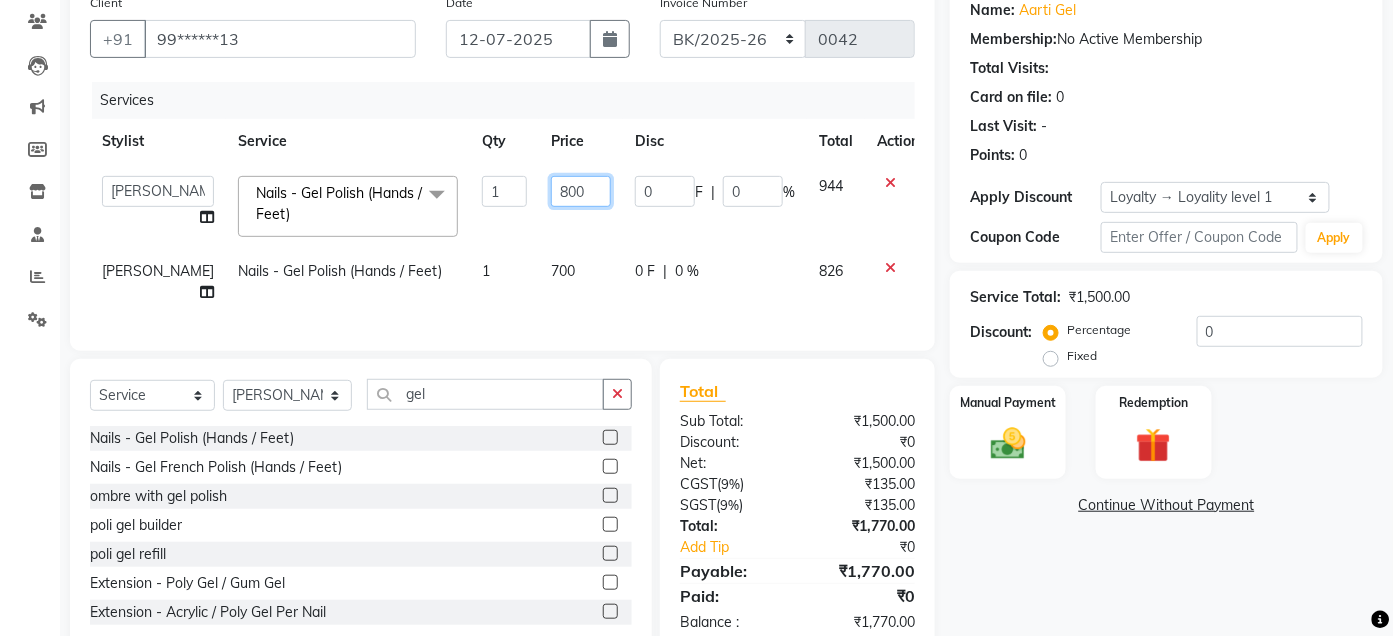 click on "800" 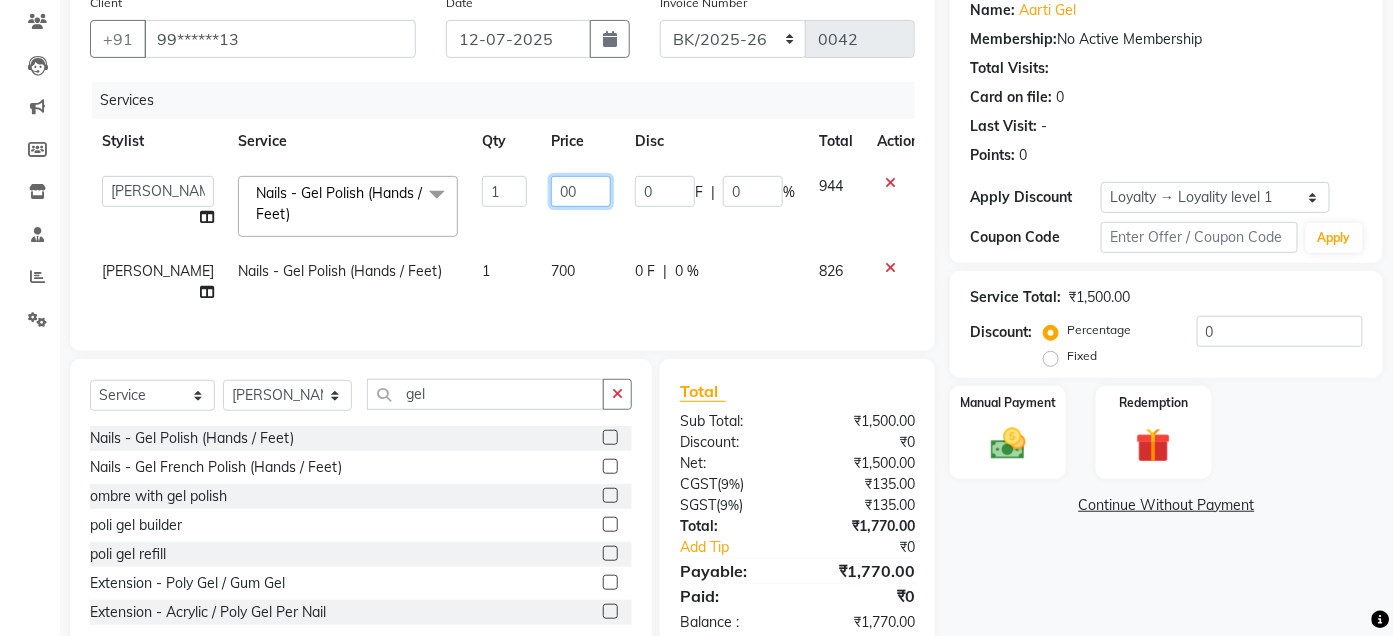 type on "400" 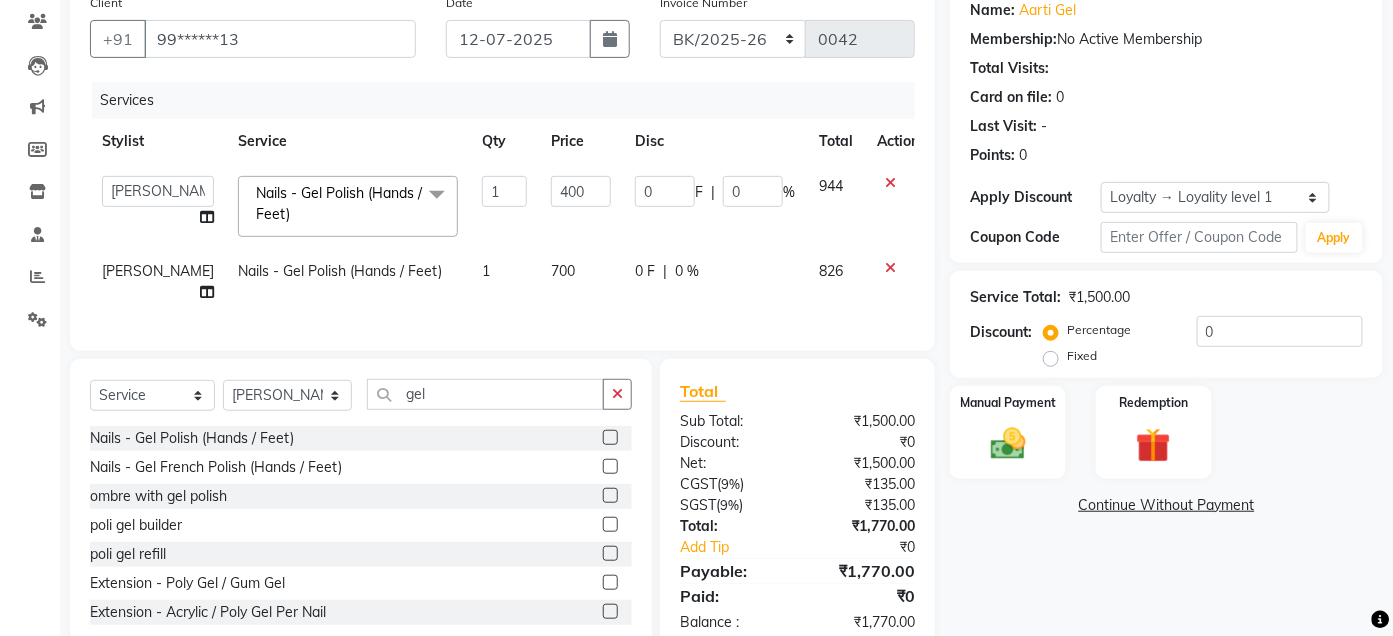click on "700" 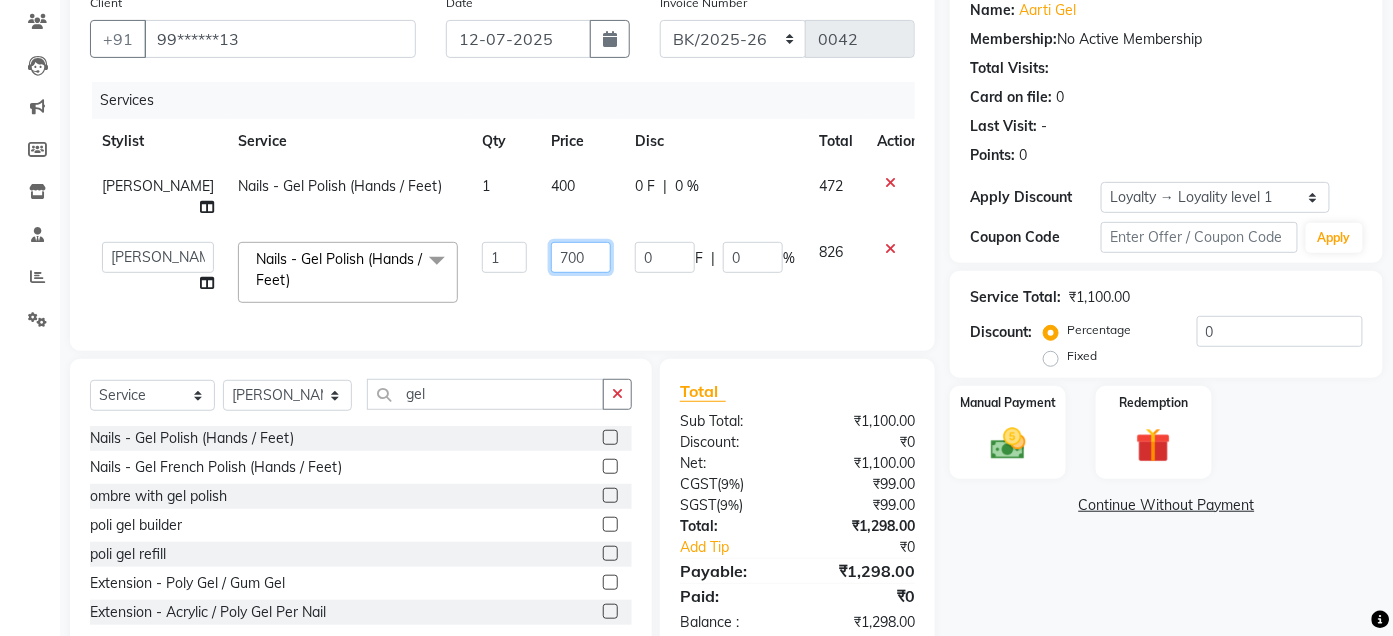 click on "700" 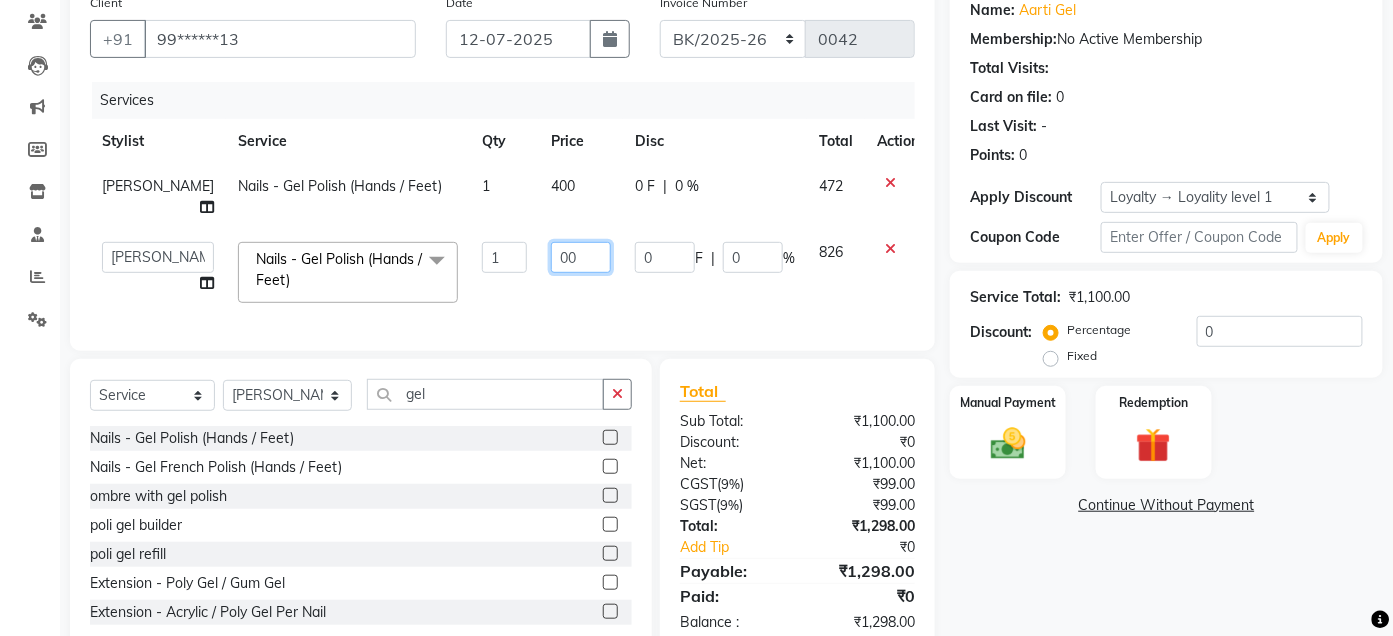 type on "400" 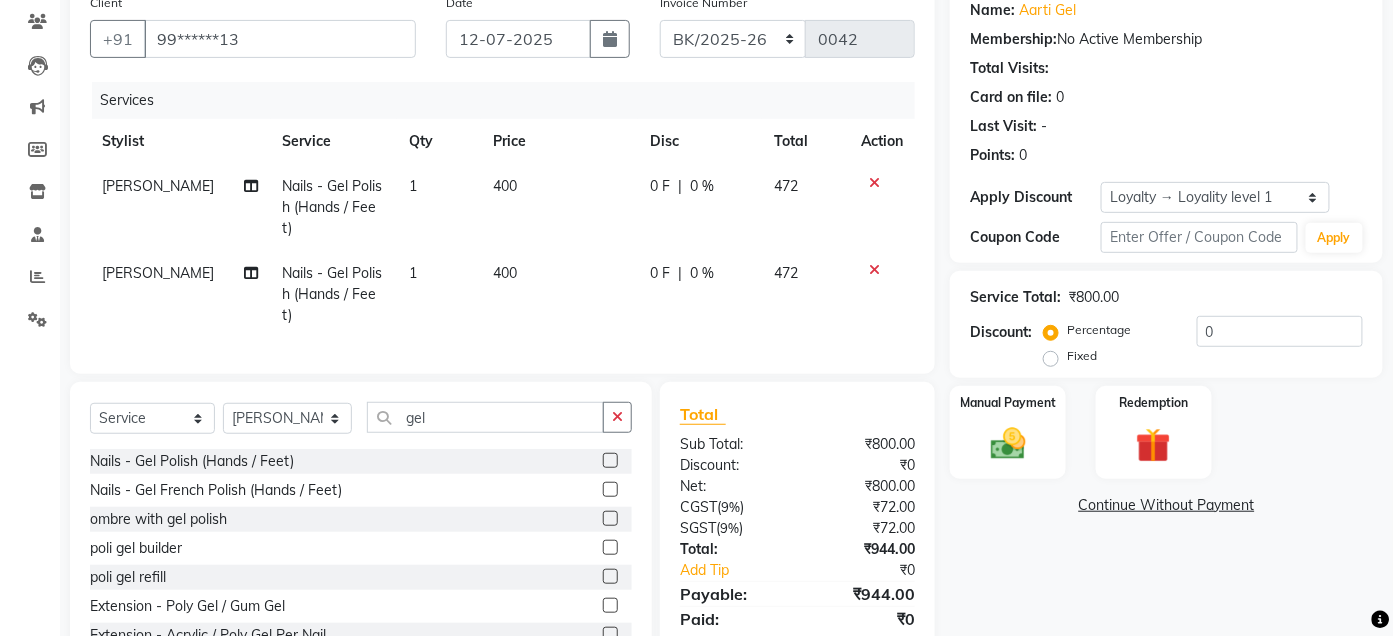 click on "Services Stylist Service Qty Price Disc Total Action Ajay saroj Nails  - Gel Polish (Hands / Feet) 1 400 0 F | 0 % 472 Ajay saroj Nails  - Gel Polish (Hands / Feet) 1 400 0 F | 0 % 472" 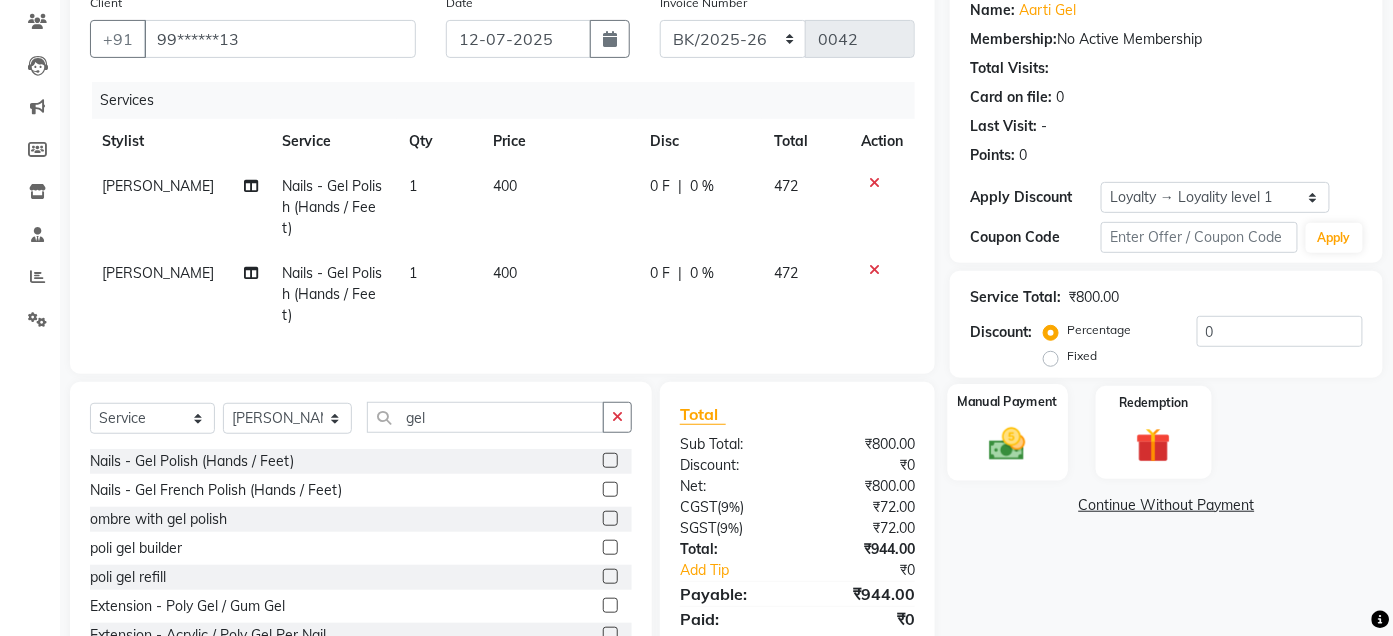 click 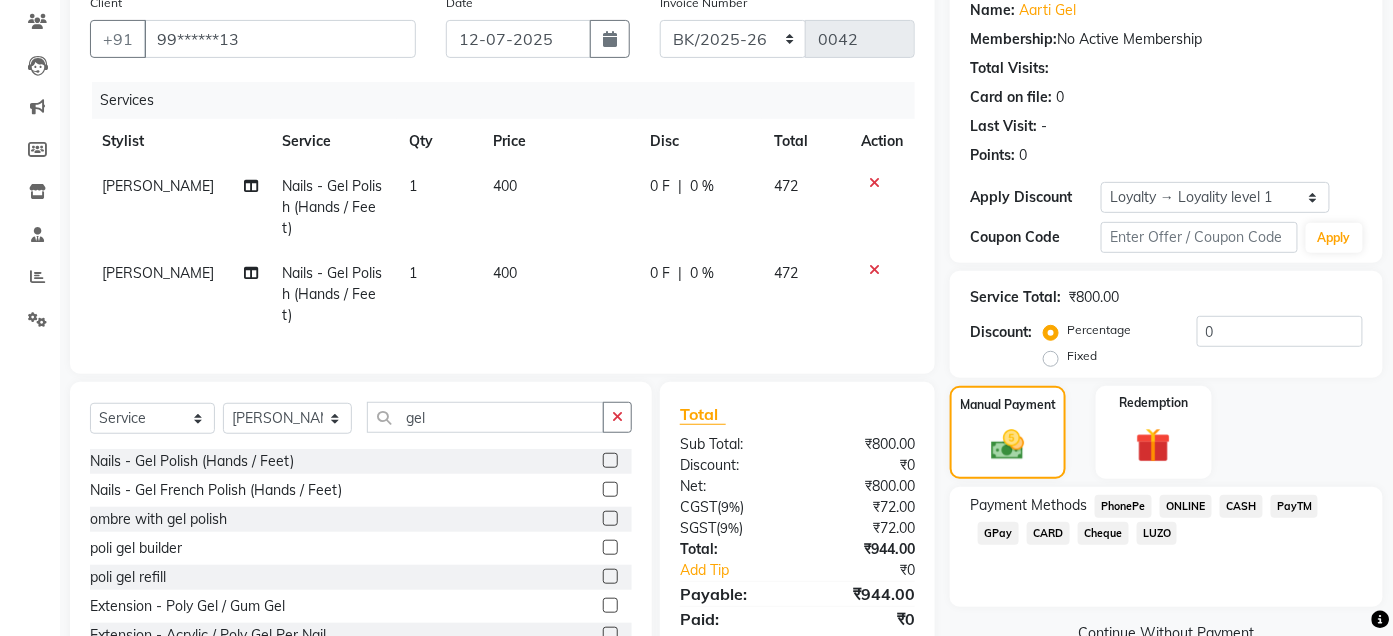 click on "GPay" 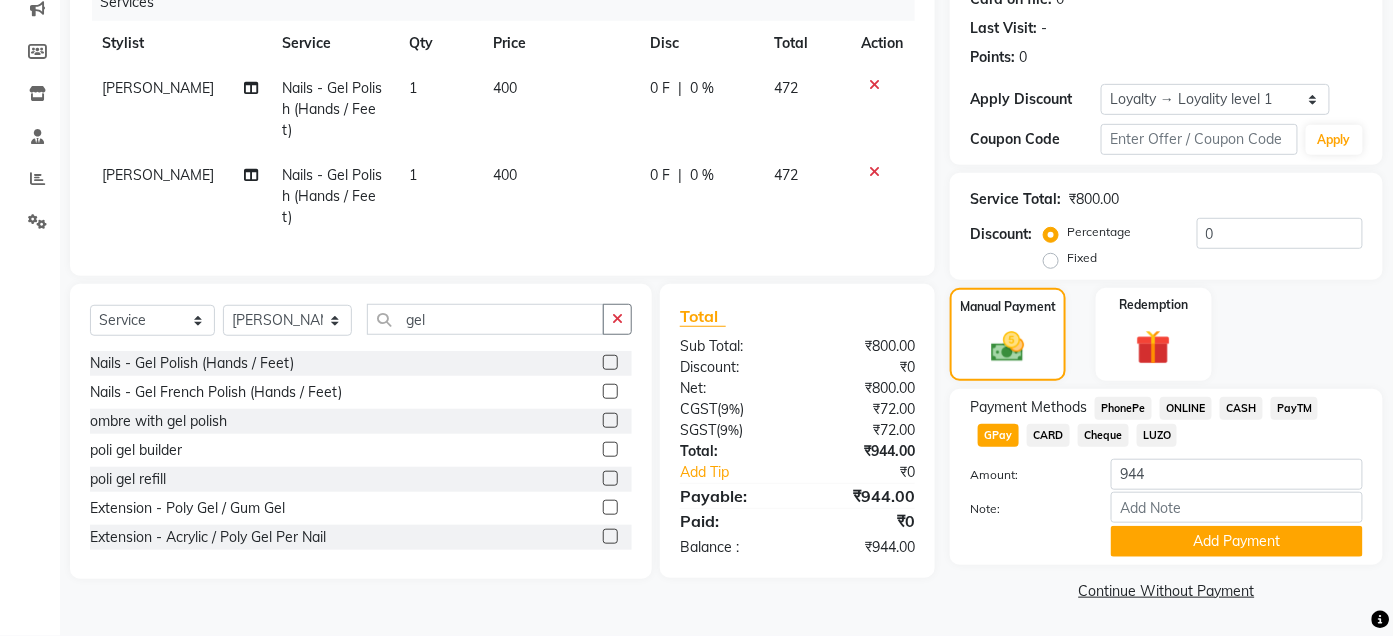 scroll, scrollTop: 265, scrollLeft: 0, axis: vertical 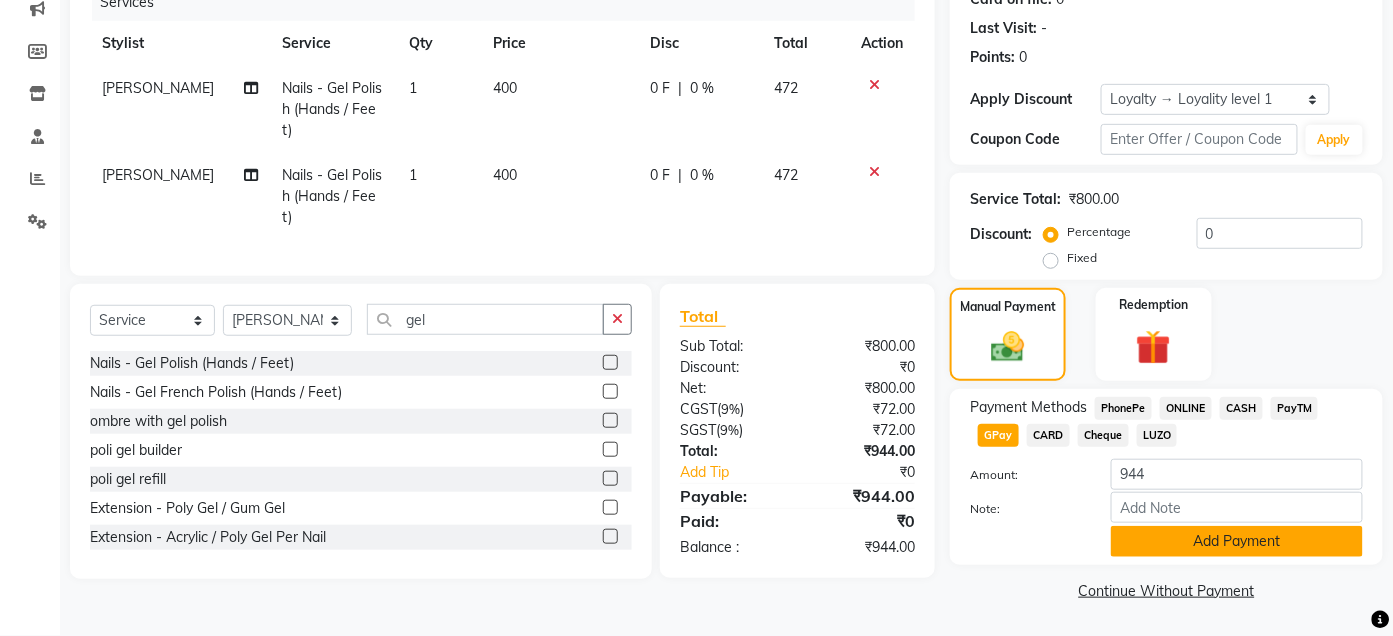click on "Add Payment" 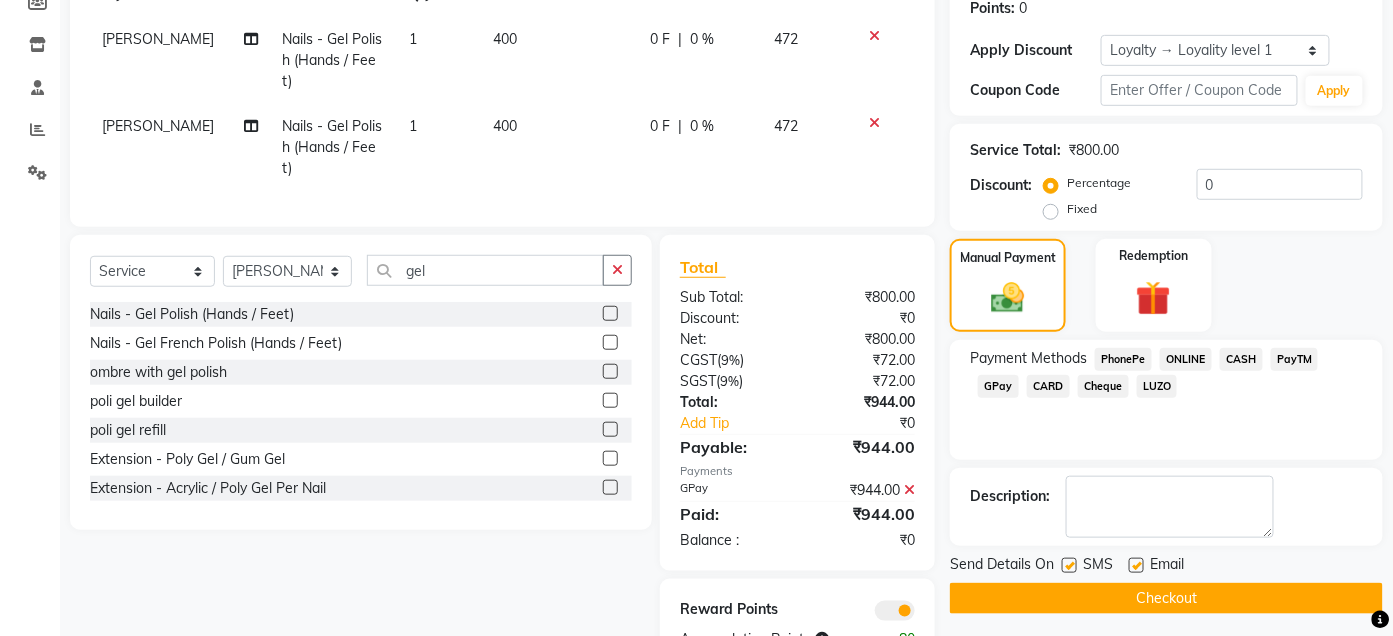 scroll, scrollTop: 352, scrollLeft: 0, axis: vertical 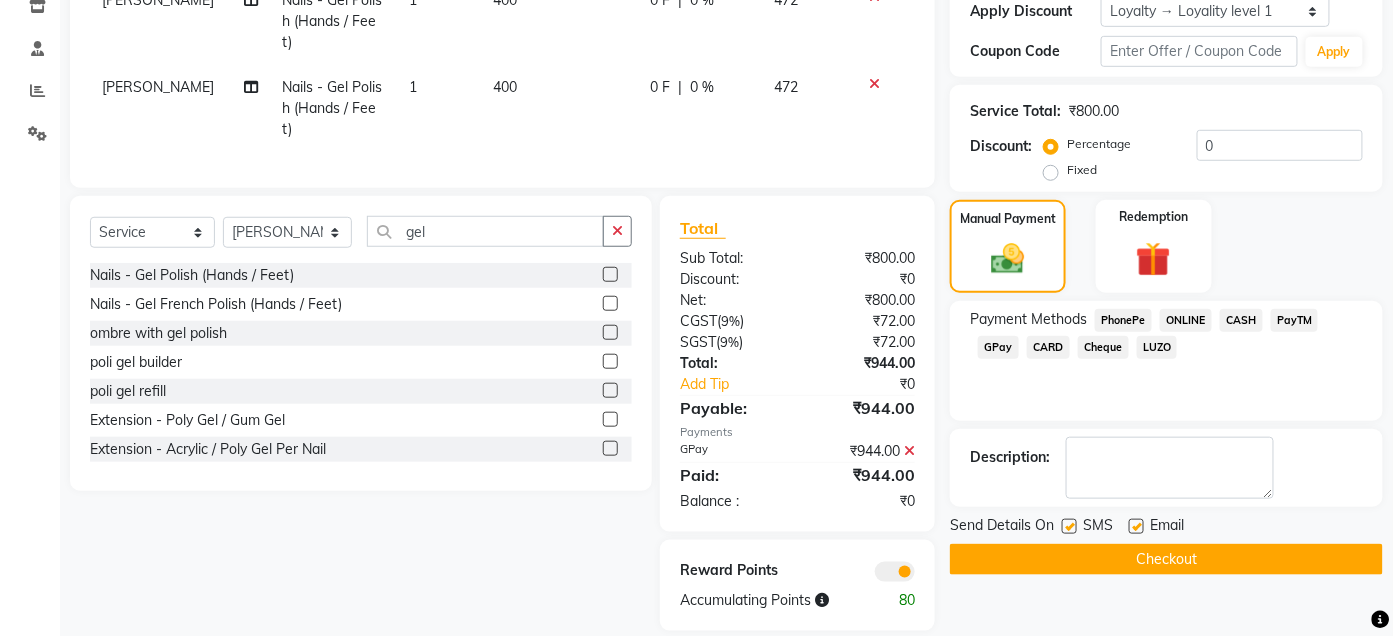 click on "Checkout" 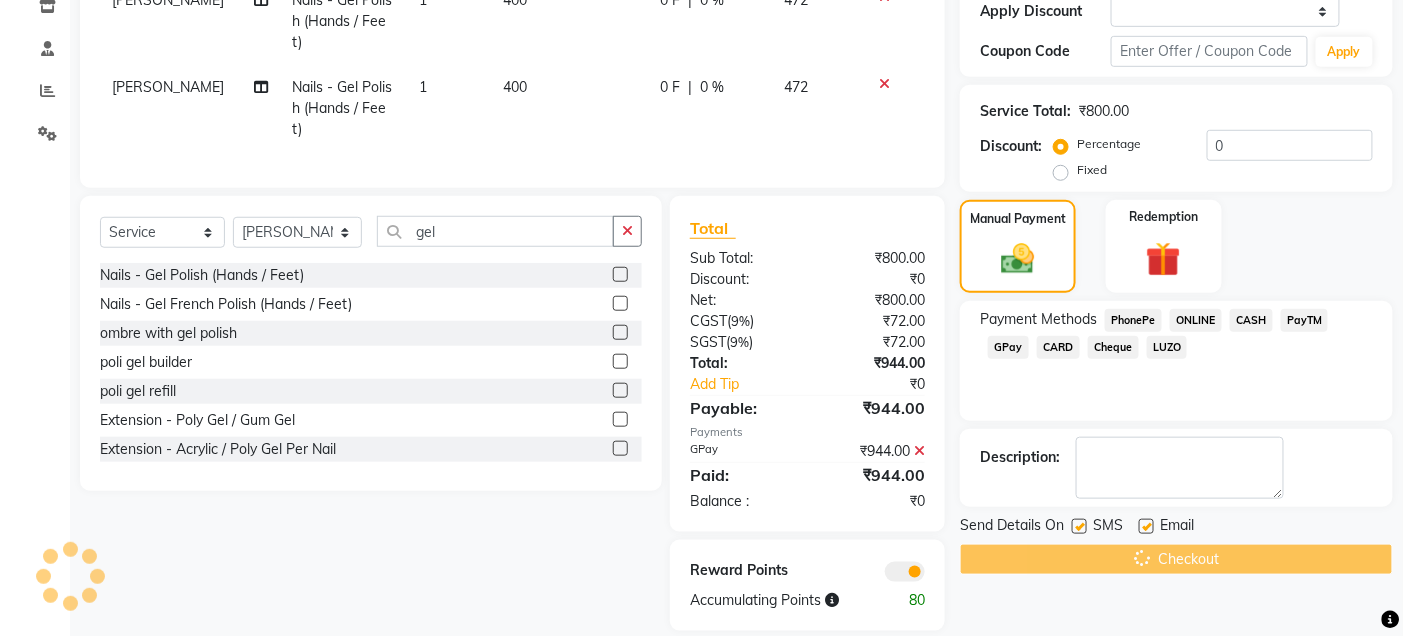 scroll, scrollTop: 0, scrollLeft: 0, axis: both 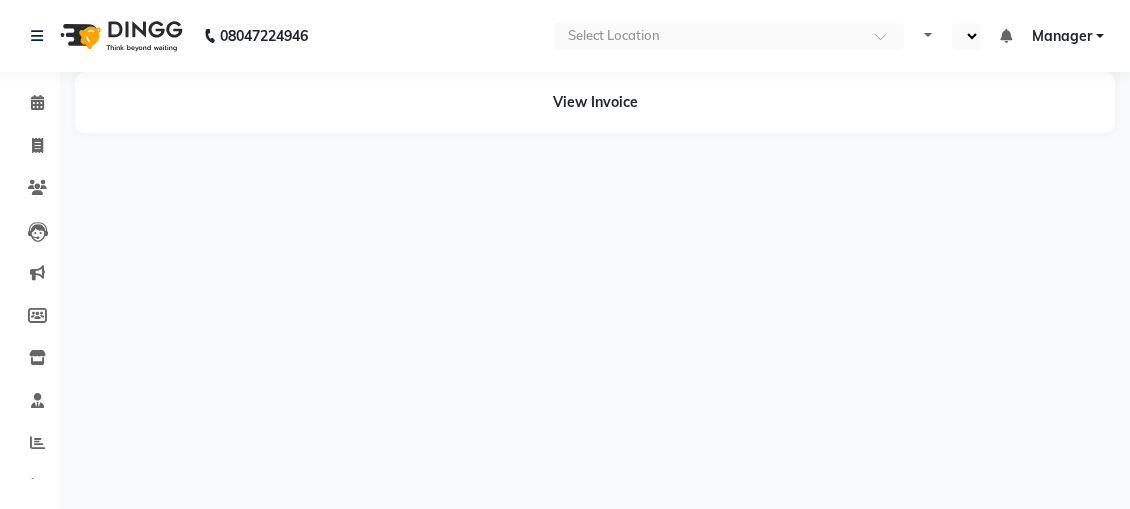 select on "en" 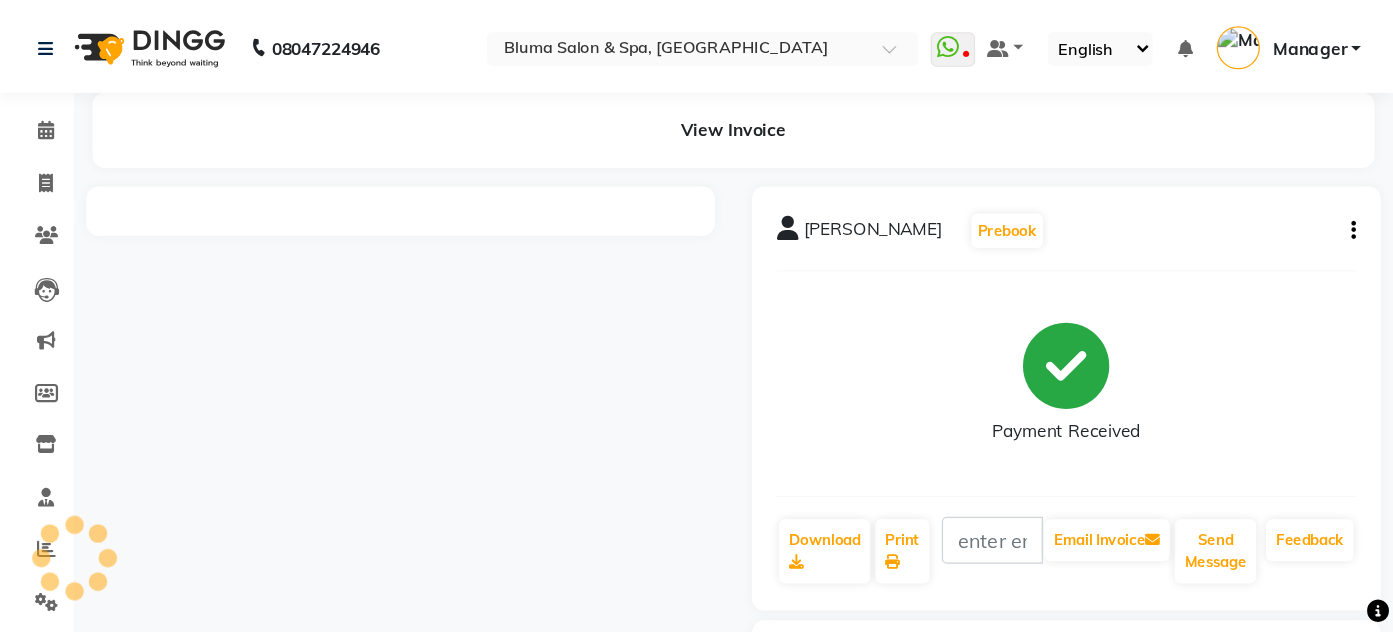 scroll, scrollTop: 0, scrollLeft: 0, axis: both 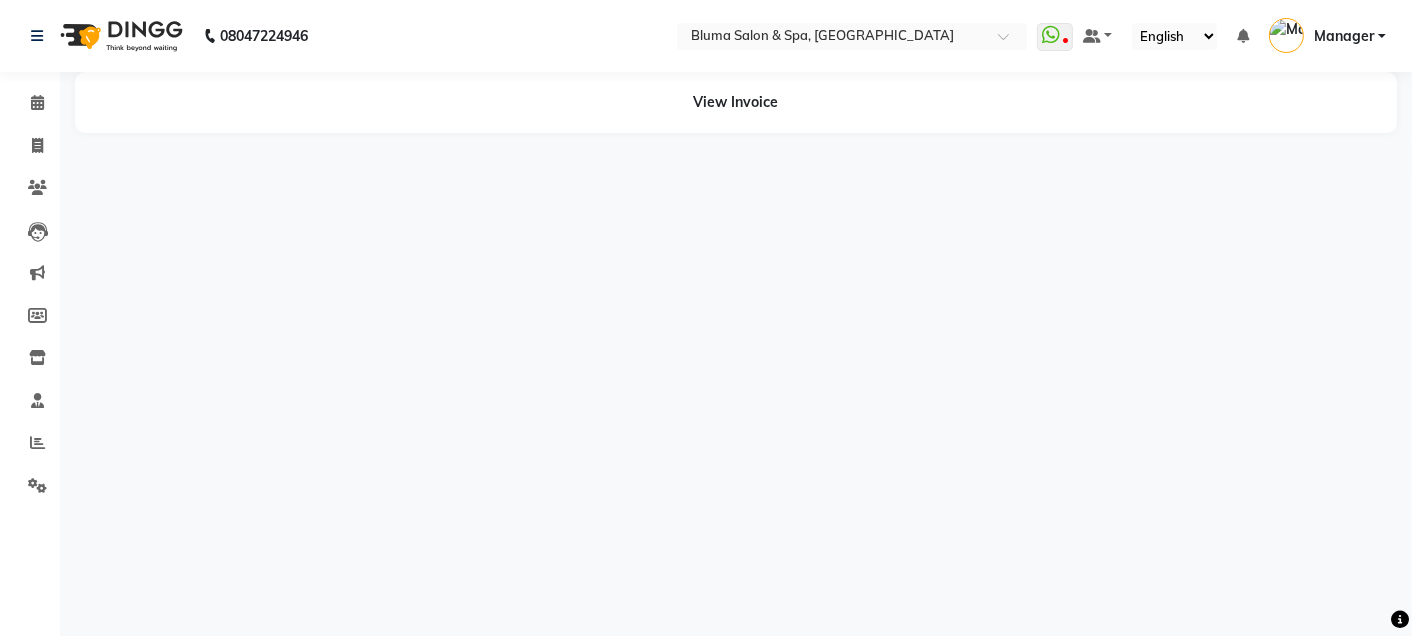 select on "en" 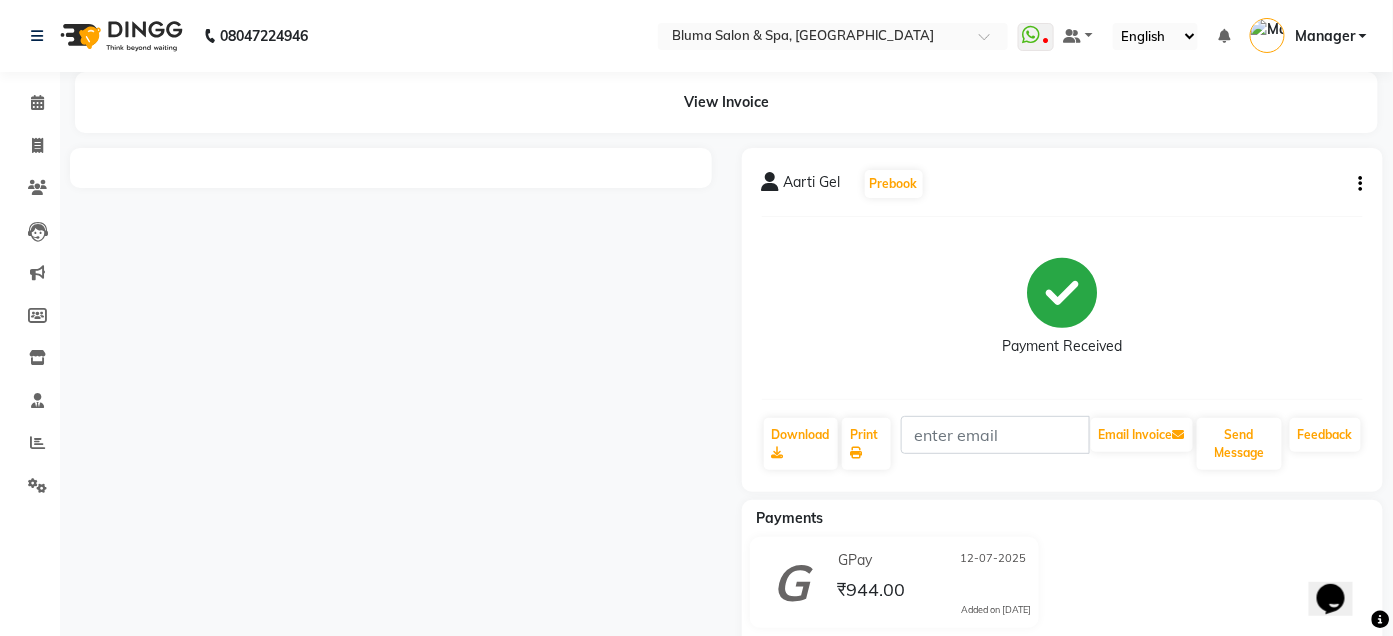 scroll, scrollTop: 0, scrollLeft: 0, axis: both 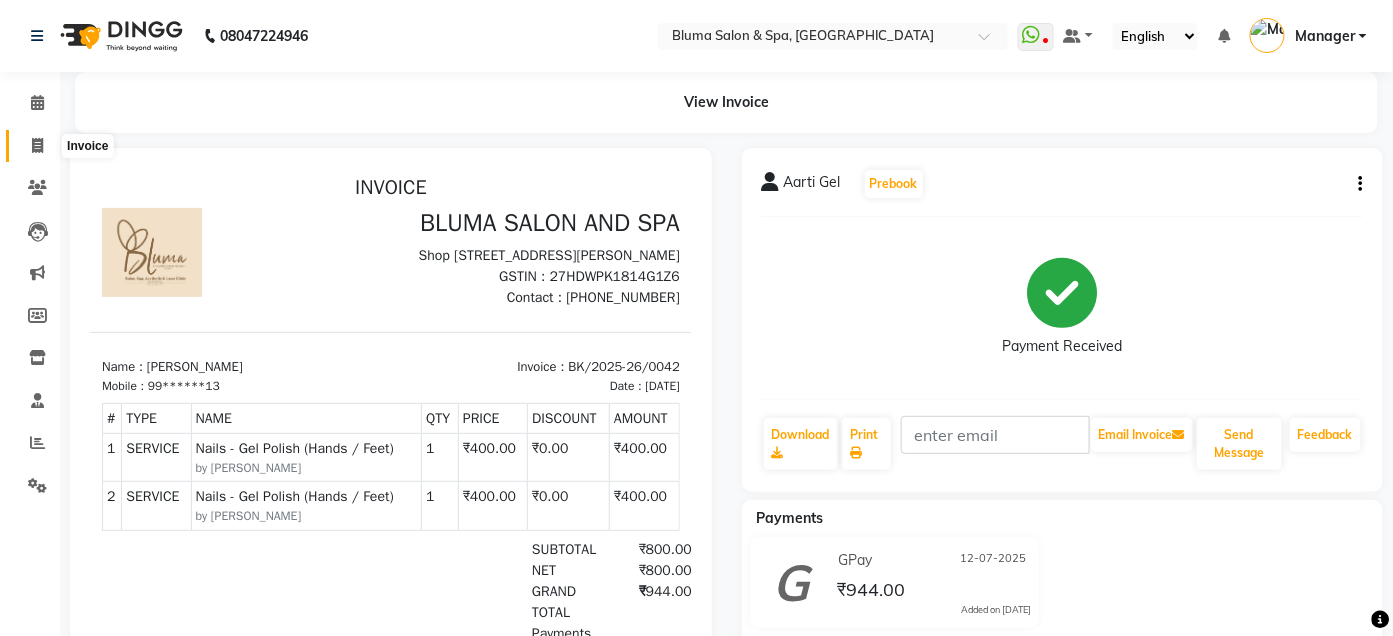 click 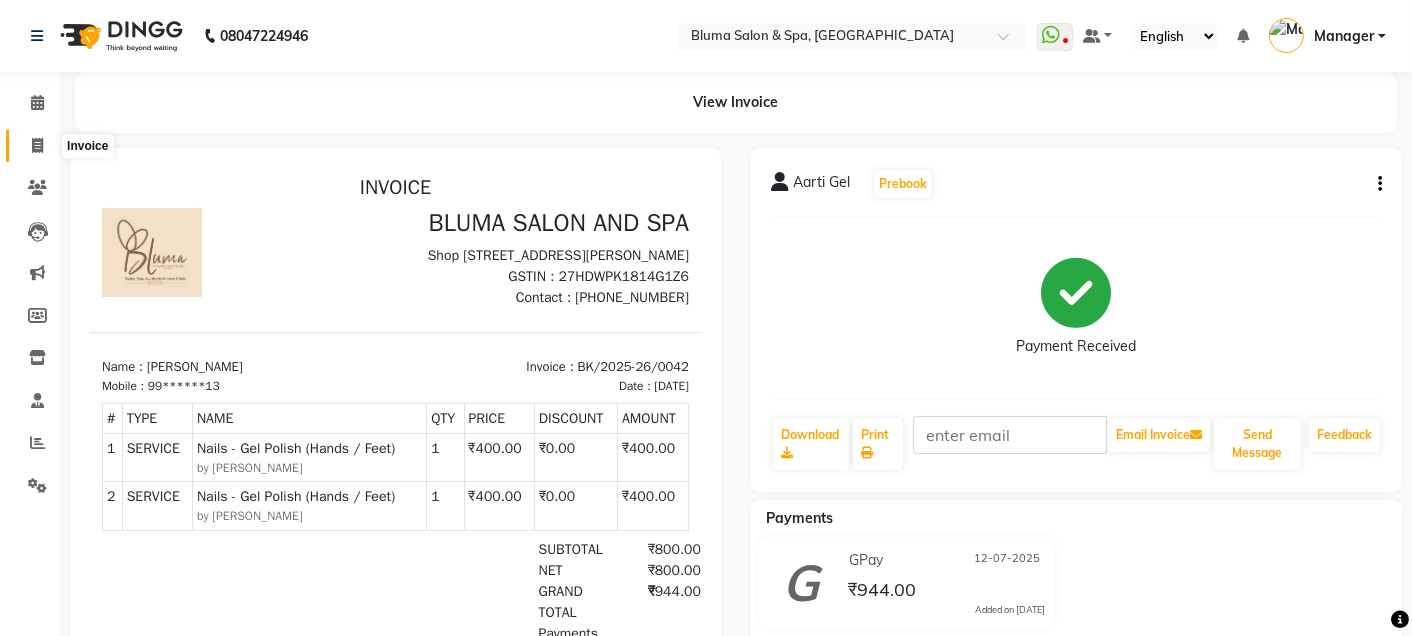 select on "service" 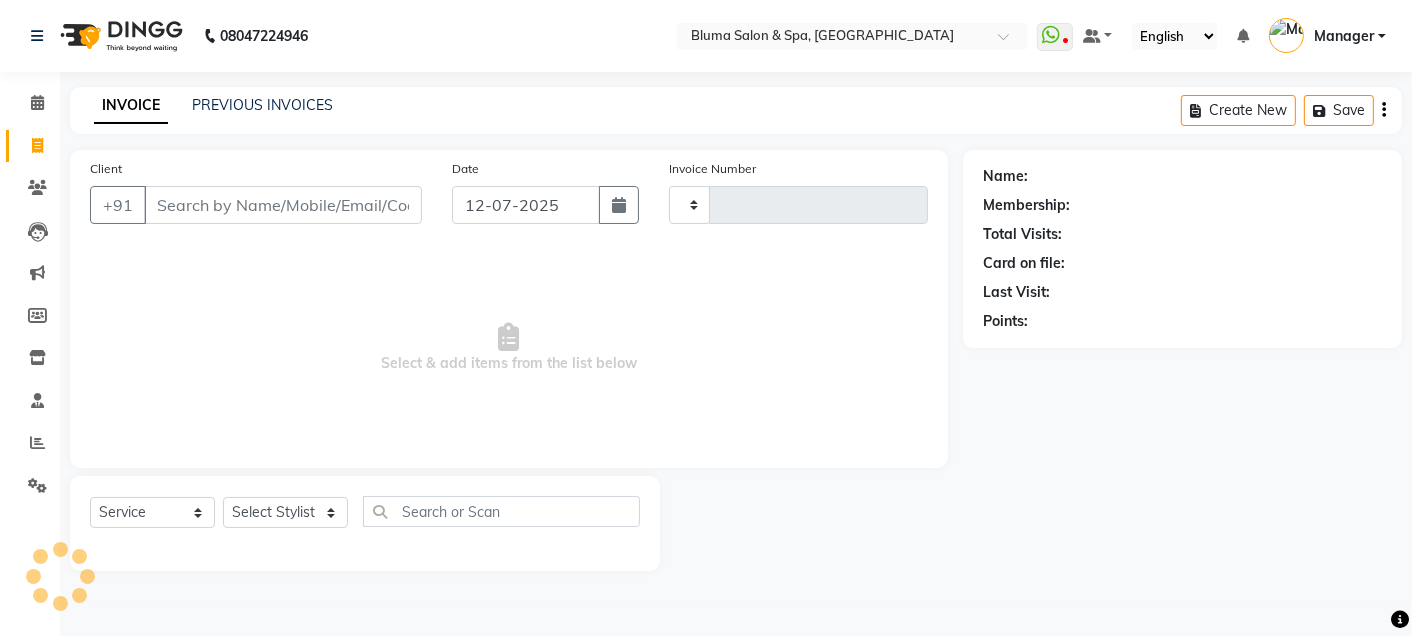 type on "0967" 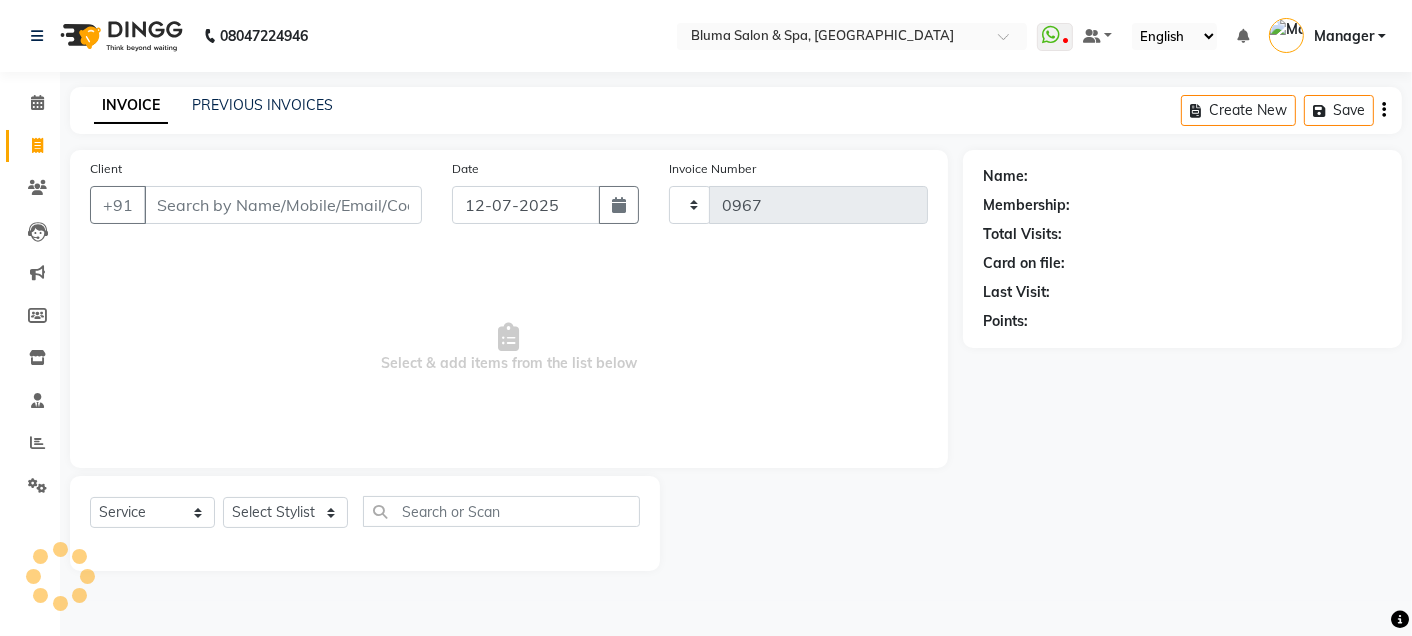 select on "3653" 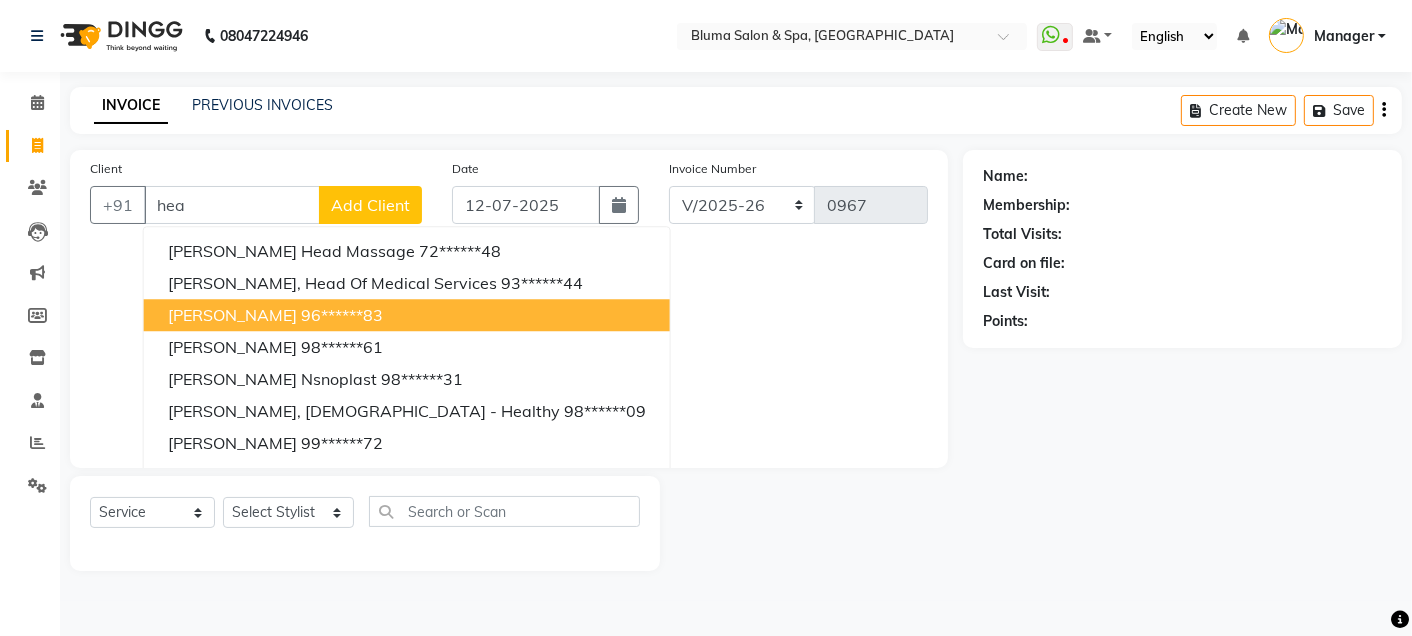click on "[PERSON_NAME]" at bounding box center (232, 315) 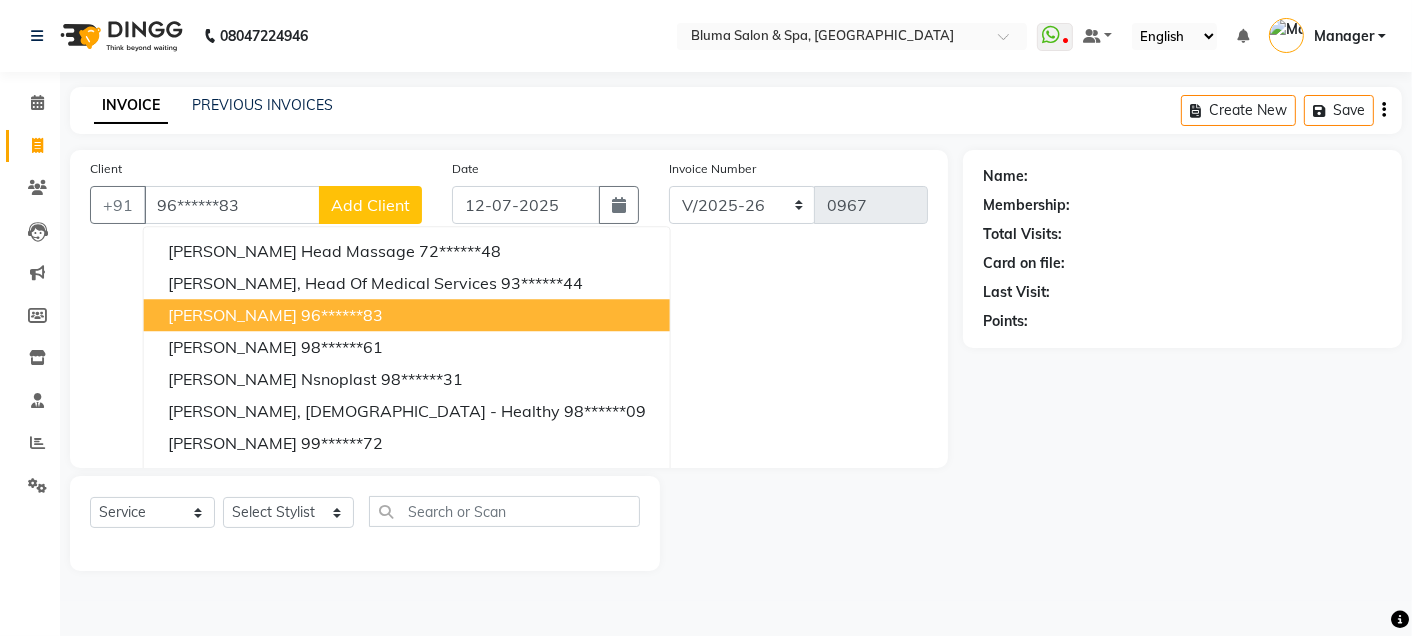 type on "96******83" 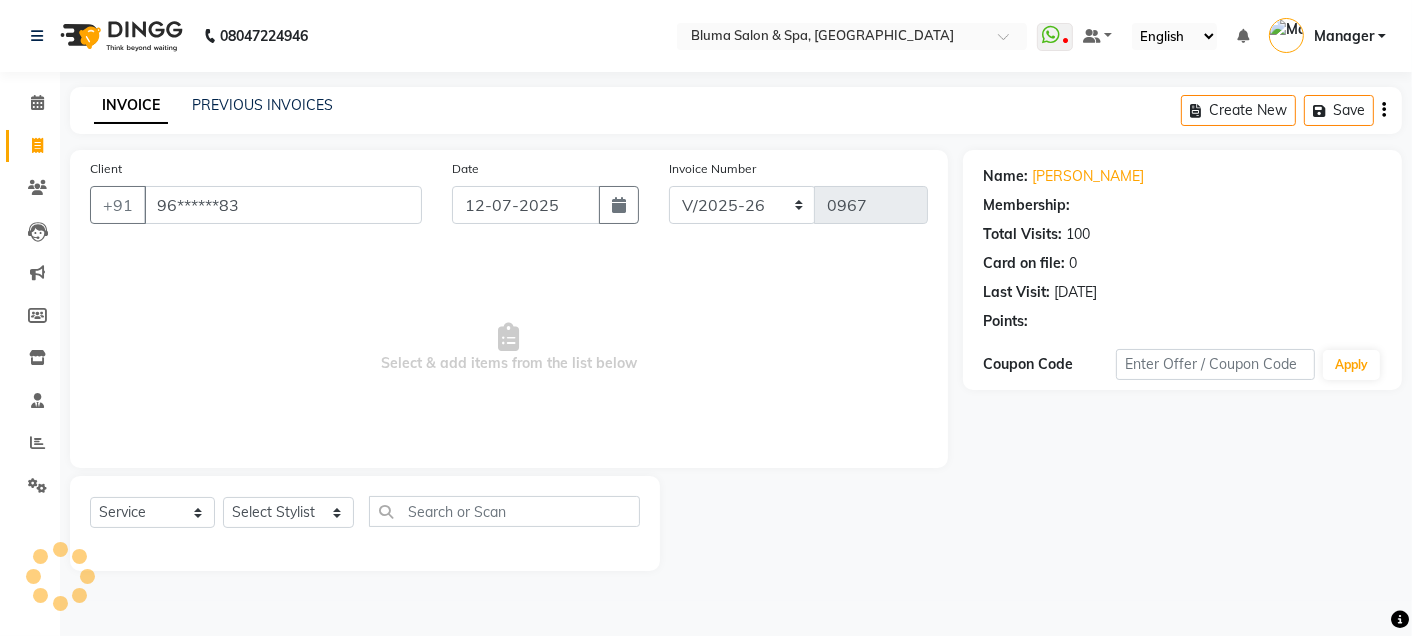 select on "2: Object" 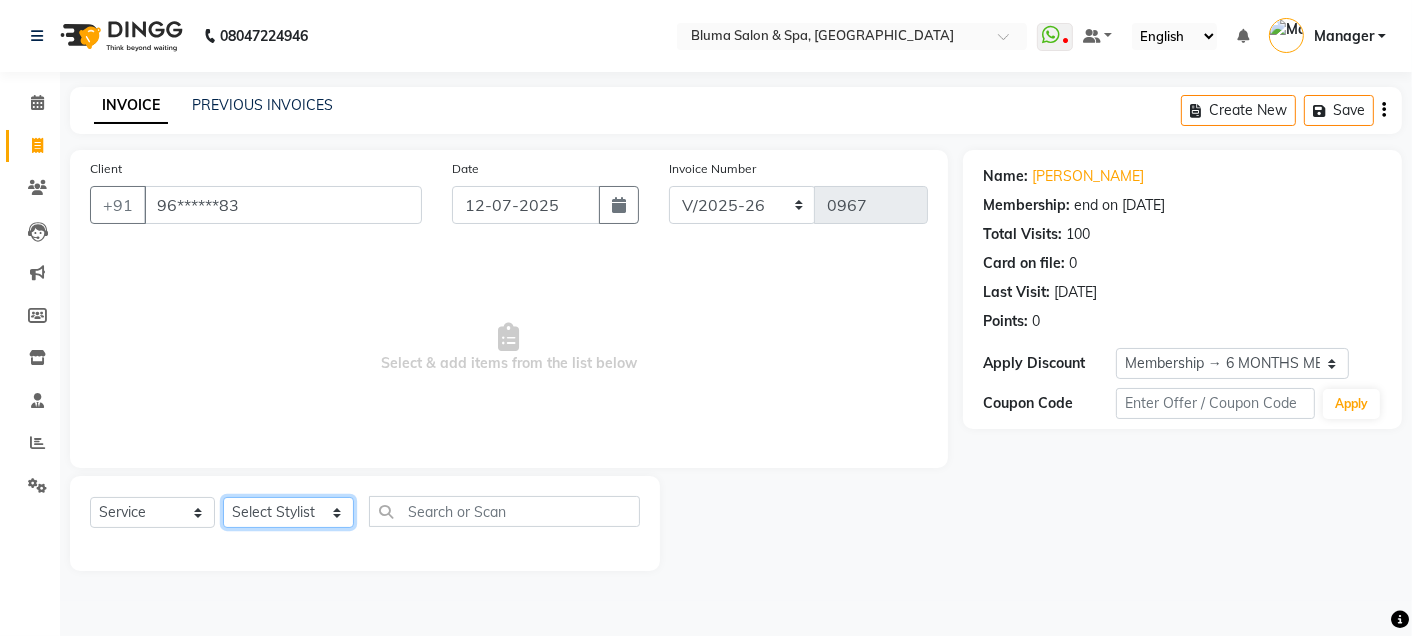 click on "Select Stylist Admin Ajay [PERSON_NAME]  [PERSON_NAME] [PERSON_NAME] Manager [PERSON_NAME] [PERSON_NAME] [PERSON_NAME]  pooja [PERSON_NAME] [PERSON_NAME] [PERSON_NAME] [PERSON_NAME]" 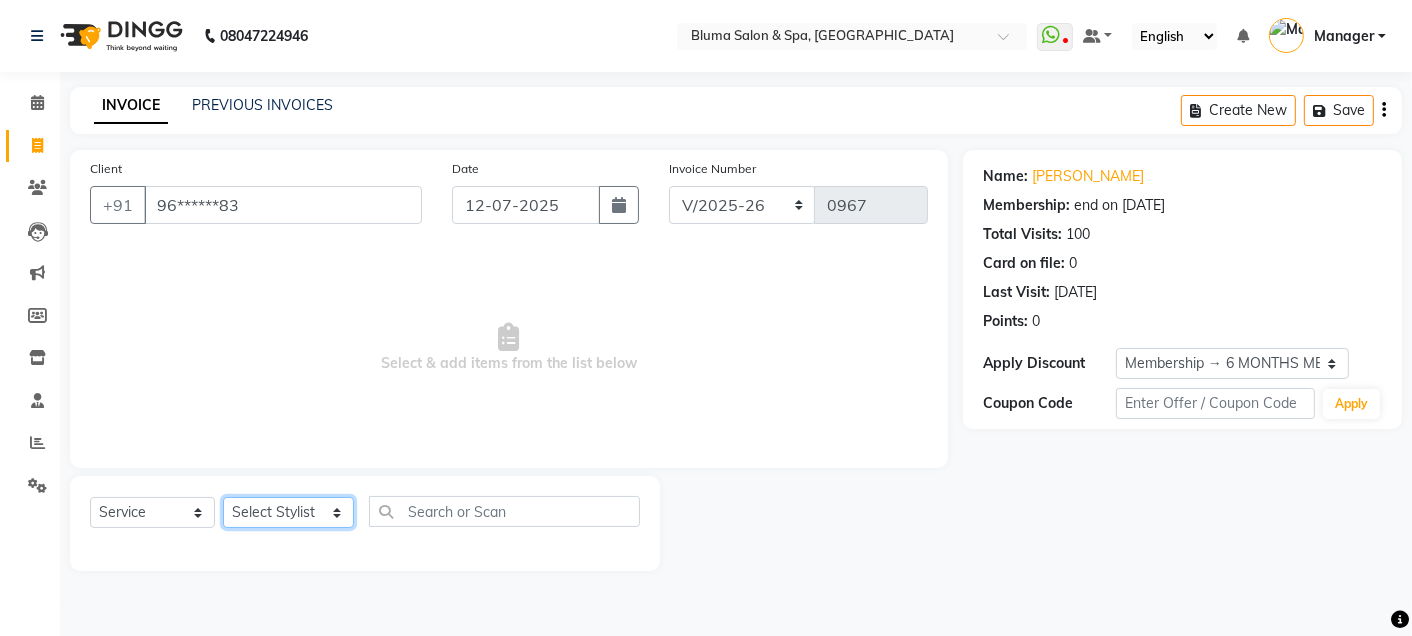 select on "74045" 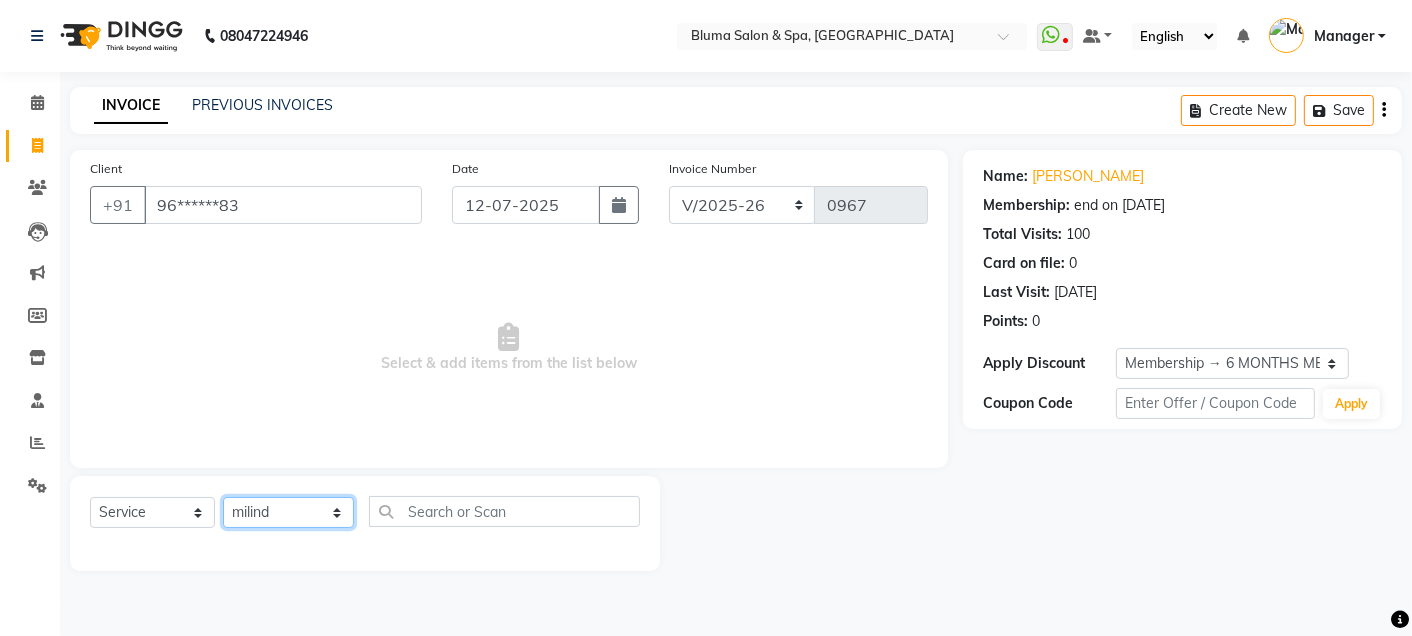 click on "Select Stylist Admin Ajay [PERSON_NAME]  [PERSON_NAME] [PERSON_NAME] Manager [PERSON_NAME] [PERSON_NAME] [PERSON_NAME]  pooja [PERSON_NAME] [PERSON_NAME] [PERSON_NAME] [PERSON_NAME]" 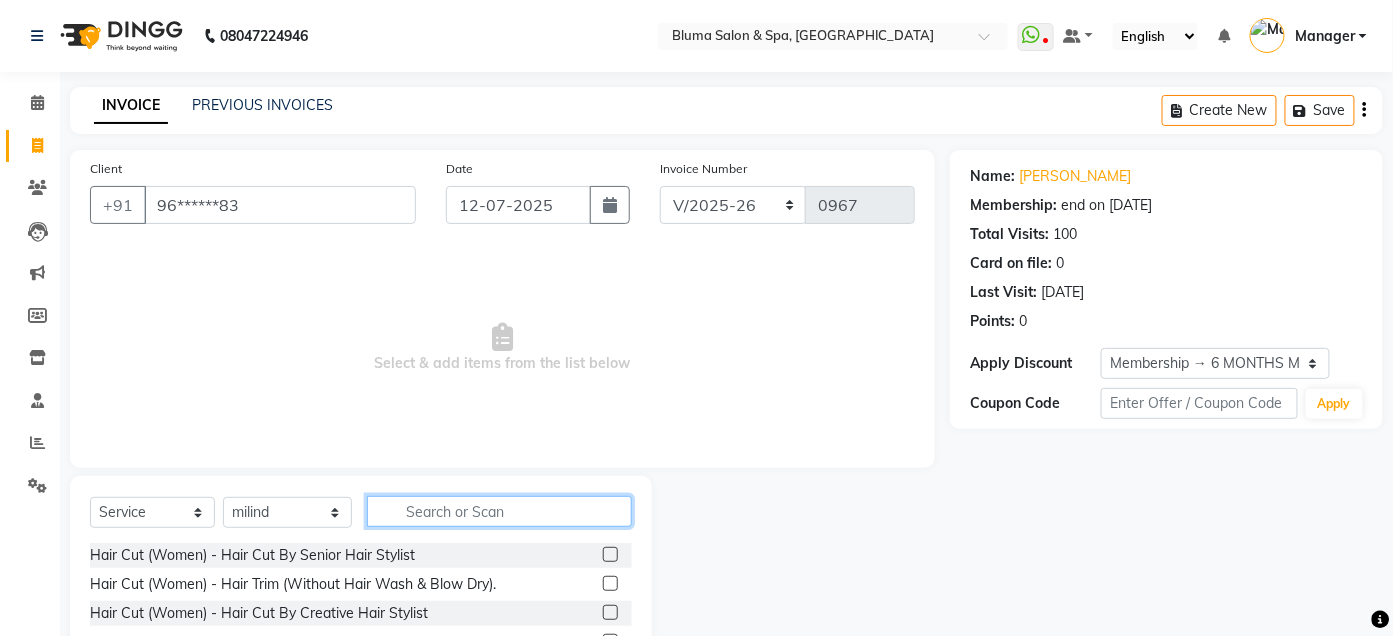 click 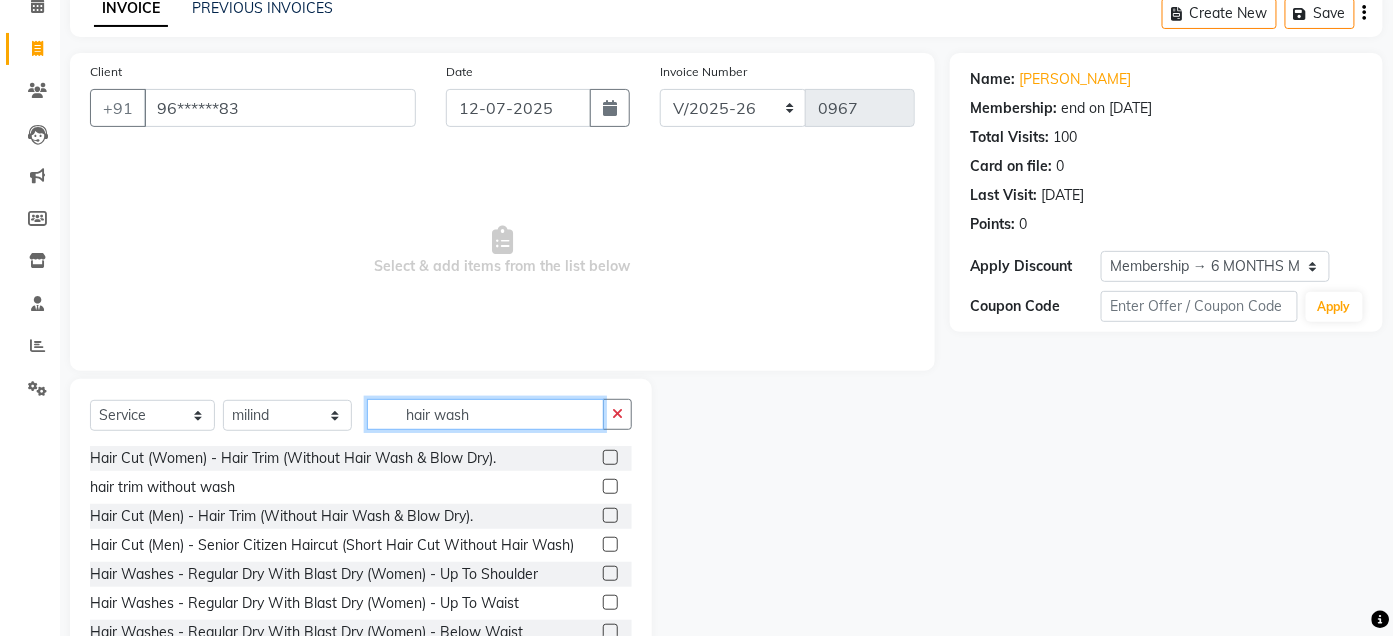 scroll, scrollTop: 164, scrollLeft: 0, axis: vertical 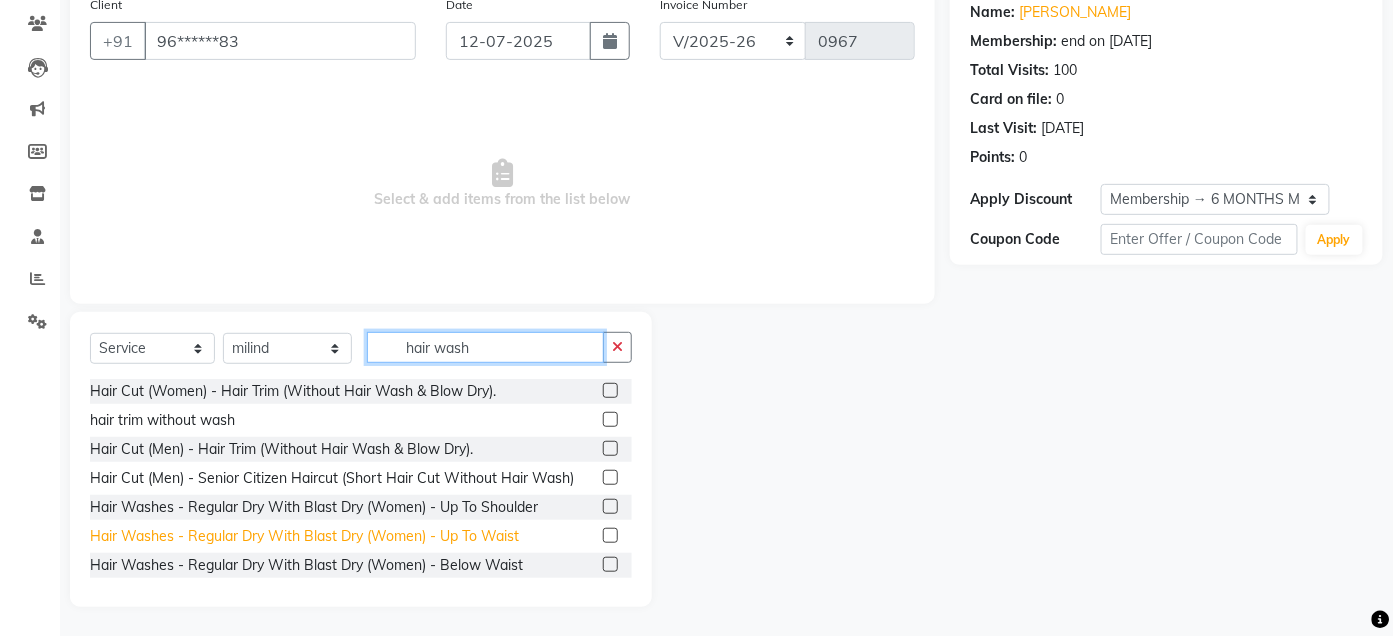 type on "hair wash" 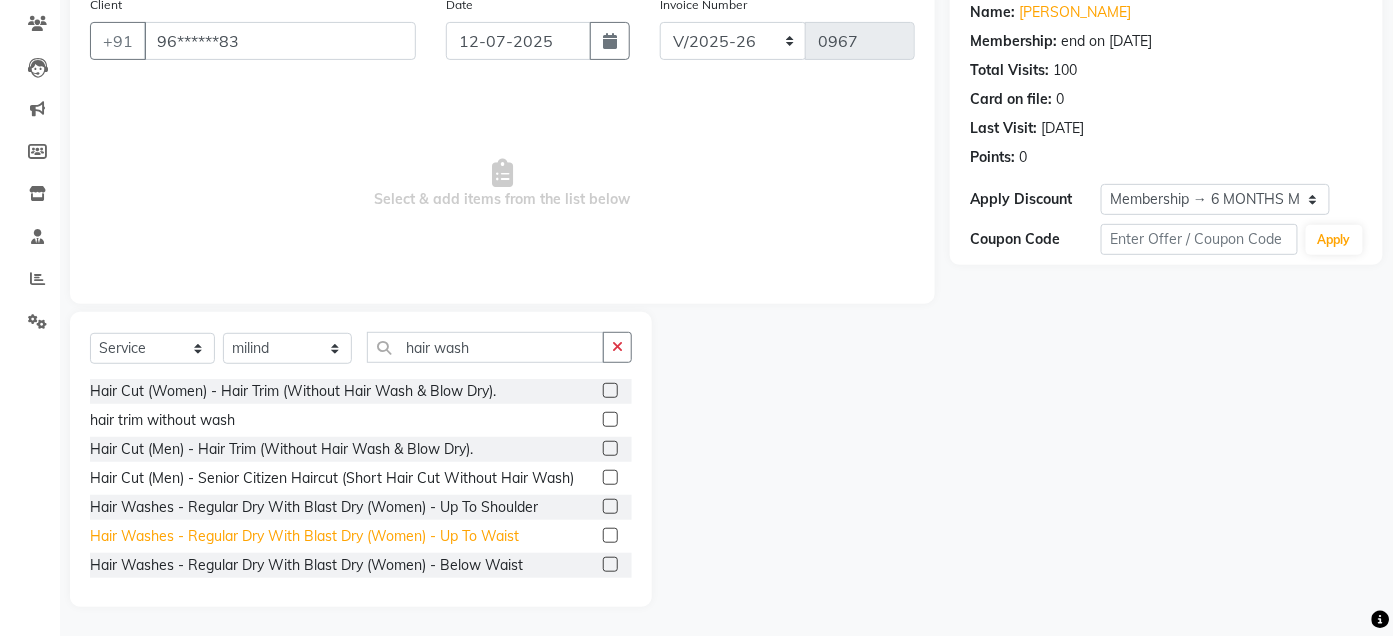 click on "Hair Washes - Regular Dry With Blast Dry (Women) - Up To Waist" 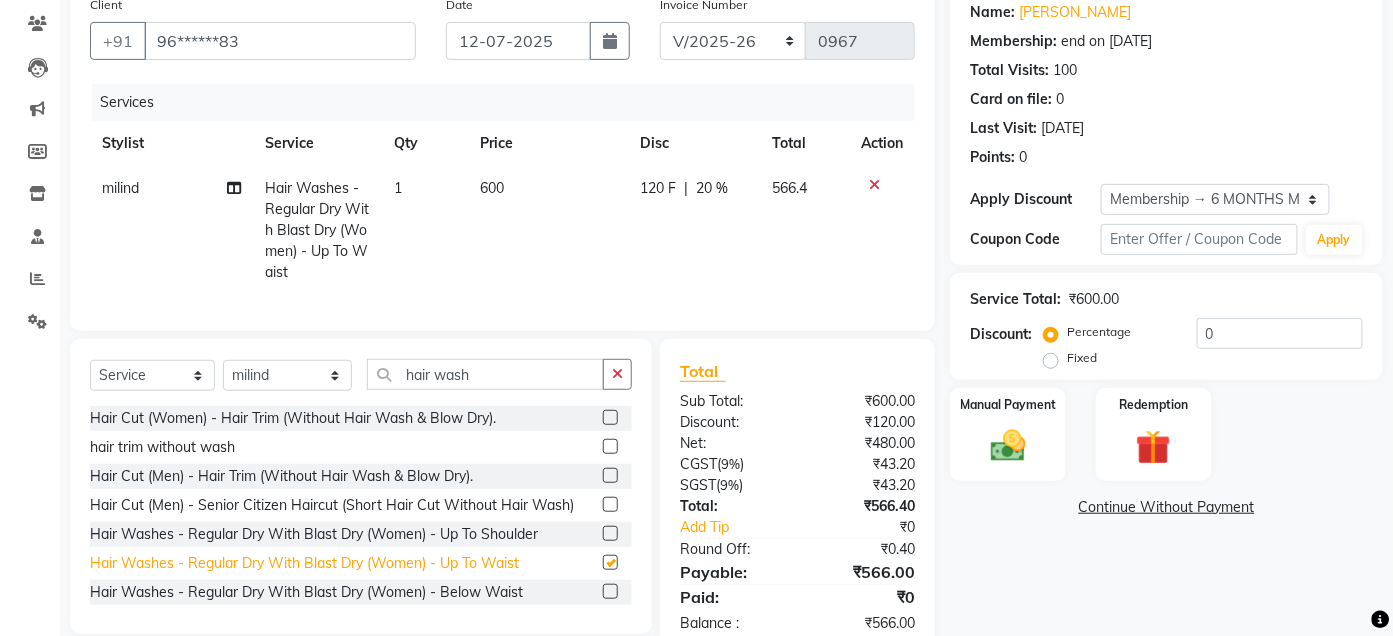 checkbox on "false" 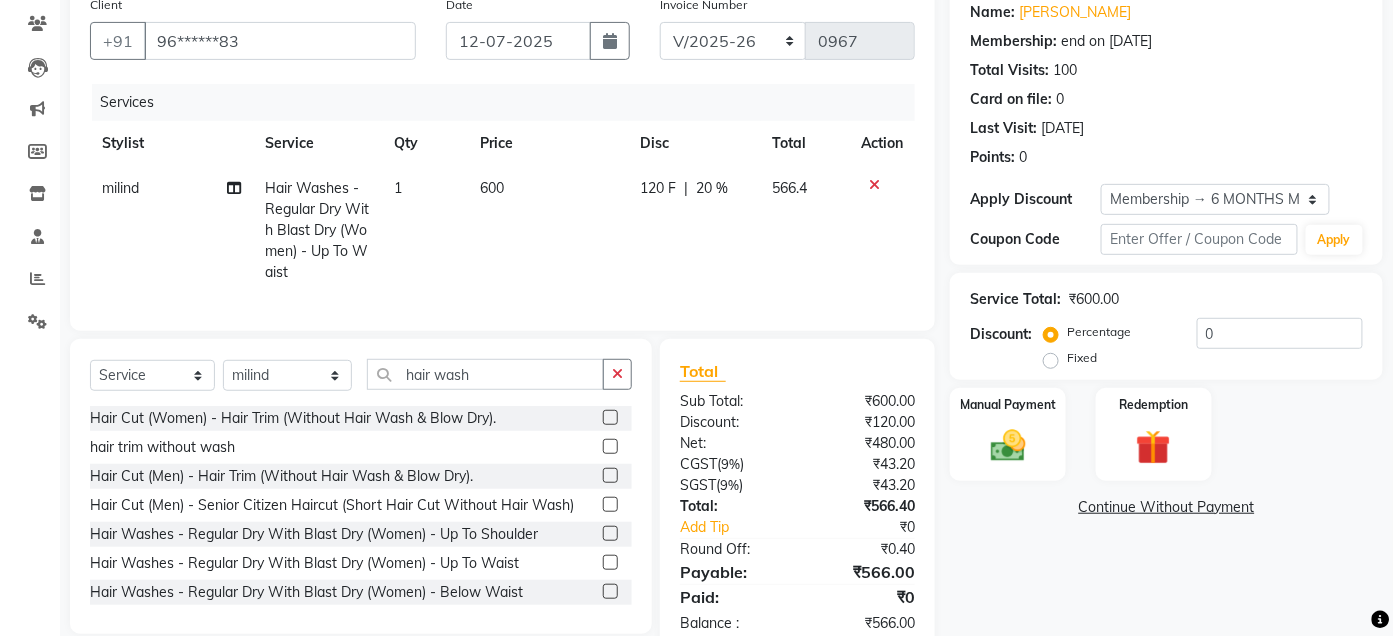 click on "600" 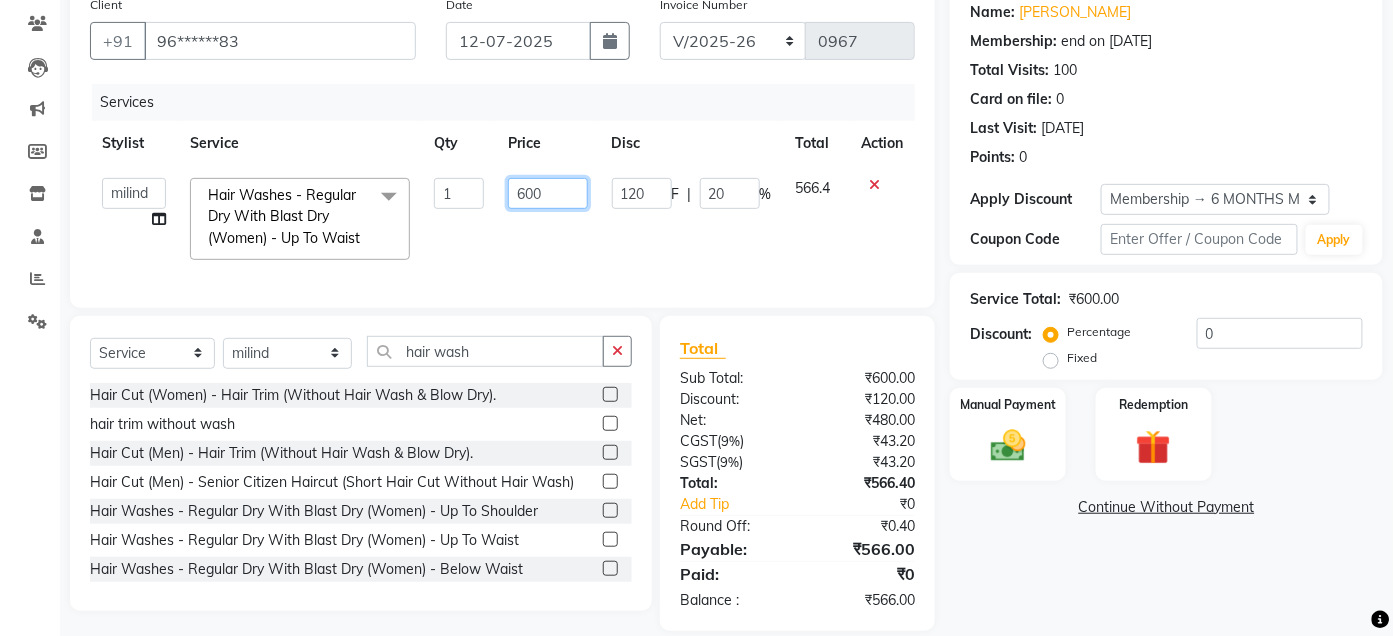 click on "600" 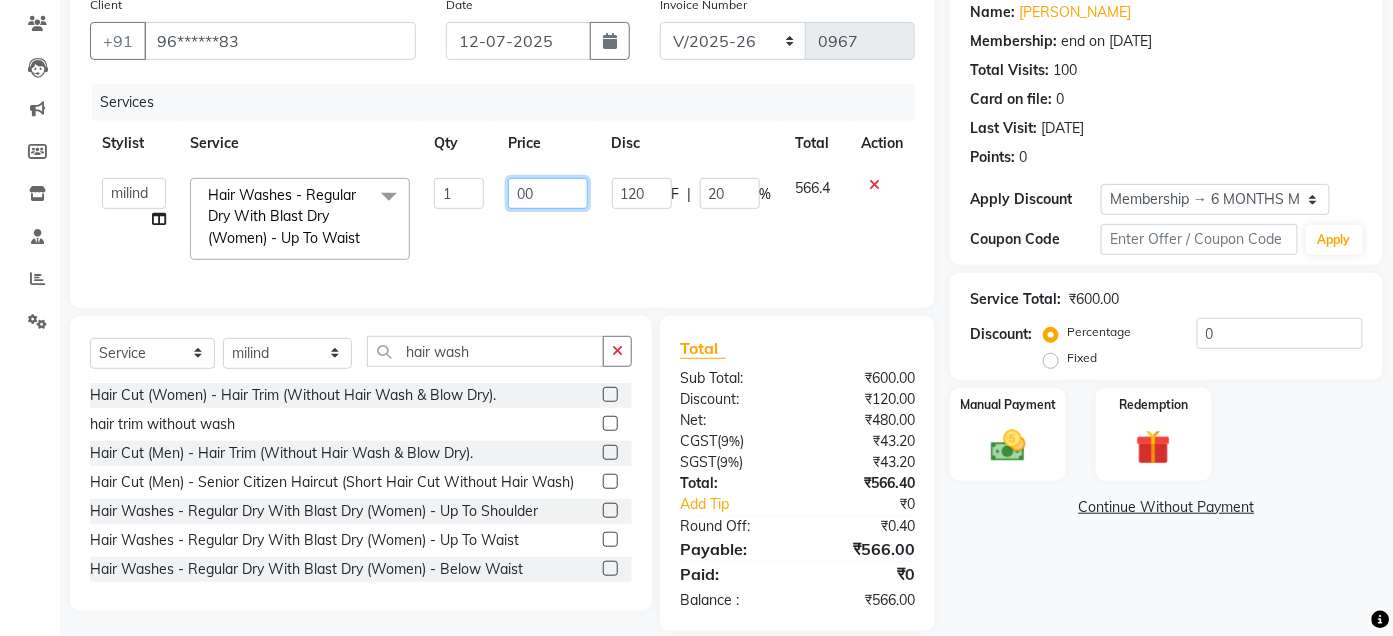 type on "500" 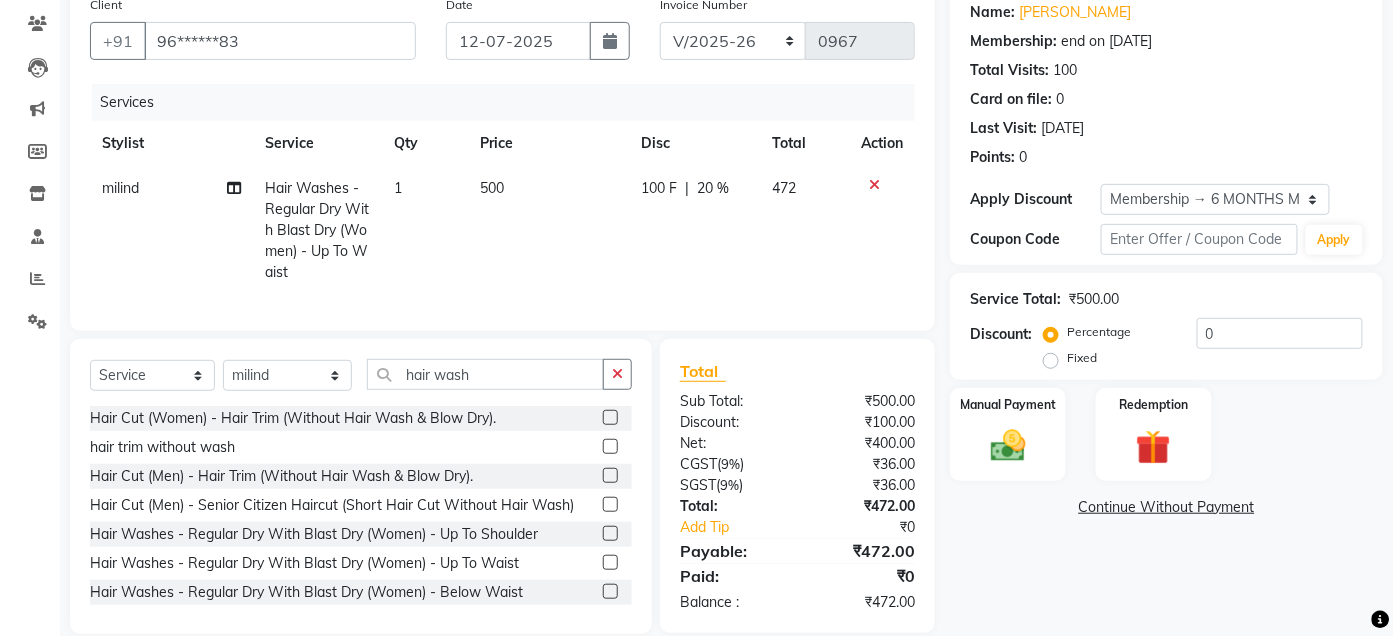 click on "500" 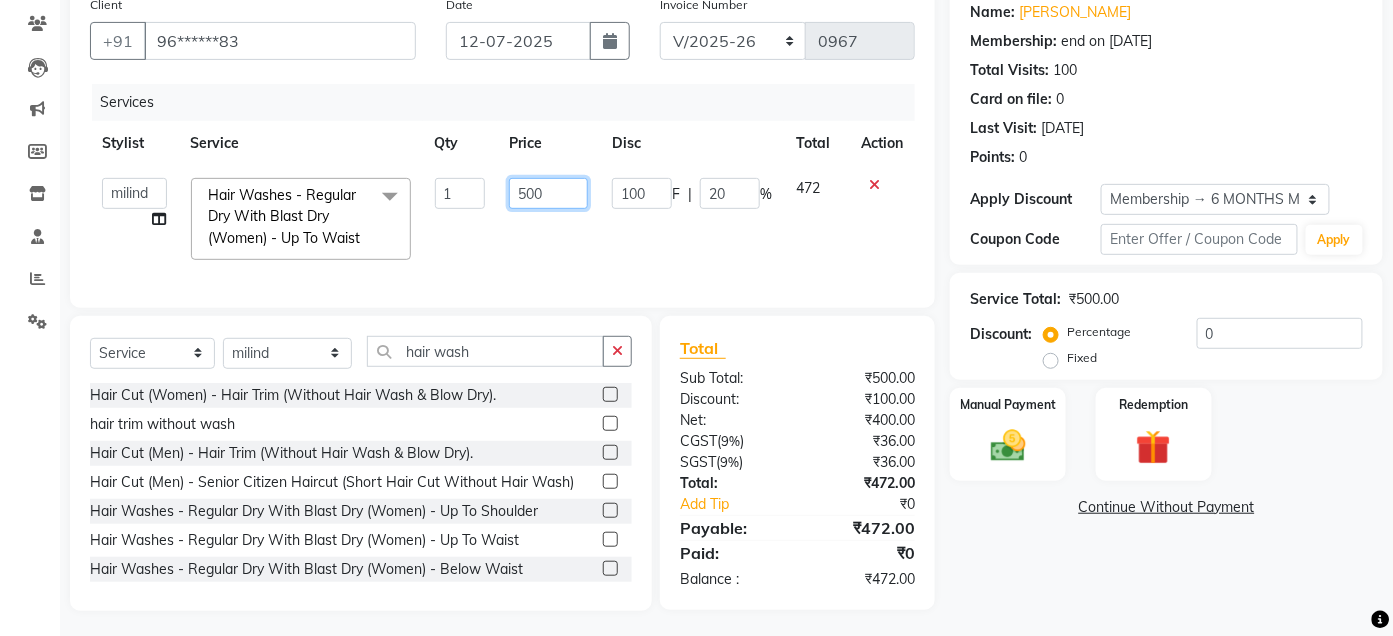 click on "500" 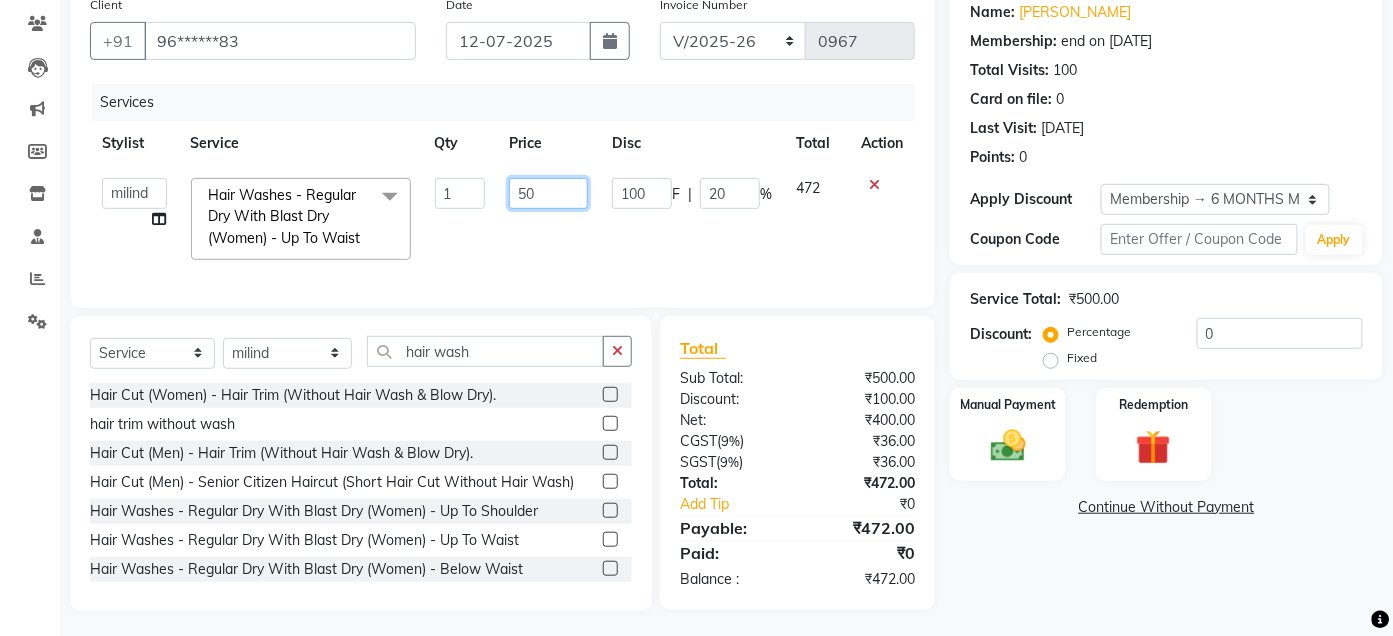 type on "5" 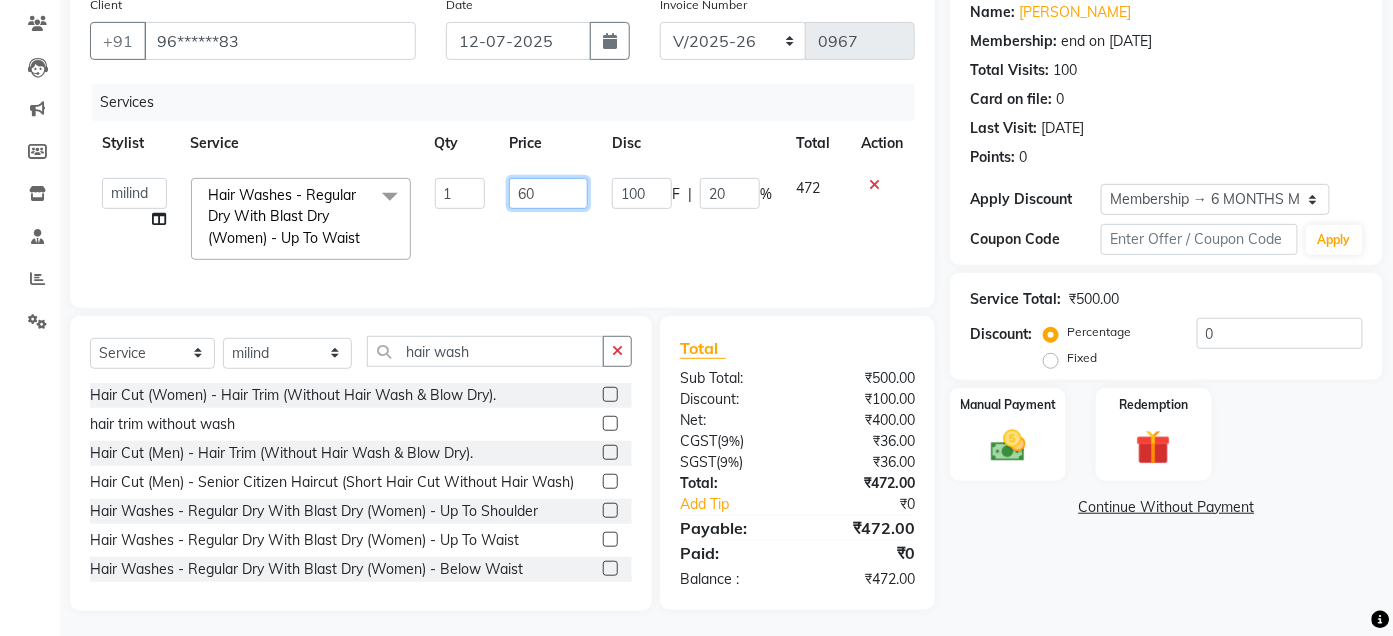 type on "600" 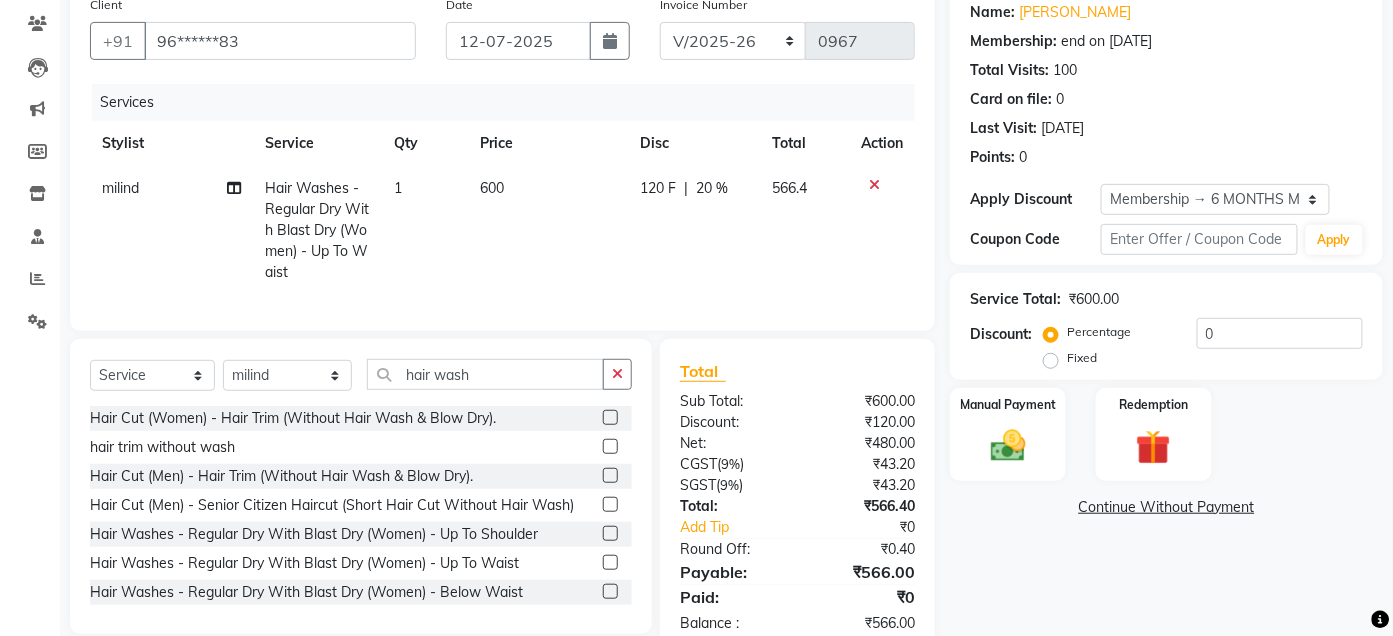 click on "600" 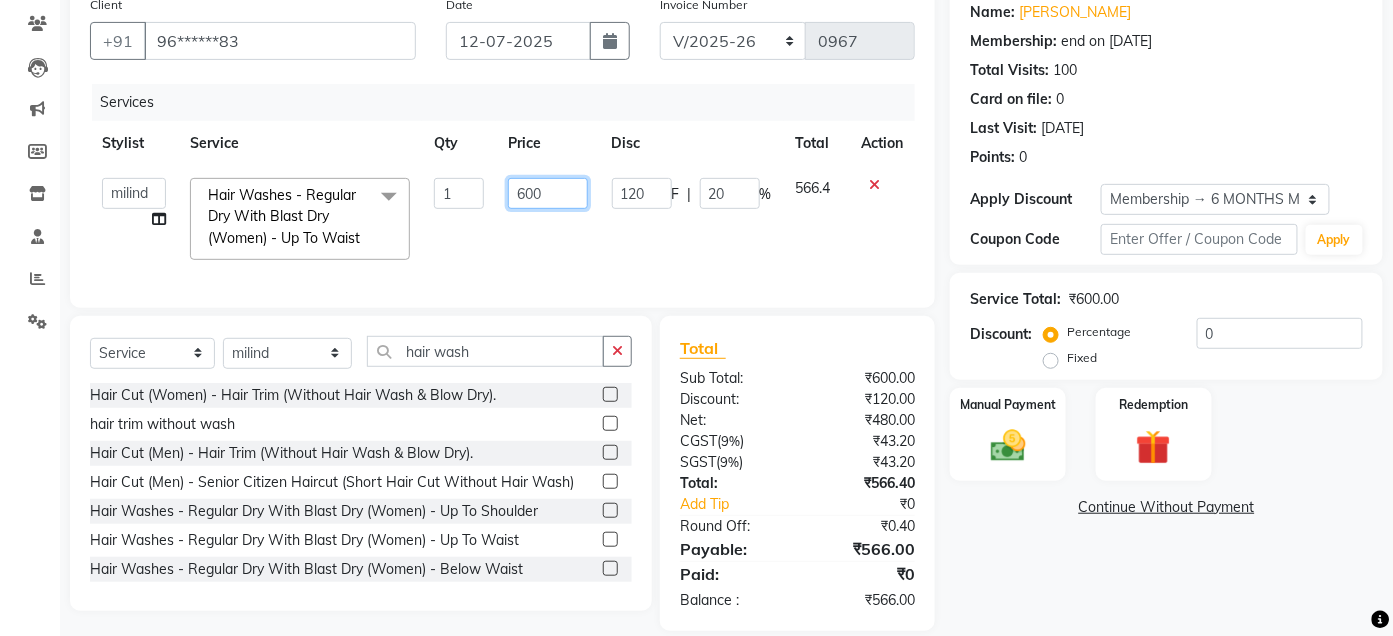 click on "600" 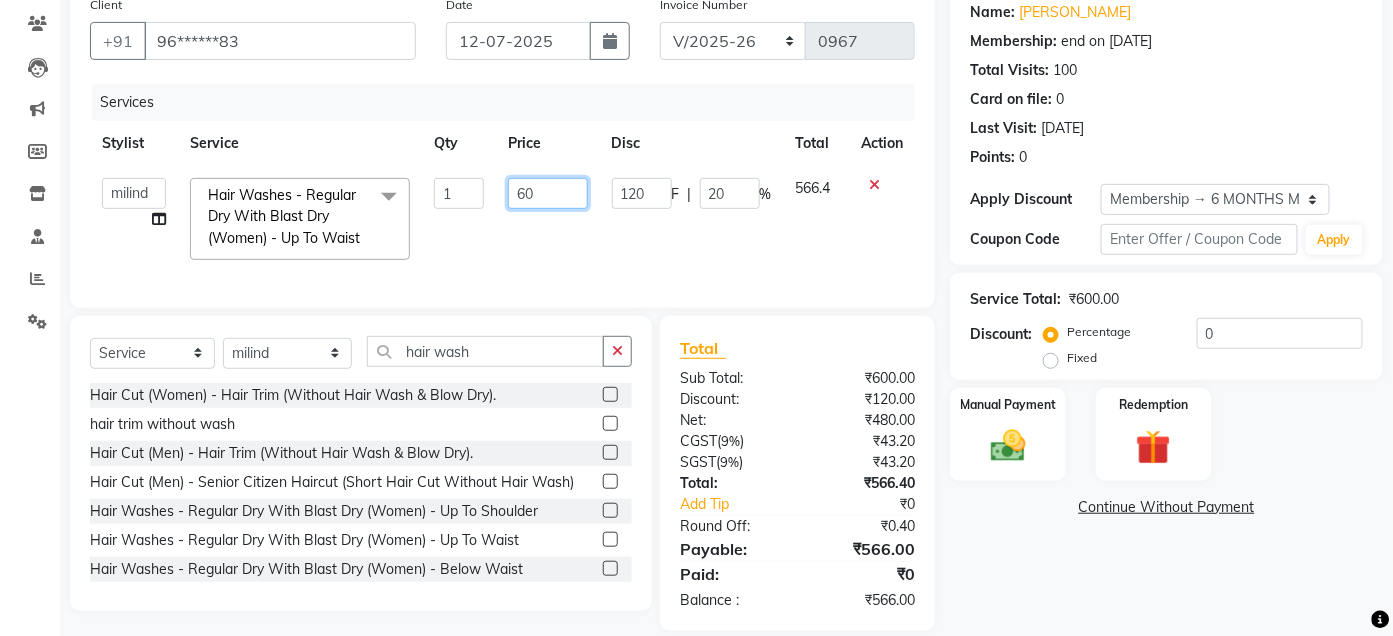 type on "6" 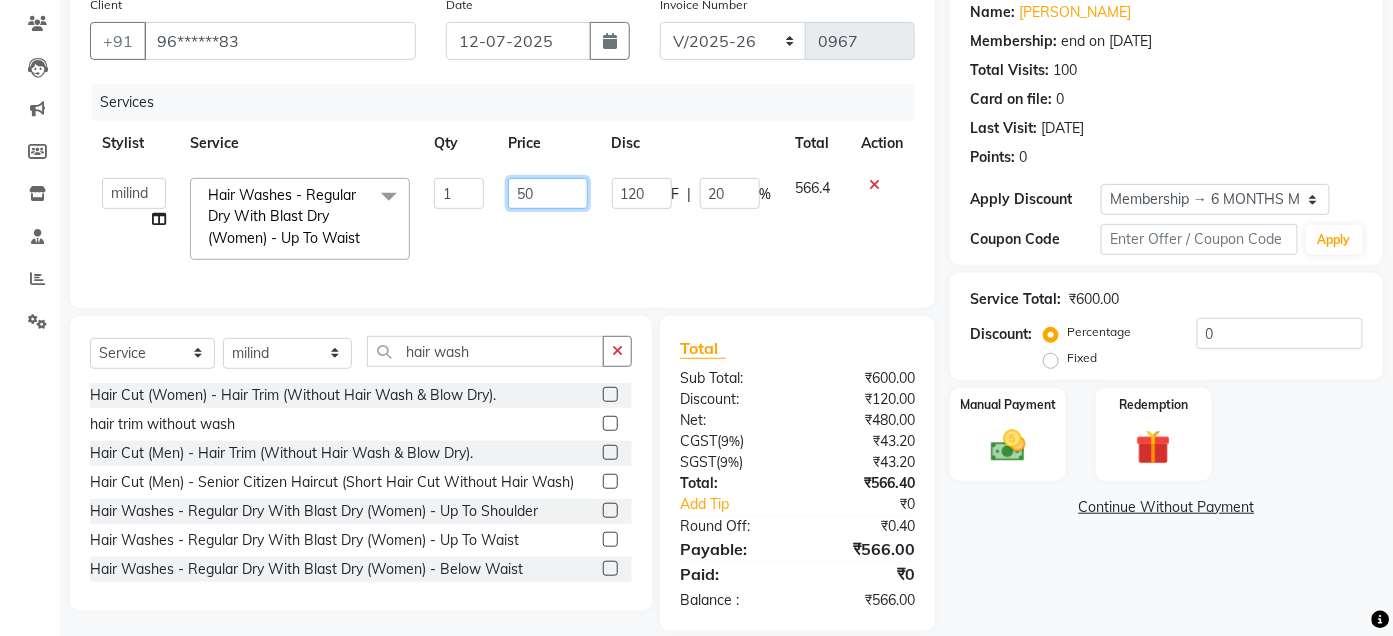 type on "500" 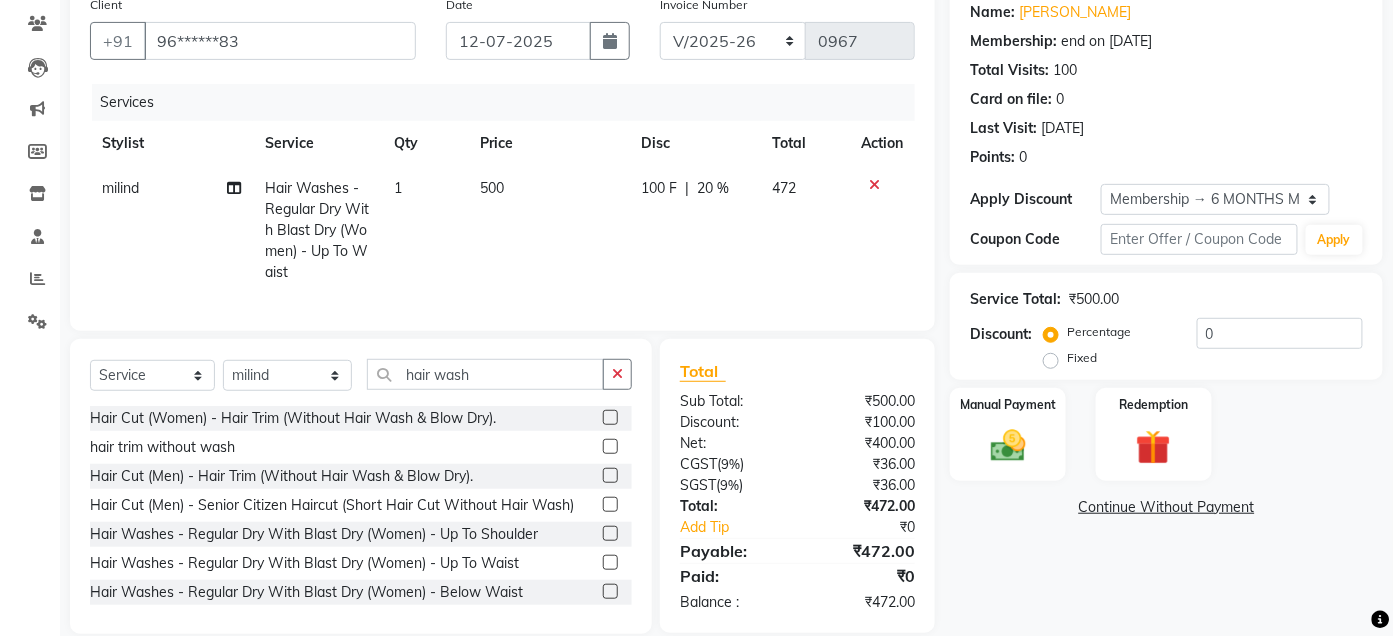 click on "500" 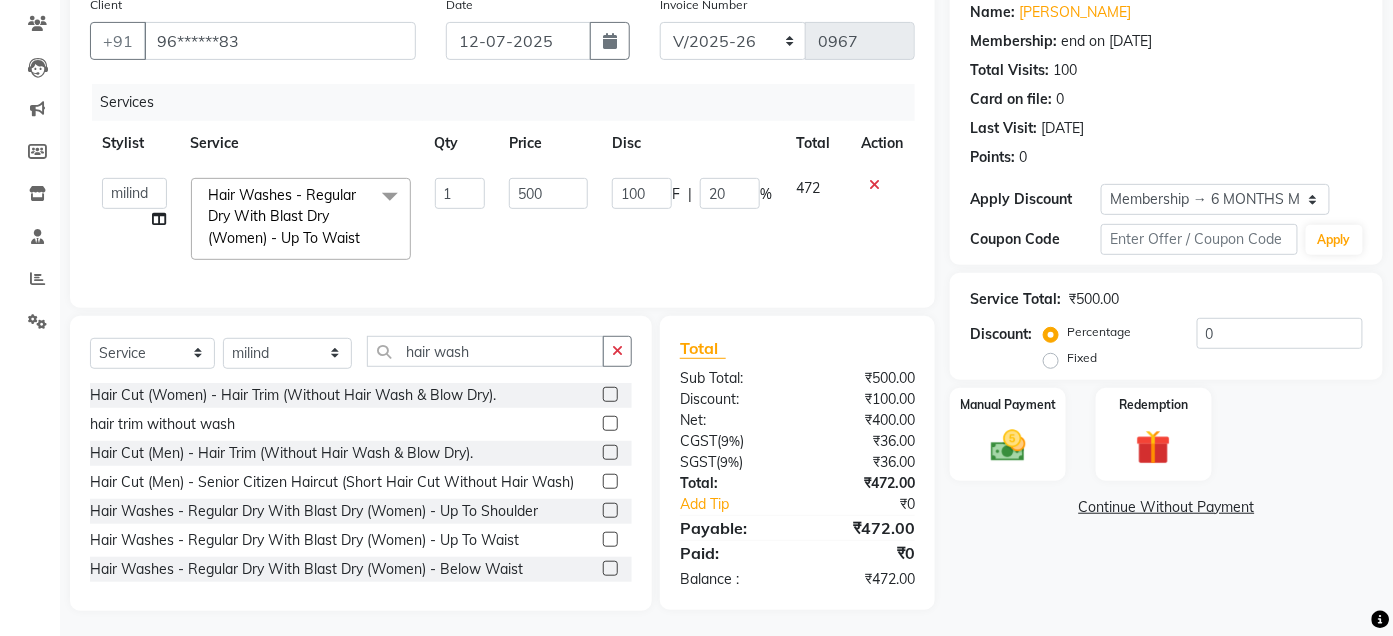 scroll, scrollTop: 0, scrollLeft: 0, axis: both 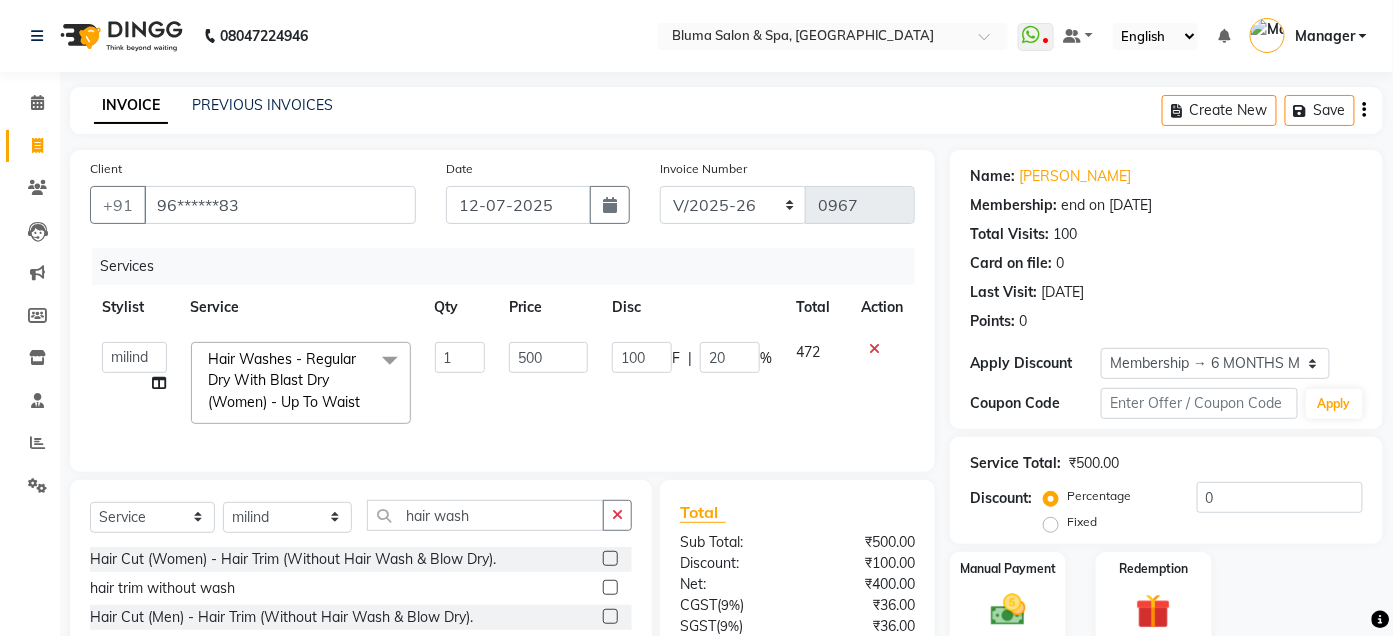 click 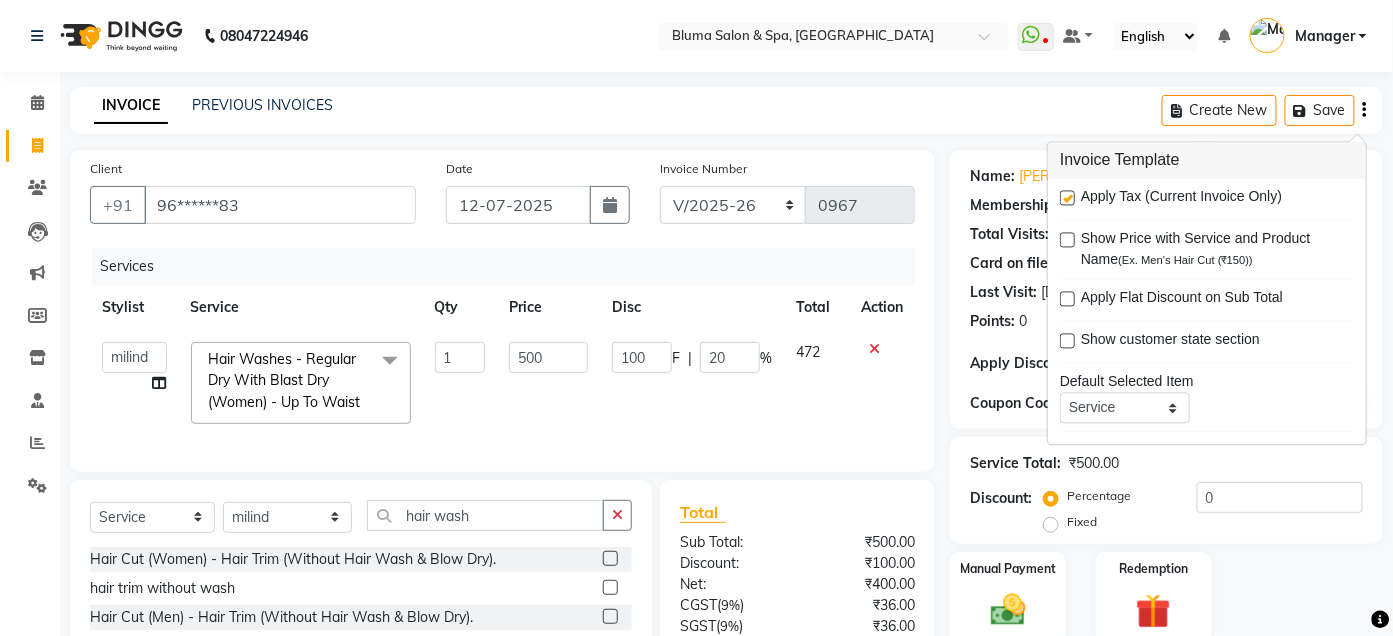 click at bounding box center (1067, 198) 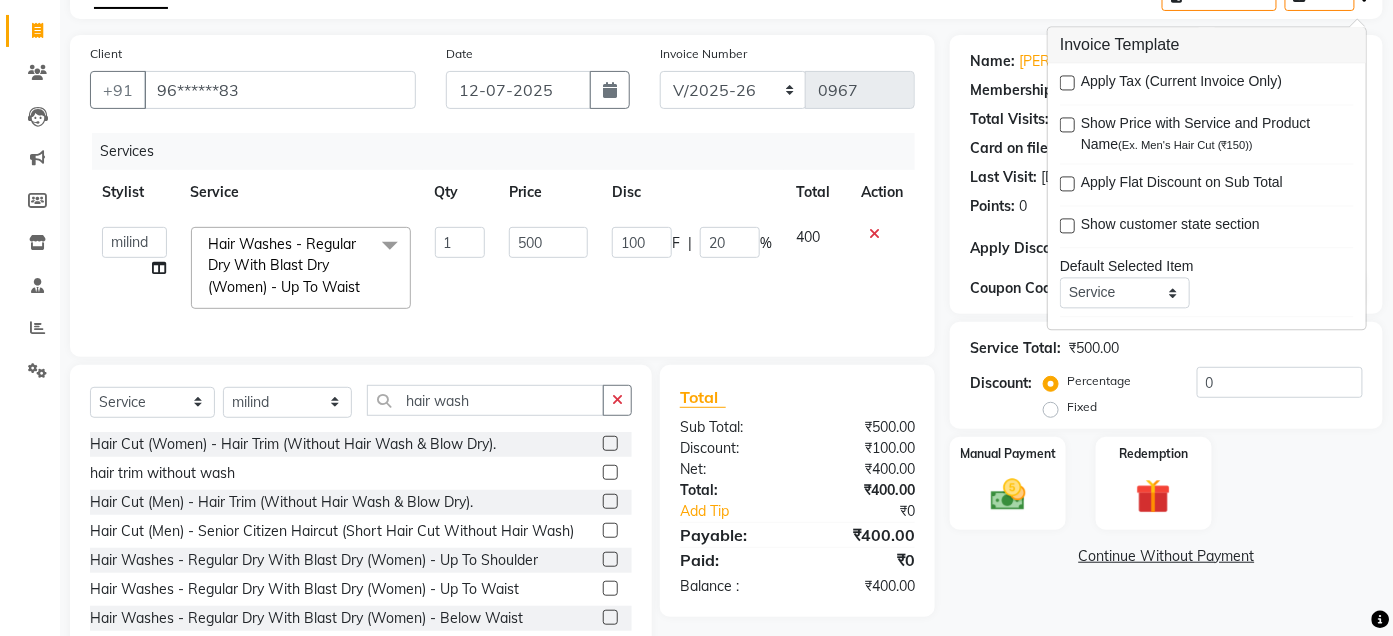 scroll, scrollTop: 186, scrollLeft: 0, axis: vertical 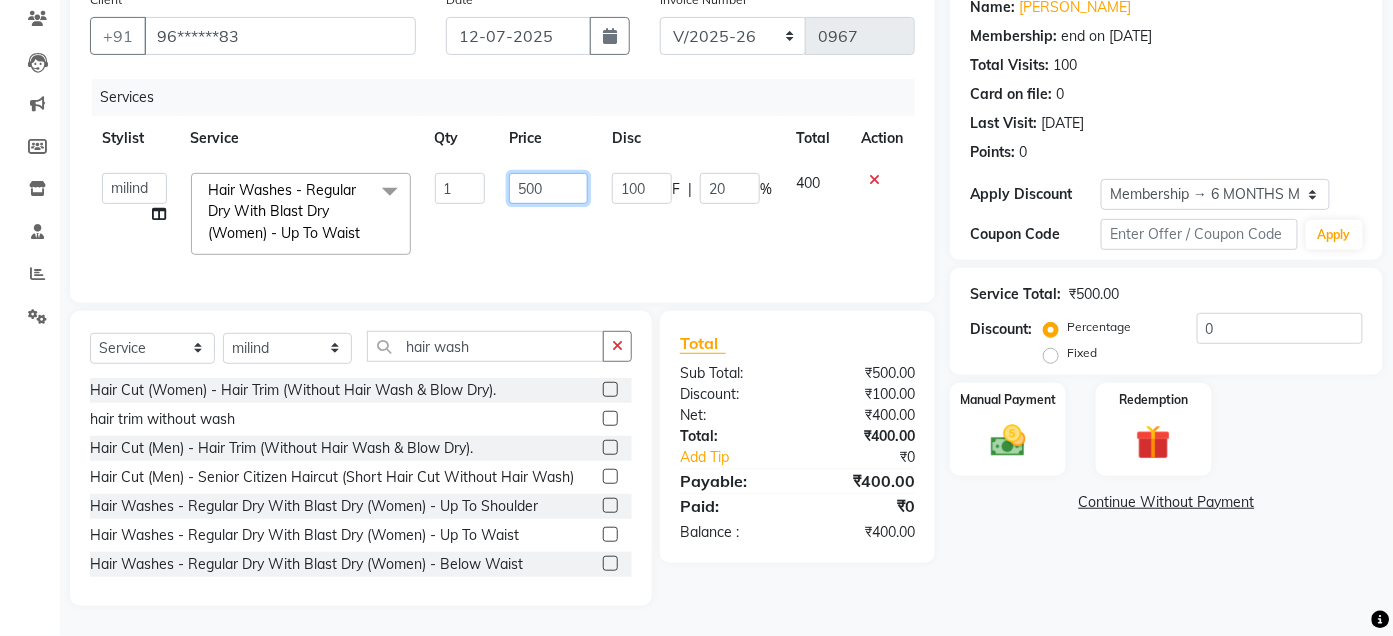 click on "500" 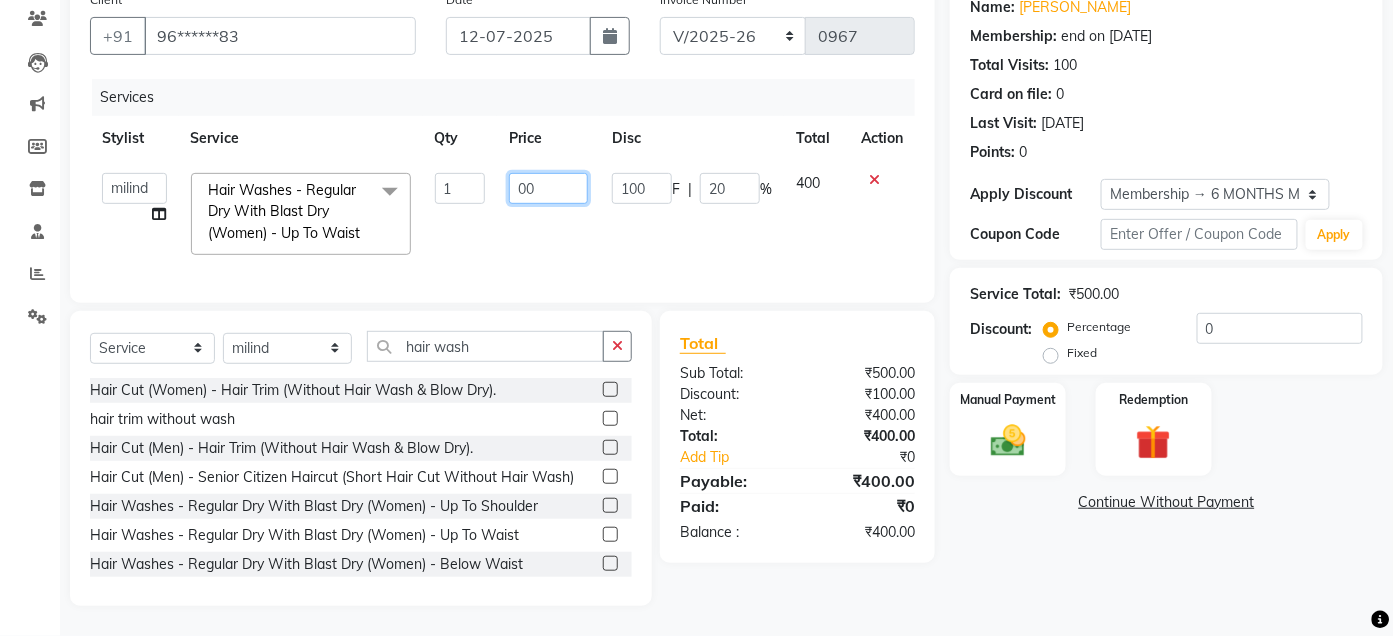 type on "600" 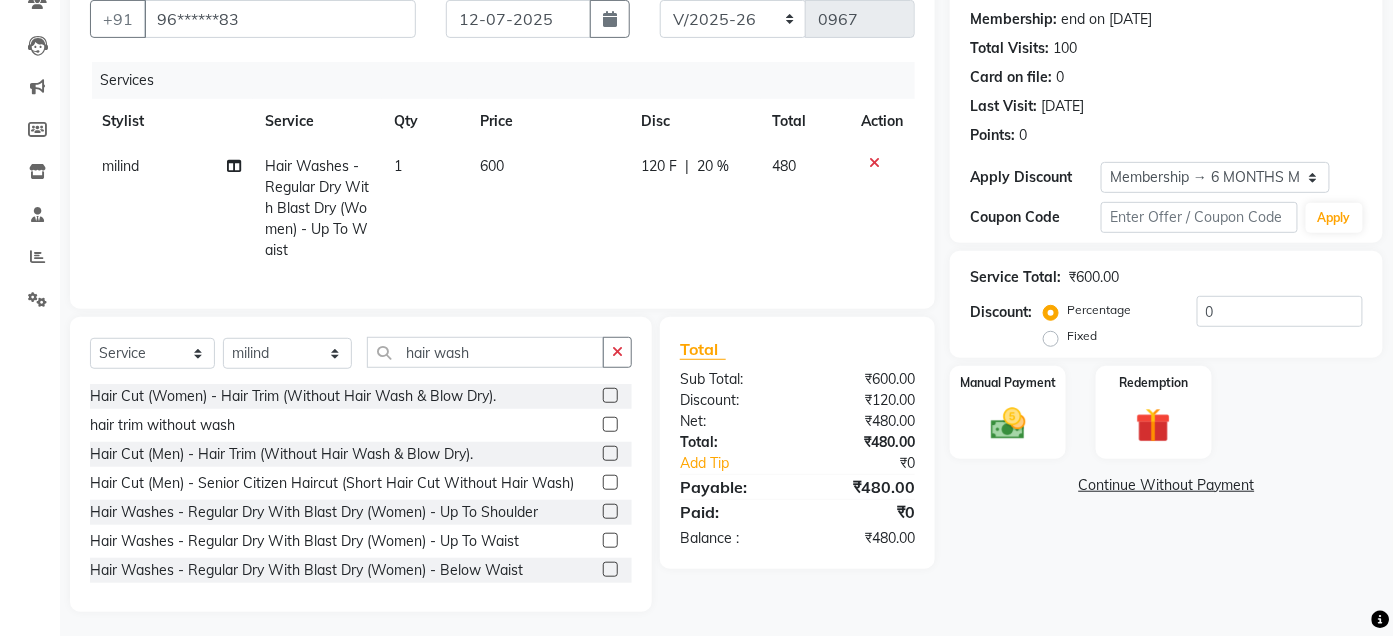 click 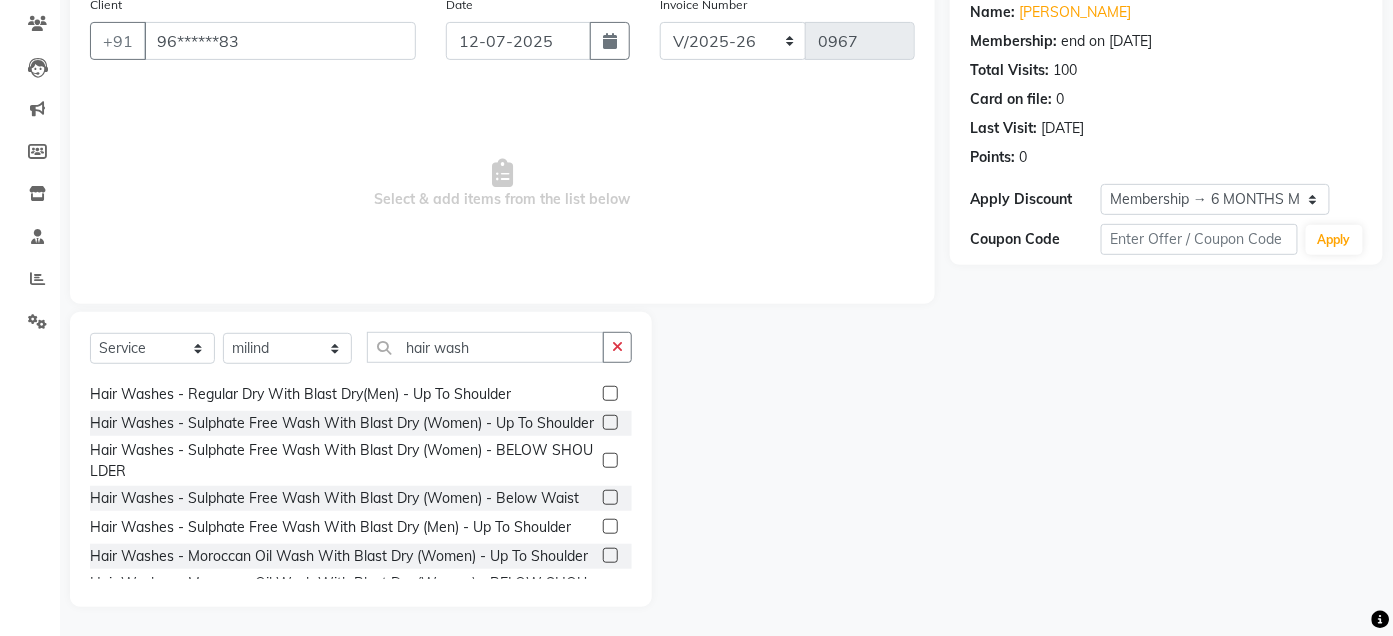 scroll, scrollTop: 249, scrollLeft: 0, axis: vertical 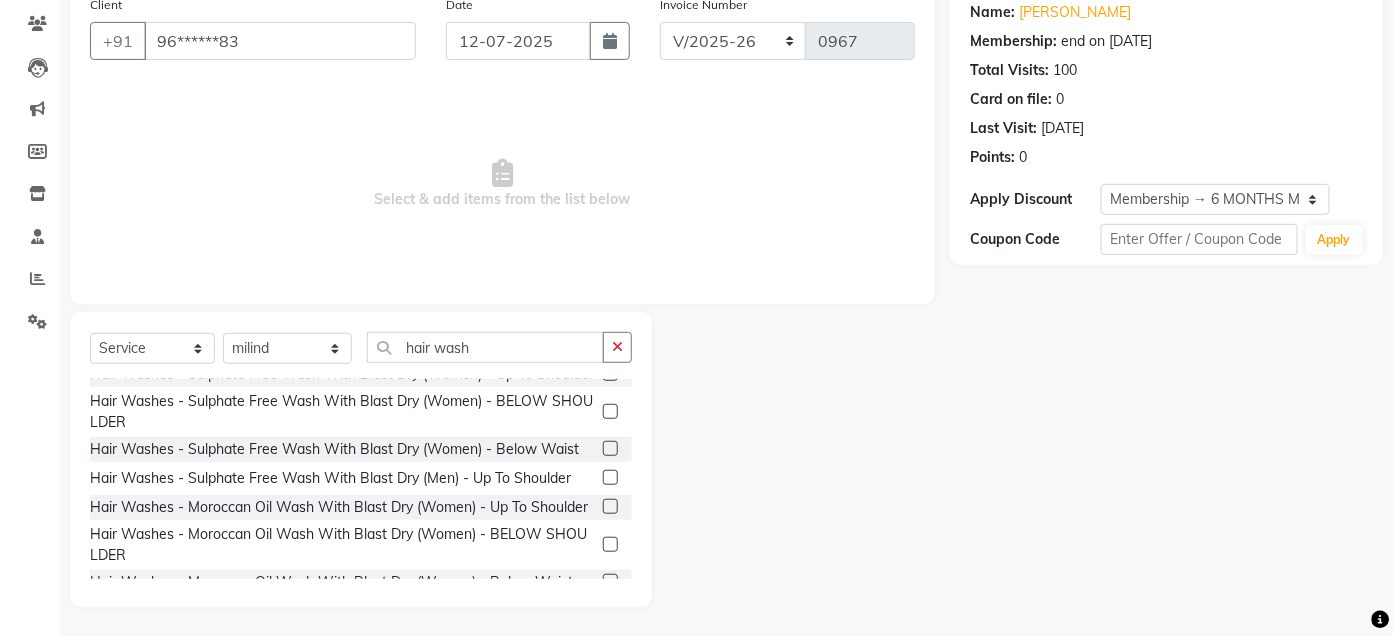 click 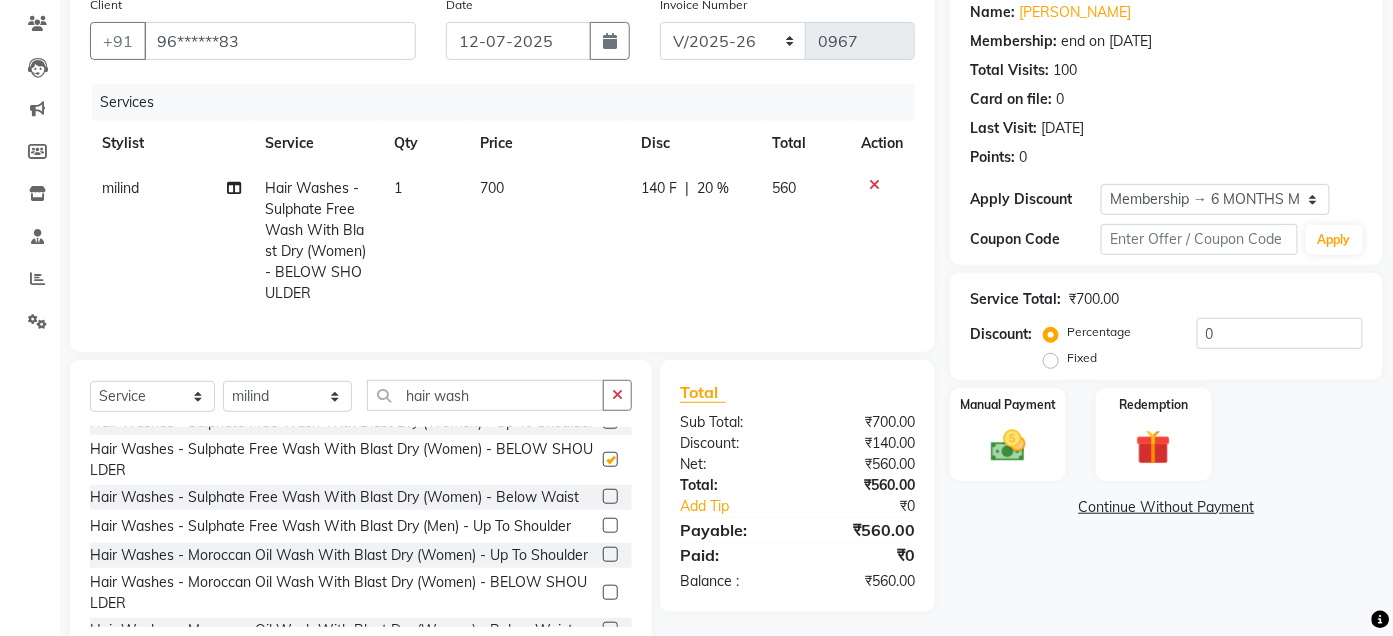 checkbox on "false" 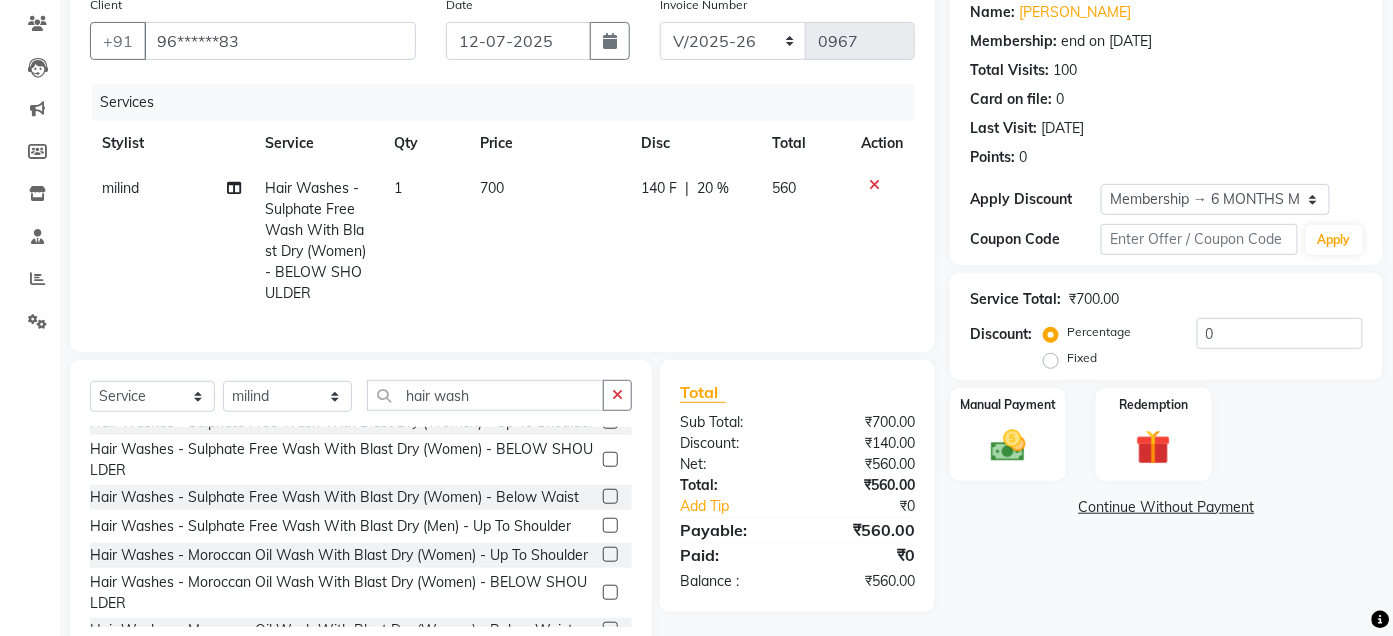 click on "700" 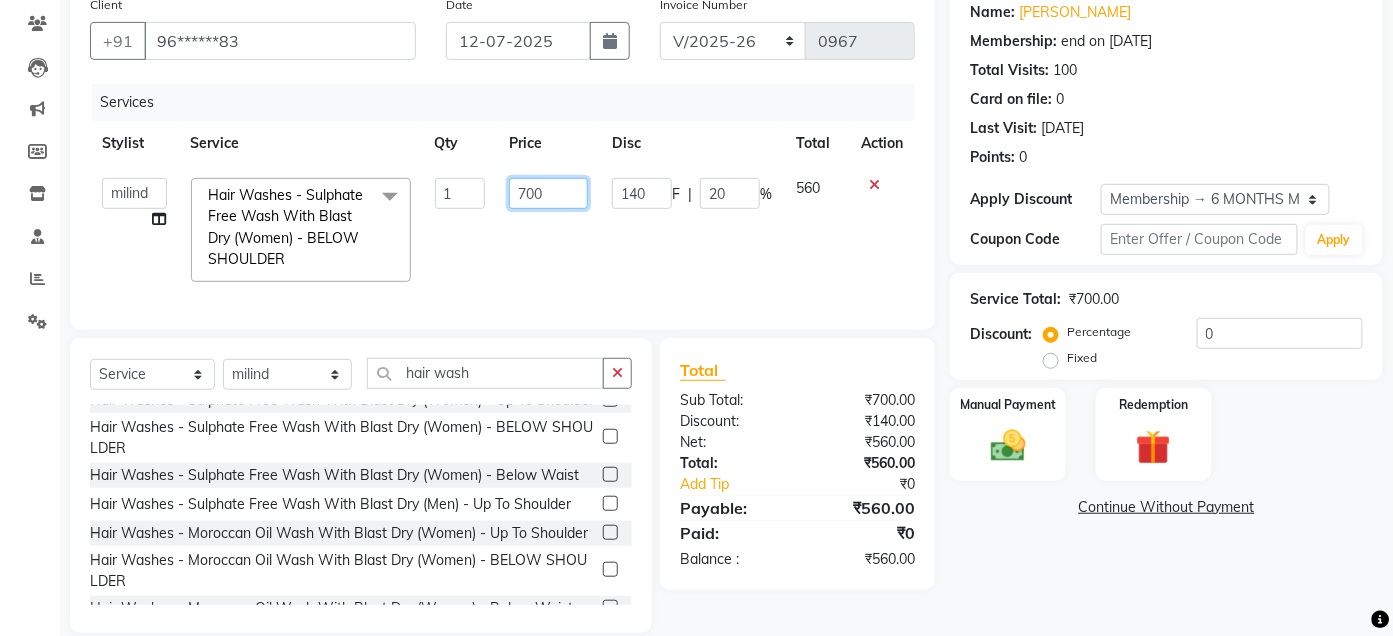 click on "700" 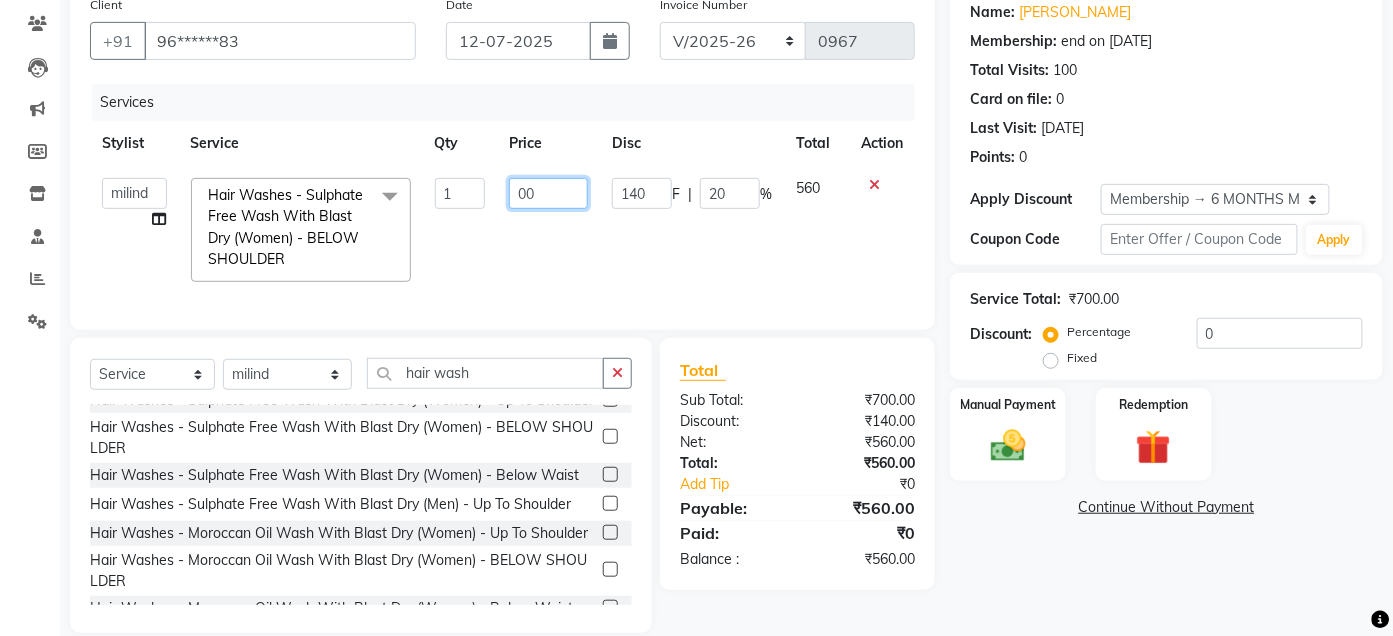 type on "600" 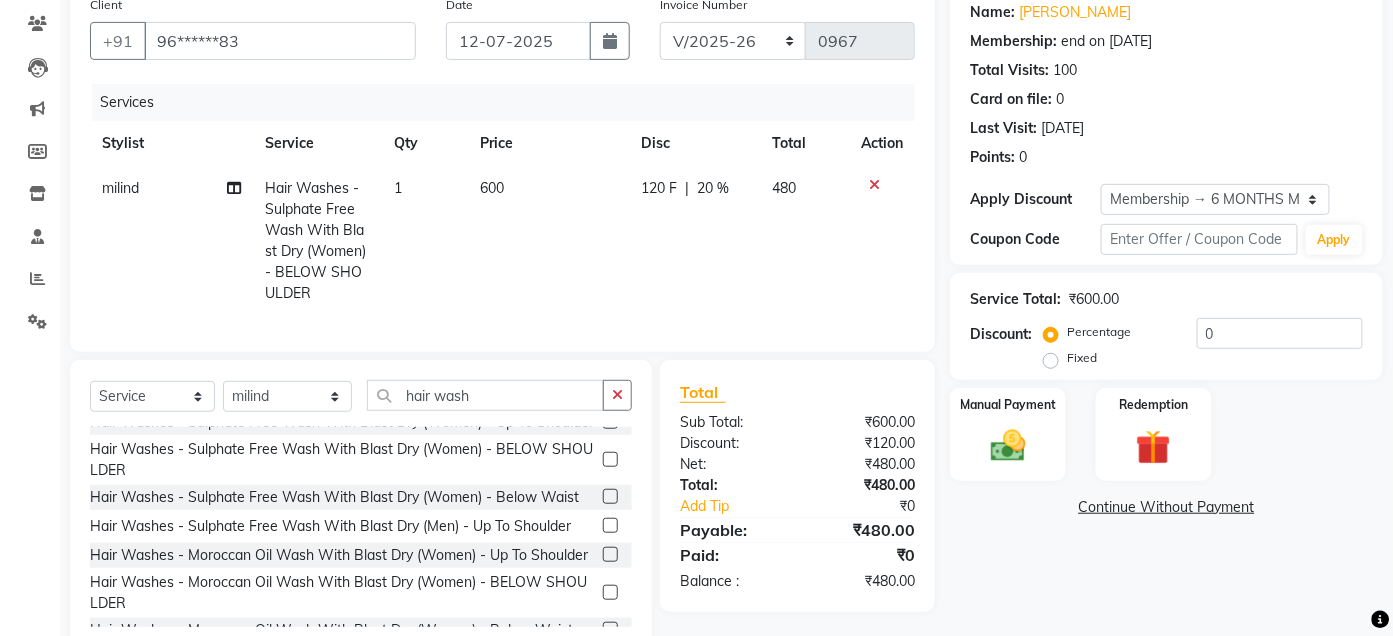 click on "600" 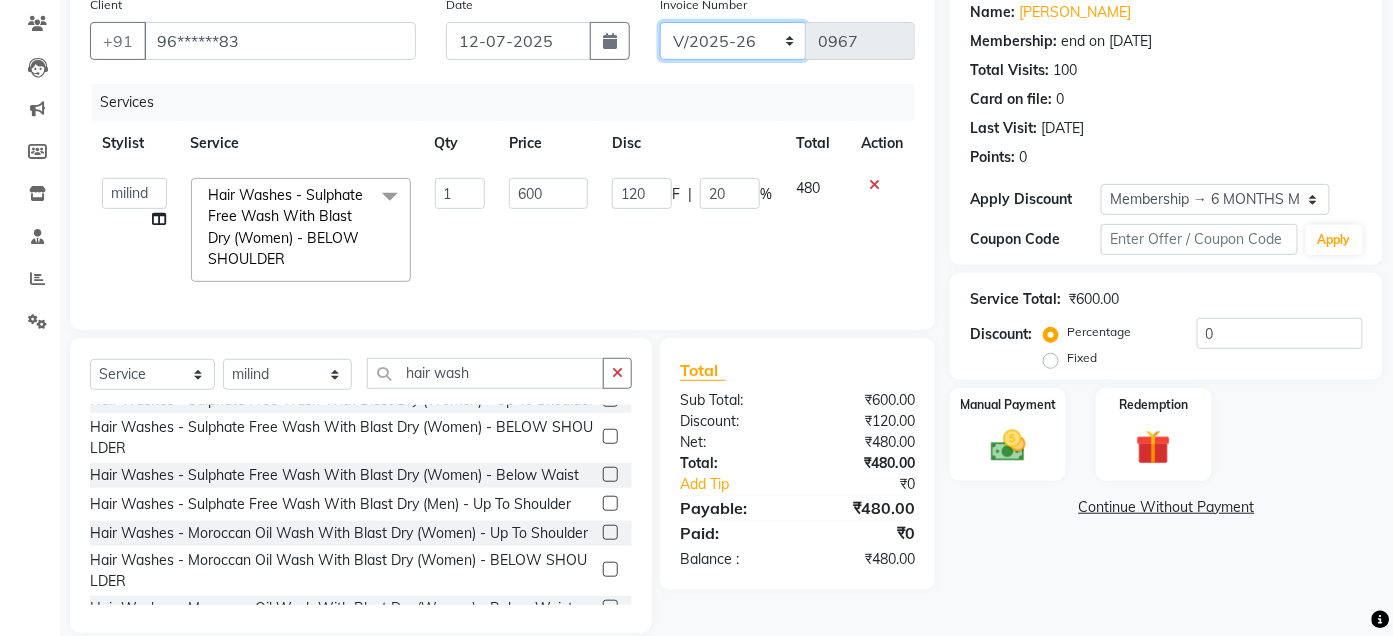 click on "ALN/2025-26 AL/2025-26 BKN/2025-26 BK/2025-26 V/2025 V/2025-26" 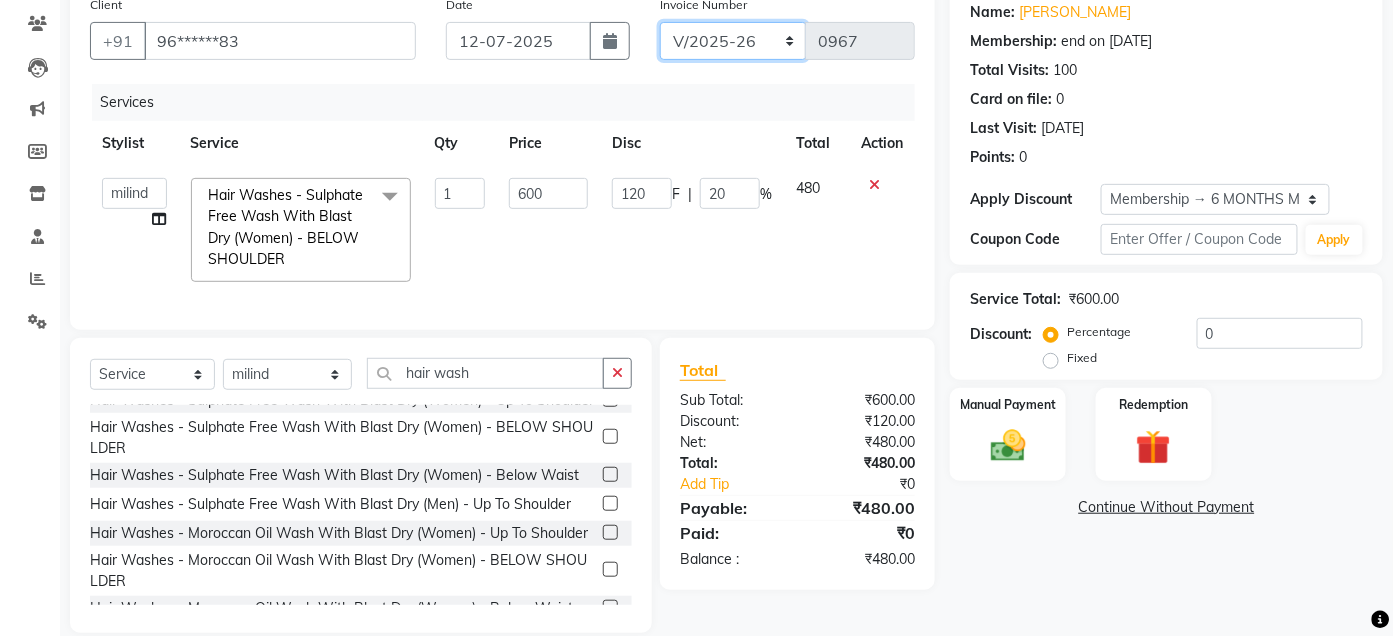 select on "7730" 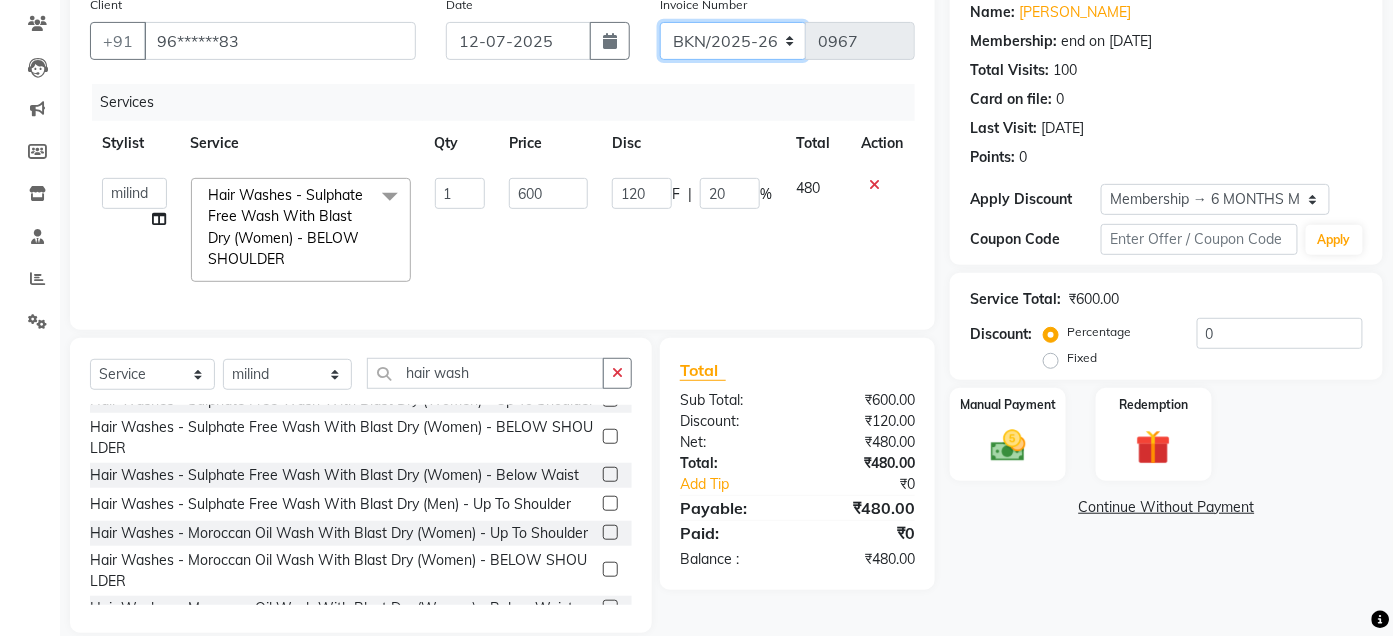 click on "ALN/2025-26 AL/2025-26 BKN/2025-26 BK/2025-26 V/2025 V/2025-26" 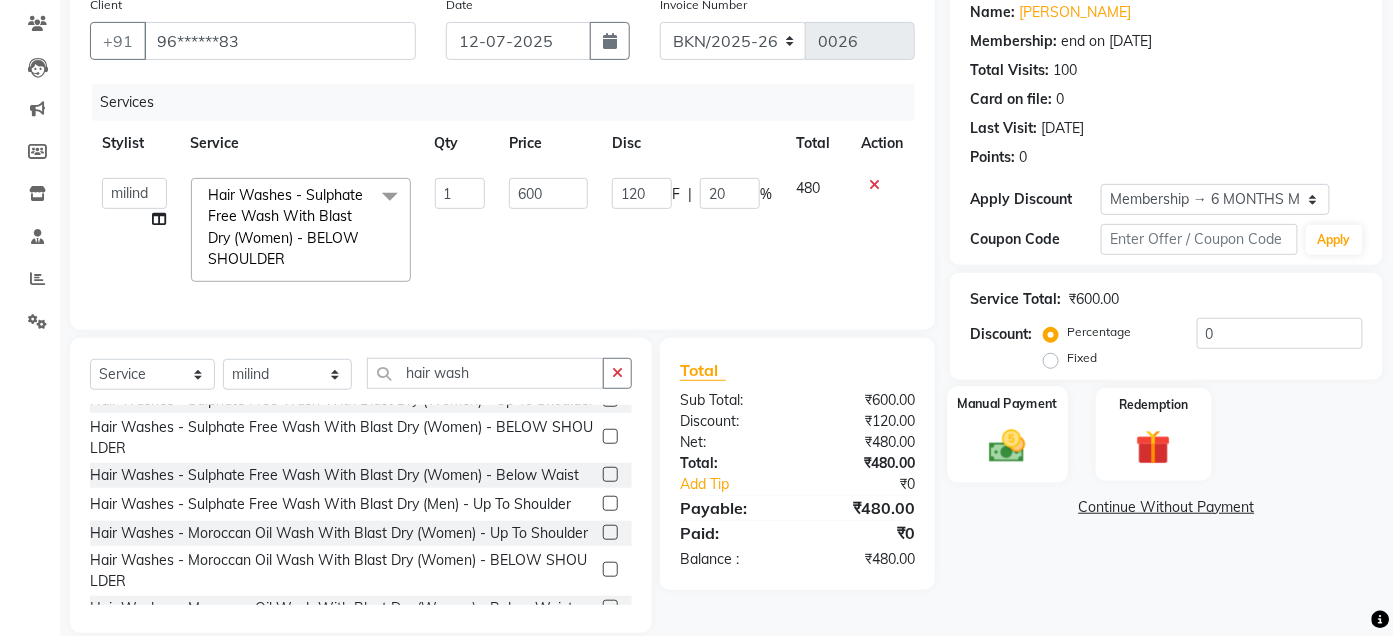 click 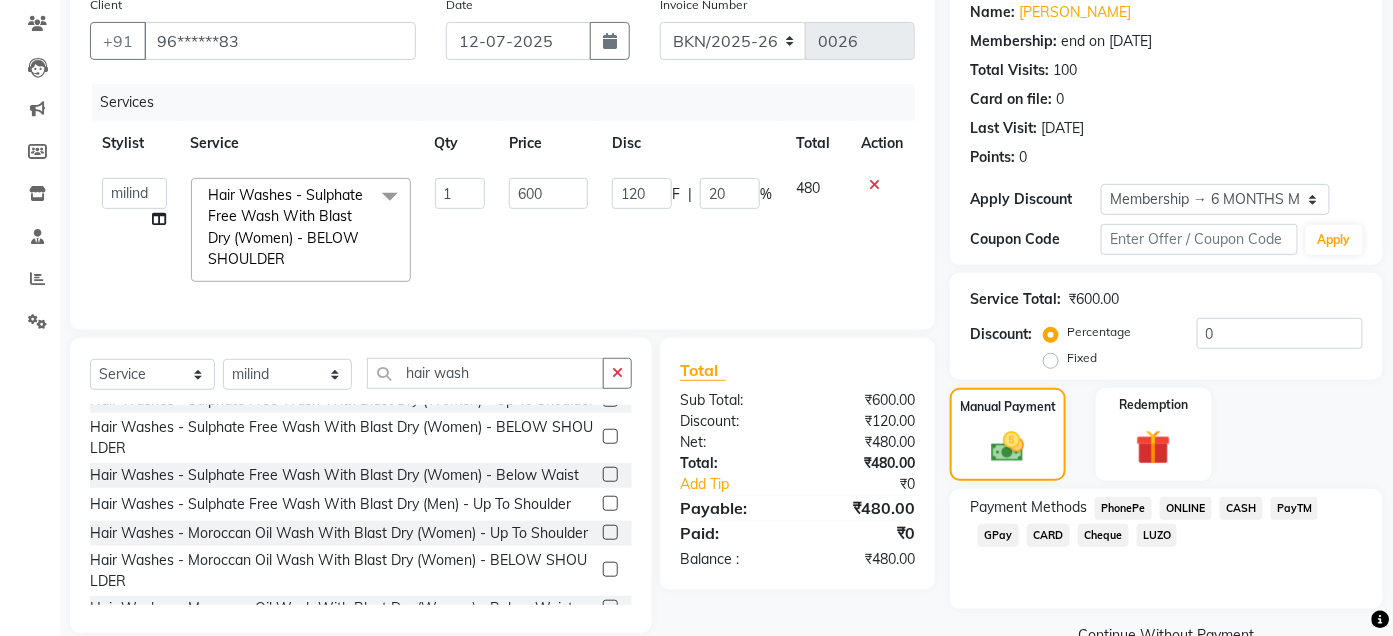 click on "CASH" 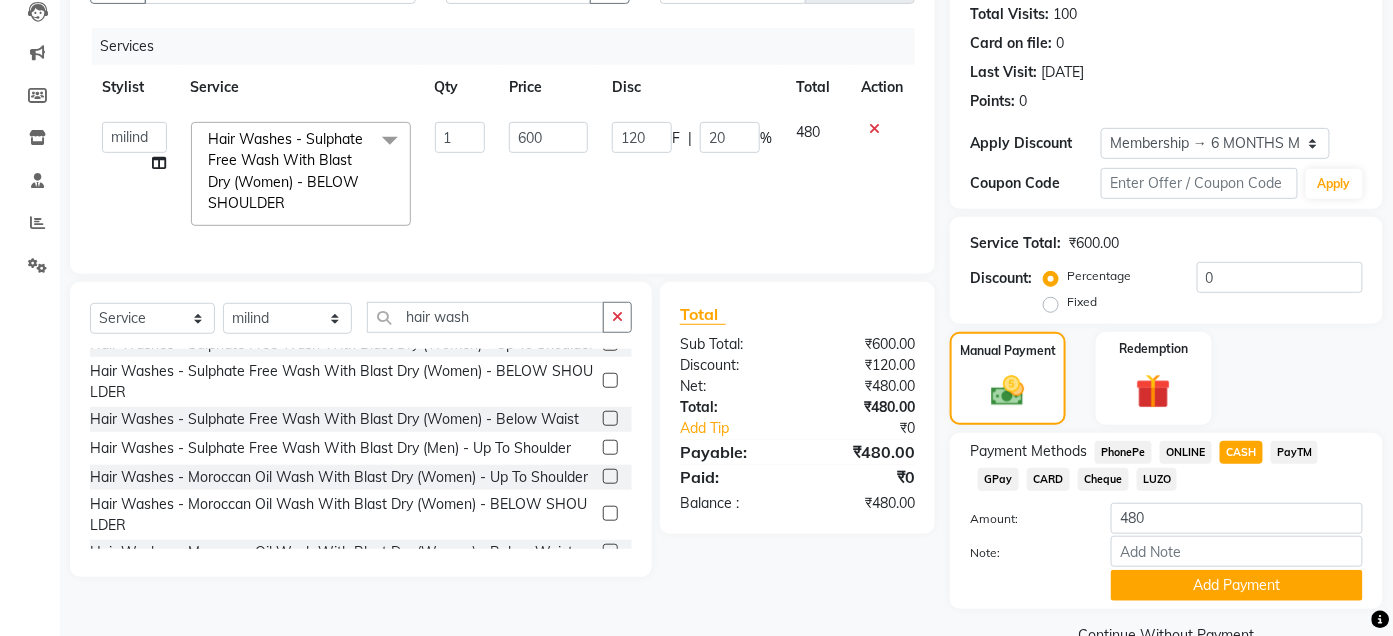 scroll, scrollTop: 265, scrollLeft: 0, axis: vertical 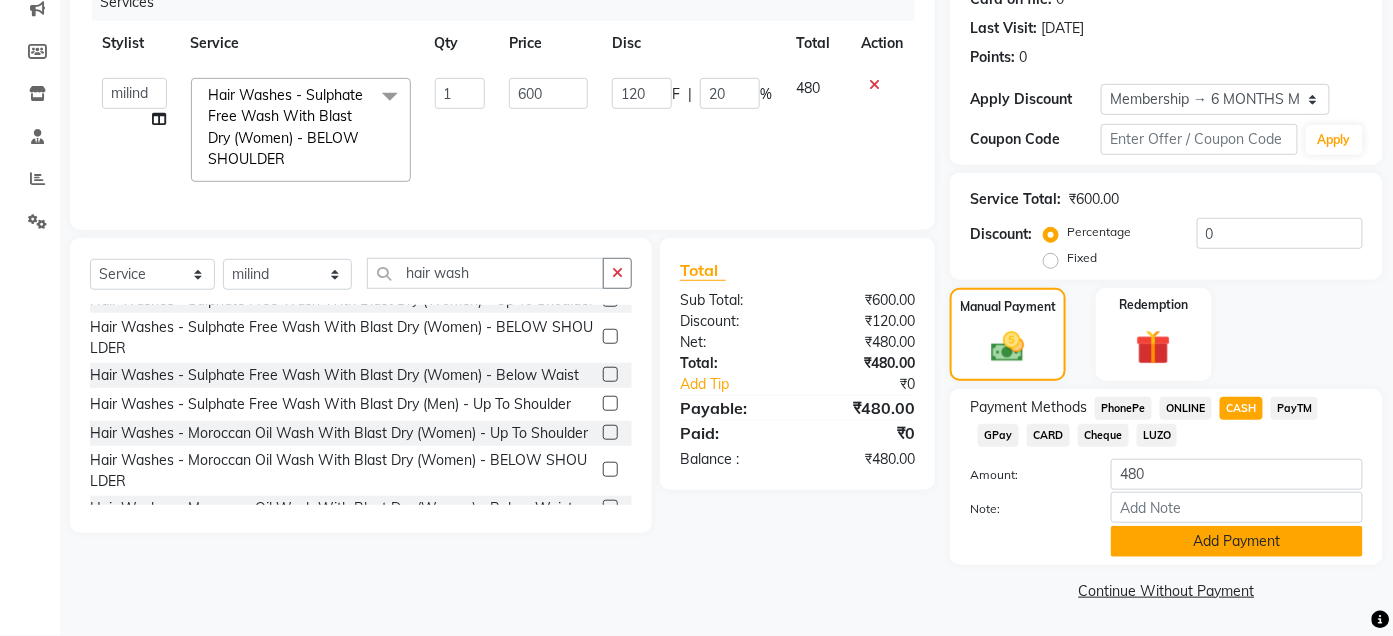 click on "Add Payment" 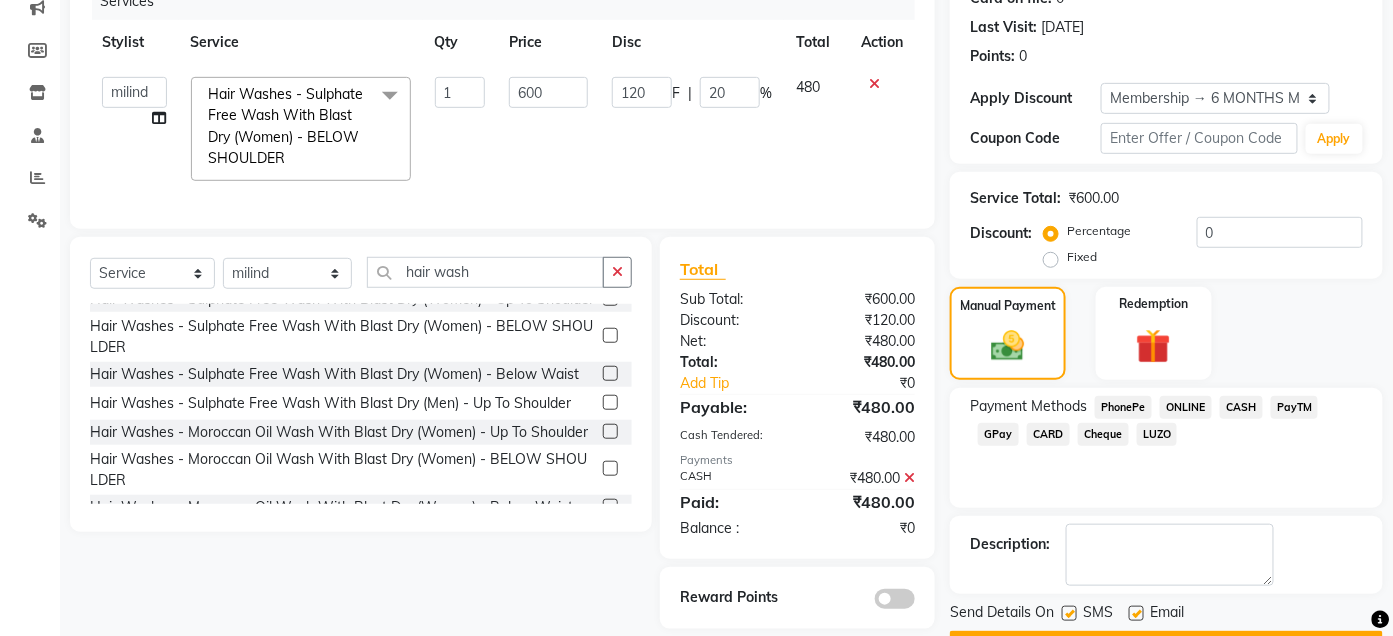 click 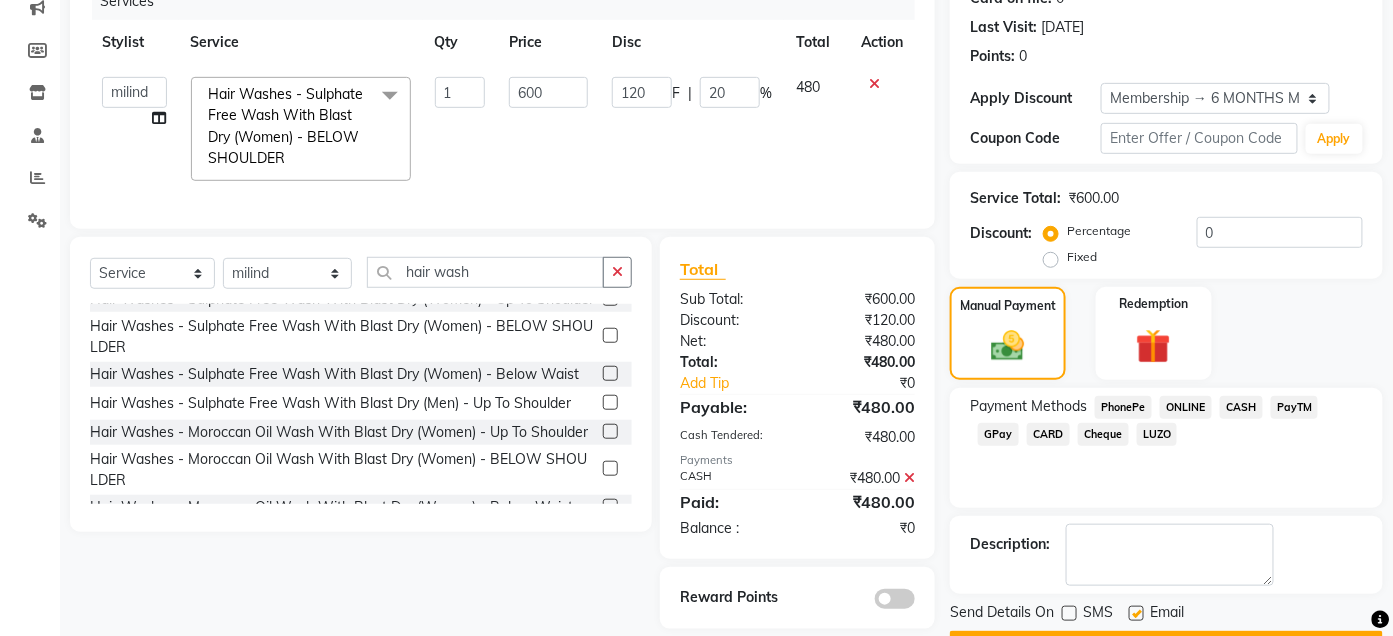 click 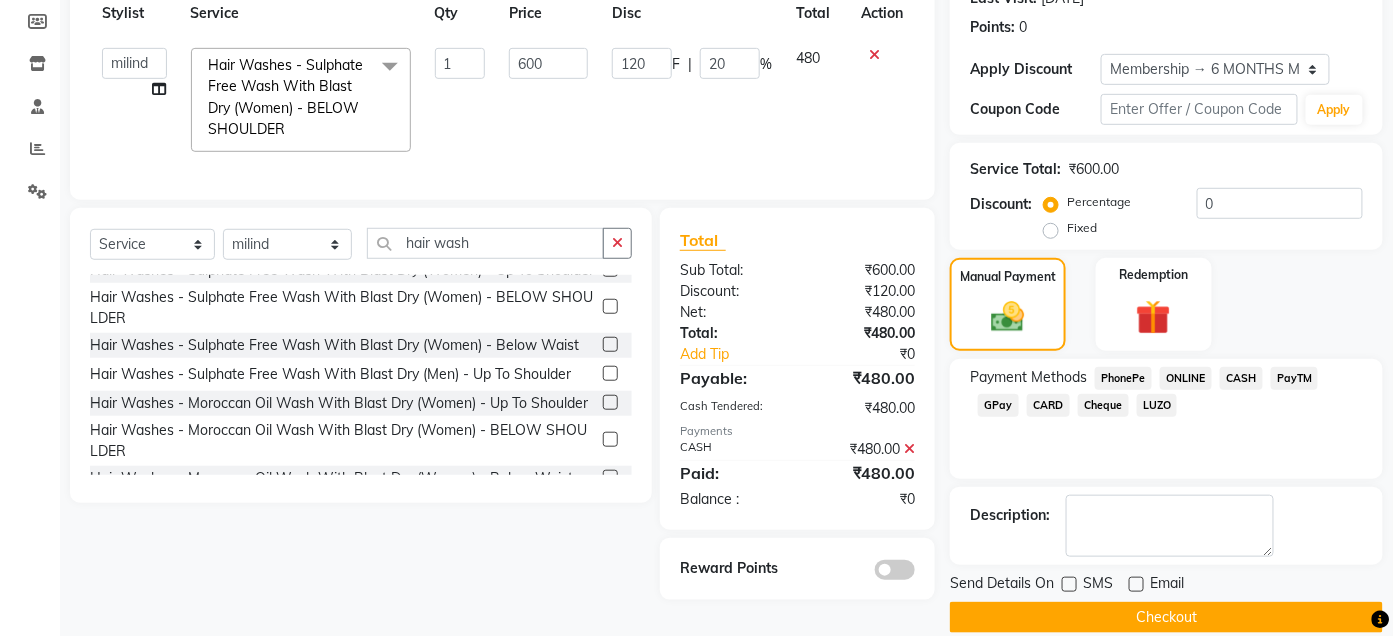 scroll, scrollTop: 320, scrollLeft: 0, axis: vertical 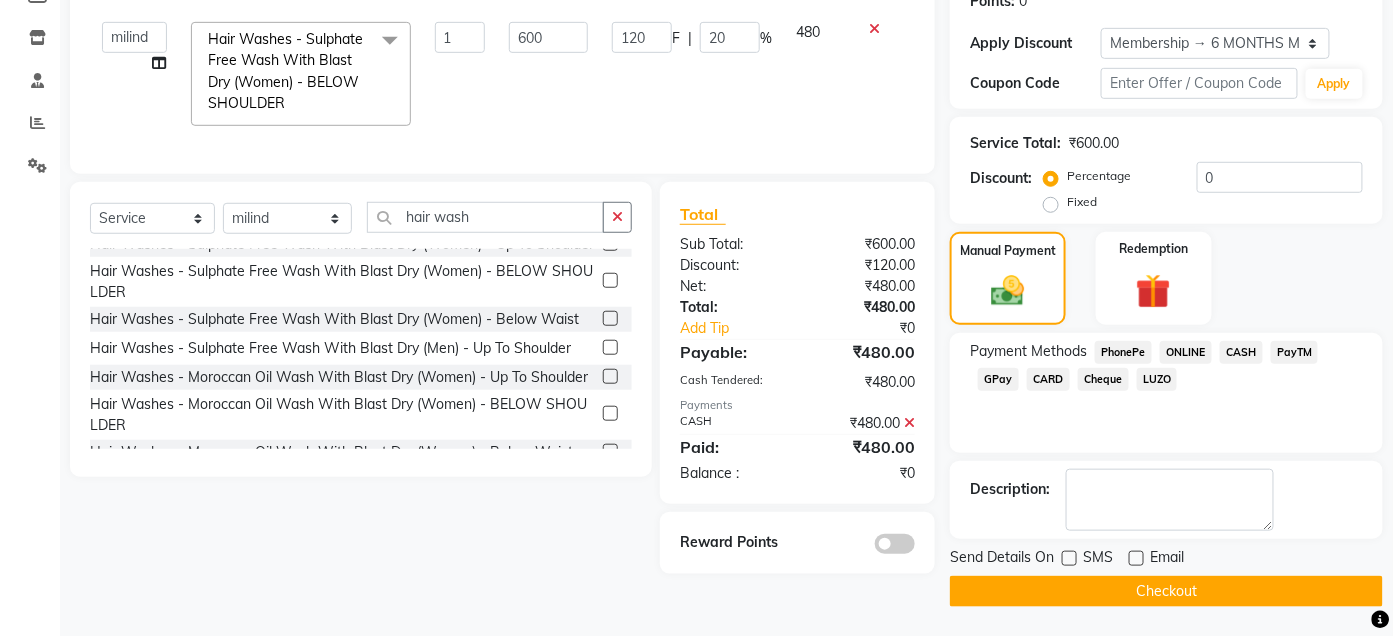 click on "Checkout" 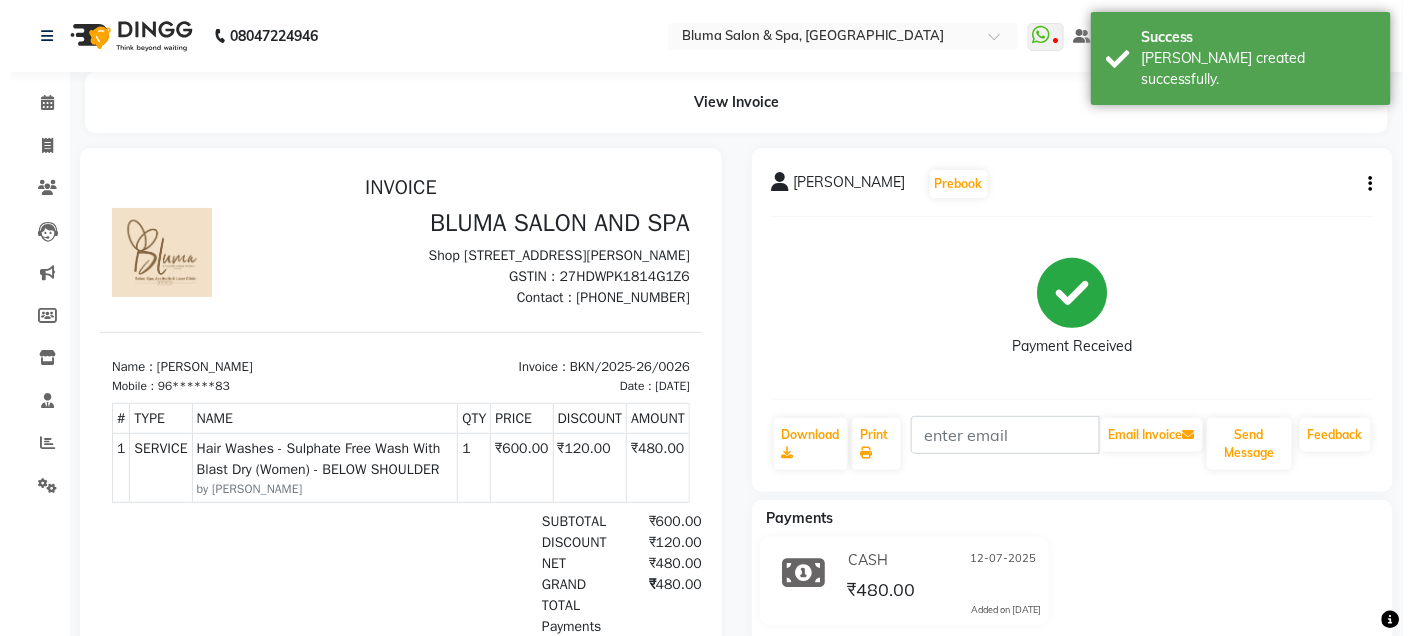 scroll, scrollTop: 0, scrollLeft: 0, axis: both 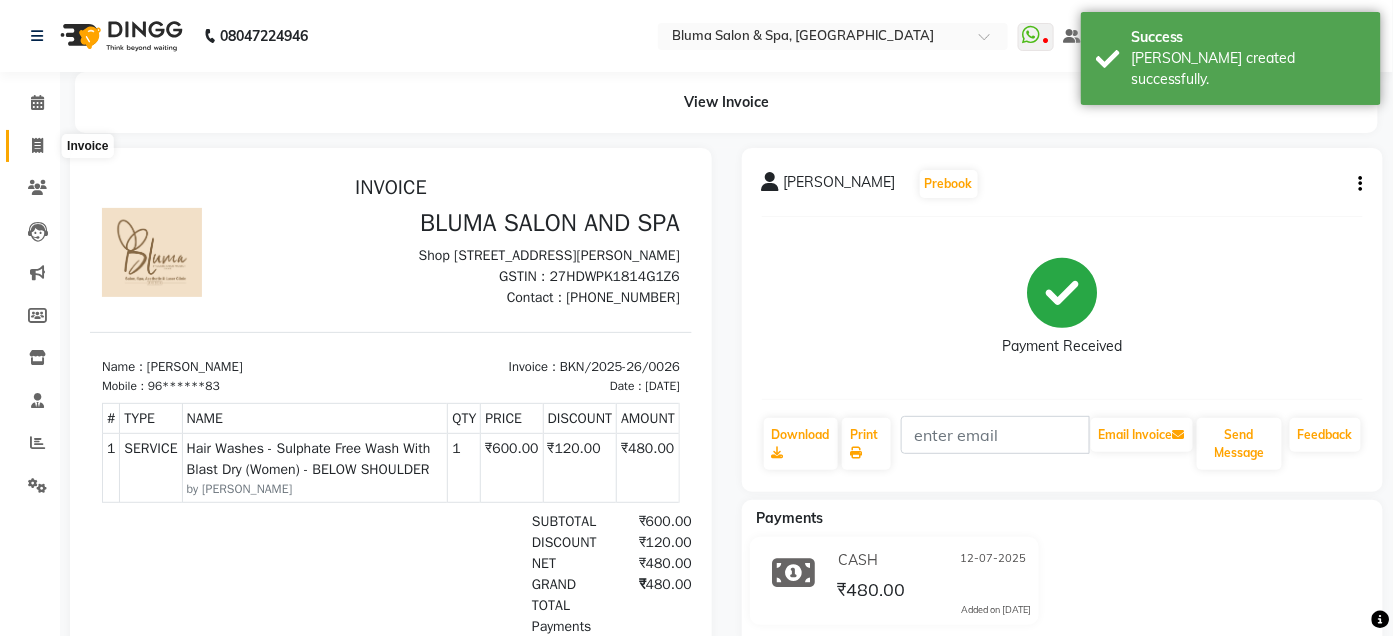 click 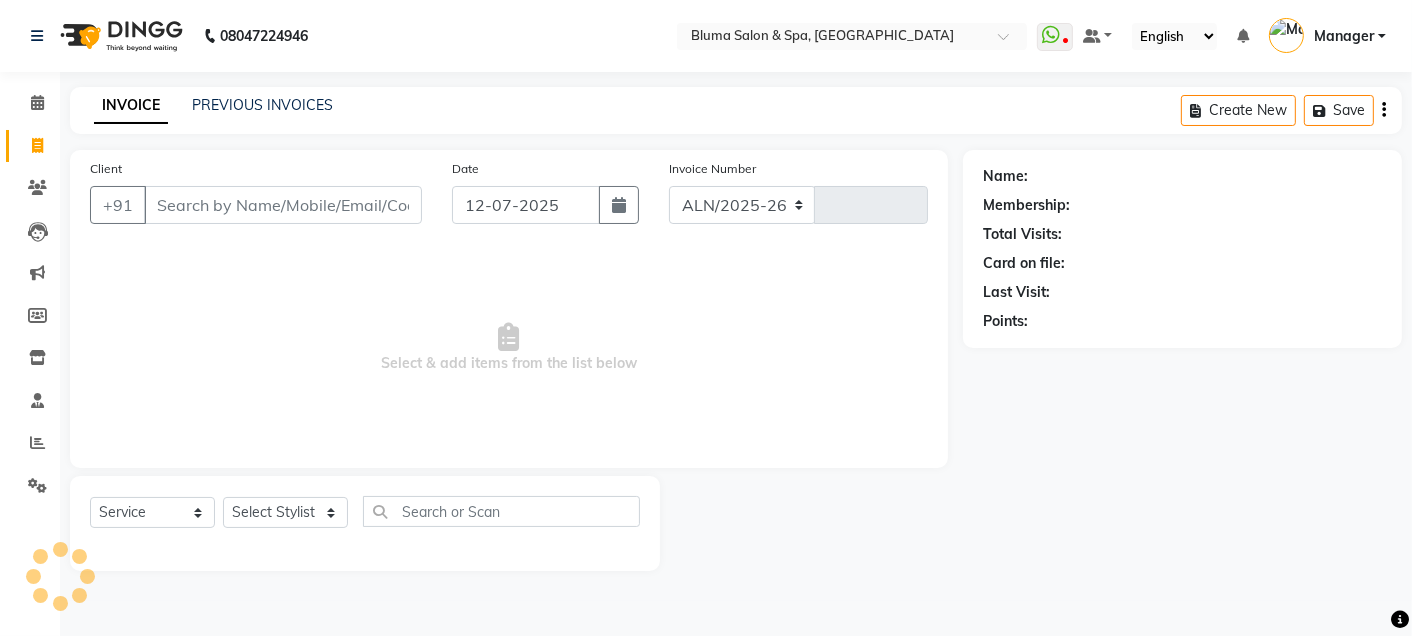select on "3653" 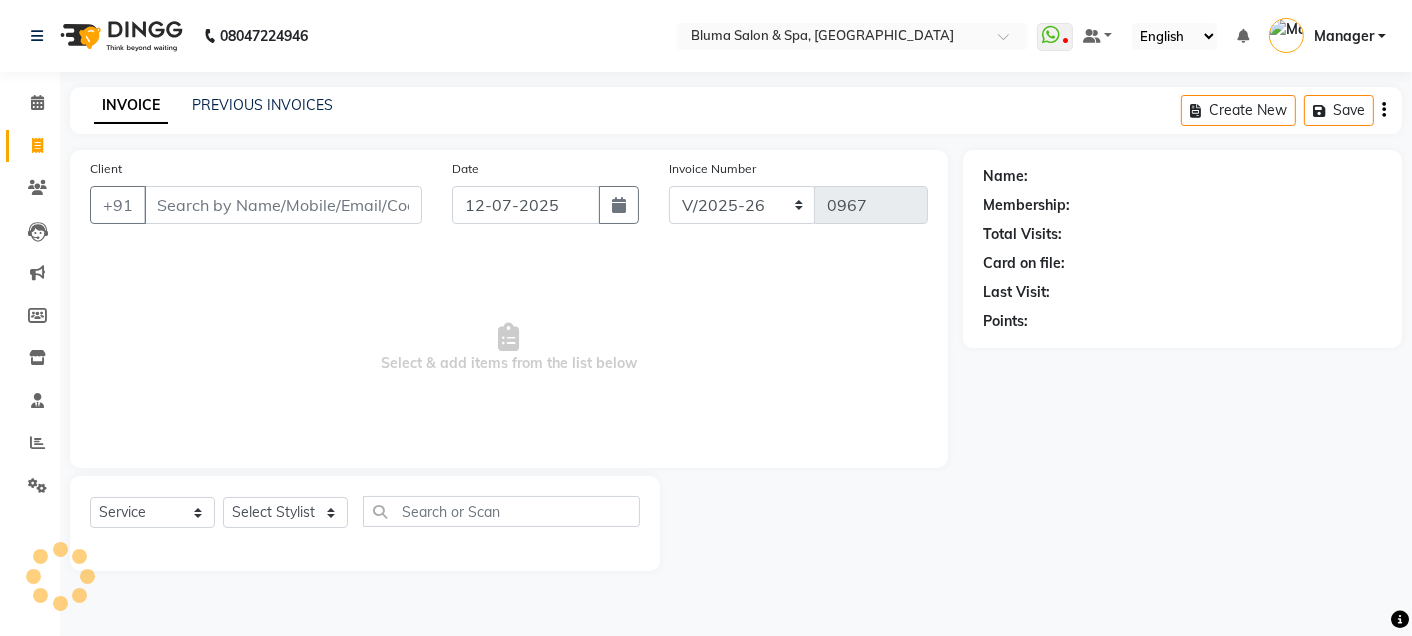 click on "Client" at bounding box center [283, 205] 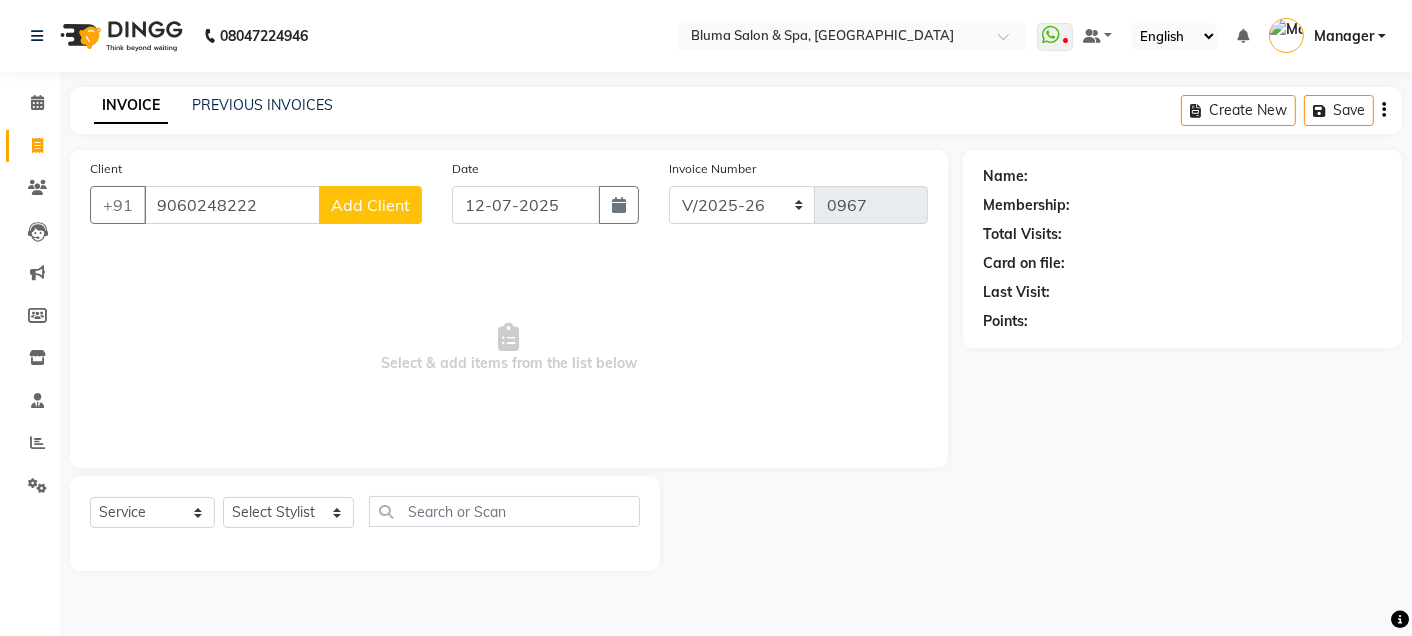 type on "9060248222" 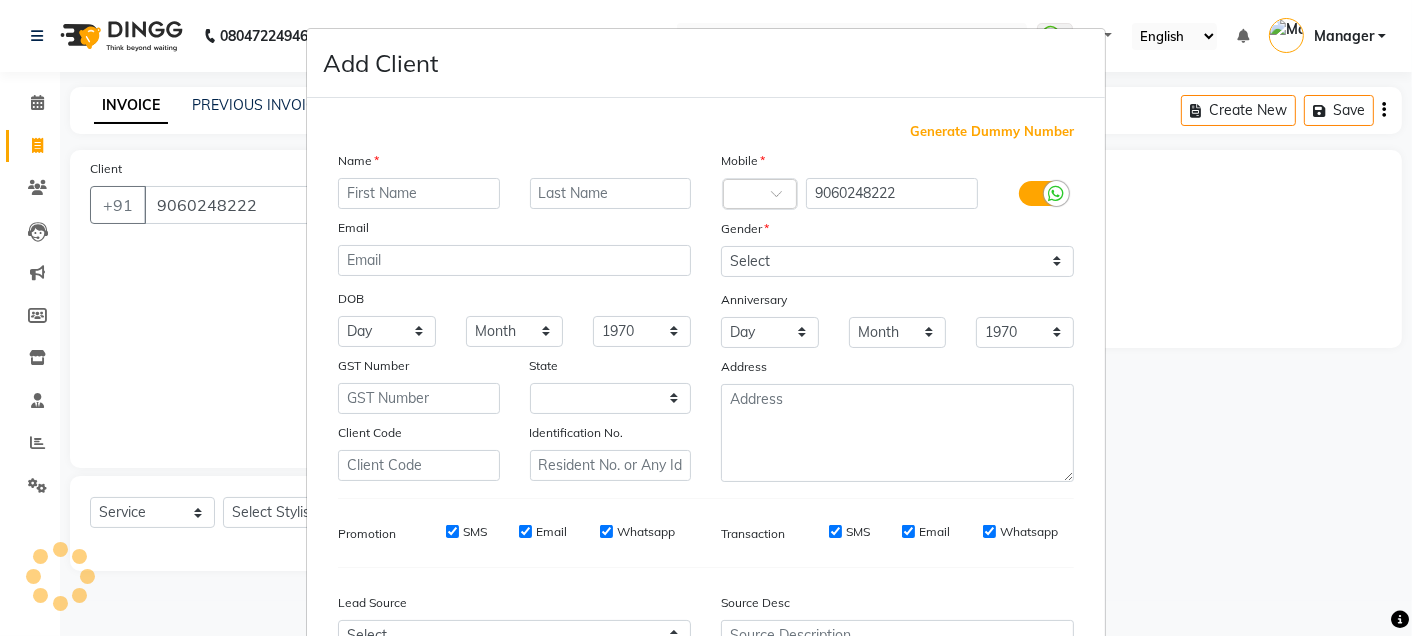 select on "22" 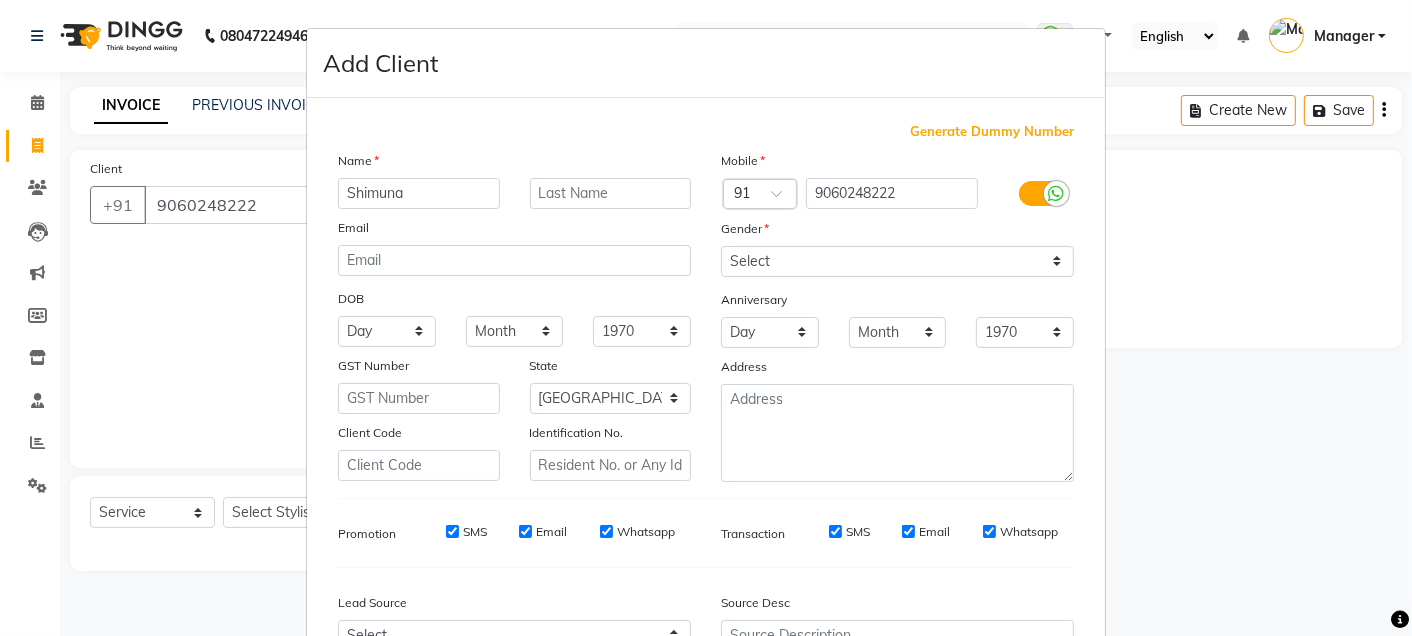 type on "Shimuna" 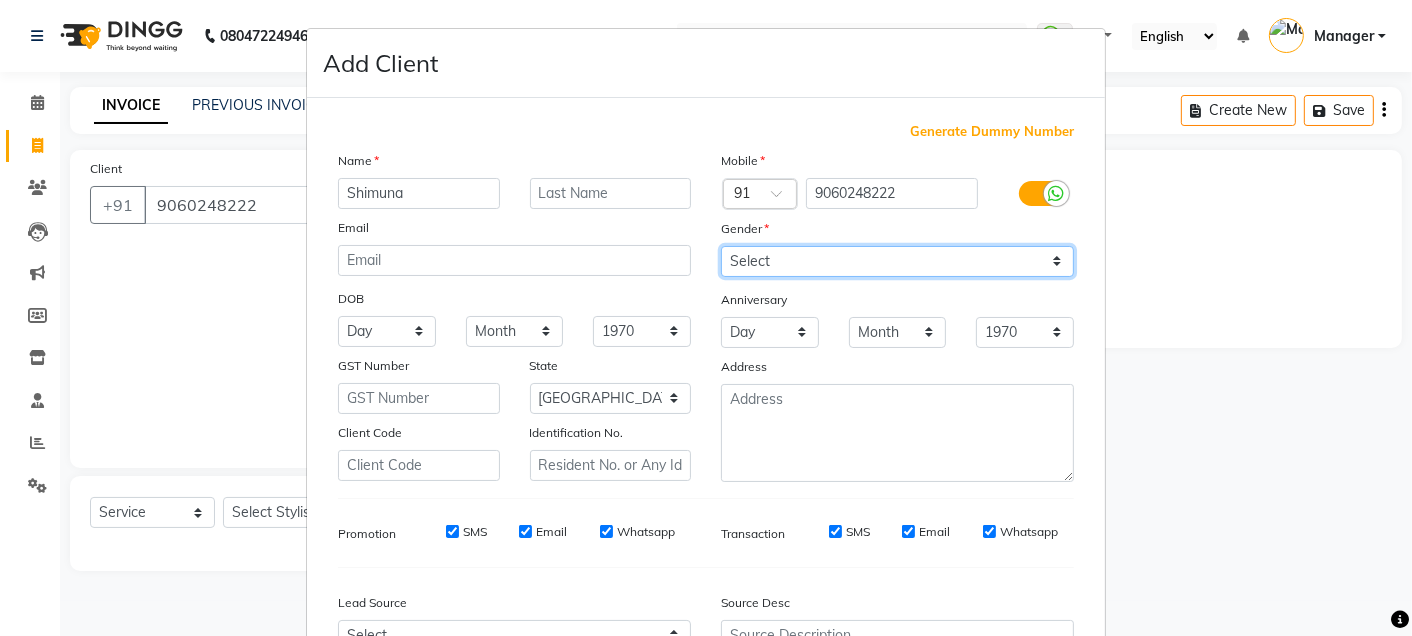 click on "Select [DEMOGRAPHIC_DATA] [DEMOGRAPHIC_DATA] Other Prefer Not To Say" at bounding box center (897, 261) 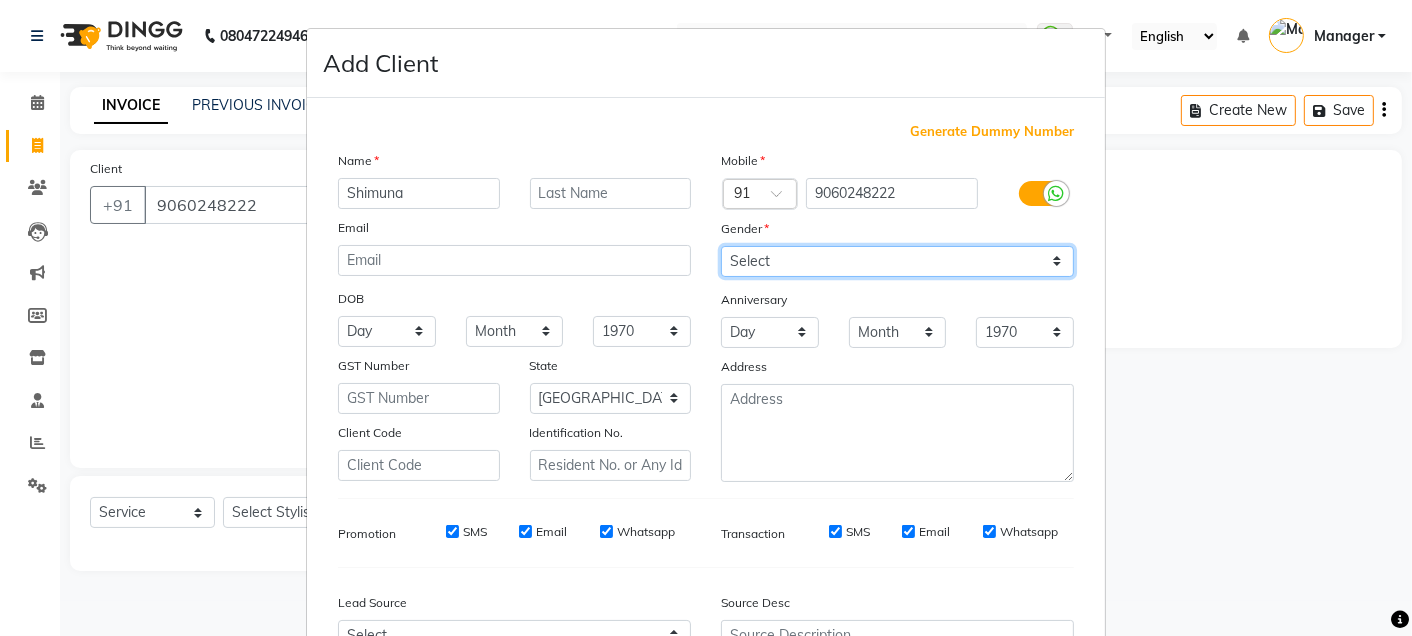 select on "[DEMOGRAPHIC_DATA]" 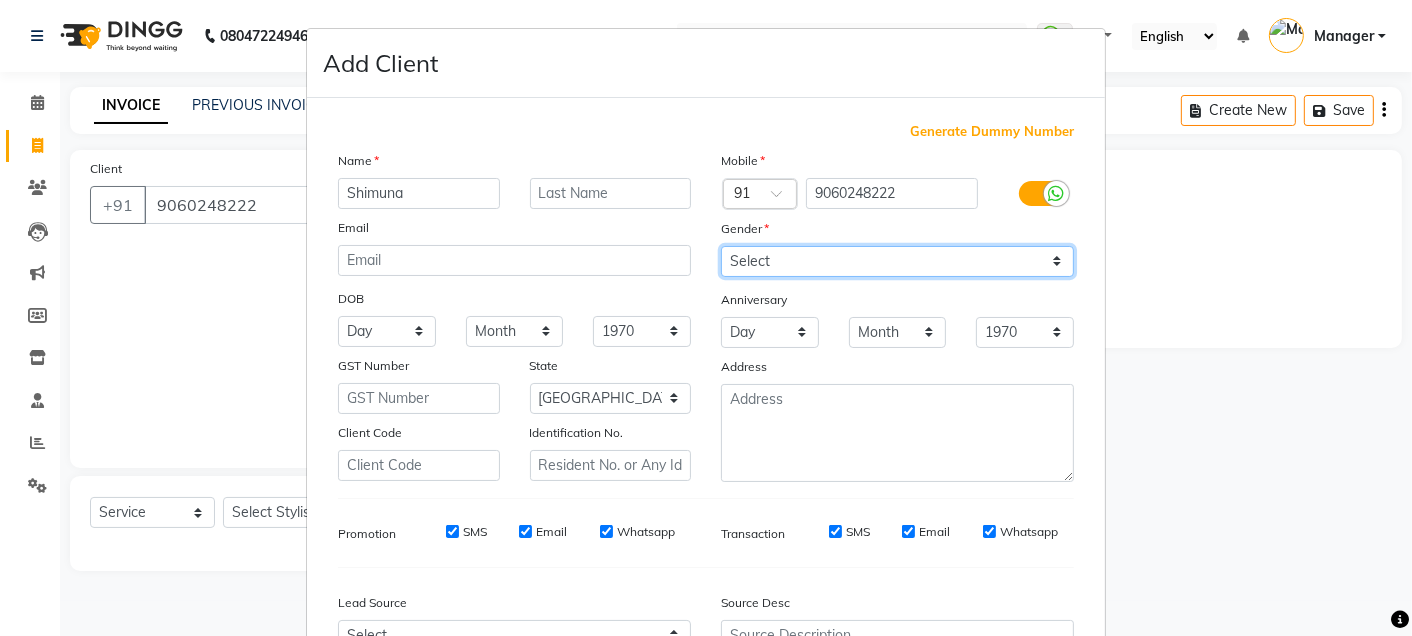 click on "Select [DEMOGRAPHIC_DATA] [DEMOGRAPHIC_DATA] Other Prefer Not To Say" at bounding box center (897, 261) 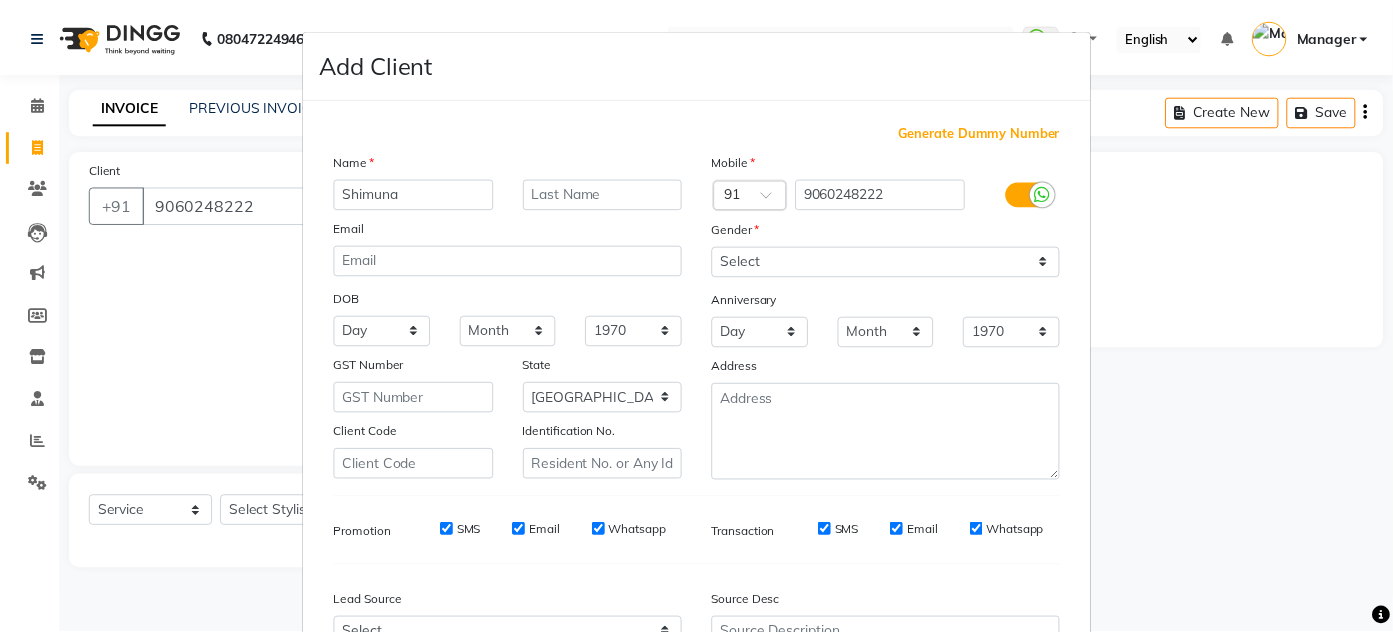 scroll, scrollTop: 212, scrollLeft: 0, axis: vertical 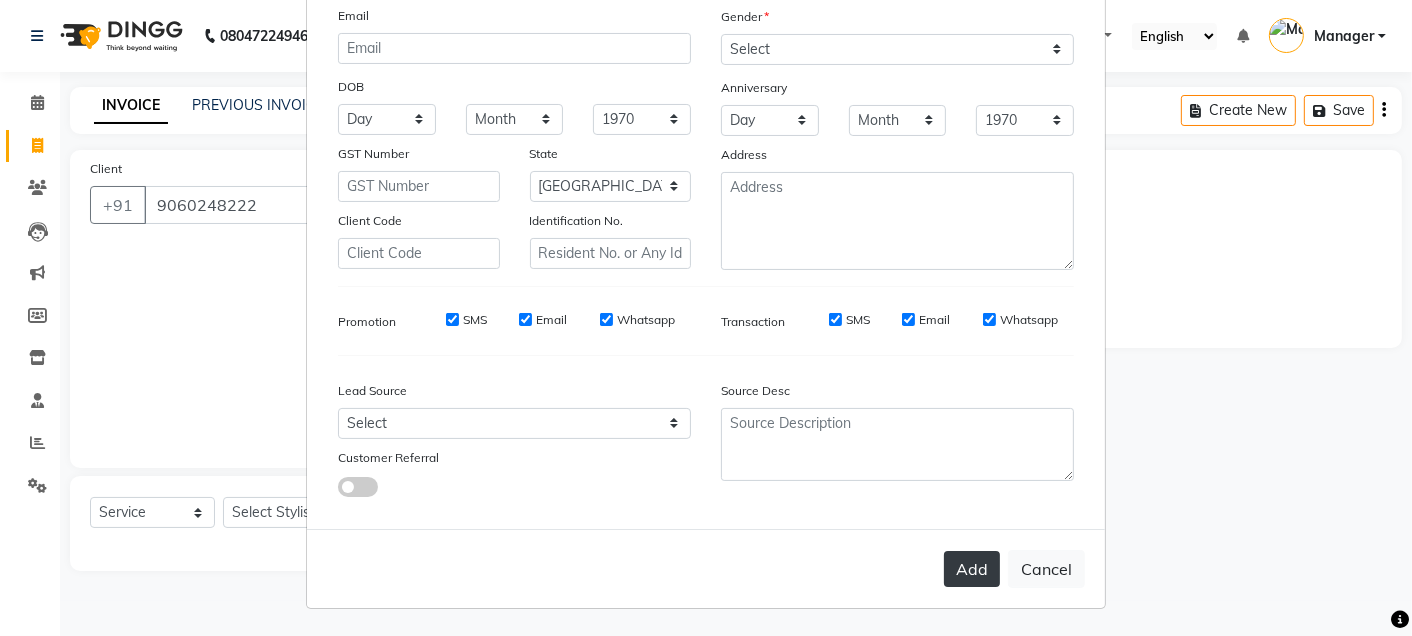 click on "Add" at bounding box center [972, 569] 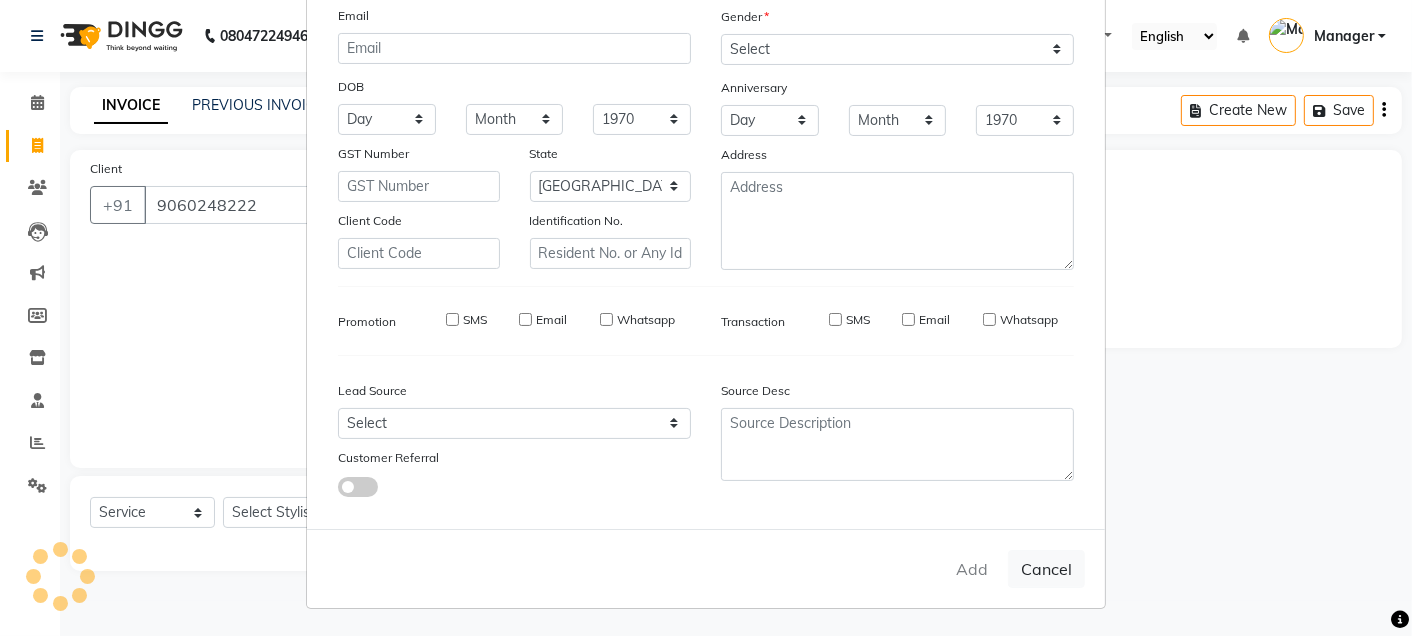 type on "90******22" 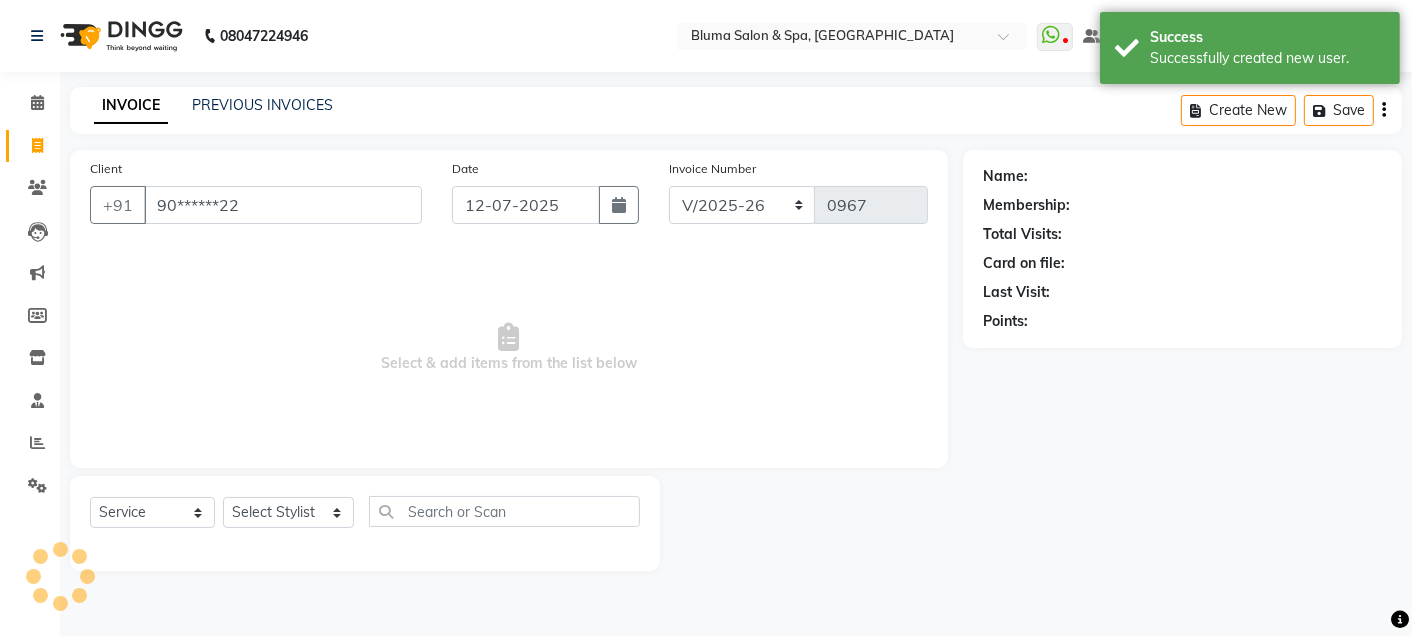select on "1: Object" 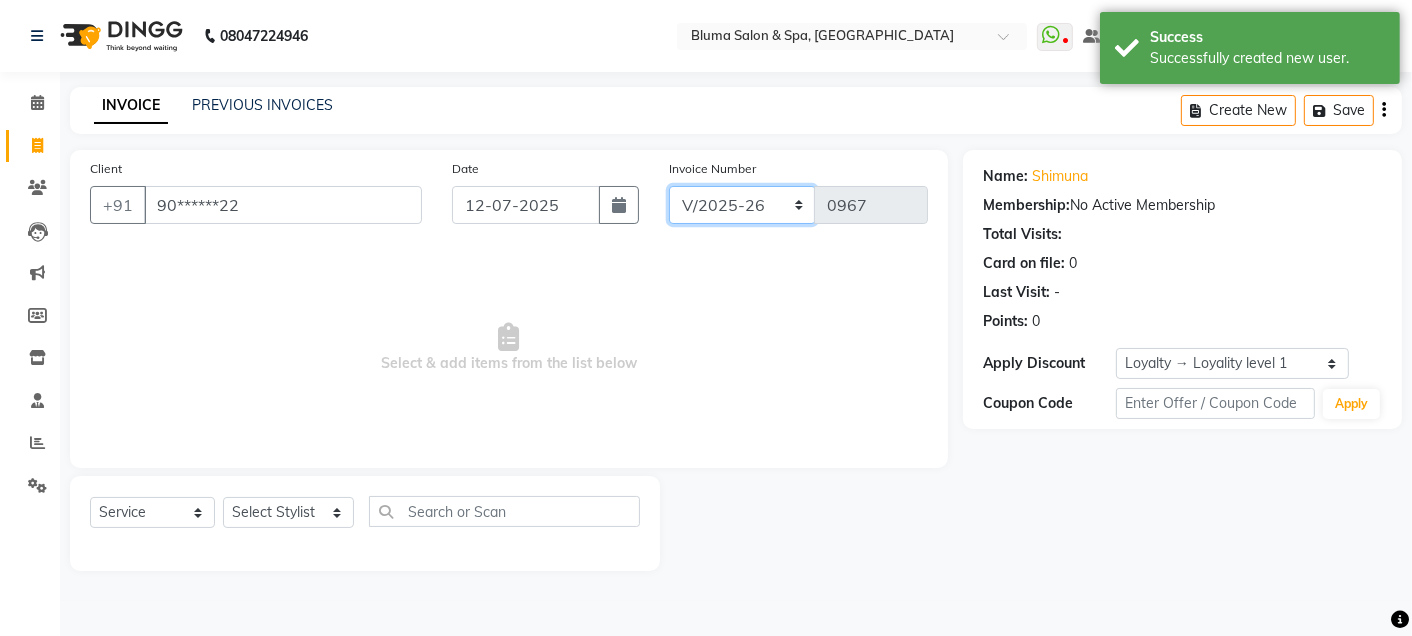 click on "ALN/2025-26 AL/2025-26 BKN/2025-26 BK/2025-26 V/2025 V/2025-26" 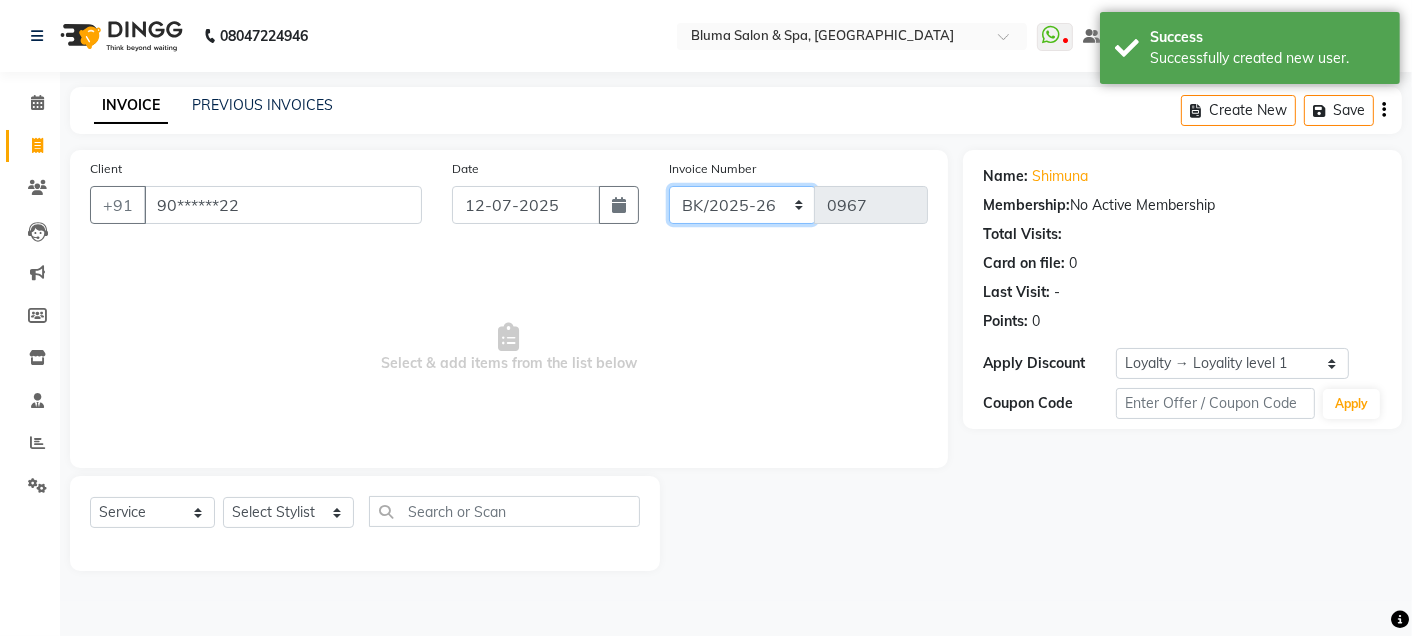 click on "ALN/2025-26 AL/2025-26 BKN/2025-26 BK/2025-26 V/2025 V/2025-26" 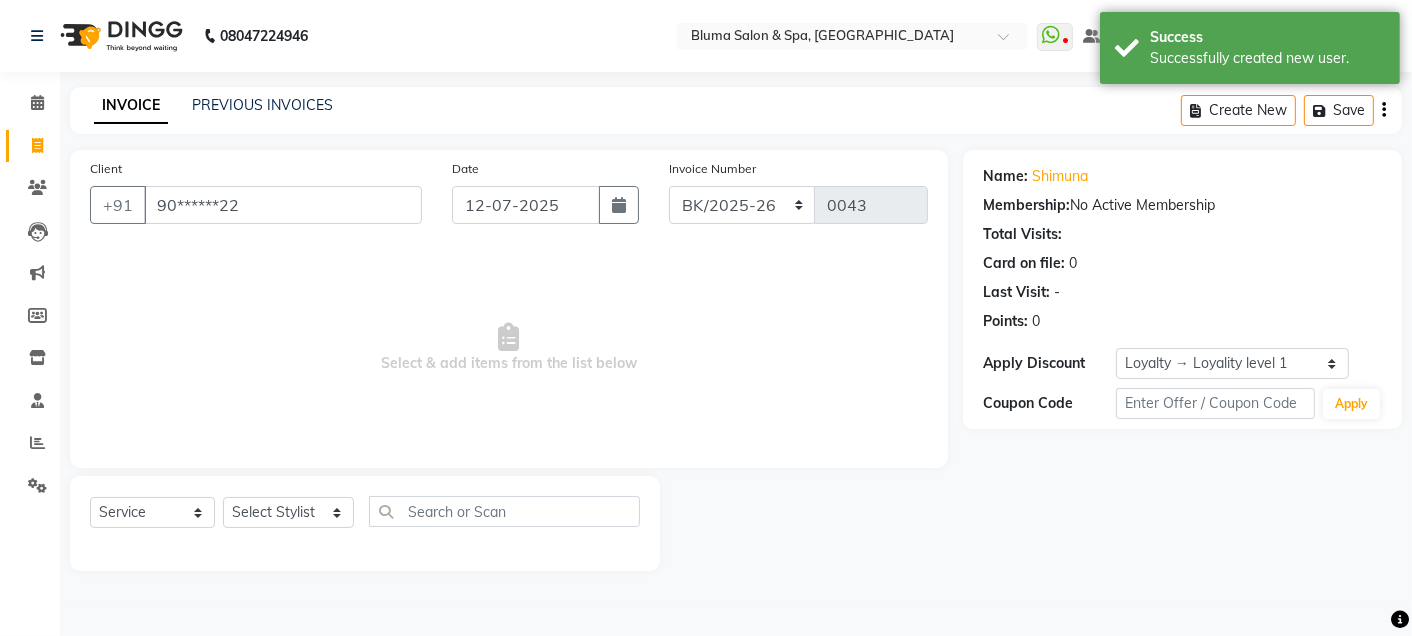 click on "Select & add items from the list below" at bounding box center (509, 348) 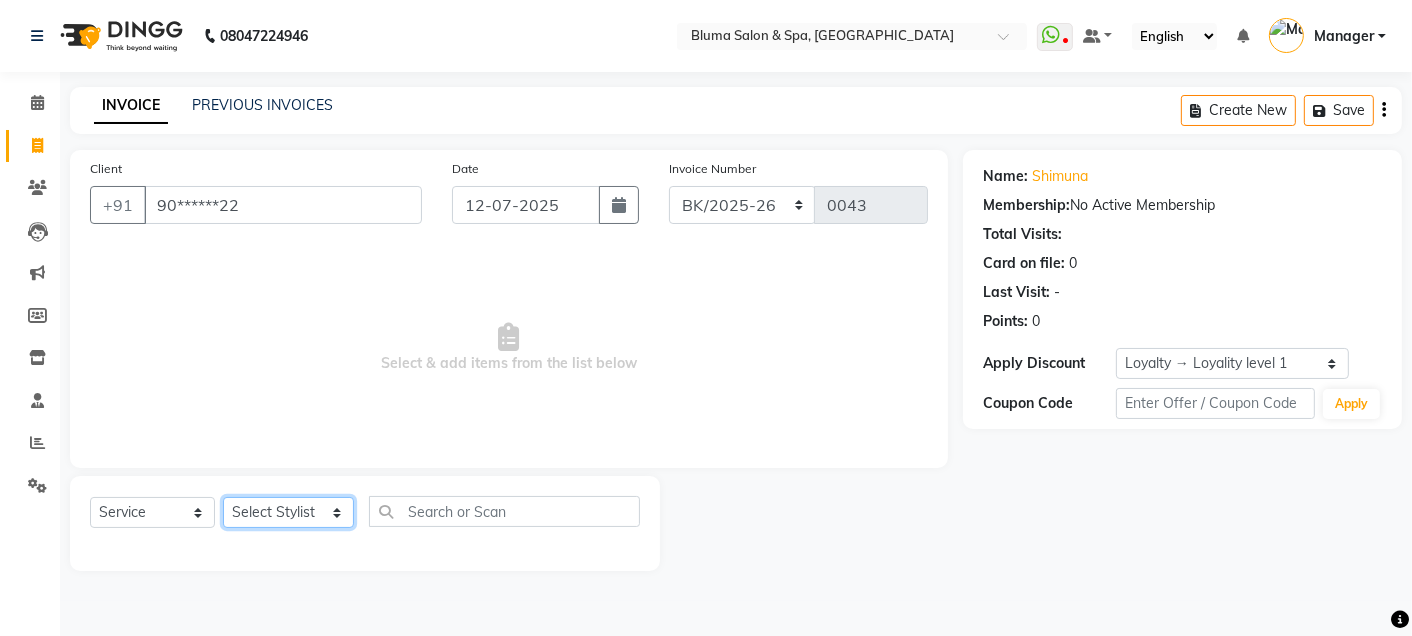 click on "Select Stylist Admin Ajay [PERSON_NAME]  [PERSON_NAME] [PERSON_NAME] Manager [PERSON_NAME] [PERSON_NAME] [PERSON_NAME]  pooja [PERSON_NAME] [PERSON_NAME] [PERSON_NAME] [PERSON_NAME]" 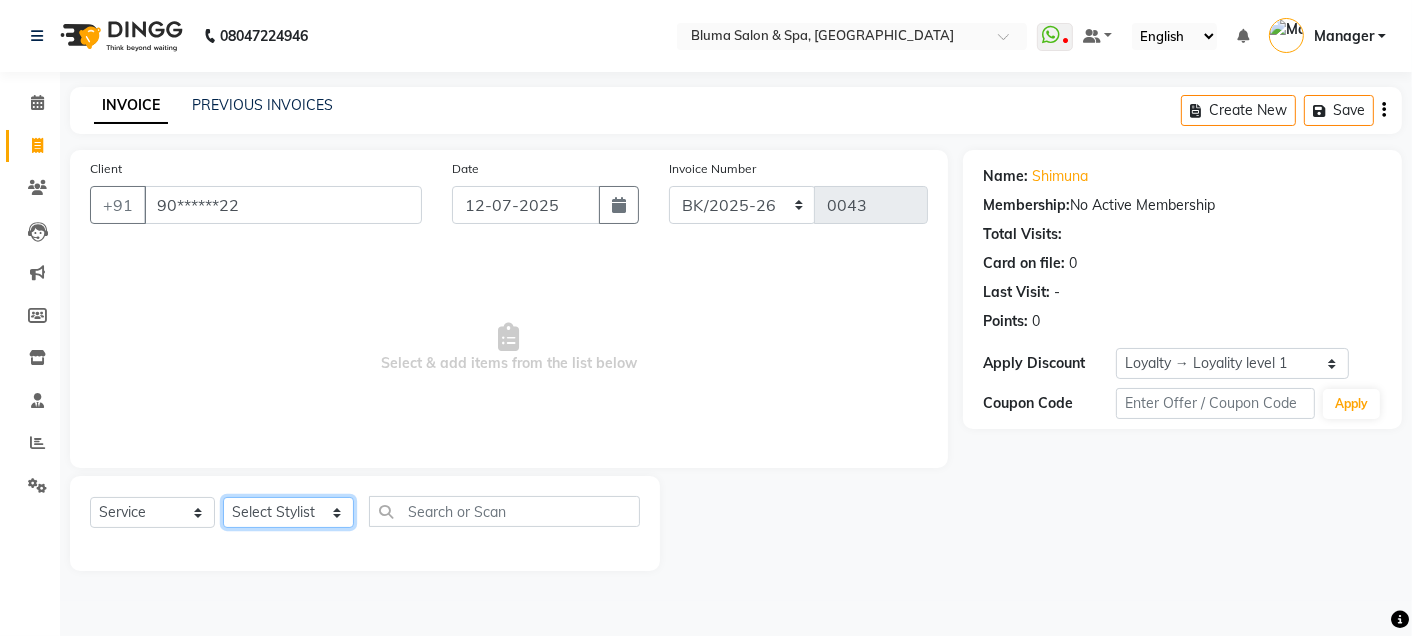 select on "75599" 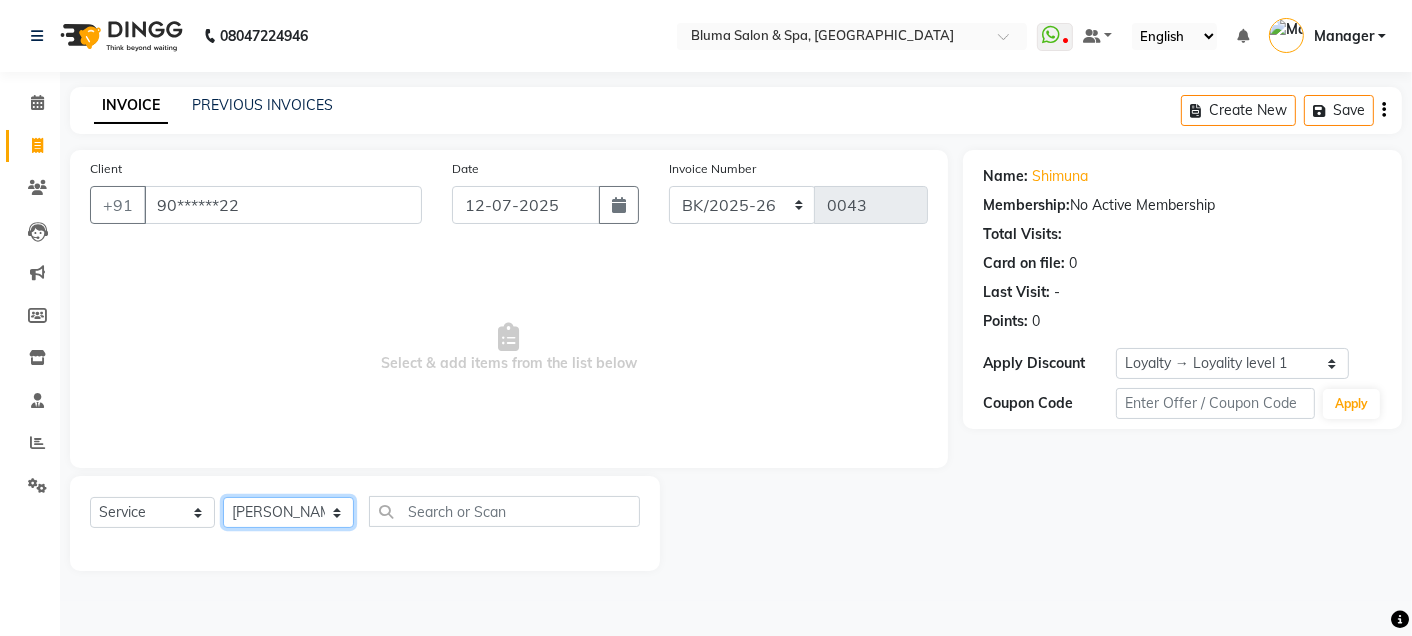 click on "Select Stylist Admin Ajay [PERSON_NAME]  [PERSON_NAME] [PERSON_NAME] Manager [PERSON_NAME] [PERSON_NAME] [PERSON_NAME]  pooja [PERSON_NAME] [PERSON_NAME] [PERSON_NAME] [PERSON_NAME]" 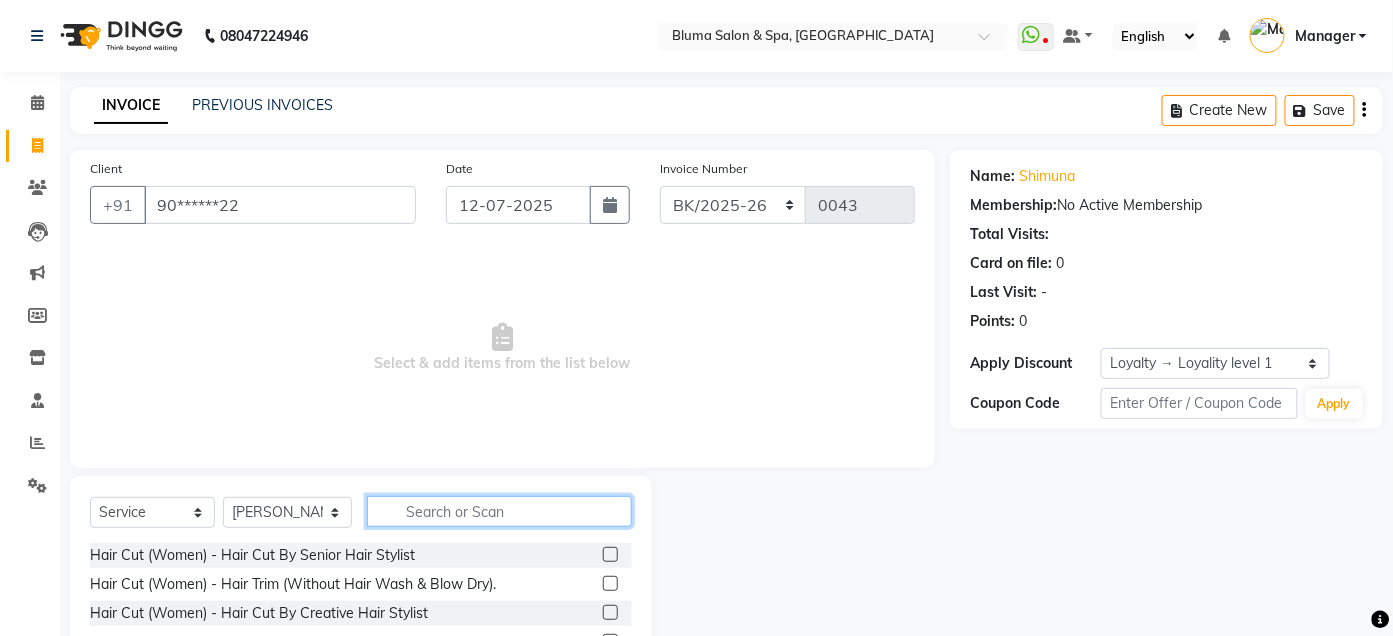 click 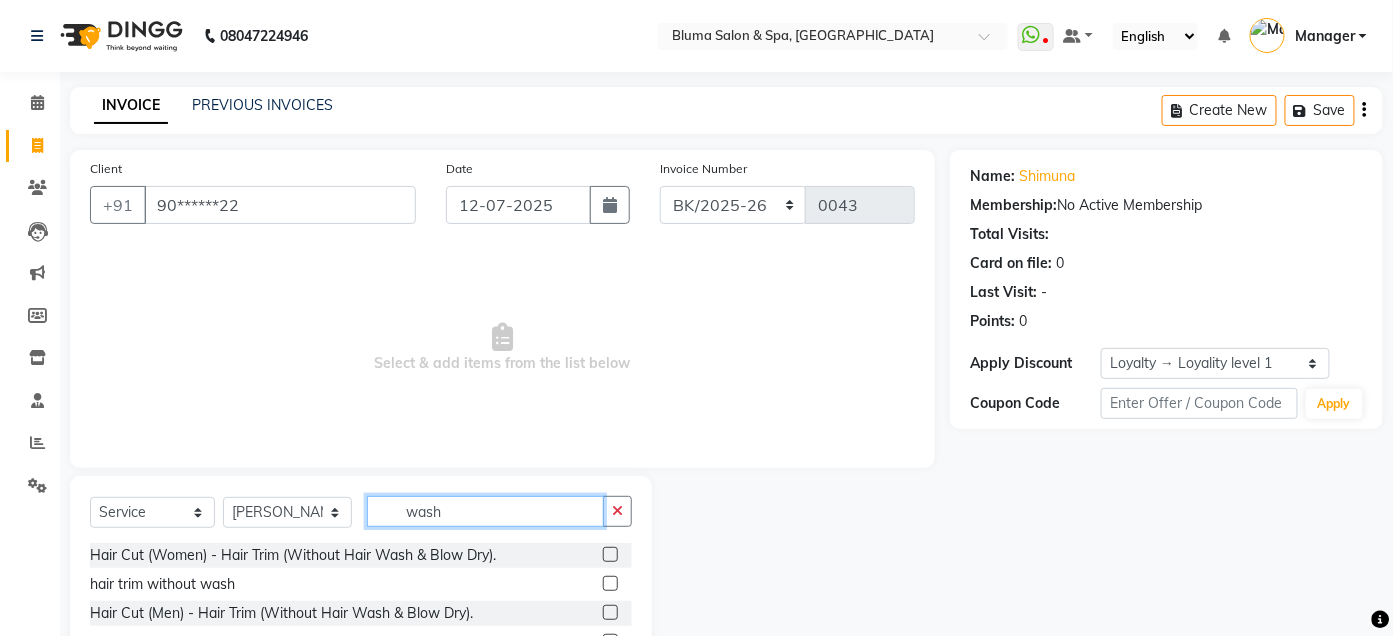 scroll, scrollTop: 164, scrollLeft: 0, axis: vertical 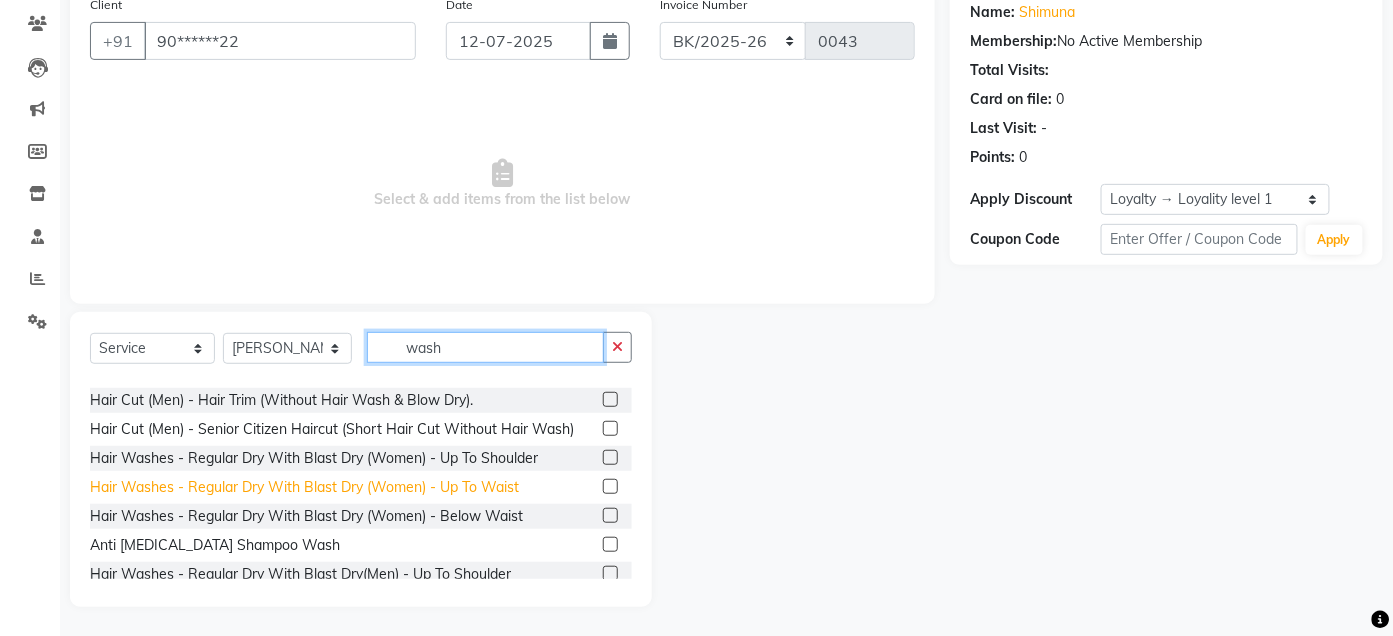 type on "wash" 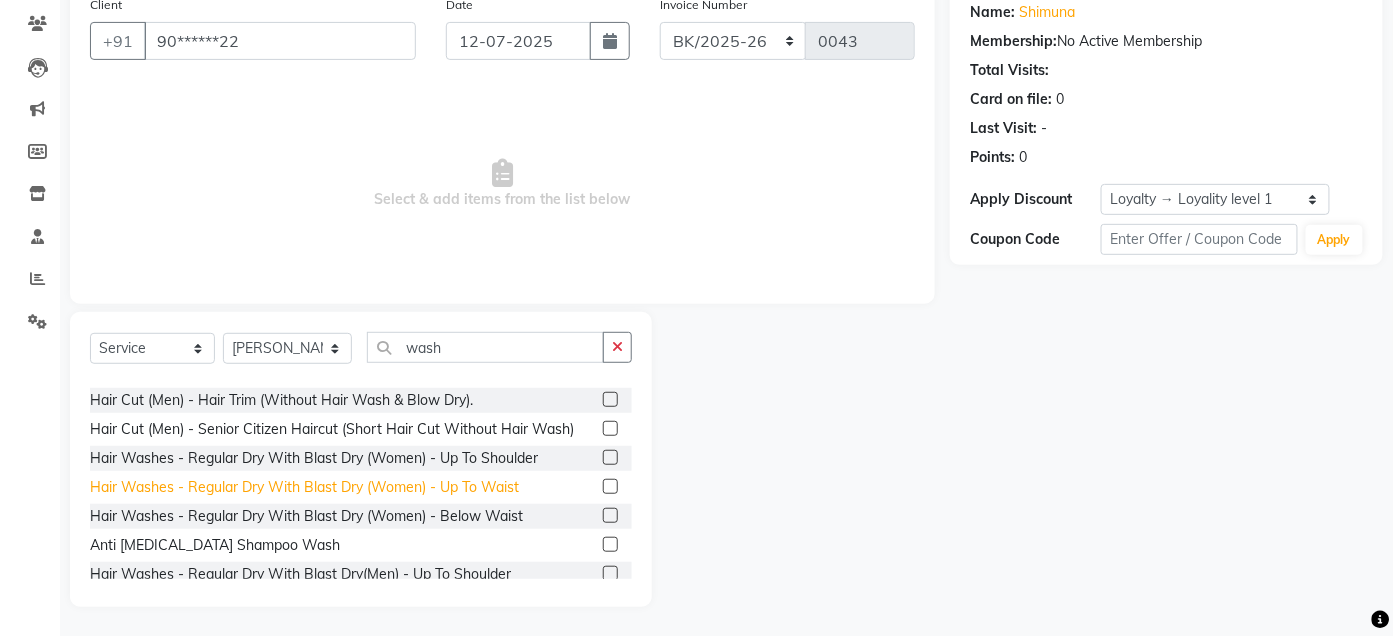 click on "Hair Washes - Regular Dry With Blast Dry (Women) - Up To Waist" 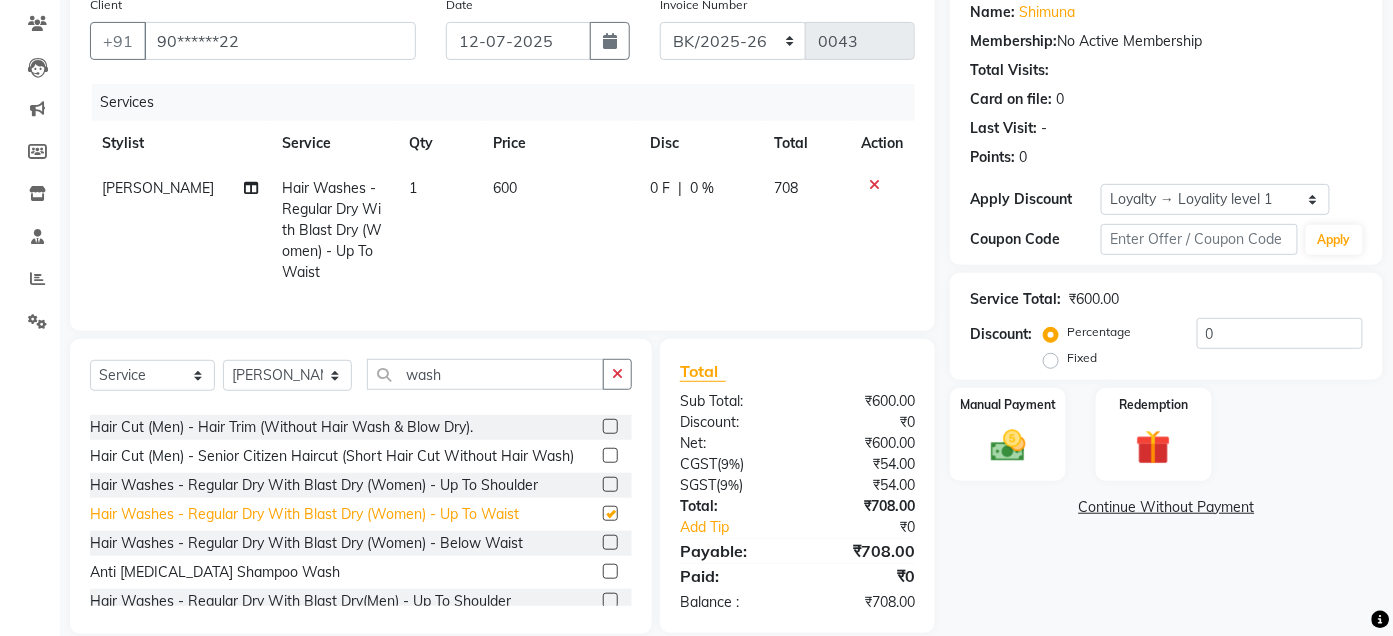 checkbox on "false" 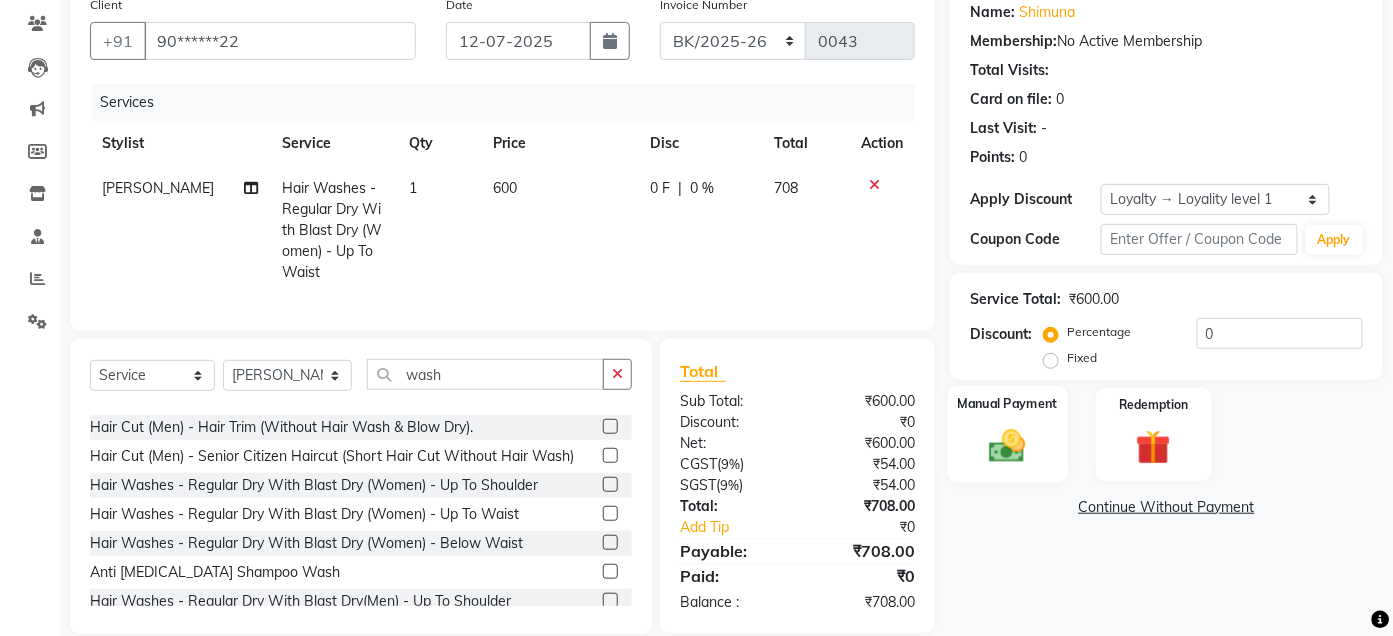 click 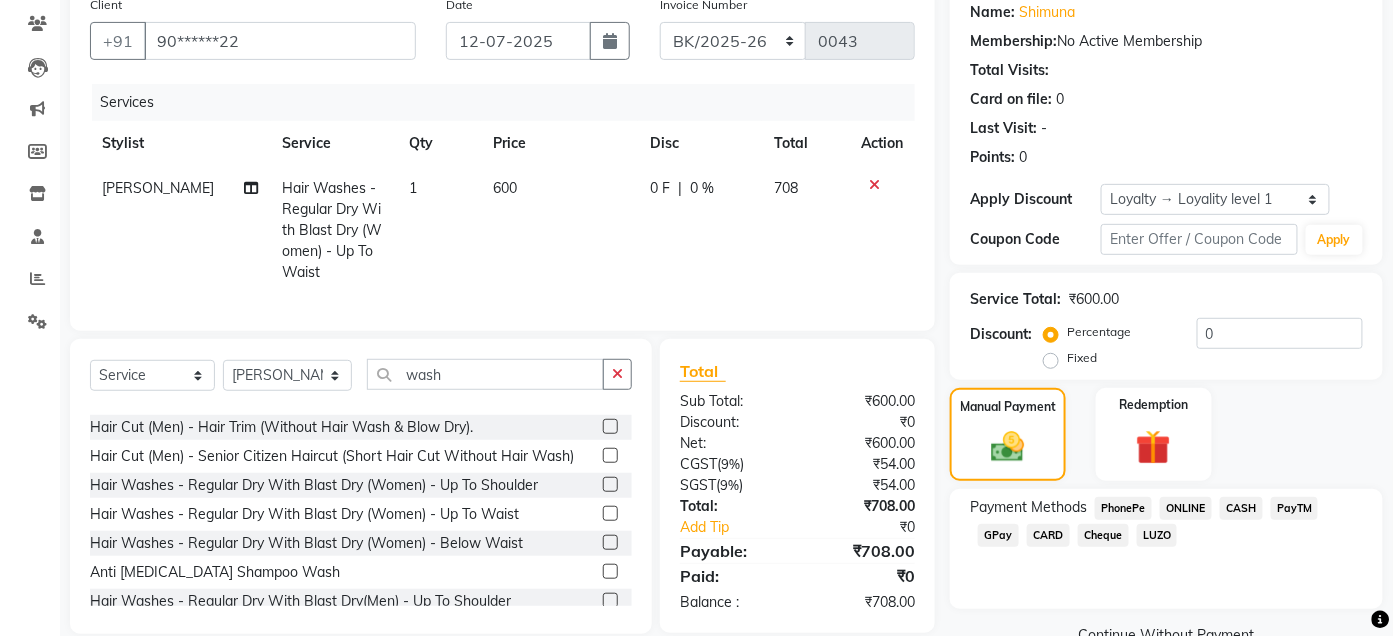 click on "CARD" 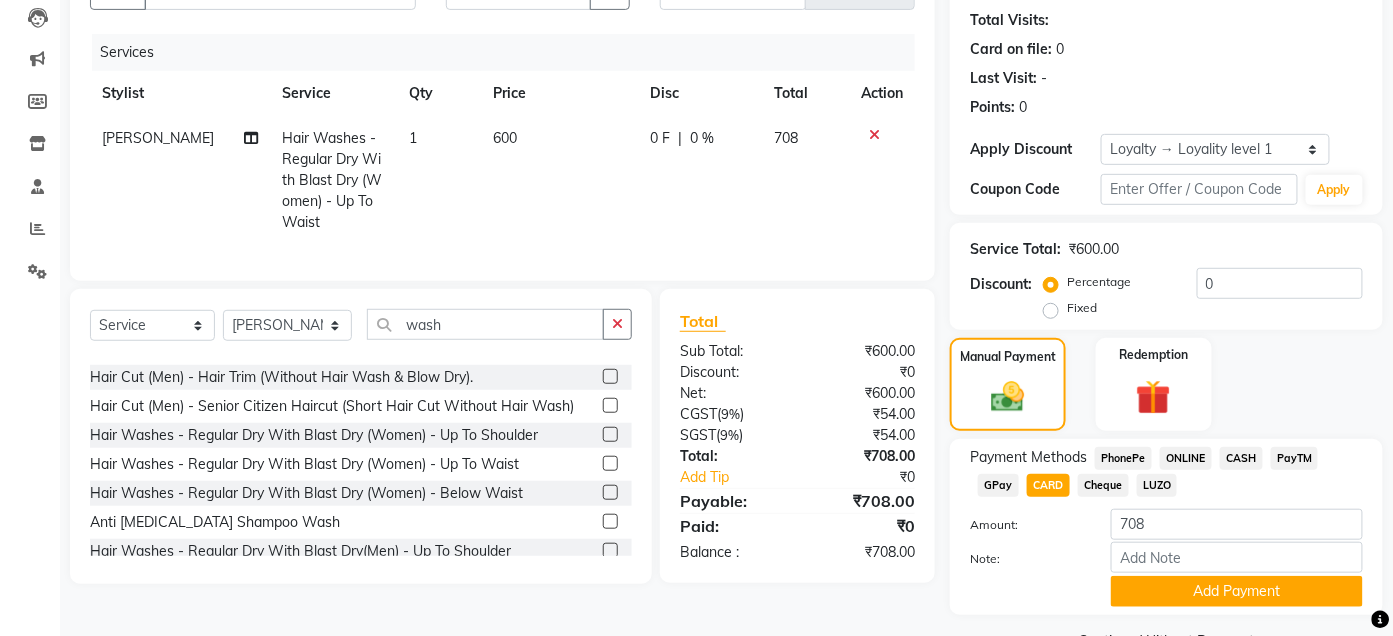 scroll, scrollTop: 265, scrollLeft: 0, axis: vertical 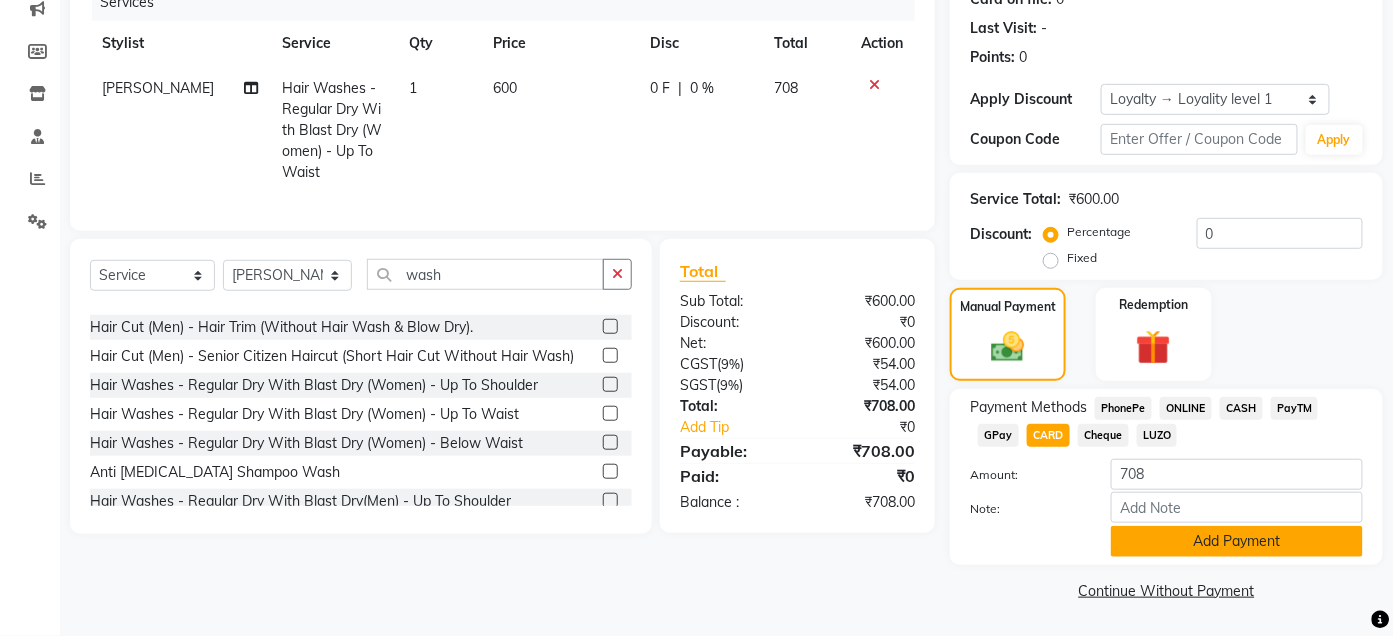click on "Add Payment" 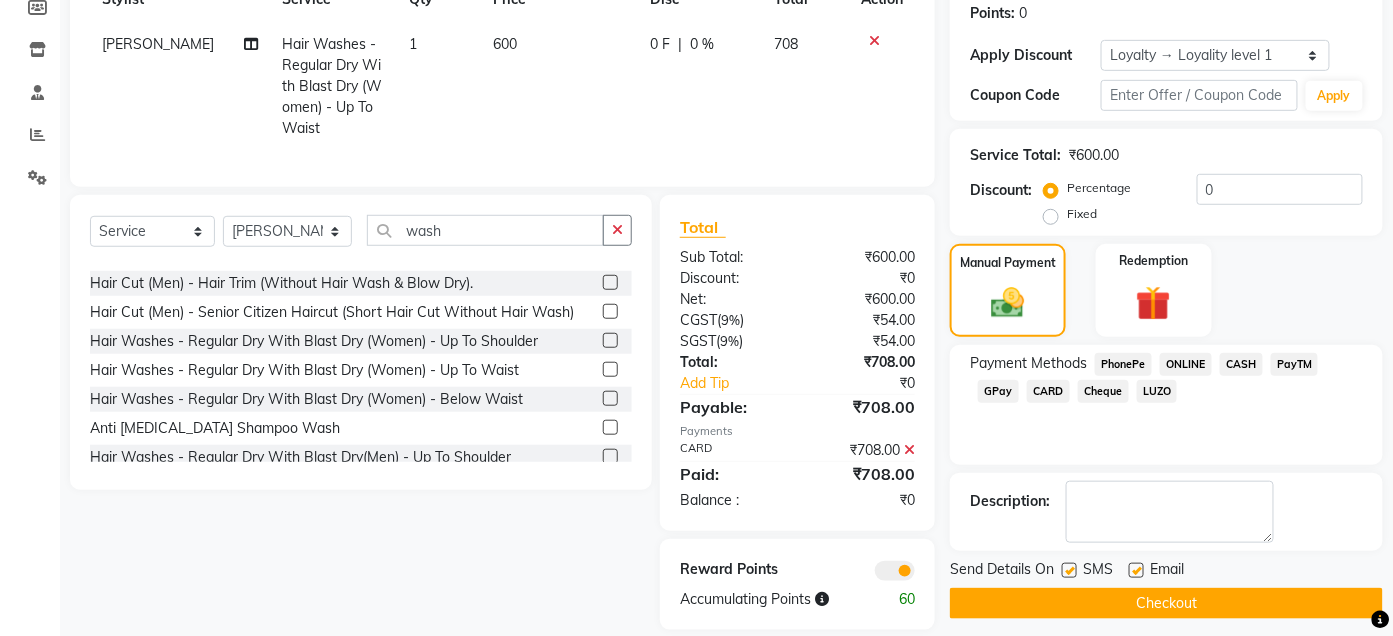 scroll, scrollTop: 350, scrollLeft: 0, axis: vertical 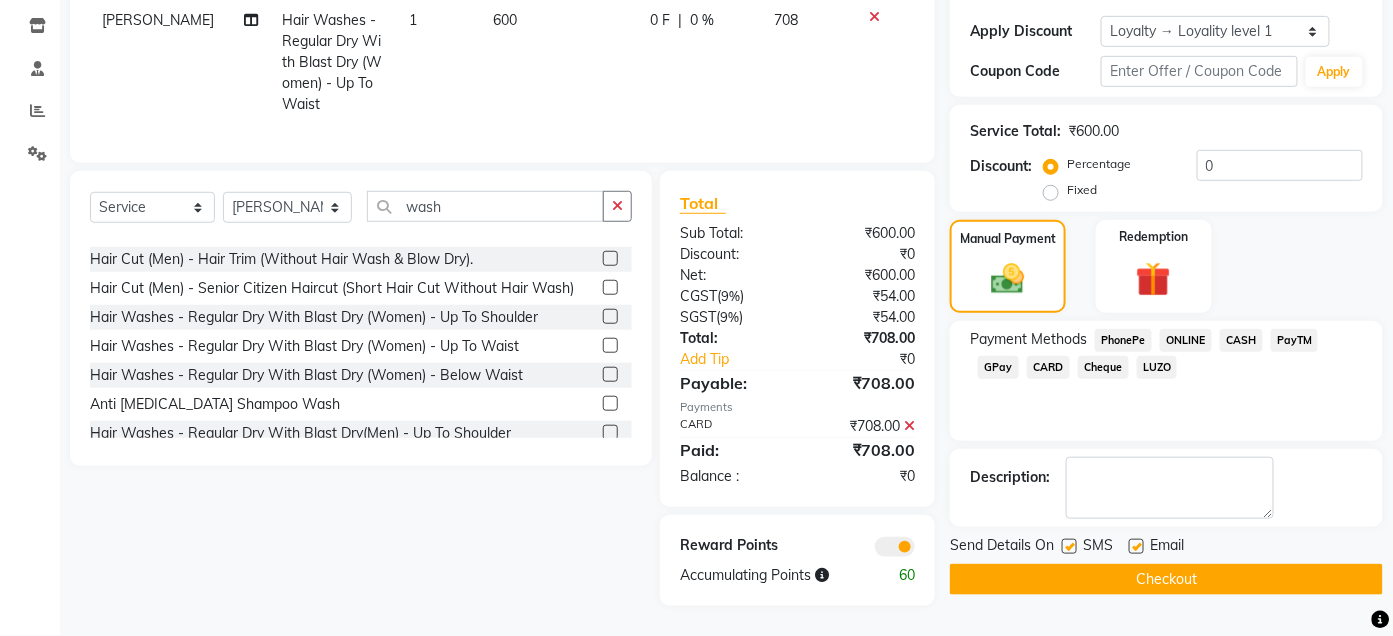 click on "Checkout" 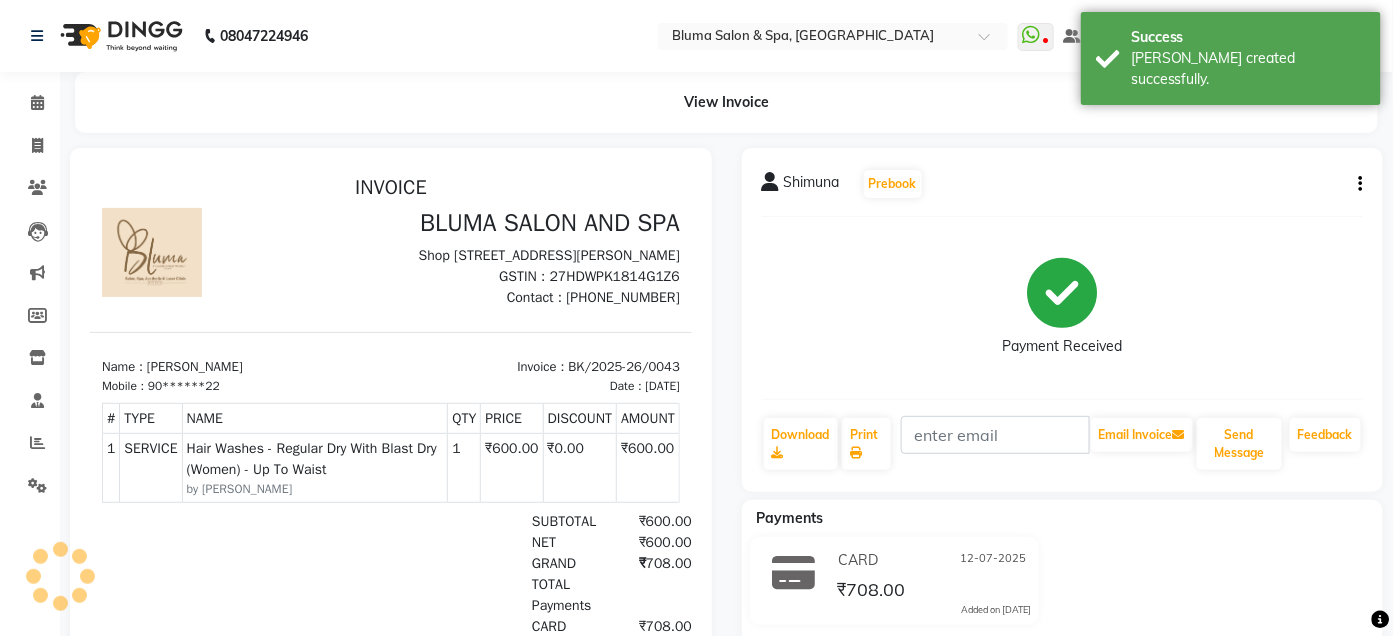 scroll, scrollTop: 0, scrollLeft: 0, axis: both 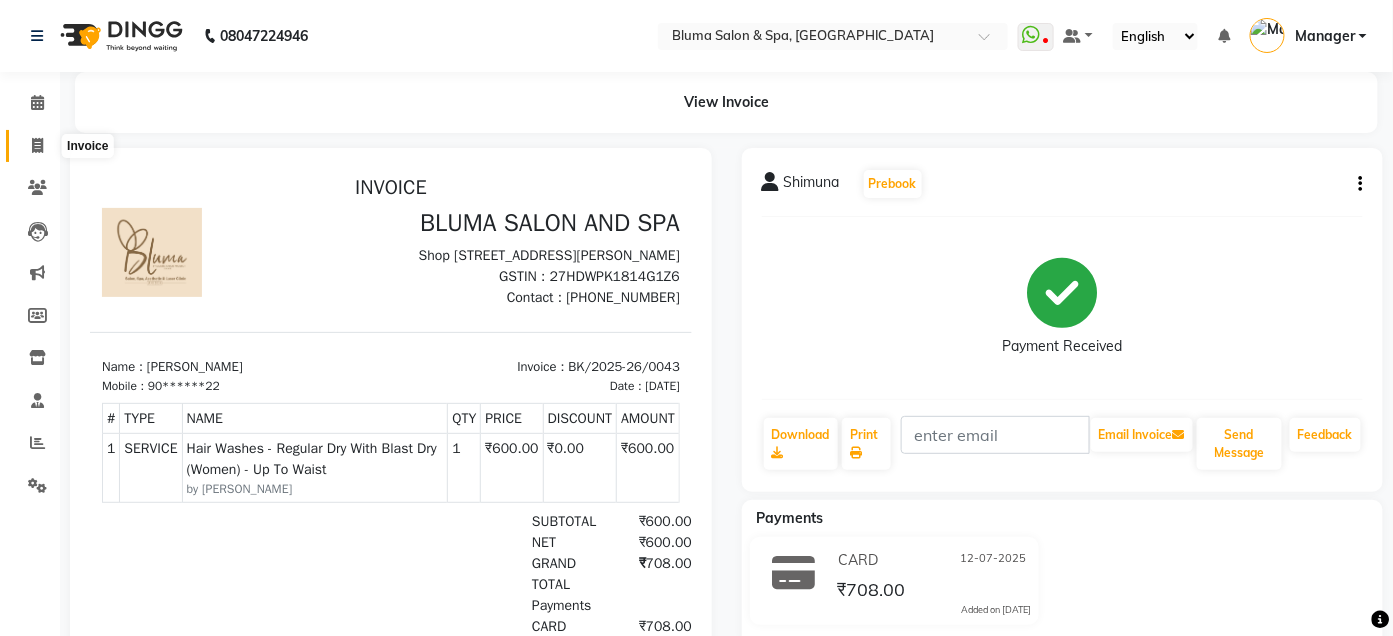click 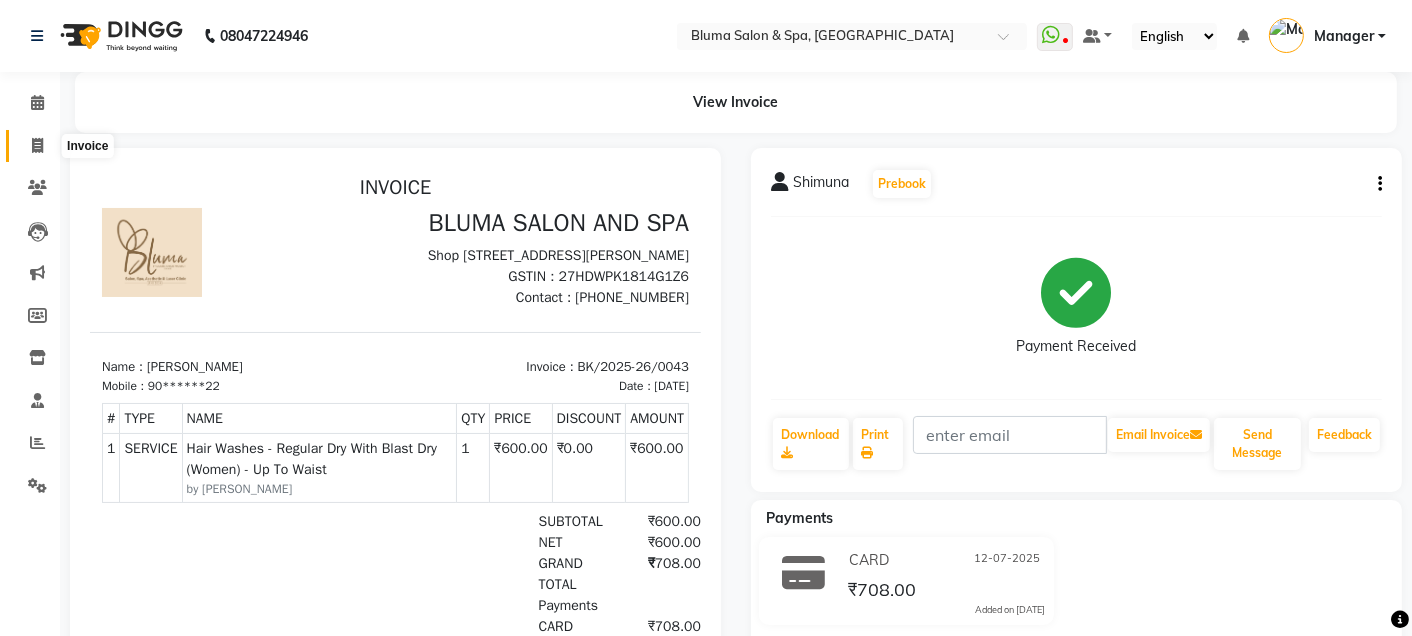 select on "service" 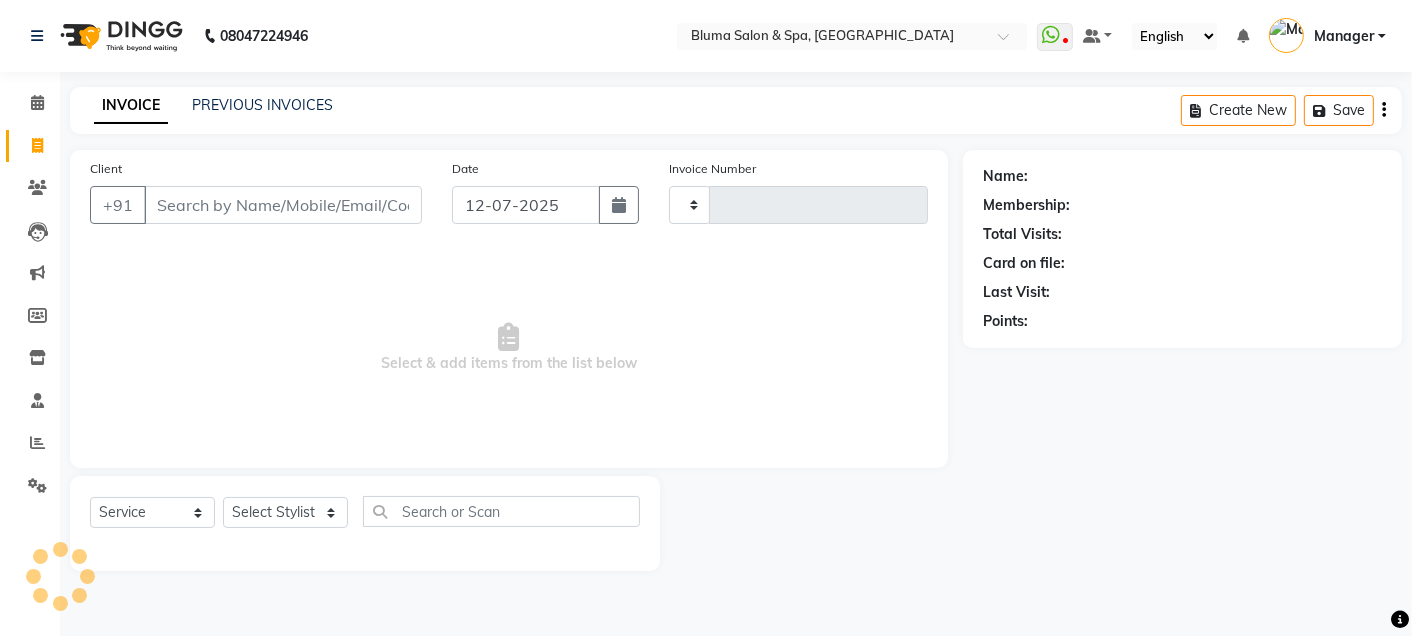 type on "0967" 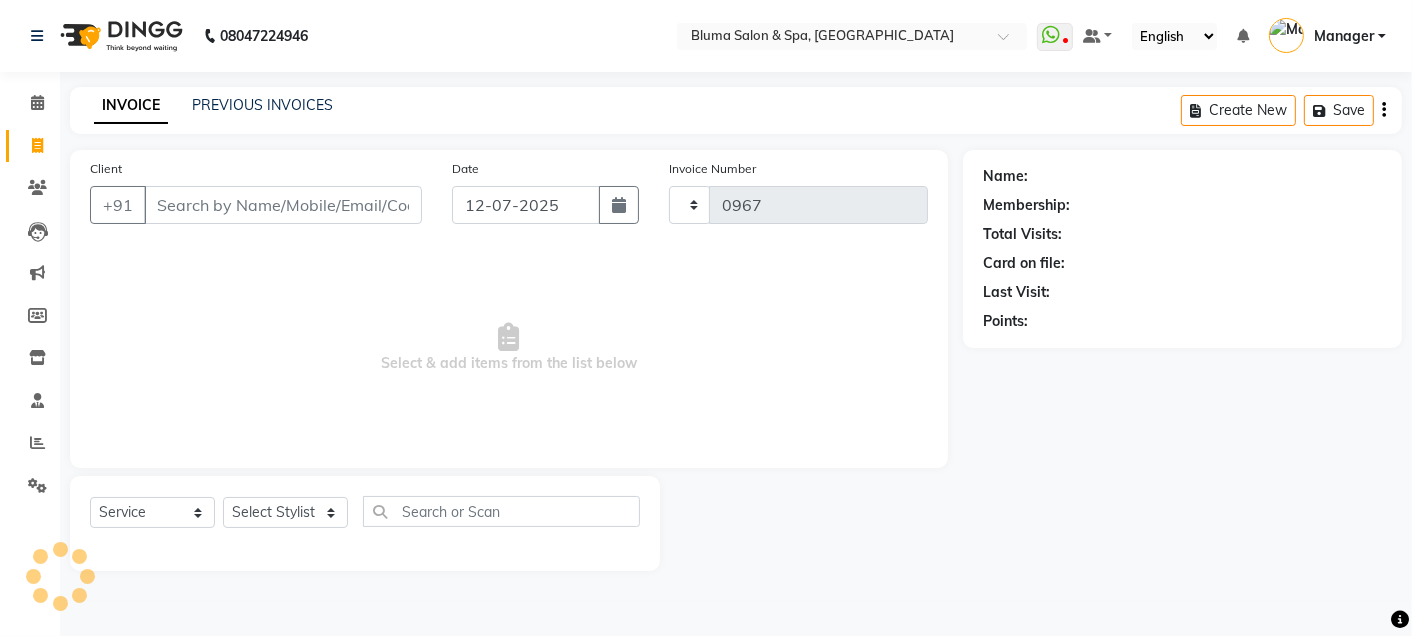 select on "3653" 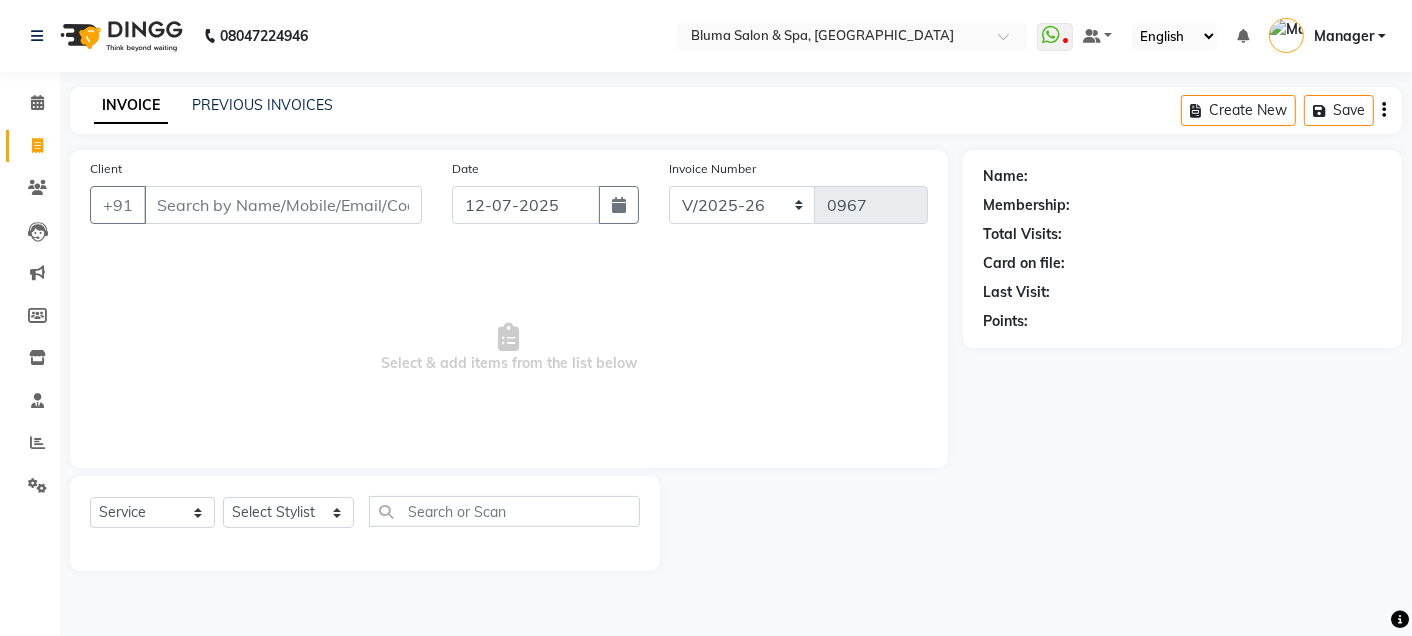 click 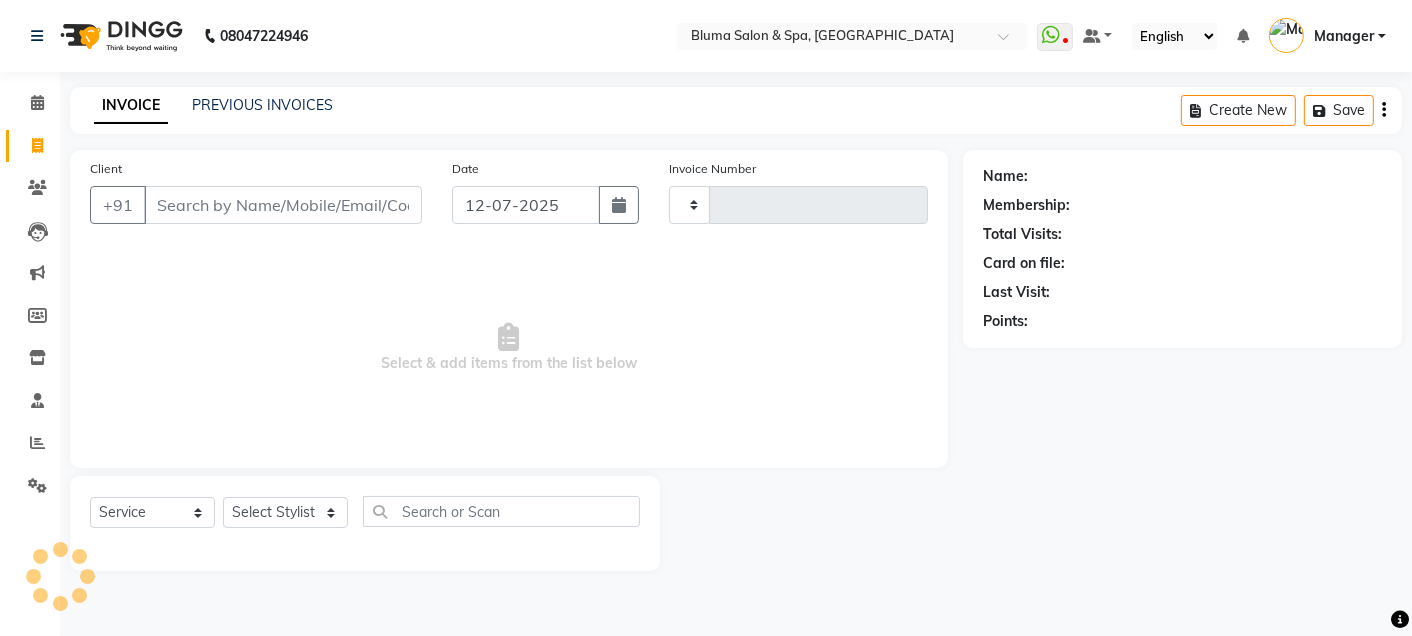 type on "0967" 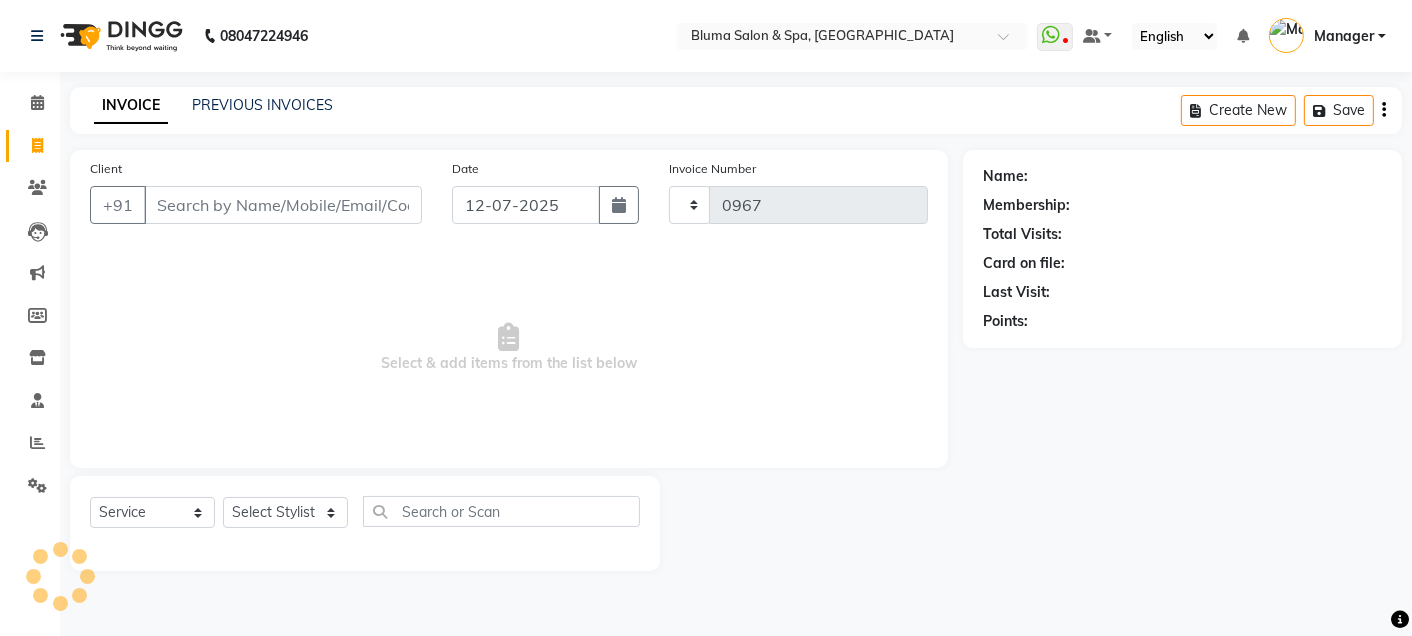 select on "3653" 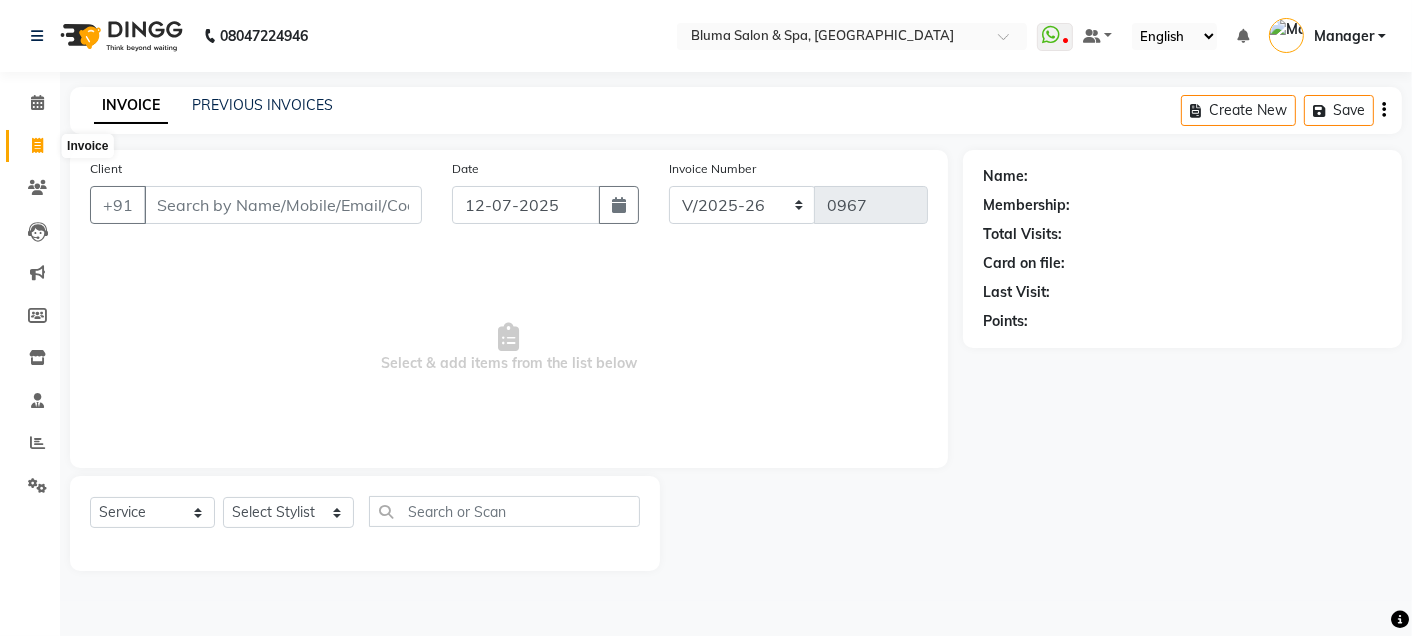 click 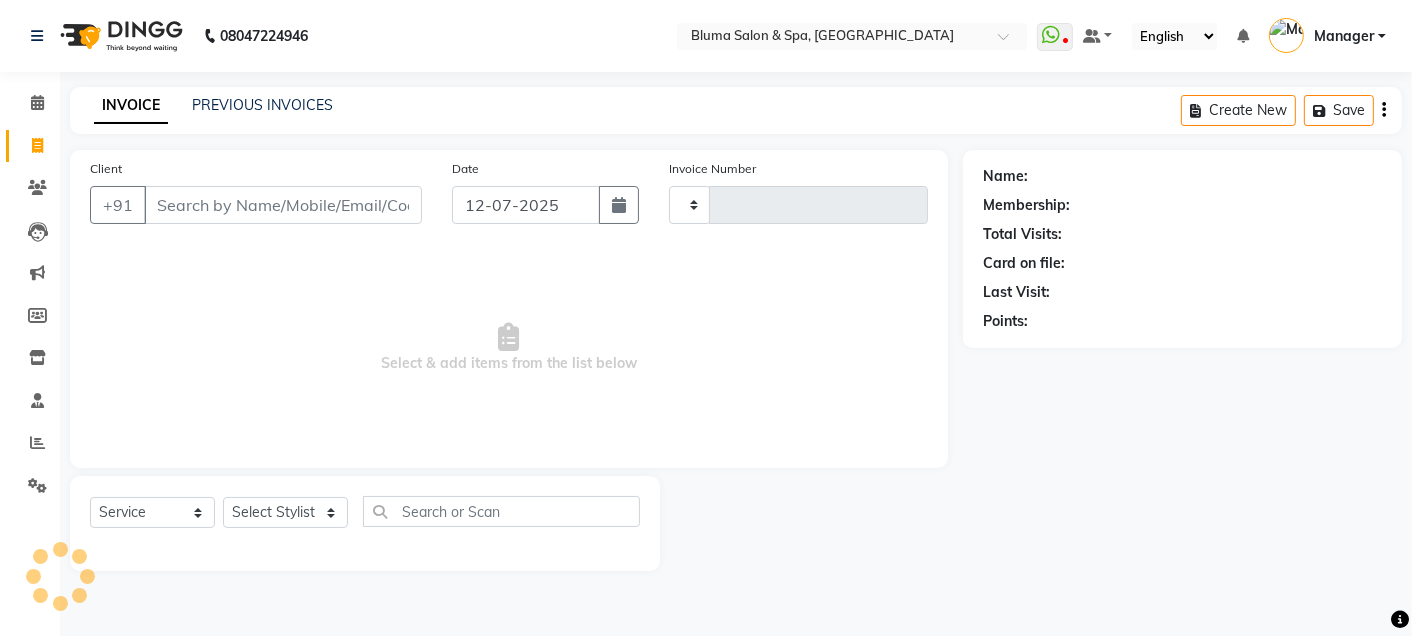 type on "0967" 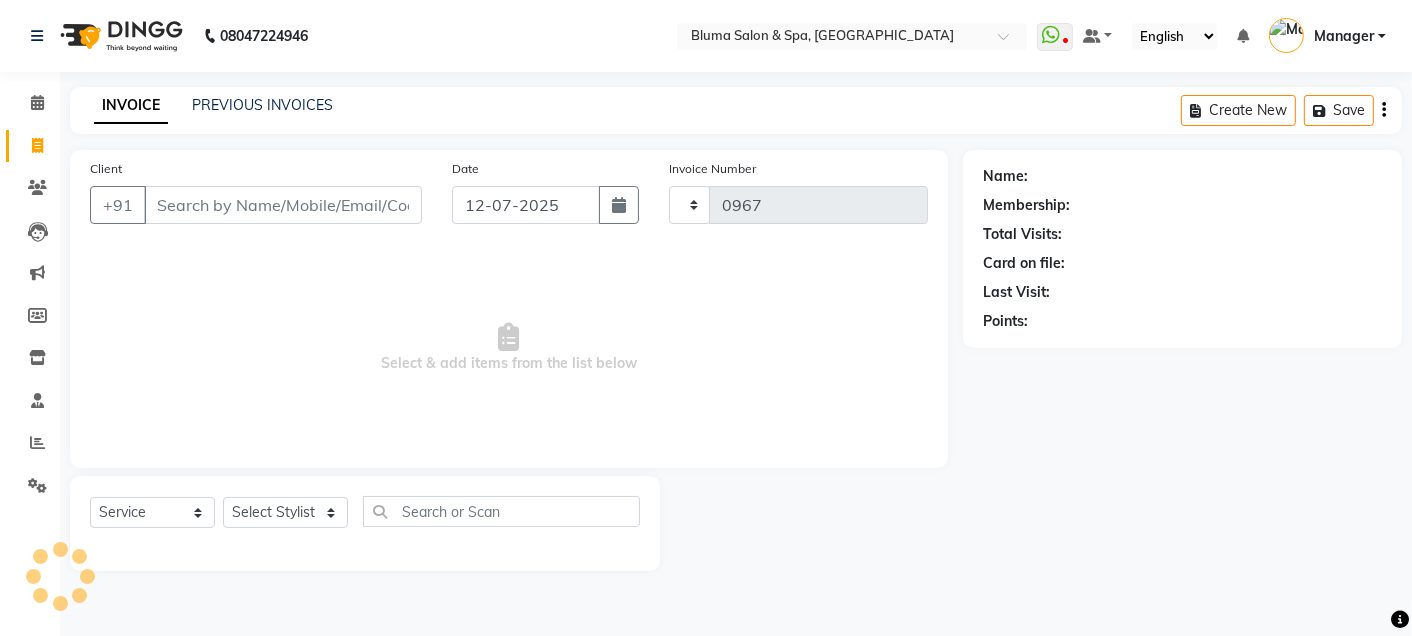 select on "3653" 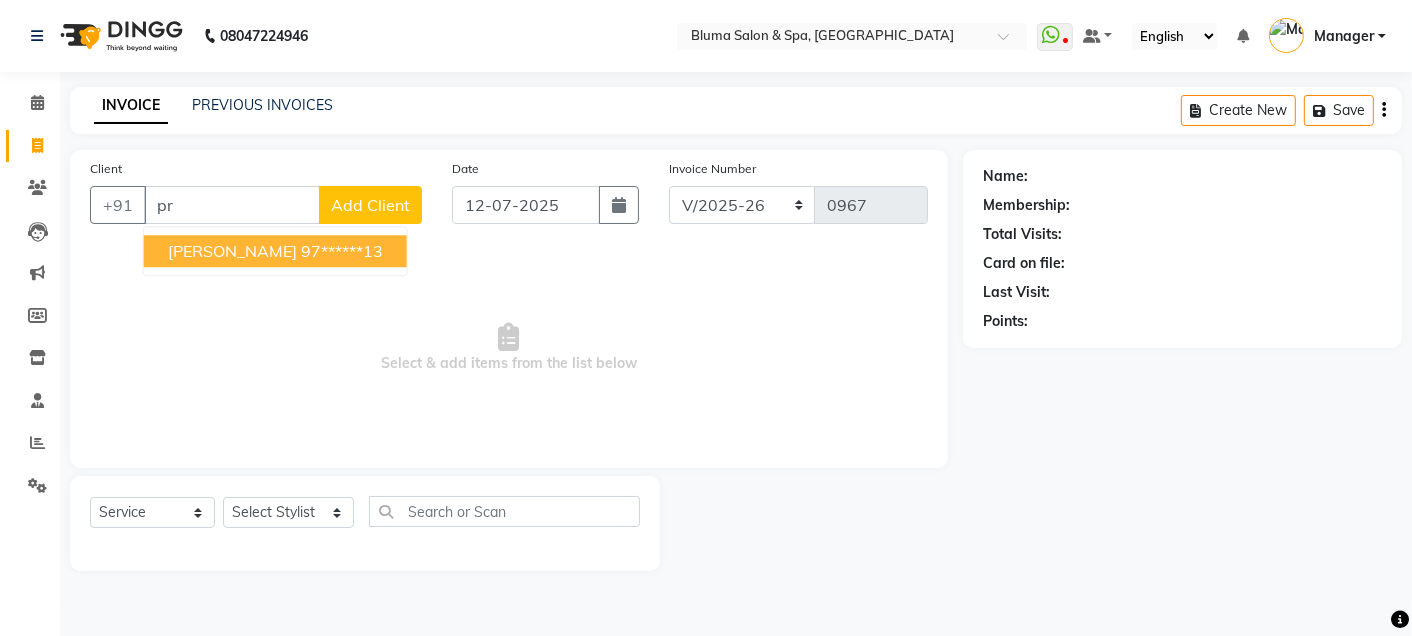 type on "p" 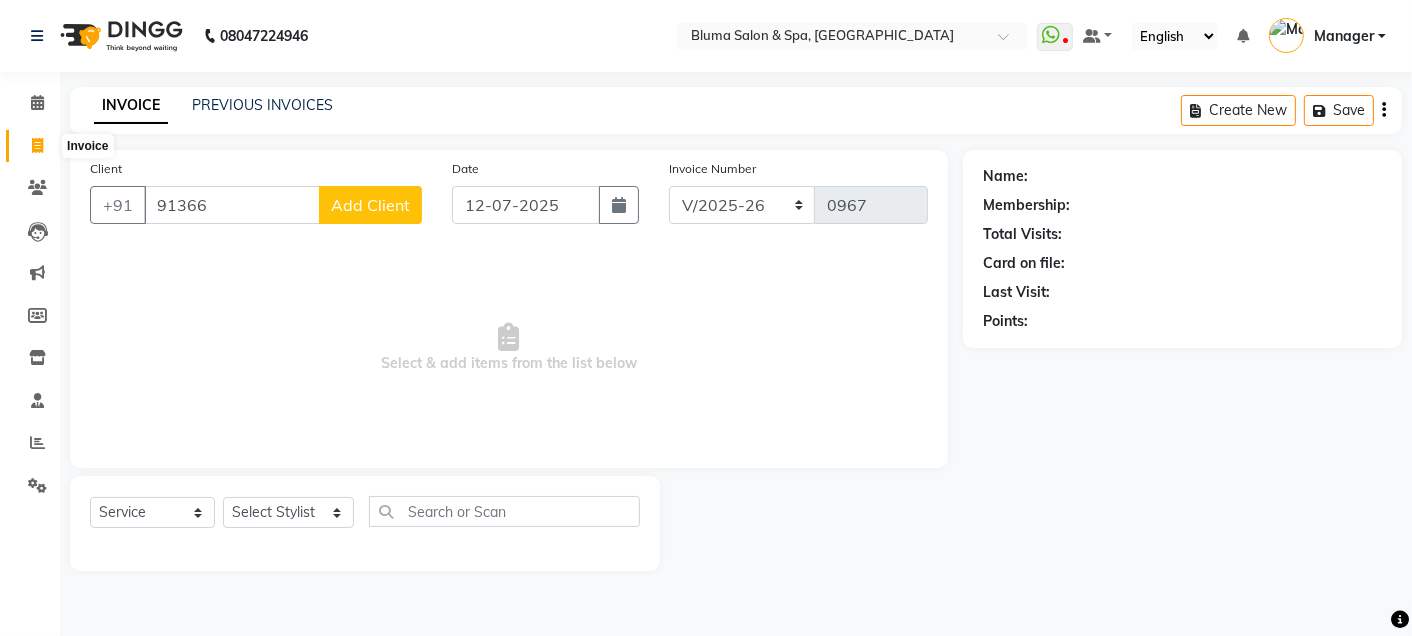 click 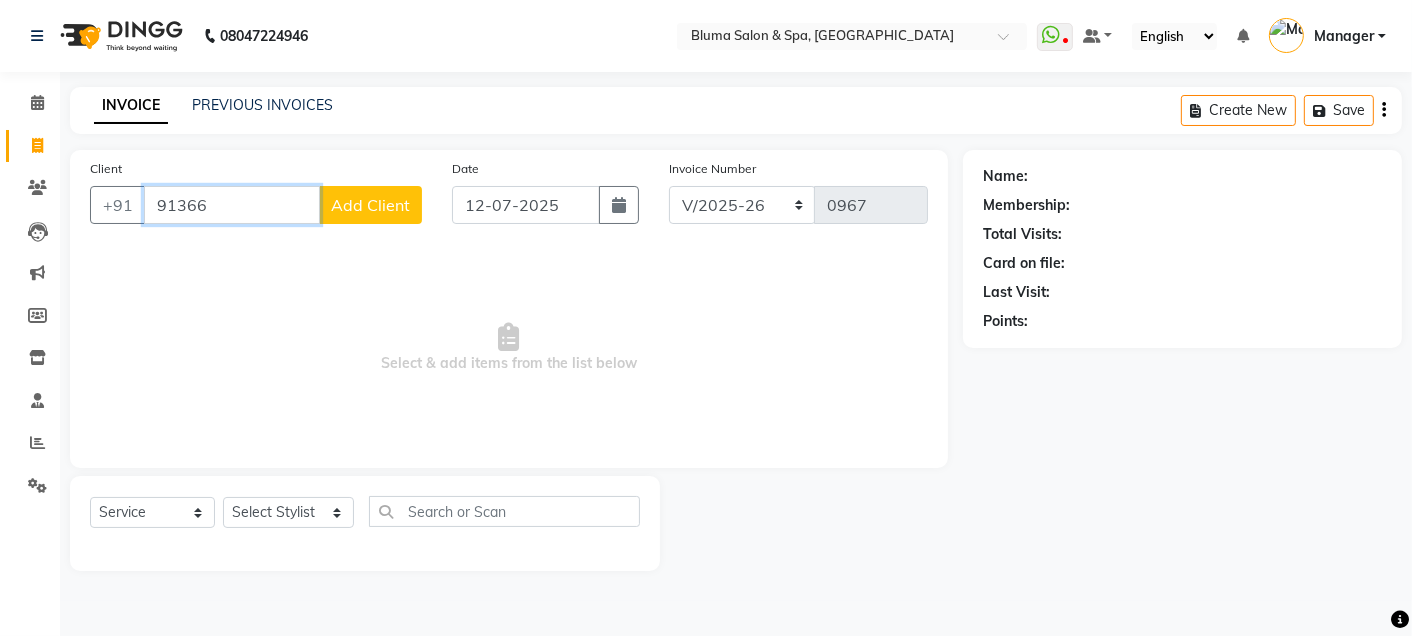 click on "91366" at bounding box center (232, 205) 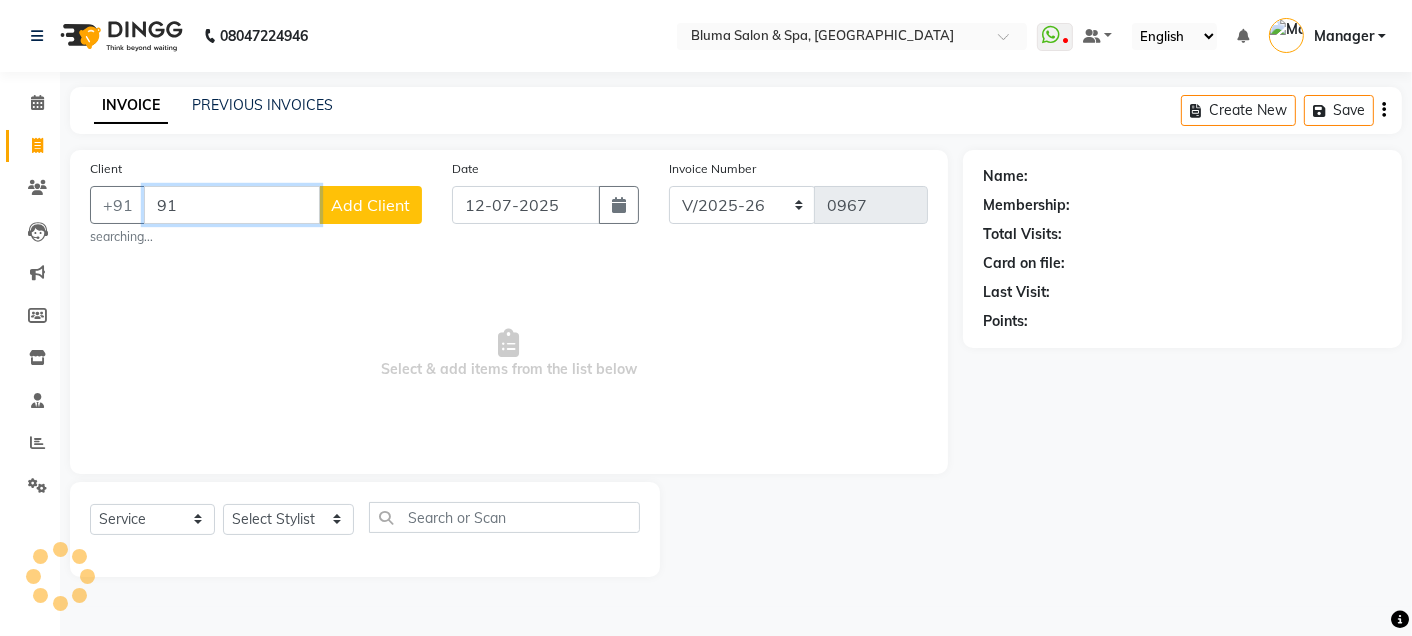 type on "9" 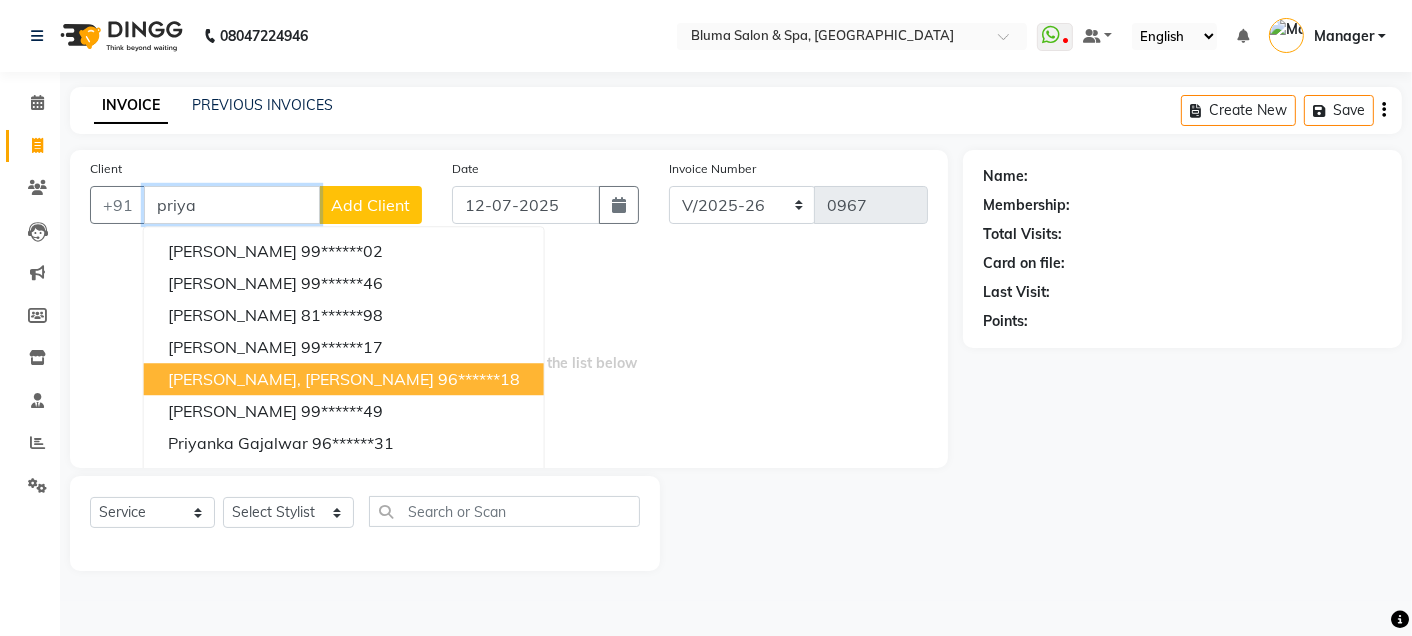 click on "[PERSON_NAME], [PERSON_NAME]" at bounding box center [301, 379] 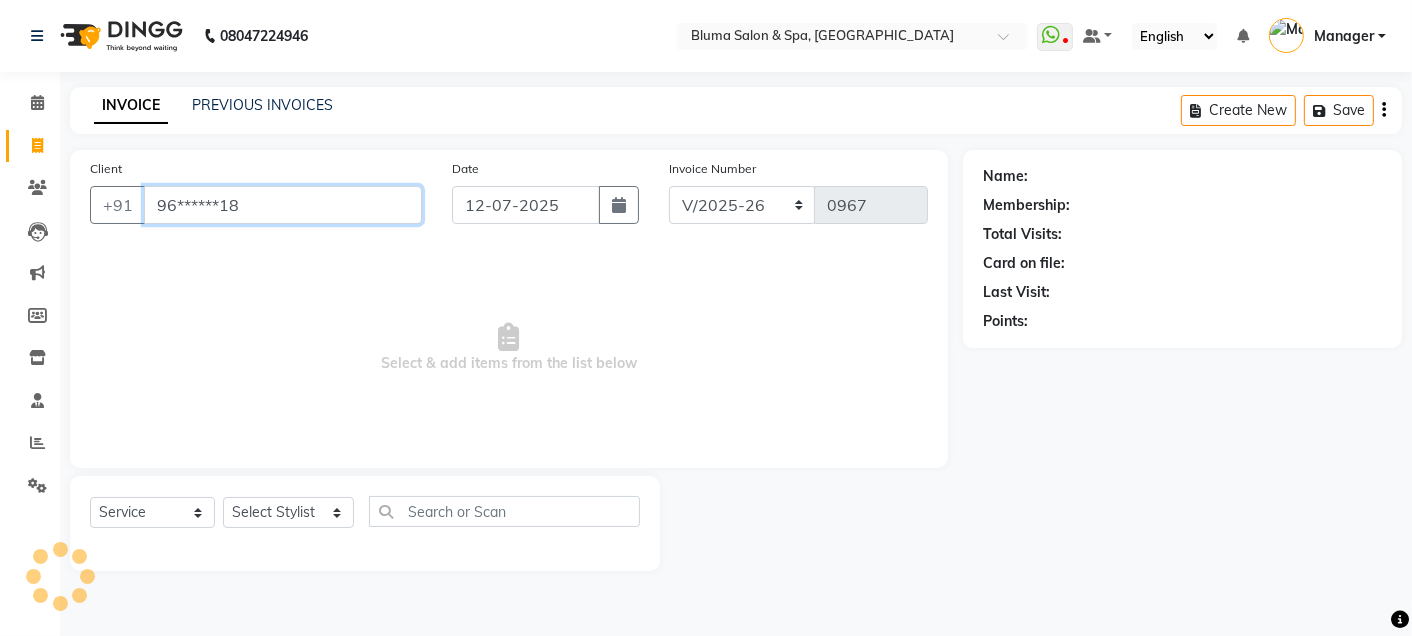 type on "96******18" 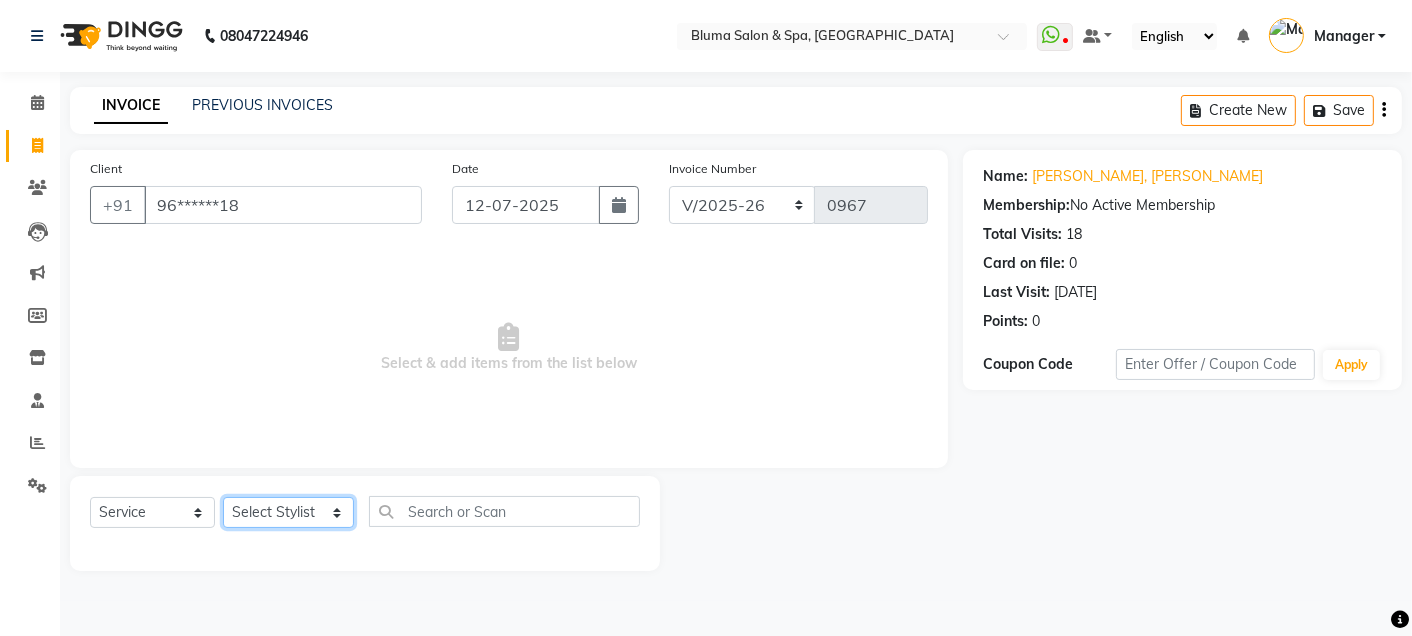 click on "Select Stylist Admin Ajay [PERSON_NAME]  [PERSON_NAME] [PERSON_NAME] Manager [PERSON_NAME] [PERSON_NAME] [PERSON_NAME]  pooja [PERSON_NAME] [PERSON_NAME] [PERSON_NAME] [PERSON_NAME]" 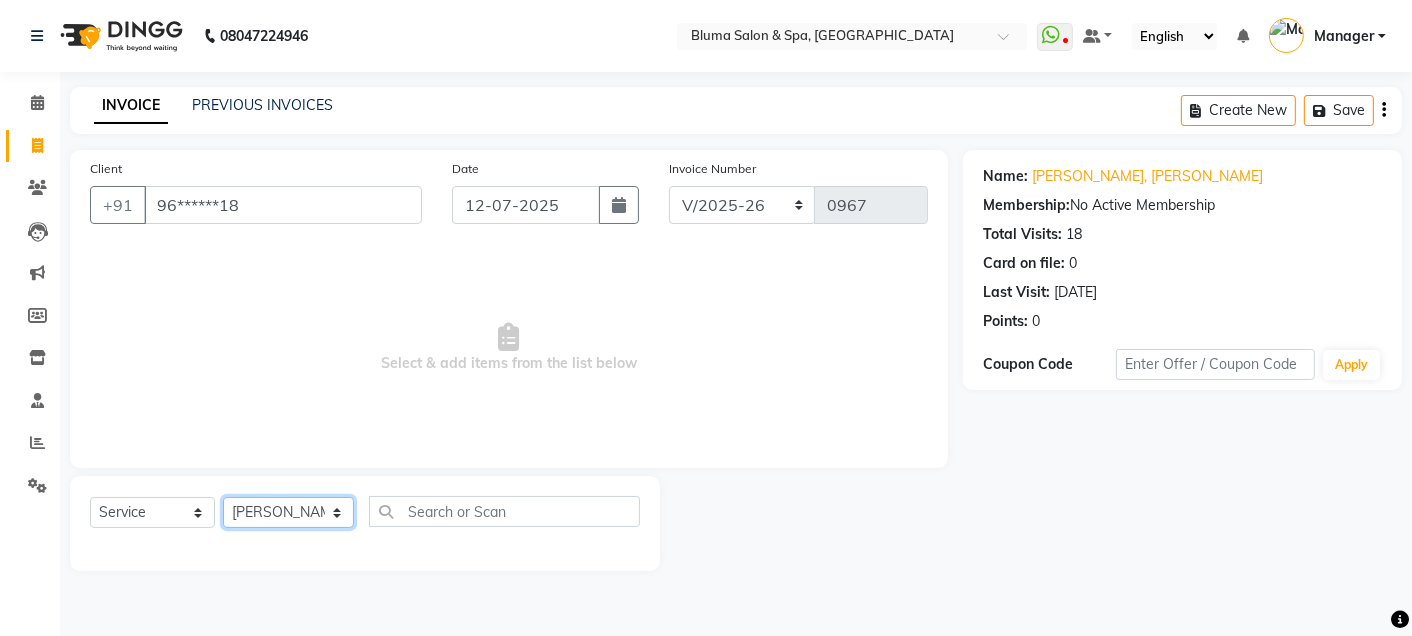 click on "Select Stylist Admin Ajay [PERSON_NAME]  [PERSON_NAME] [PERSON_NAME] Manager [PERSON_NAME] [PERSON_NAME] [PERSON_NAME]  pooja [PERSON_NAME] [PERSON_NAME] [PERSON_NAME] [PERSON_NAME]" 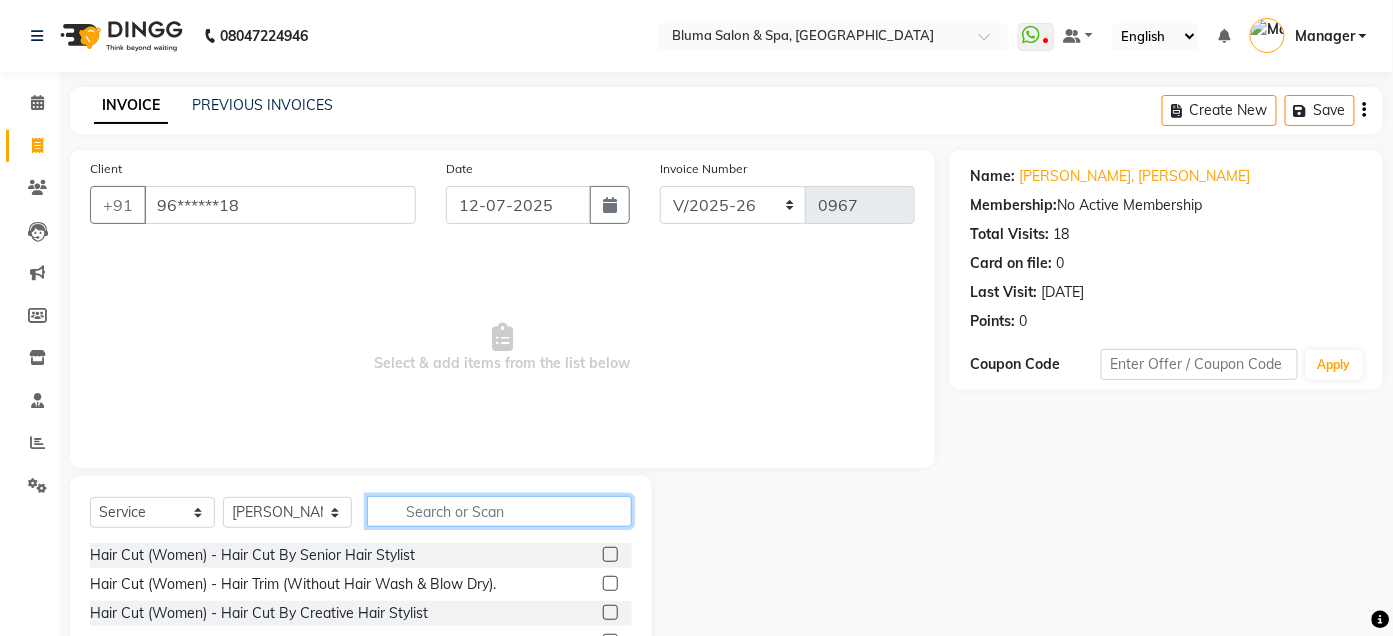 click 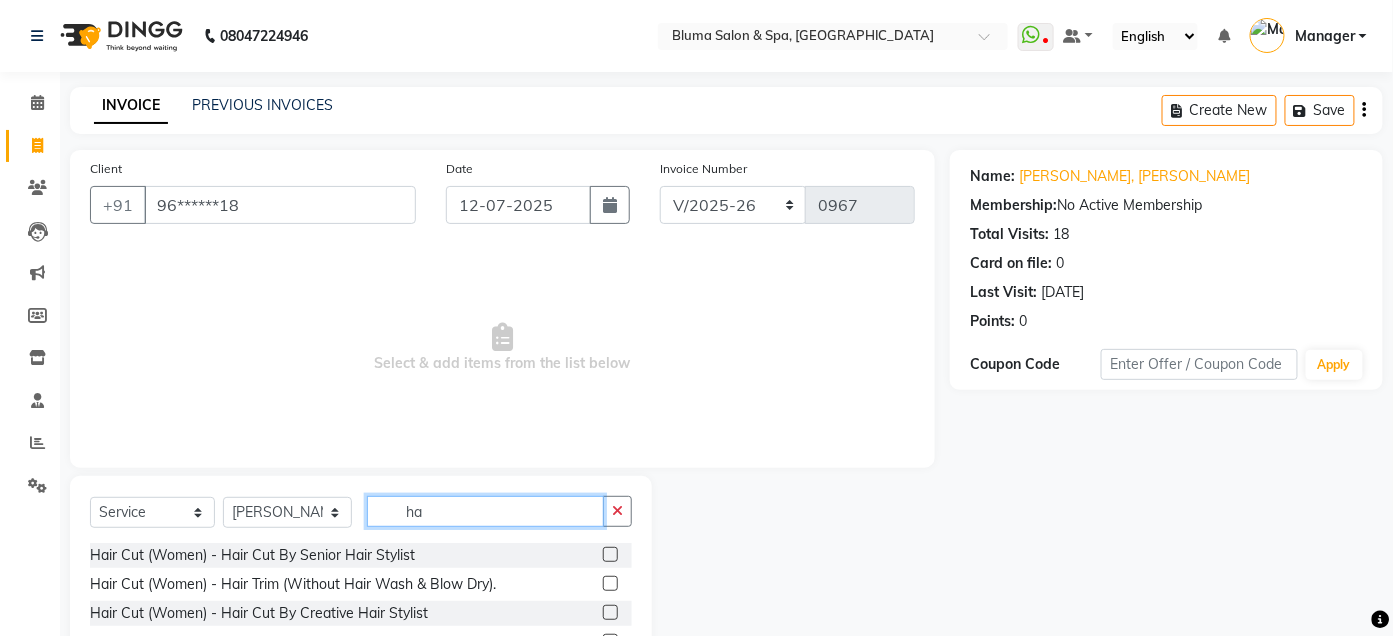 type on "h" 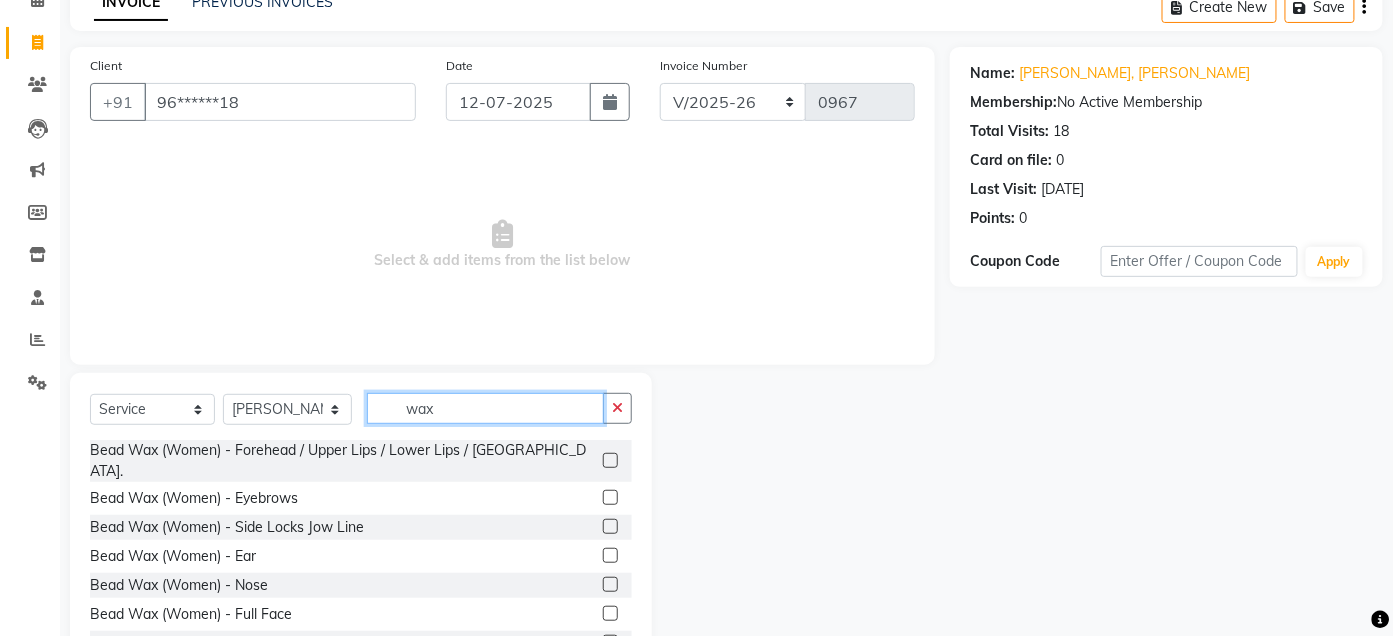scroll, scrollTop: 164, scrollLeft: 0, axis: vertical 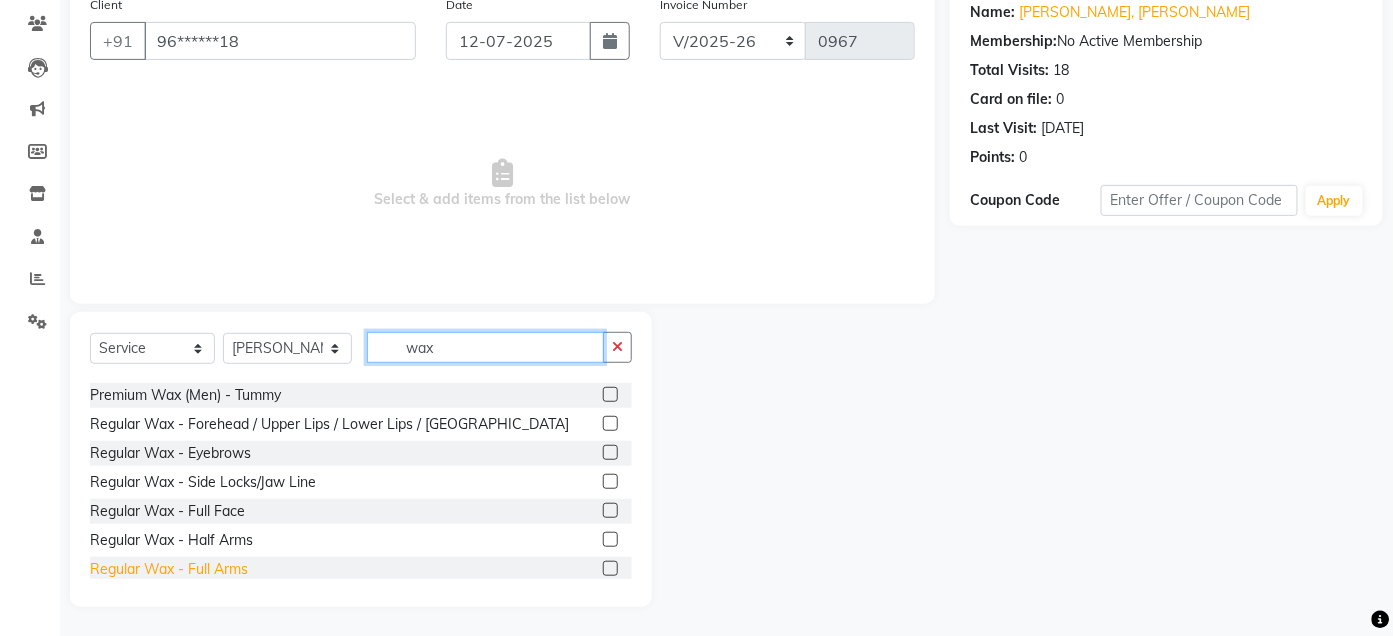 type on "wax" 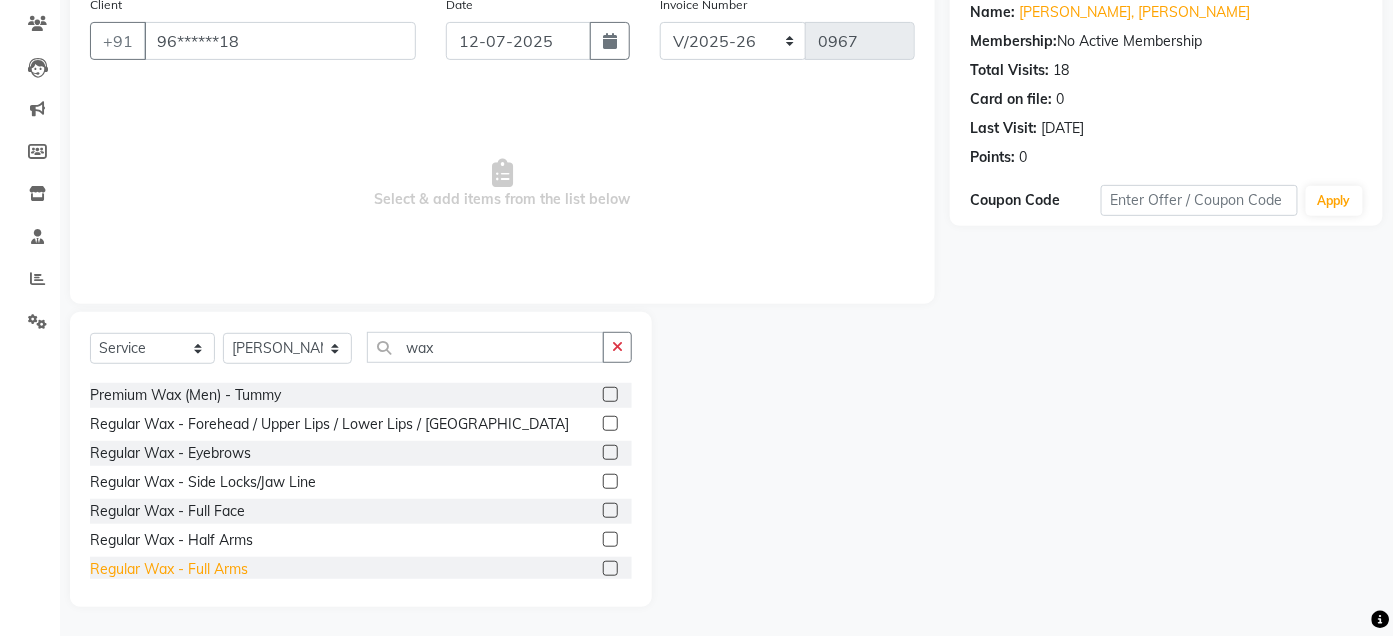 click on "Regular Wax - Full Arms" 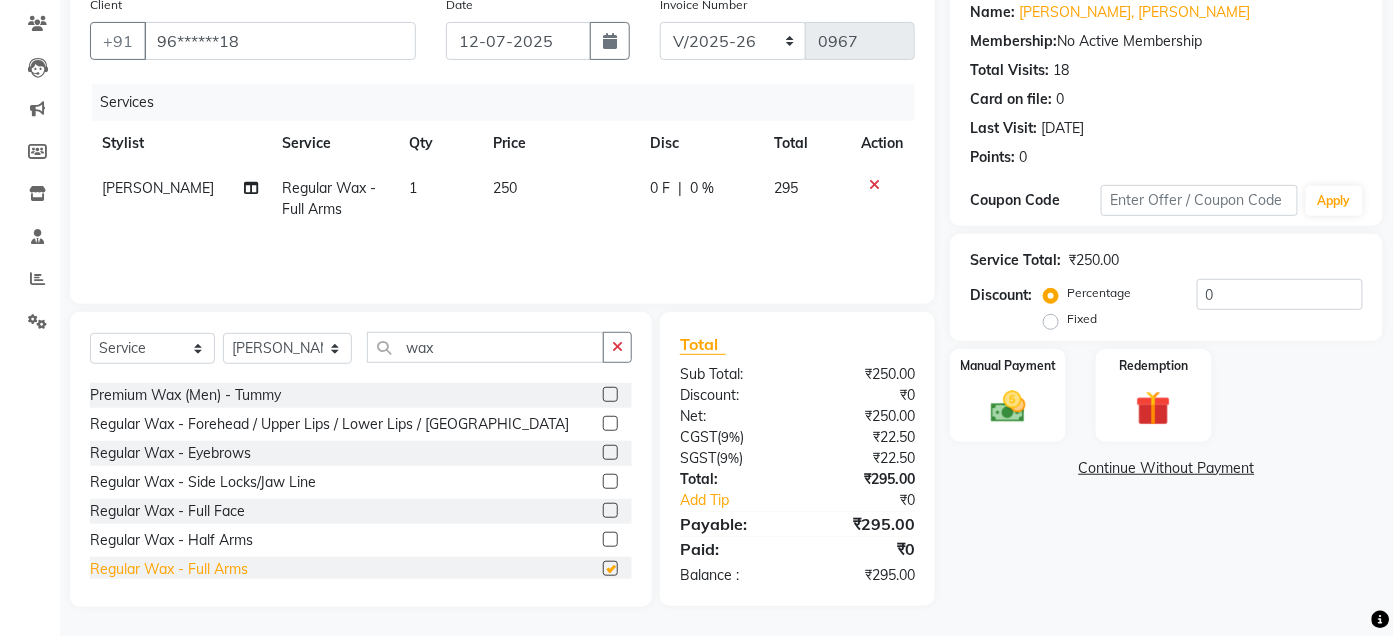 checkbox on "false" 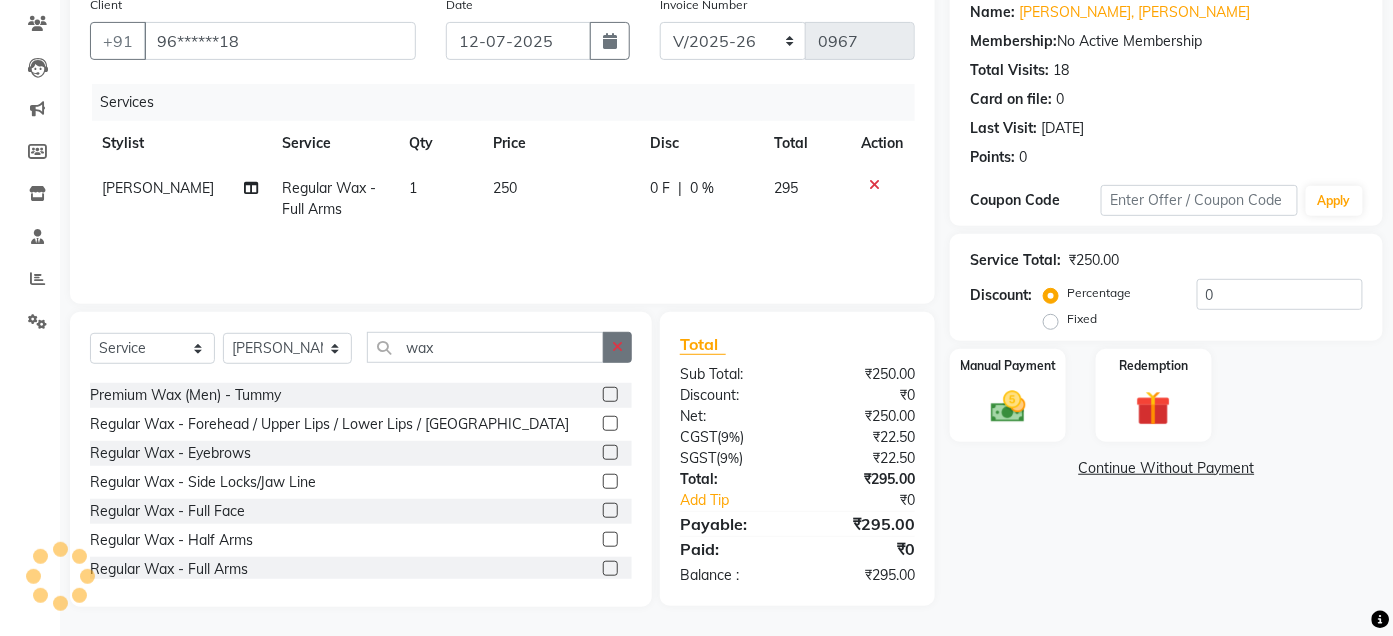click 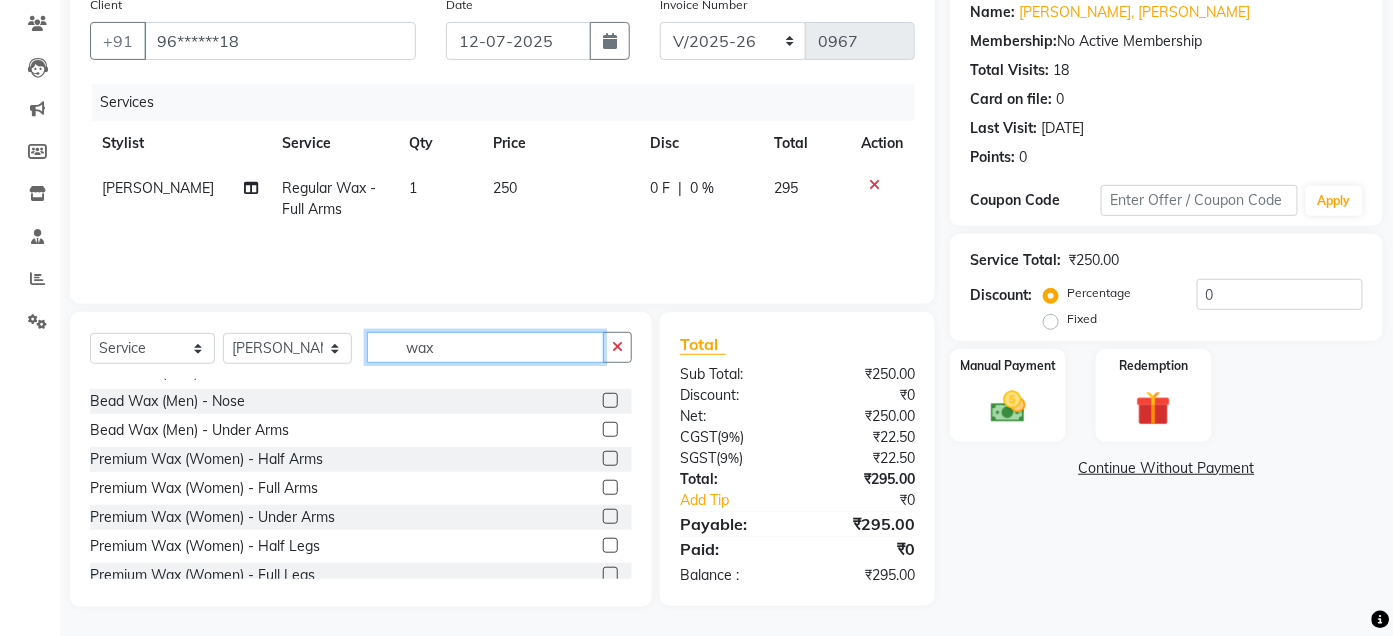 scroll, scrollTop: 306, scrollLeft: 0, axis: vertical 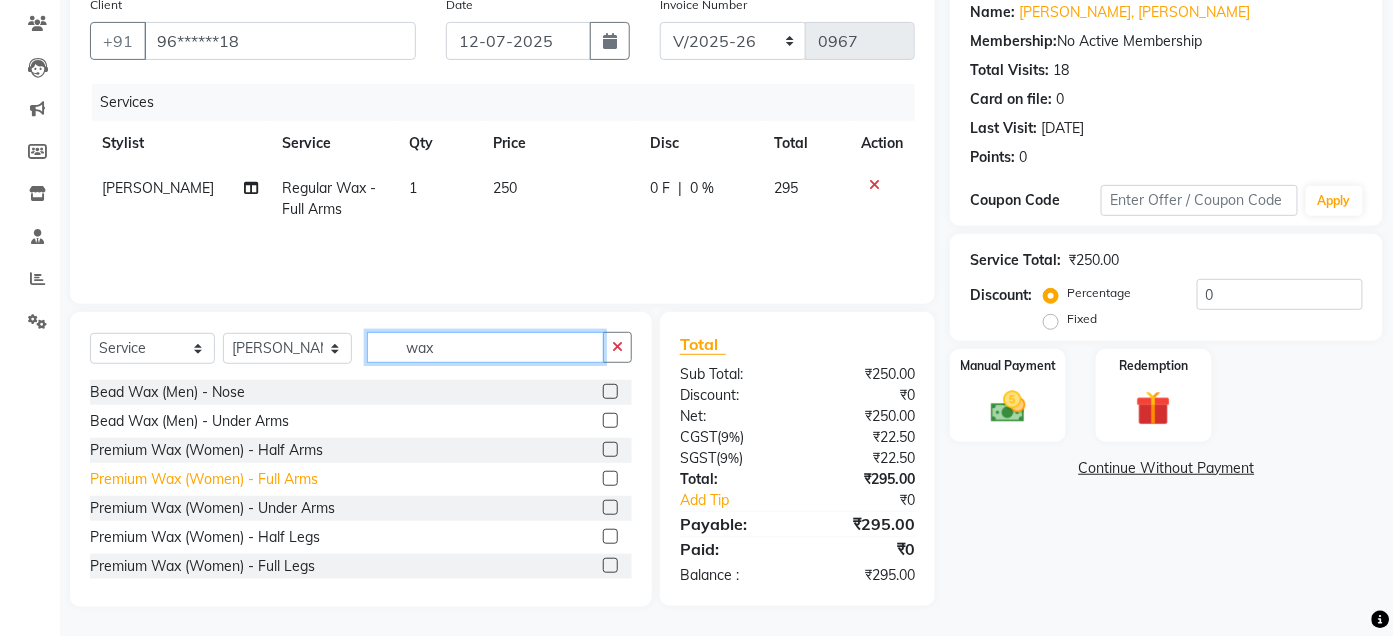type on "wax" 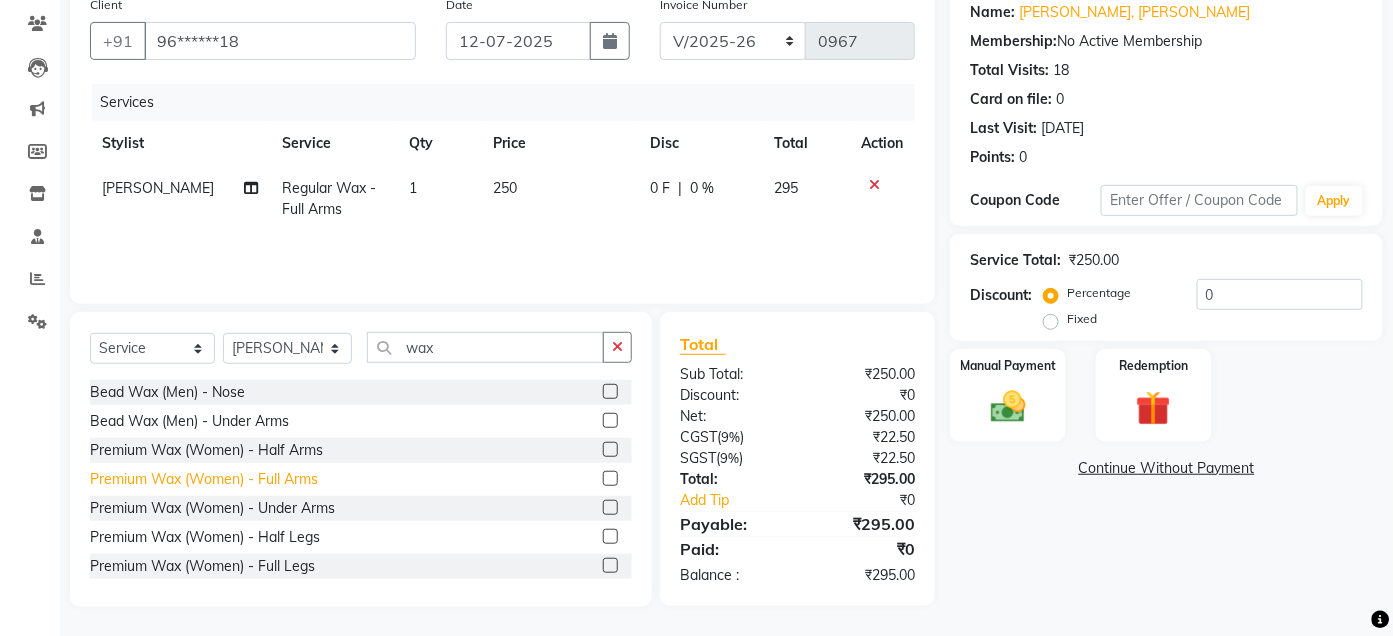click on "Premium Wax (Women) - Full Arms" 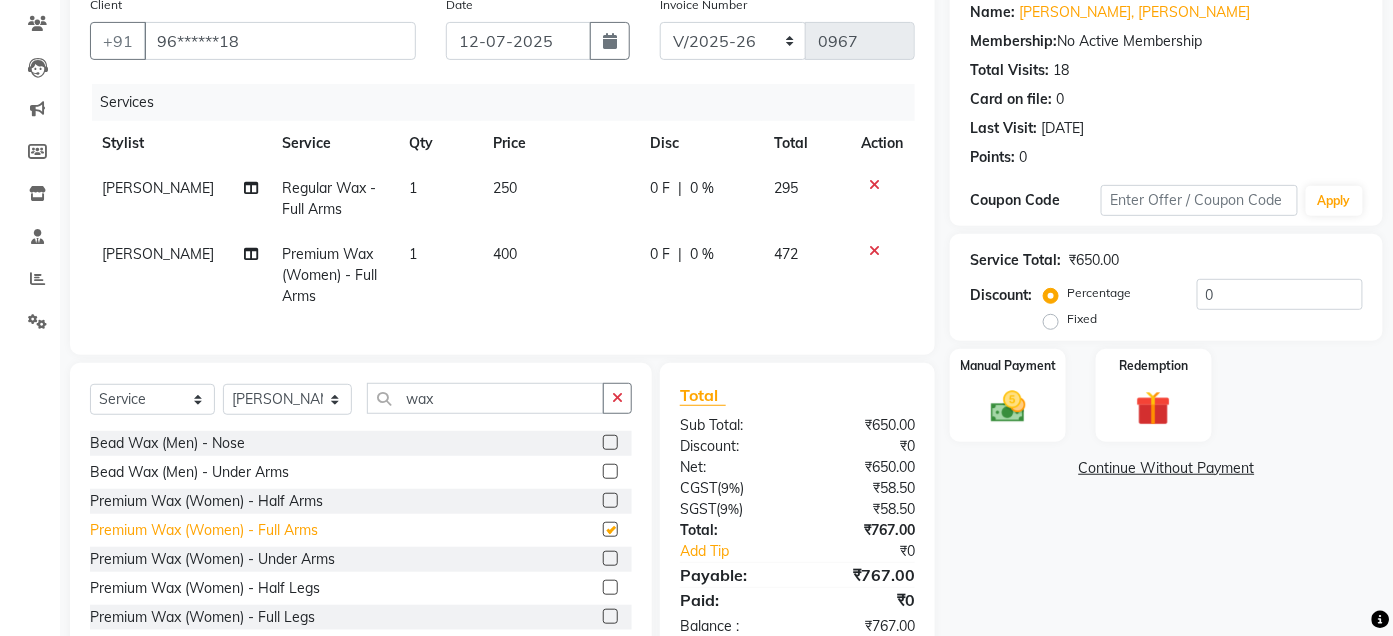 checkbox on "false" 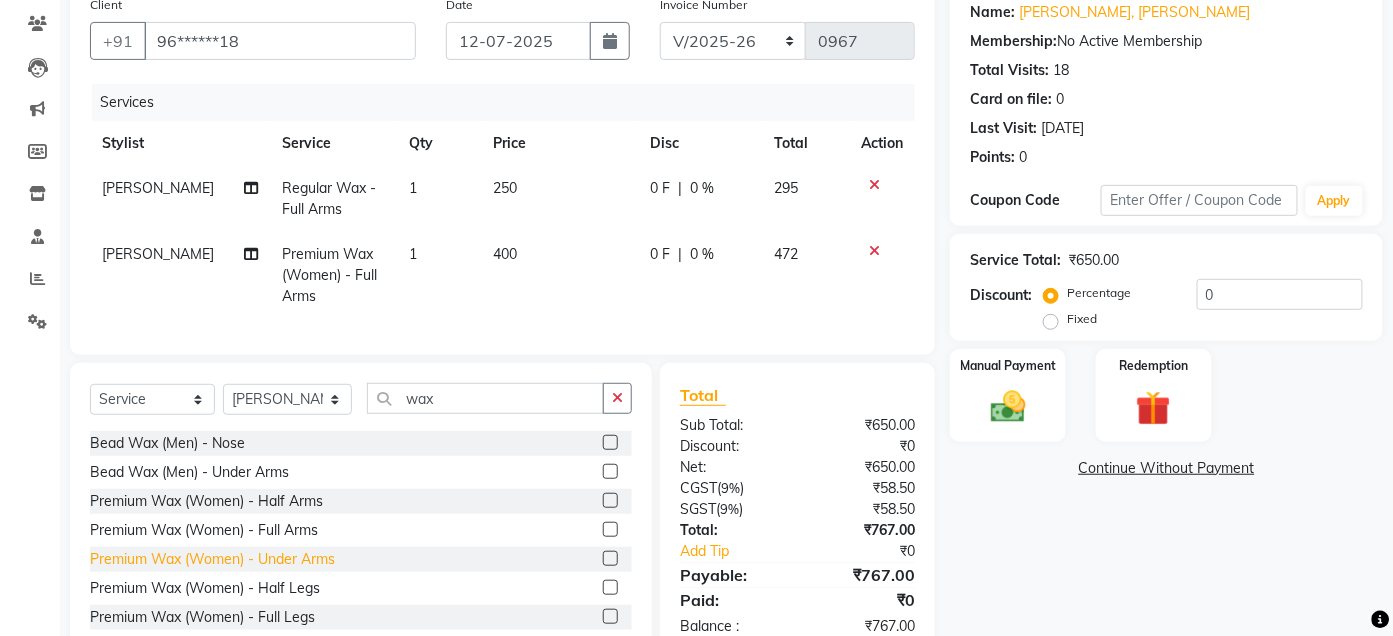 click on "Premium Wax (Women) - Under Arms" 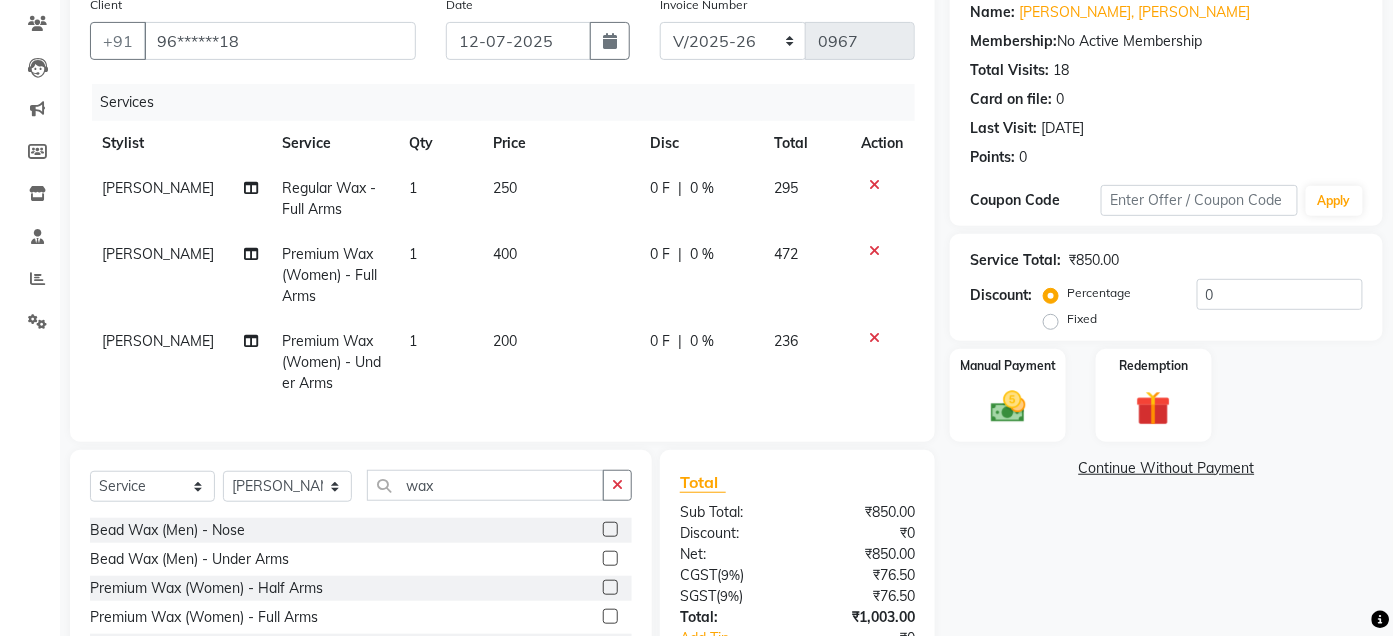 checkbox on "false" 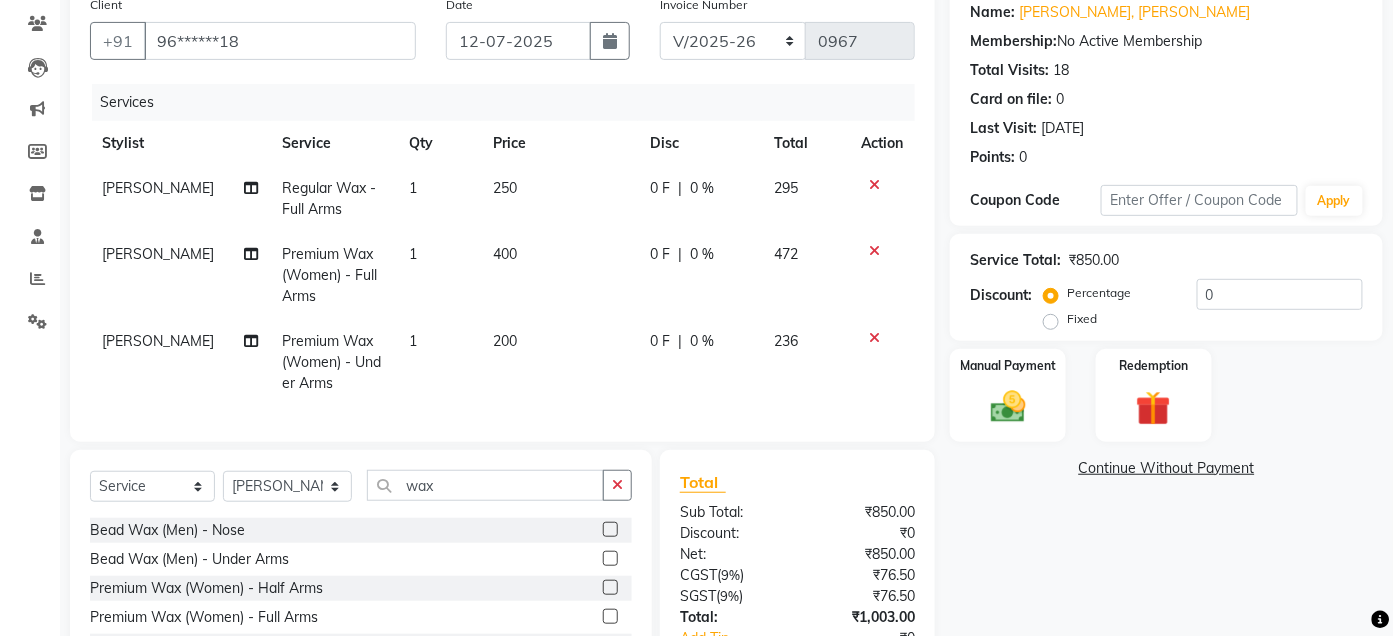 scroll, scrollTop: 321, scrollLeft: 0, axis: vertical 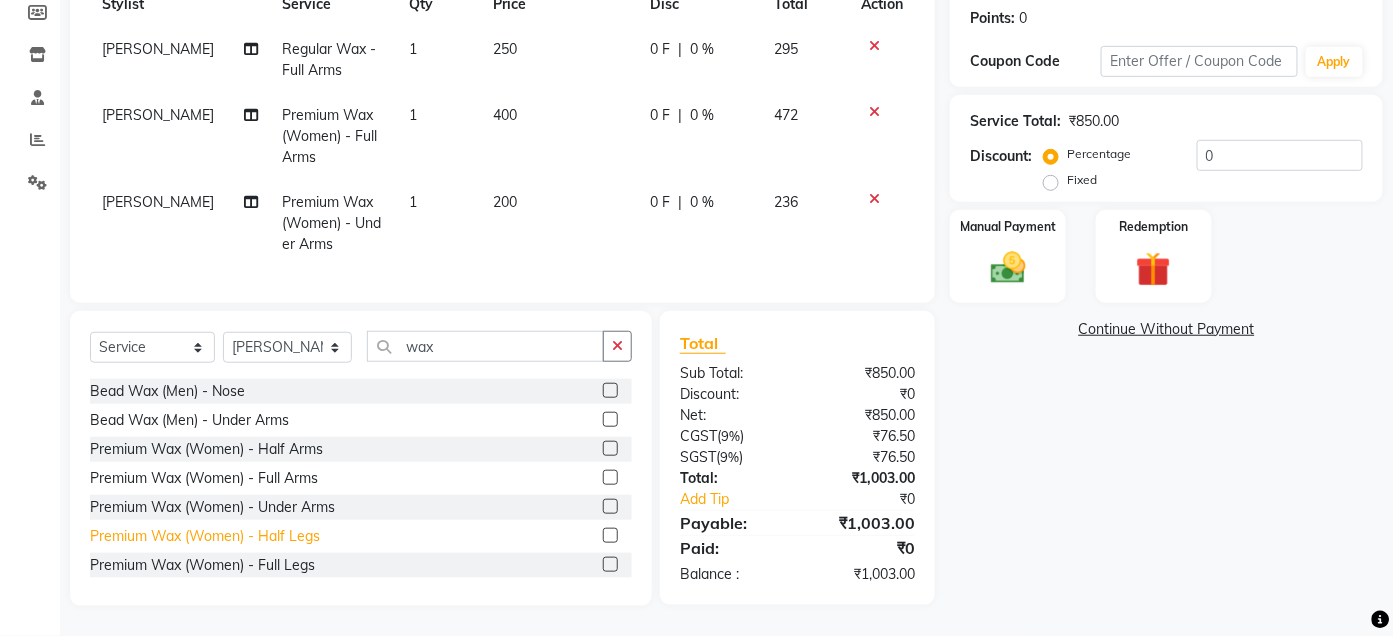 click on "Premium Wax (Women) - Half Legs" 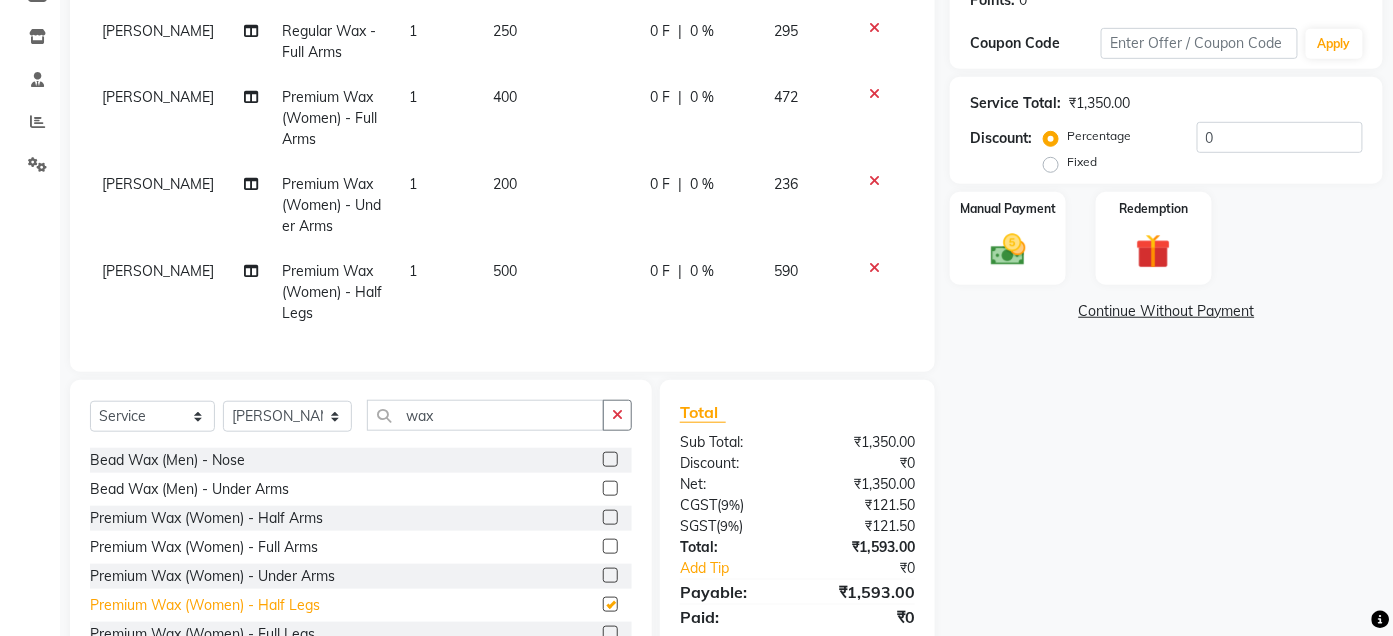 checkbox on "false" 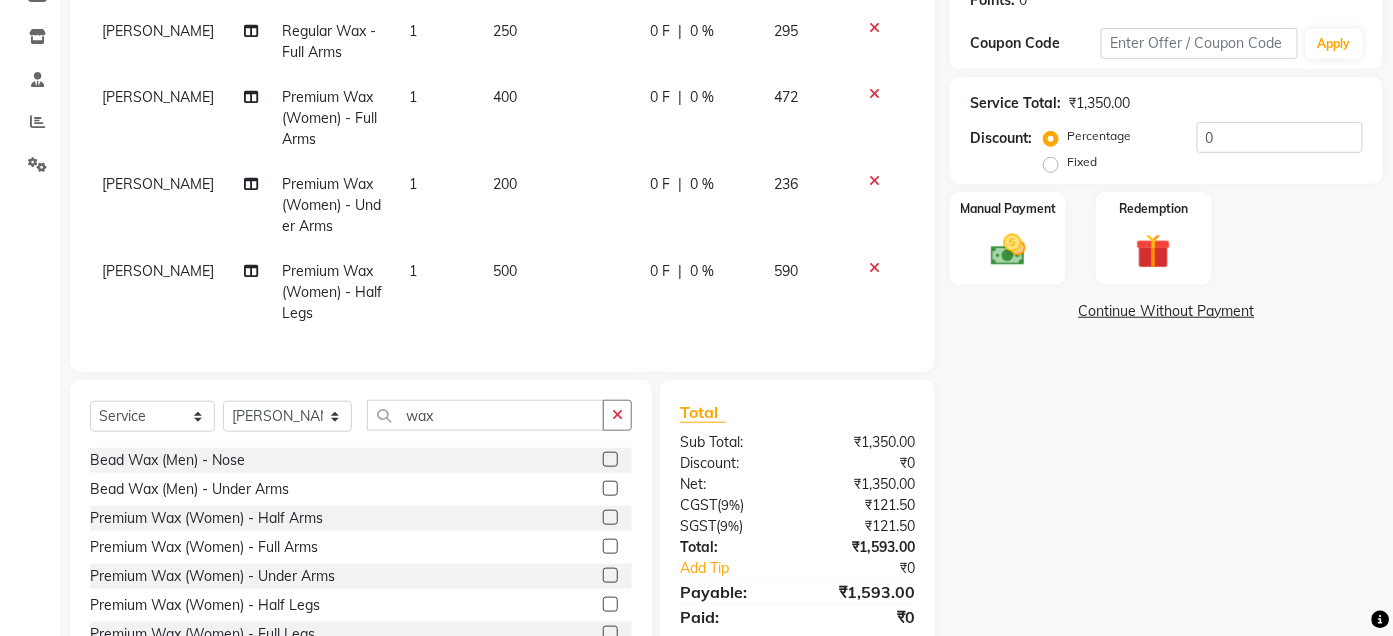 click 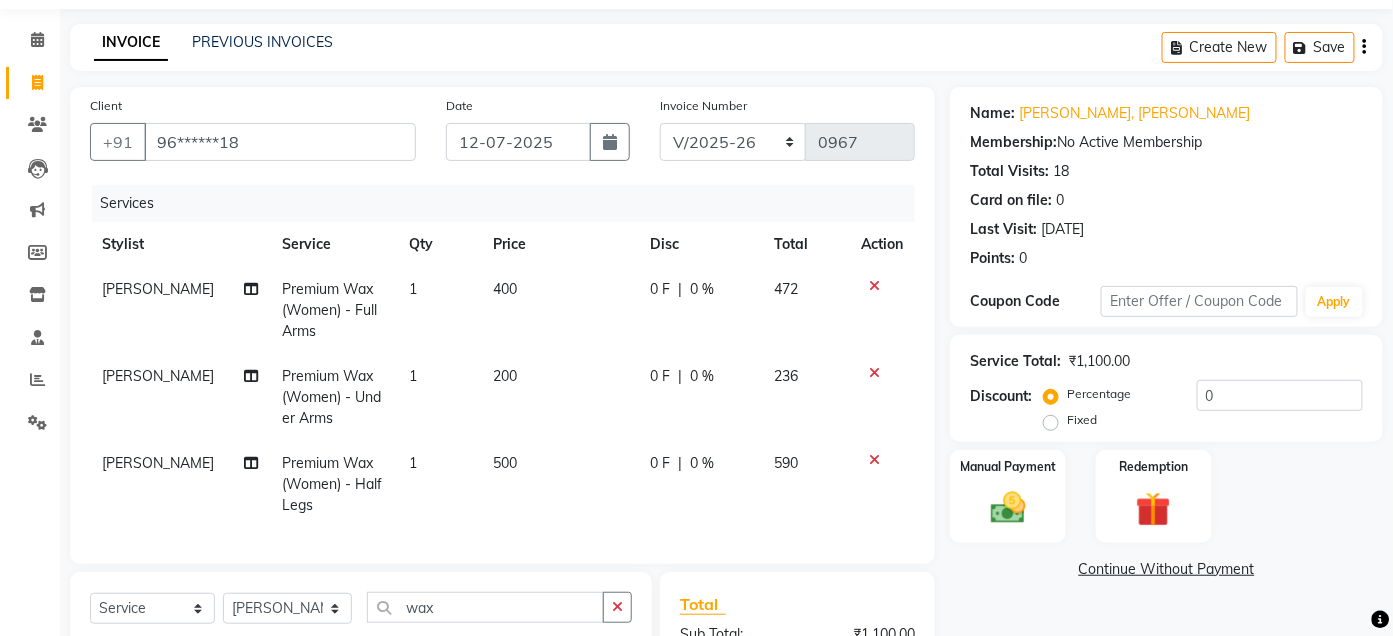 scroll, scrollTop: 0, scrollLeft: 0, axis: both 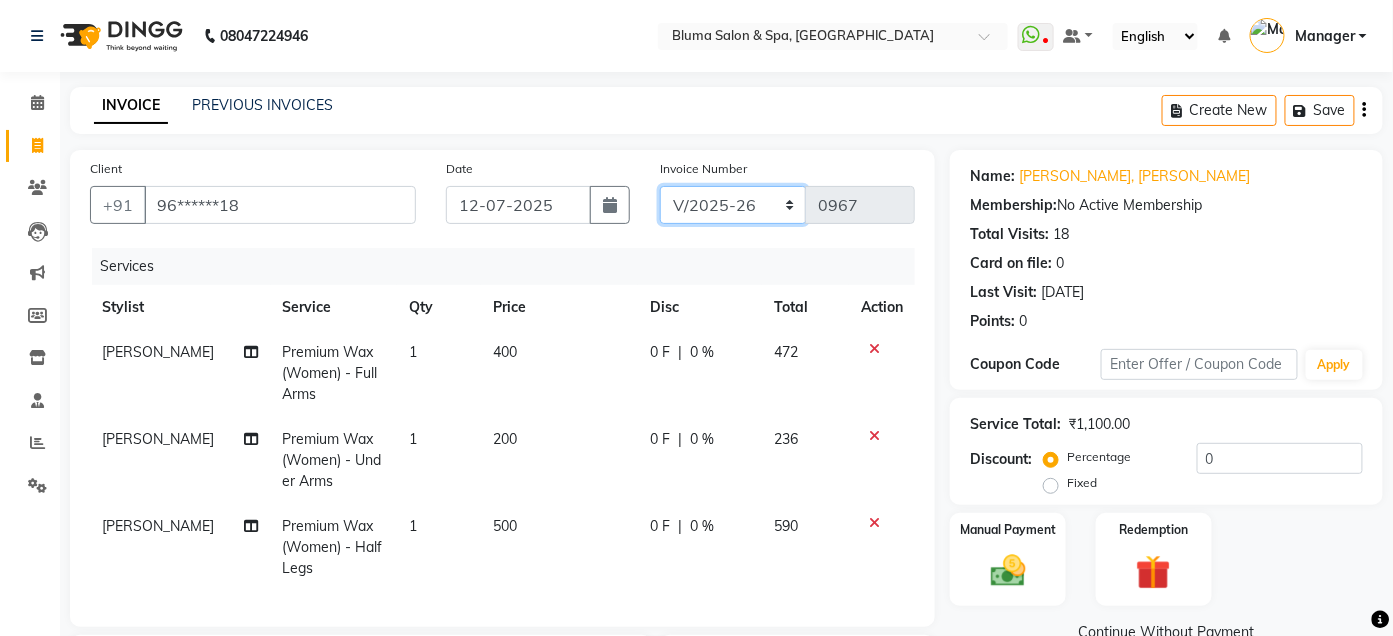 click on "ALN/2025-26 AL/2025-26 BKN/2025-26 BK/2025-26 V/2025 V/2025-26" 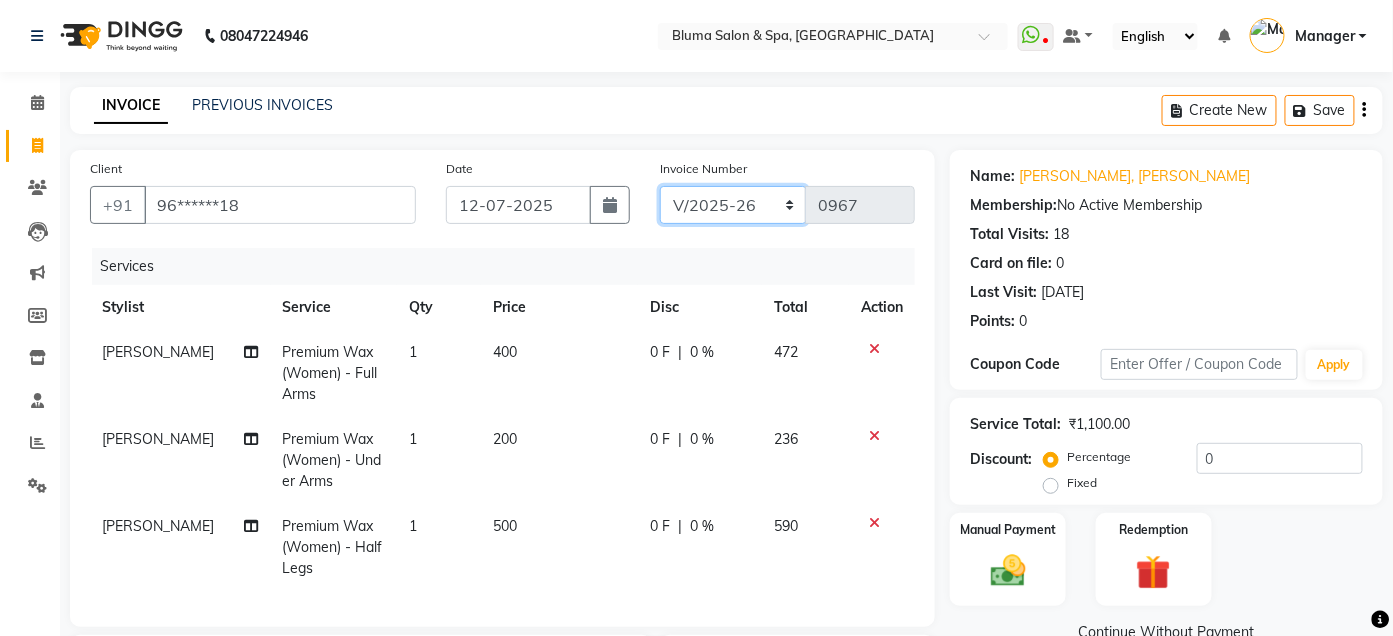 select on "7729" 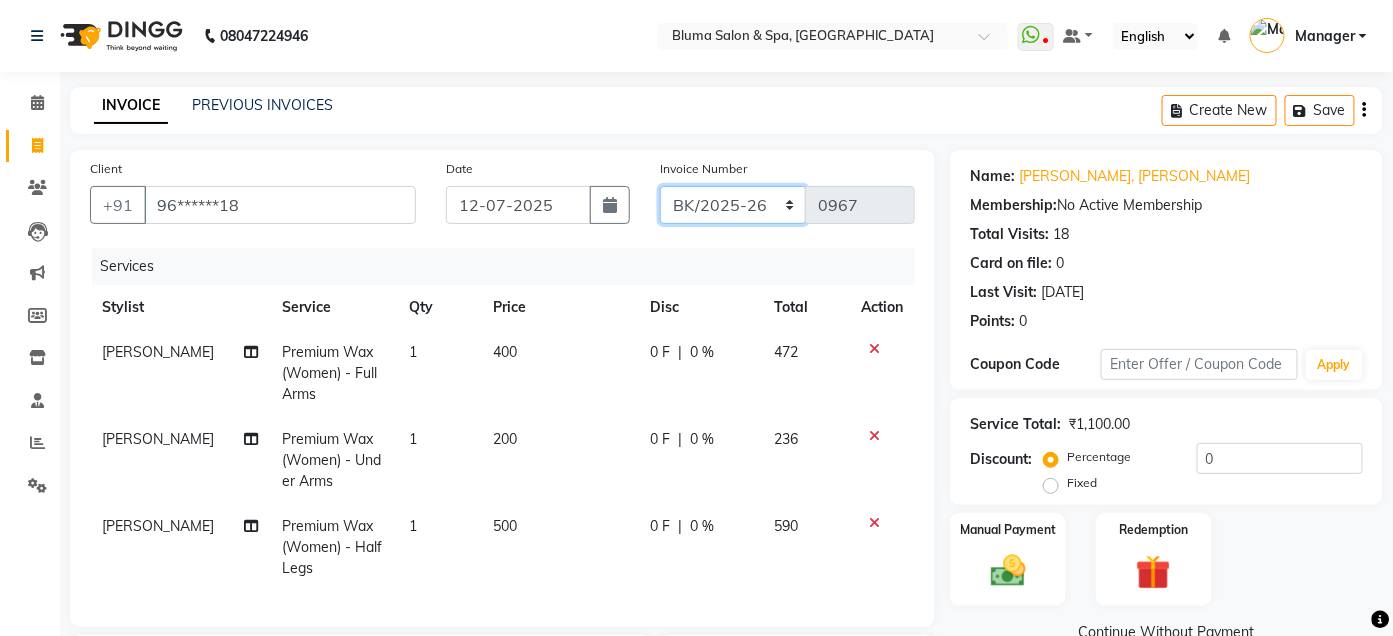 click on "ALN/2025-26 AL/2025-26 BKN/2025-26 BK/2025-26 V/2025 V/2025-26" 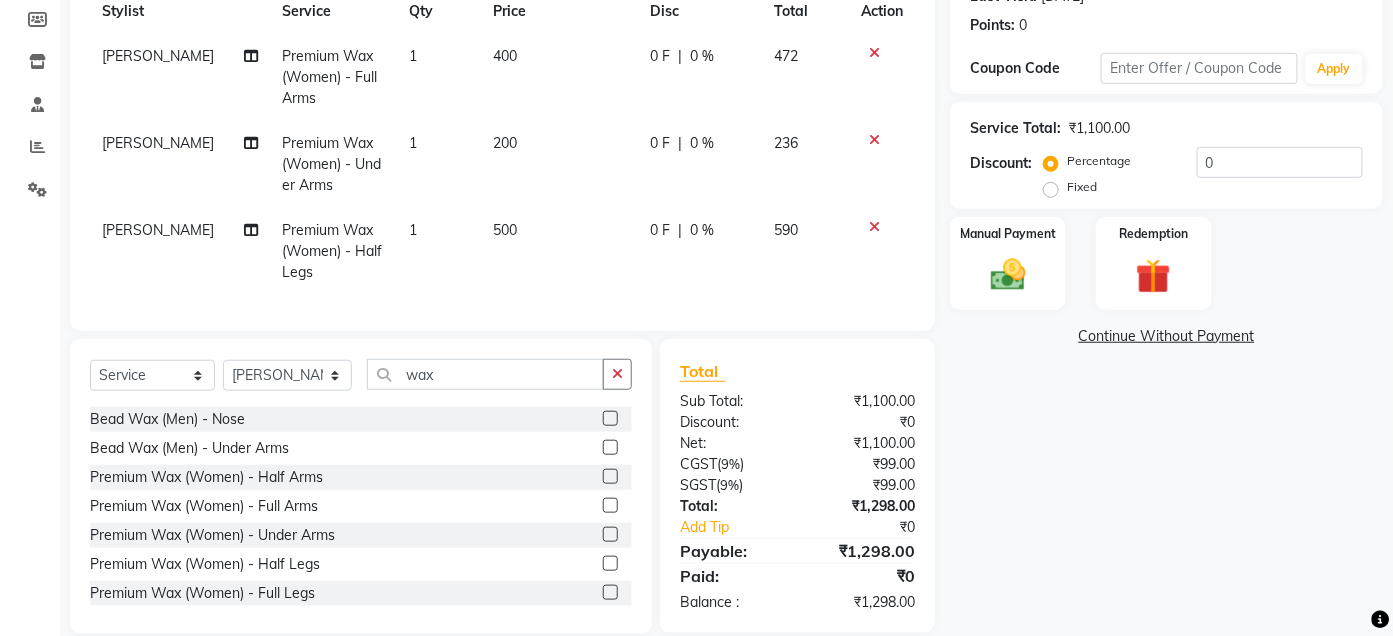 scroll, scrollTop: 341, scrollLeft: 0, axis: vertical 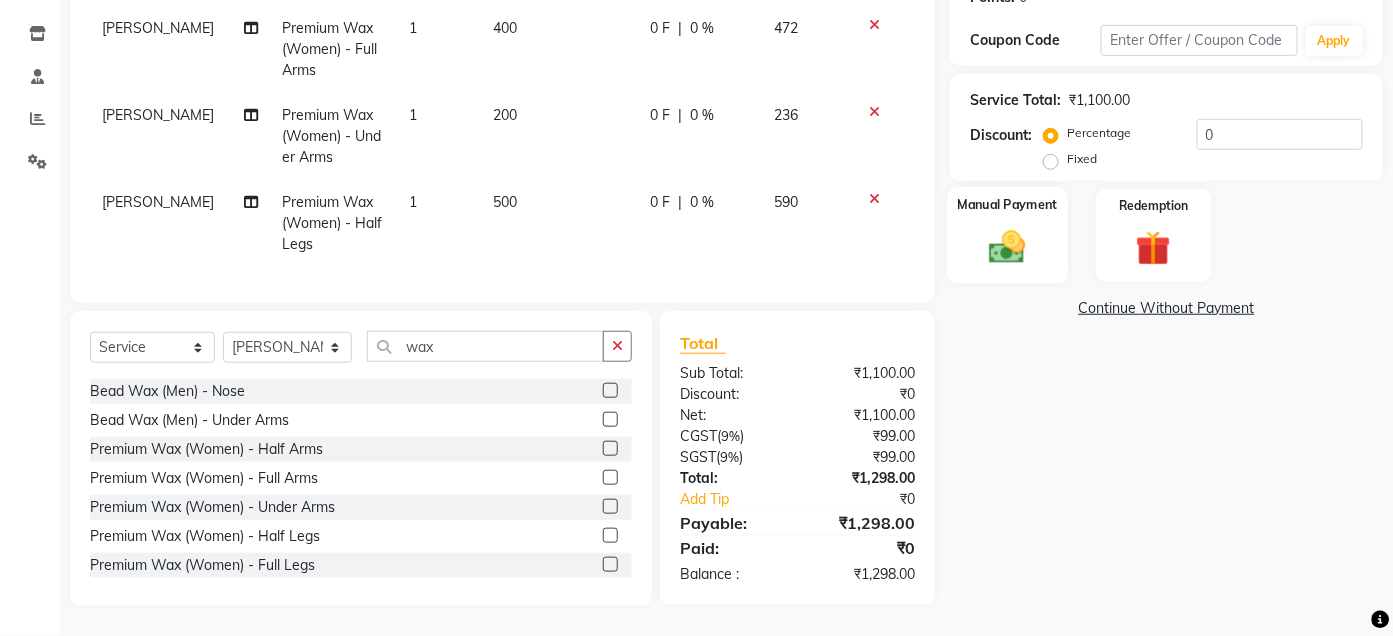 click 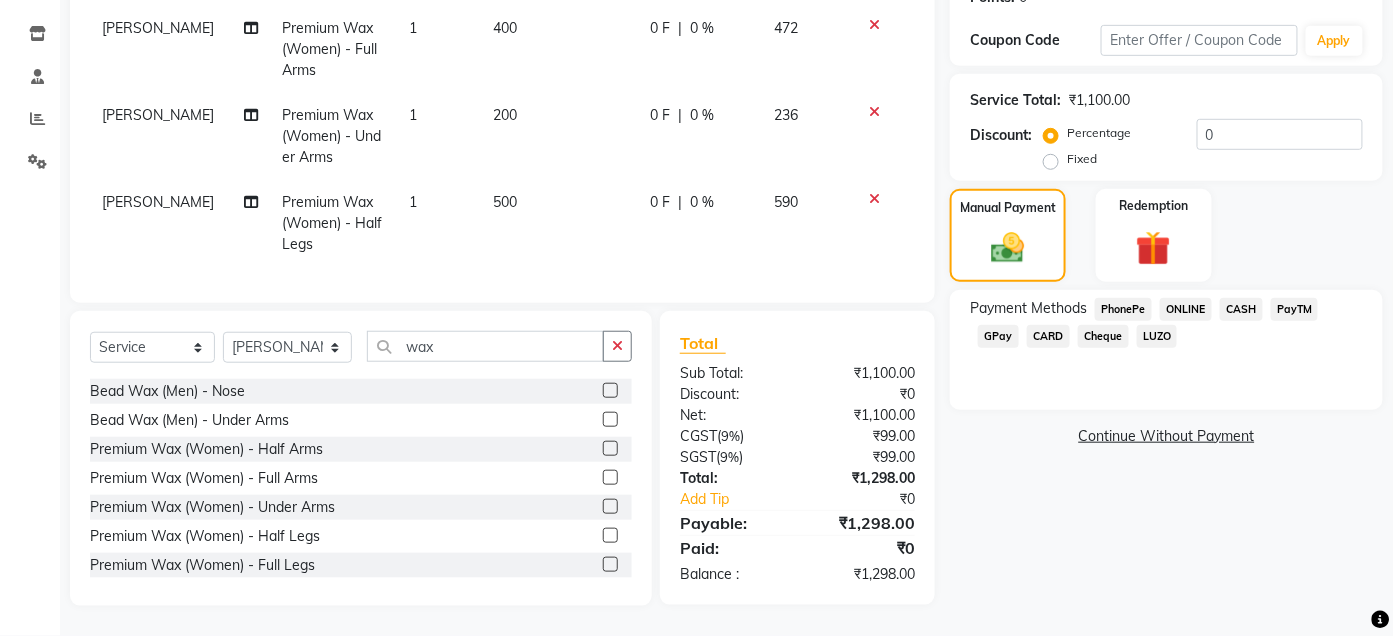 click on "CARD" 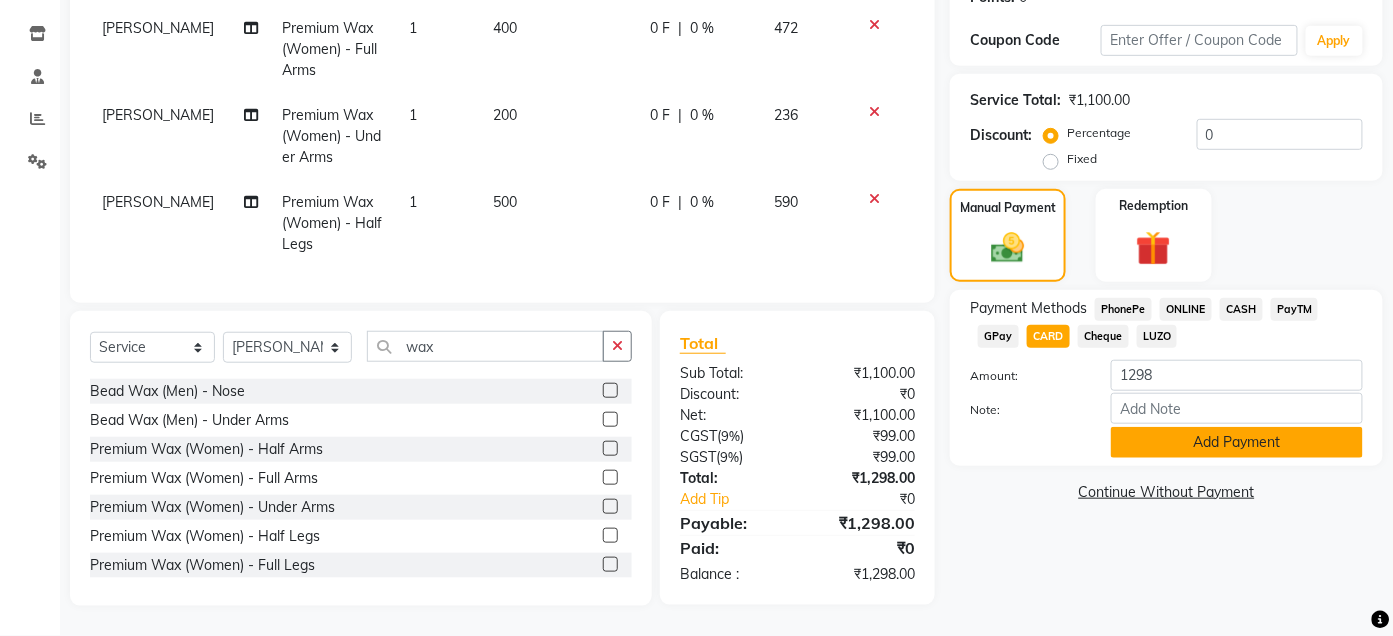 click on "Add Payment" 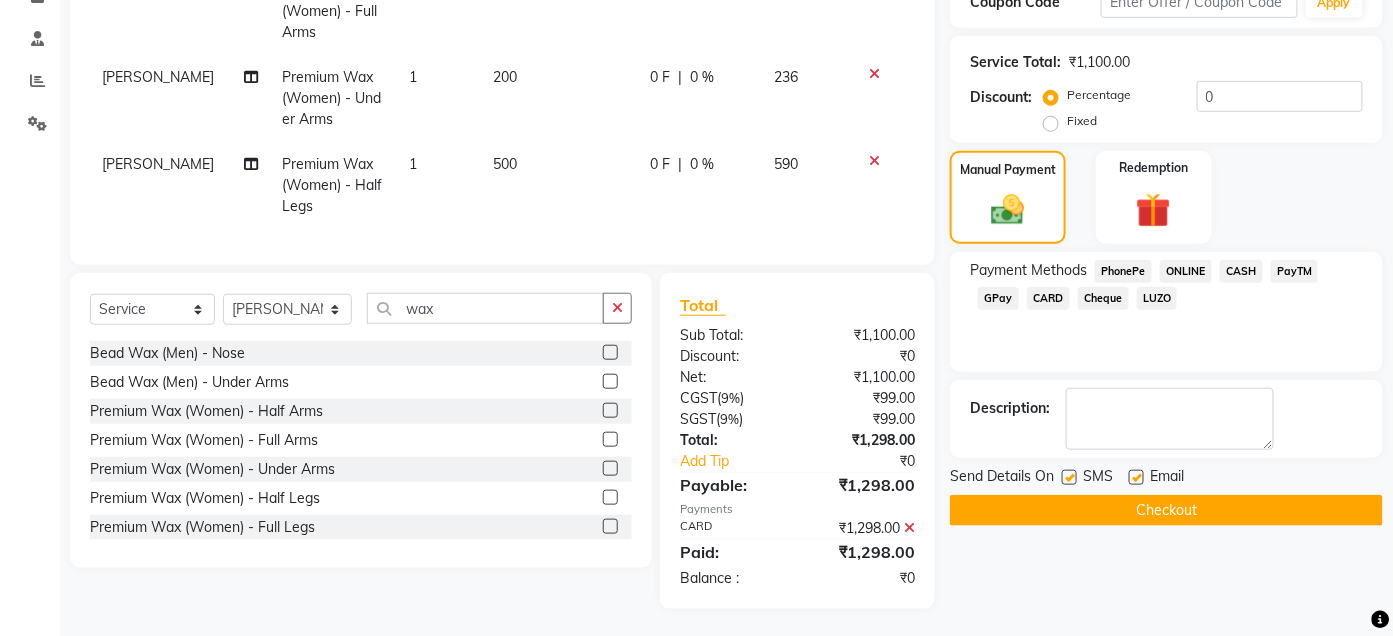 scroll, scrollTop: 382, scrollLeft: 0, axis: vertical 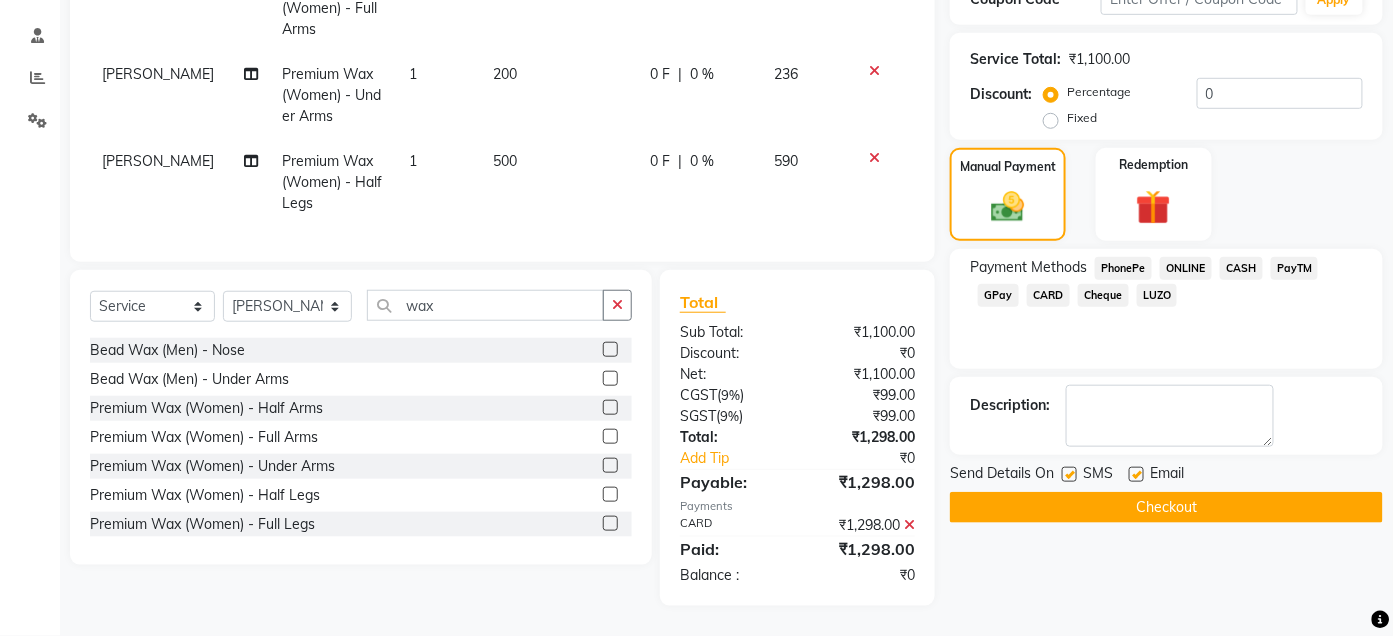 click on "Checkout" 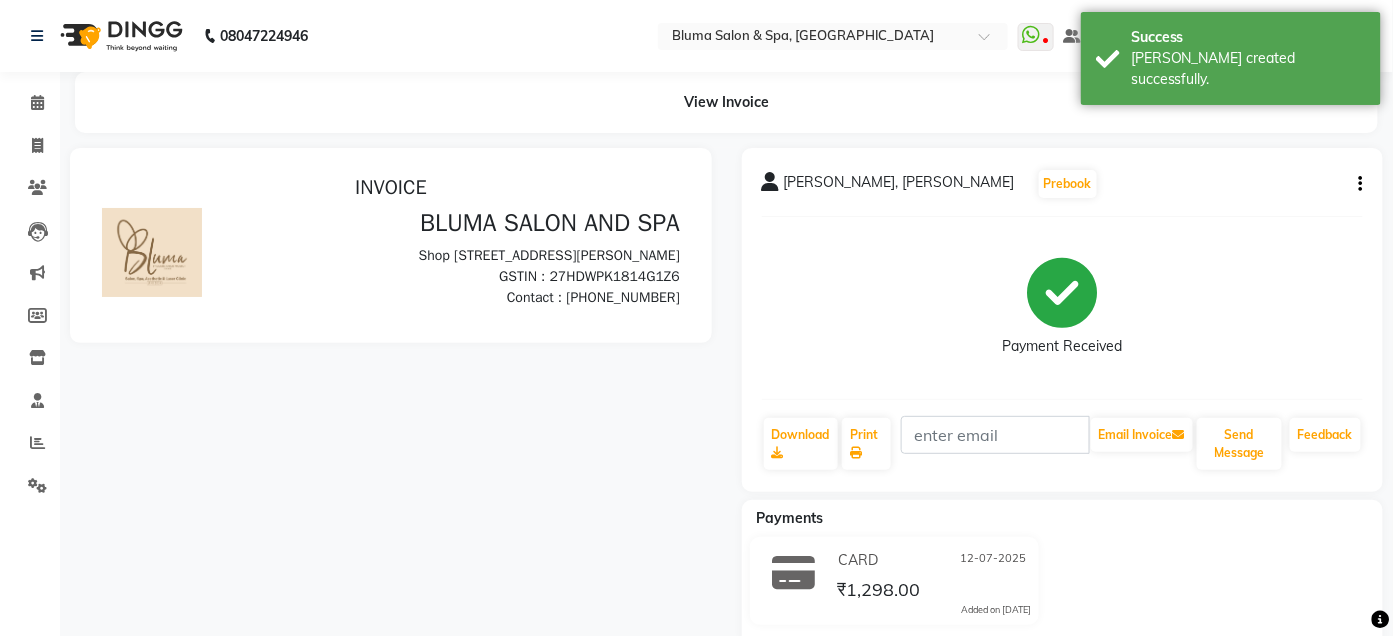 scroll, scrollTop: 0, scrollLeft: 0, axis: both 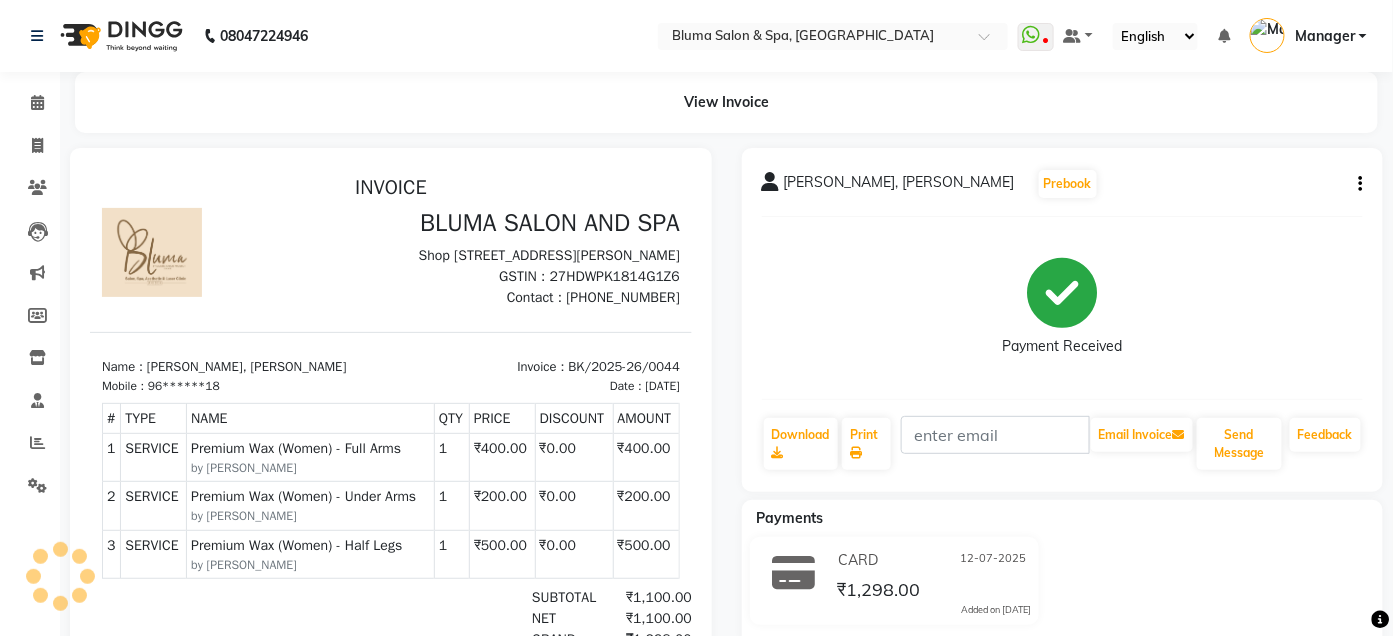 click on "[PERSON_NAME], [PERSON_NAME]  Prebook   Payment Received  Download  Print   Email Invoice   Send Message Feedback  Payments CARD [DATE] ₹1,298.00  Added on [DATE]" 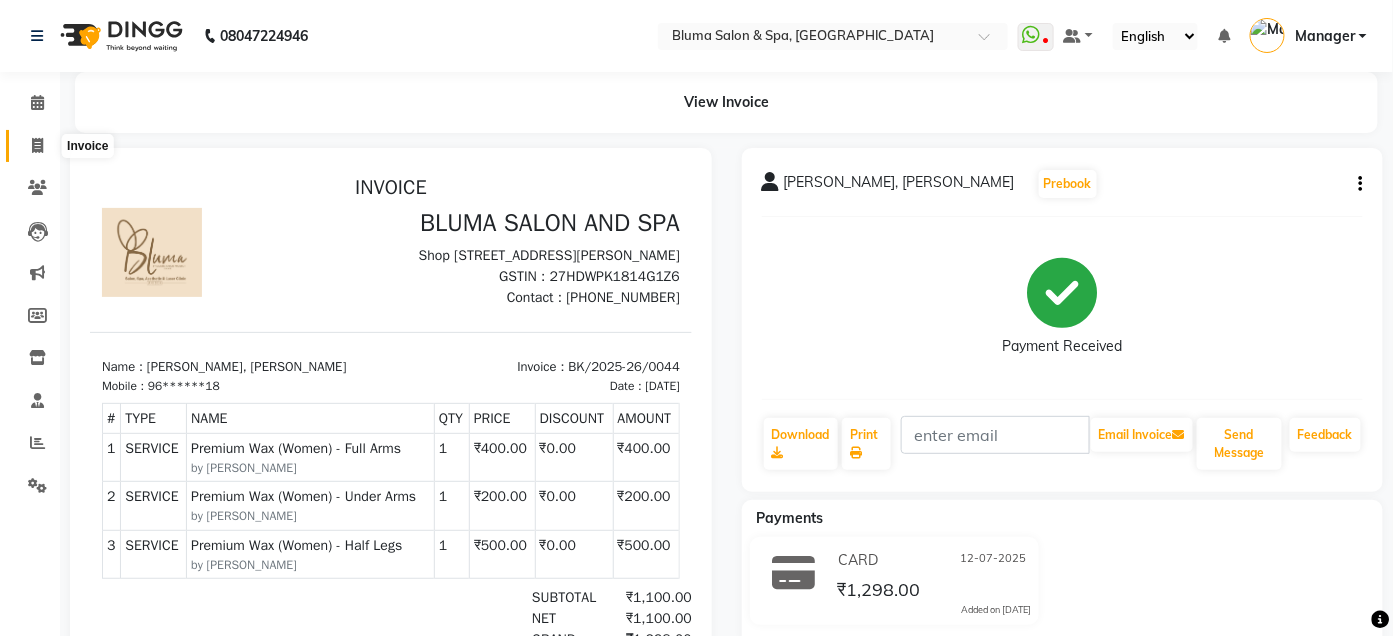 click 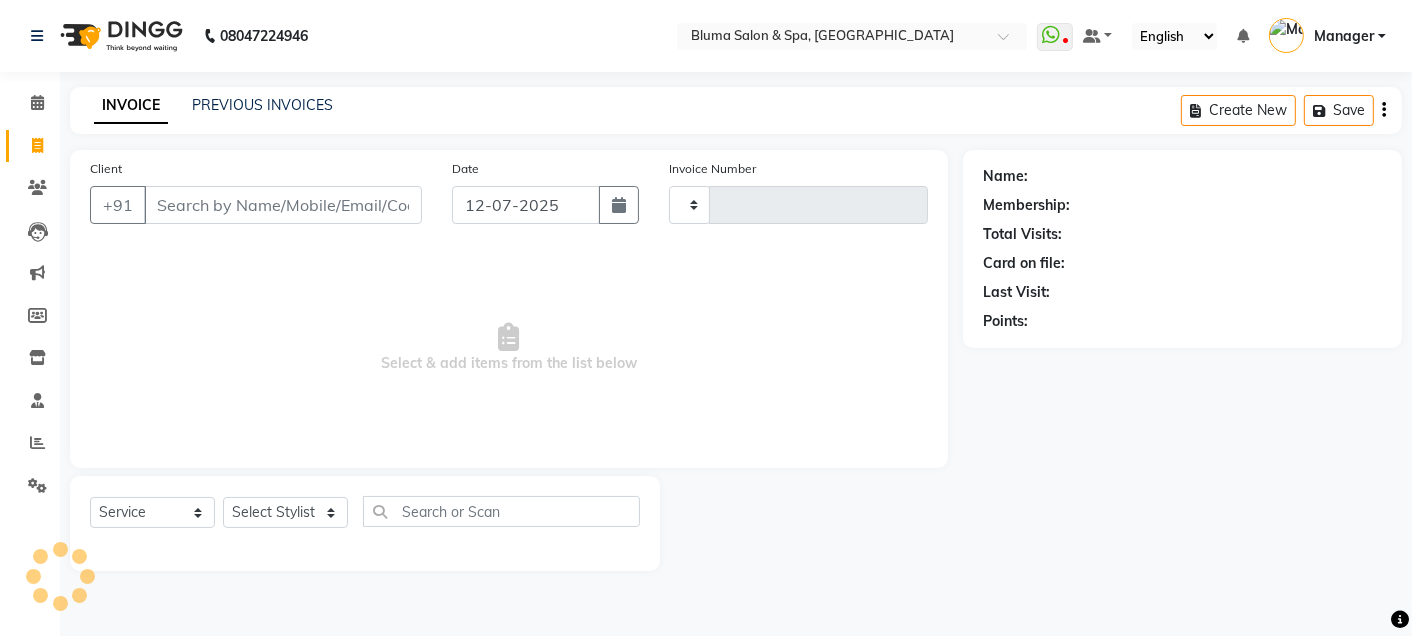 click on "Client" at bounding box center (283, 205) 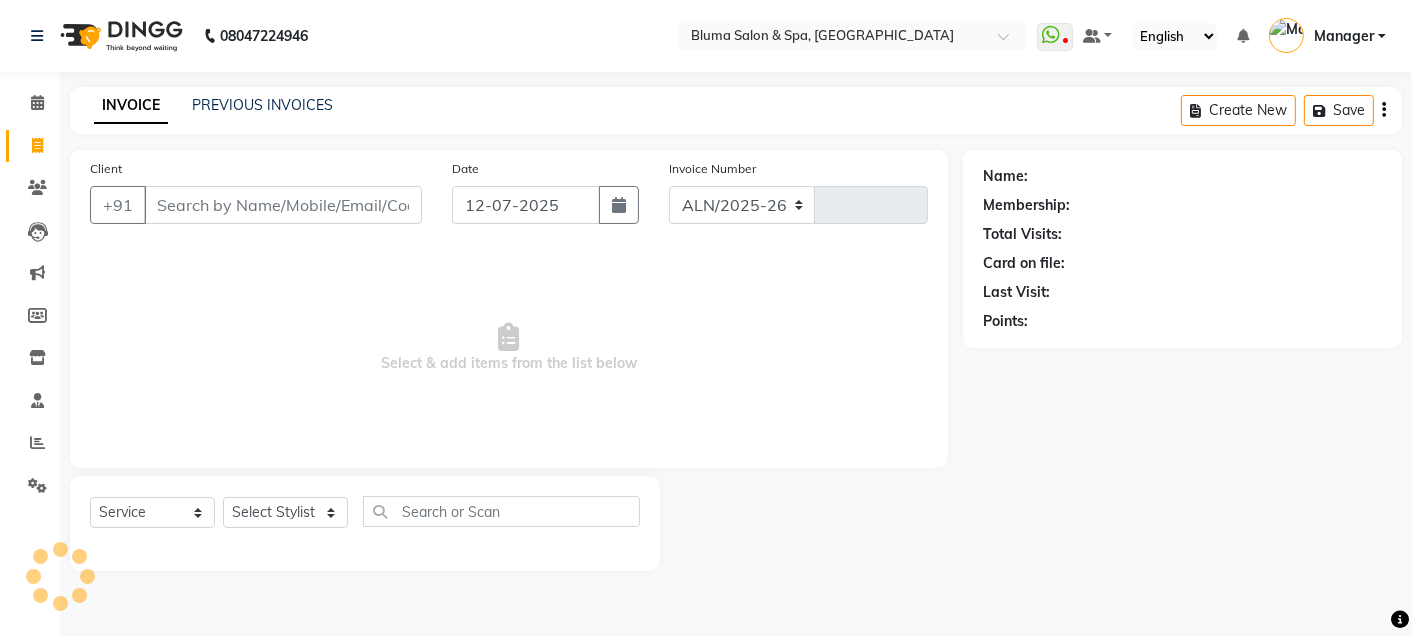 select on "3653" 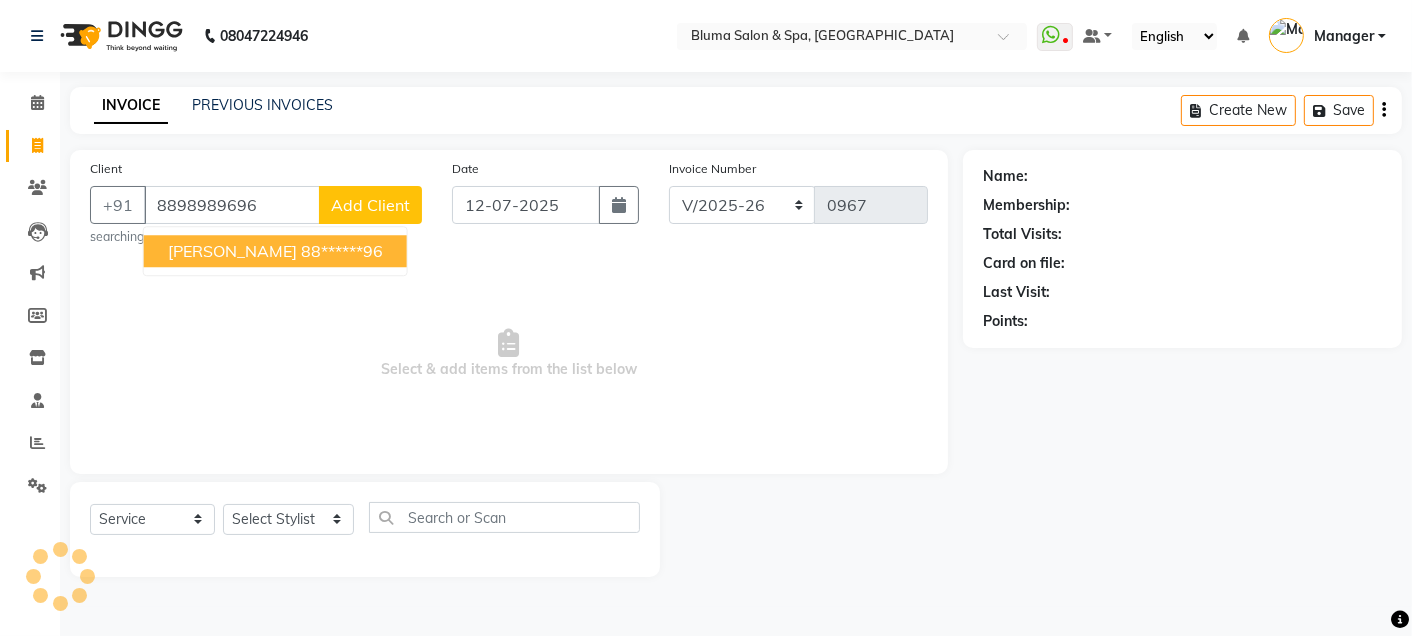 type on "8898989696" 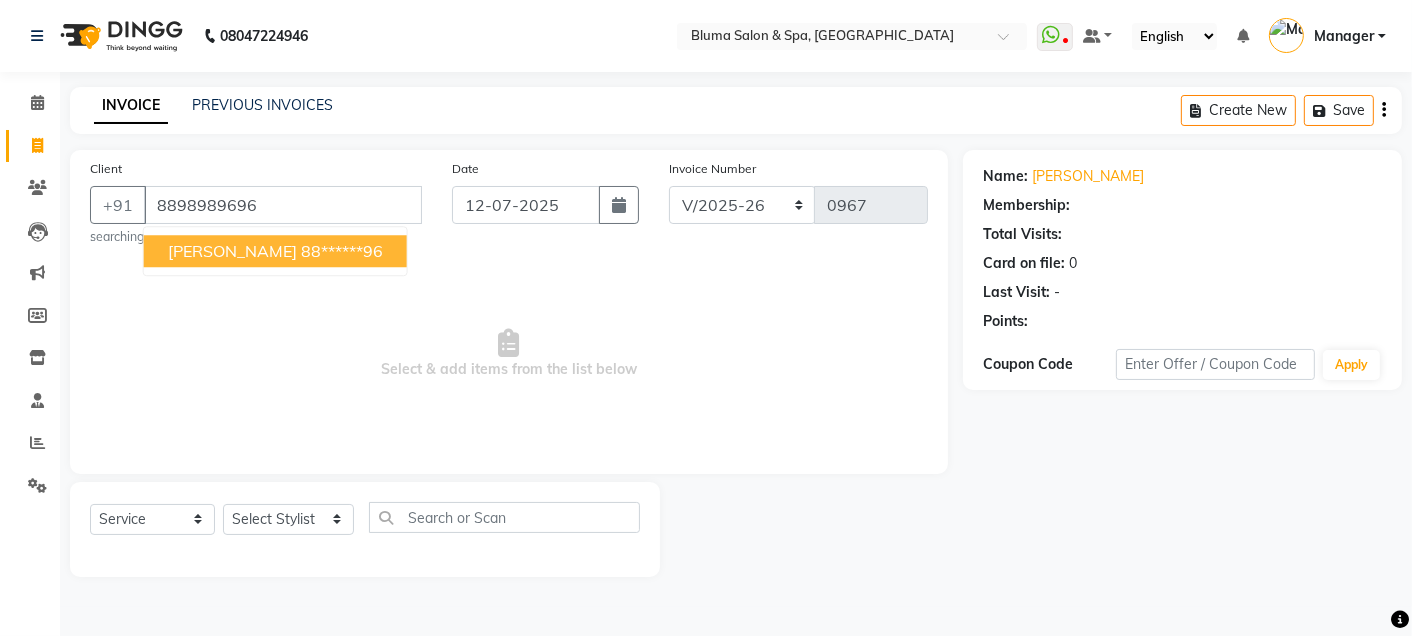 select on "1: Object" 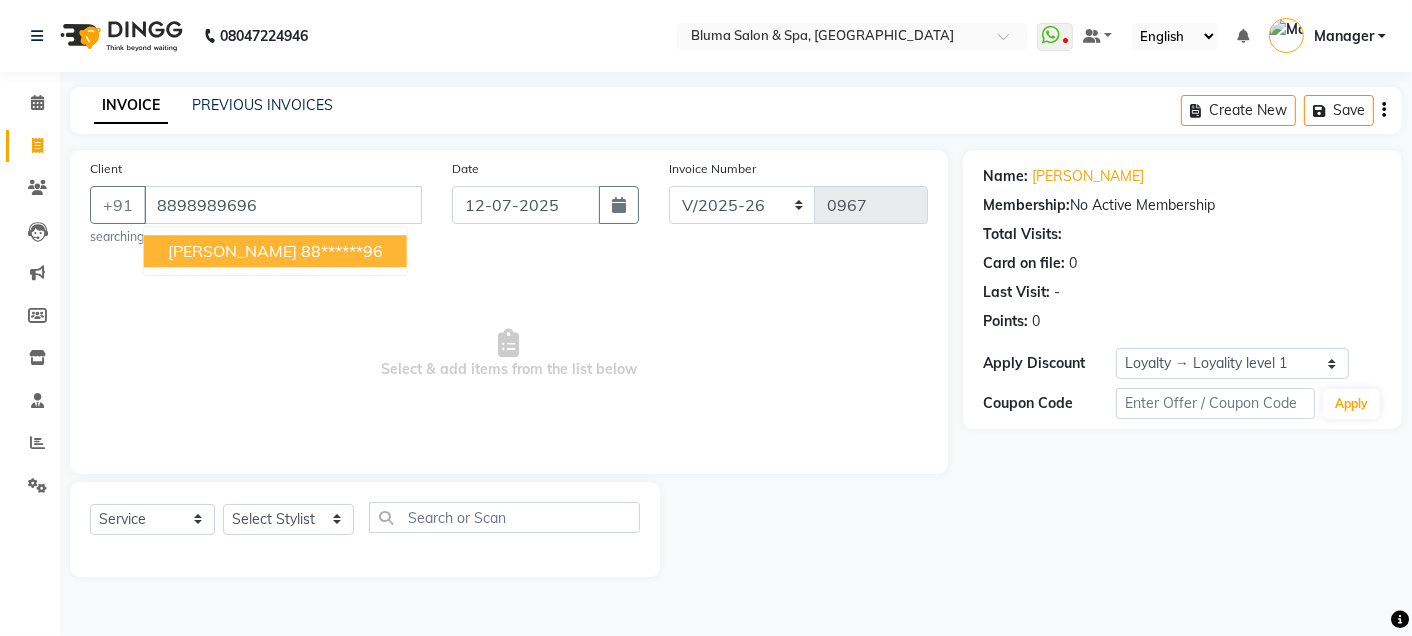 click on "[PERSON_NAME]  88******96" at bounding box center [275, 251] 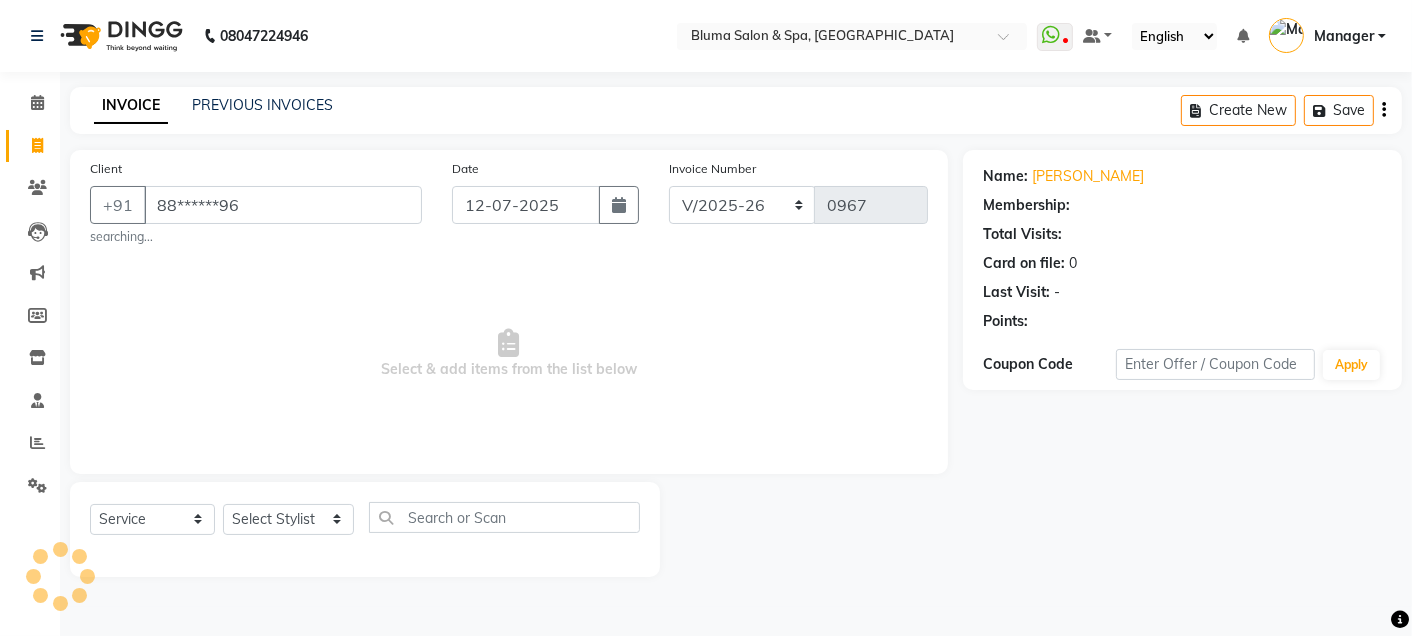 select on "1: Object" 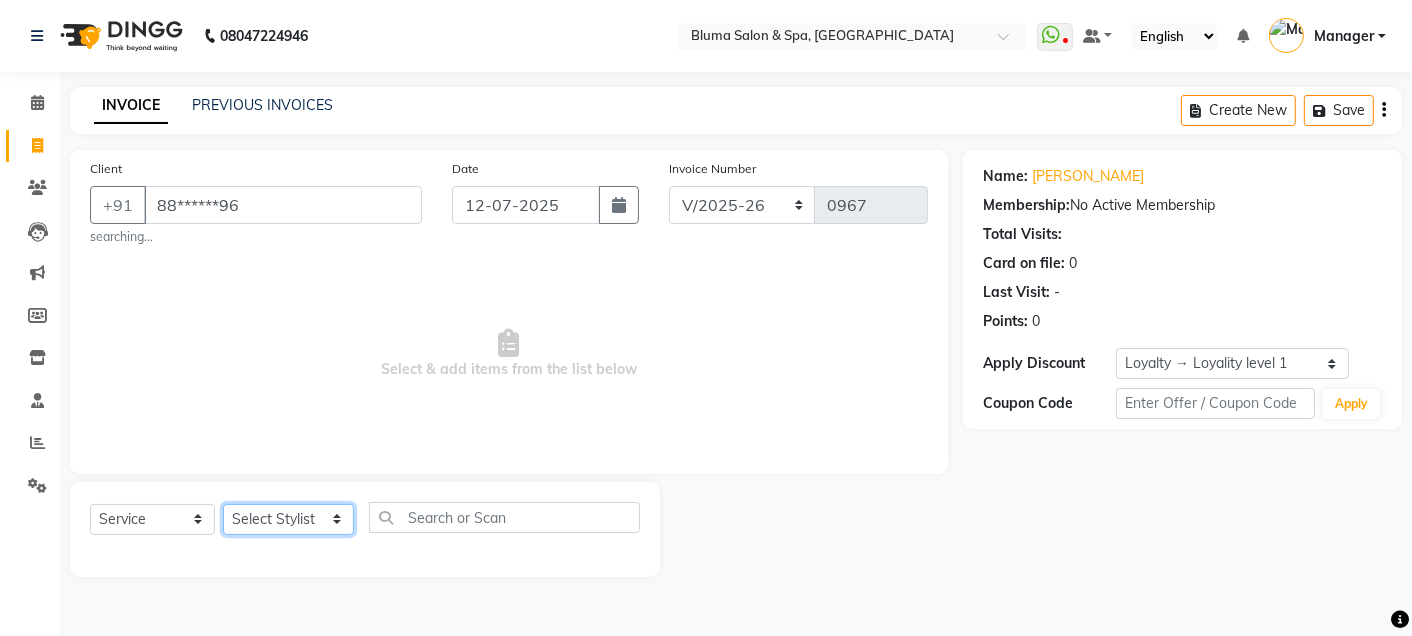 click on "Select Stylist Admin Ajay [PERSON_NAME]  [PERSON_NAME] [PERSON_NAME] Manager [PERSON_NAME] [PERSON_NAME] [PERSON_NAME]  pooja [PERSON_NAME] [PERSON_NAME] [PERSON_NAME] [PERSON_NAME]" 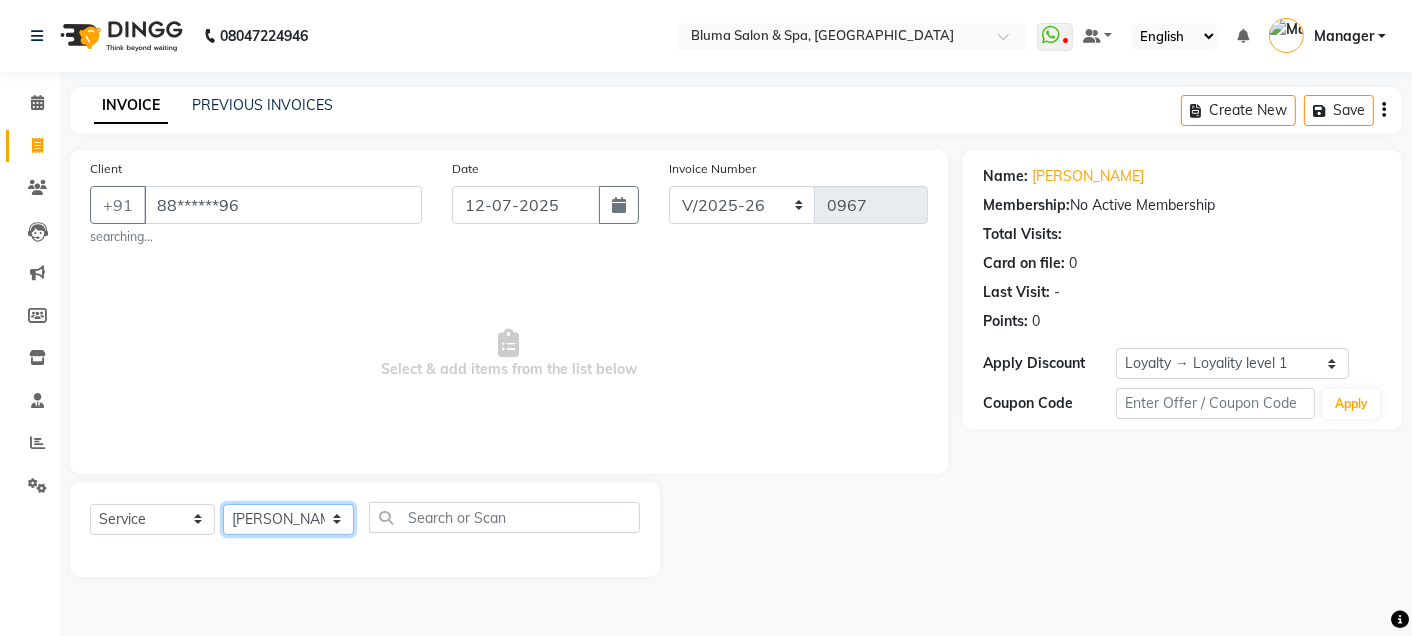 click on "Select Stylist Admin Ajay [PERSON_NAME]  [PERSON_NAME] [PERSON_NAME] Manager [PERSON_NAME] [PERSON_NAME] [PERSON_NAME]  pooja [PERSON_NAME] [PERSON_NAME] [PERSON_NAME] [PERSON_NAME]" 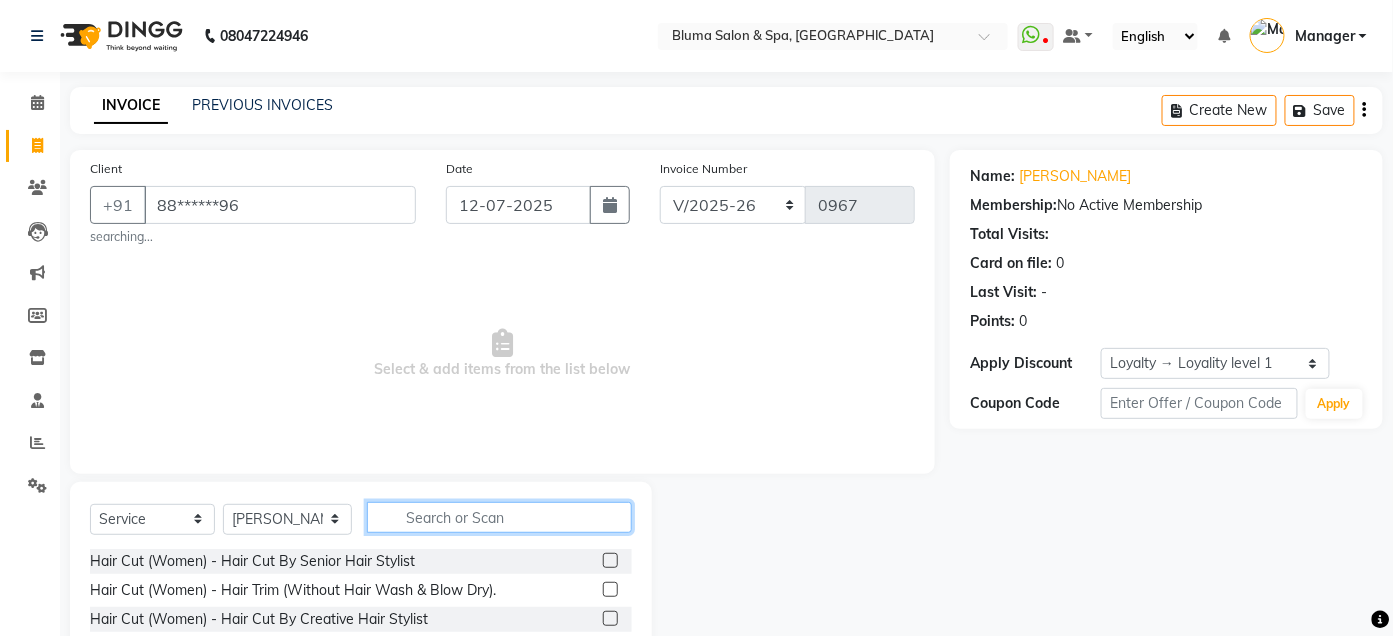 click 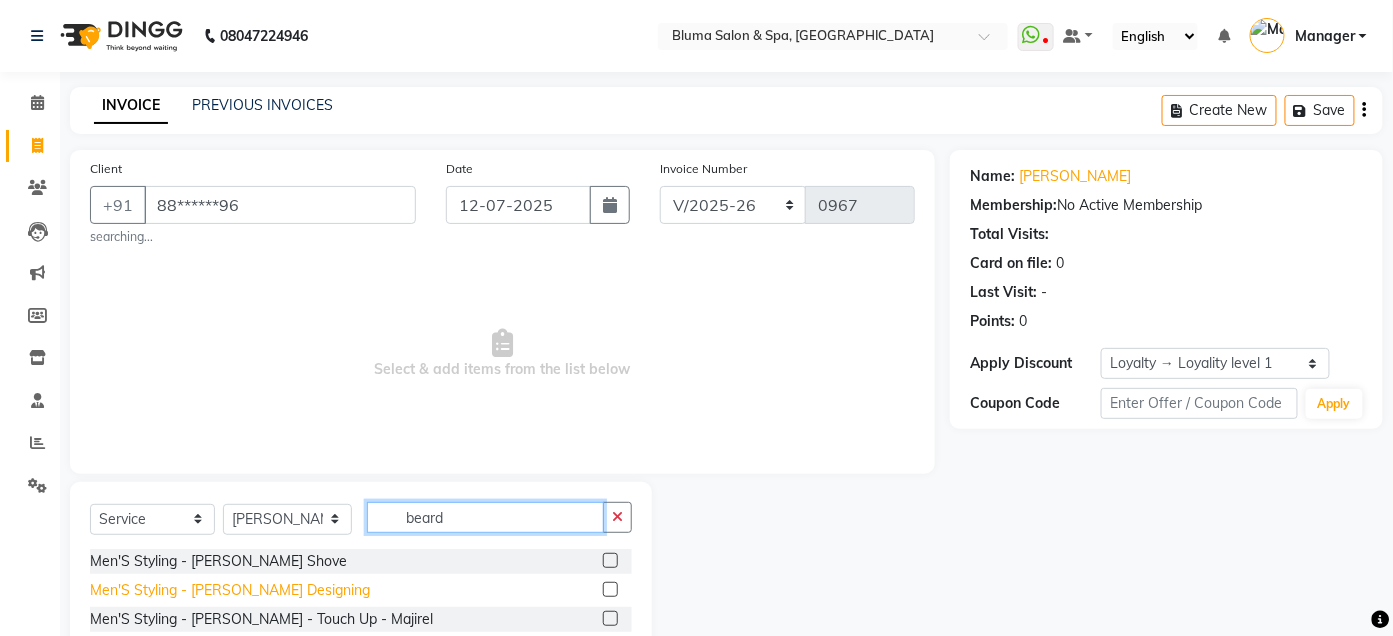 type on "beard" 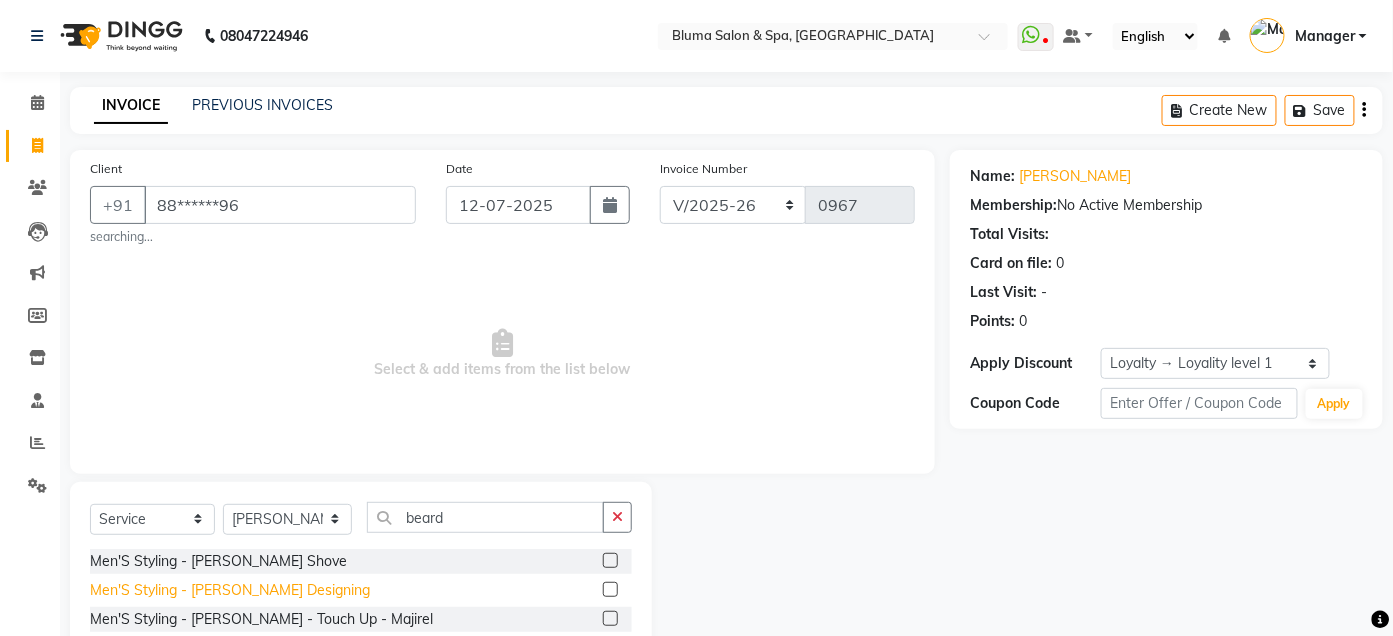 click on "Men'S Styling  - [PERSON_NAME] Designing" 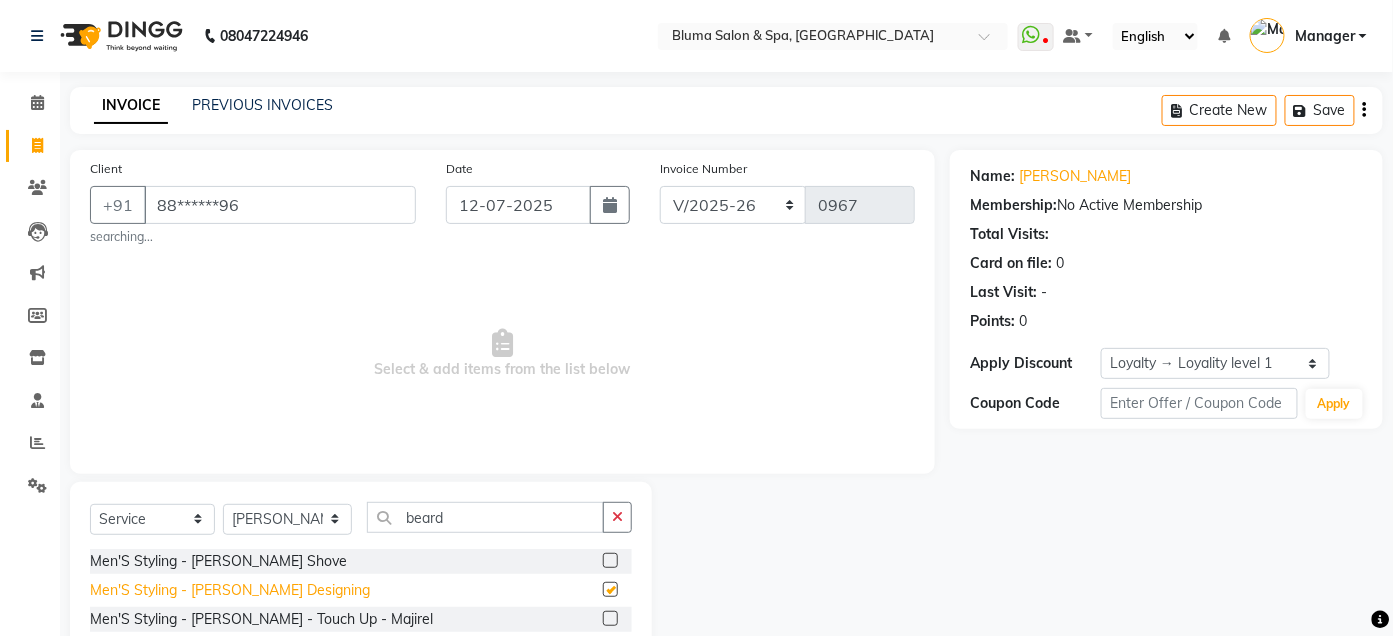 checkbox on "false" 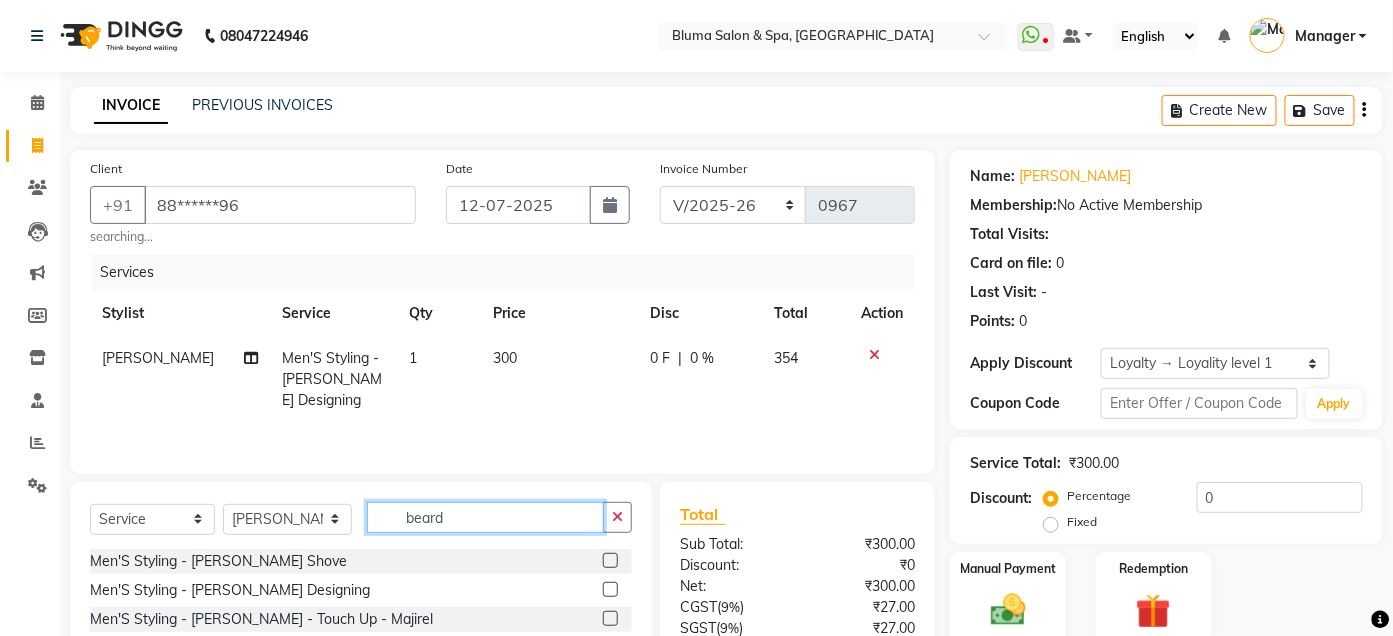 click on "beard" 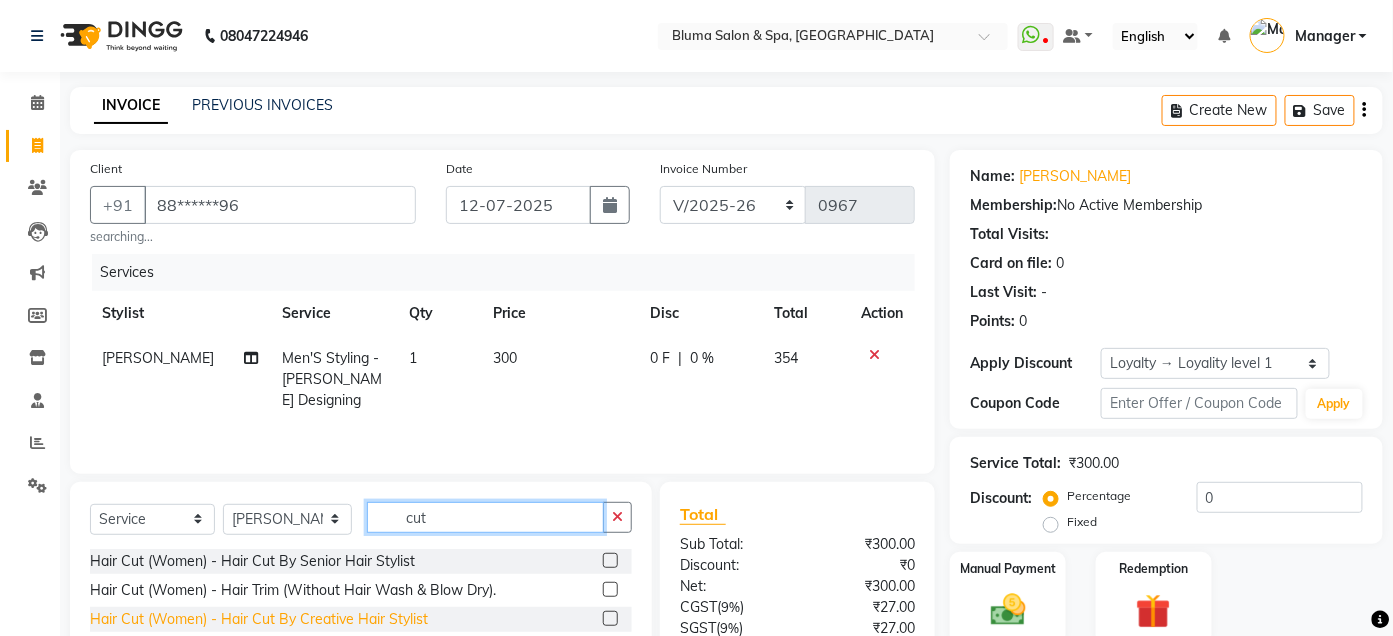 type on "cut" 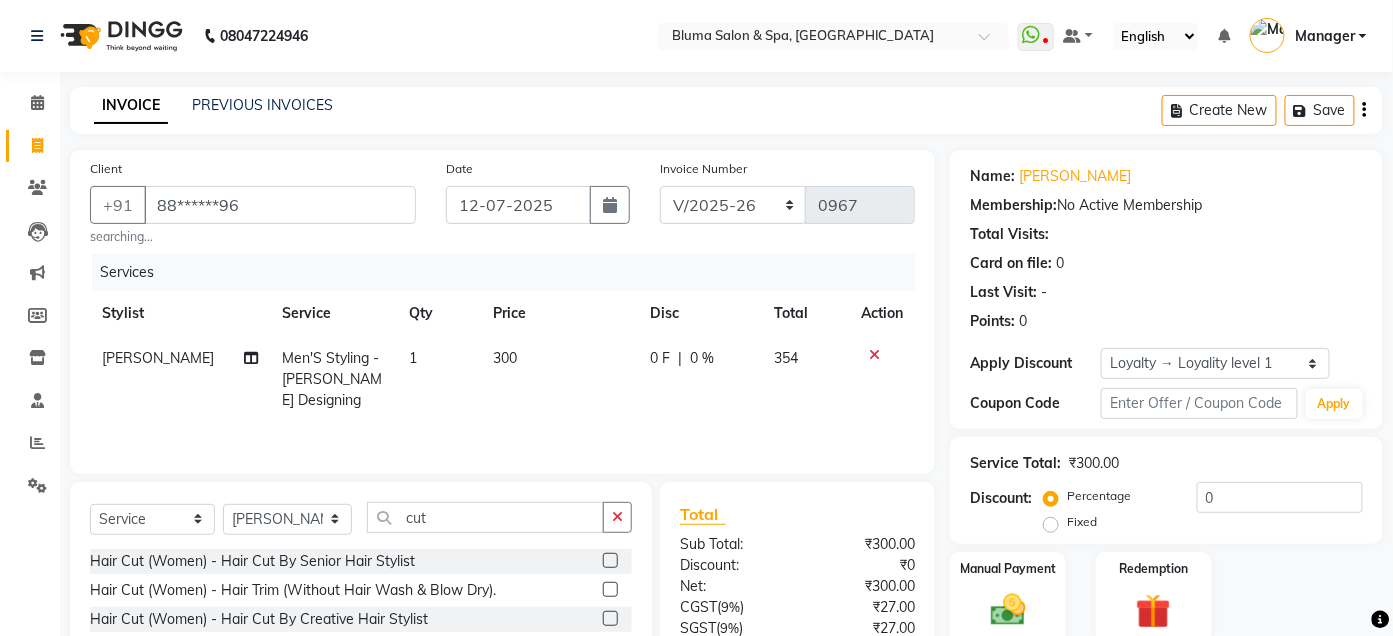 drag, startPoint x: 366, startPoint y: 618, endPoint x: 487, endPoint y: 650, distance: 125.1599 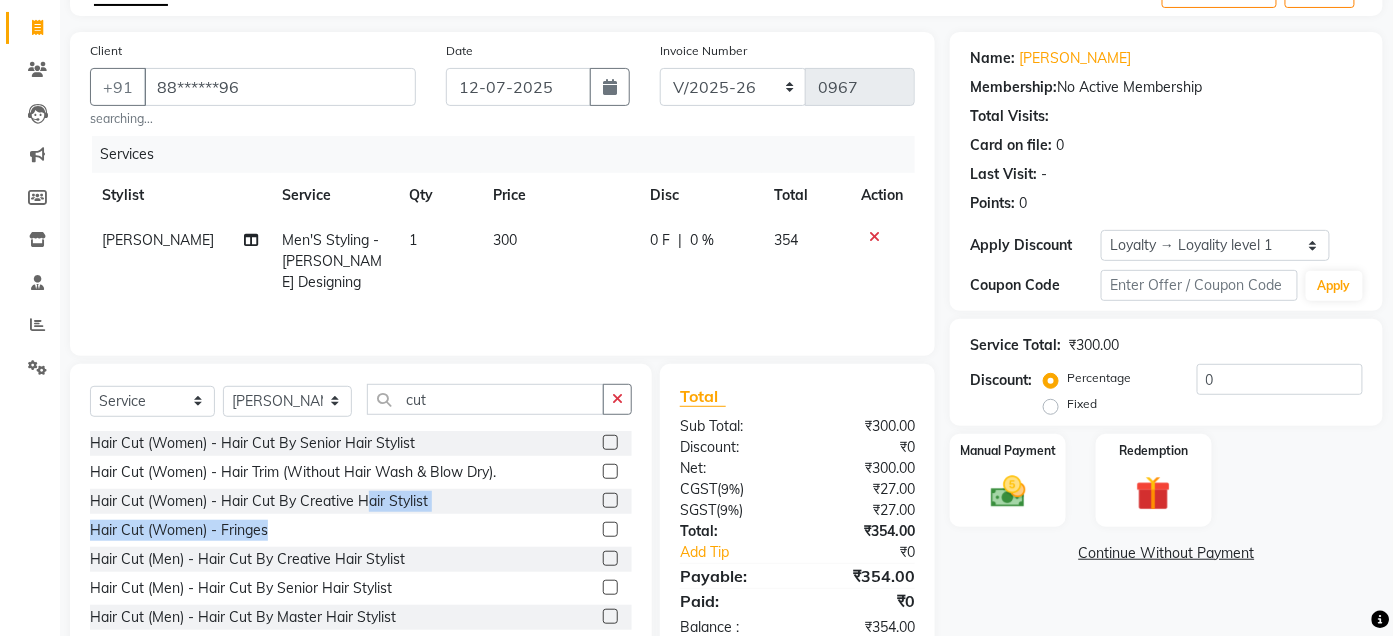 scroll, scrollTop: 174, scrollLeft: 0, axis: vertical 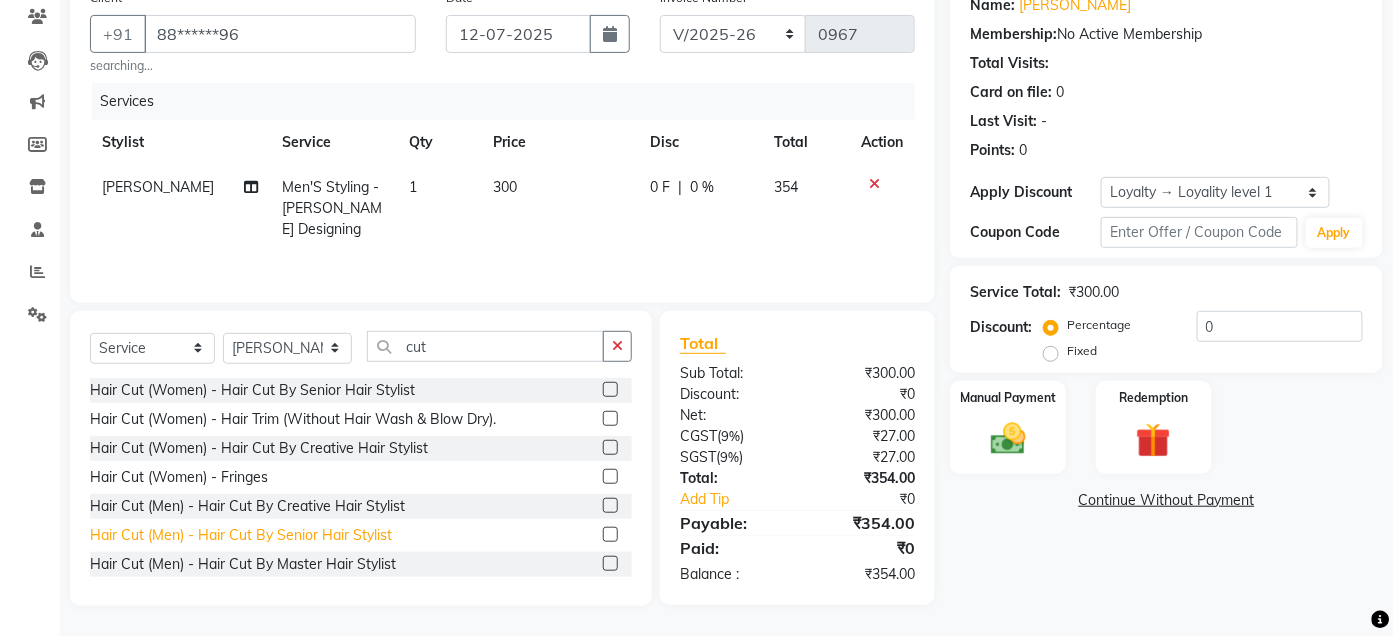click on "Hair Cut (Men) - Hair Cut By Senior Hair Stylist" 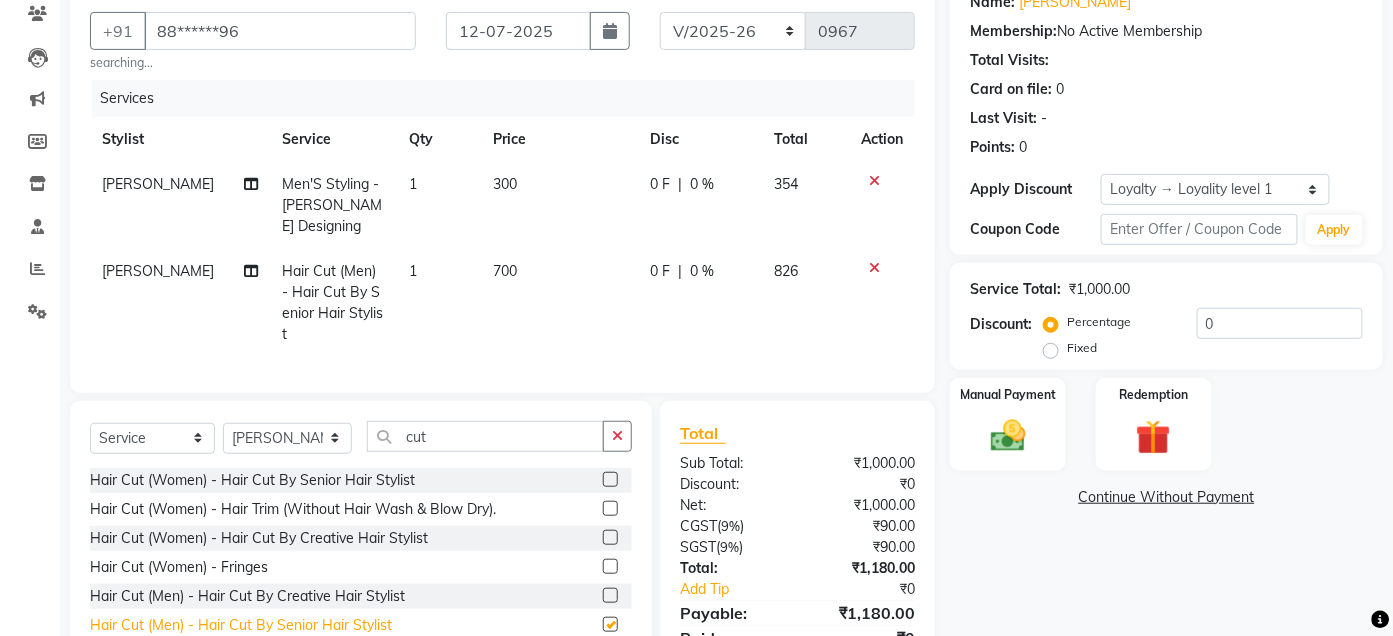 checkbox on "false" 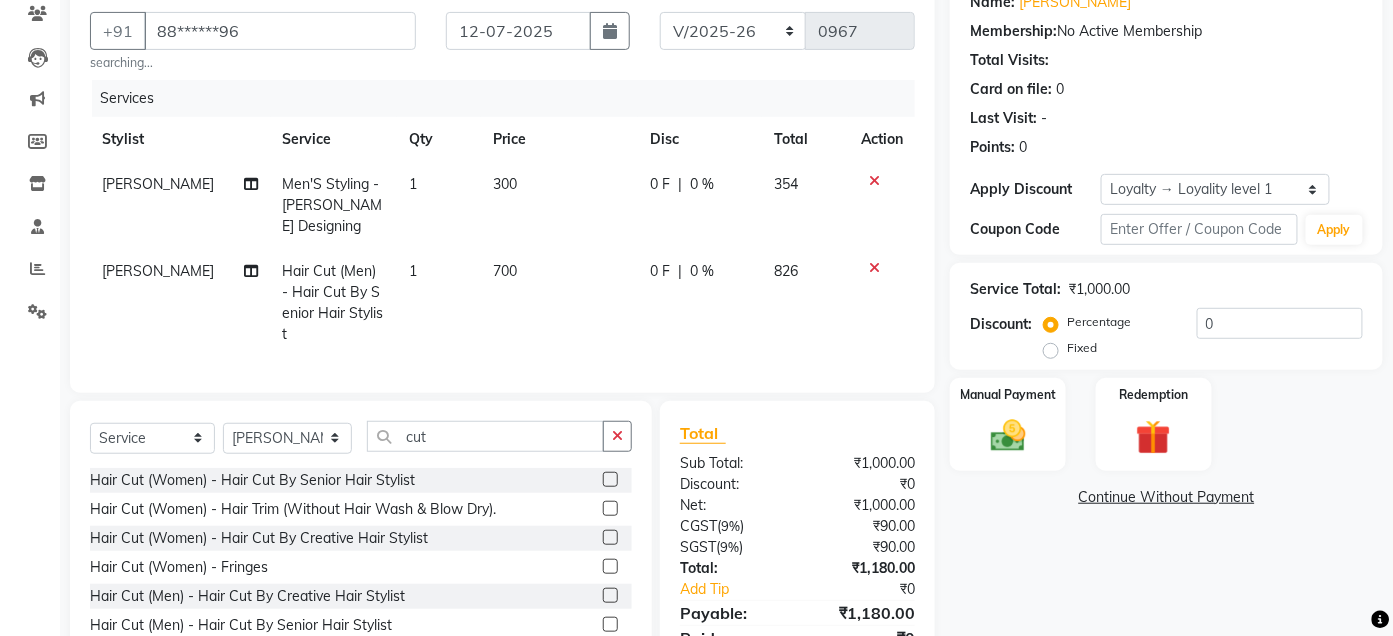 click on "700" 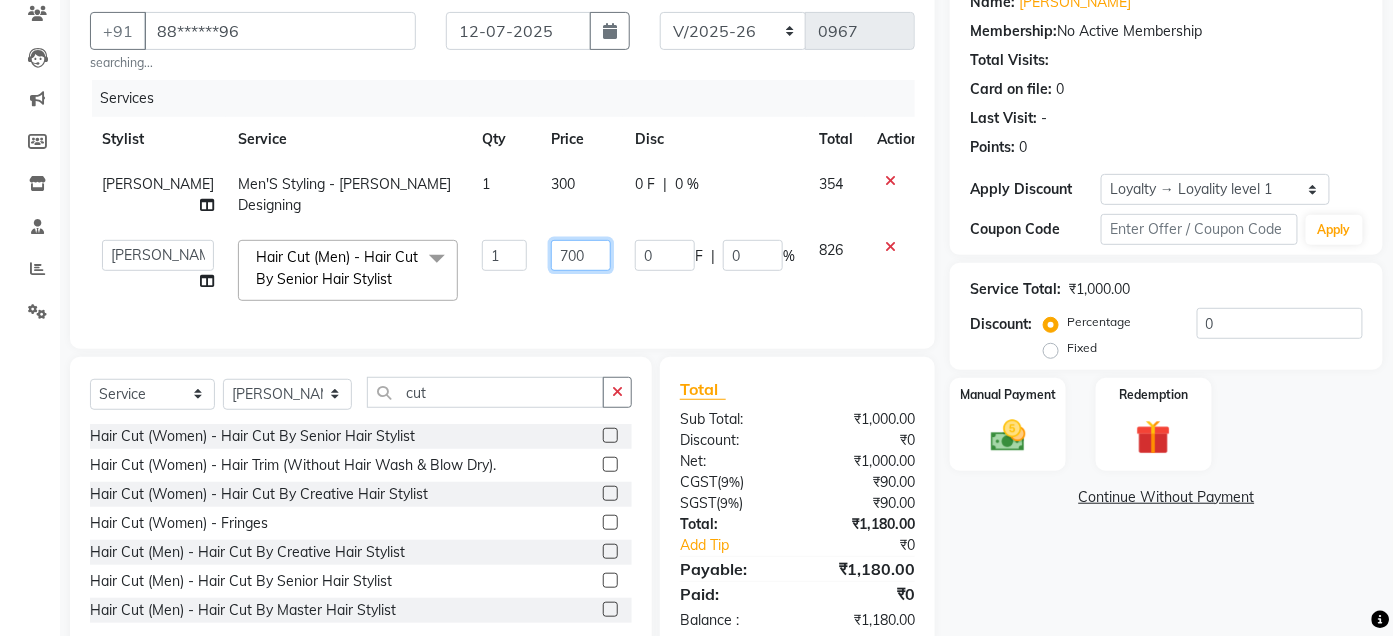 click on "700" 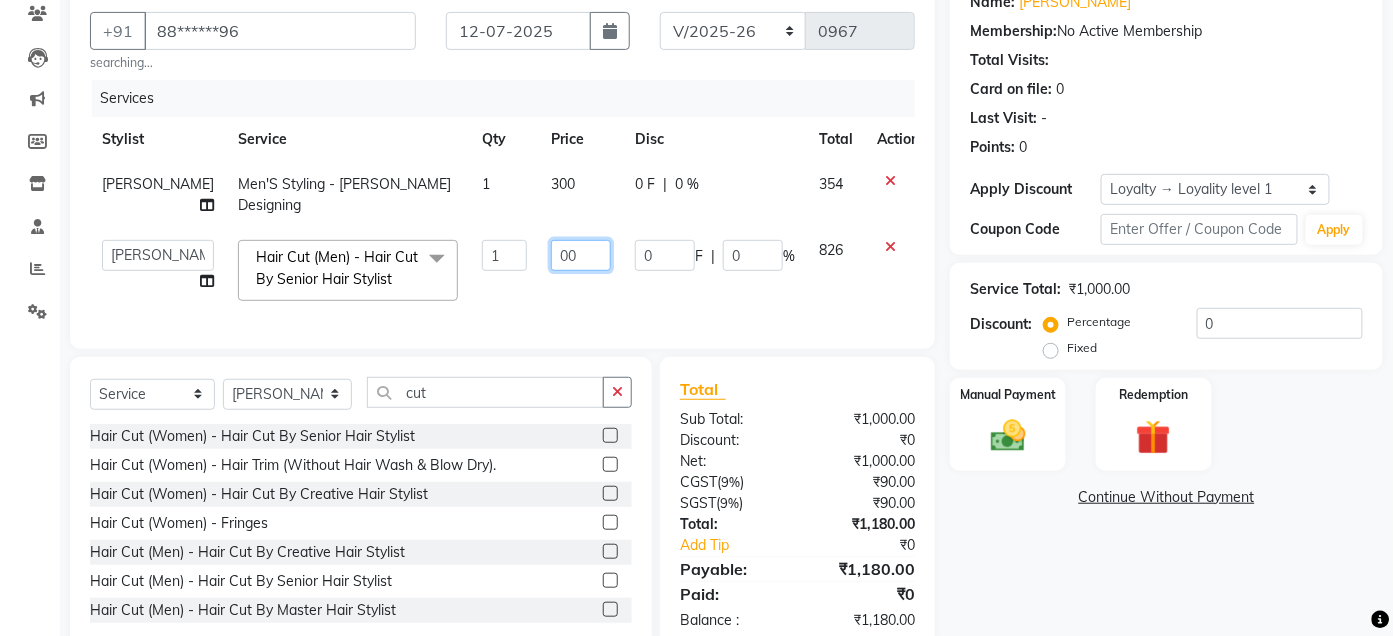 type on "500" 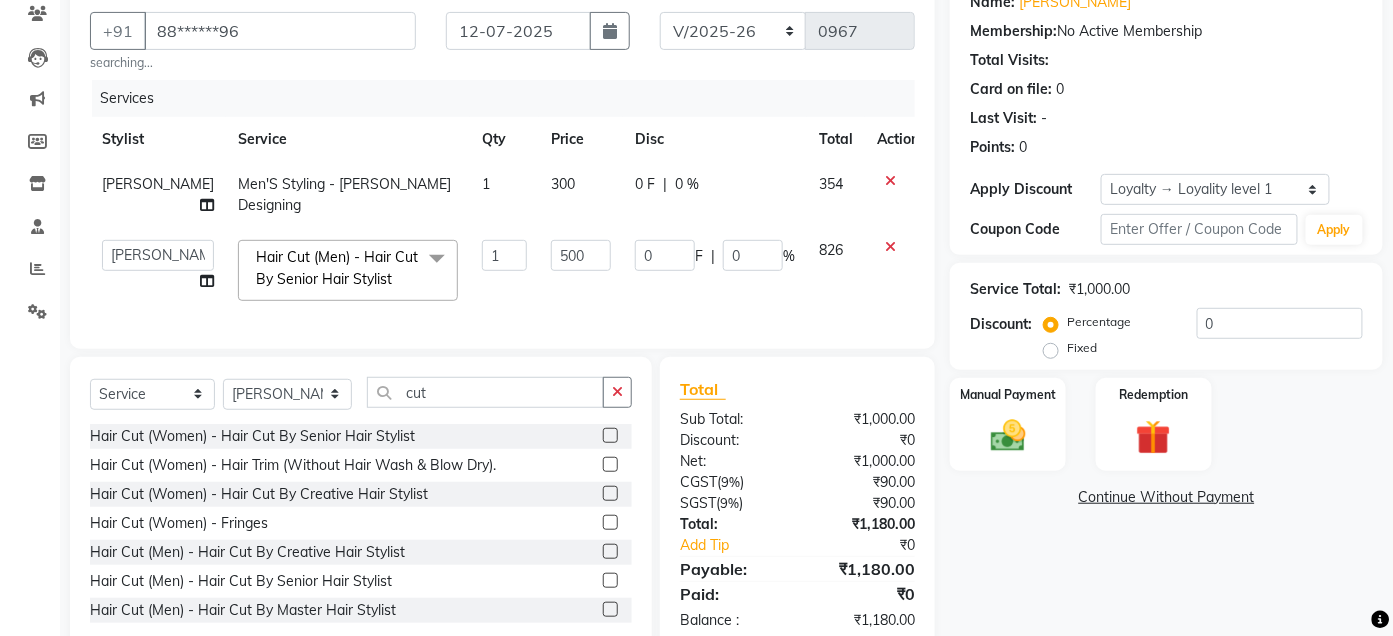 click on "500" 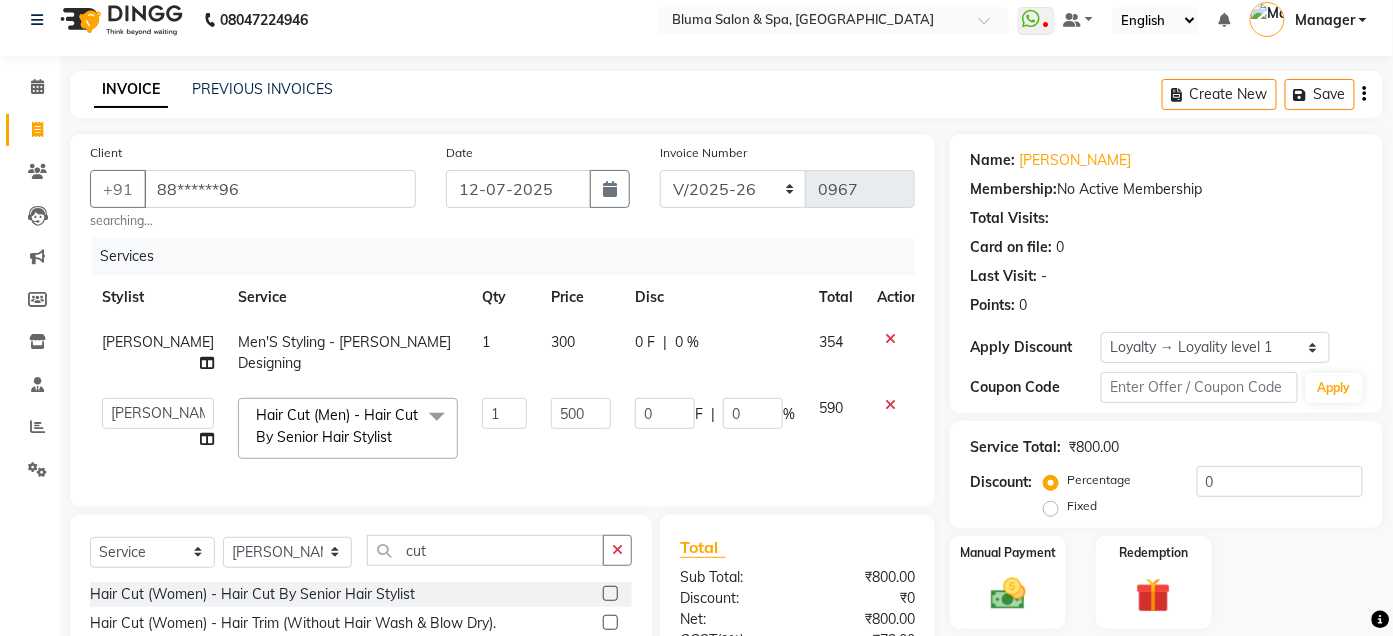 scroll, scrollTop: 0, scrollLeft: 0, axis: both 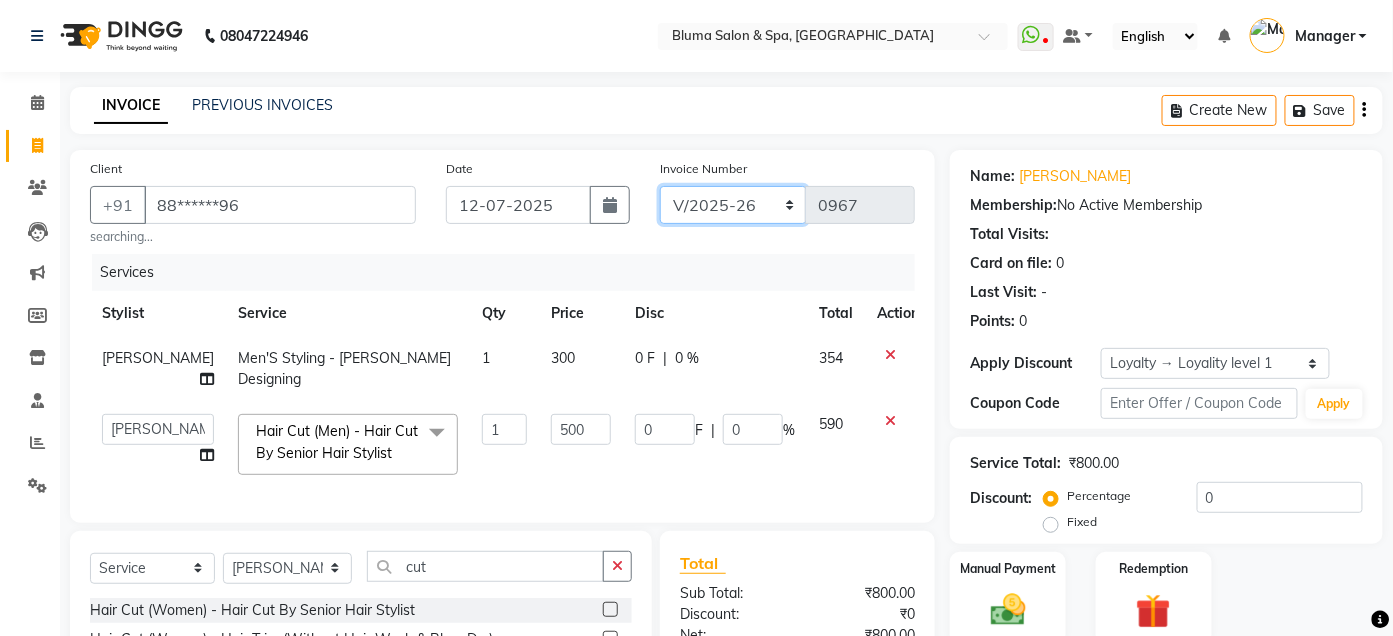 click on "ALN/2025-26 AL/2025-26 BKN/2025-26 BK/2025-26 V/2025 V/2025-26" 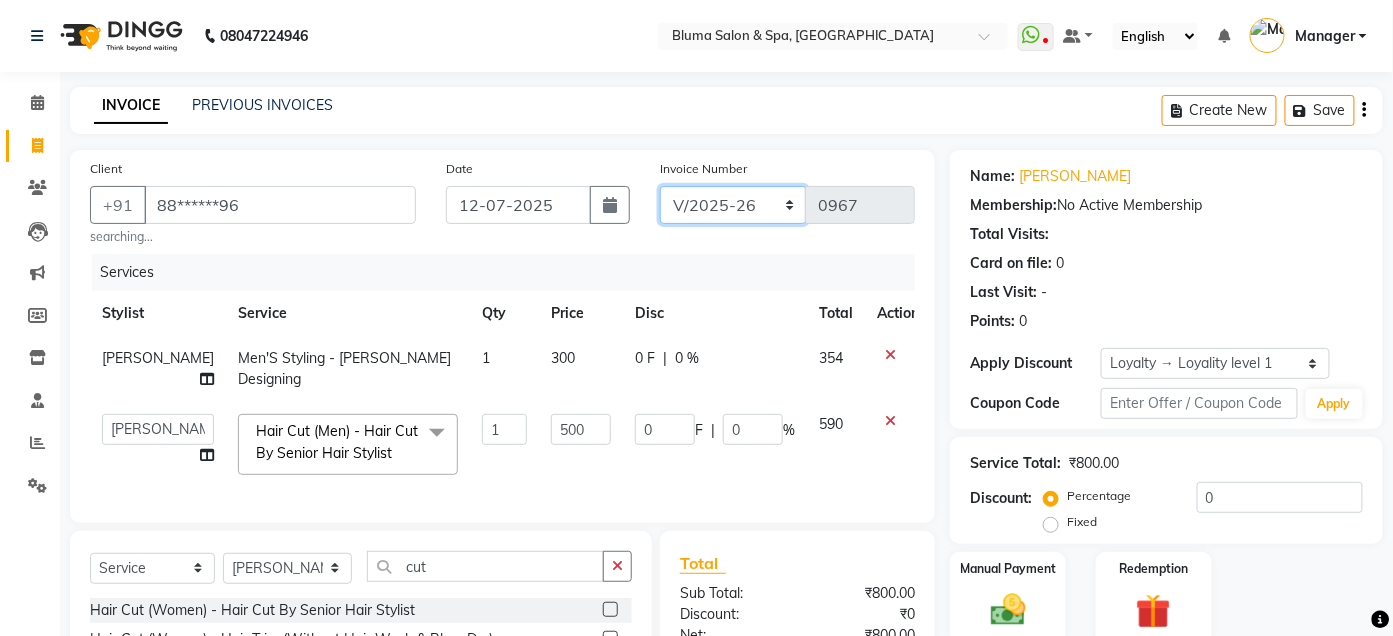 select on "7729" 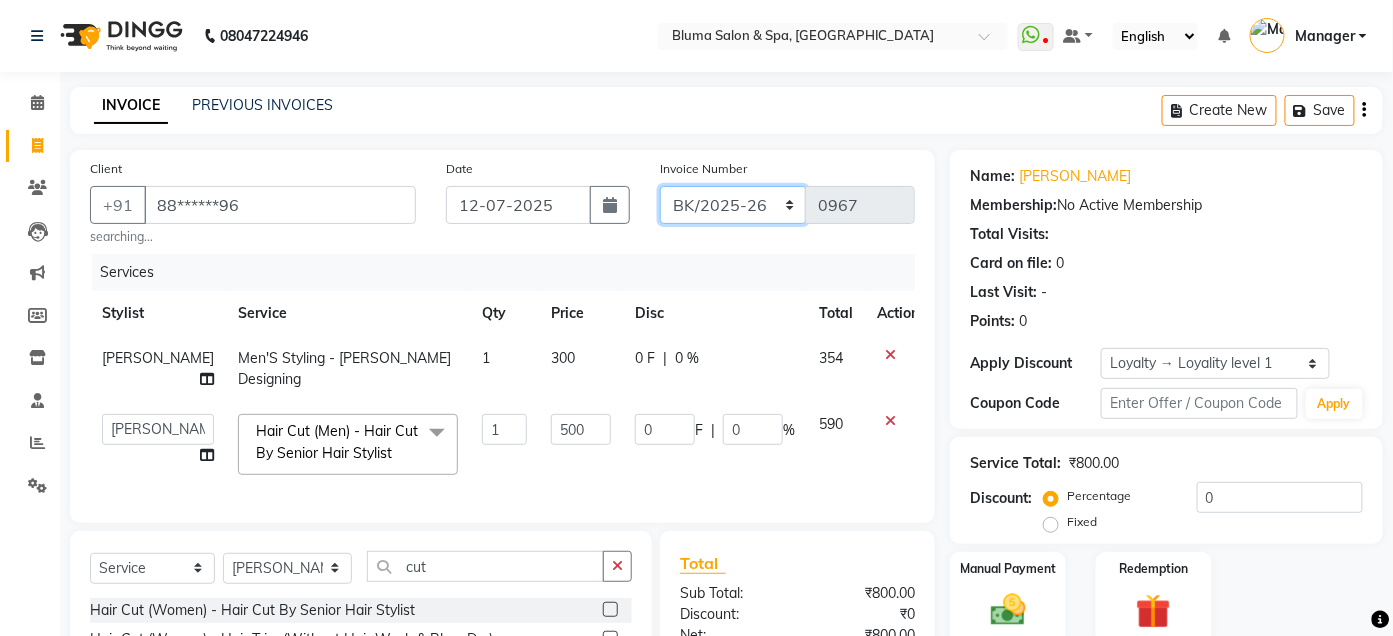 click on "ALN/2025-26 AL/2025-26 BKN/2025-26 BK/2025-26 V/2025 V/2025-26" 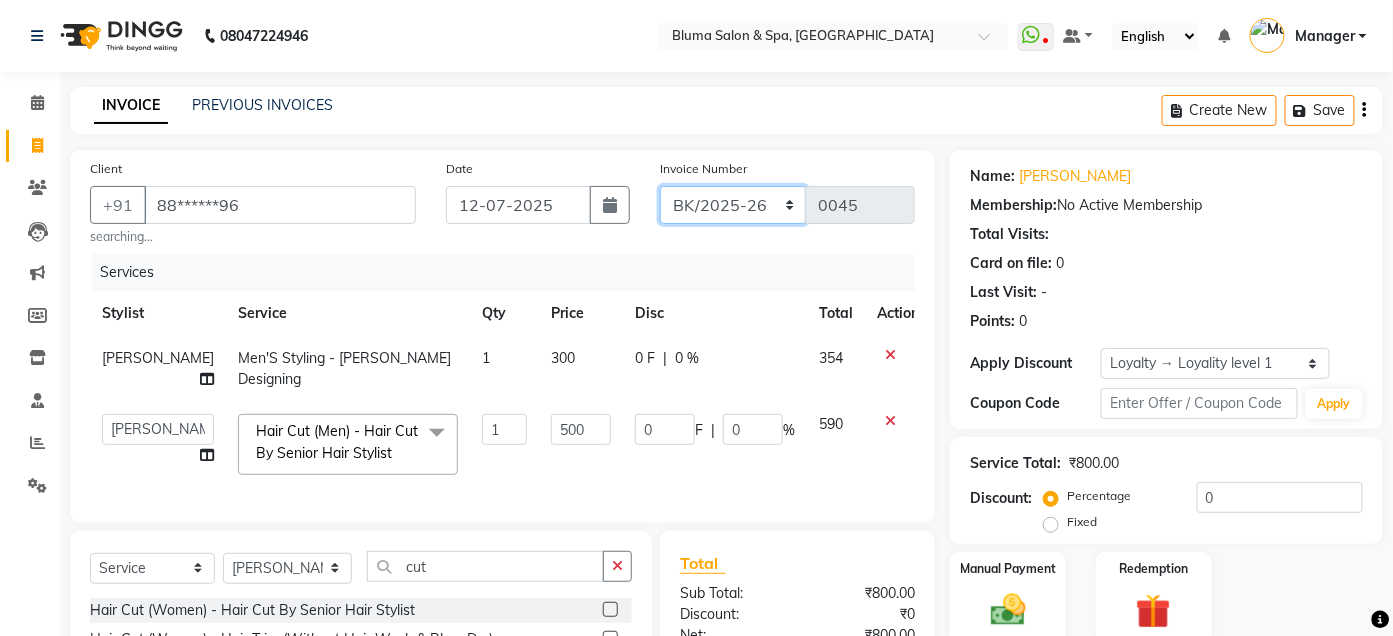 scroll, scrollTop: 238, scrollLeft: 0, axis: vertical 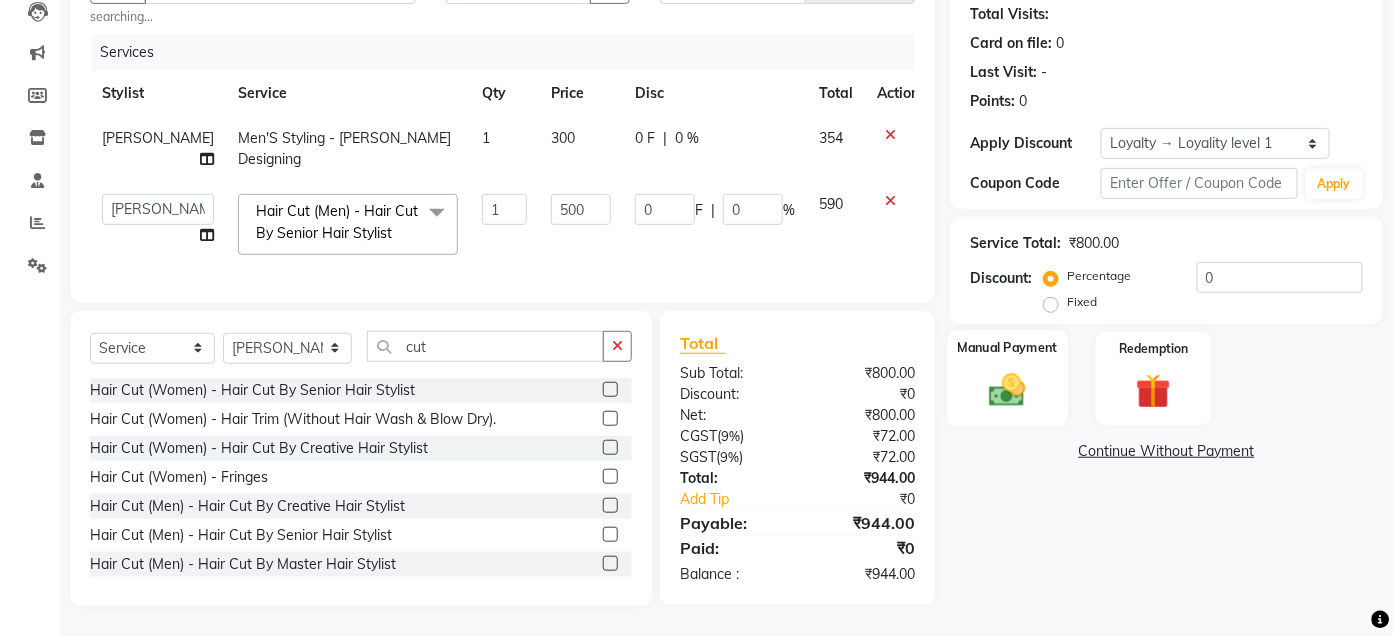 click 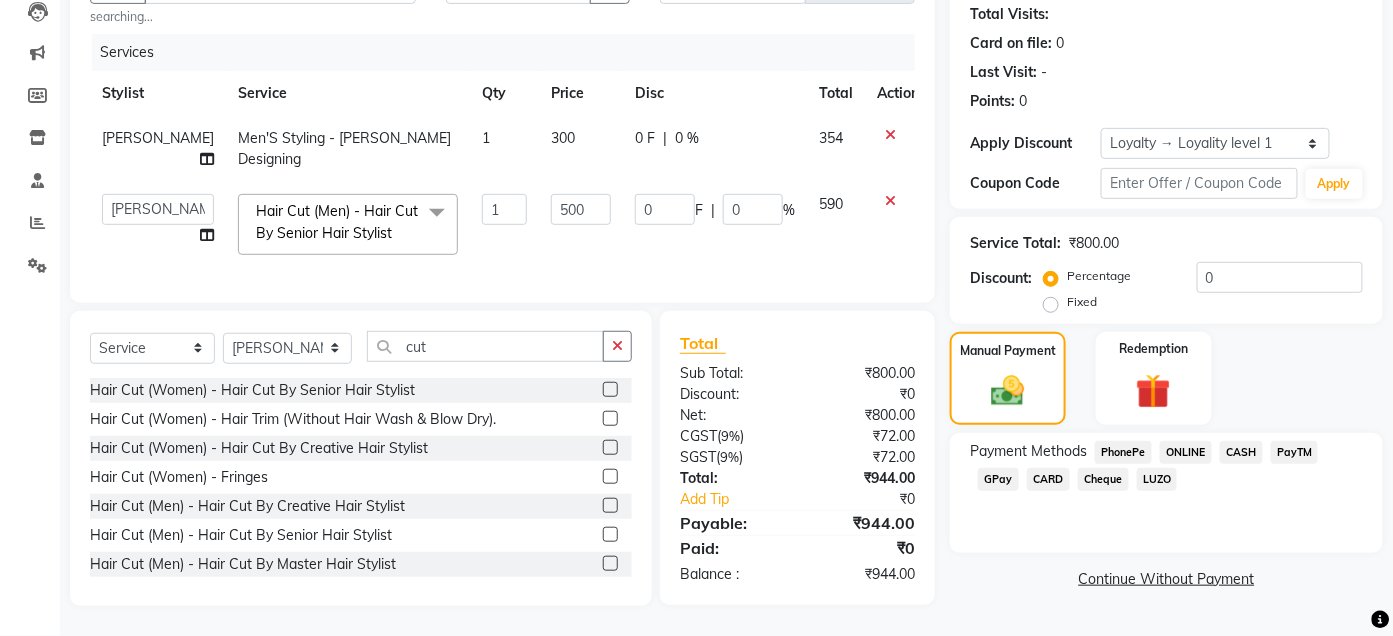 click on "GPay" 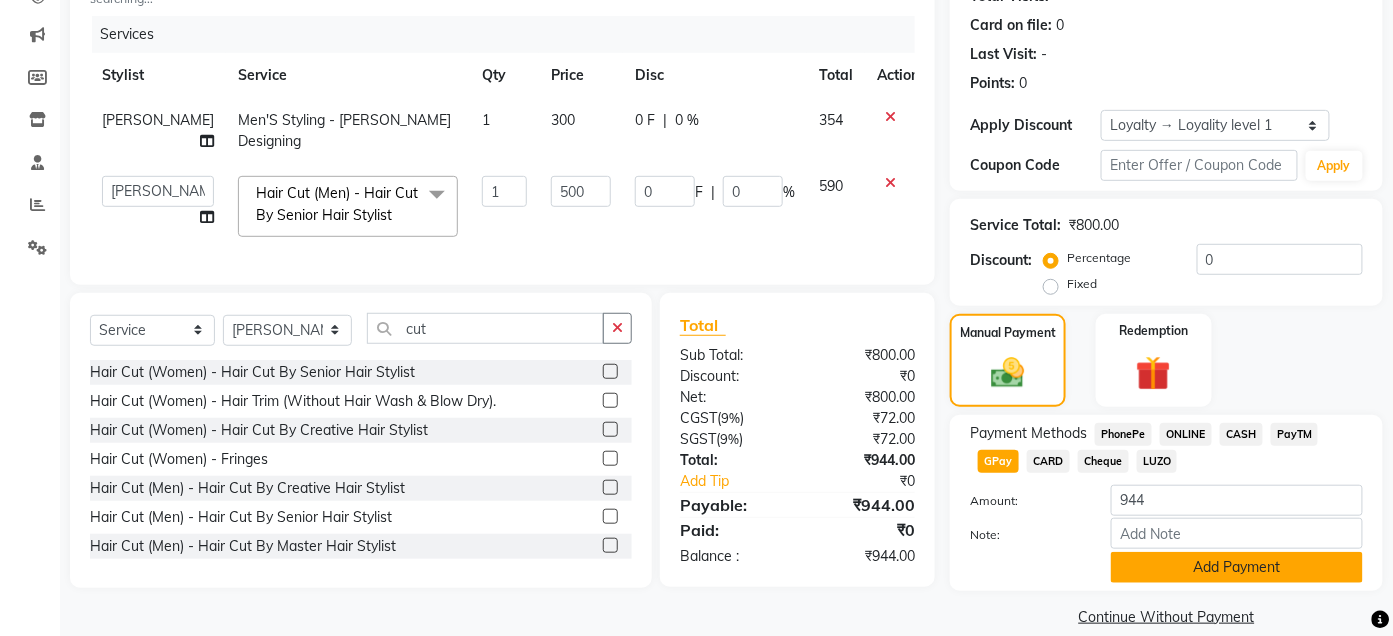 click on "Add Payment" 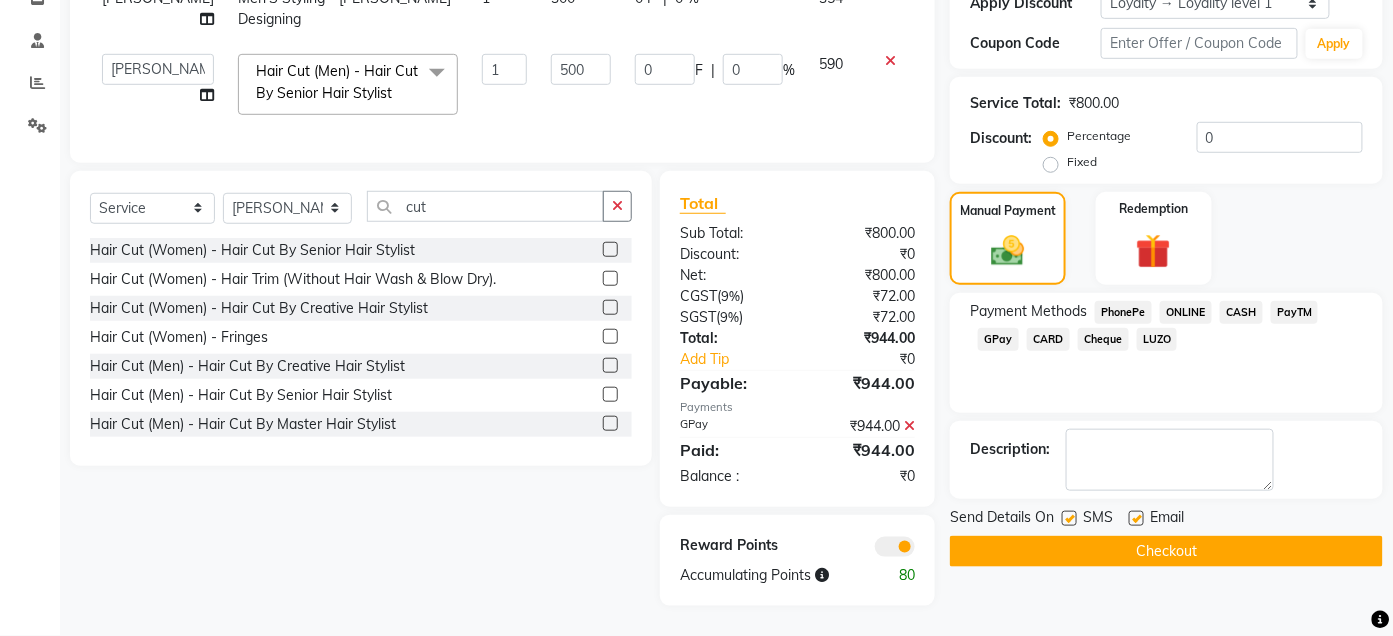 scroll, scrollTop: 378, scrollLeft: 0, axis: vertical 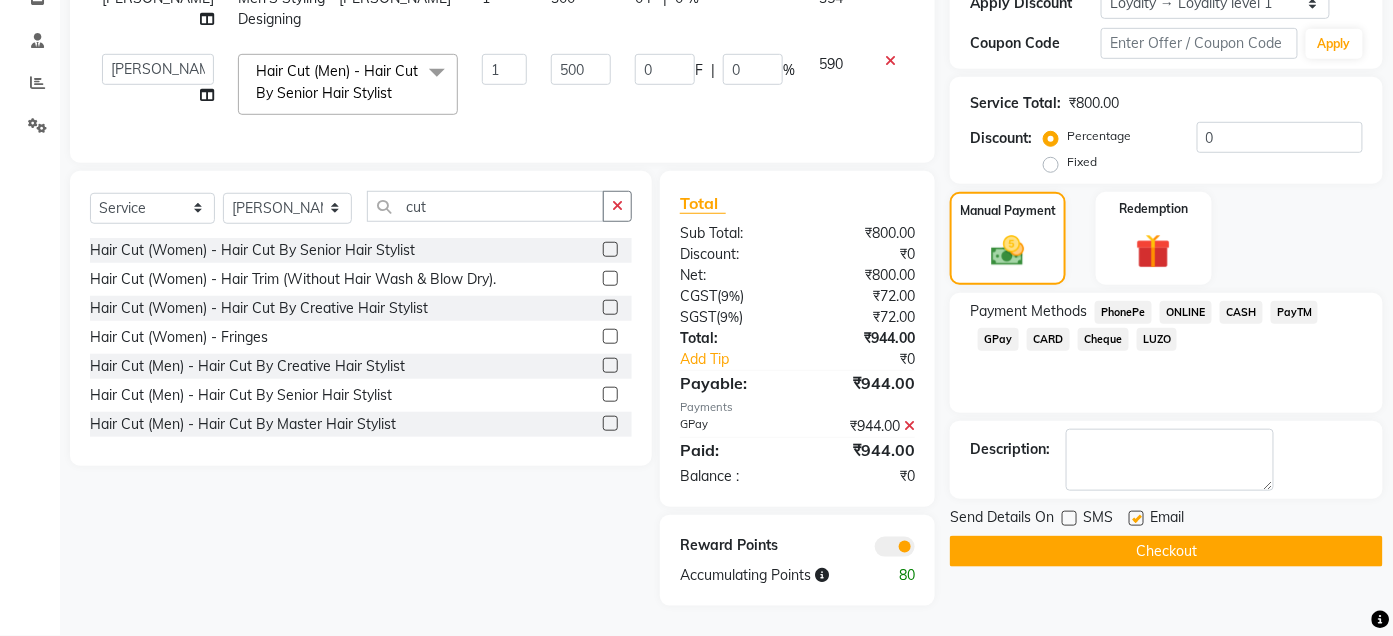 click 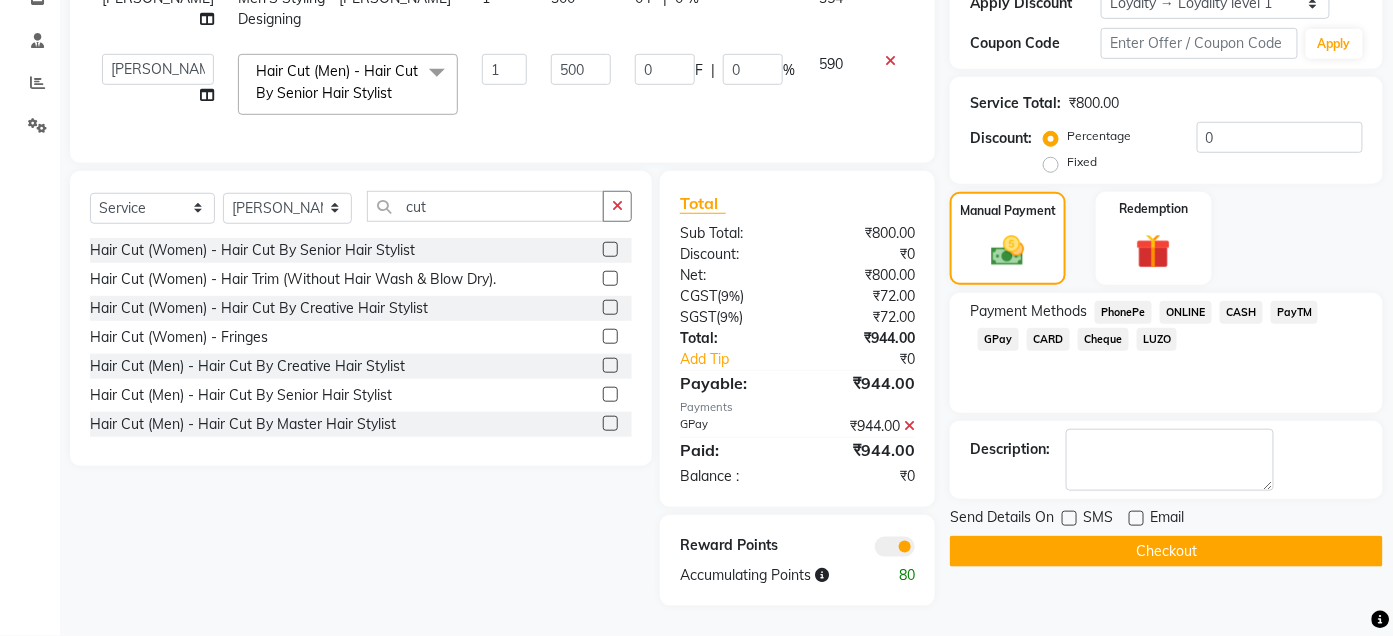 click on "Checkout" 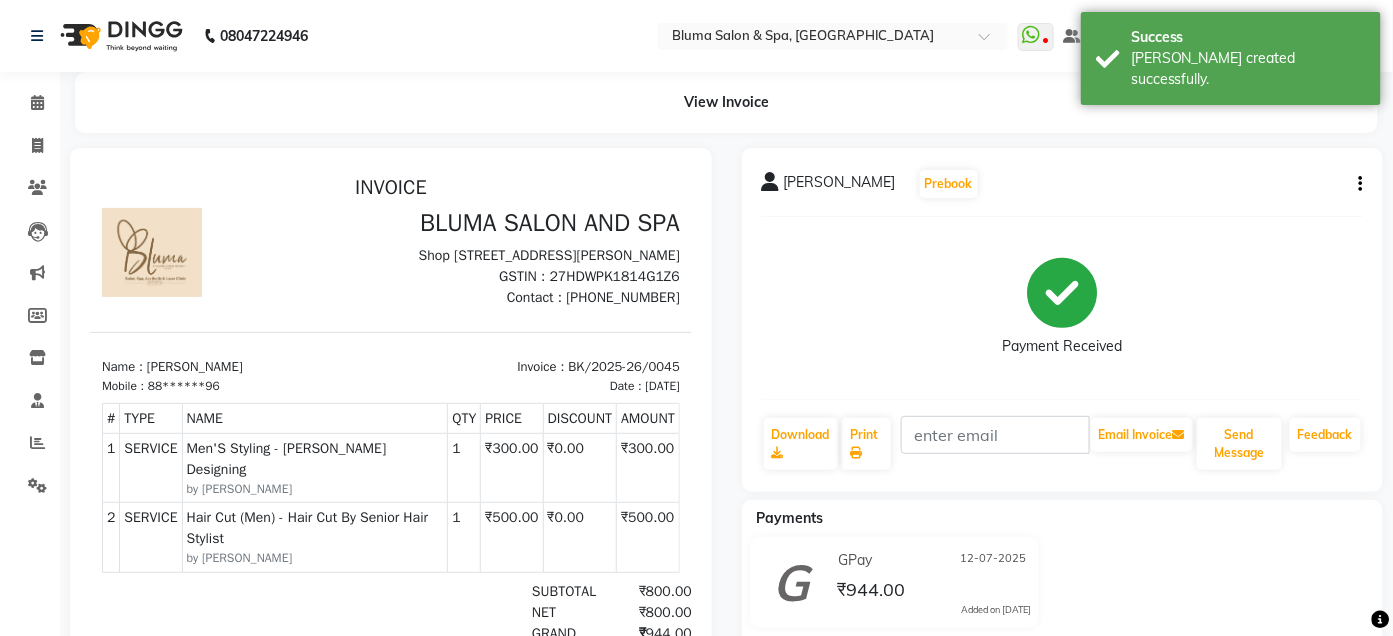 scroll, scrollTop: 0, scrollLeft: 0, axis: both 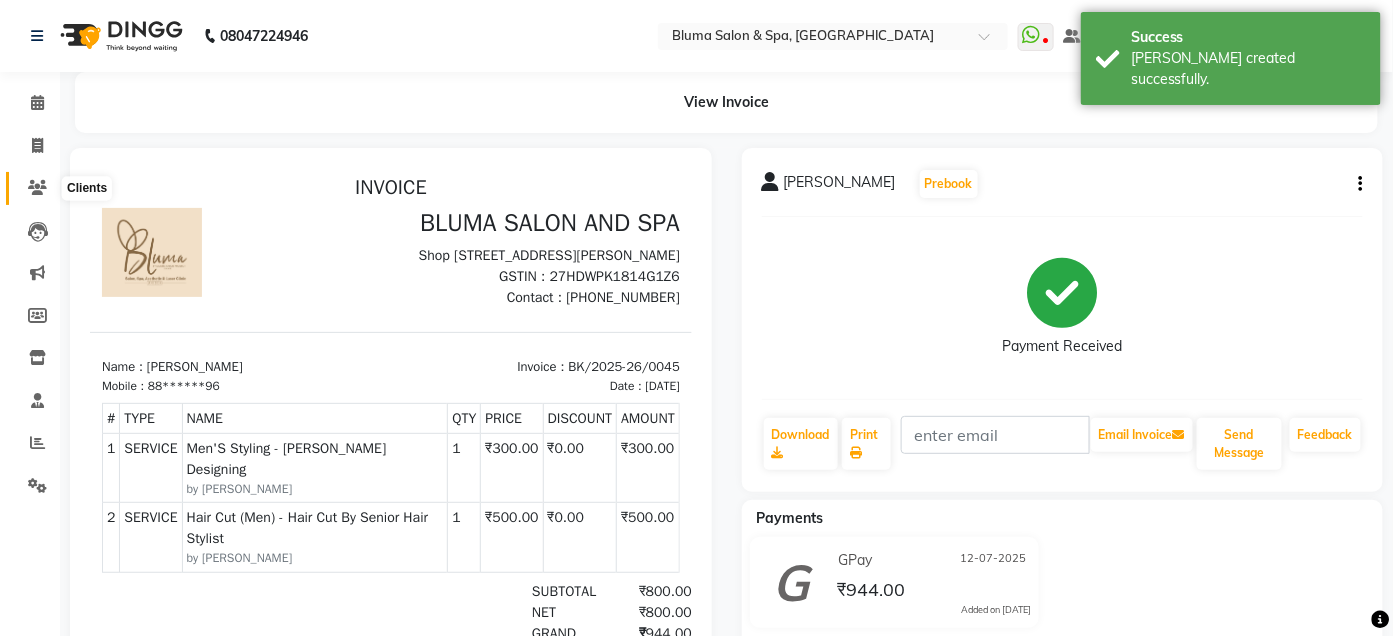 click 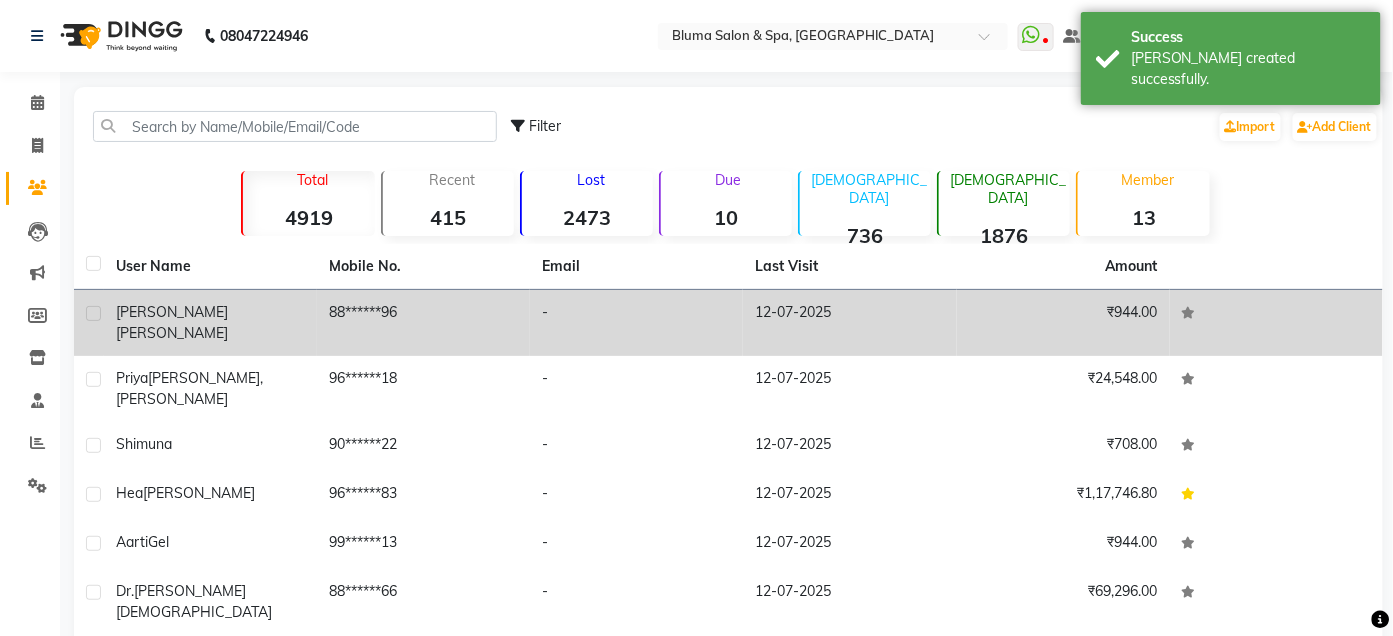 click on "[PERSON_NAME]" 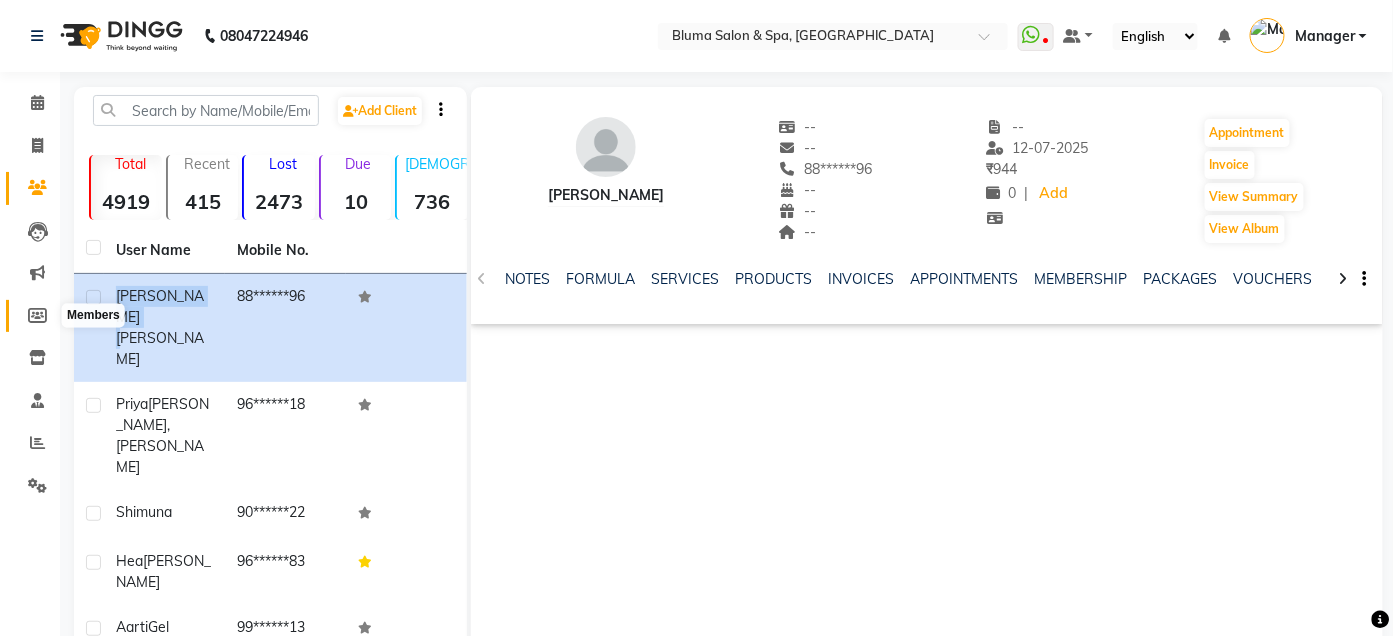 click 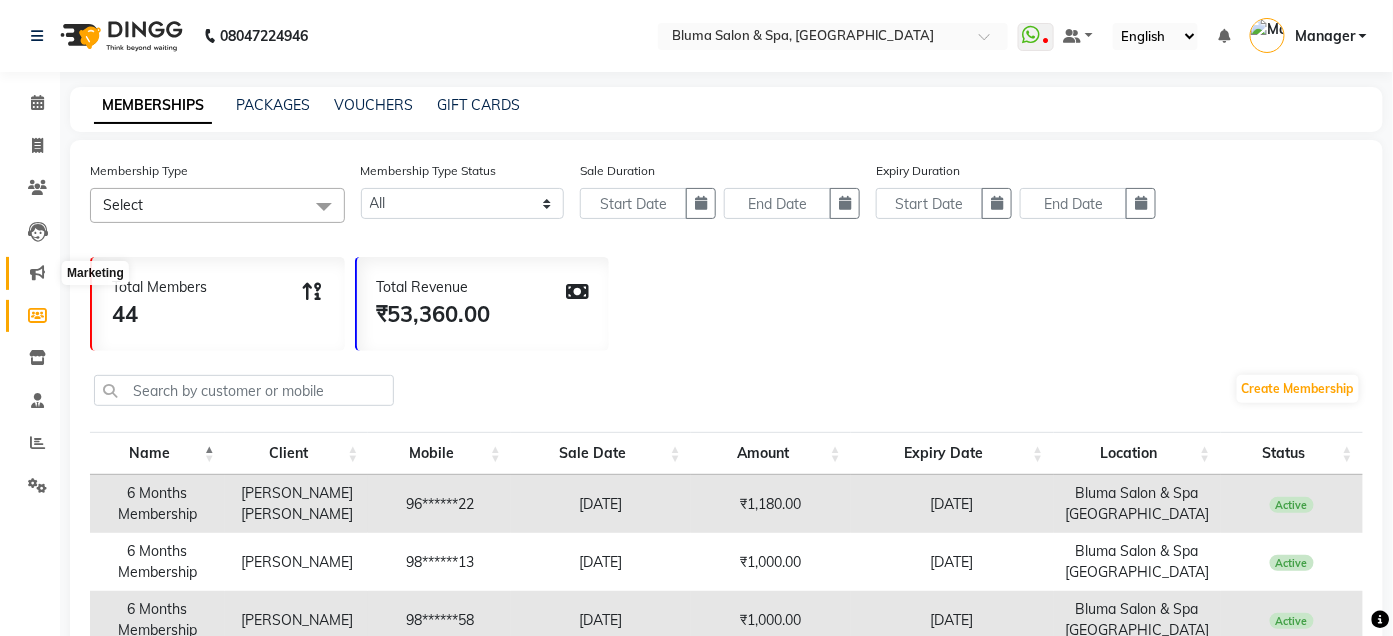 click 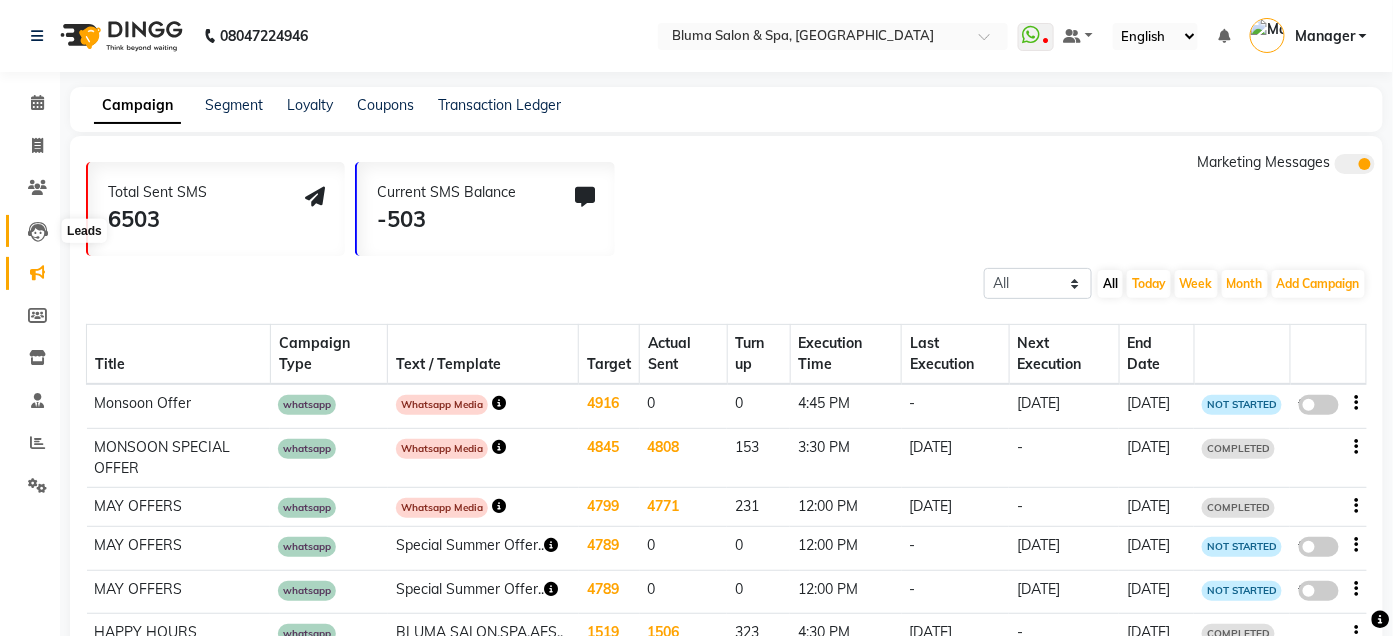 click 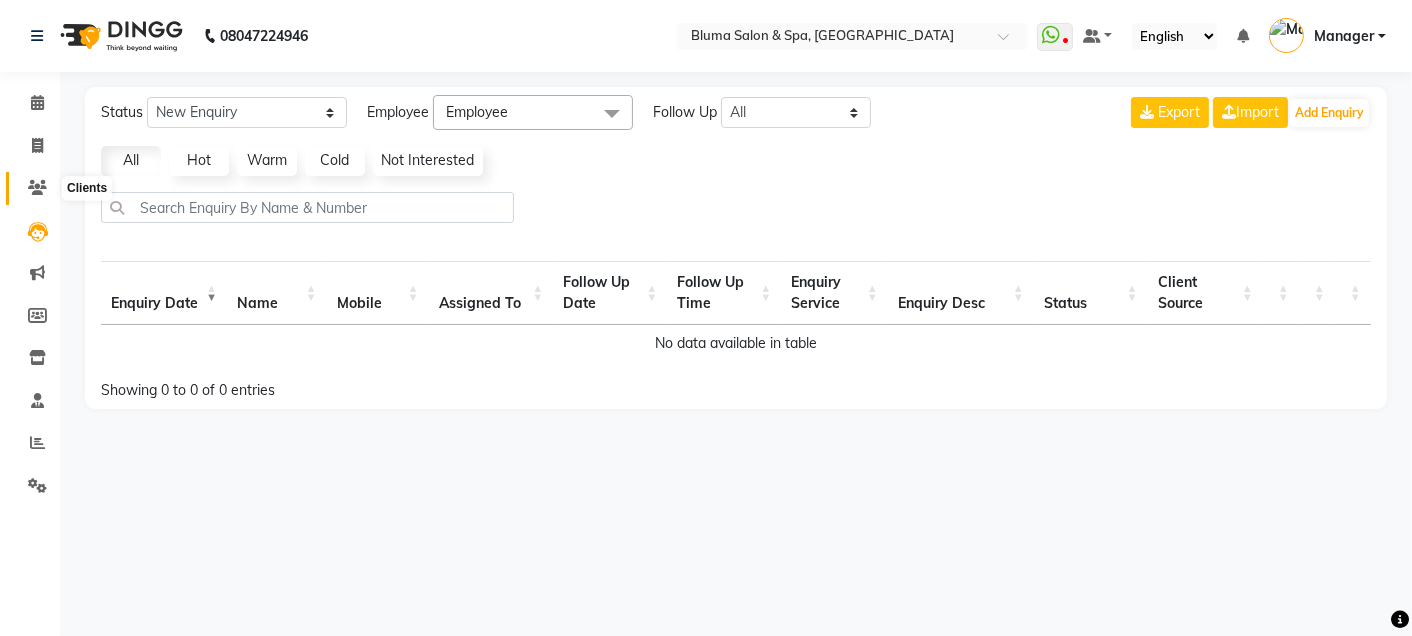 click 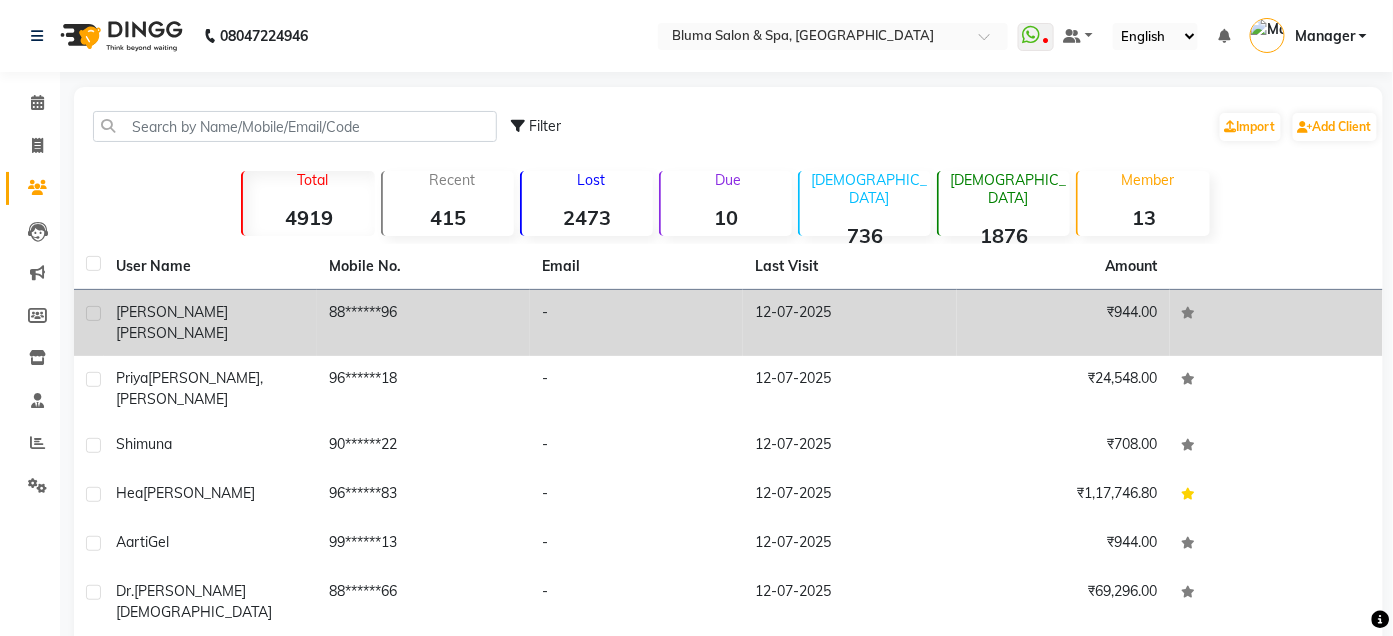 click on "[PERSON_NAME]" 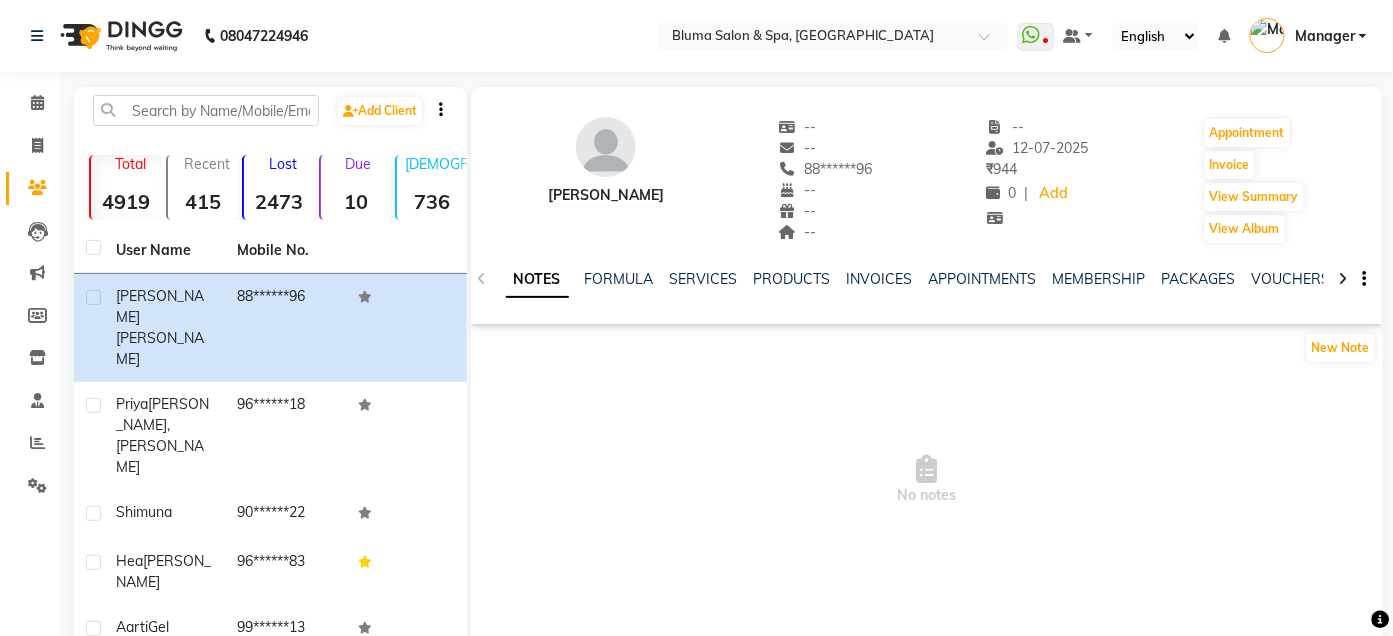 click 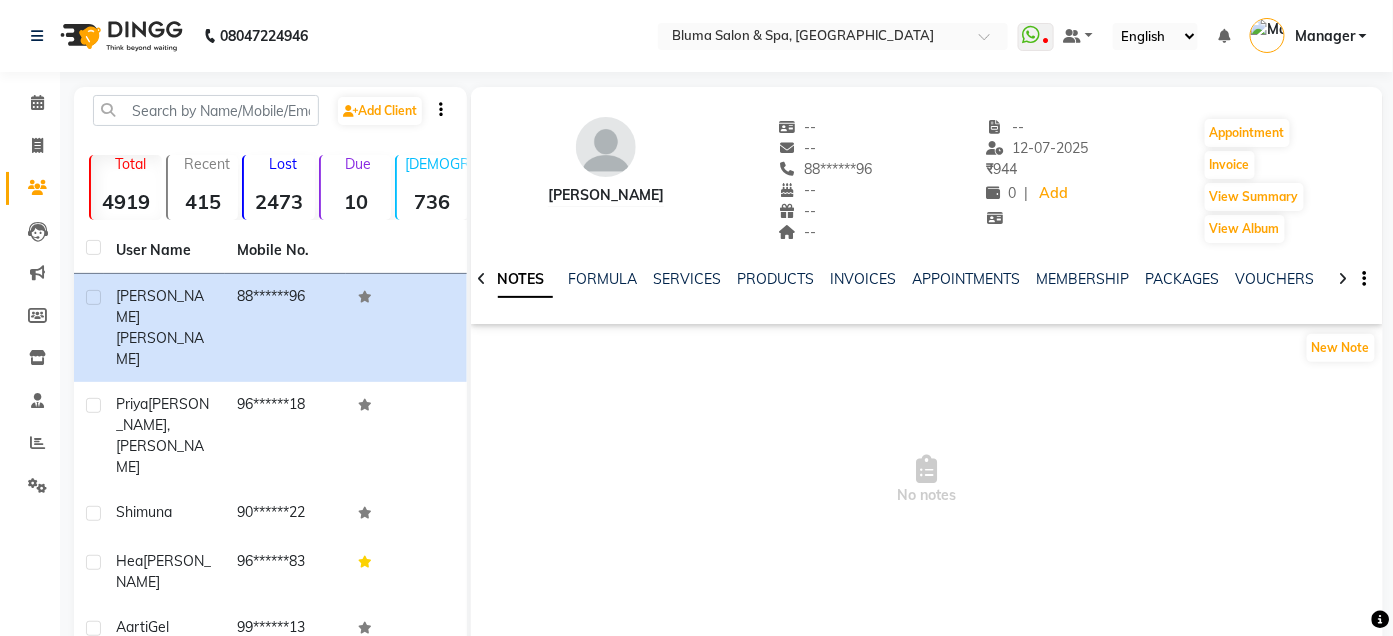 click 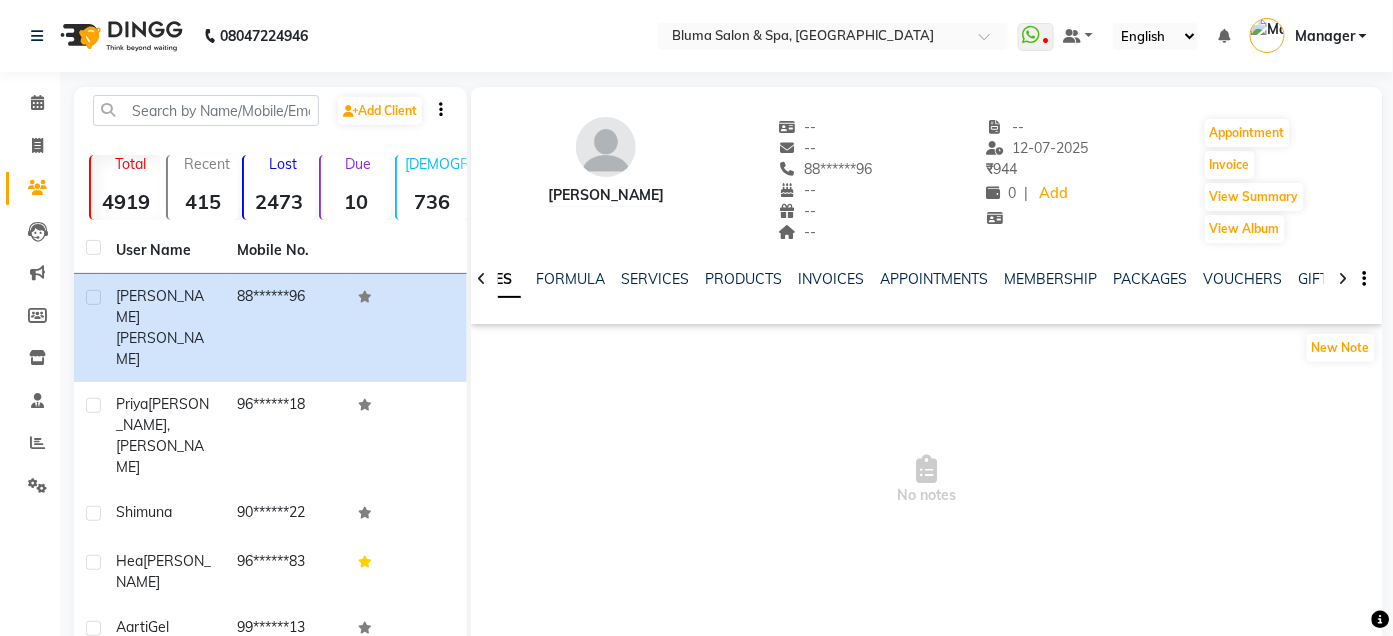 click 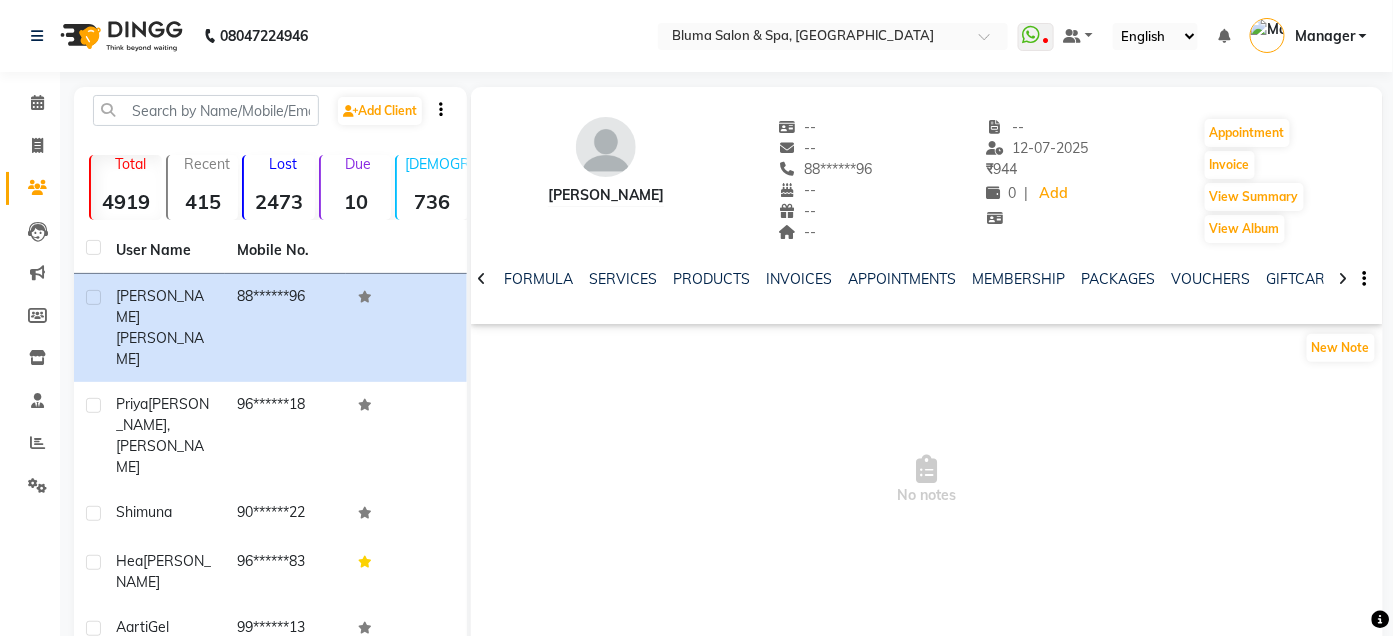 click 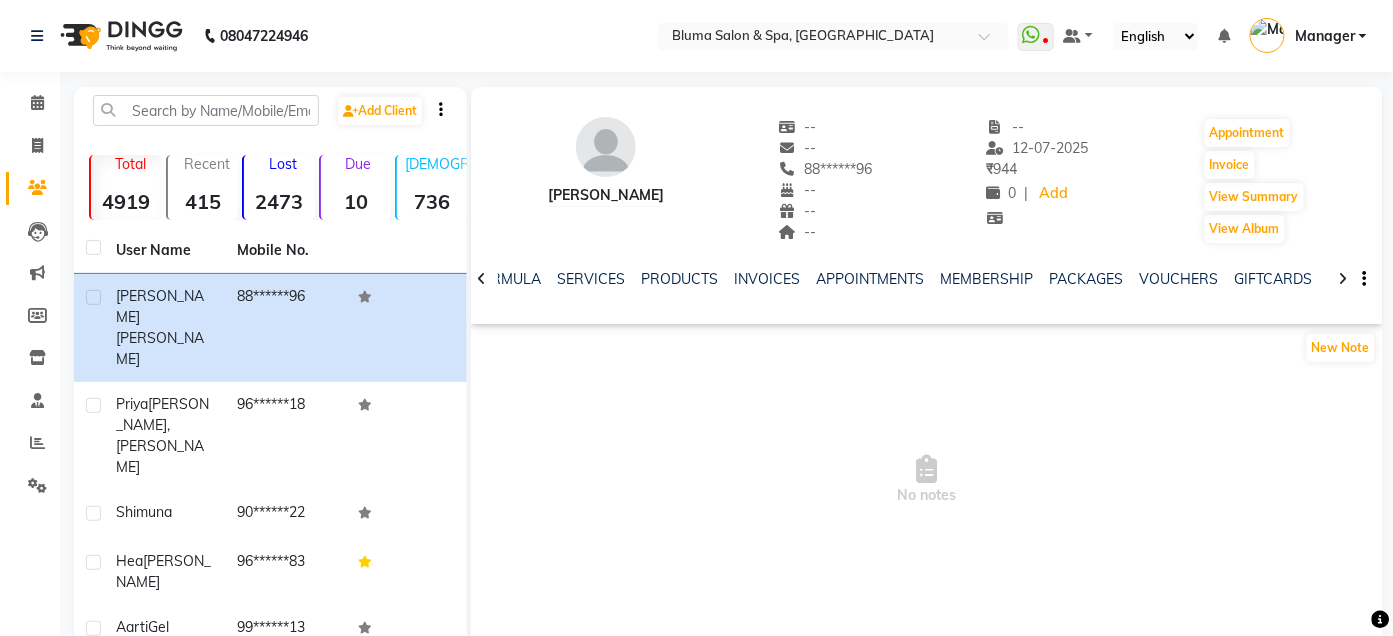 click 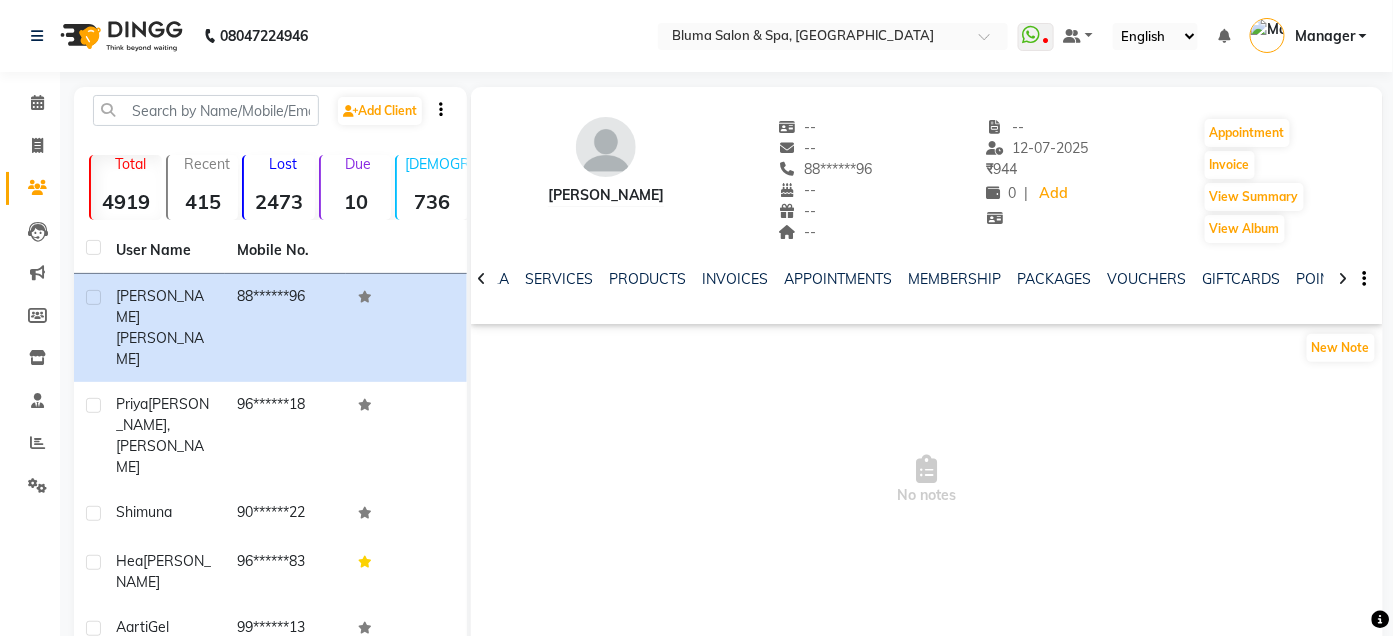 click 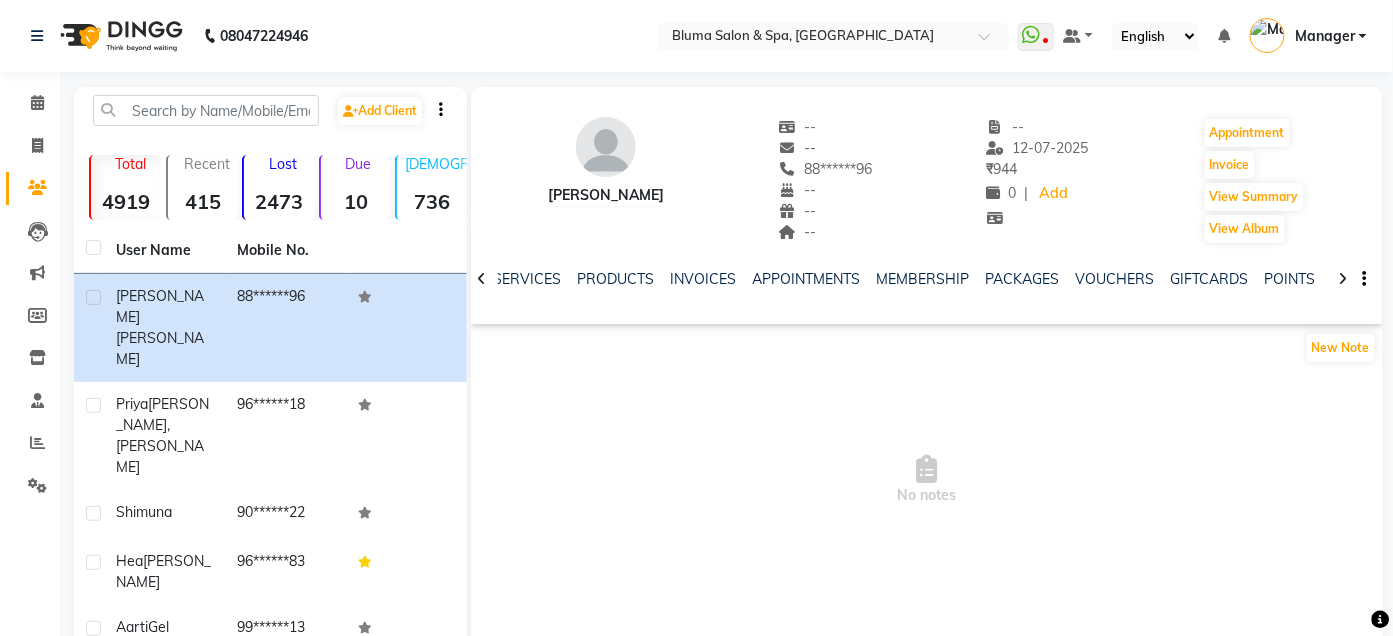 click 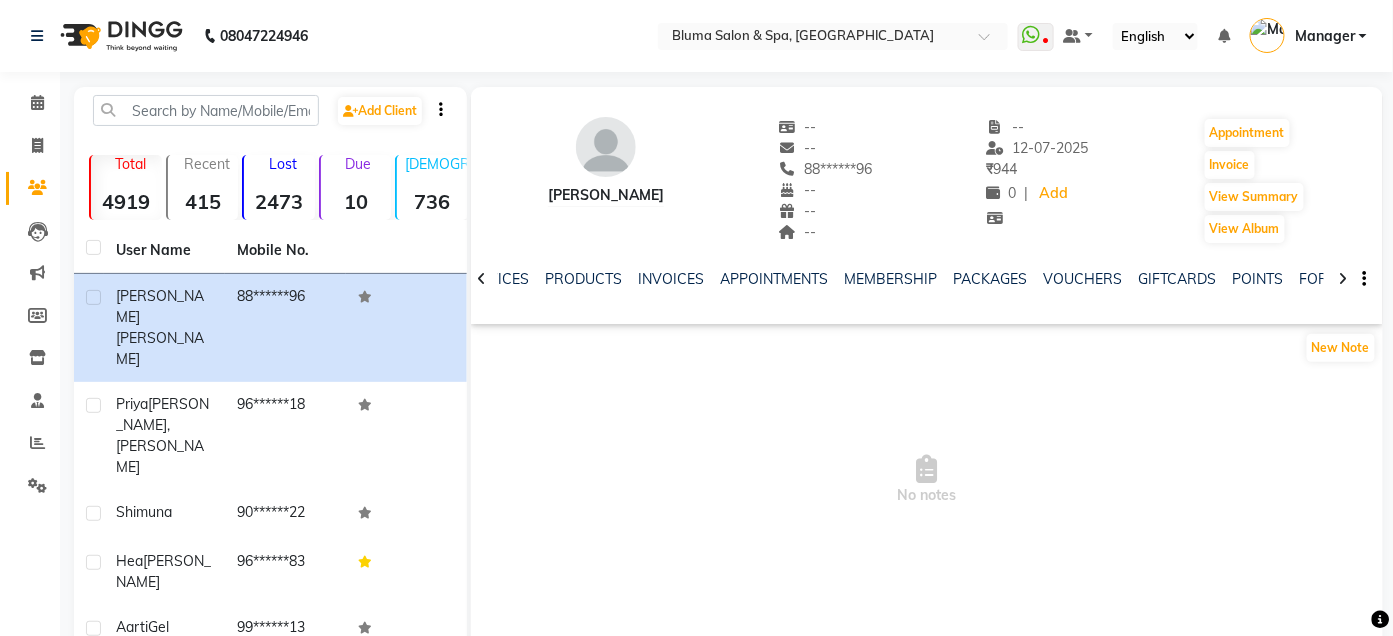 click 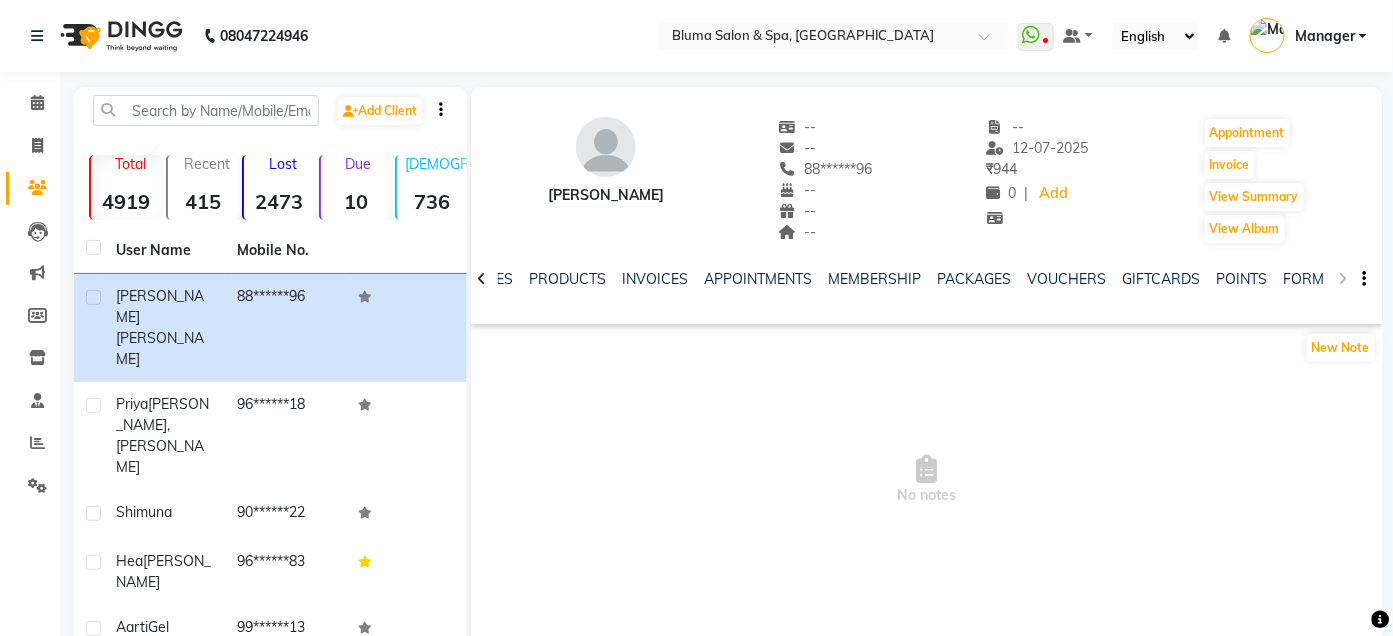 click on "NOTES FORMULA SERVICES PRODUCTS INVOICES APPOINTMENTS MEMBERSHIP PACKAGES VOUCHERS GIFTCARDS POINTS FORMS FAMILY CARDS WALLET" 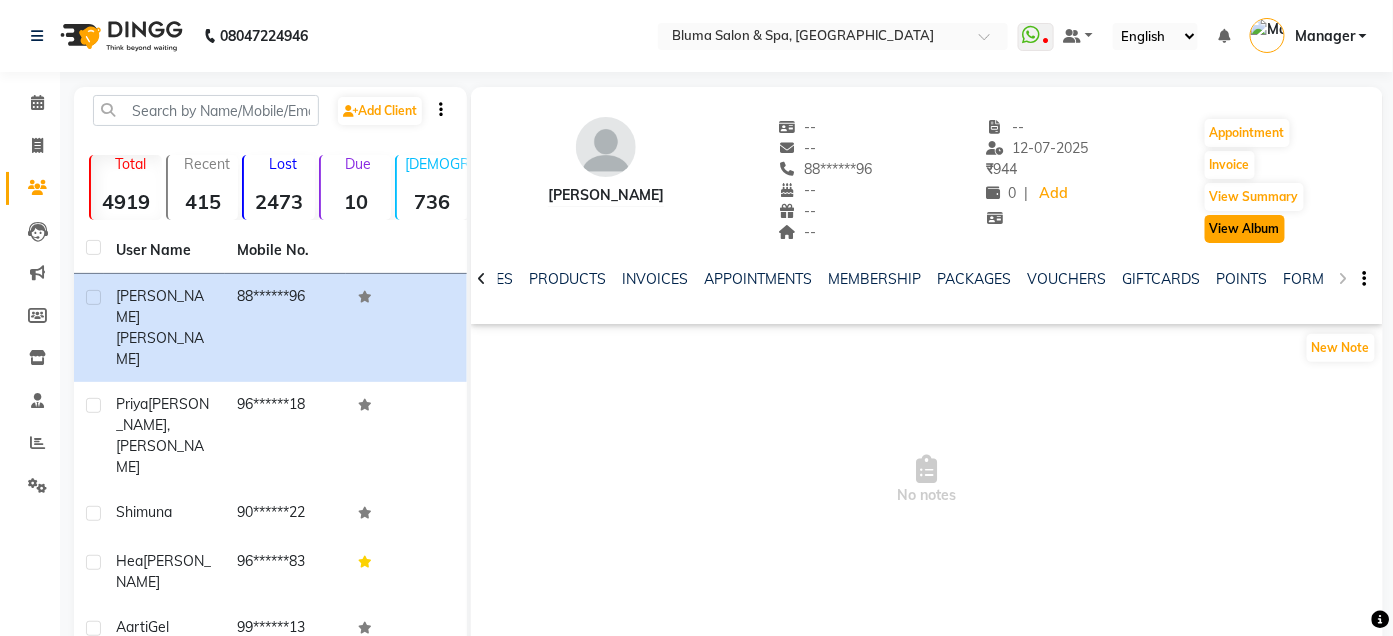 click on "View Album" 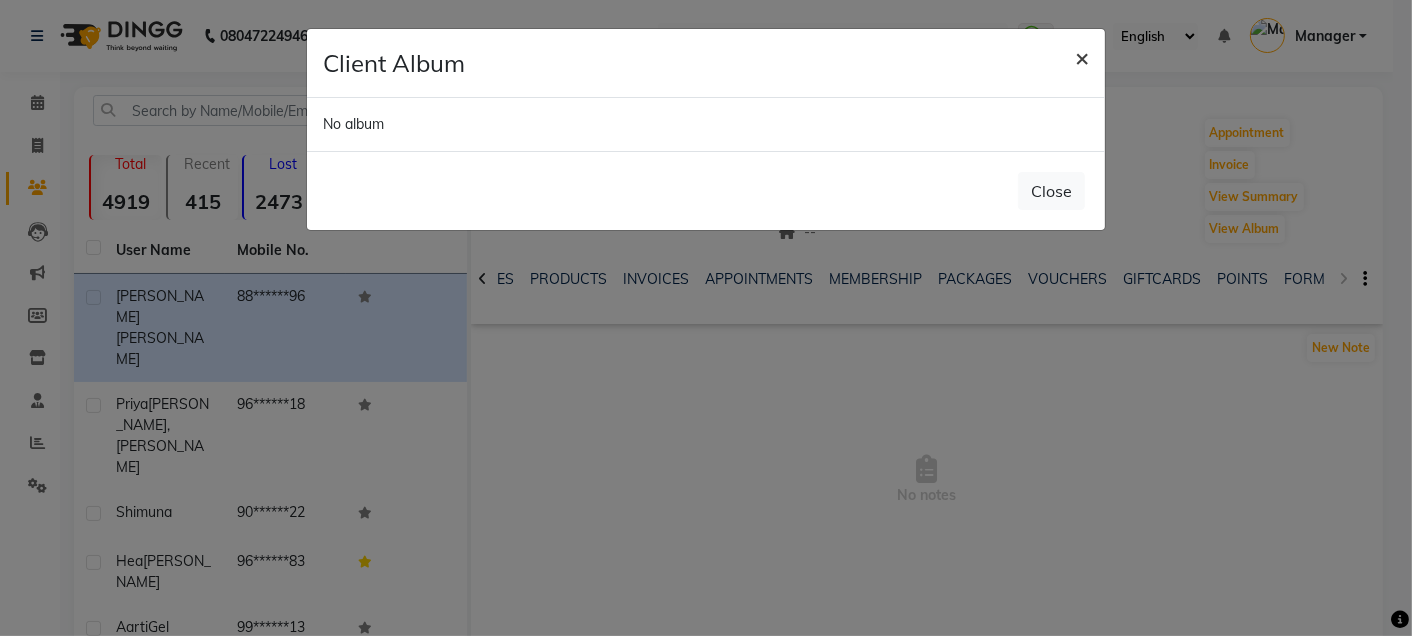 click on "×" 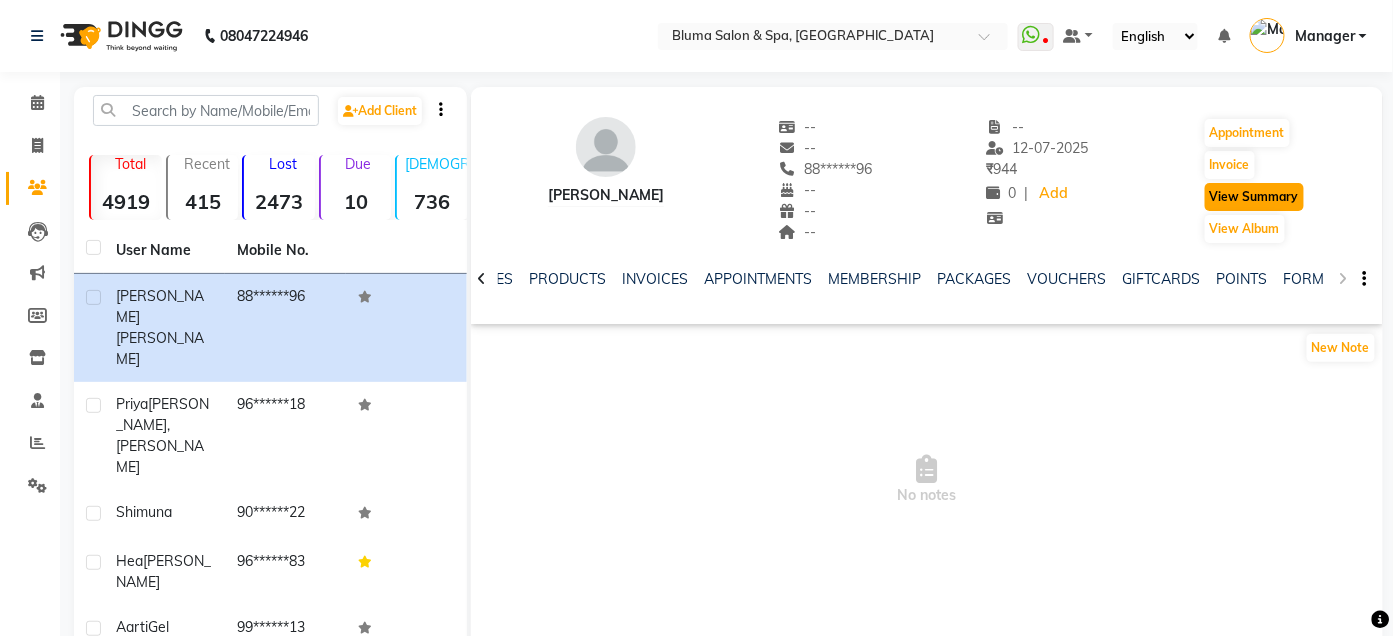 click on "View Summary" 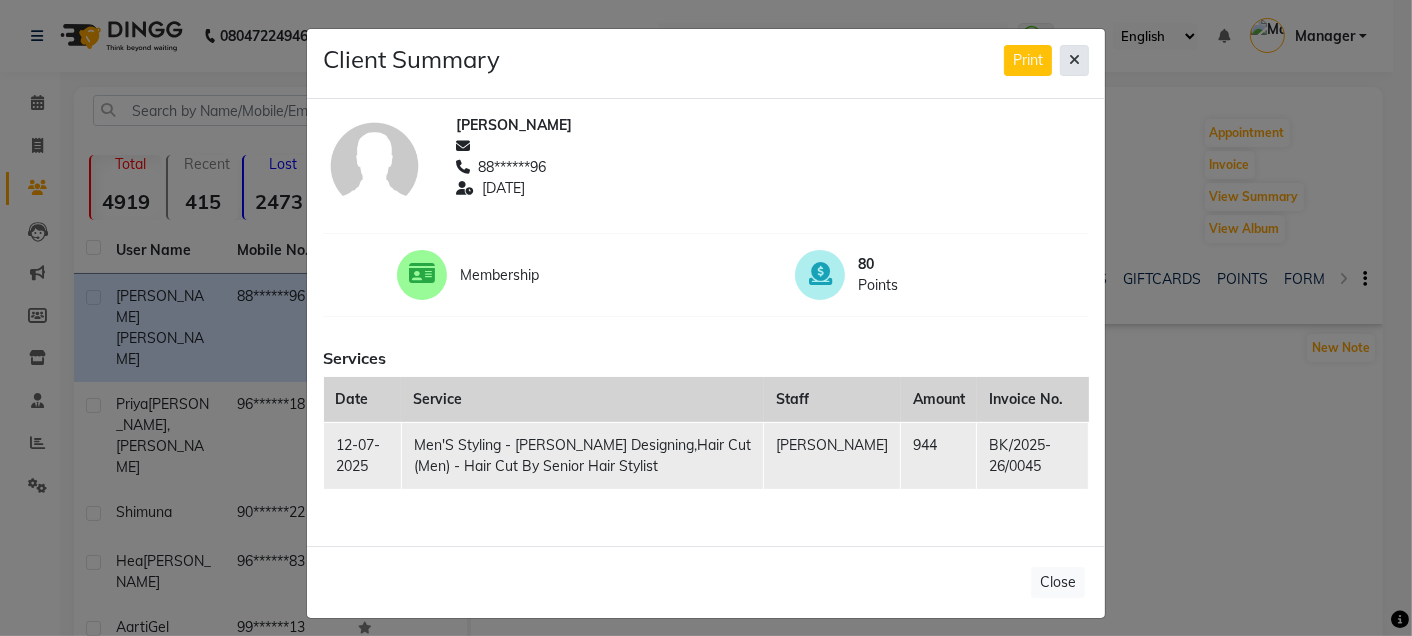 click 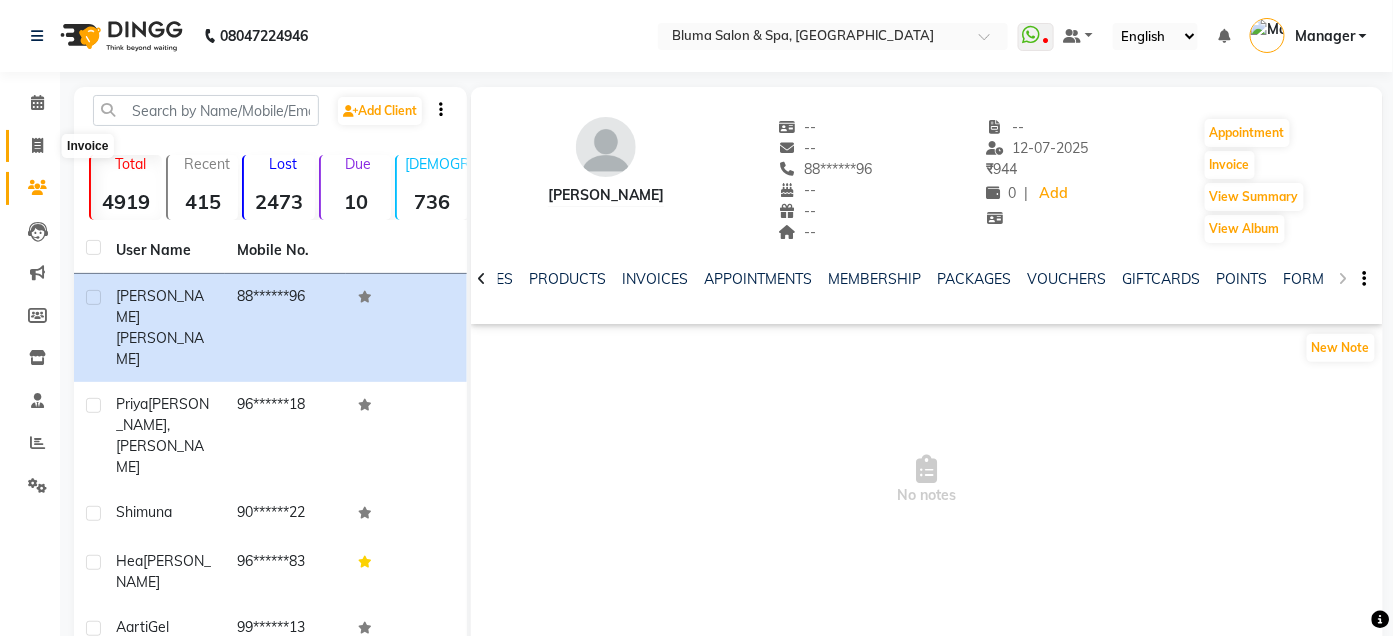 click 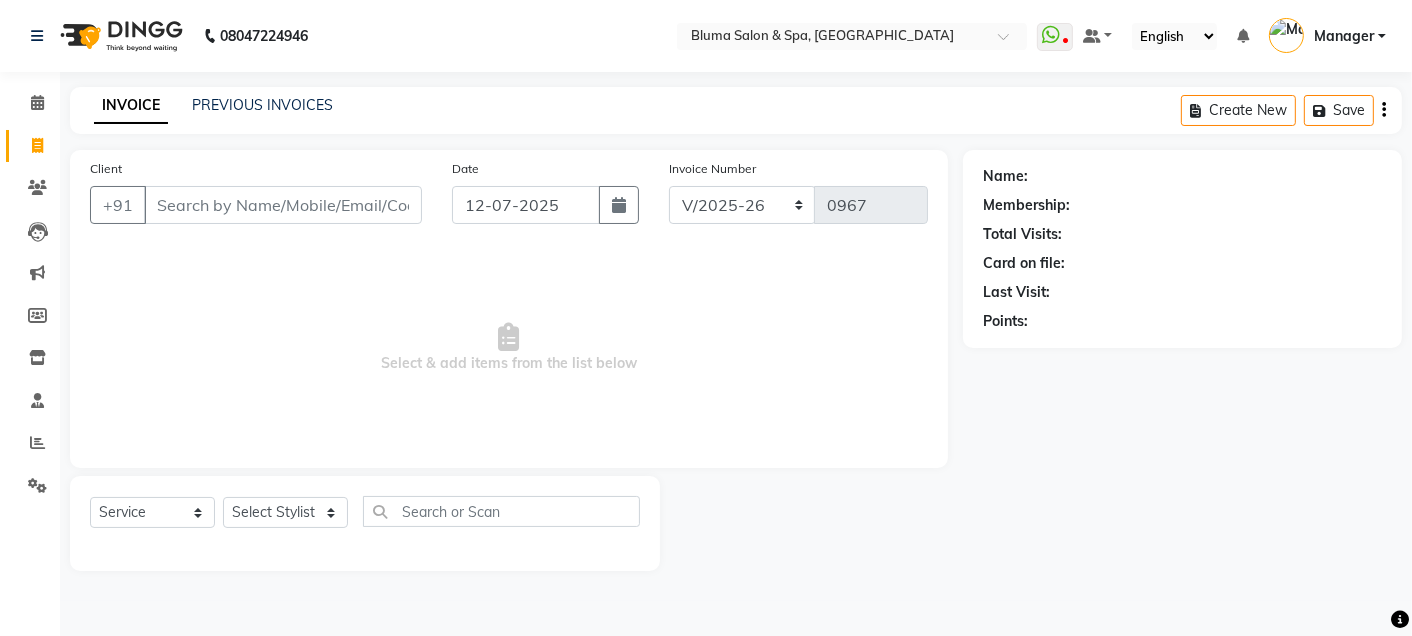 click on "Client" at bounding box center [283, 205] 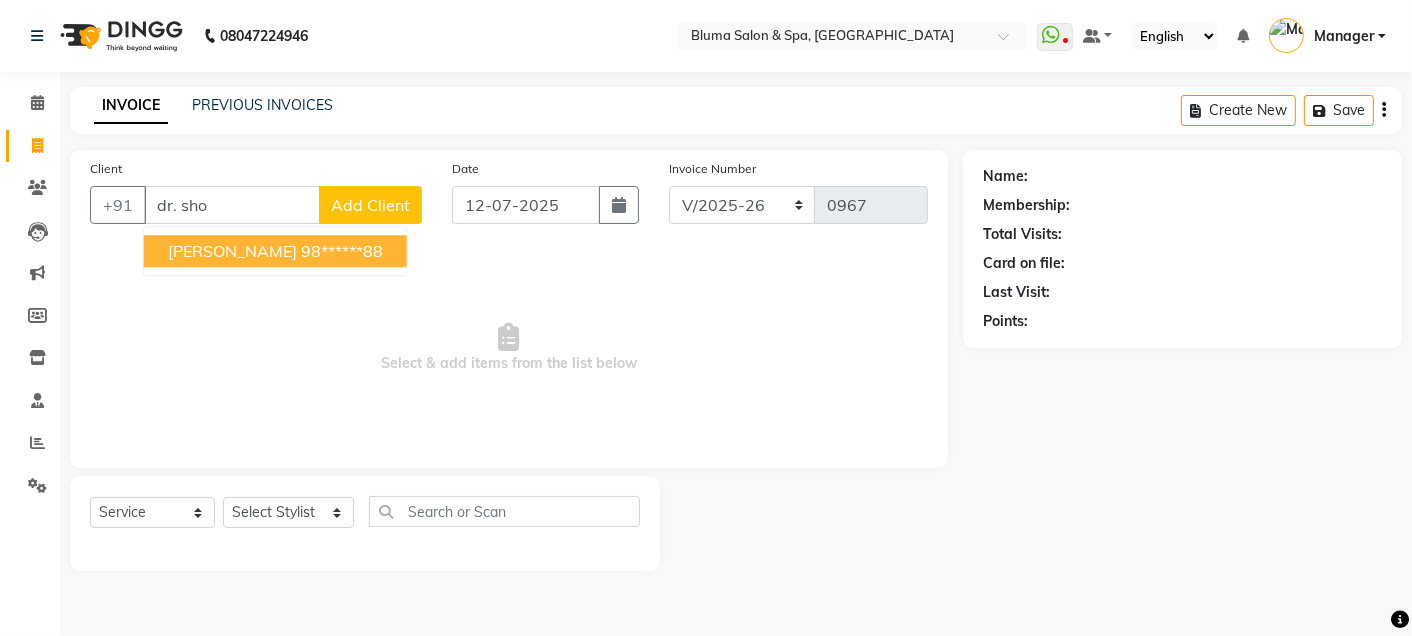click on "[PERSON_NAME]" at bounding box center [232, 251] 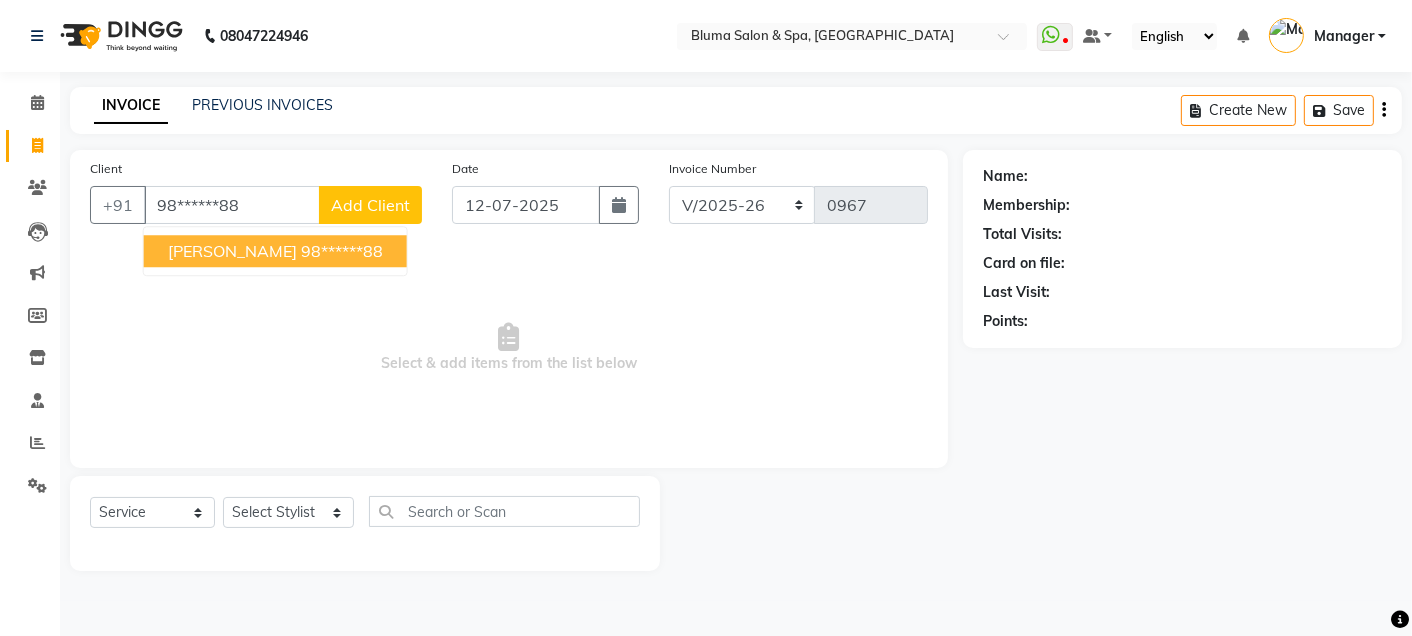 type on "98******88" 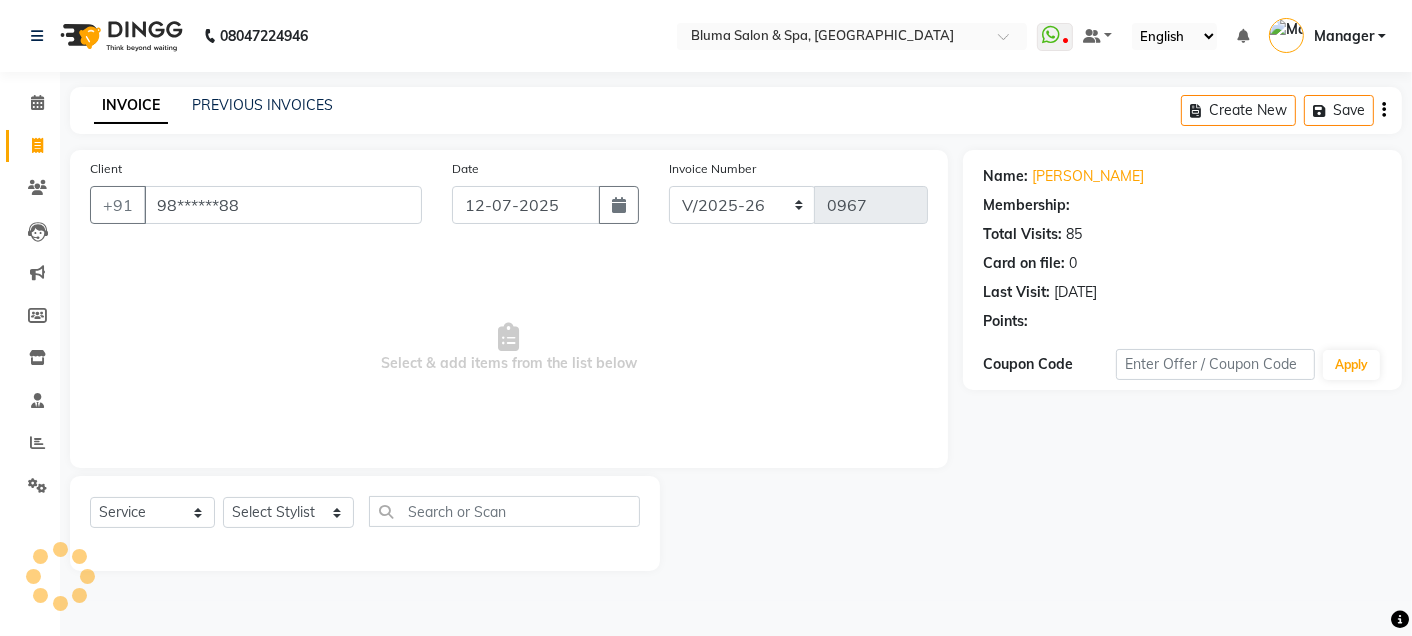 select on "2: Object" 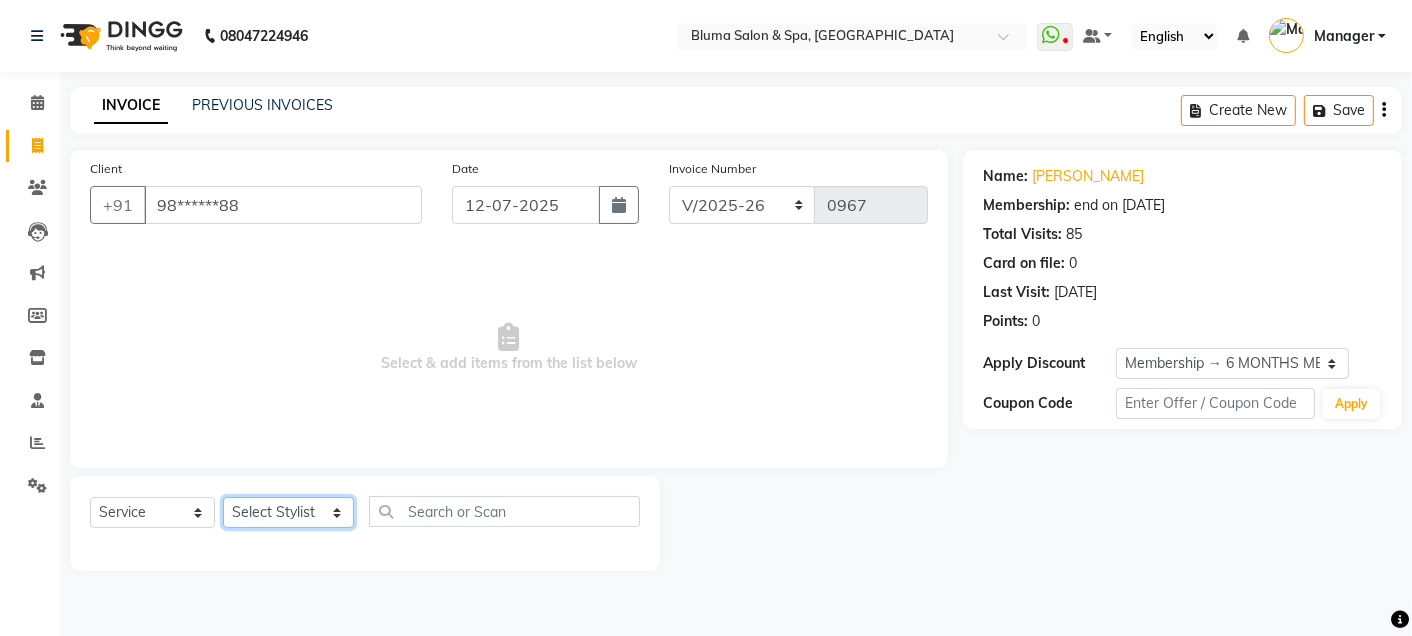 click on "Select Stylist Admin Ajay [PERSON_NAME]  [PERSON_NAME] [PERSON_NAME] Manager [PERSON_NAME] [PERSON_NAME] [PERSON_NAME]  pooja [PERSON_NAME] [PERSON_NAME] [PERSON_NAME] [PERSON_NAME]" 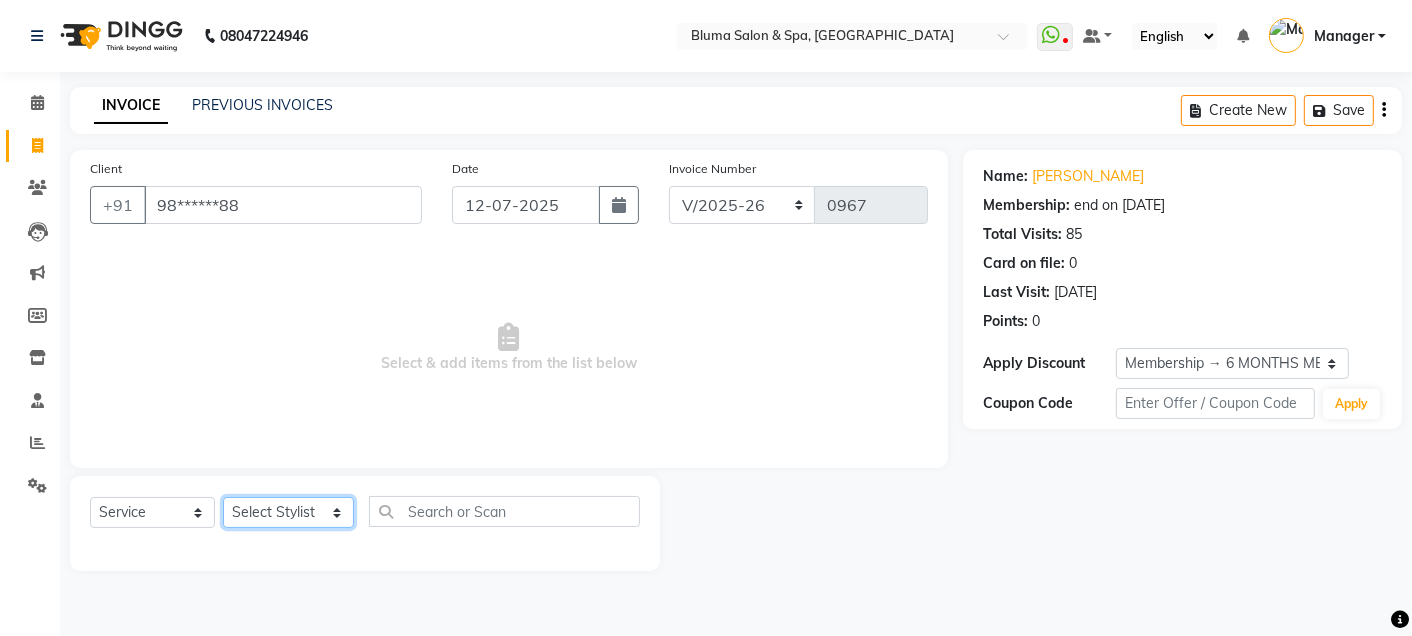 select on "59836" 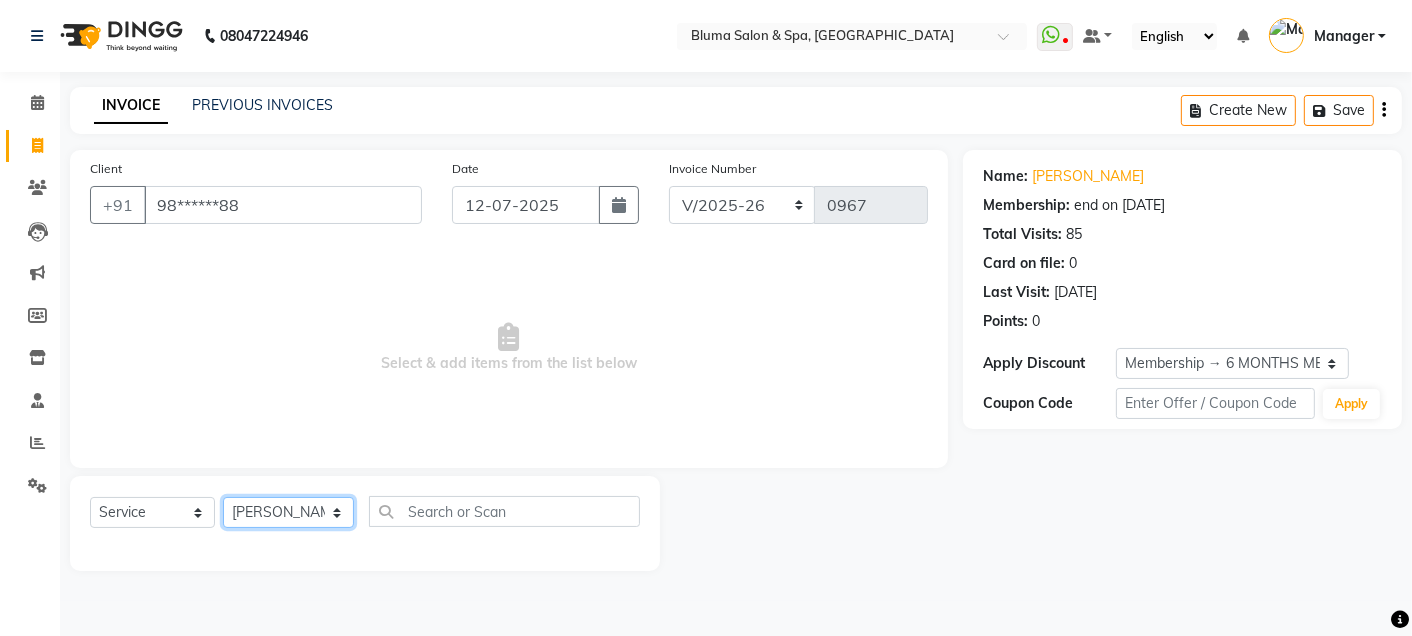 click on "Select Stylist Admin Ajay [PERSON_NAME]  [PERSON_NAME] [PERSON_NAME] Manager [PERSON_NAME] [PERSON_NAME] [PERSON_NAME]  pooja [PERSON_NAME] [PERSON_NAME] [PERSON_NAME] [PERSON_NAME]" 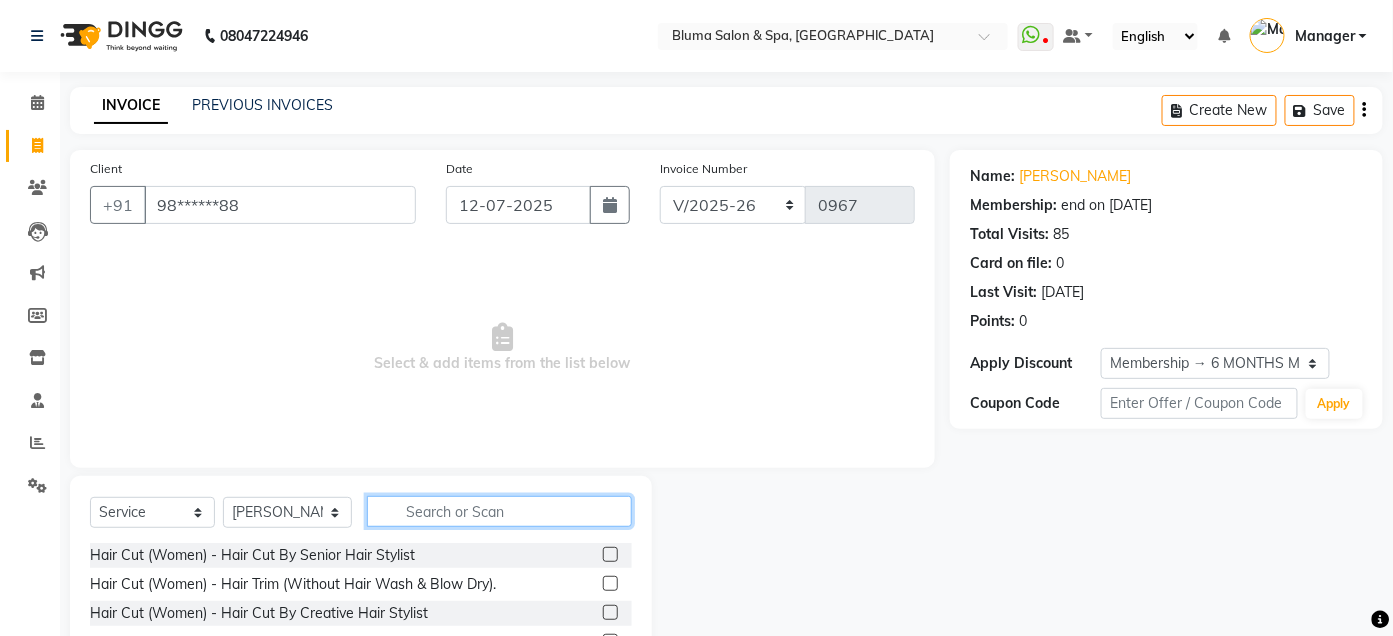 click 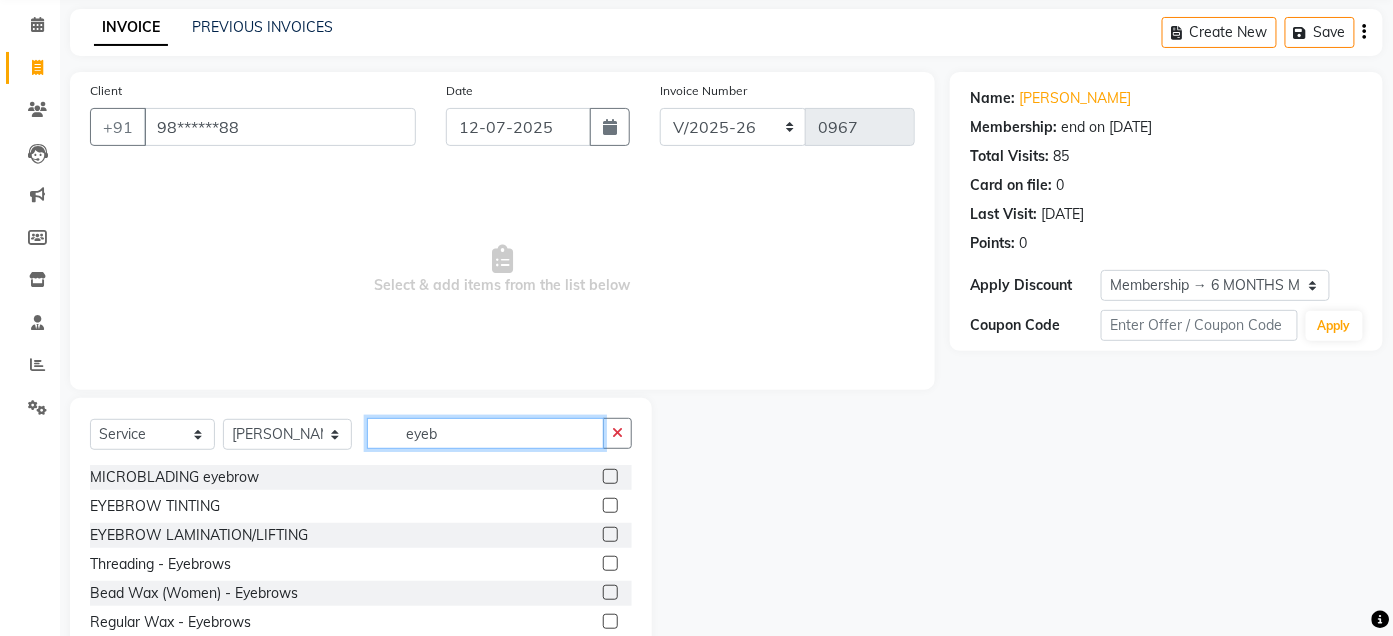 scroll, scrollTop: 138, scrollLeft: 0, axis: vertical 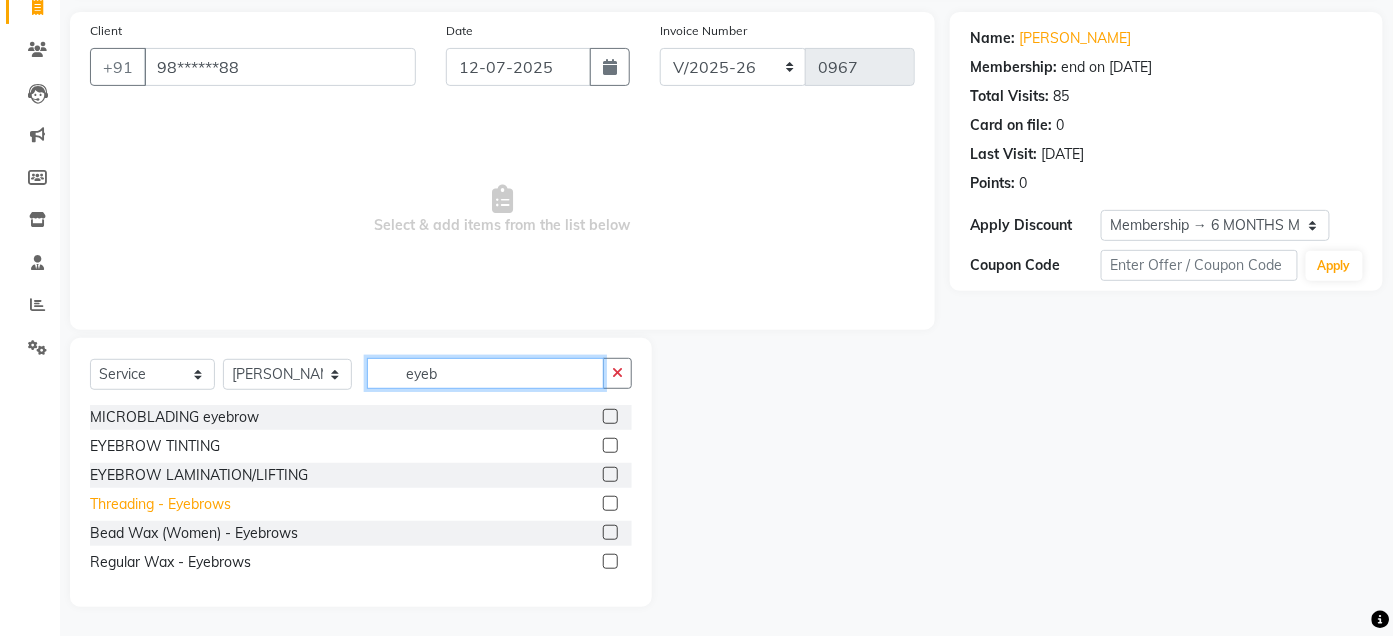 type on "eyeb" 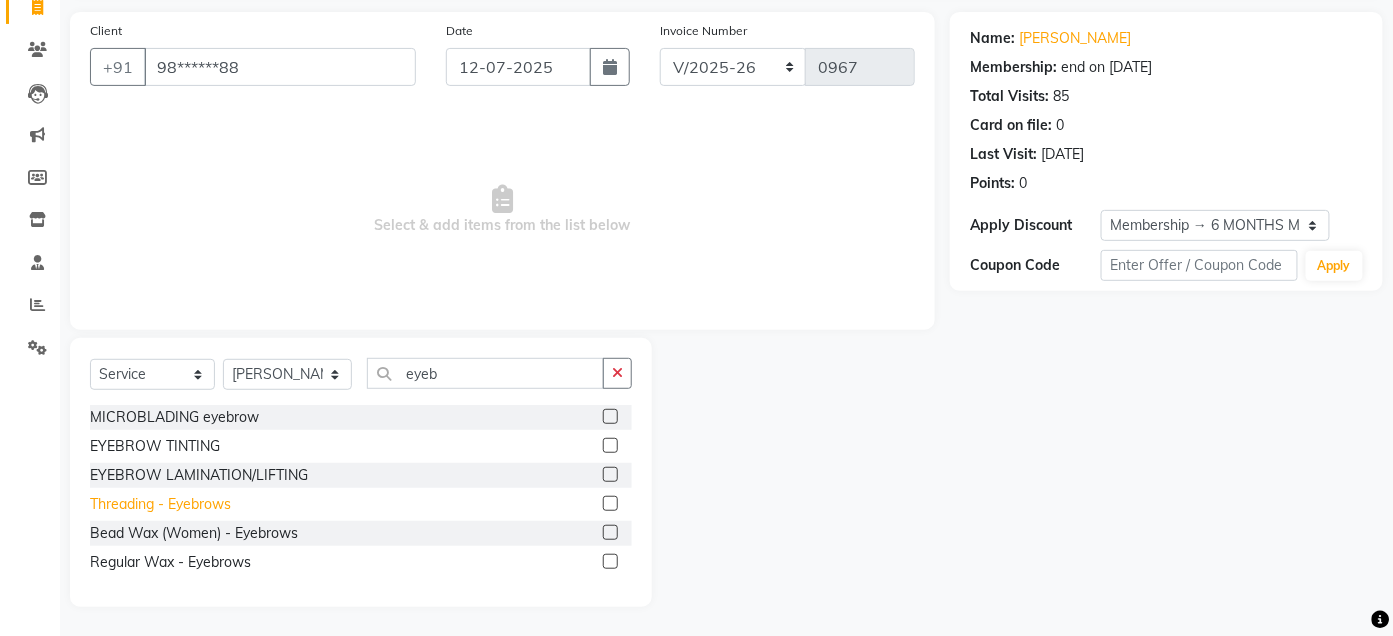 click on "Threading  - Eyebrows" 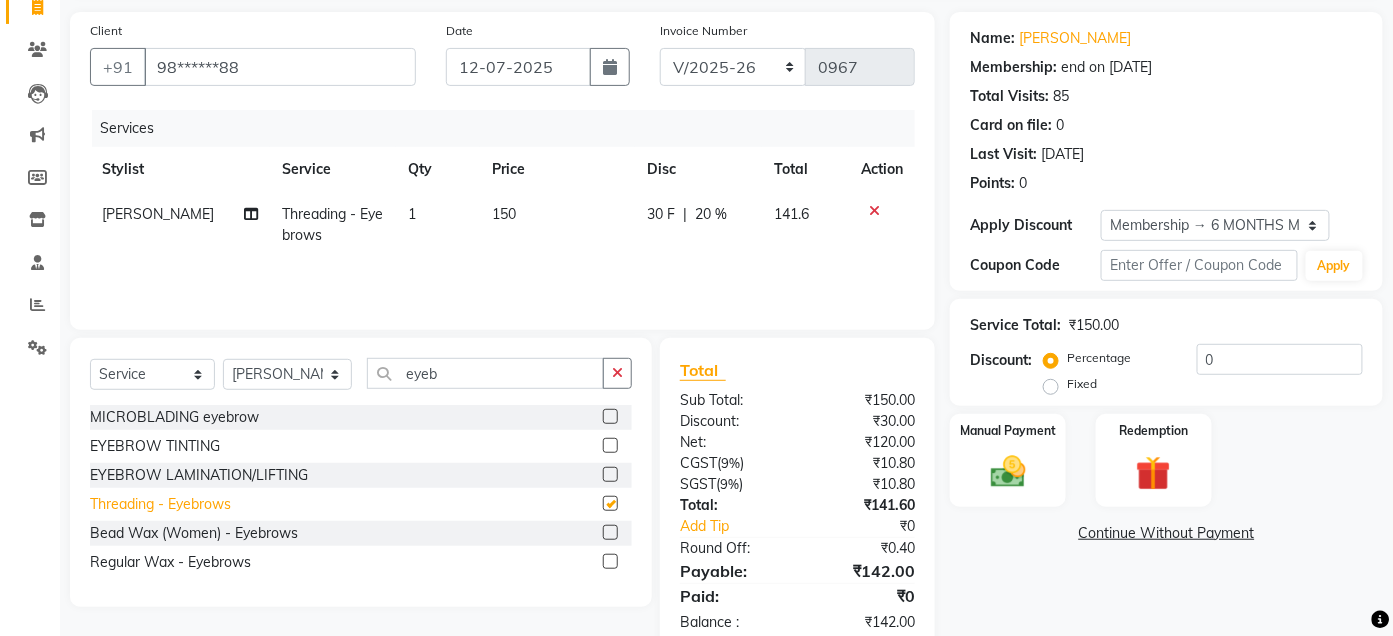checkbox on "false" 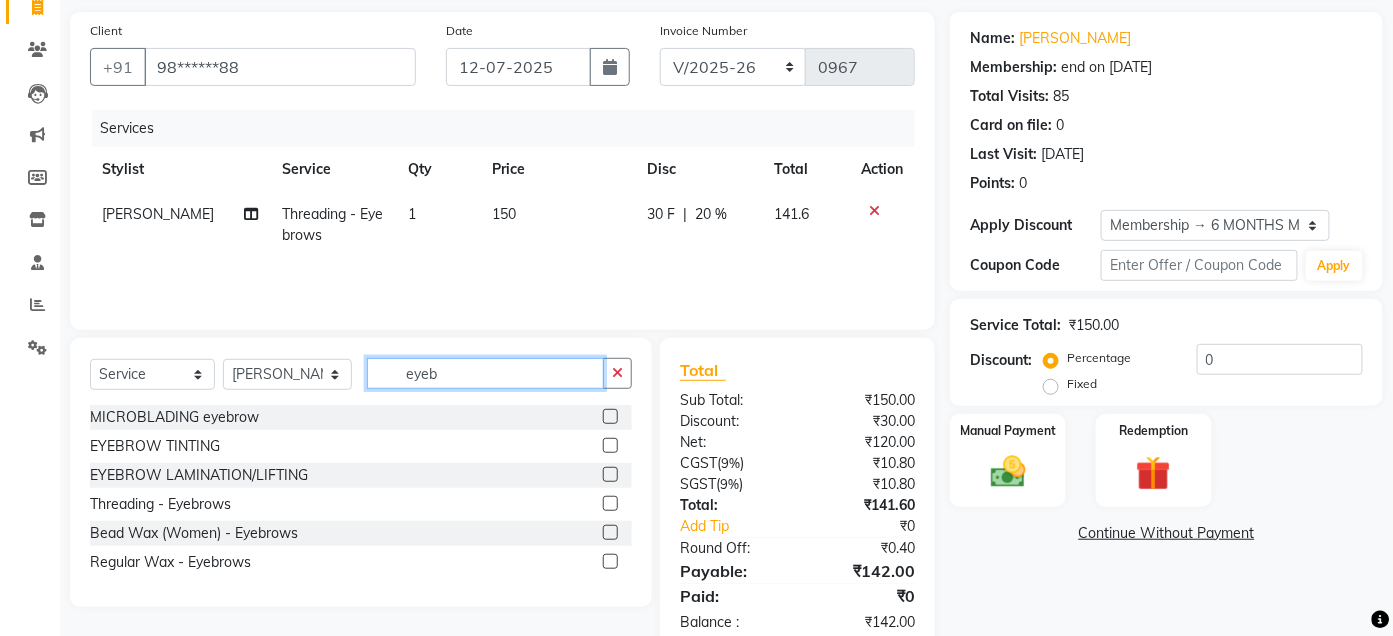 click on "eyeb" 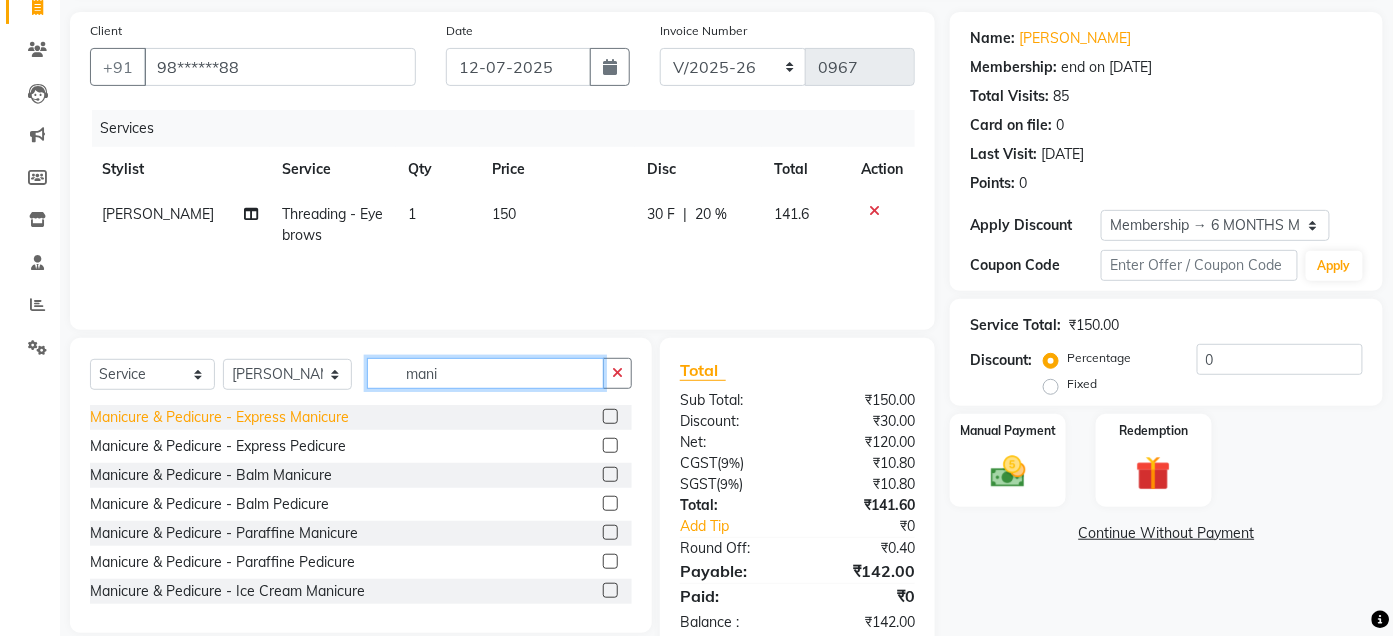 type on "mani" 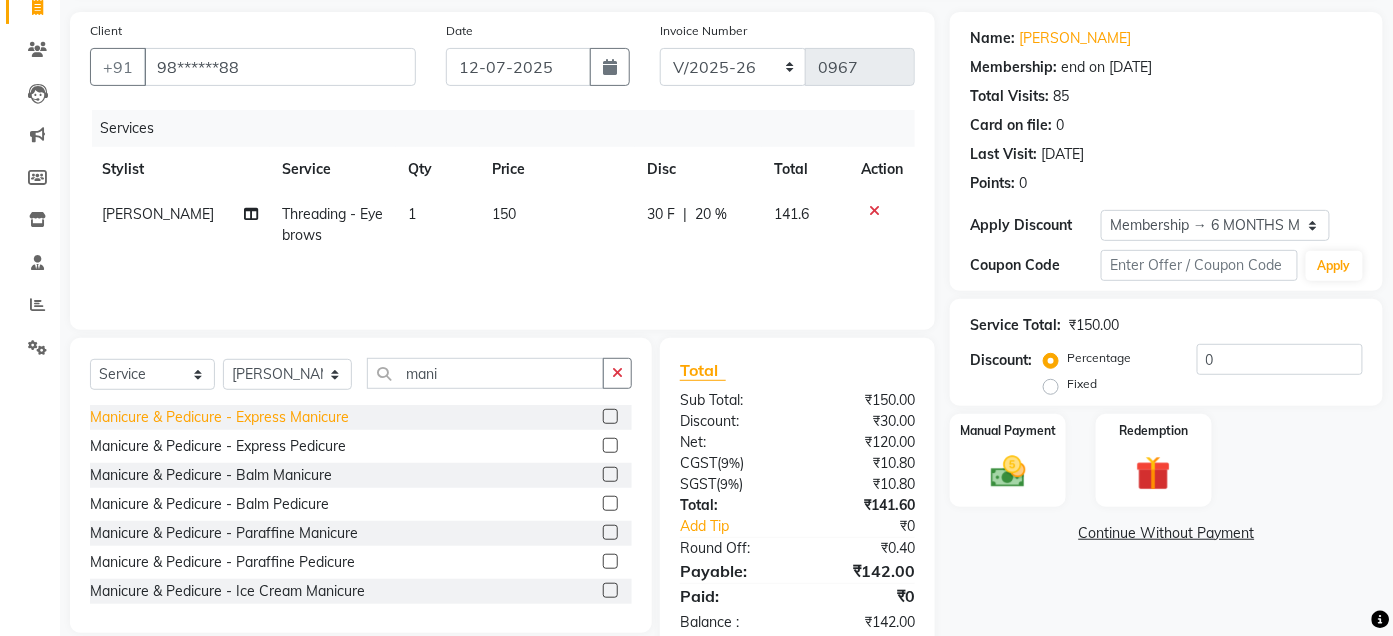 click on "Manicure & Pedicure - Express Manicure" 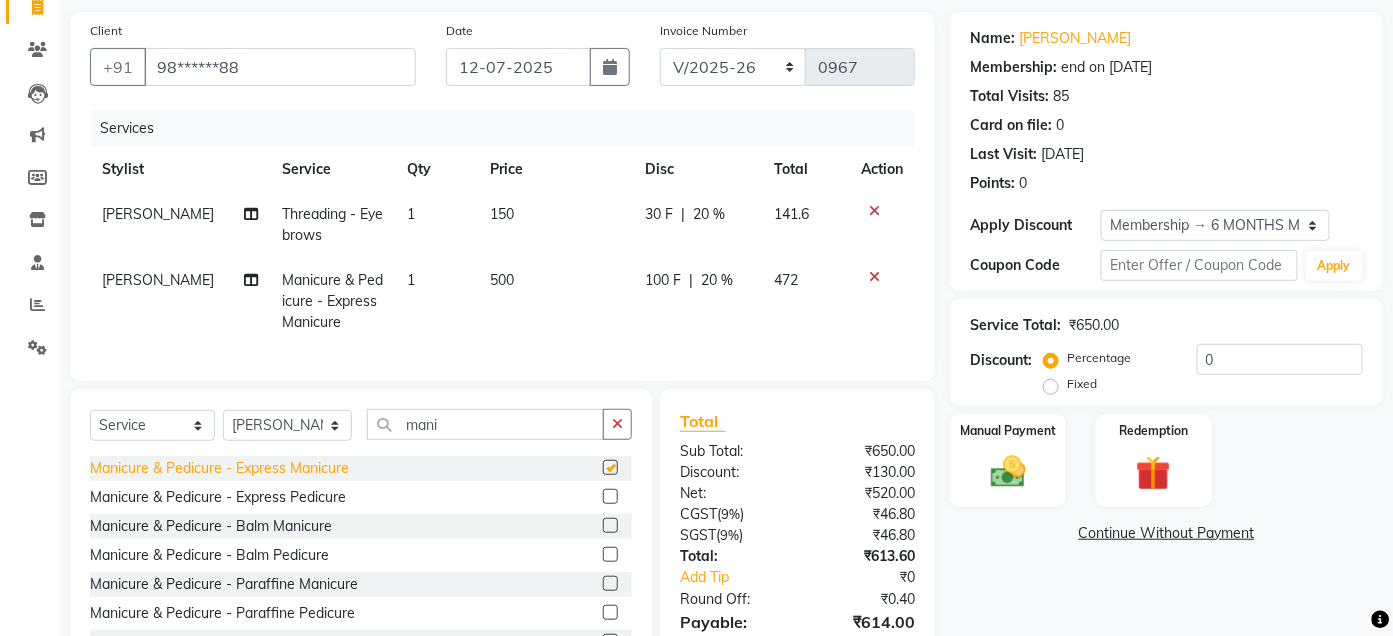 checkbox on "false" 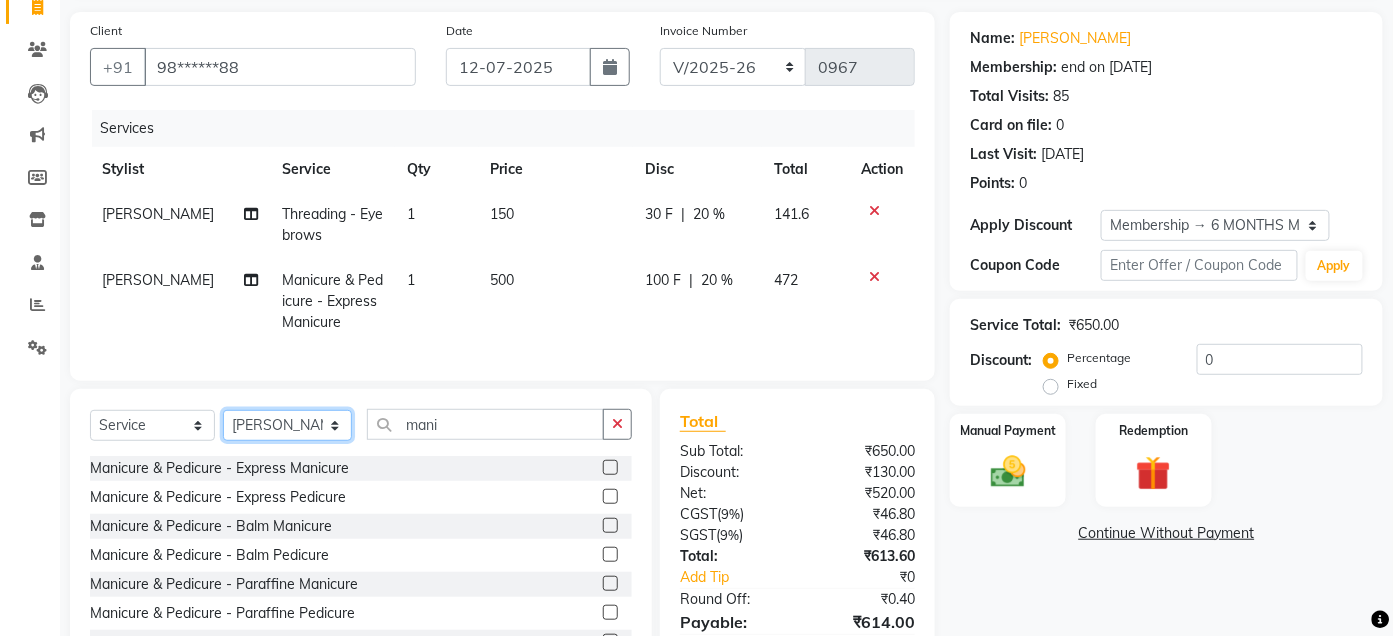 click on "Select Stylist Admin Ajay [PERSON_NAME]  [PERSON_NAME] [PERSON_NAME] Manager [PERSON_NAME] [PERSON_NAME] [PERSON_NAME]  pooja [PERSON_NAME] [PERSON_NAME] [PERSON_NAME] [PERSON_NAME]" 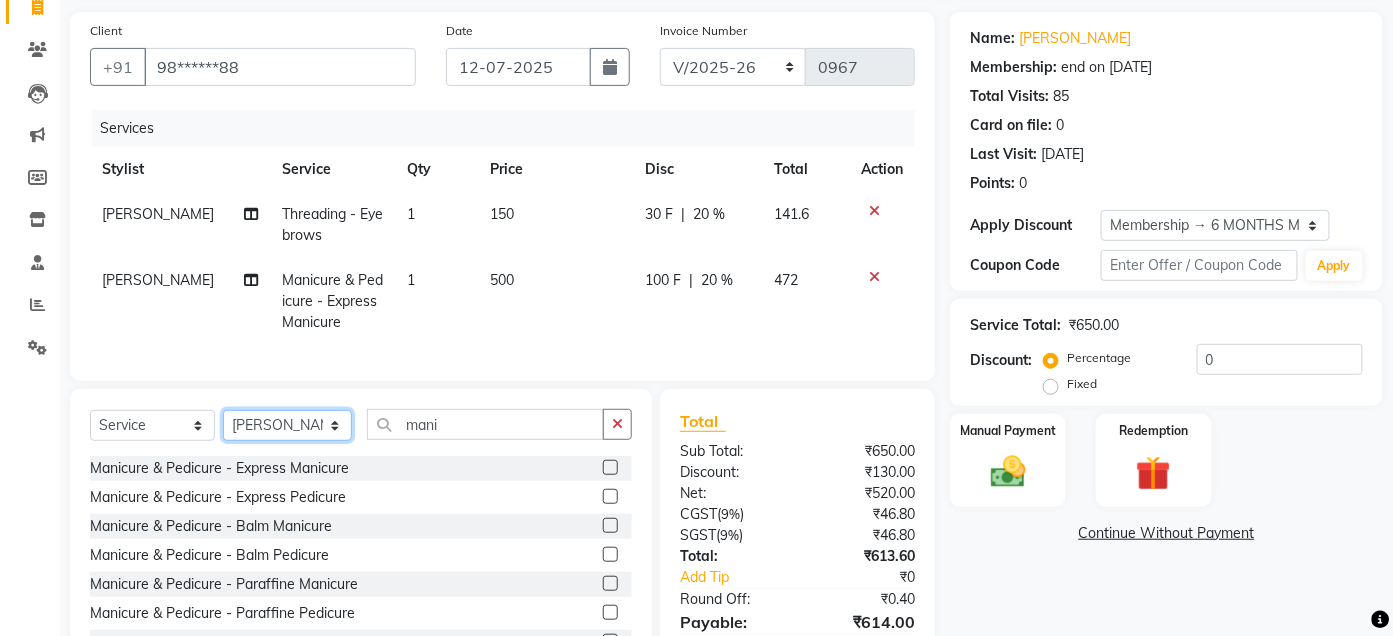 select on "61927" 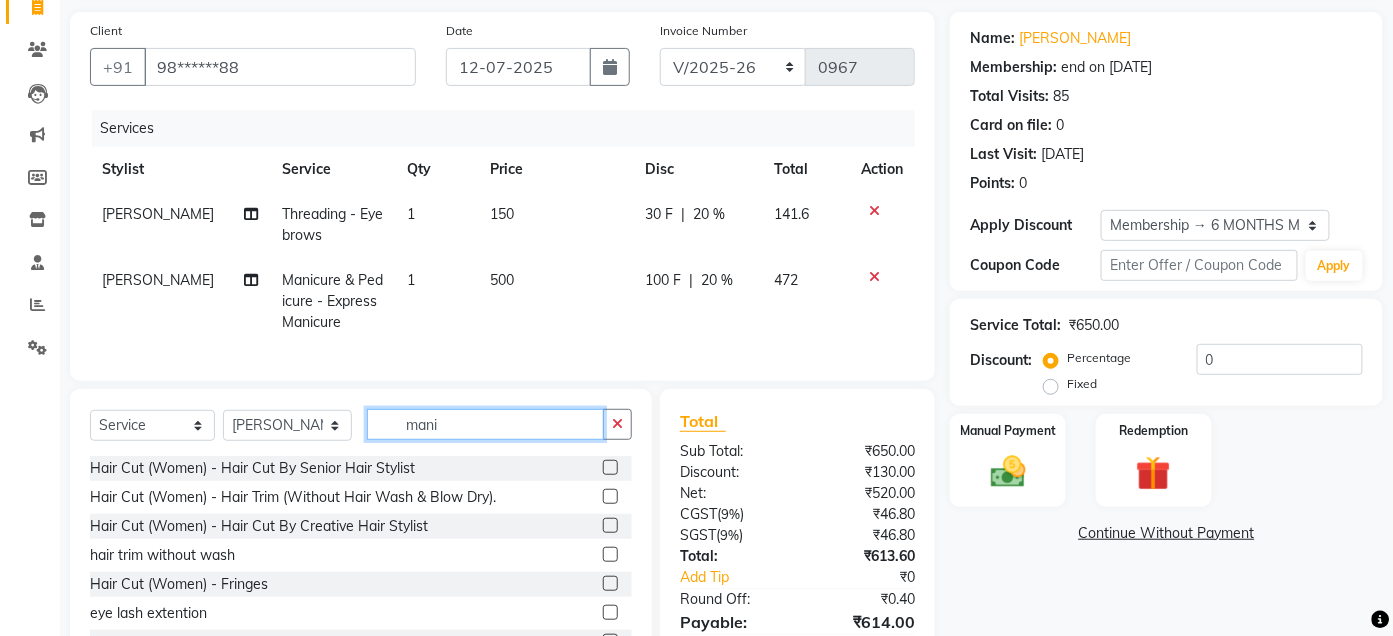 click on "mani" 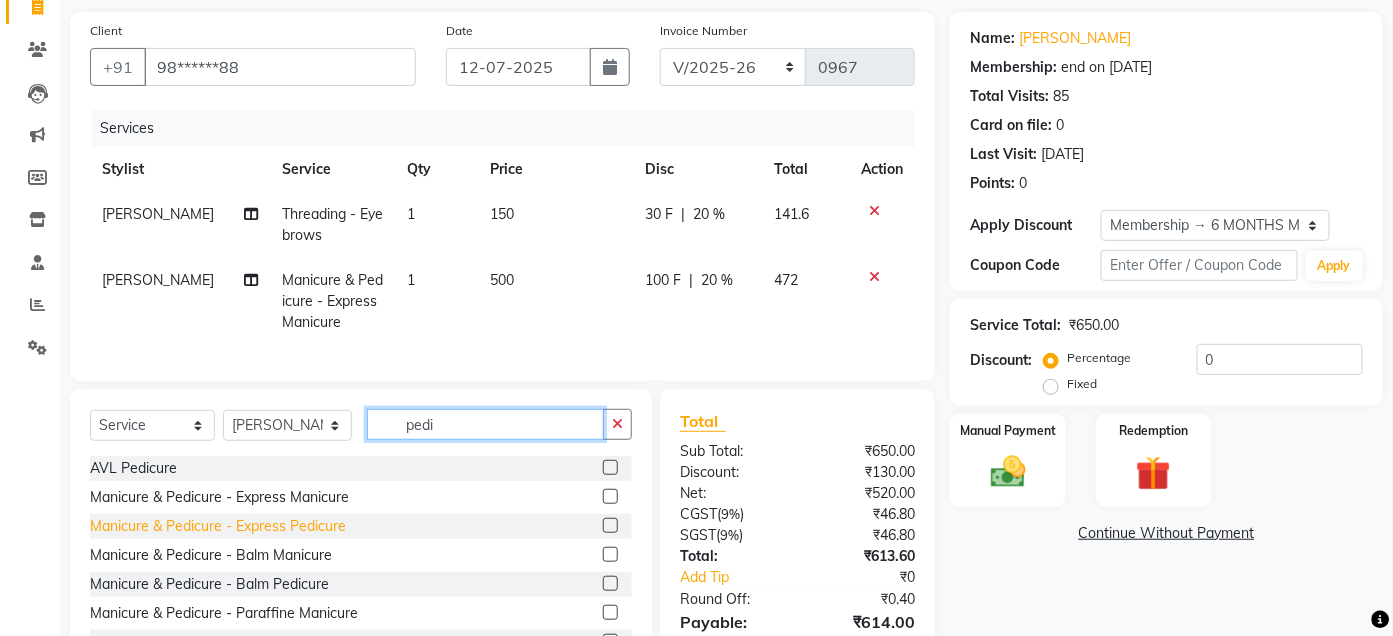 type on "pedi" 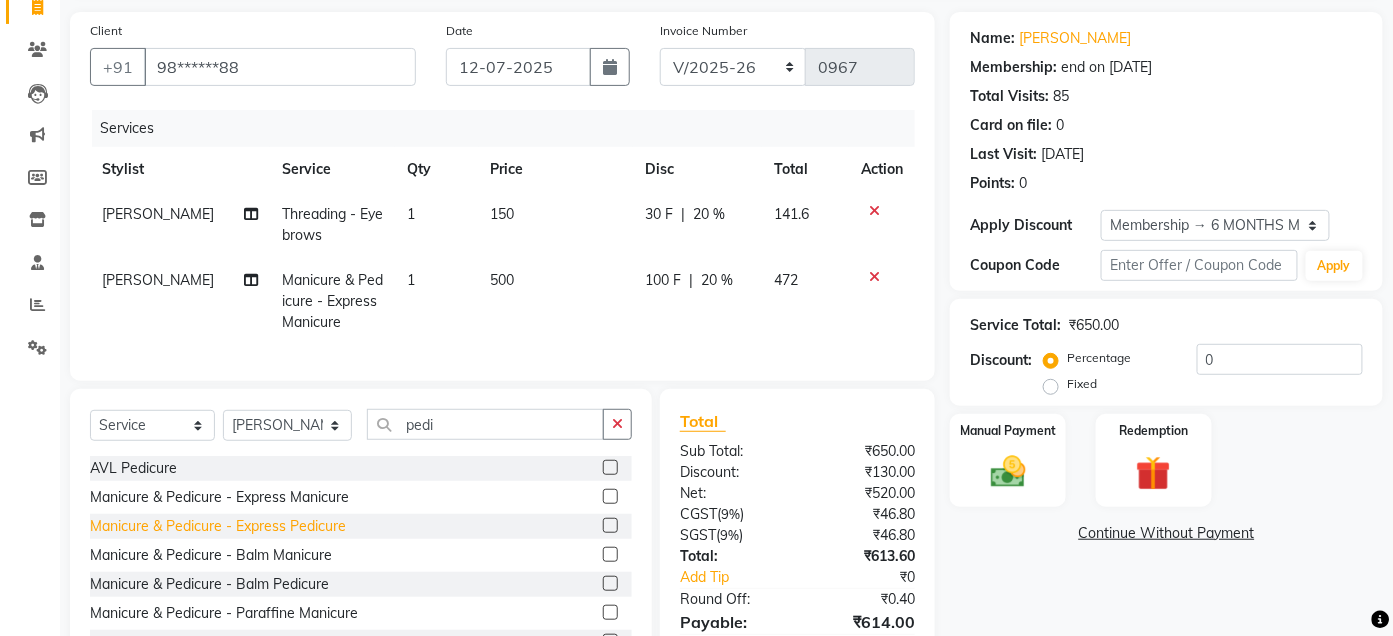 click on "Manicure & Pedicure - Express Pedicure" 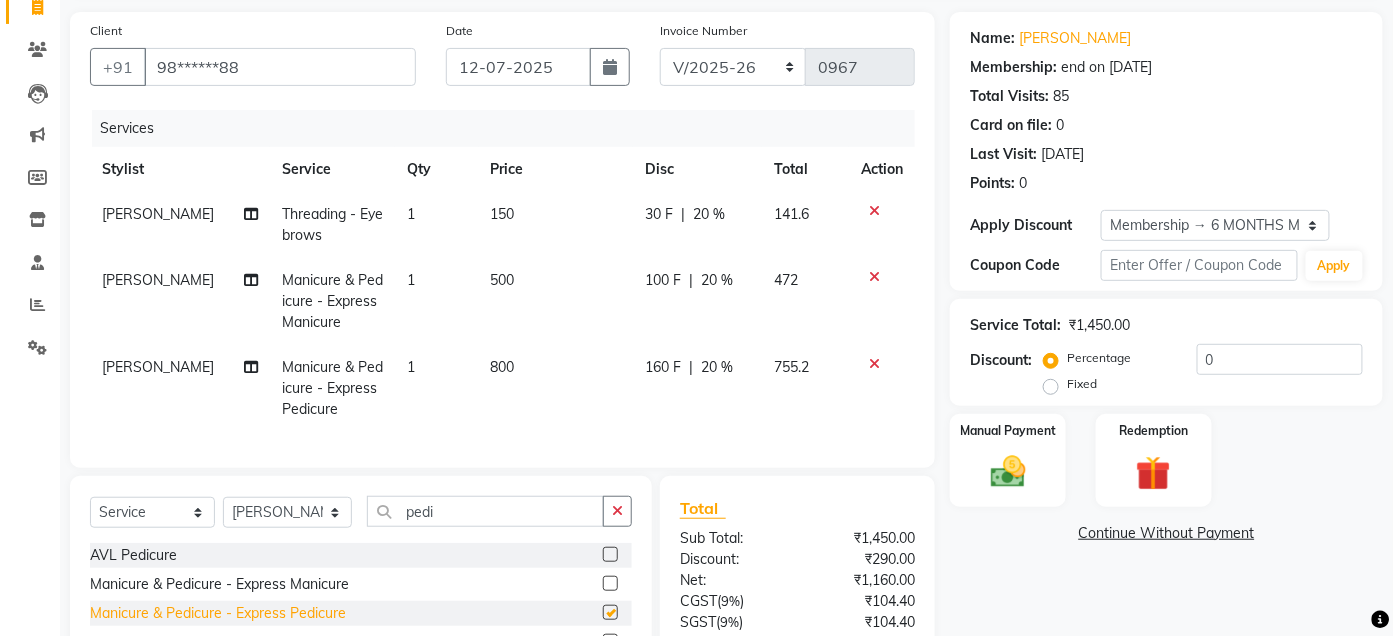 checkbox on "false" 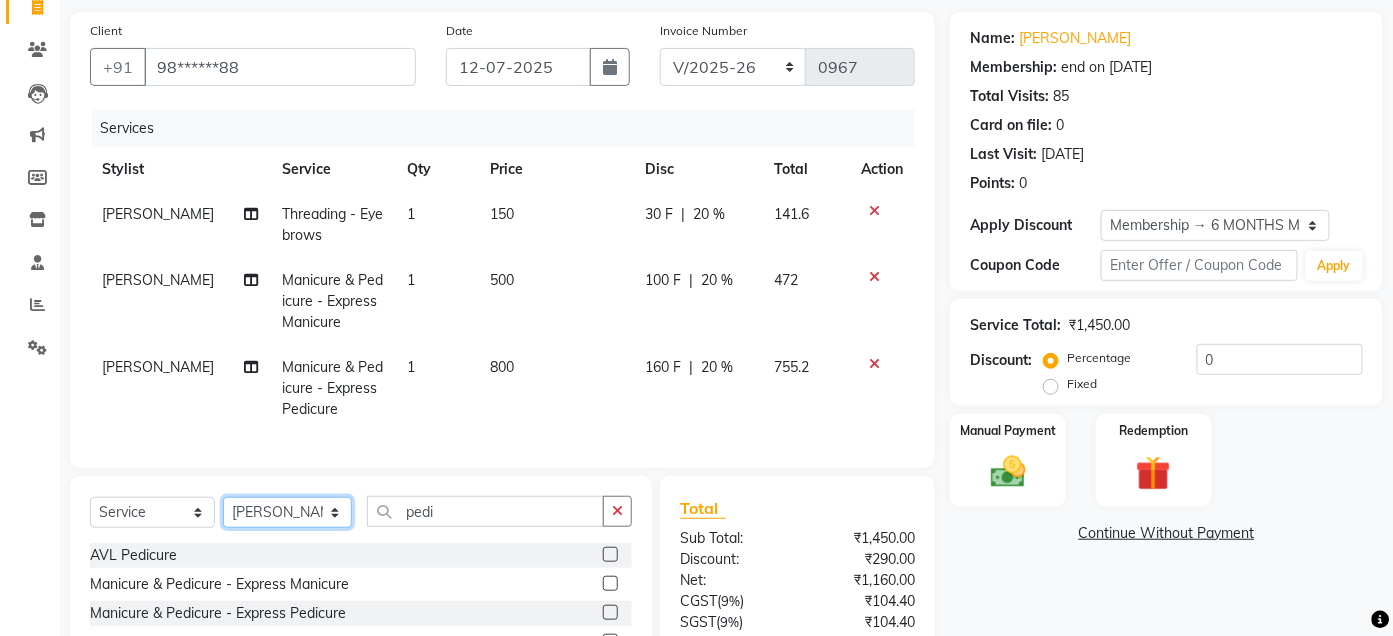 click on "Select Stylist Admin Ajay [PERSON_NAME]  [PERSON_NAME] [PERSON_NAME] Manager [PERSON_NAME] [PERSON_NAME] [PERSON_NAME]  pooja [PERSON_NAME] [PERSON_NAME] [PERSON_NAME] [PERSON_NAME]" 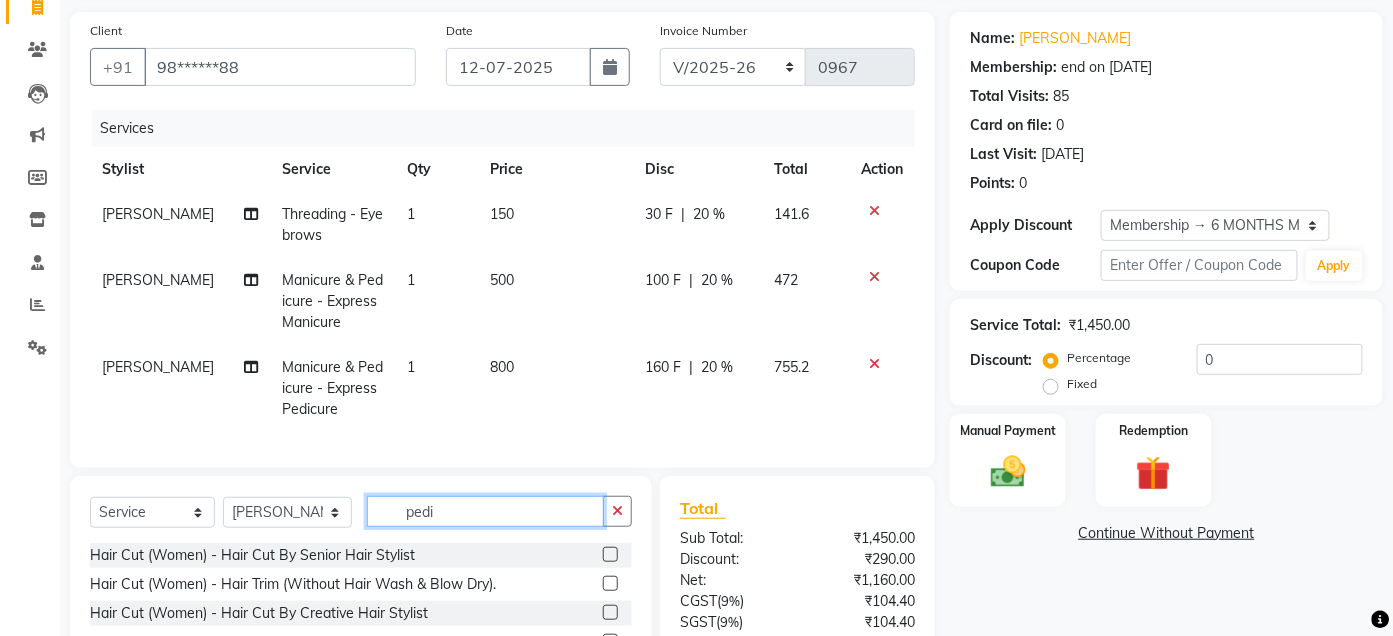 click on "pedi" 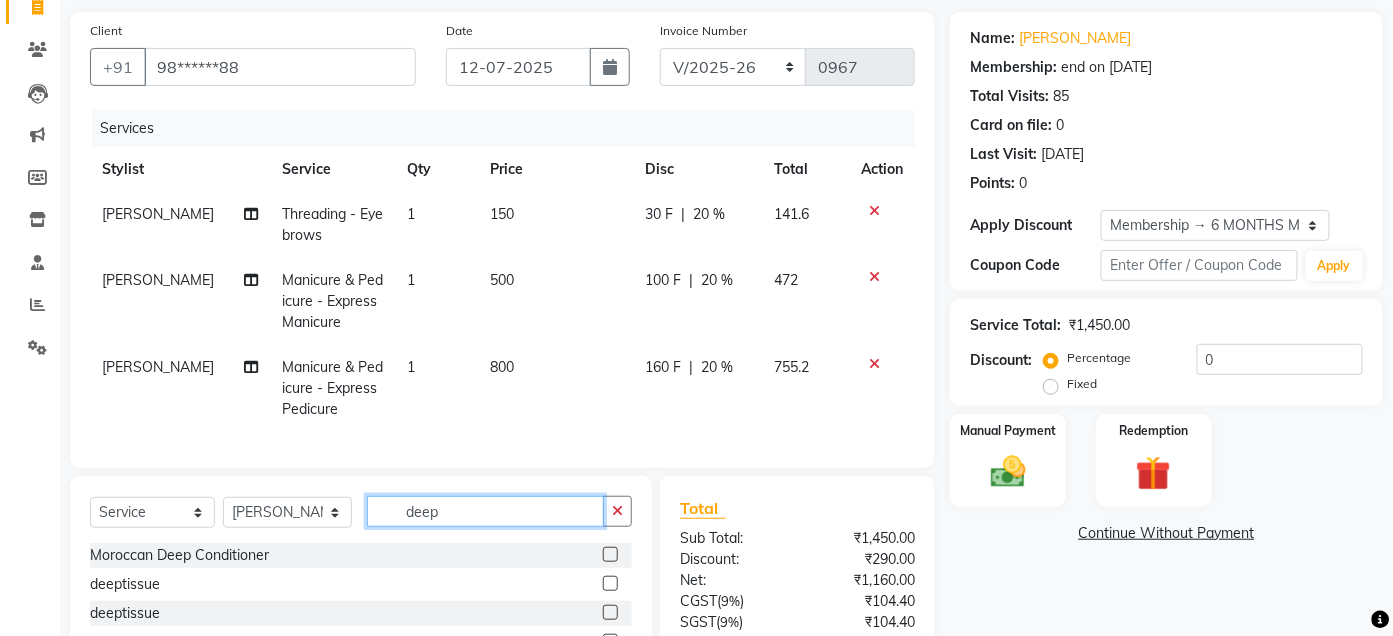 scroll, scrollTop: 340, scrollLeft: 0, axis: vertical 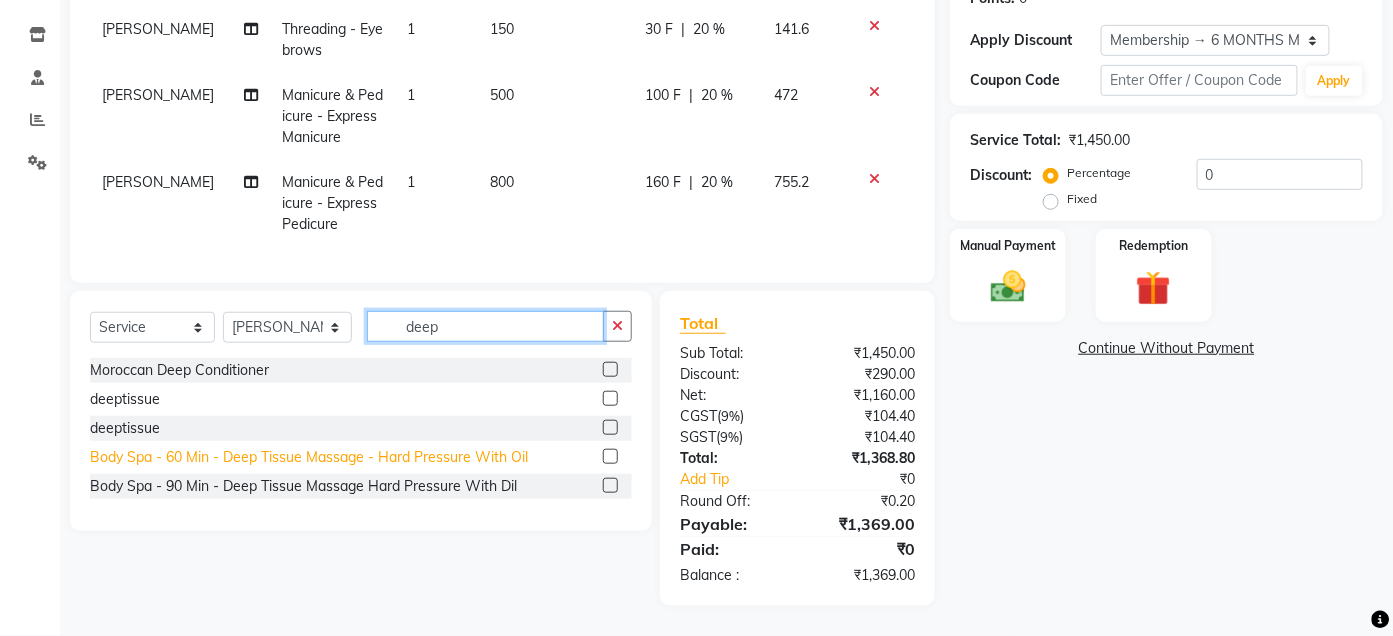 type on "deep" 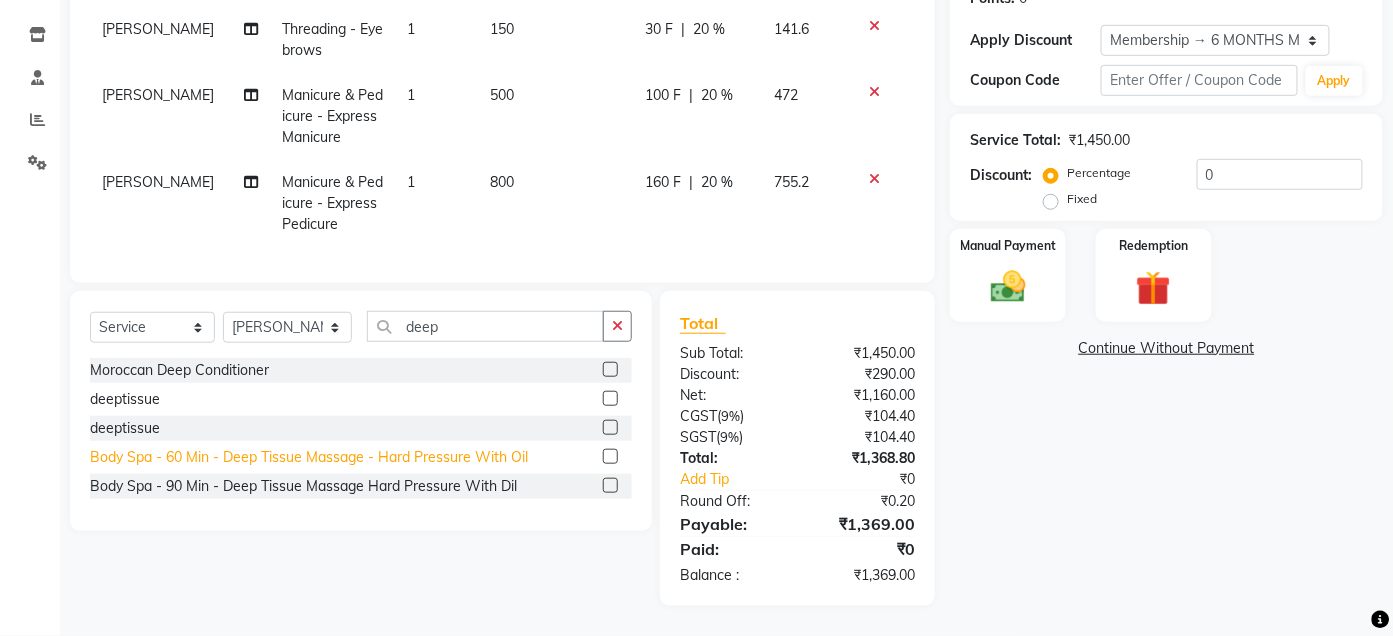 click on "Body Spa - 60 Min - Deep Tissue Massage - Hard Pressure With Oil" 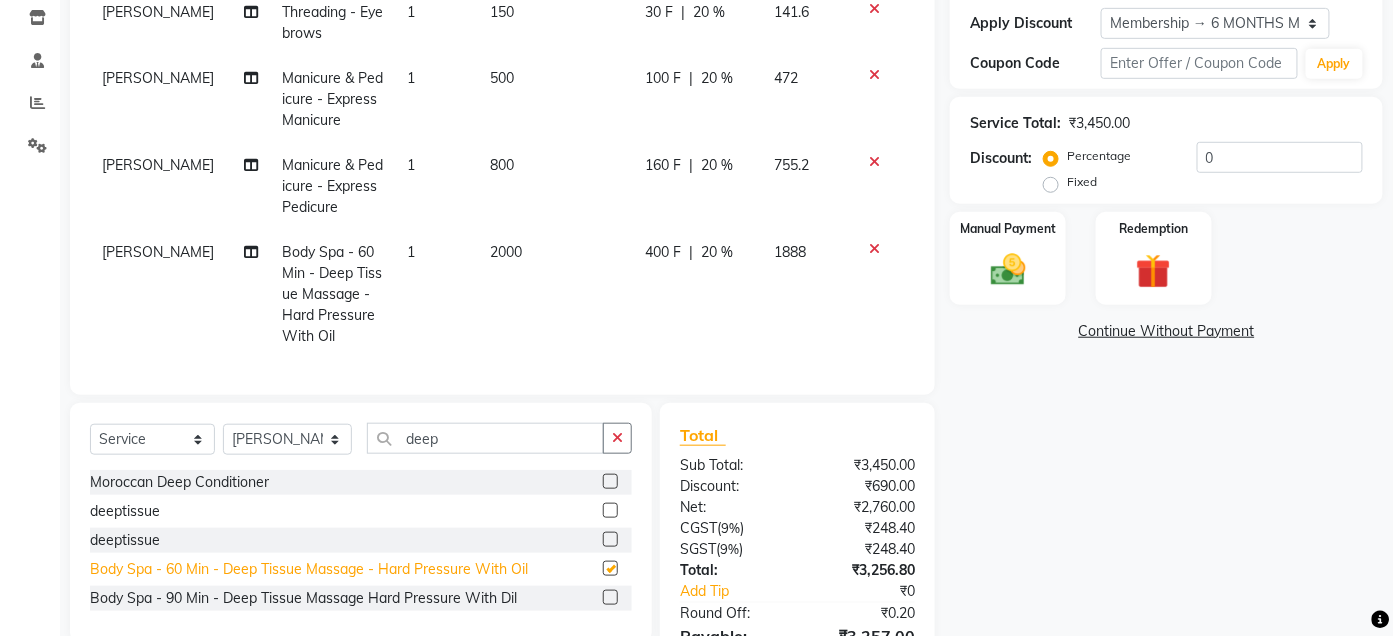 checkbox on "false" 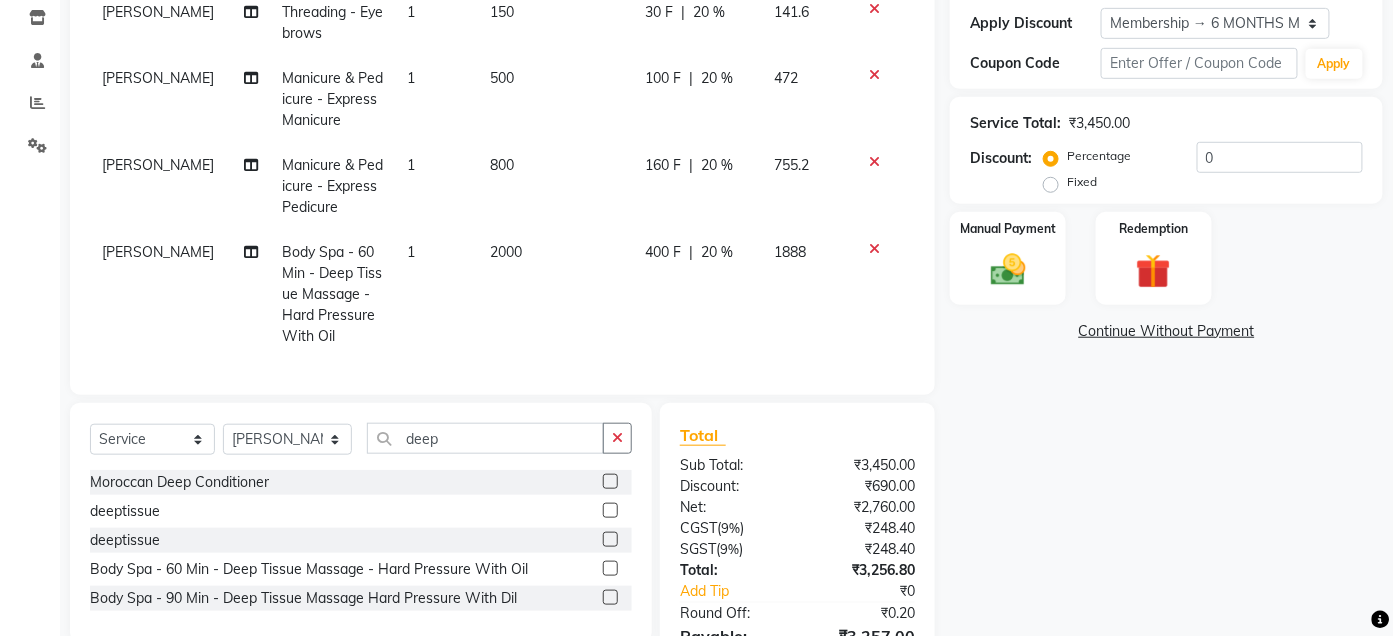 click on "800" 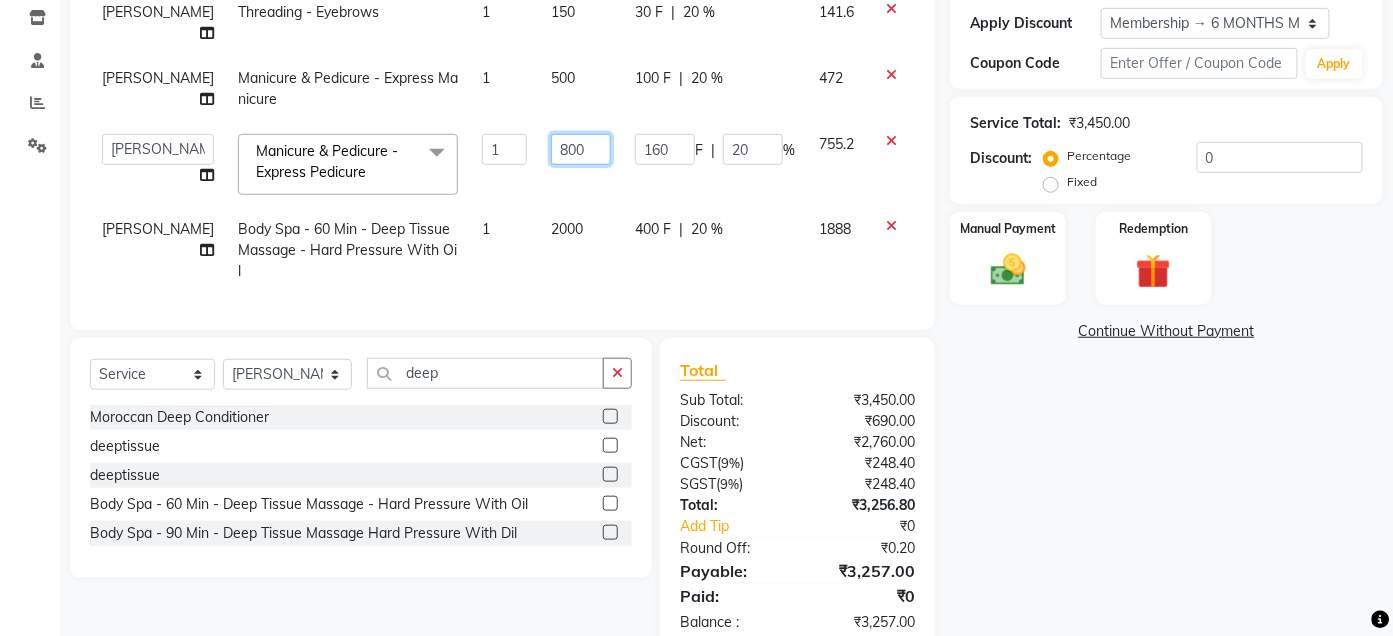 click on "800" 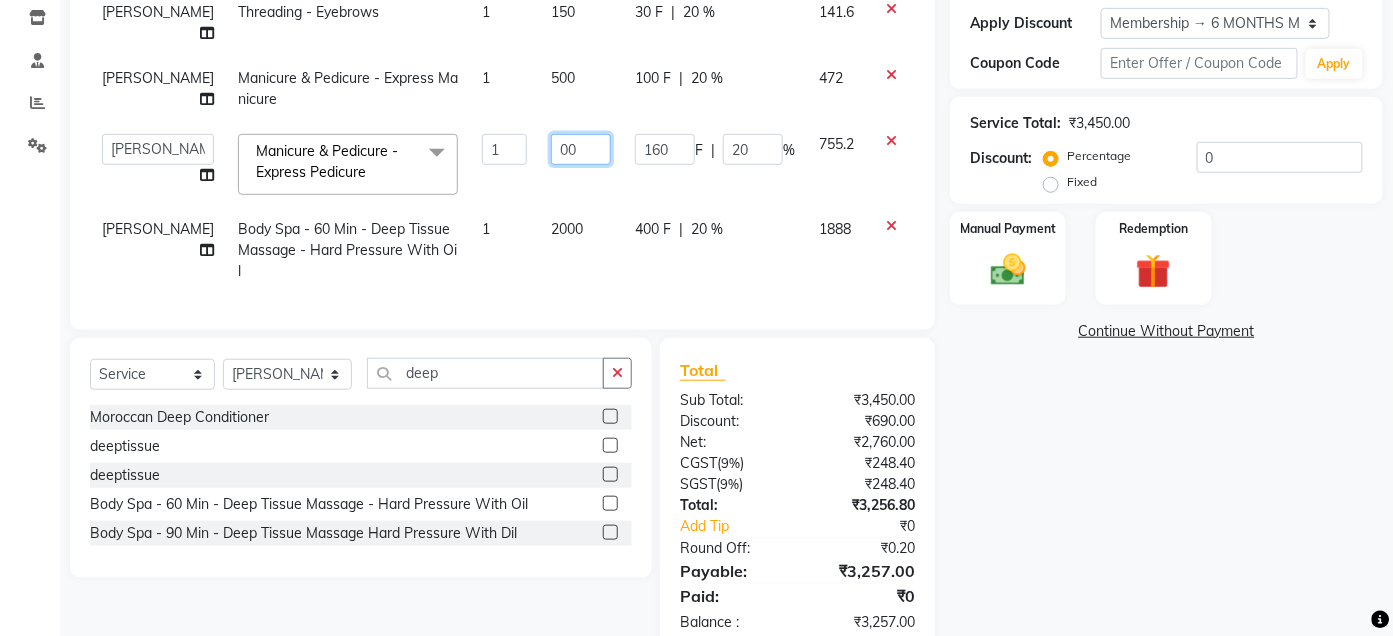 type on "600" 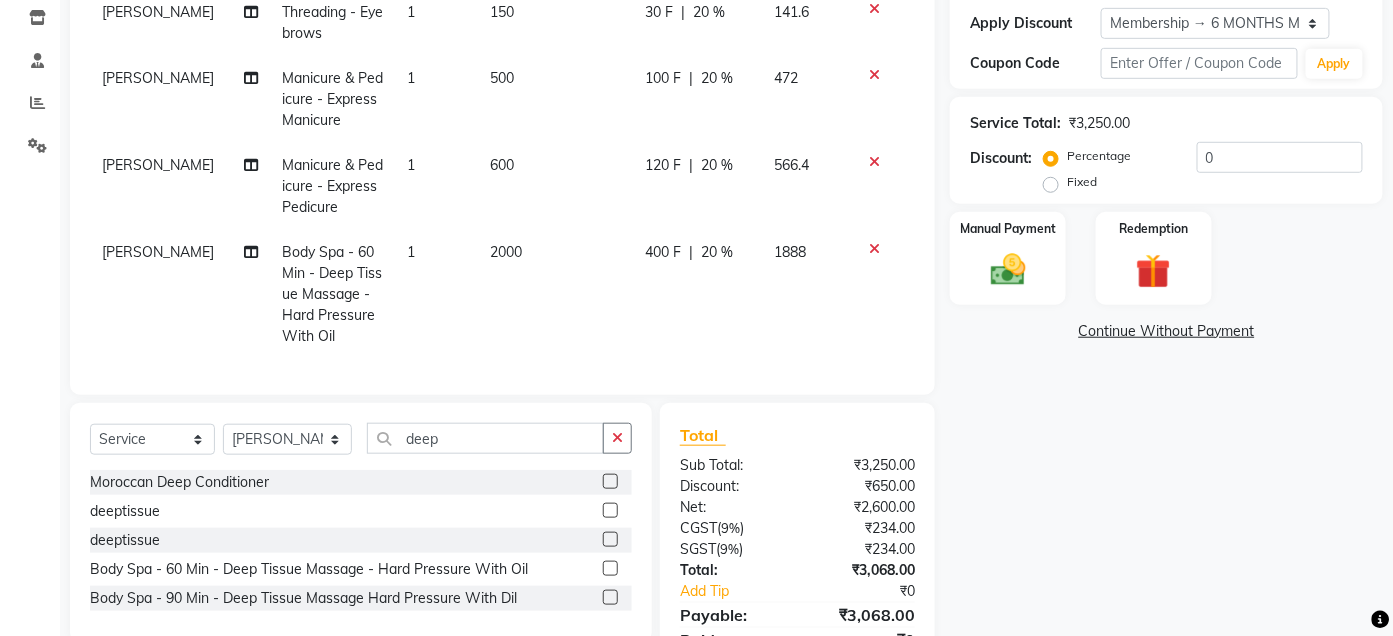 click on "600" 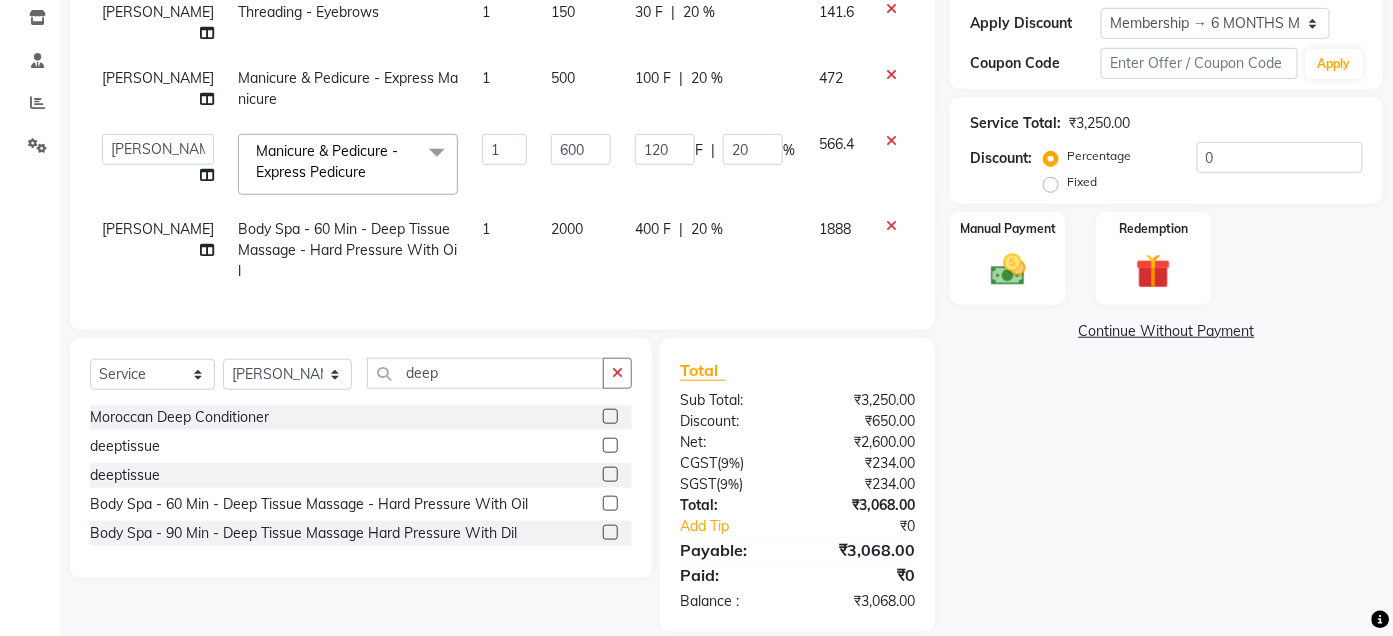 click on "500" 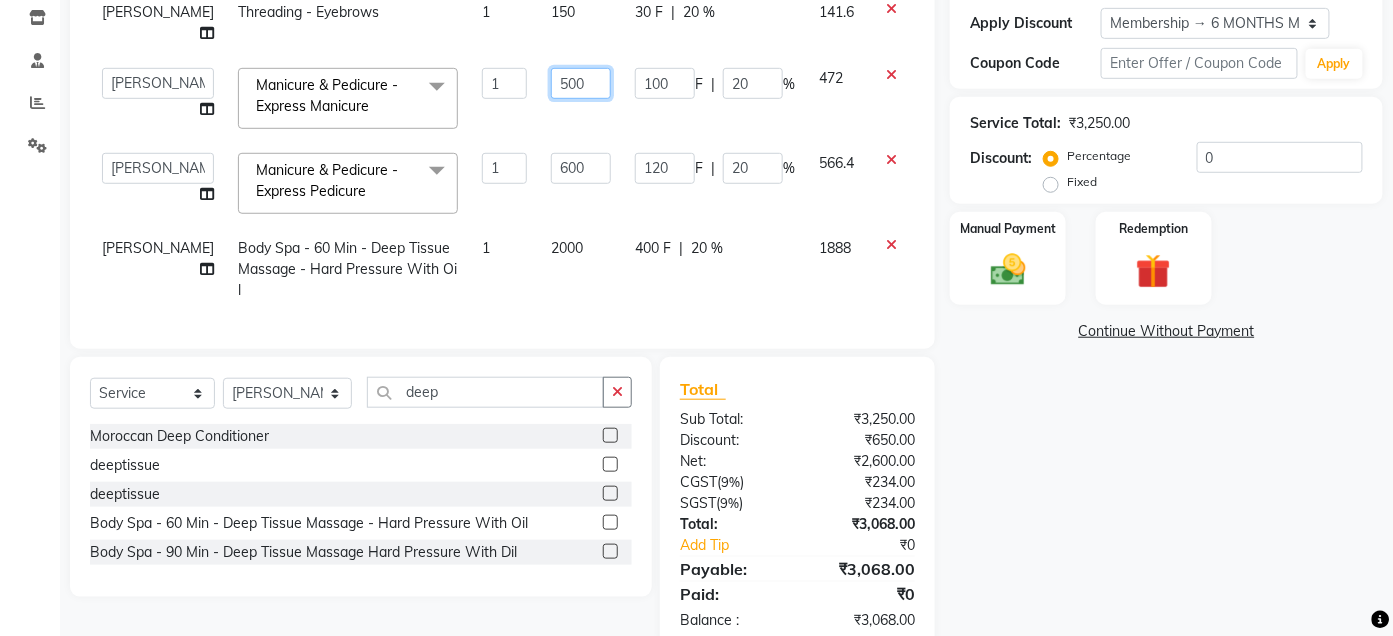 click on "500" 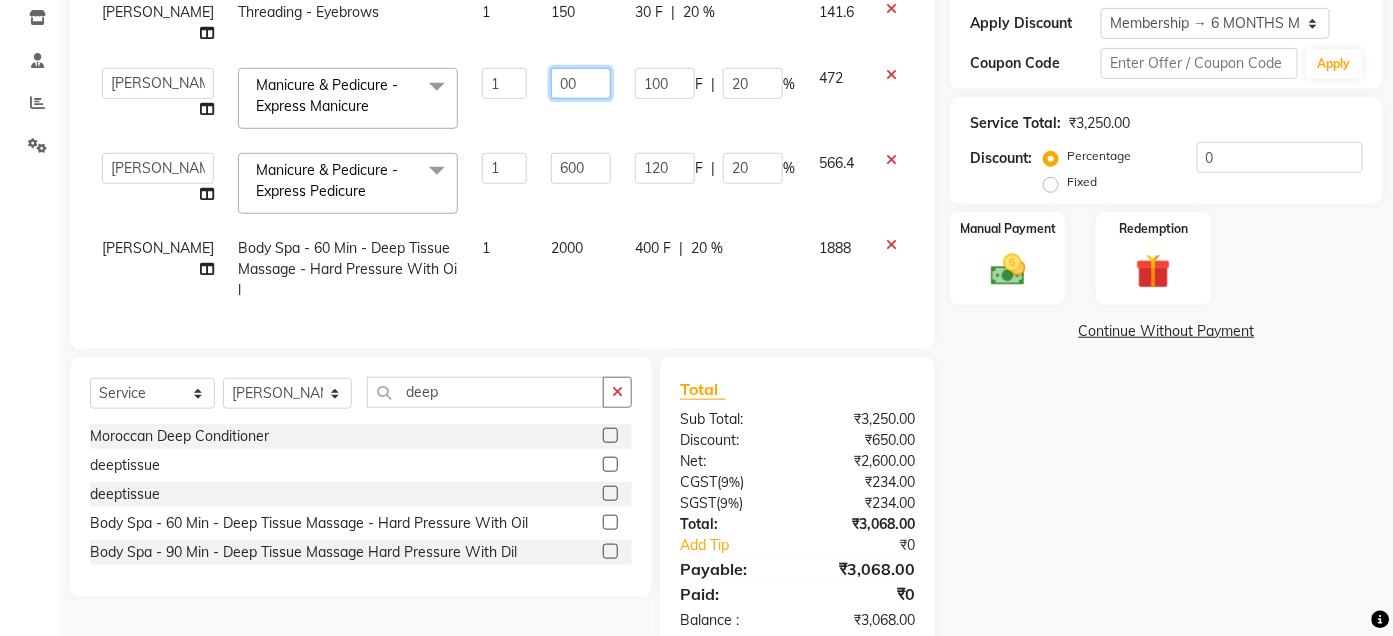 type on "400" 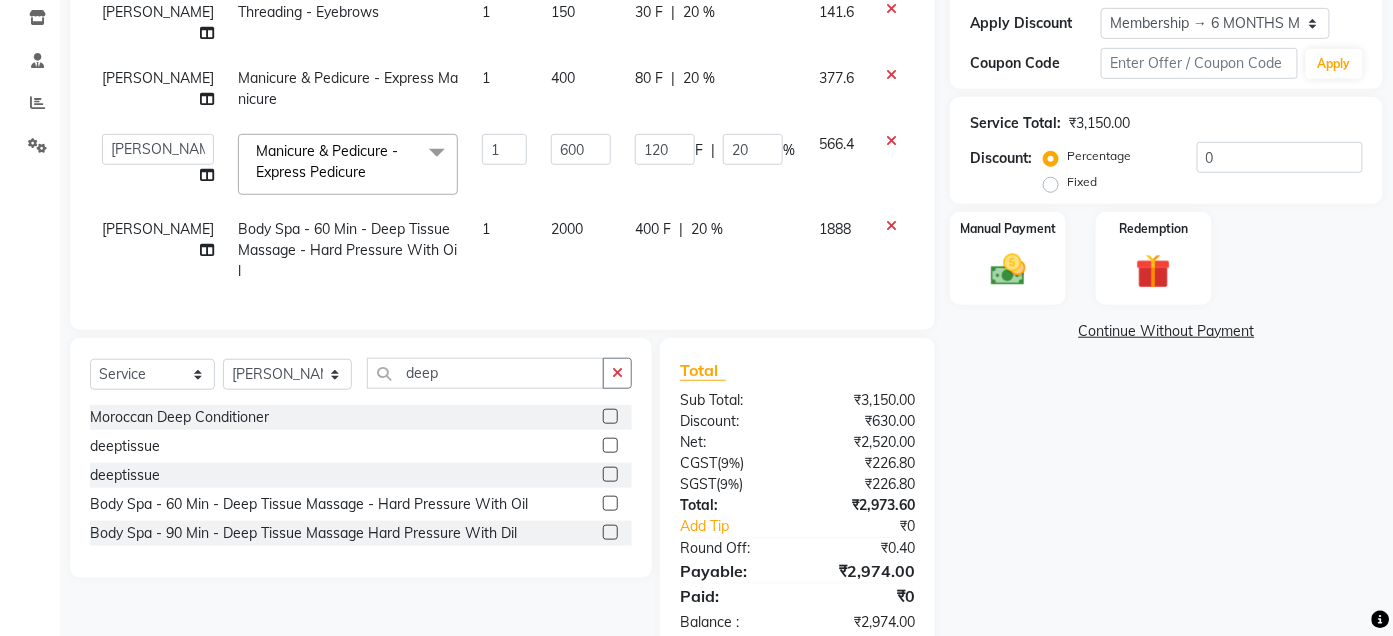 click on "80 F | 20 %" 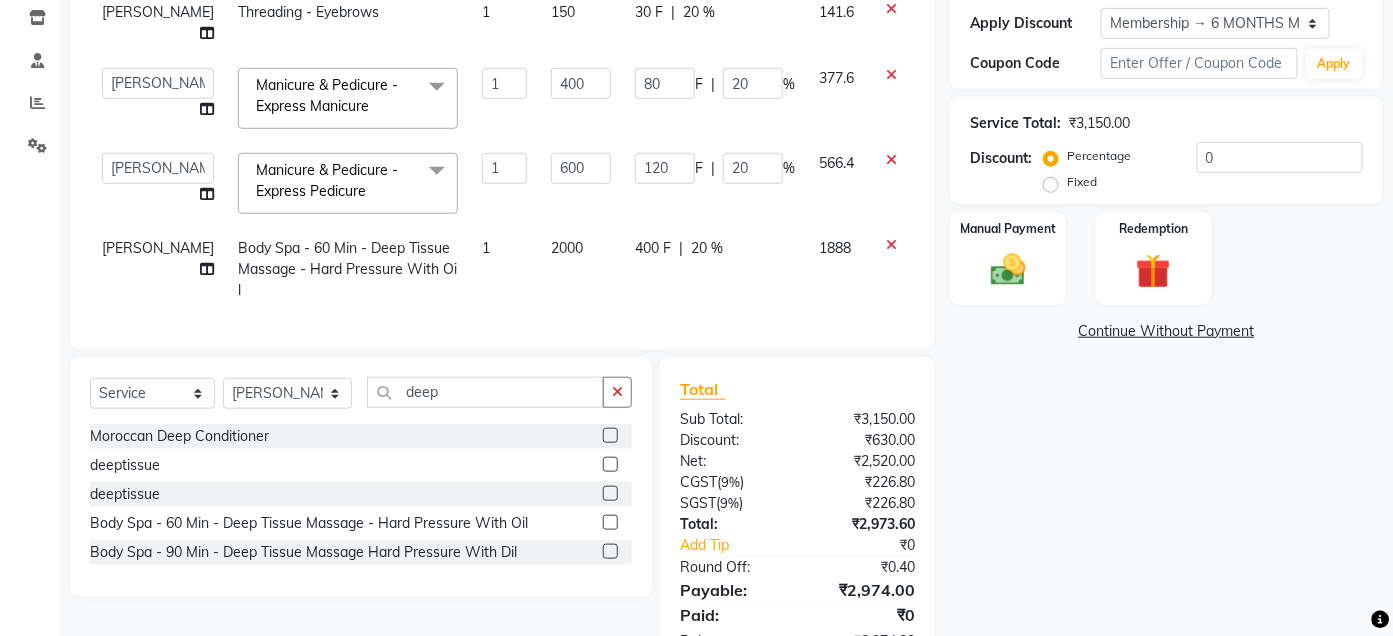 click on "20 %" 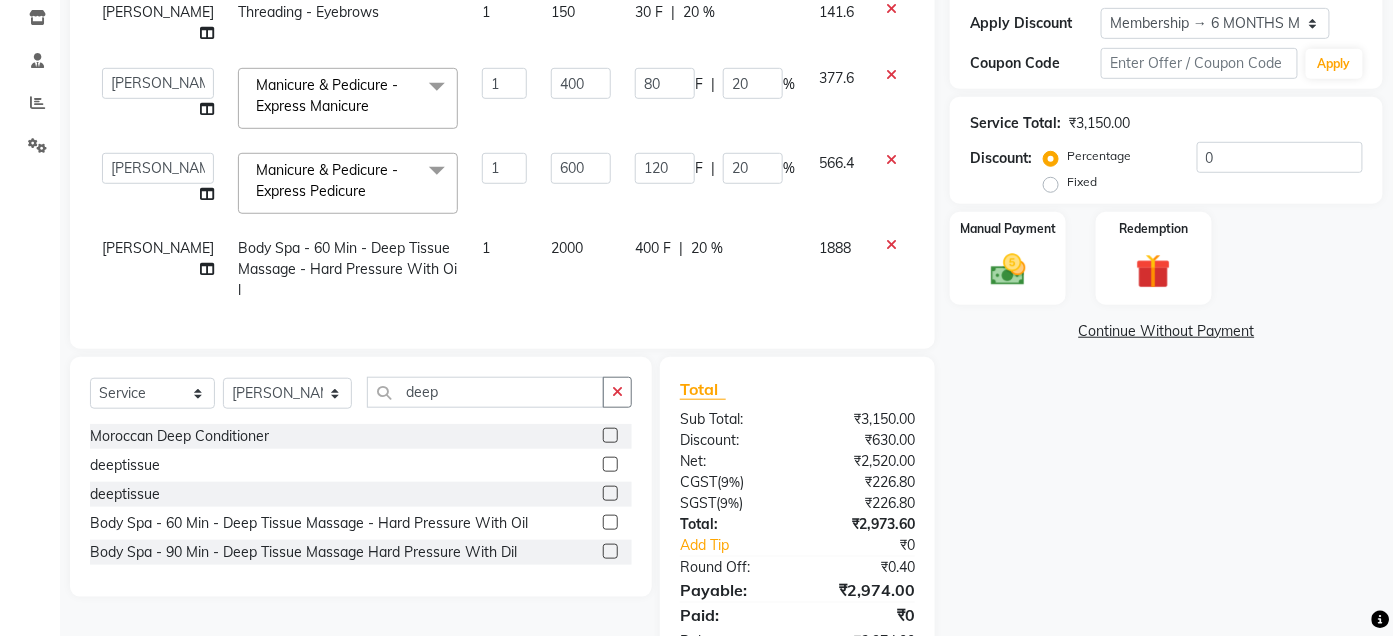 select on "59836" 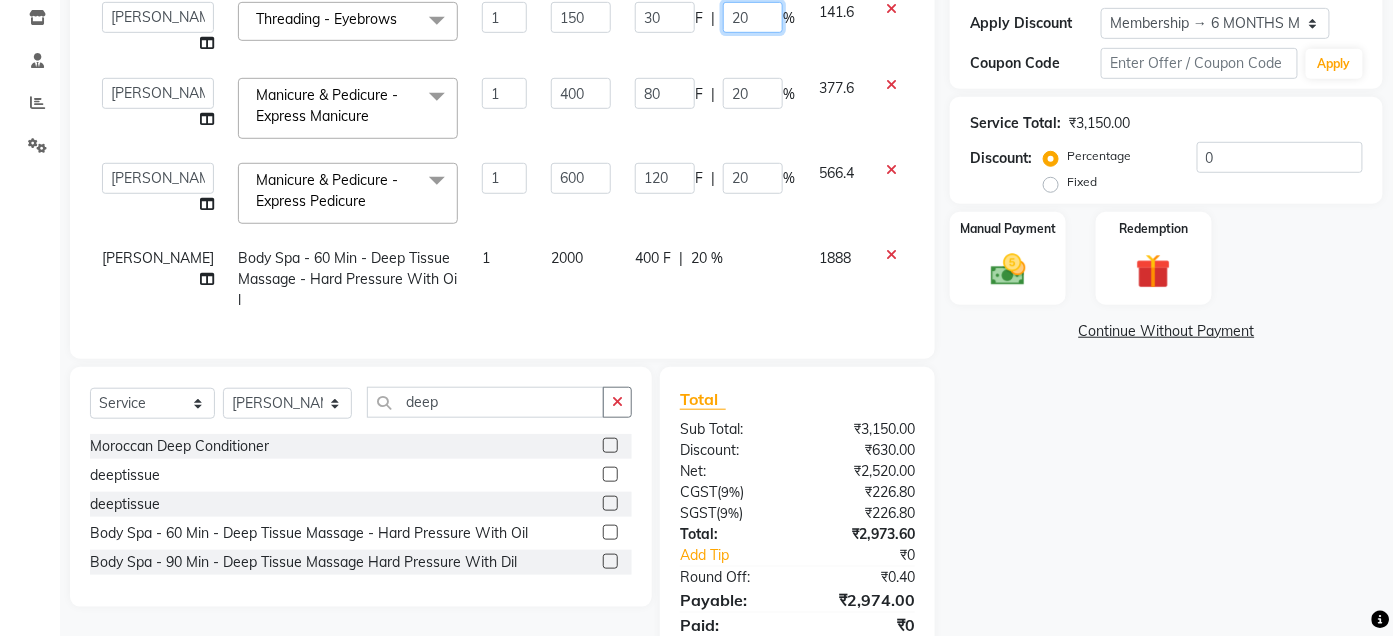 click on "20" 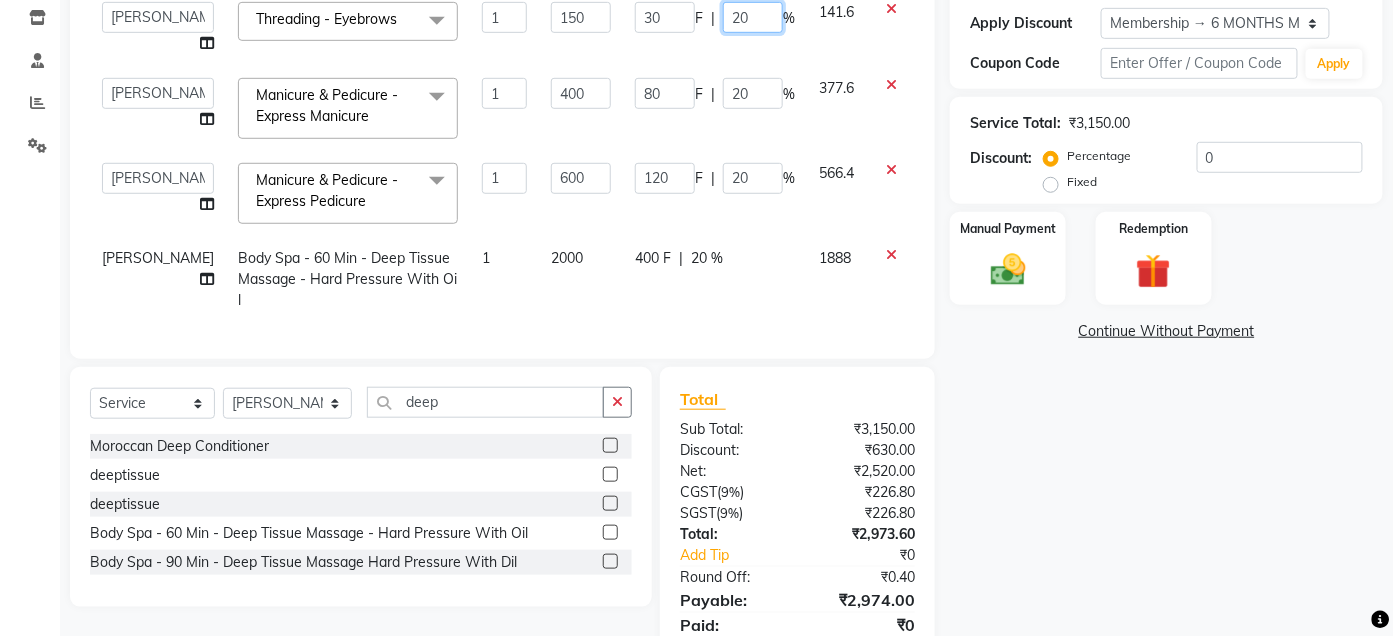 click on "20" 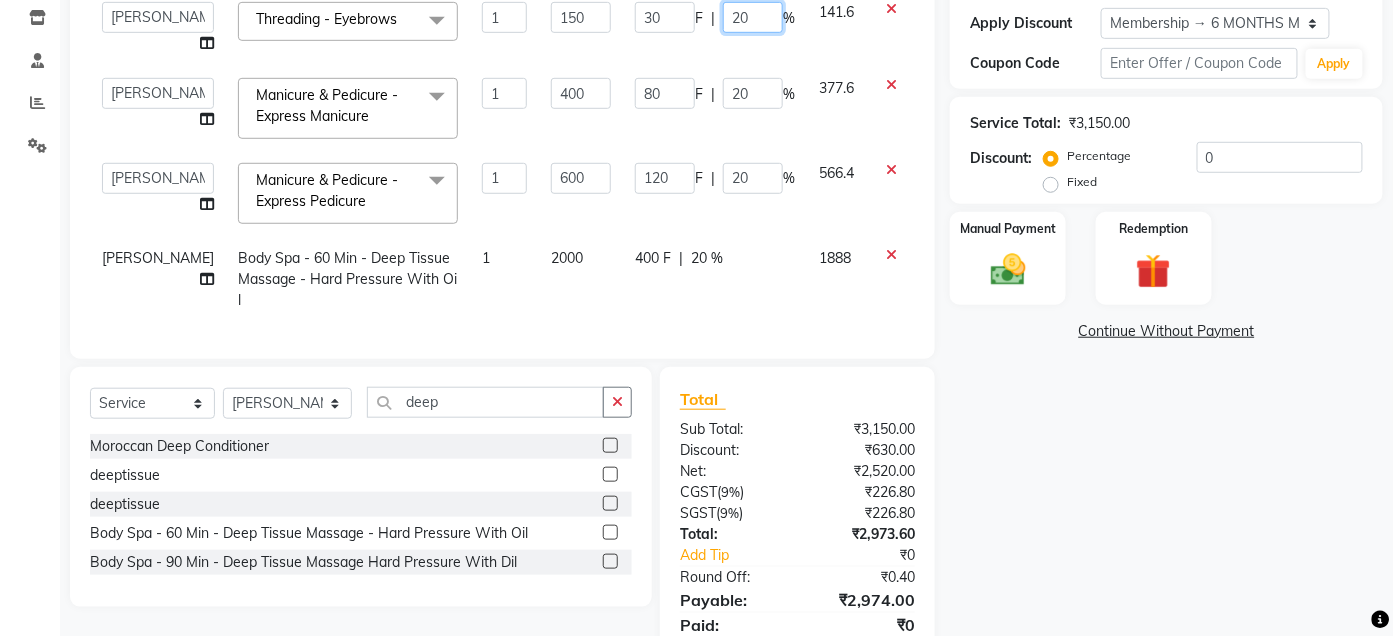 type on "2" 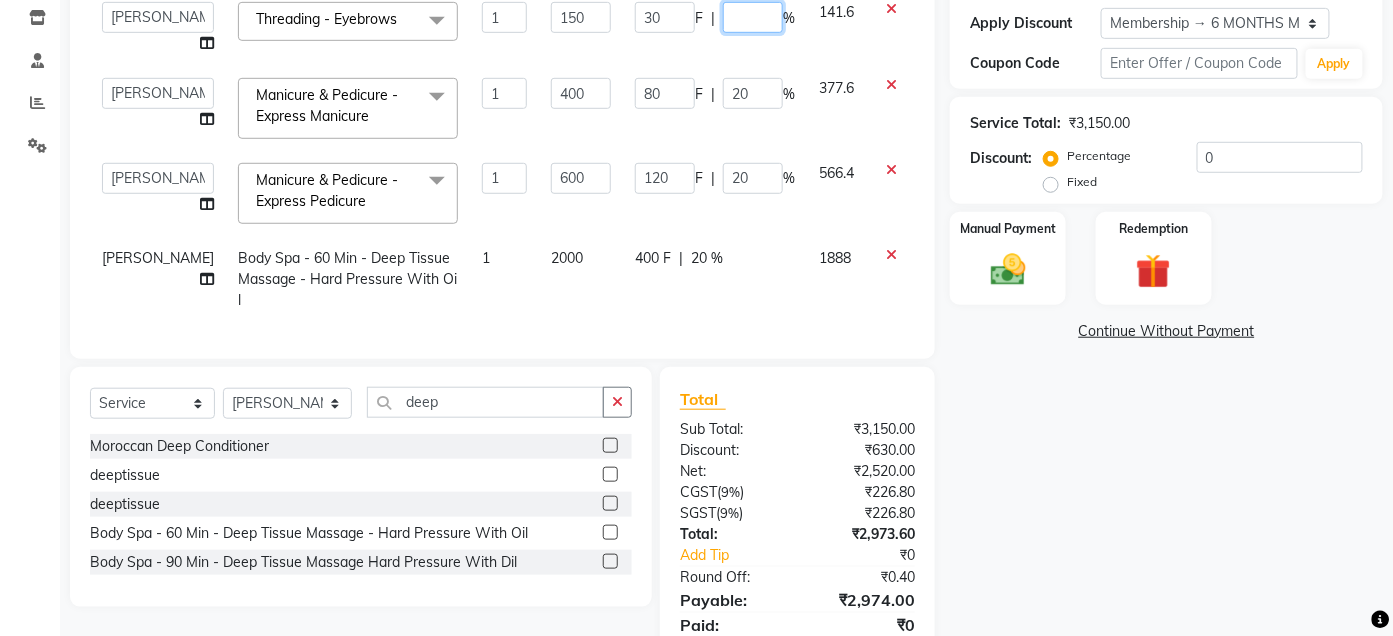 type on "0" 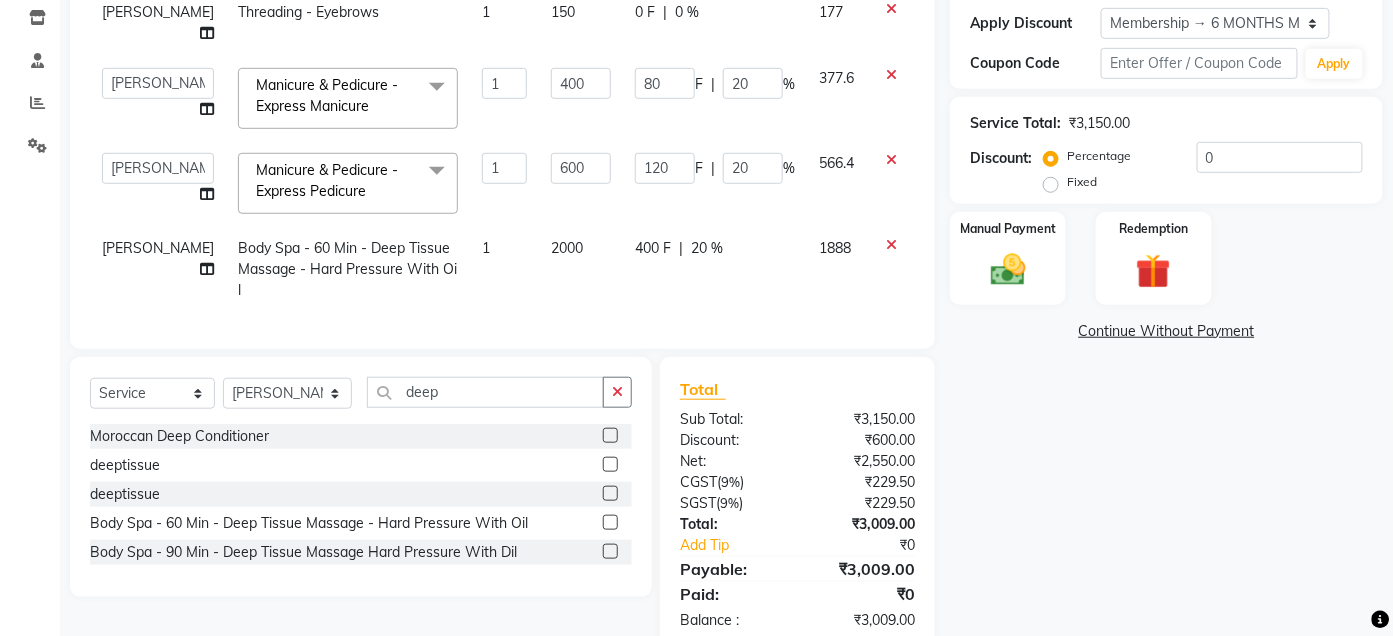 click on "0 F | 0 %" 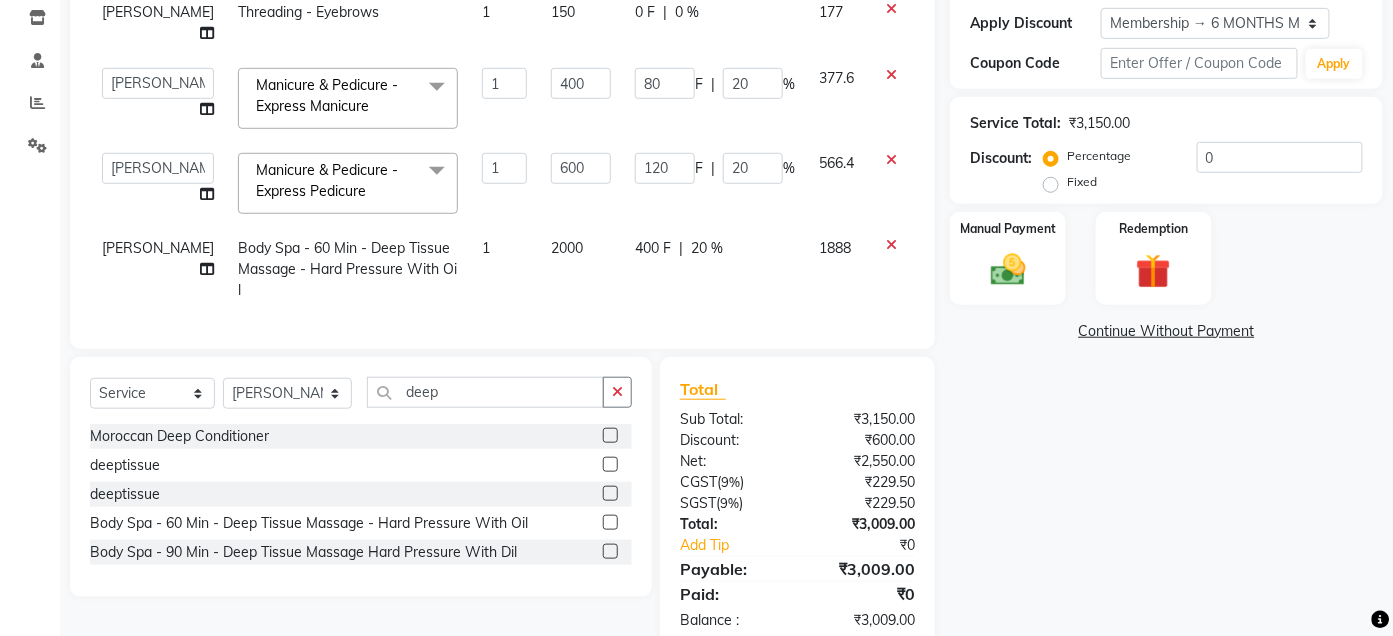select on "59836" 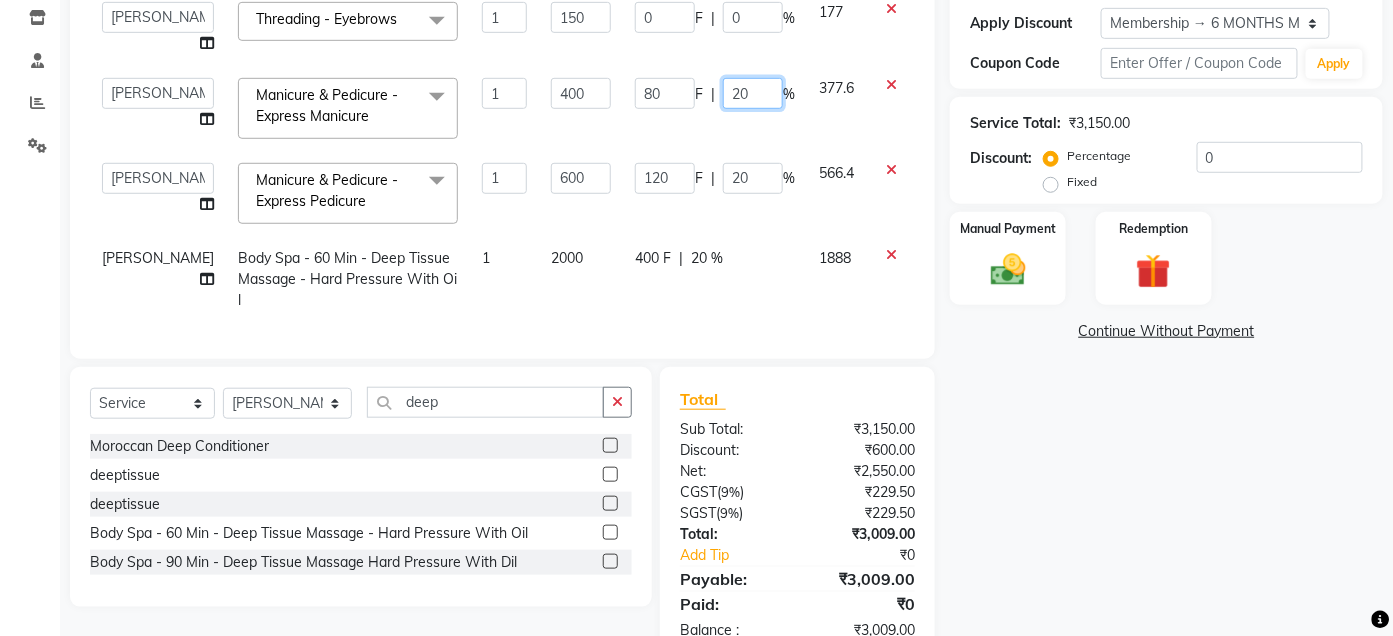 click on "20" 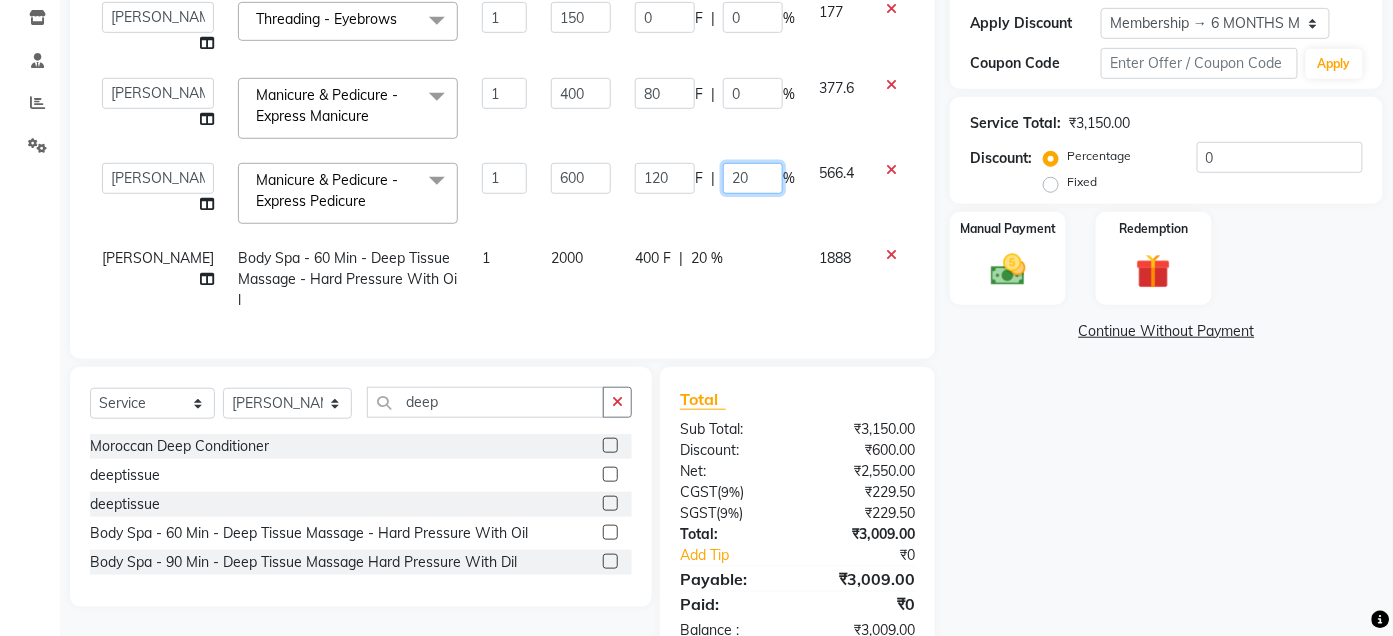 click on "120 F | 20 %" 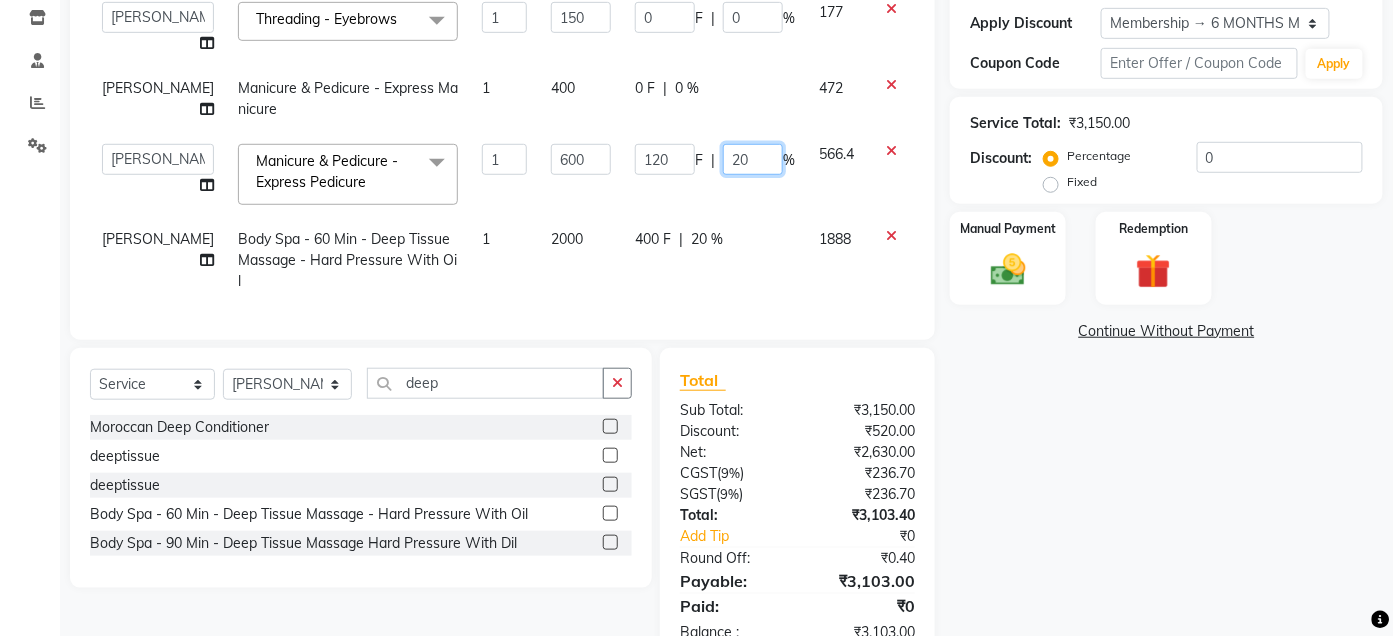 type on "0" 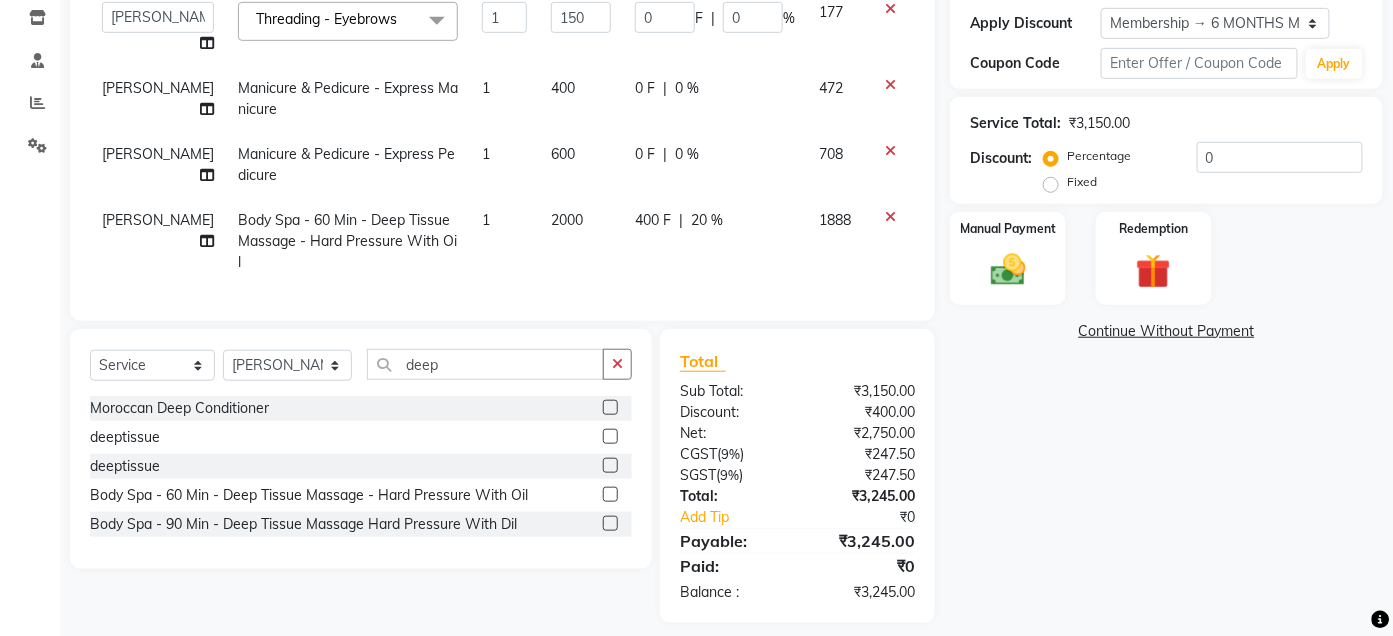 click on "400 F | 20 %" 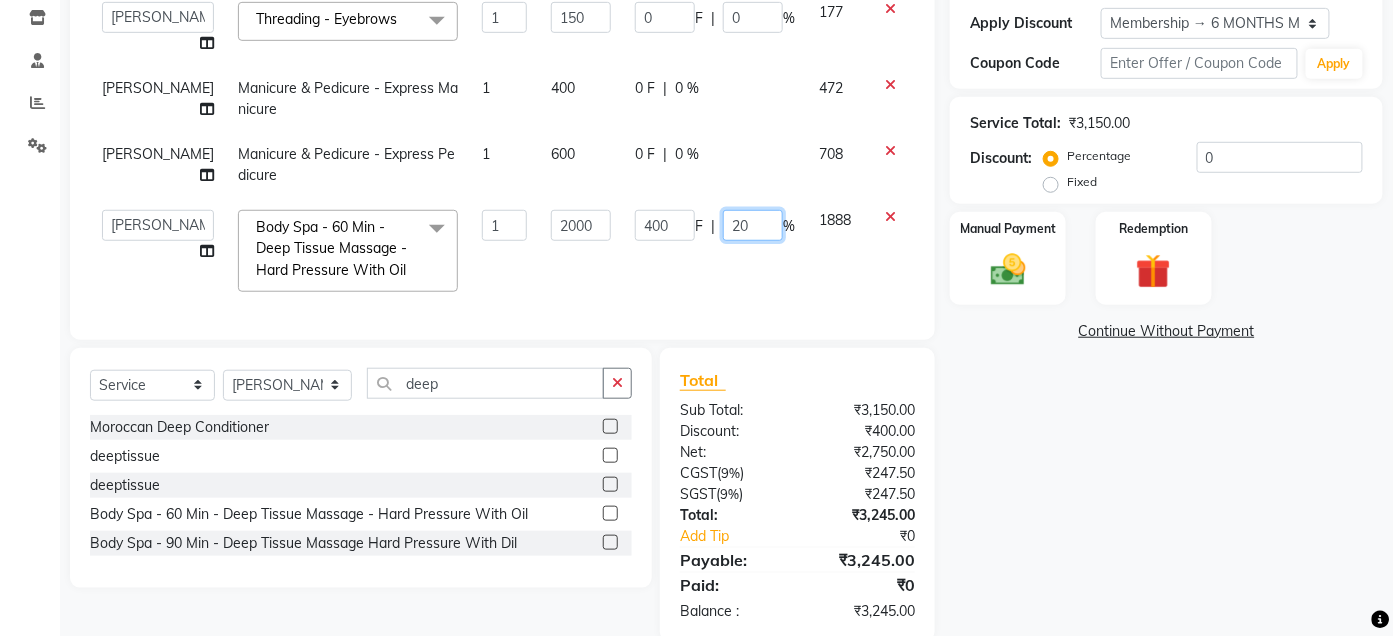 click on "20" 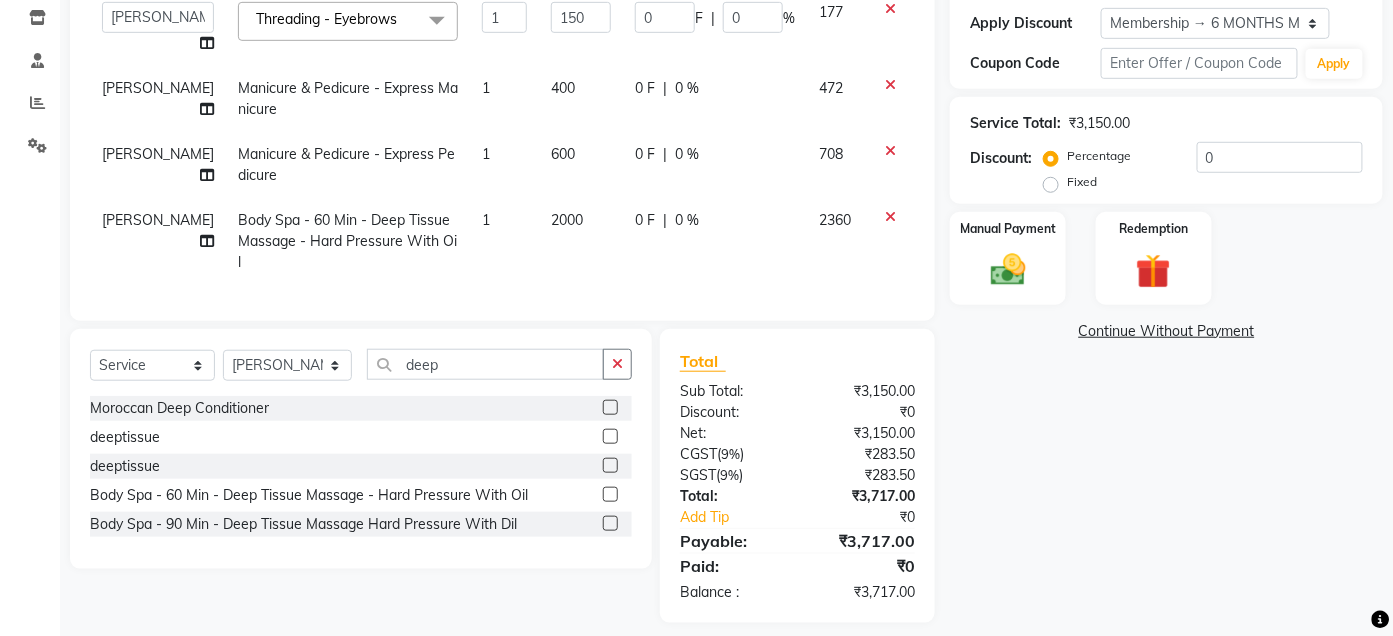 click on "0 F | 0 %" 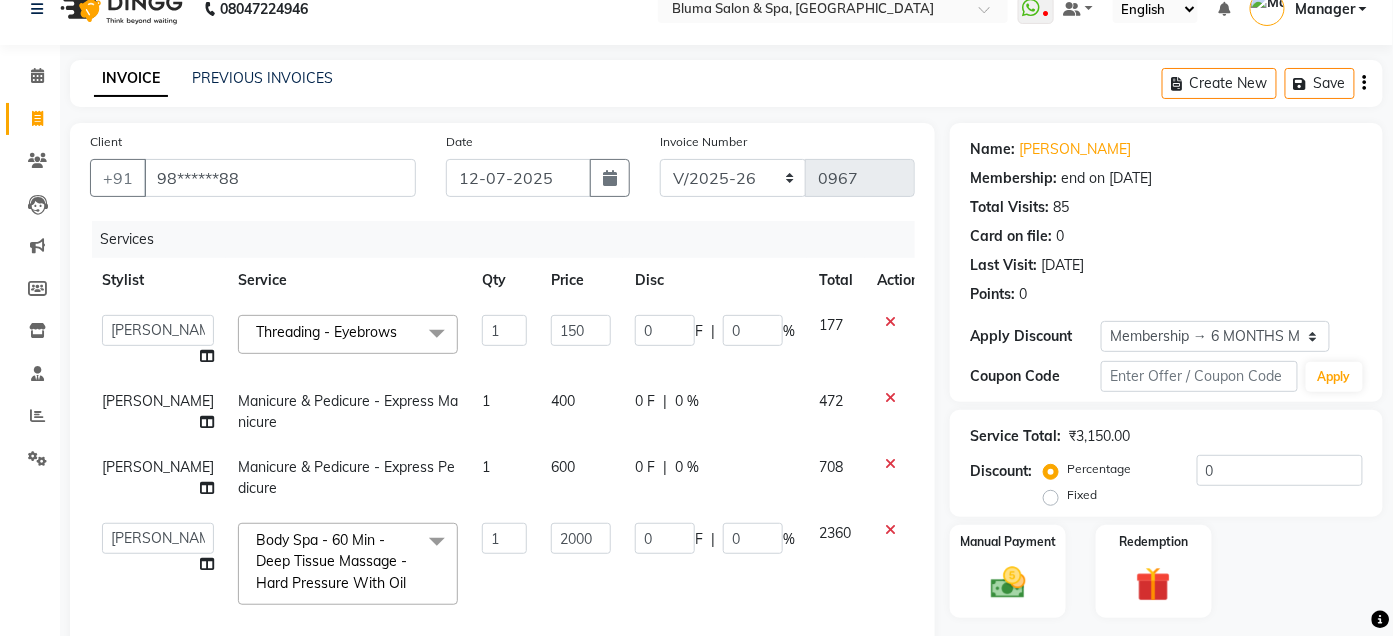 scroll, scrollTop: 0, scrollLeft: 0, axis: both 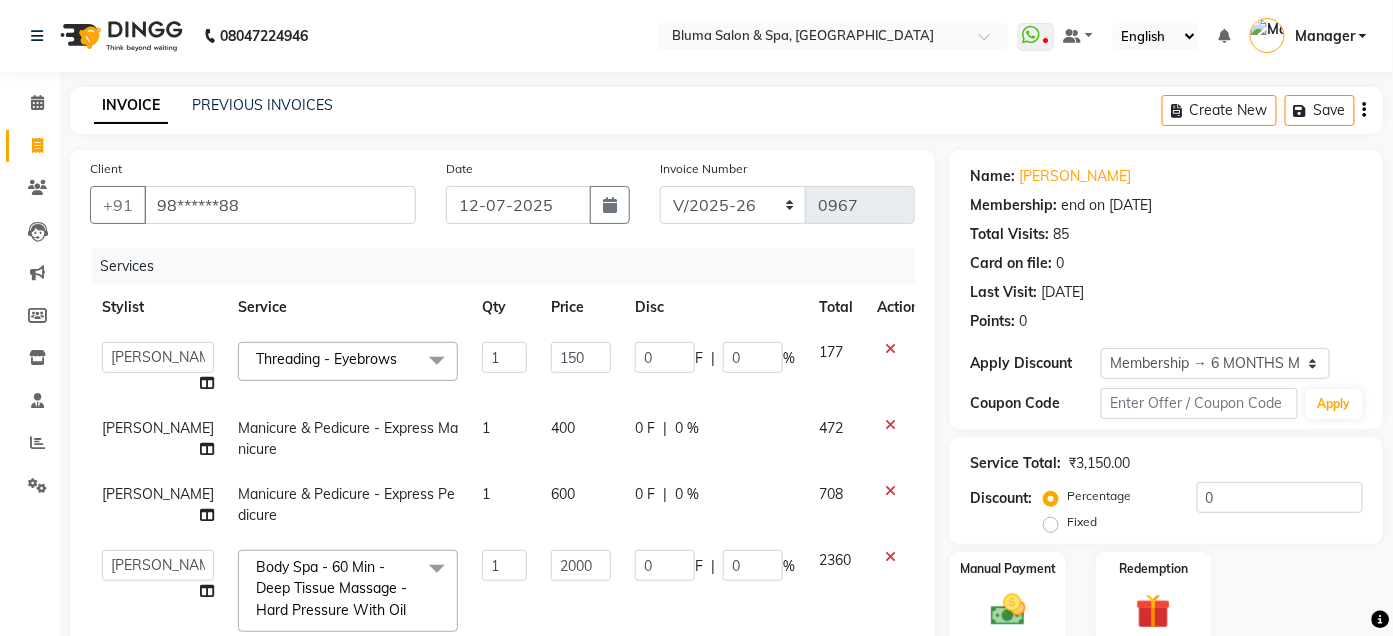 click 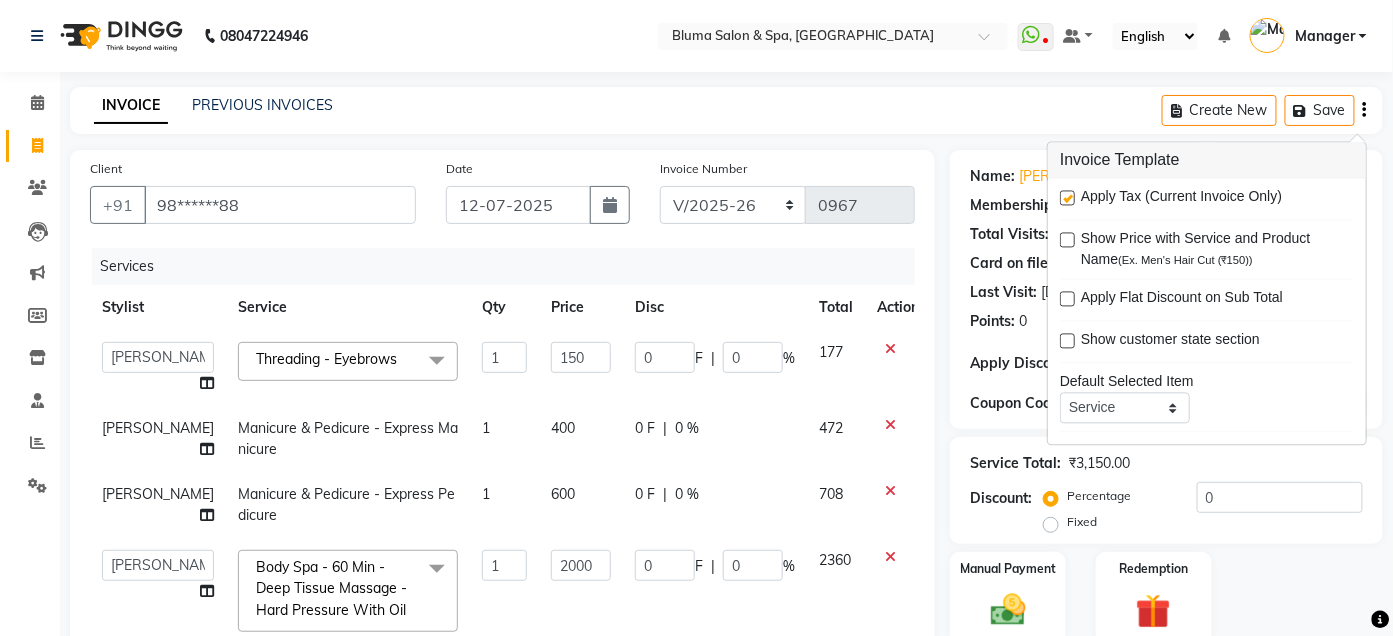 click at bounding box center [1067, 198] 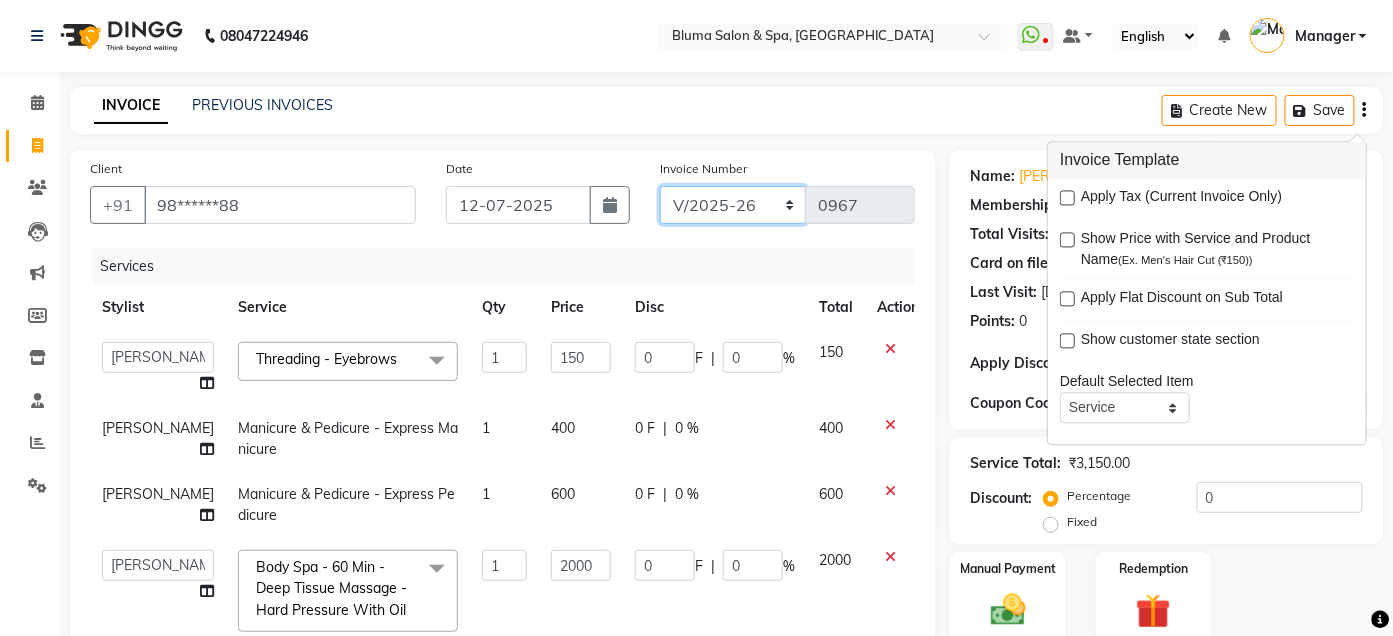 click on "ALN/2025-26 AL/2025-26 BKN/2025-26 BK/2025-26 V/2025 V/2025-26" 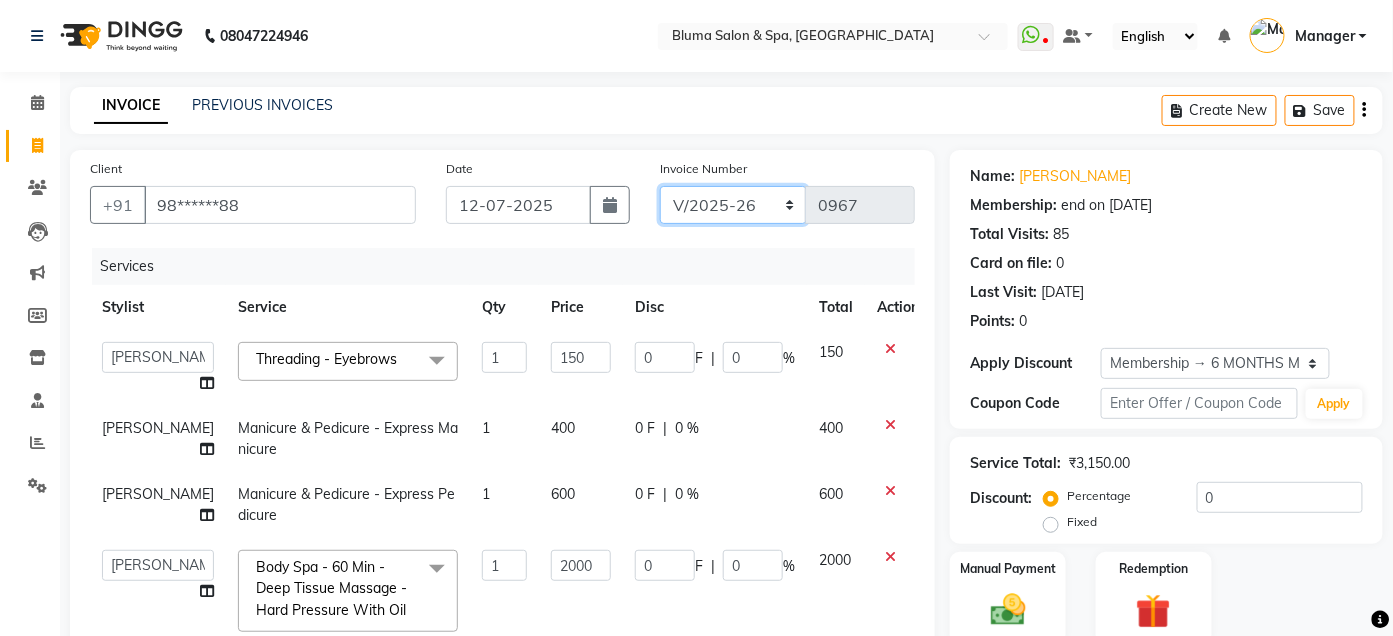 select on "7730" 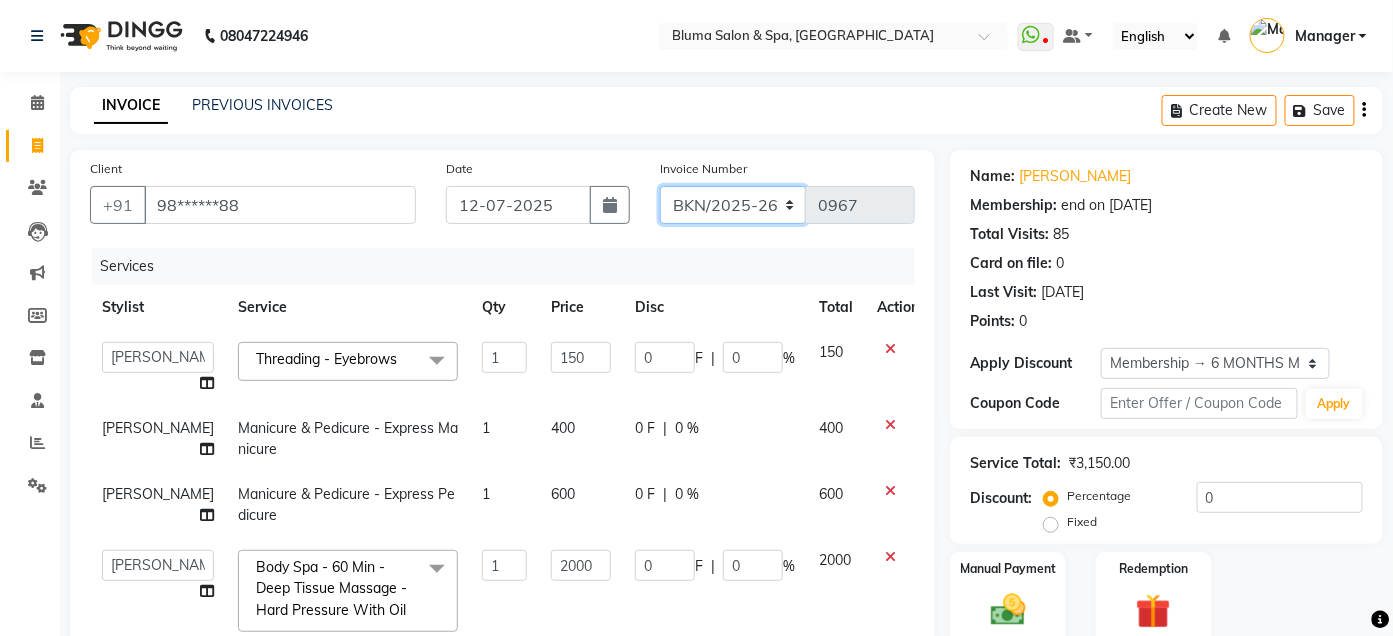 click on "ALN/2025-26 AL/2025-26 BKN/2025-26 BK/2025-26 V/2025 V/2025-26" 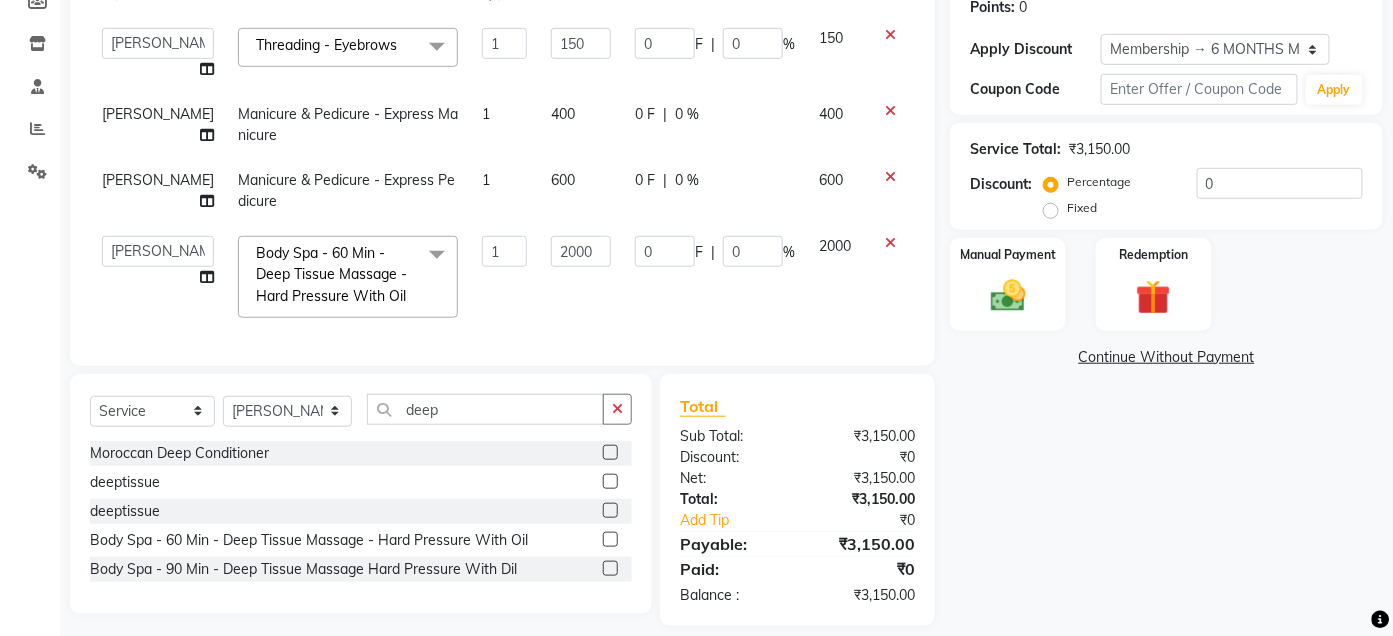 scroll, scrollTop: 352, scrollLeft: 0, axis: vertical 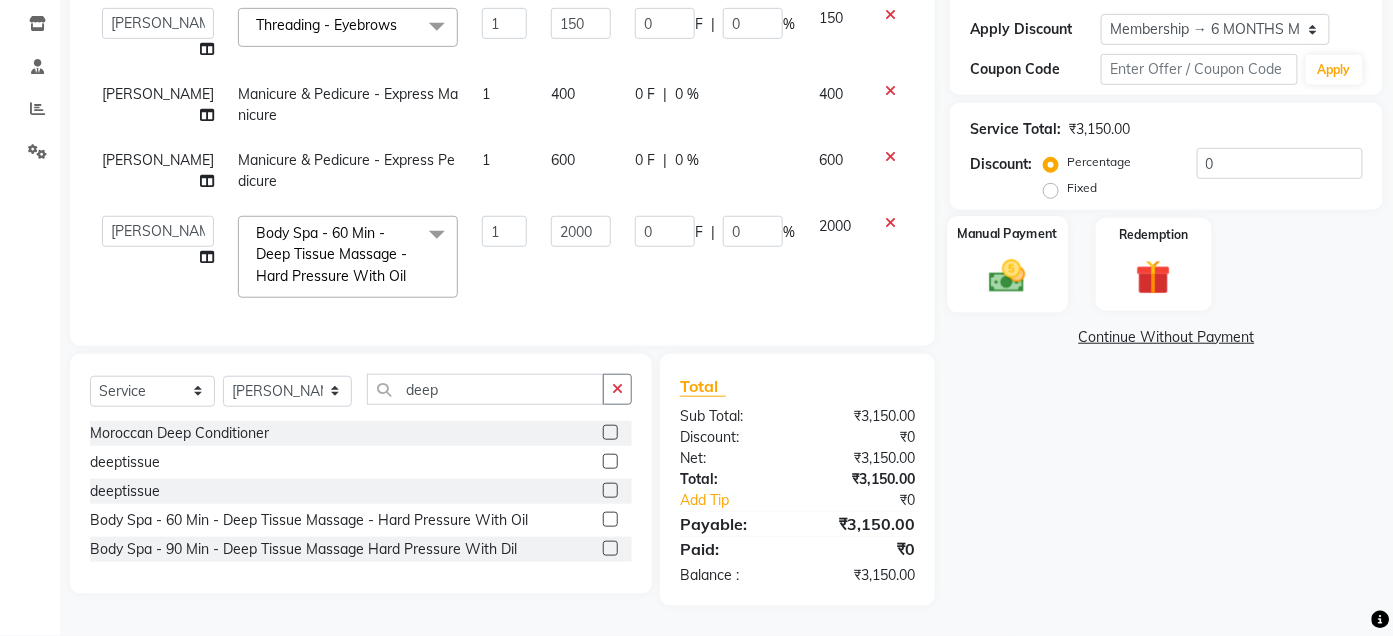 click 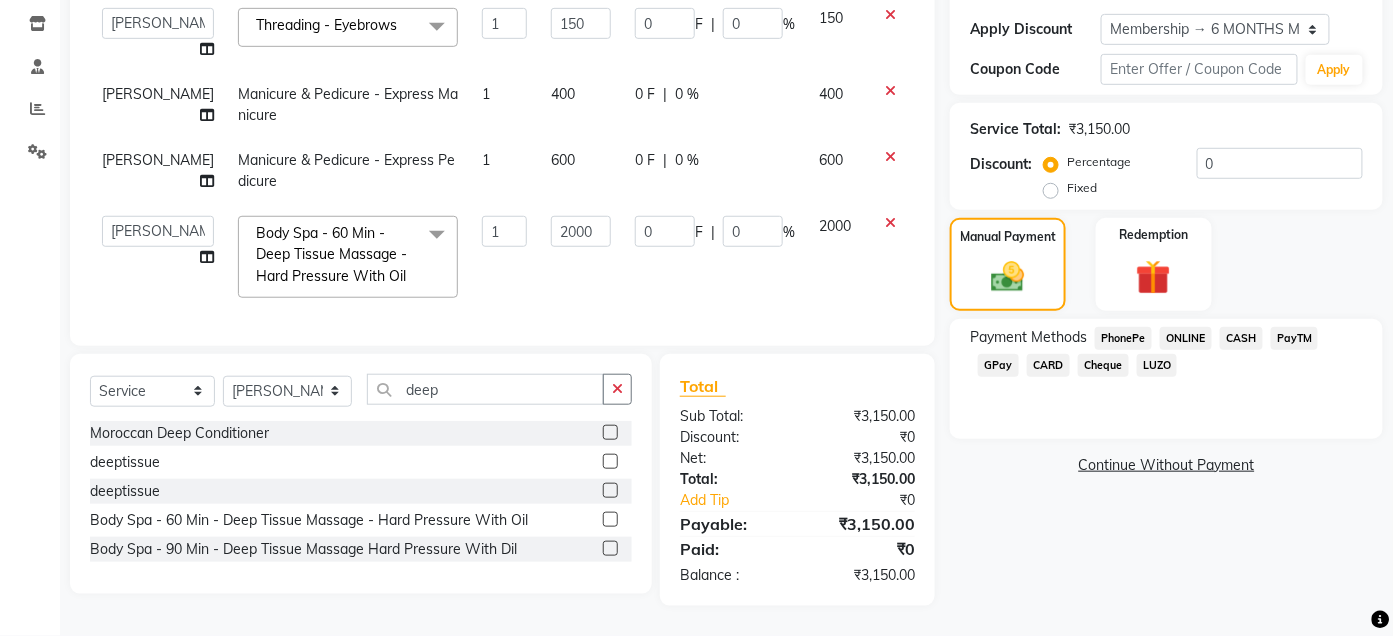 click on "CASH" 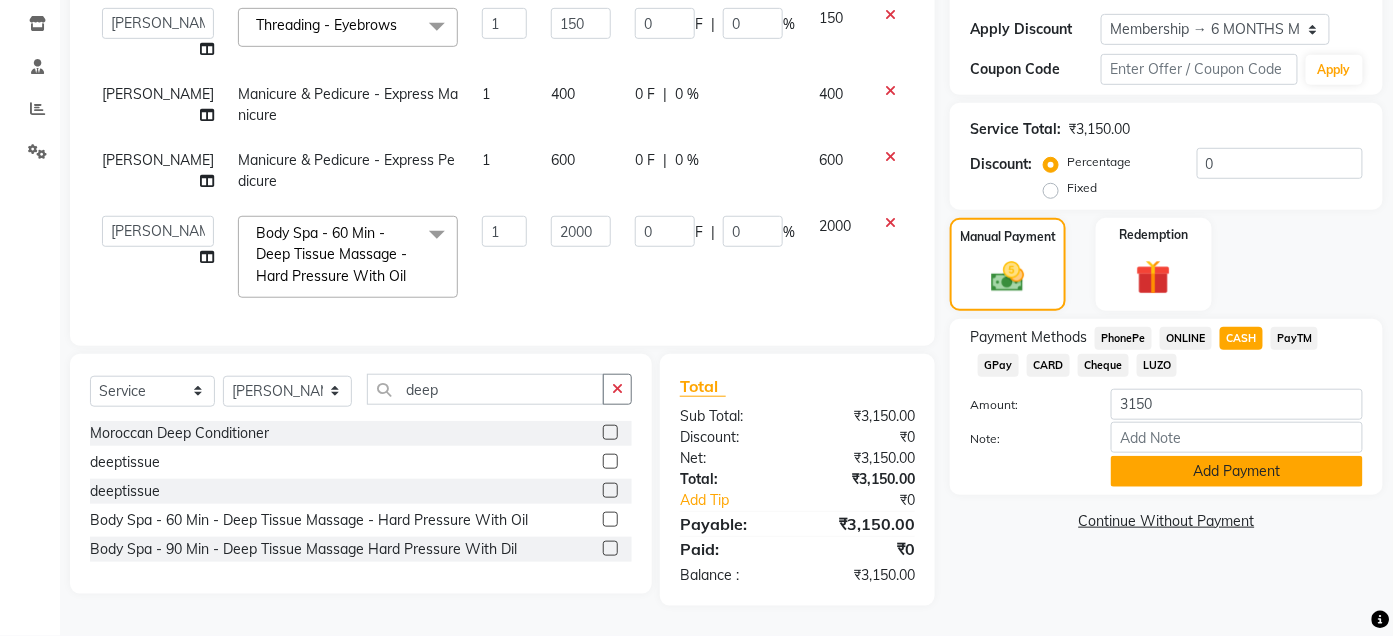 click on "Add Payment" 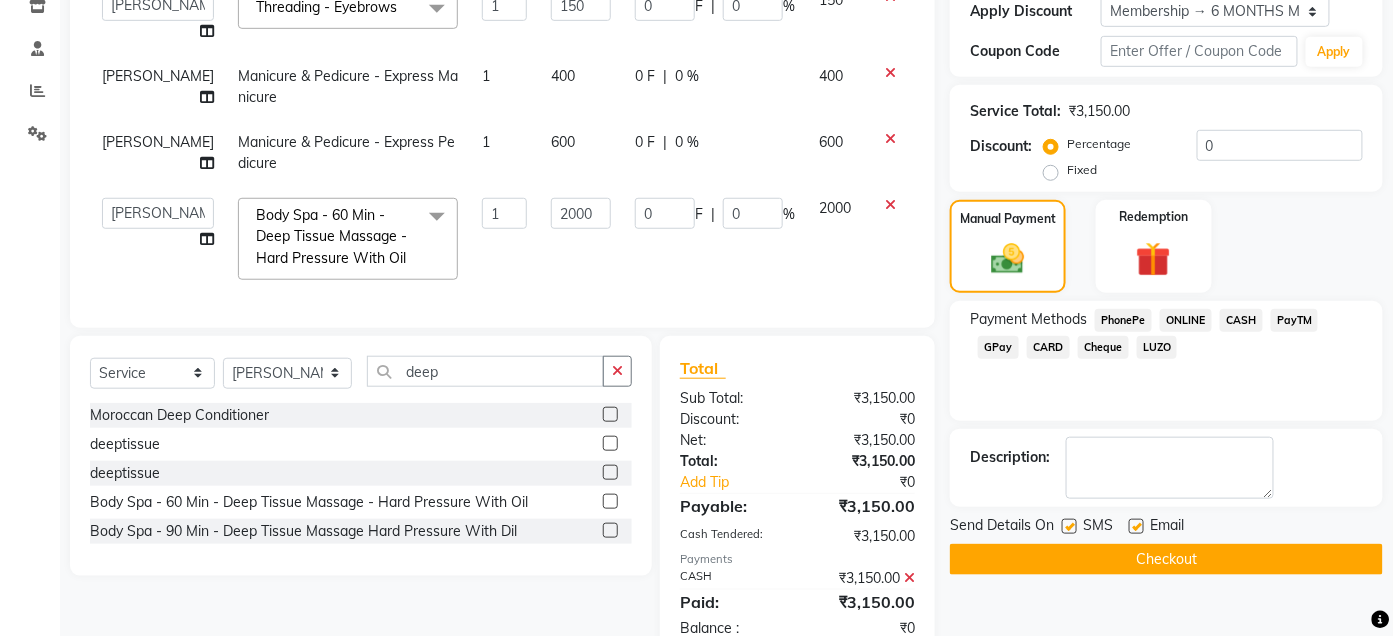 click 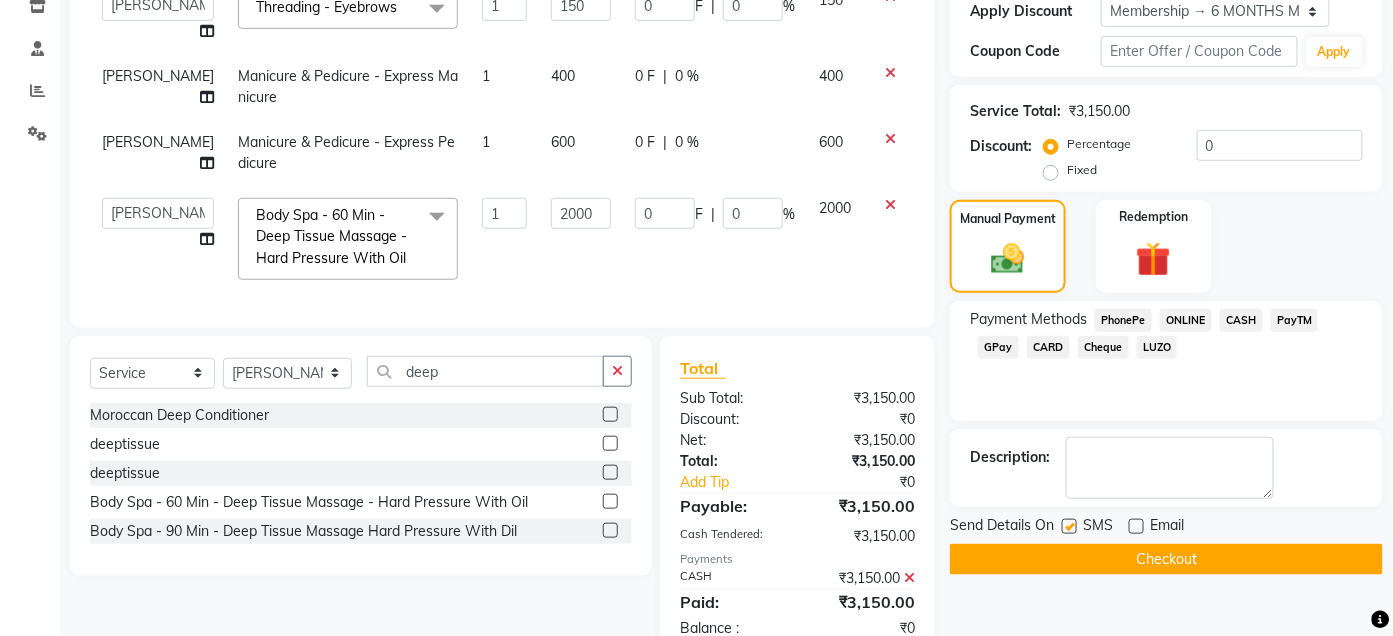 click 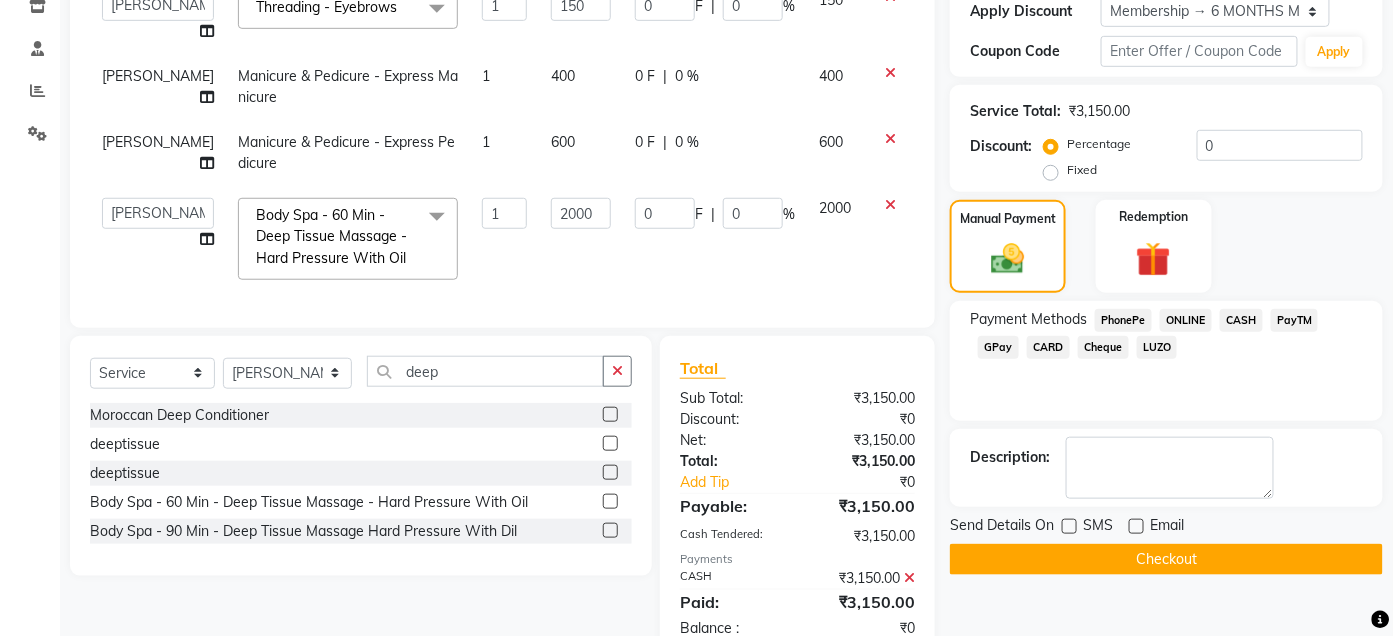 scroll, scrollTop: 492, scrollLeft: 0, axis: vertical 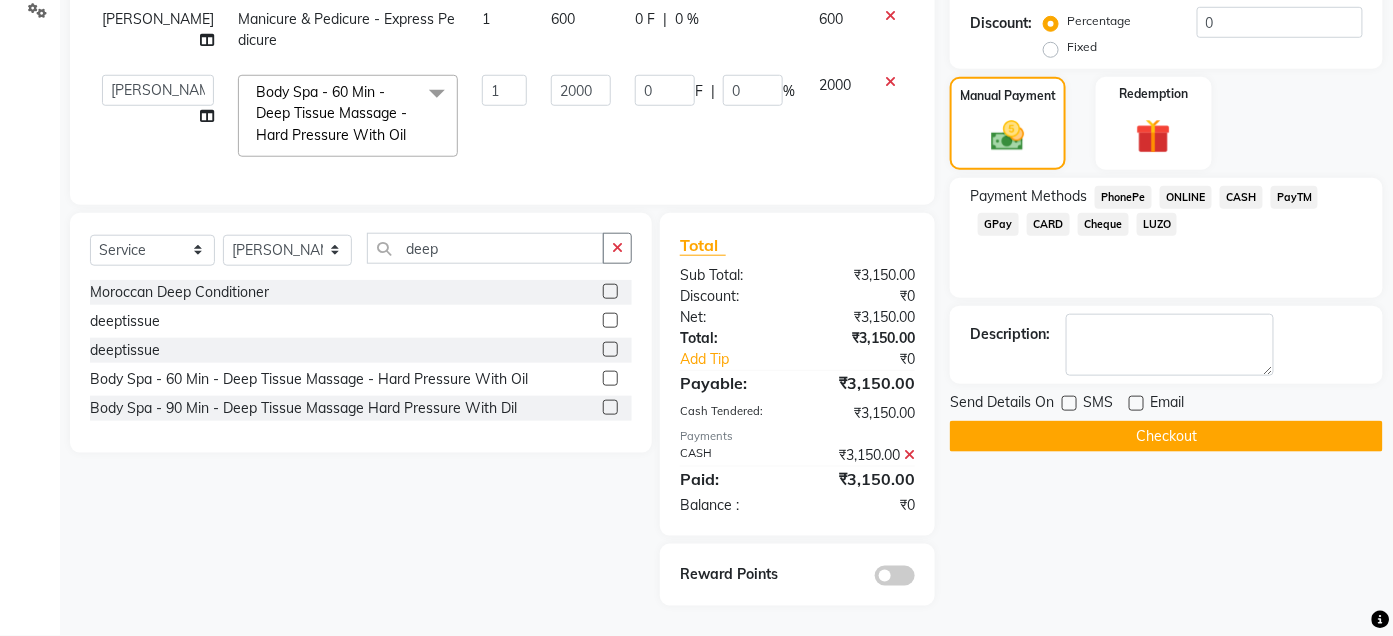 click on "Checkout" 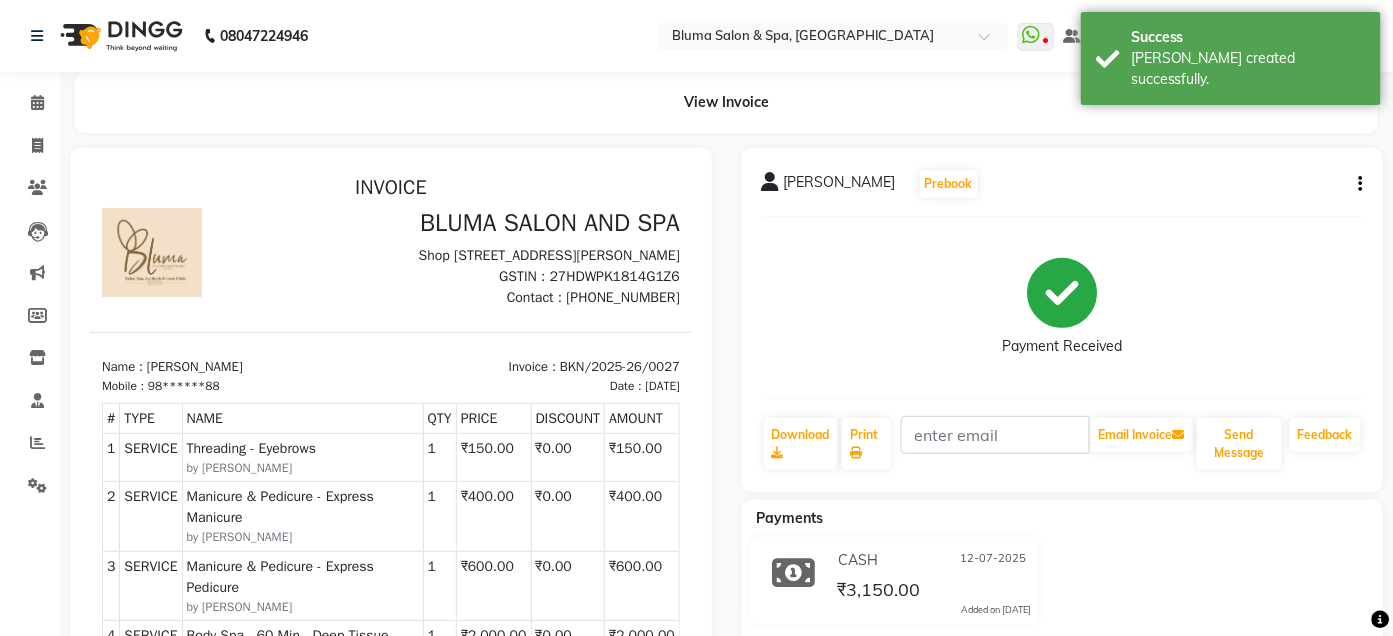 scroll, scrollTop: 0, scrollLeft: 0, axis: both 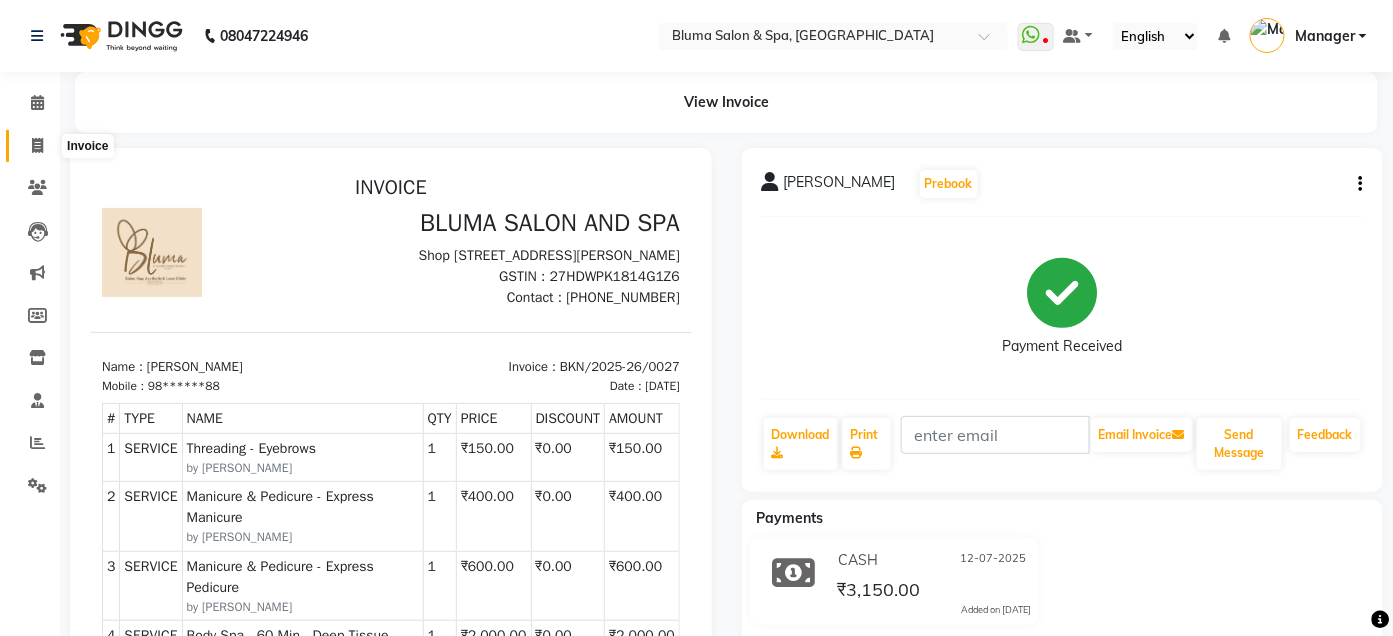 click 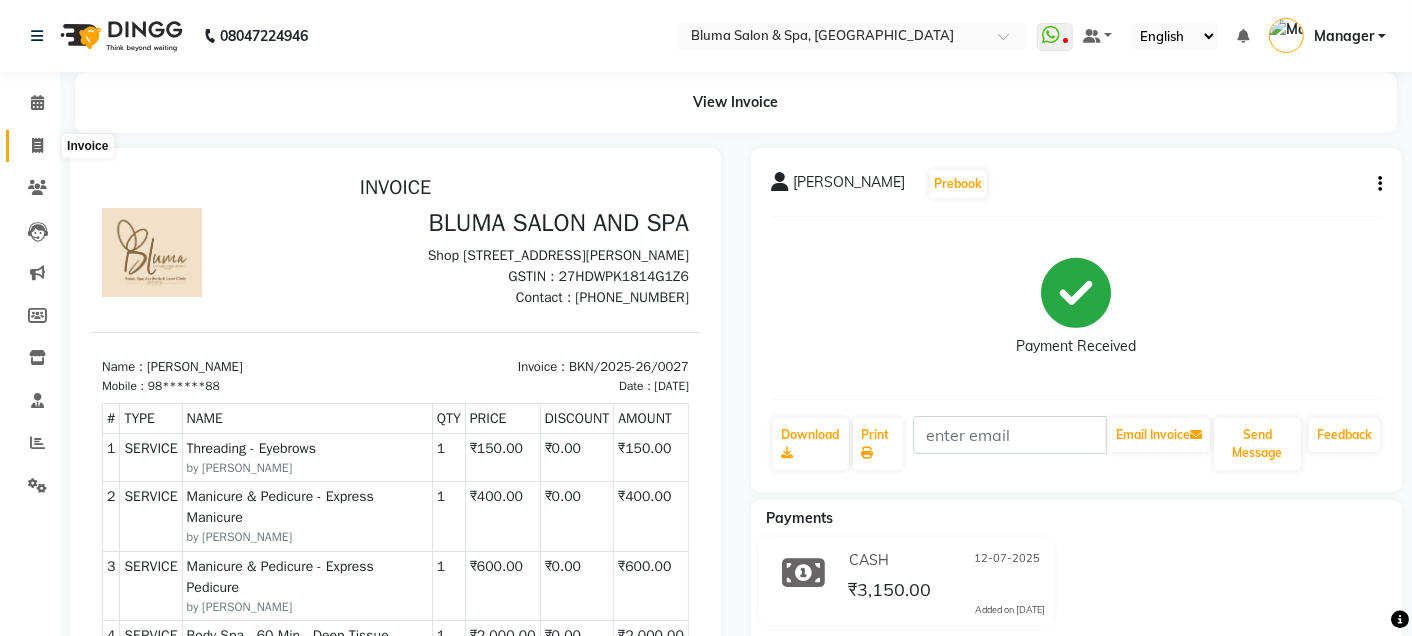 select on "service" 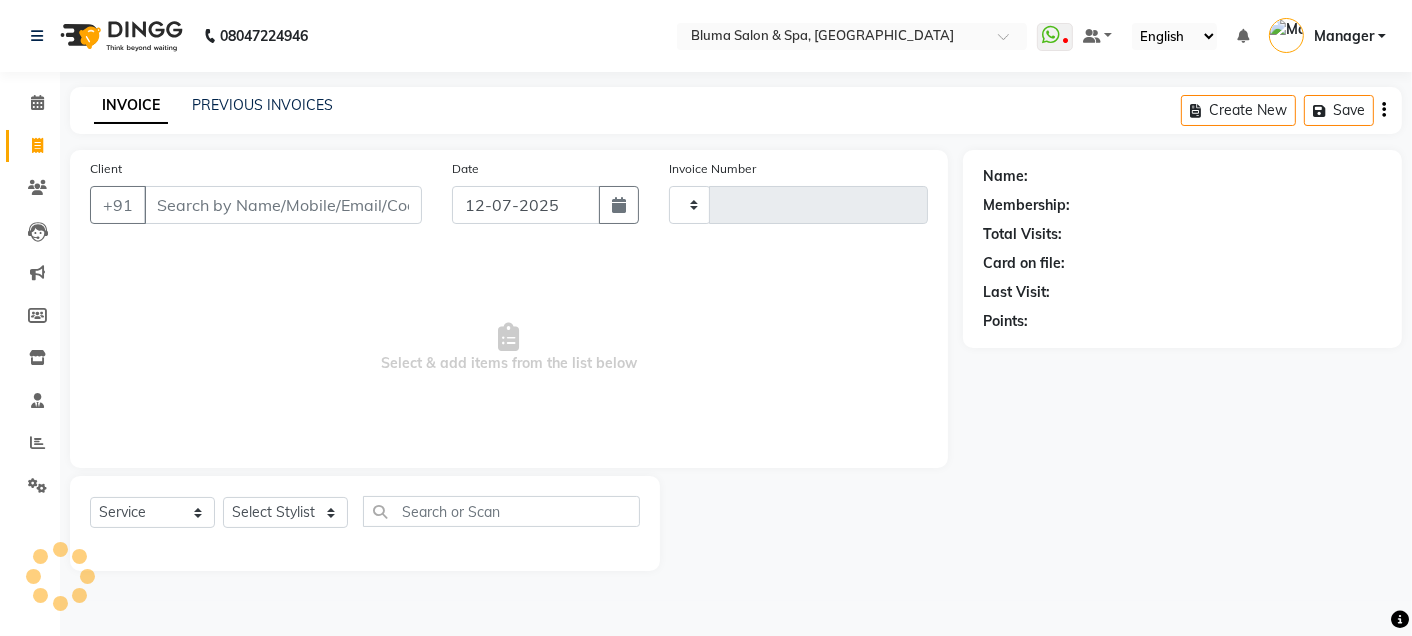 type on "0967" 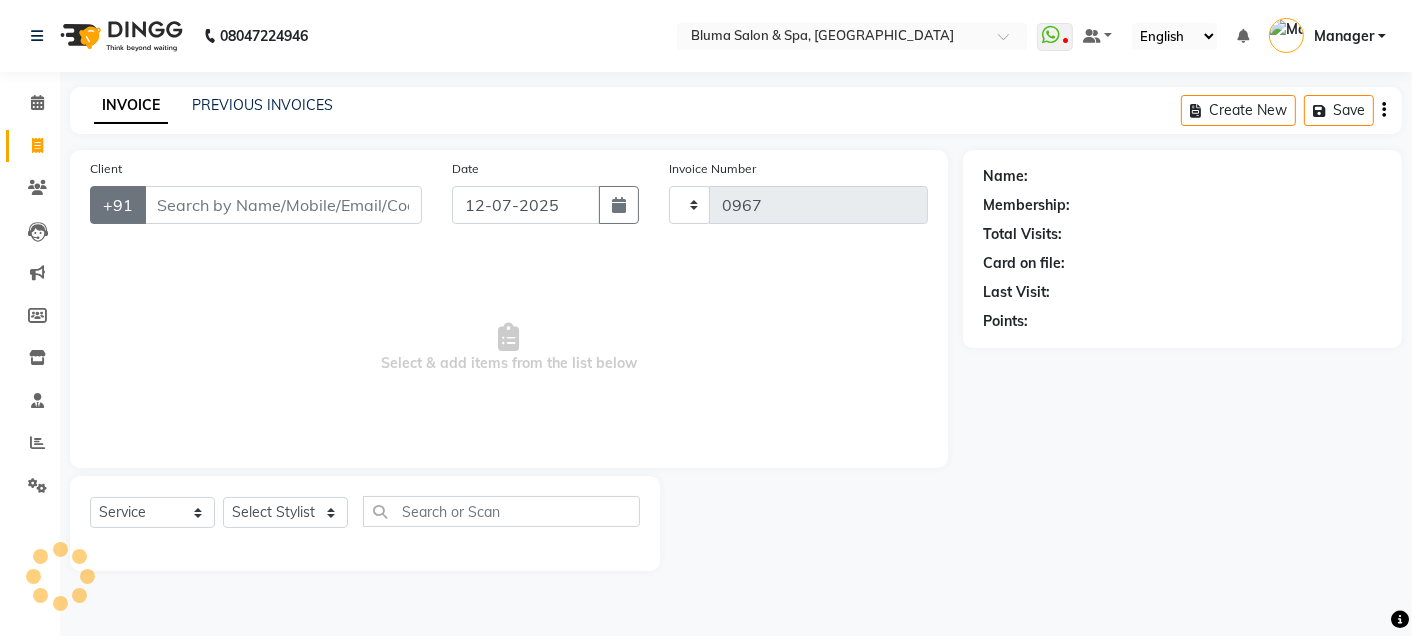 select on "3653" 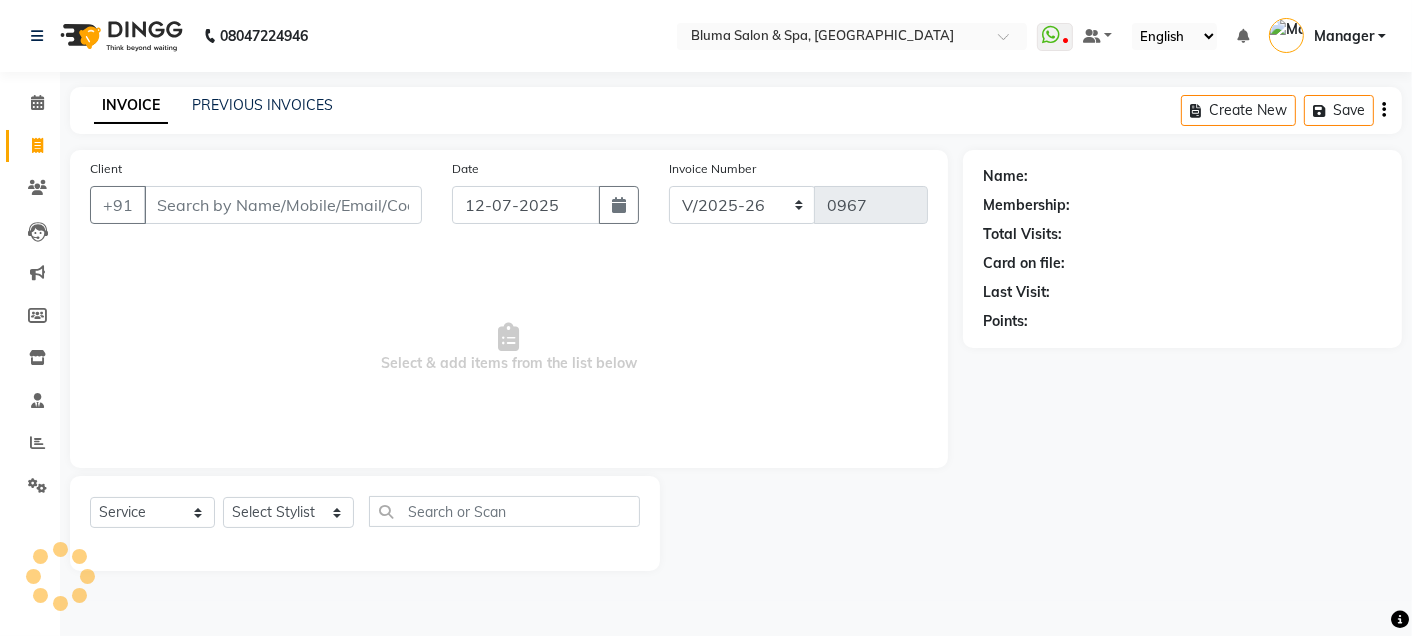 click on "Client" at bounding box center [283, 205] 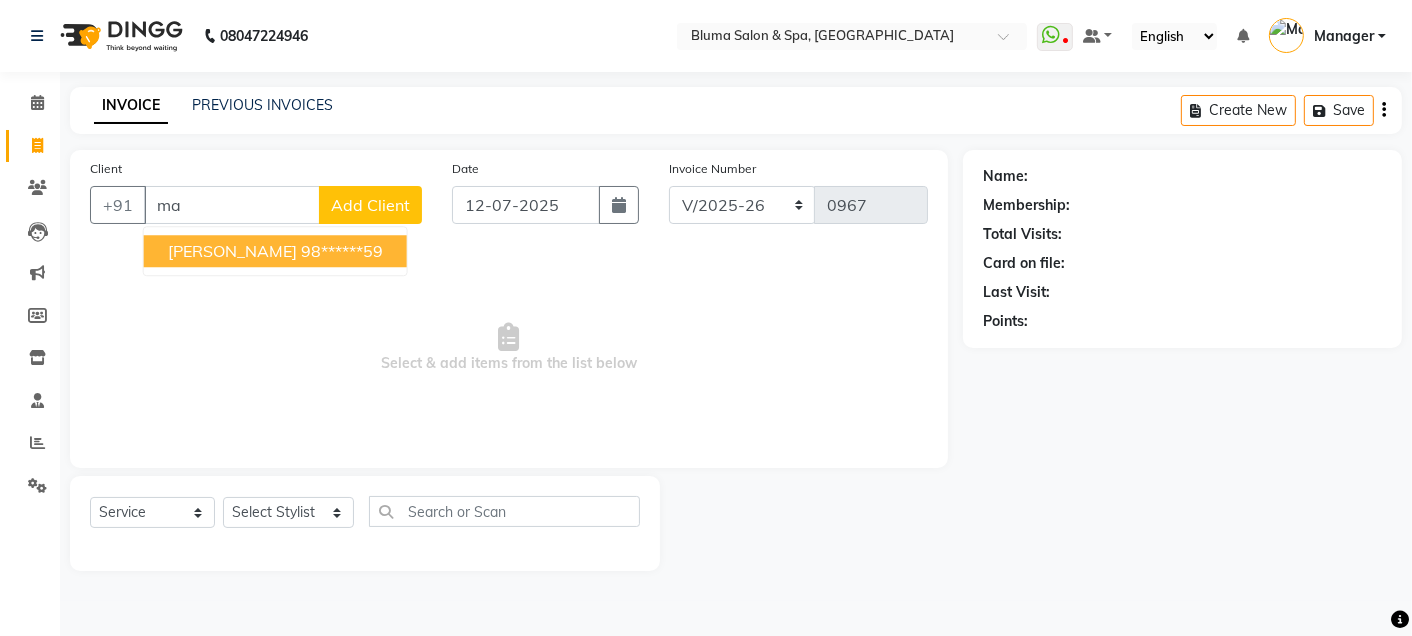type on "m" 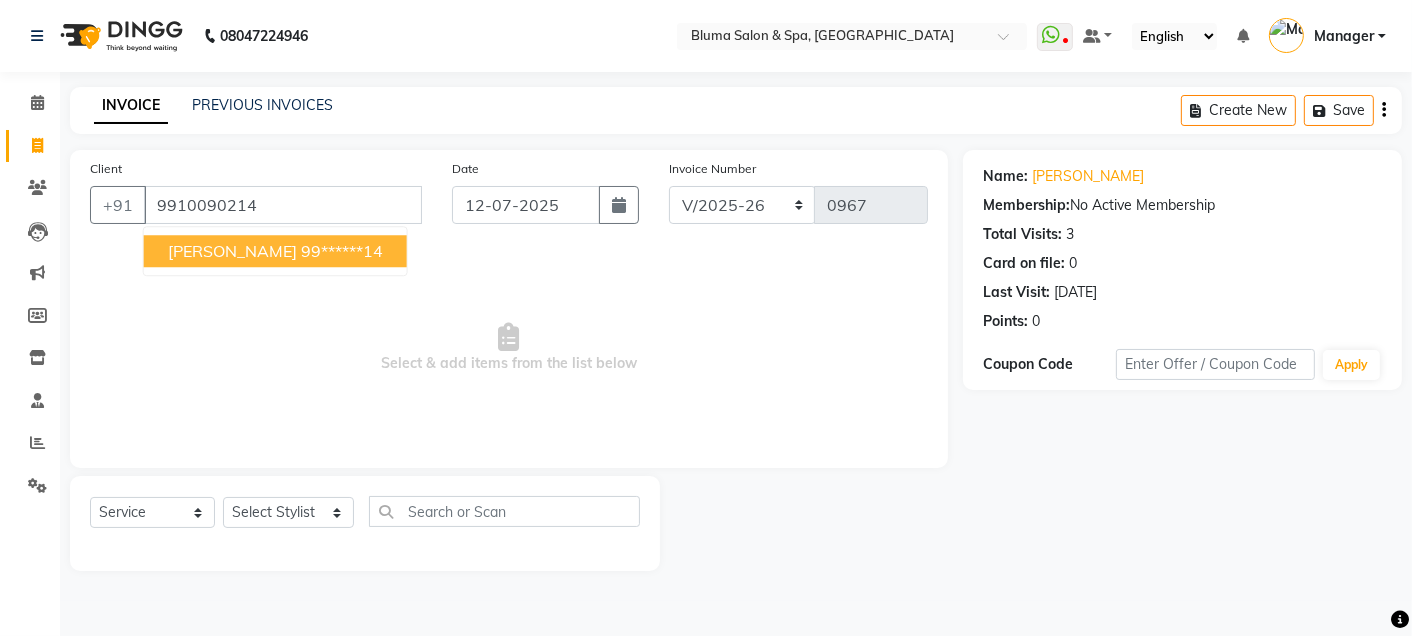 click on "[PERSON_NAME]" at bounding box center [232, 251] 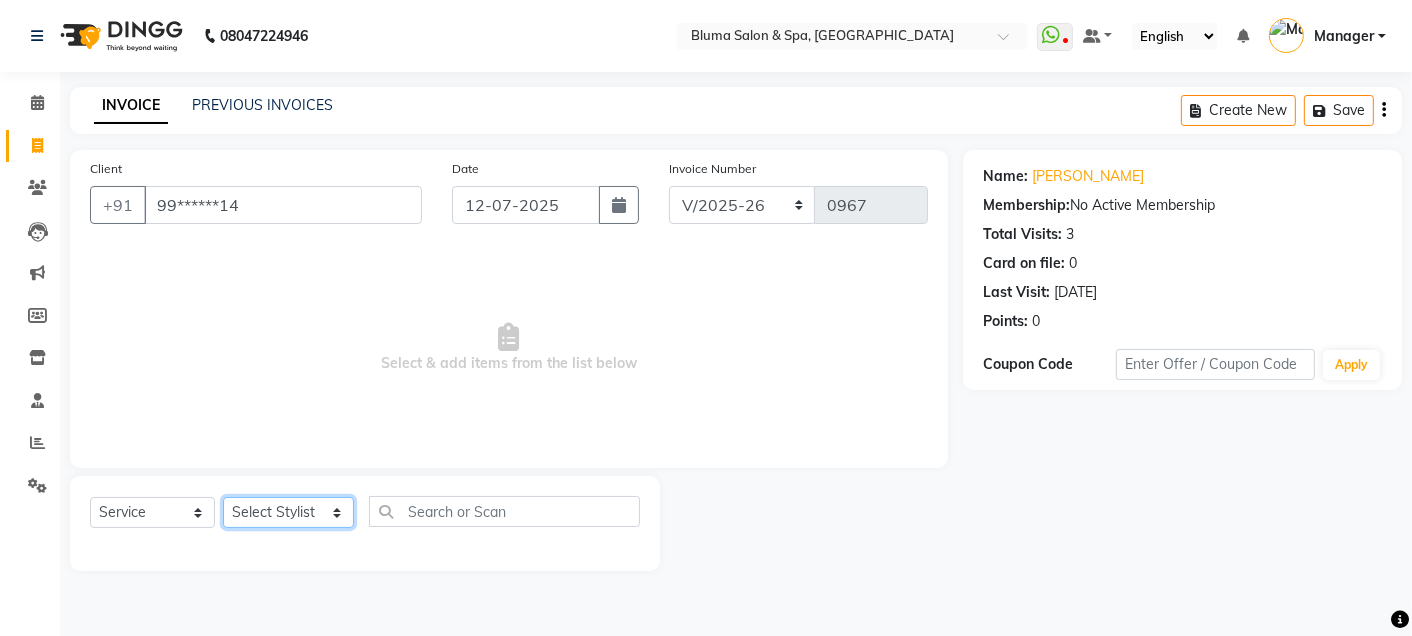 click on "Select Stylist Admin Ajay [PERSON_NAME]  [PERSON_NAME] [PERSON_NAME] Manager [PERSON_NAME] [PERSON_NAME] [PERSON_NAME]  pooja [PERSON_NAME] [PERSON_NAME] [PERSON_NAME] [PERSON_NAME]" 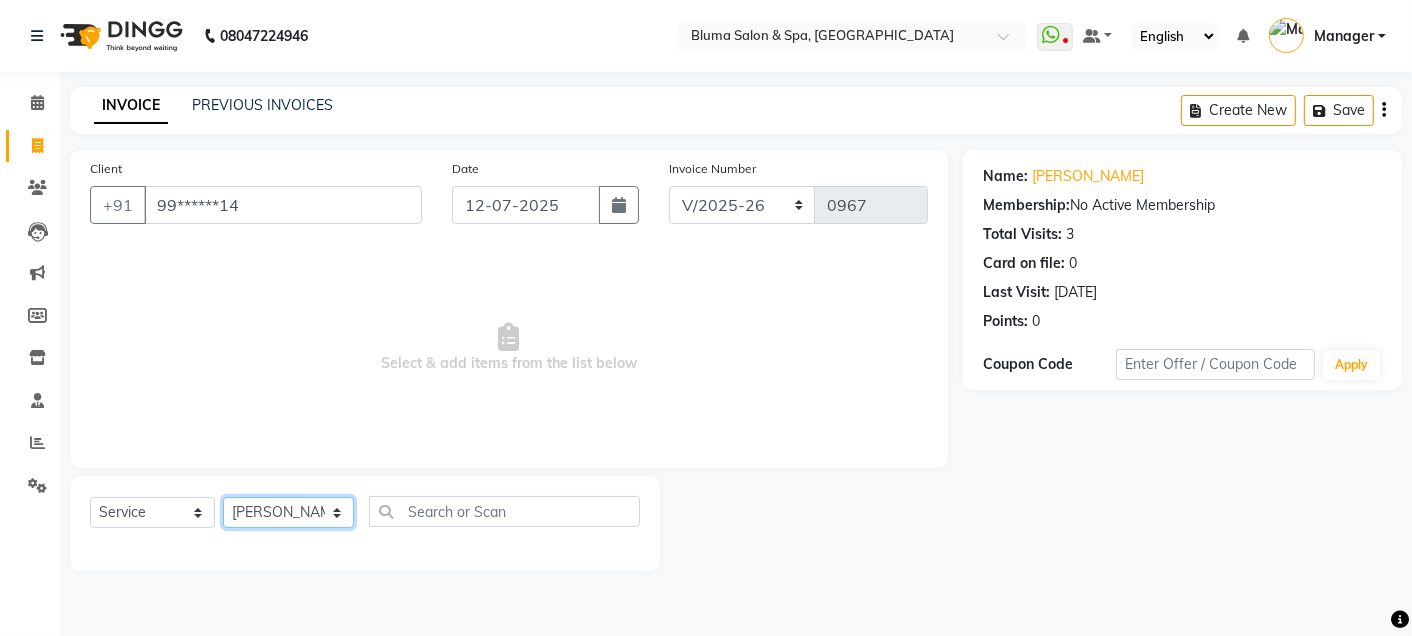 click on "Select Stylist Admin Ajay [PERSON_NAME]  [PERSON_NAME] [PERSON_NAME] Manager [PERSON_NAME] [PERSON_NAME] [PERSON_NAME]  pooja [PERSON_NAME] [PERSON_NAME] [PERSON_NAME] [PERSON_NAME]" 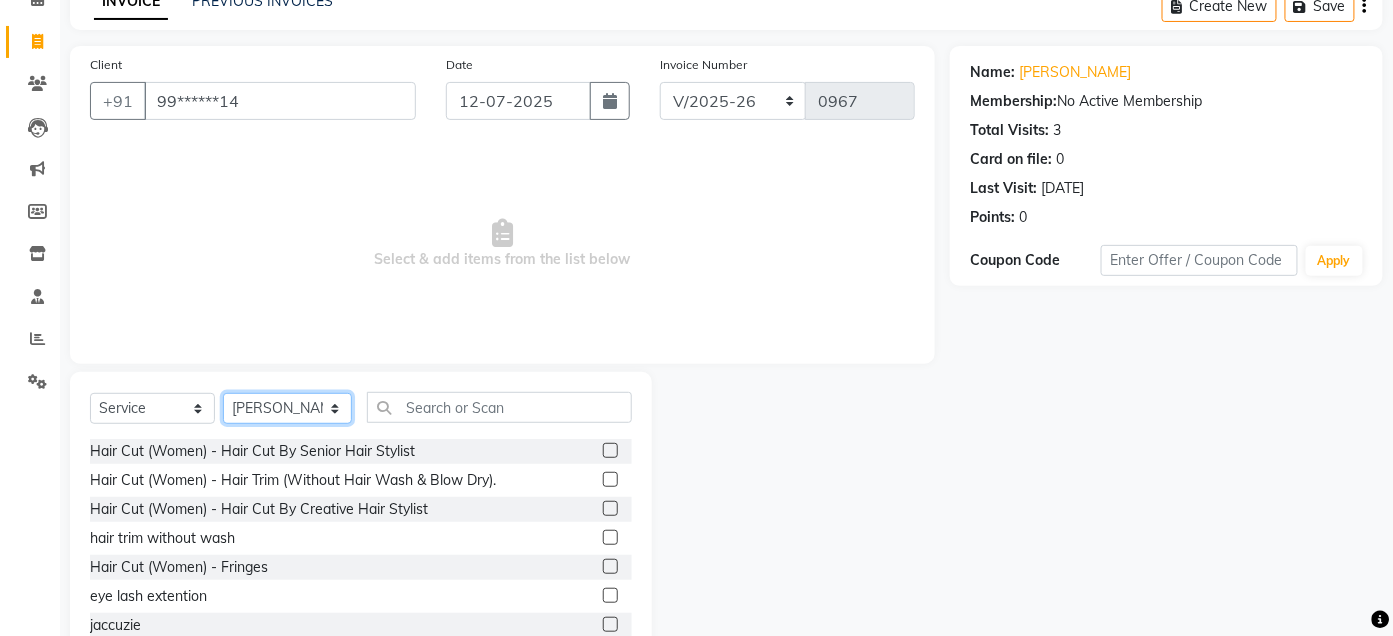 scroll, scrollTop: 164, scrollLeft: 0, axis: vertical 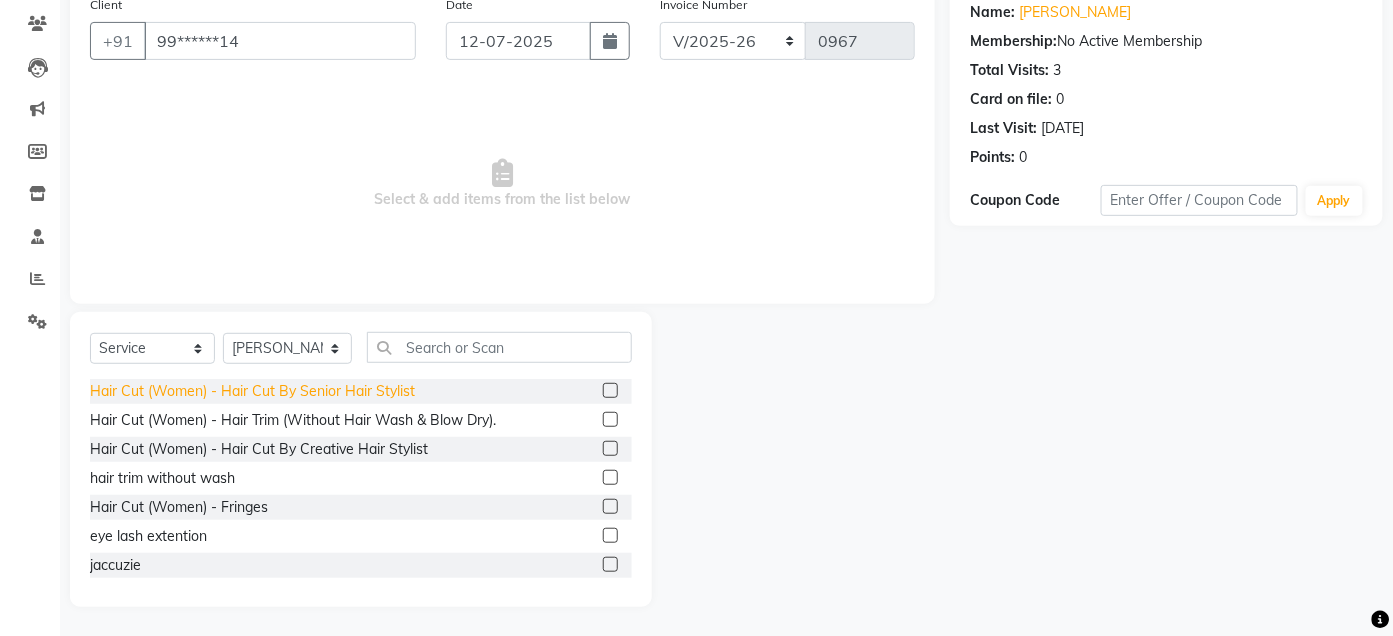 click on "Hair Cut (Women) - Hair Cut By Senior Hair Stylist" 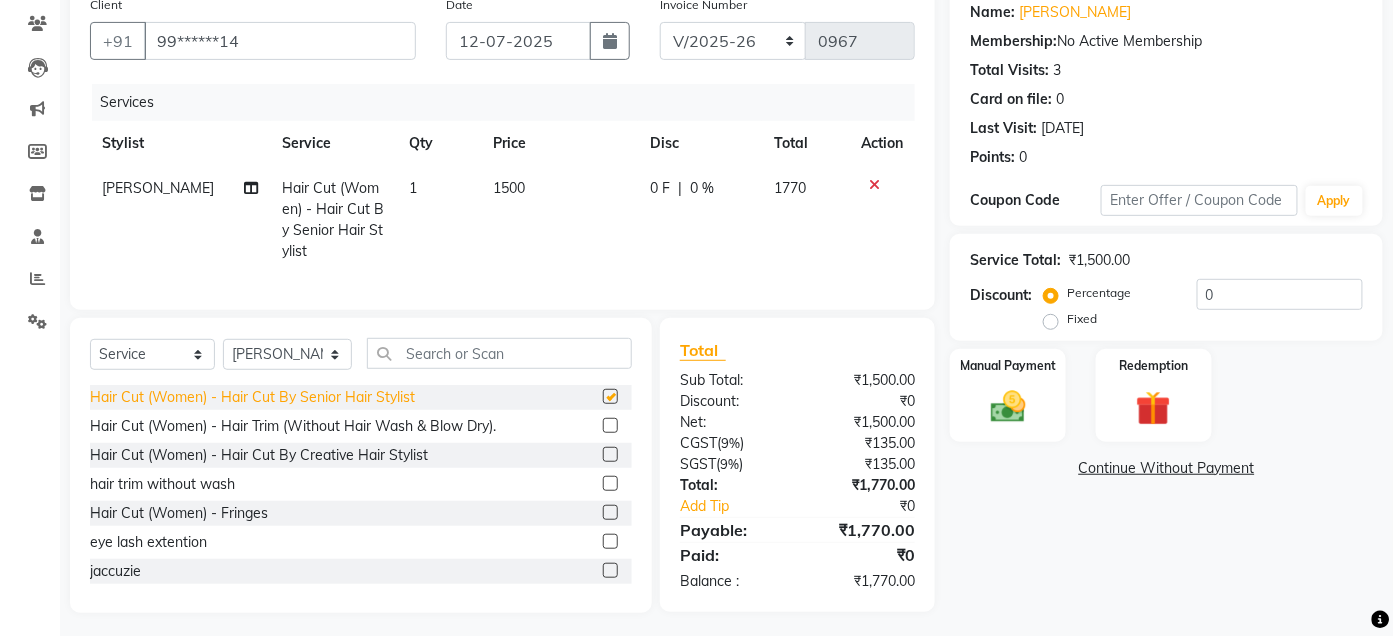 checkbox on "false" 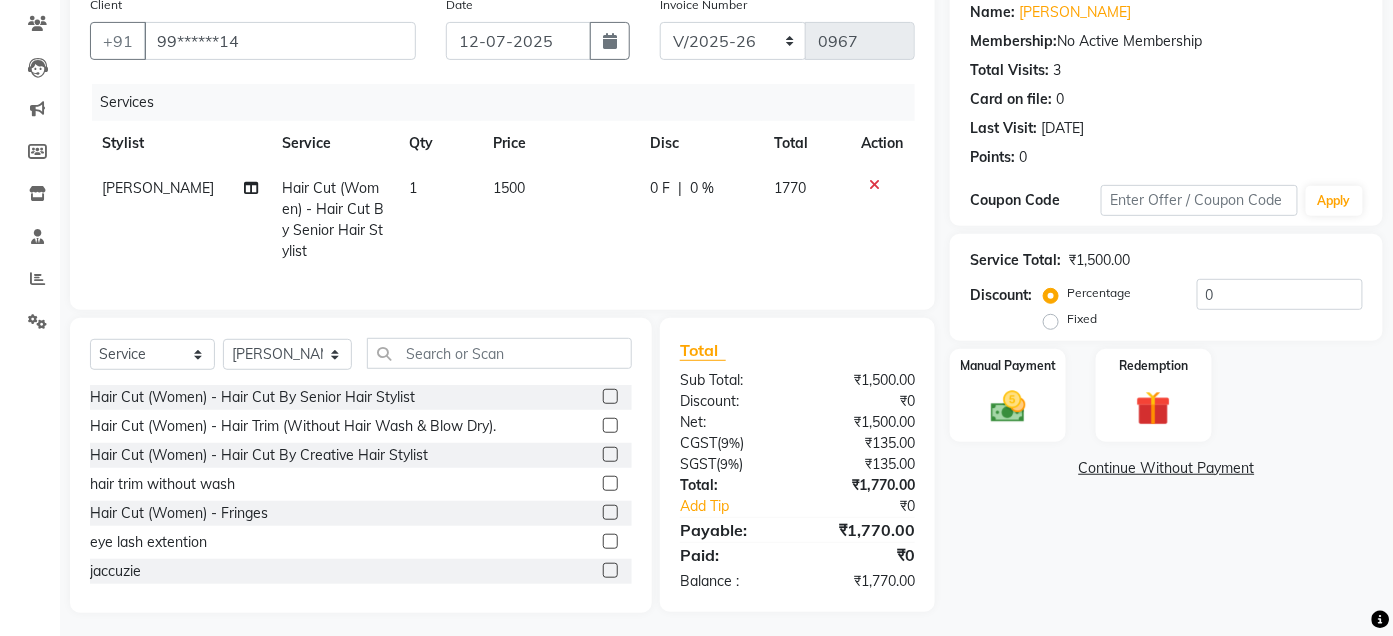 click on "1500" 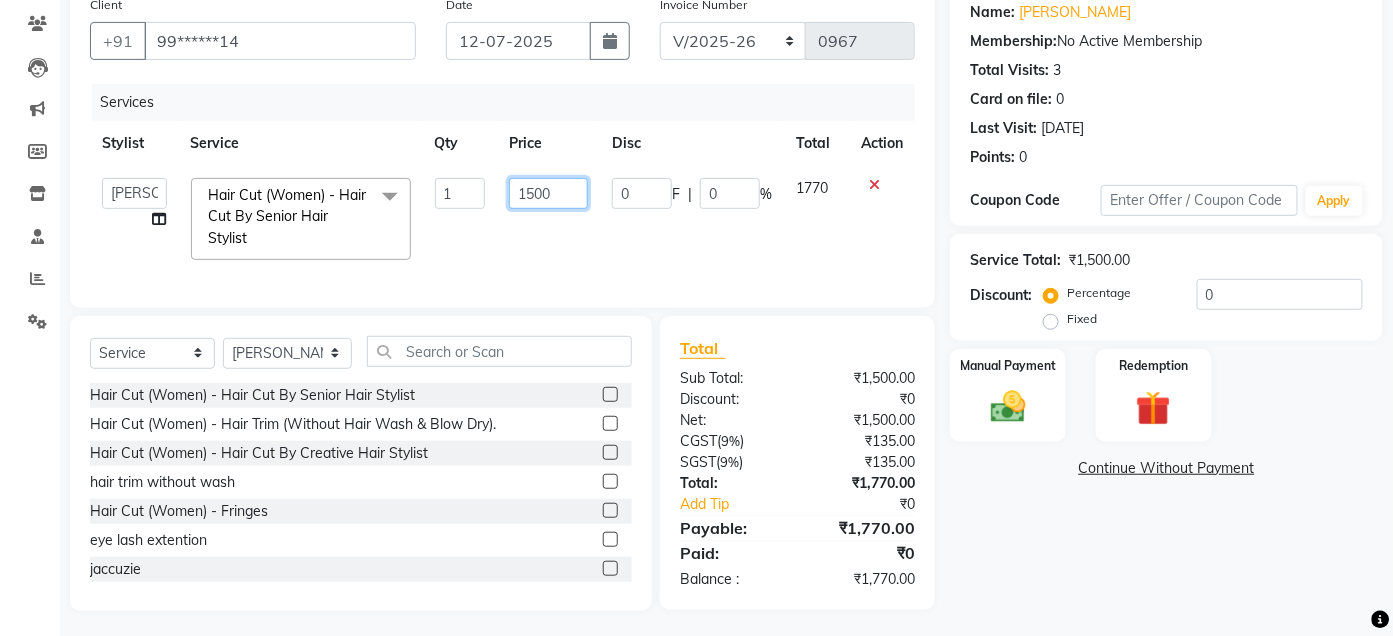 click on "1500" 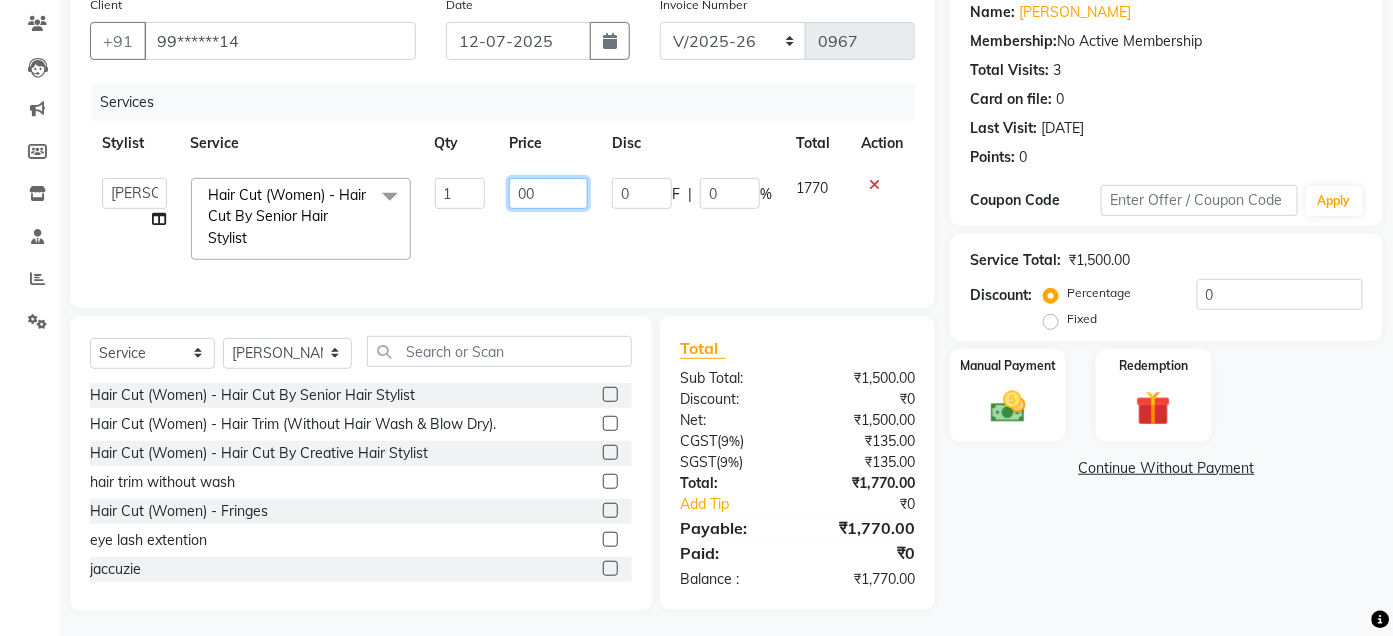 type on "800" 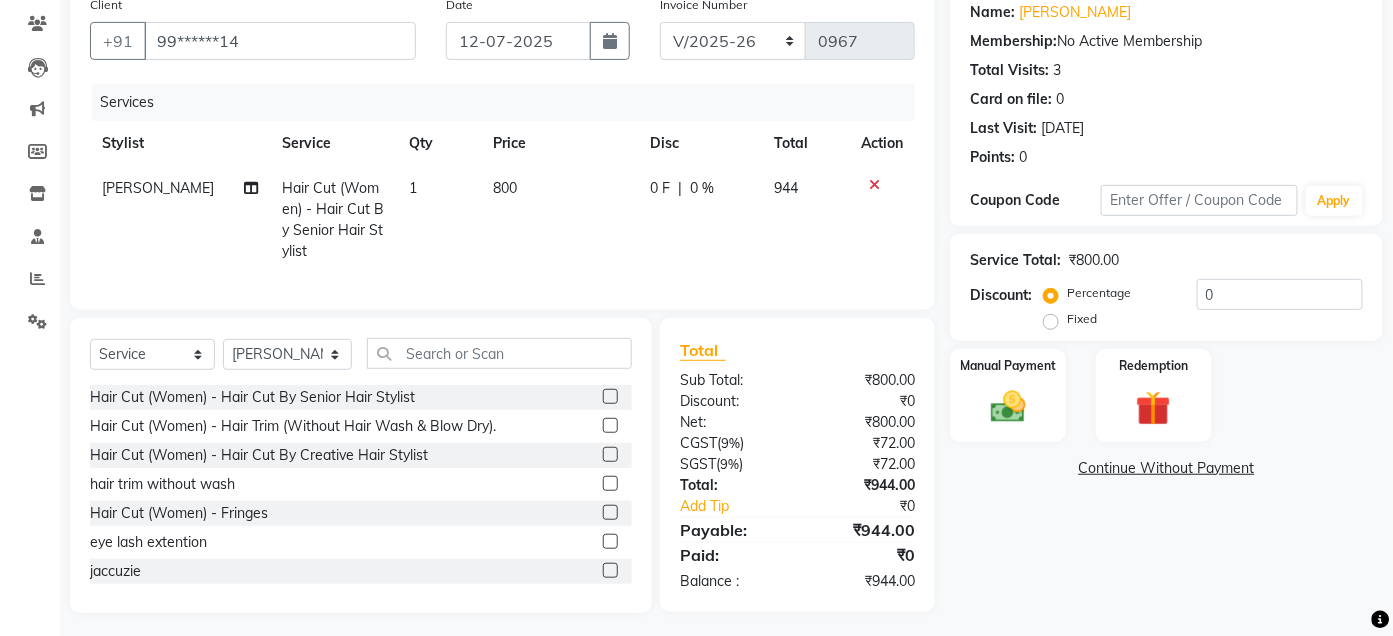 click on "800" 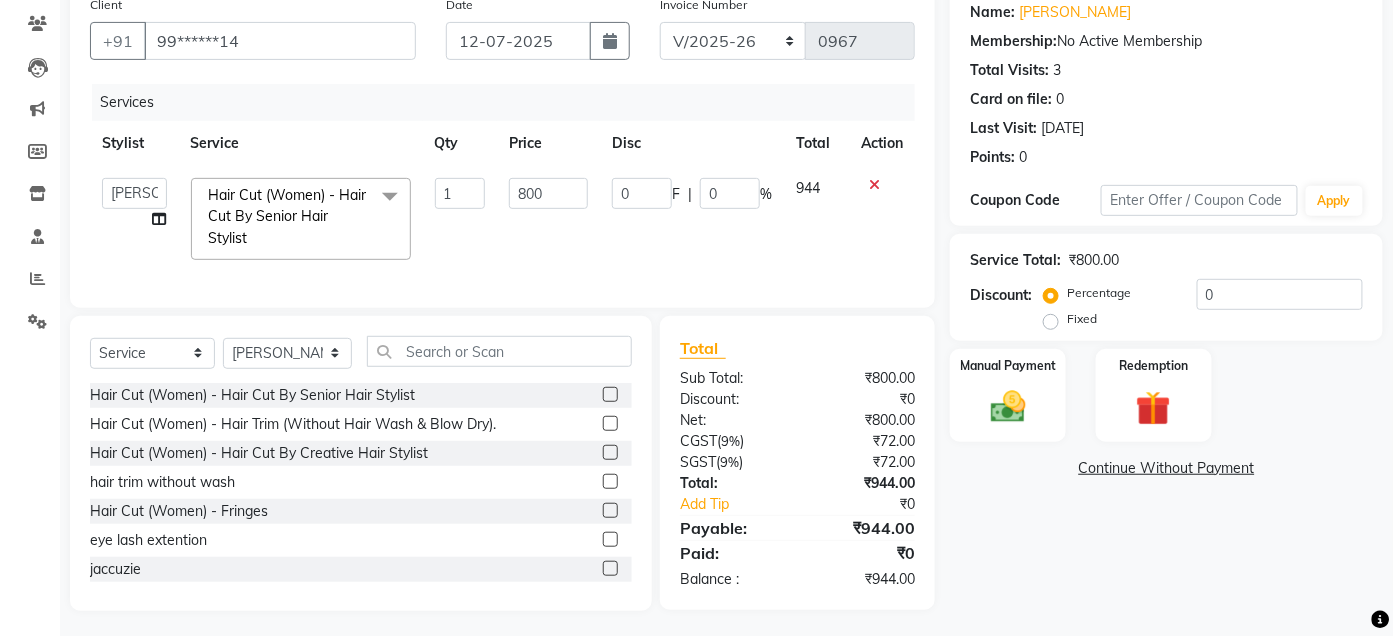 scroll, scrollTop: 0, scrollLeft: 0, axis: both 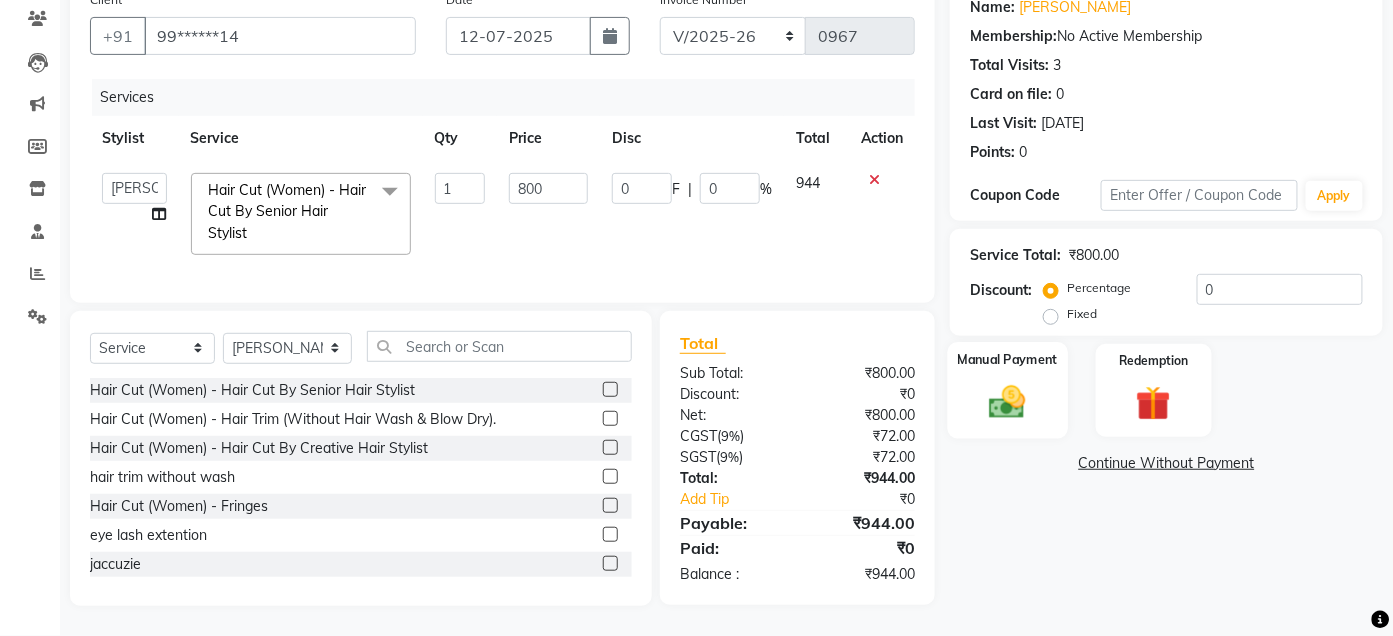 click 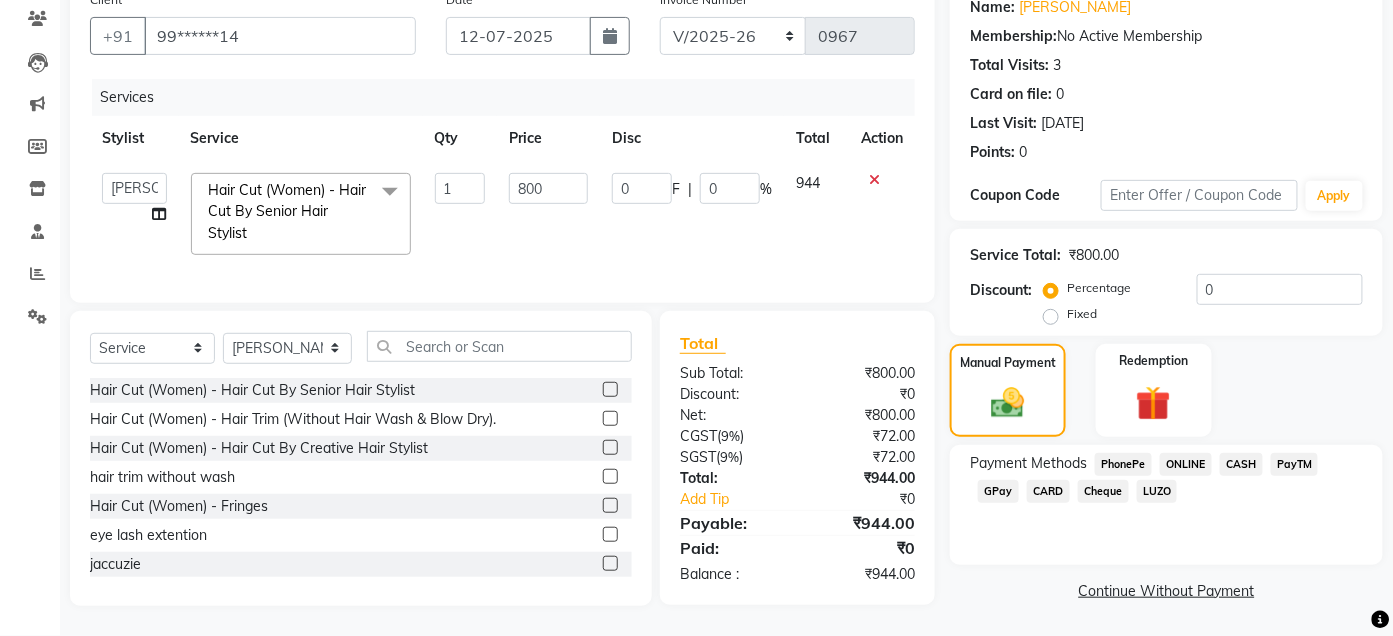 click on "CARD" 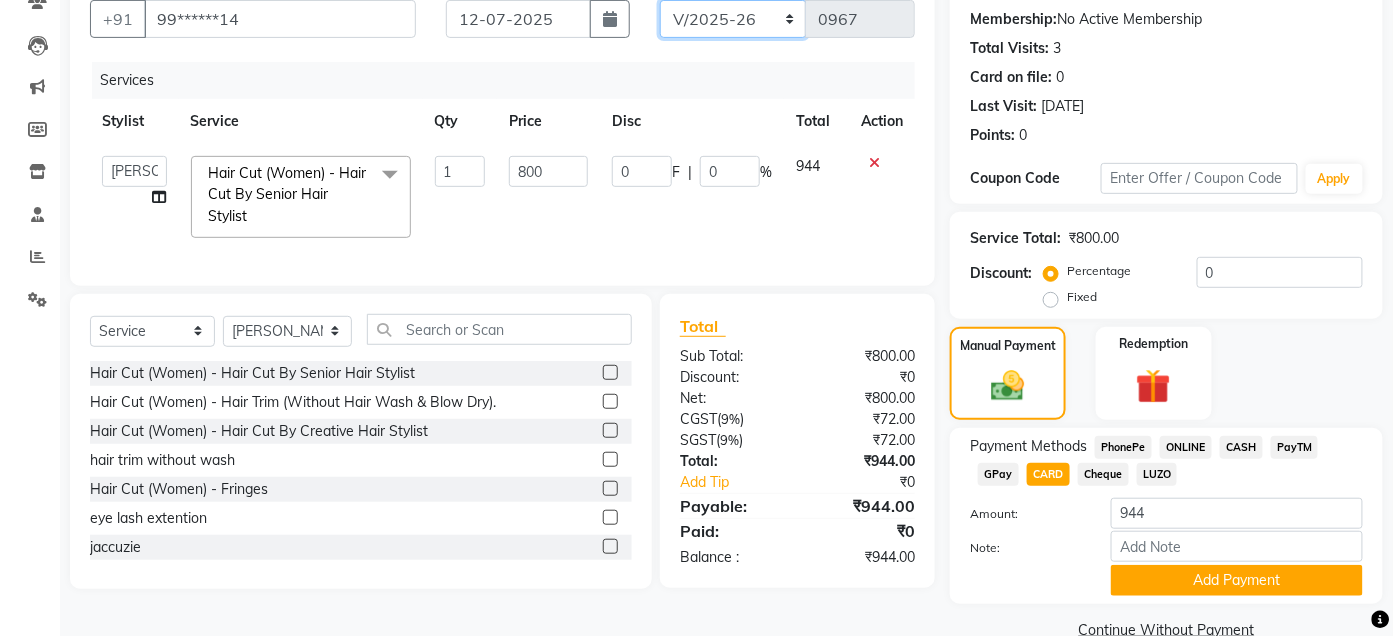 scroll, scrollTop: 185, scrollLeft: 0, axis: vertical 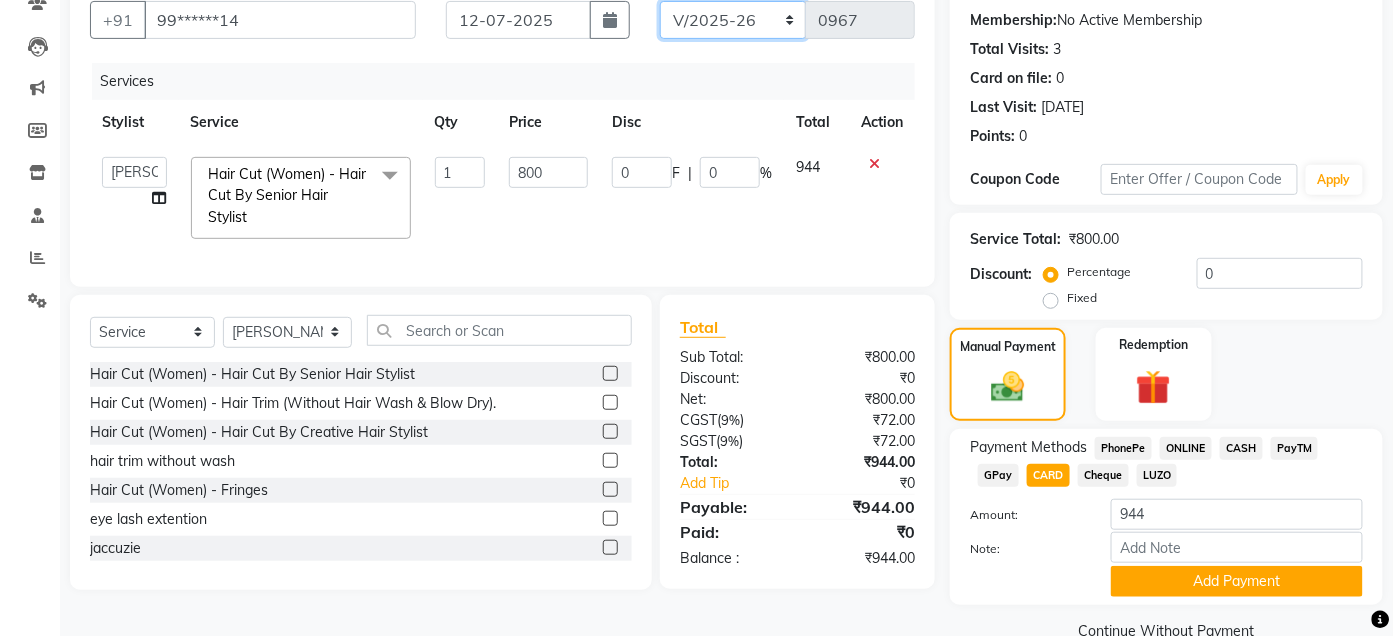click on "ALN/2025-26 AL/2025-26 BKN/2025-26 BK/2025-26 V/2025 V/2025-26" 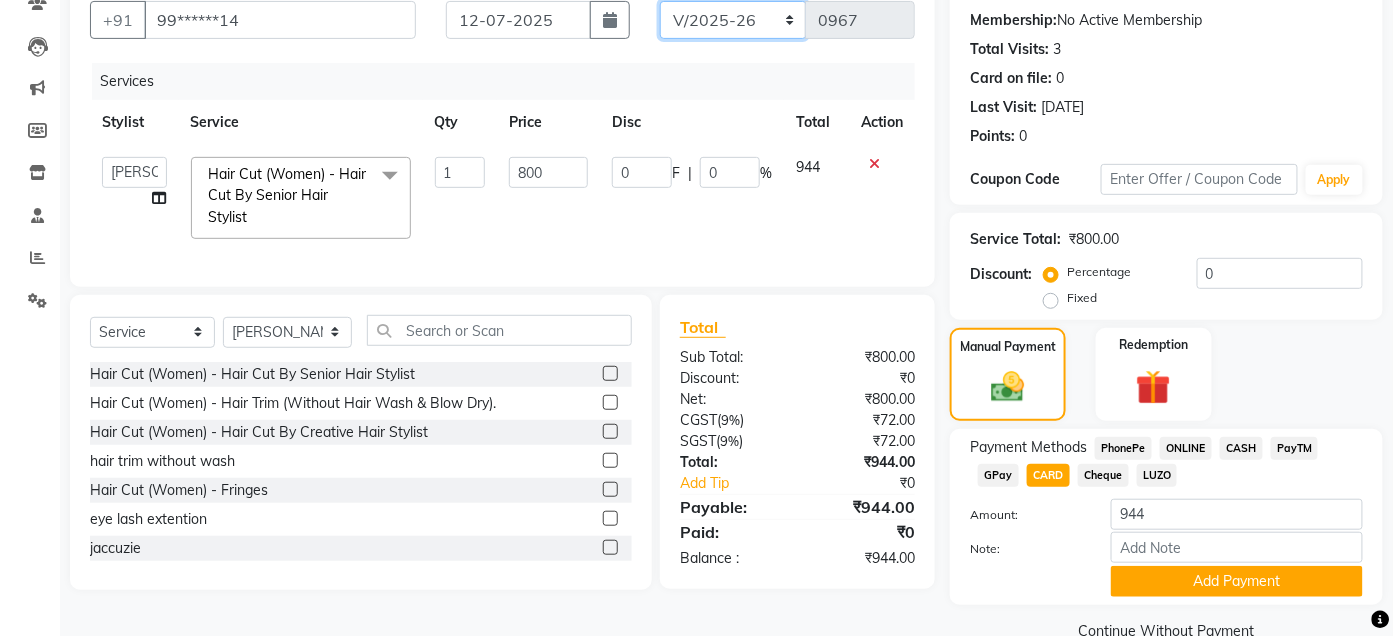 select on "7729" 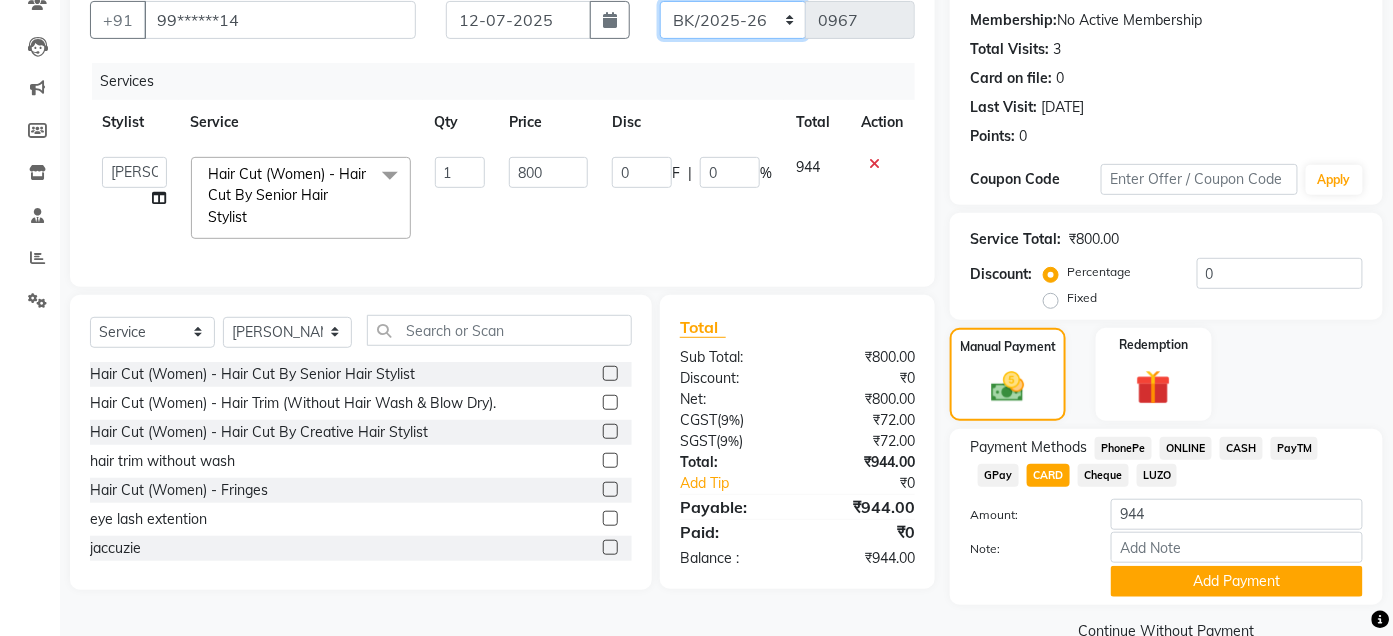 click on "ALN/2025-26 AL/2025-26 BKN/2025-26 BK/2025-26 V/2025 V/2025-26" 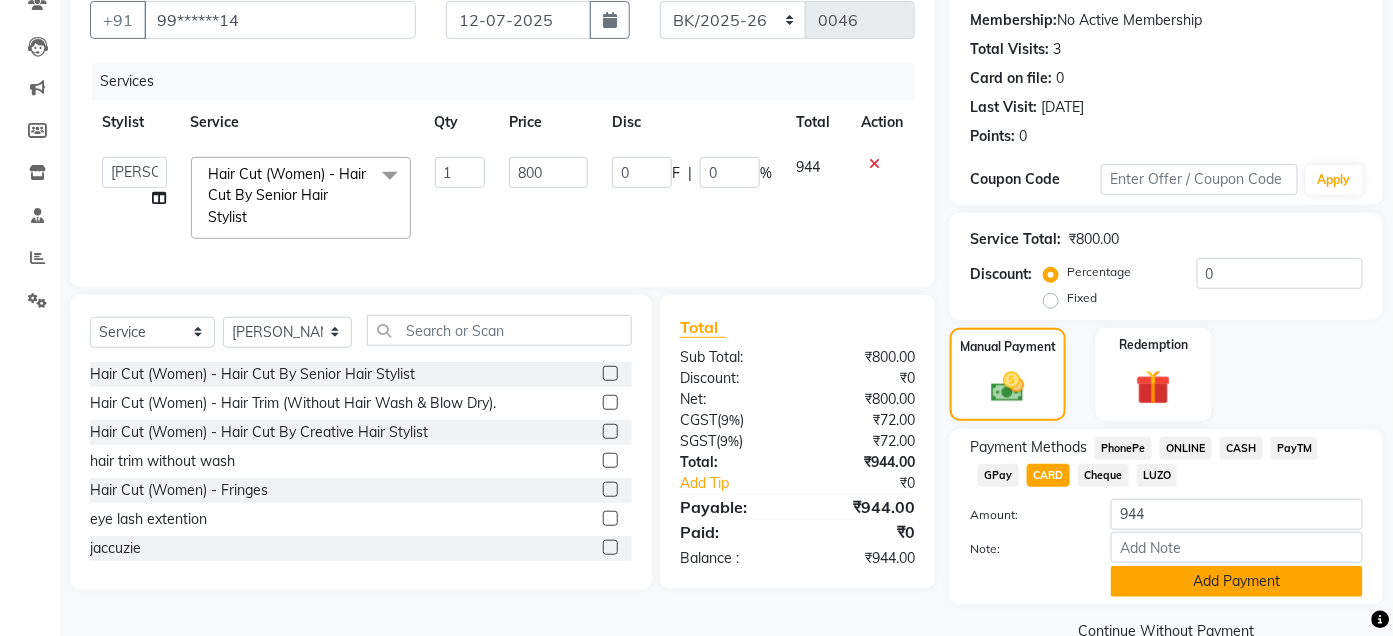 click on "Add Payment" 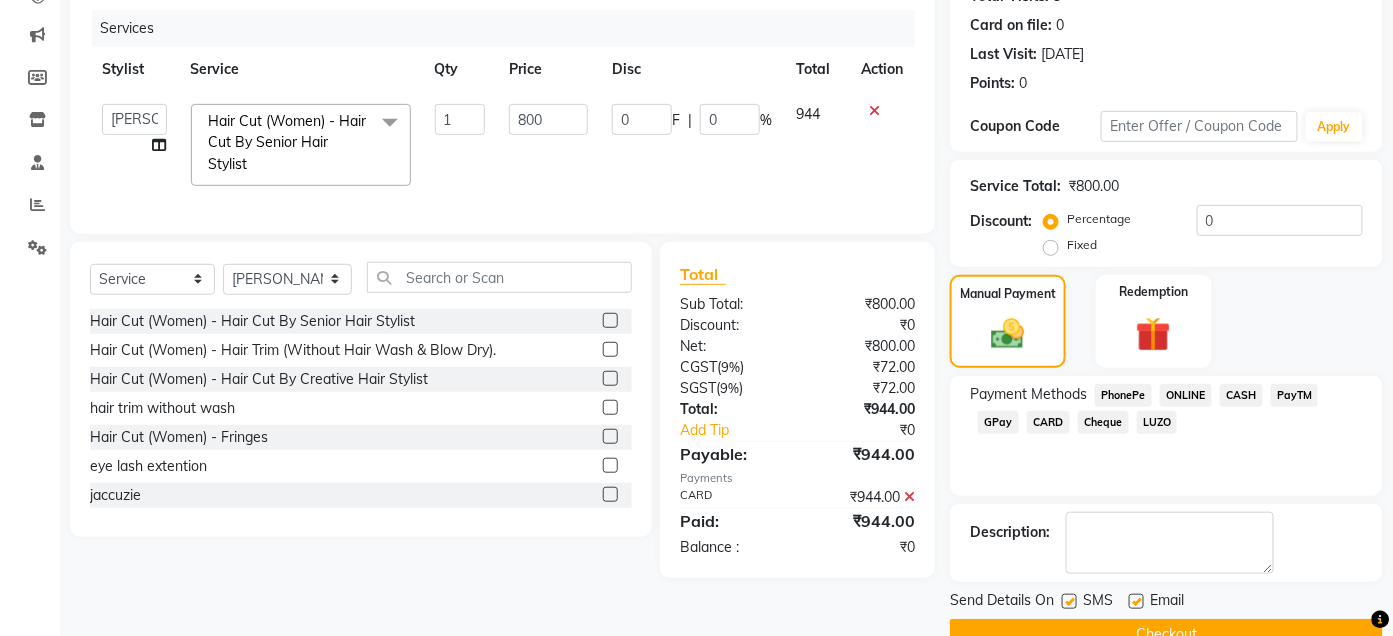 scroll, scrollTop: 282, scrollLeft: 0, axis: vertical 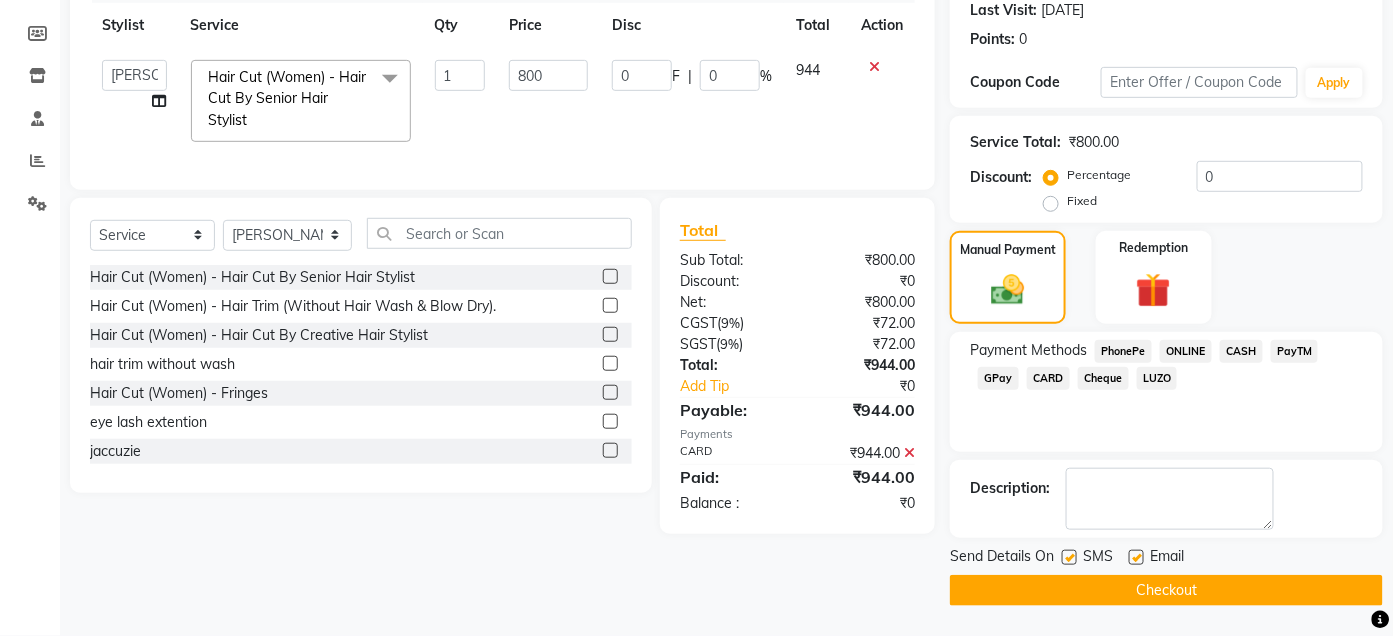 click on "Checkout" 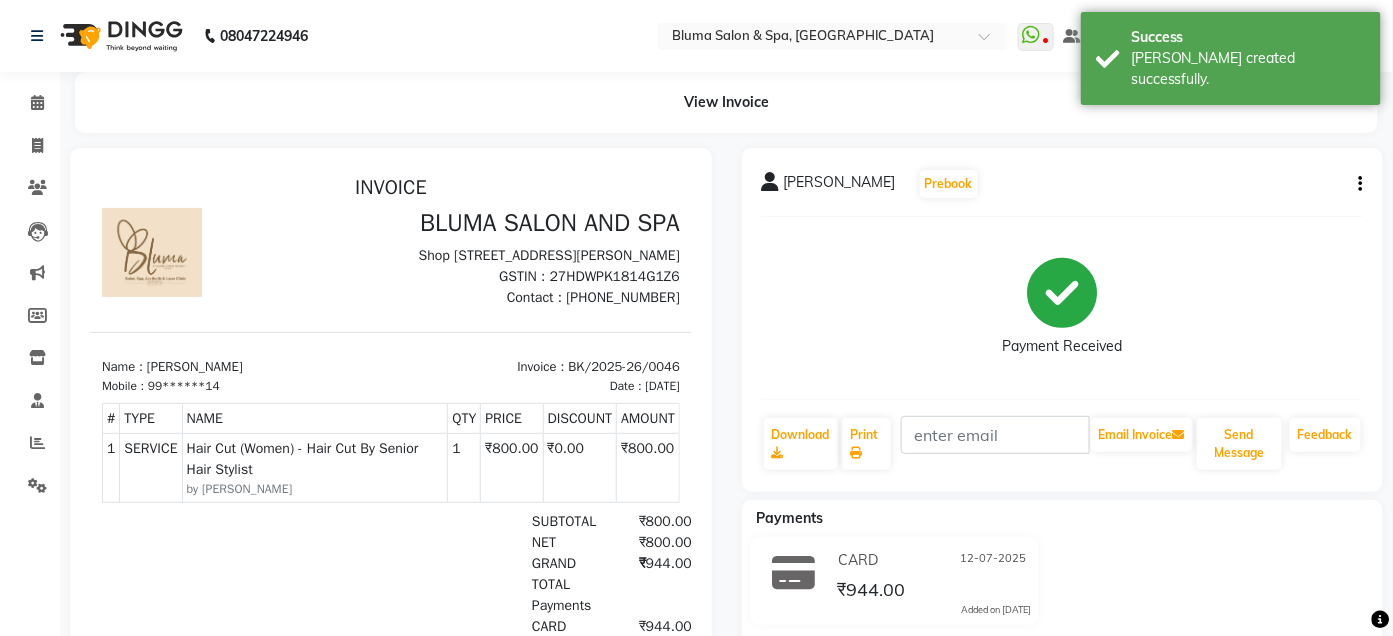 scroll, scrollTop: 0, scrollLeft: 0, axis: both 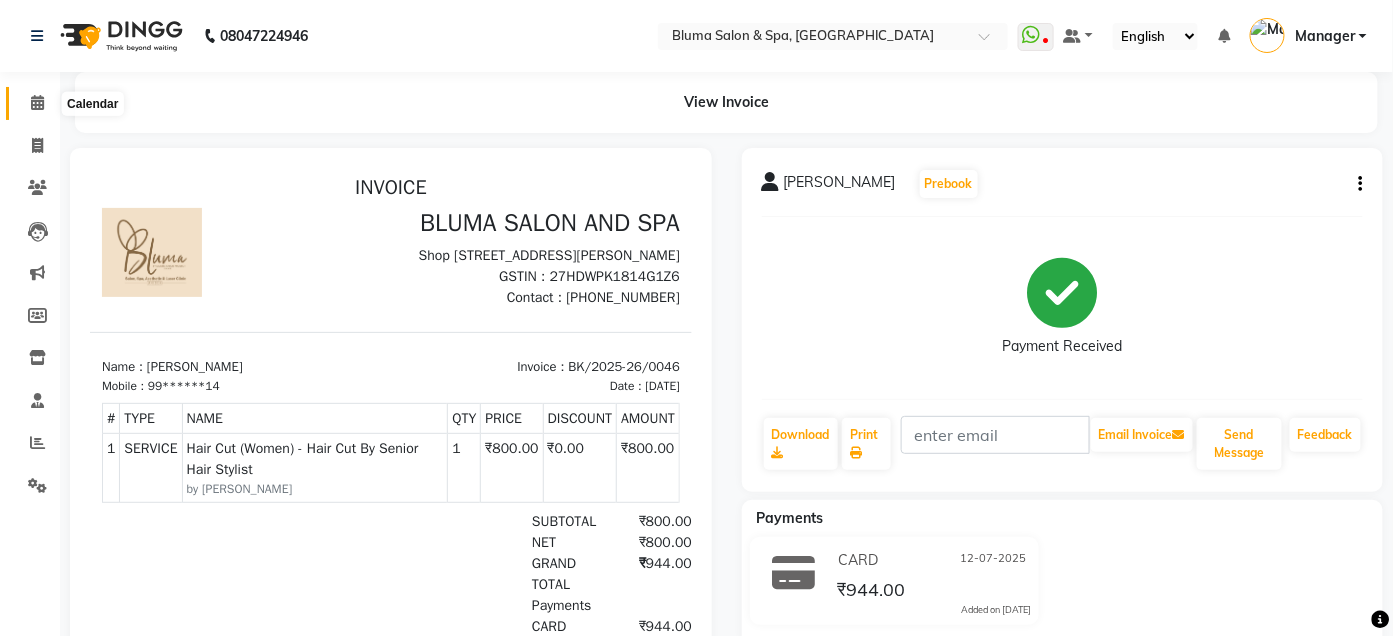 click 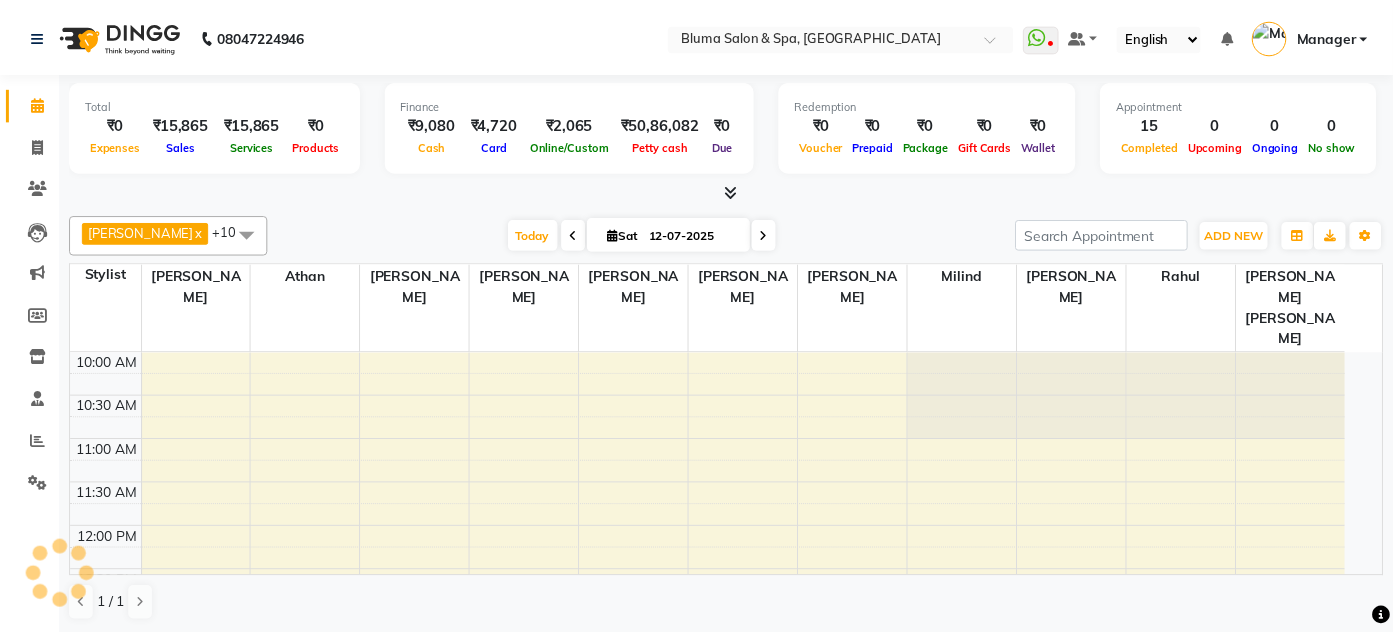 scroll, scrollTop: 0, scrollLeft: 0, axis: both 